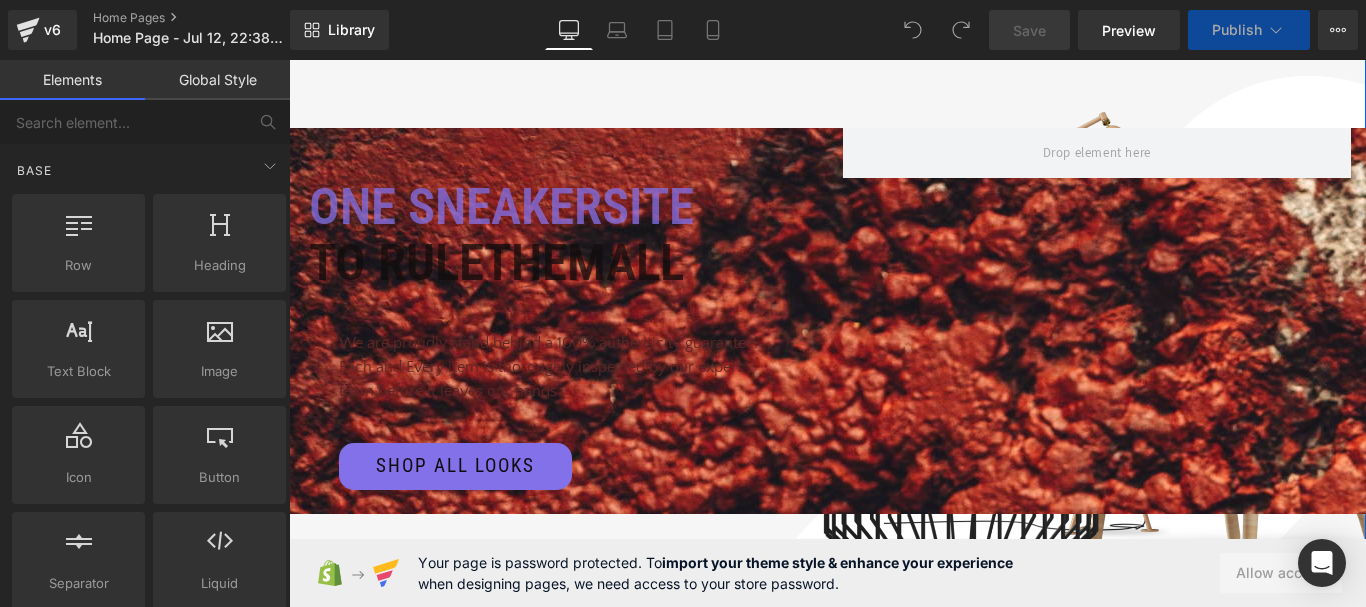 scroll, scrollTop: 200, scrollLeft: 0, axis: vertical 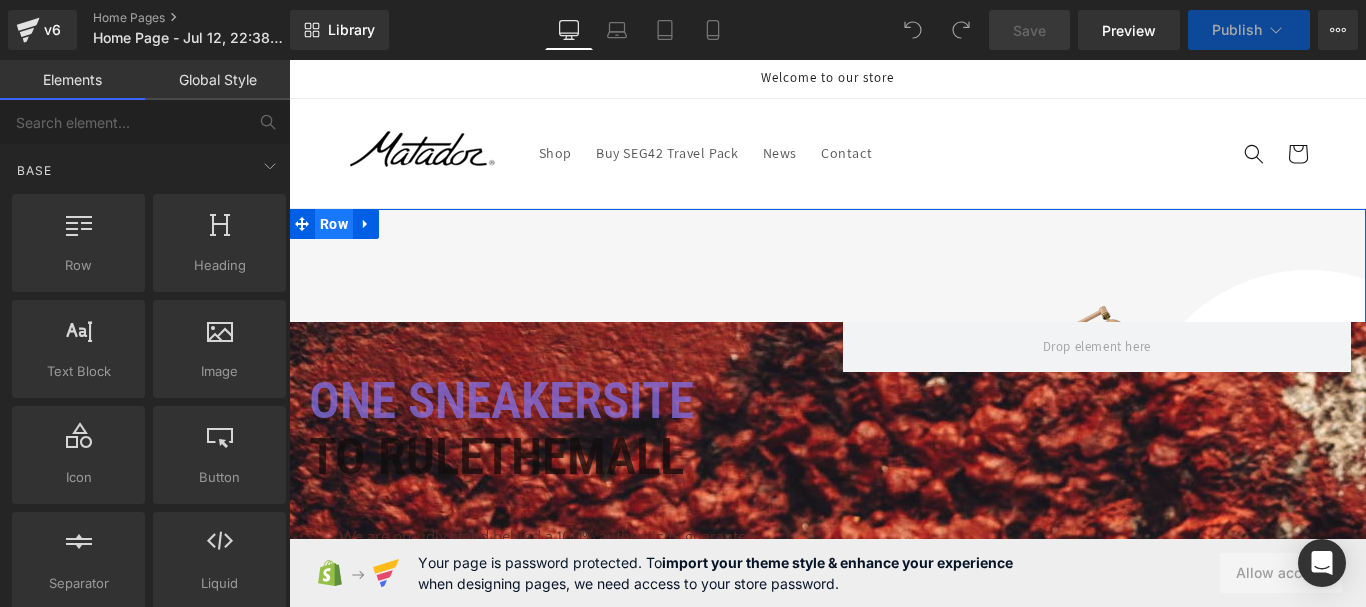 click on "Row" at bounding box center [334, 224] 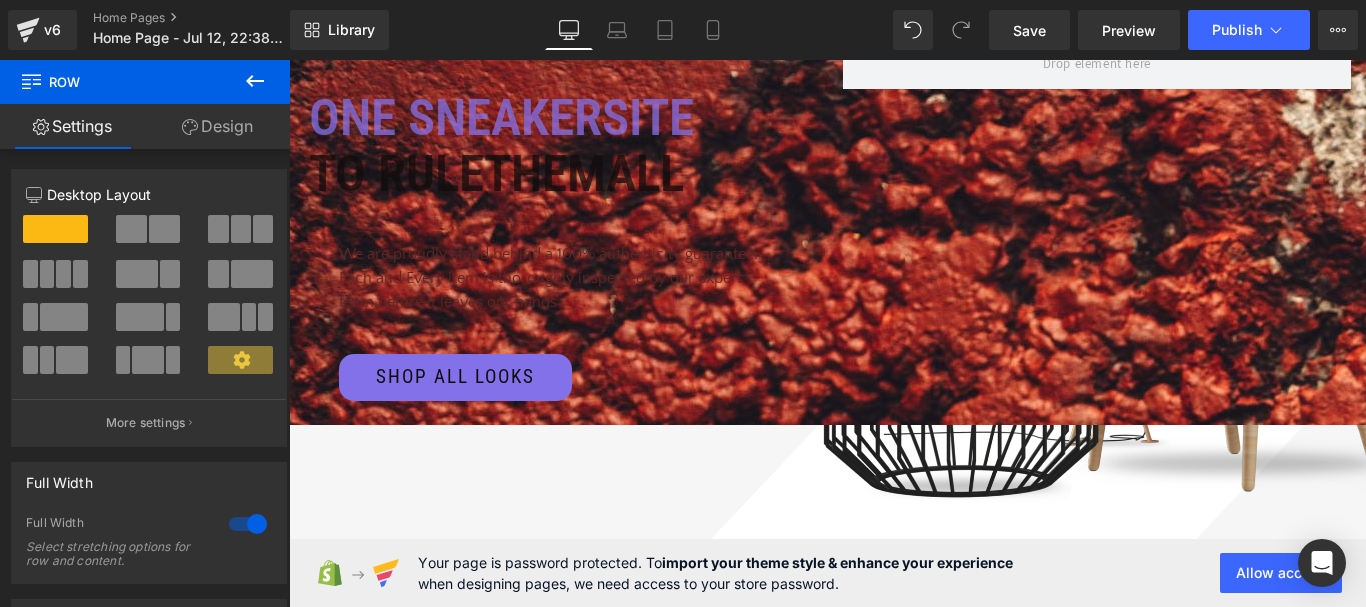scroll, scrollTop: 200, scrollLeft: 0, axis: vertical 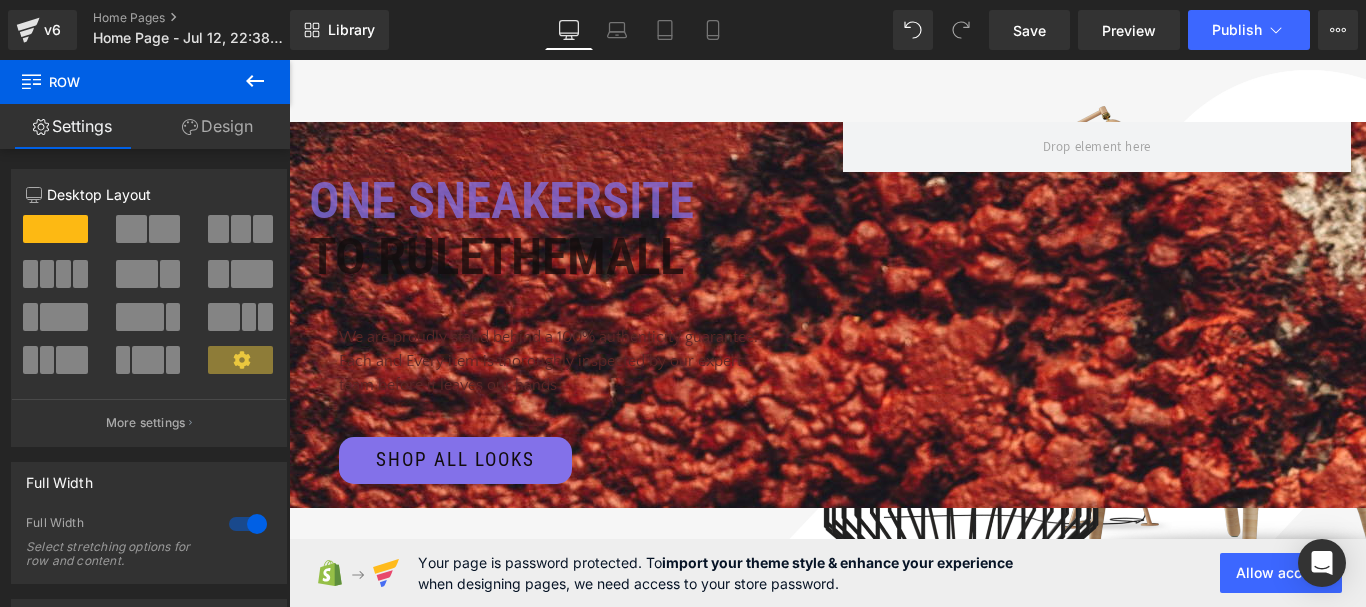 click on "One sneakersite" at bounding box center [501, 200] 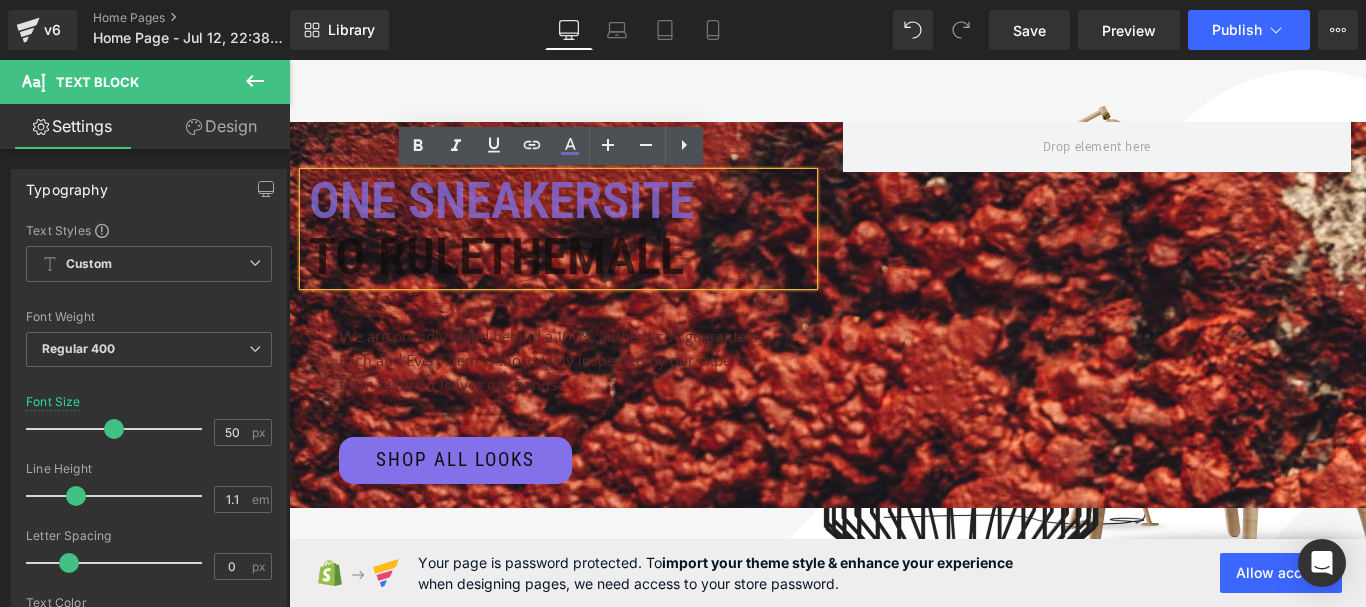 click on "One sneakersite" at bounding box center [501, 200] 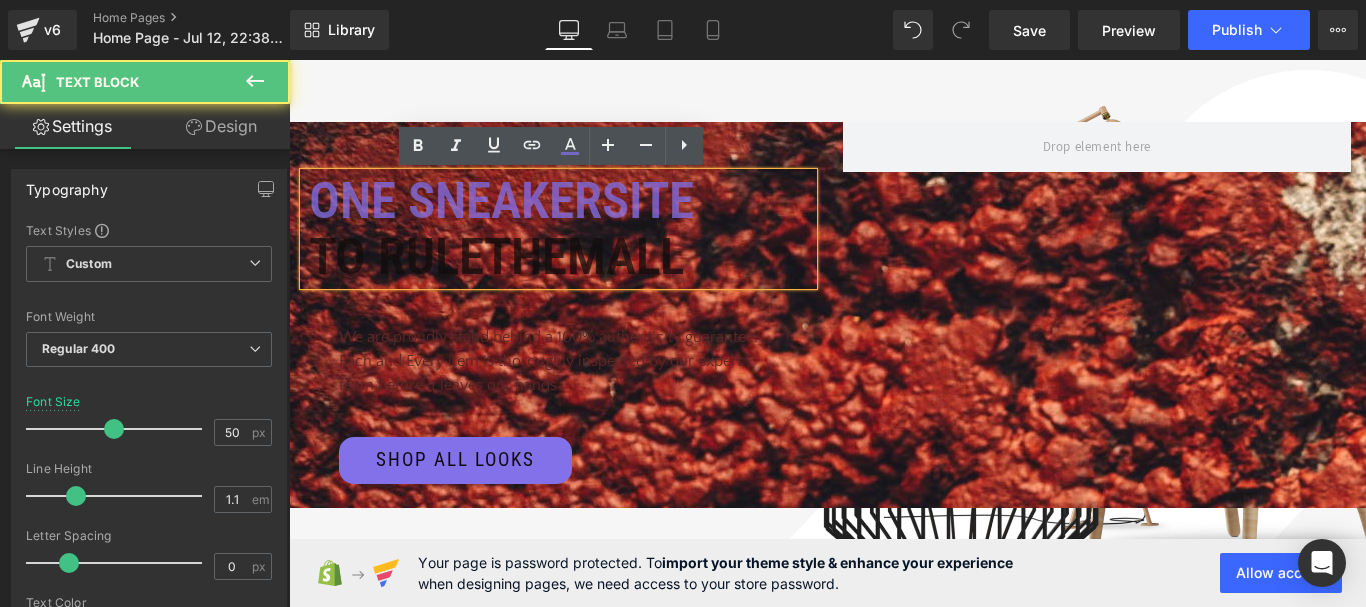 click on "One sneakersite" at bounding box center [561, 201] 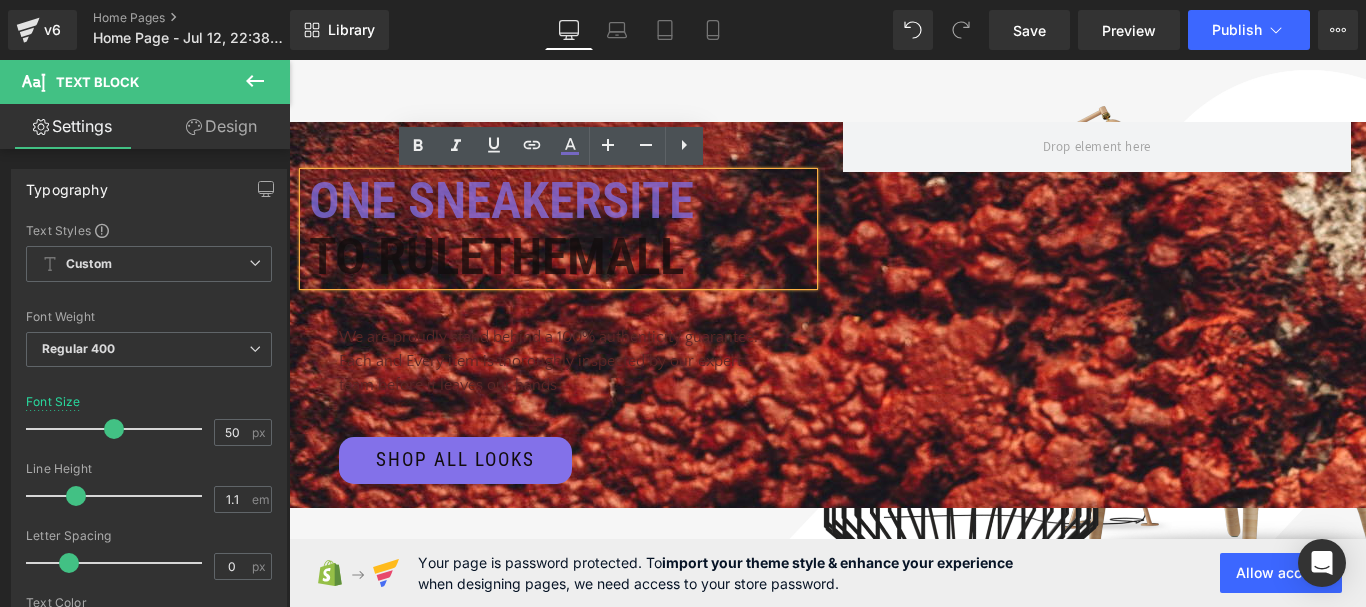 click on "To rule  them  all" at bounding box center [561, 257] 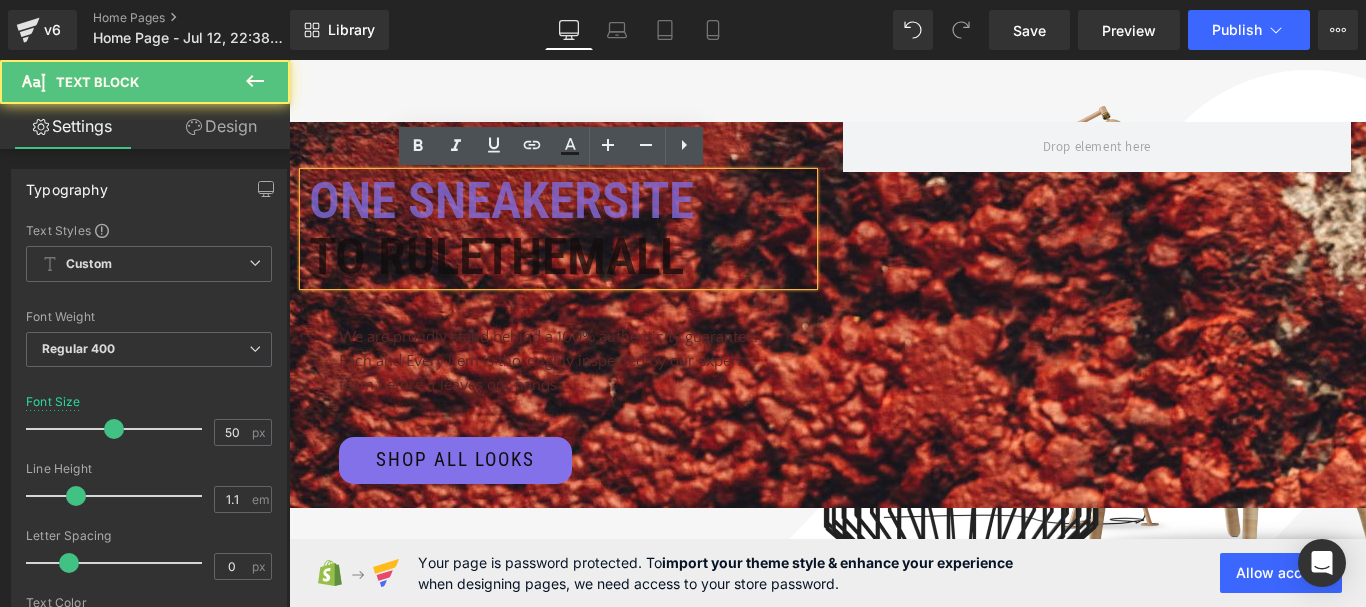 click on "One sneakersite" at bounding box center (561, 201) 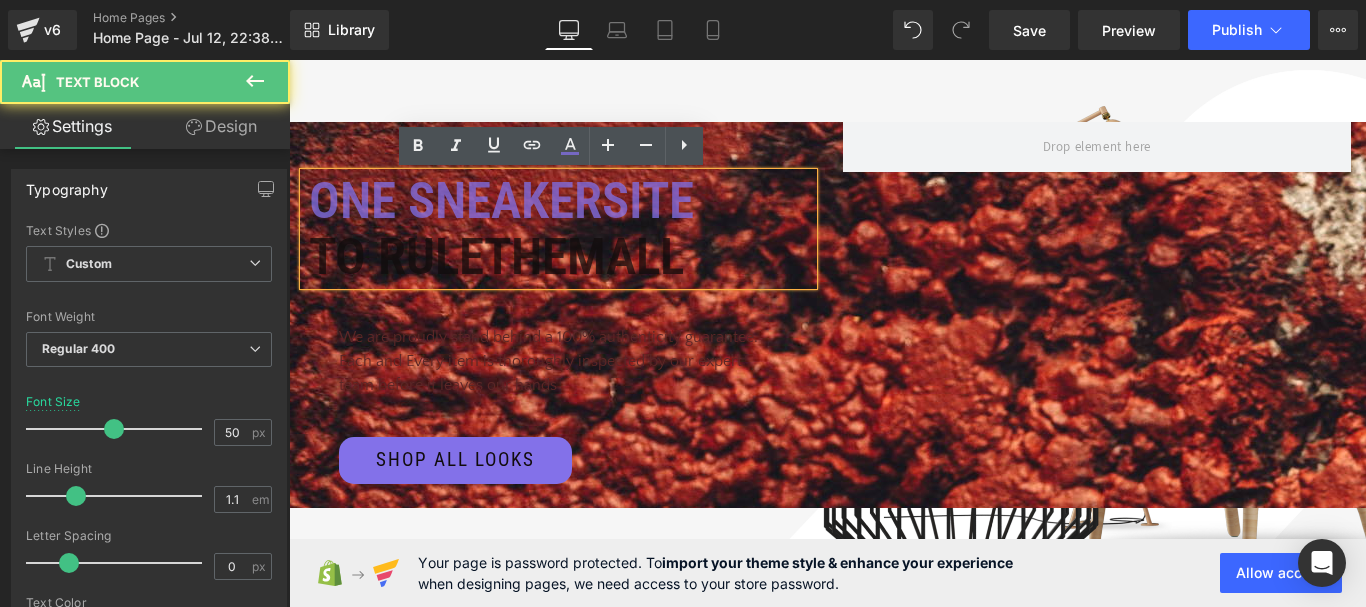 click at bounding box center (289, 60) 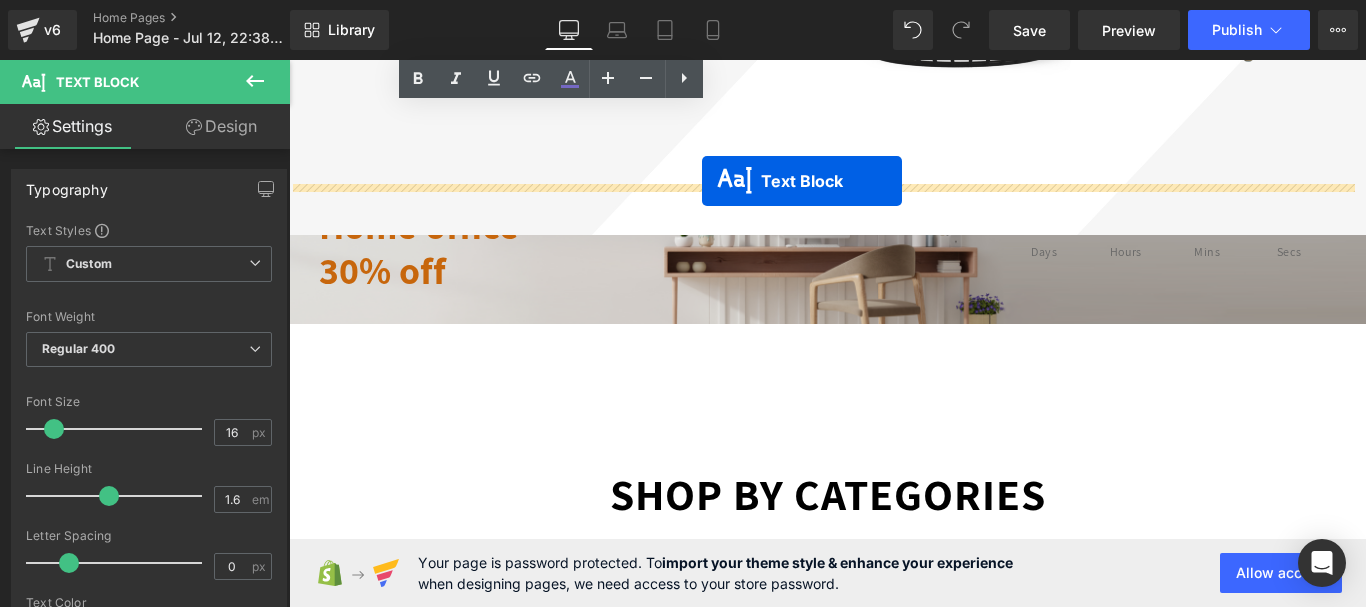 scroll, scrollTop: 800, scrollLeft: 0, axis: vertical 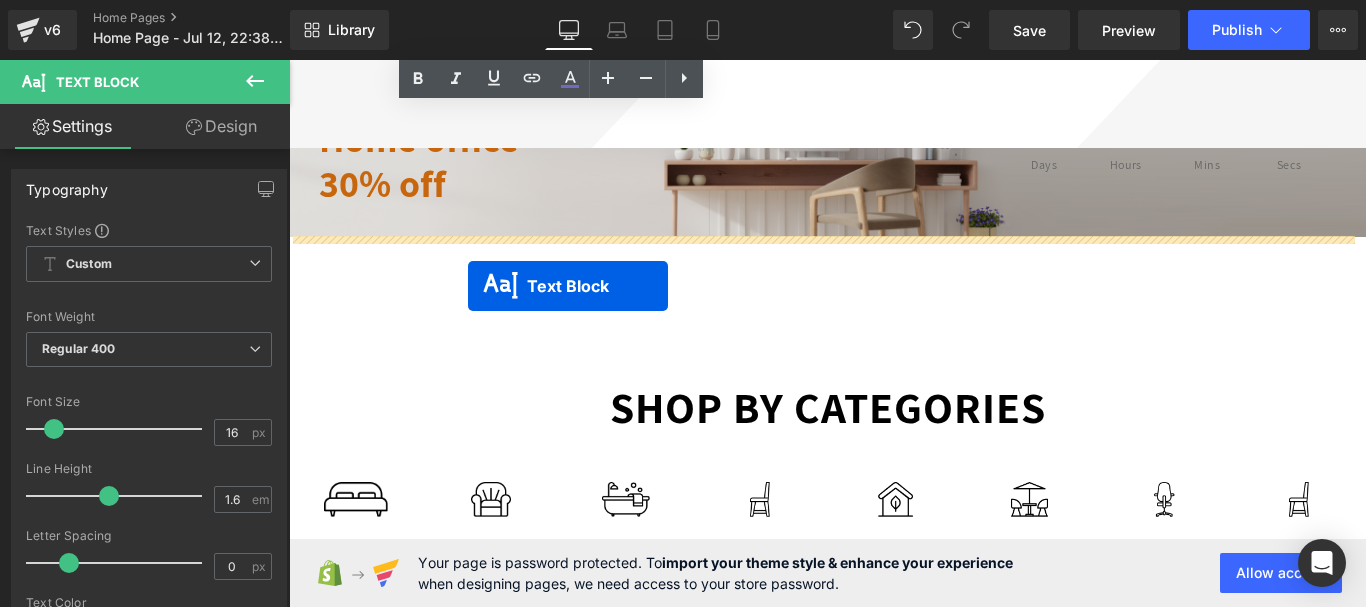 drag, startPoint x: 549, startPoint y: 230, endPoint x: 468, endPoint y: 286, distance: 98.47334 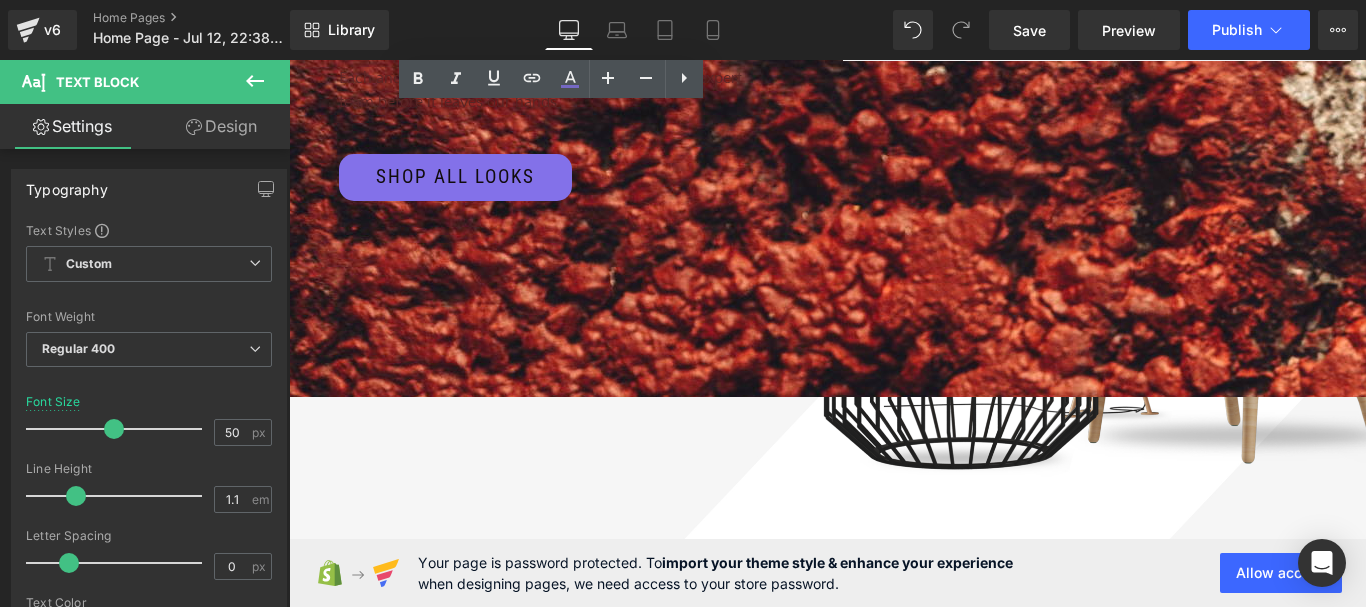 scroll, scrollTop: 200, scrollLeft: 0, axis: vertical 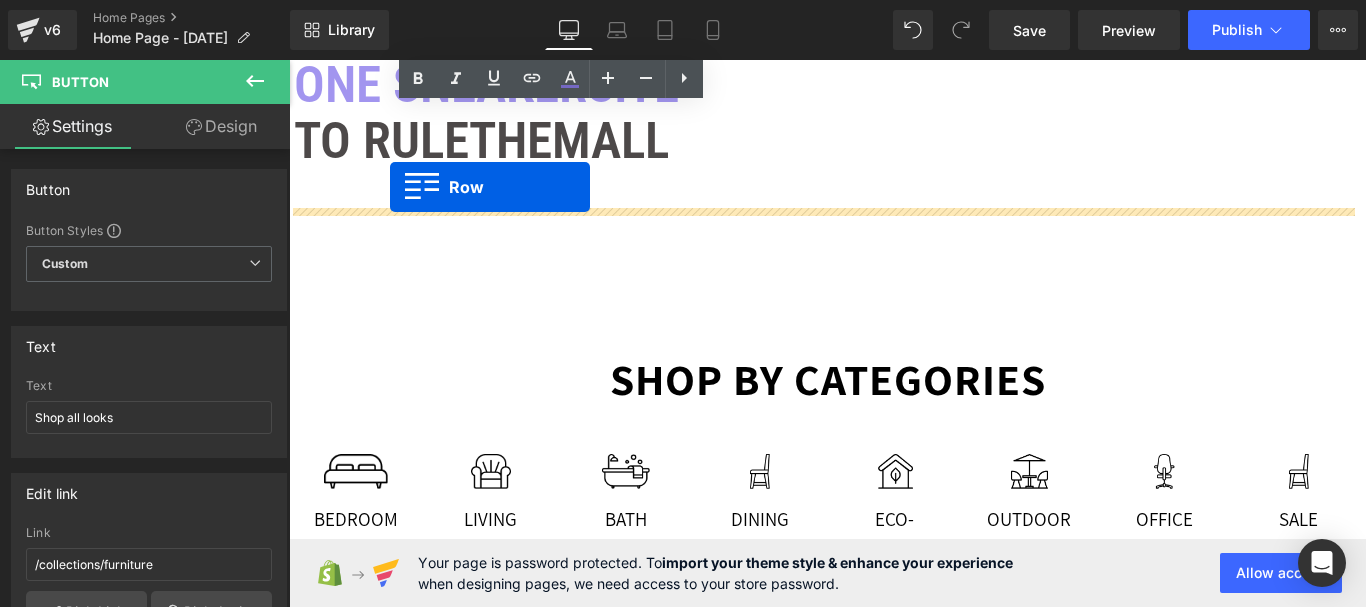 drag, startPoint x: 344, startPoint y: 171, endPoint x: 390, endPoint y: 184, distance: 47.801674 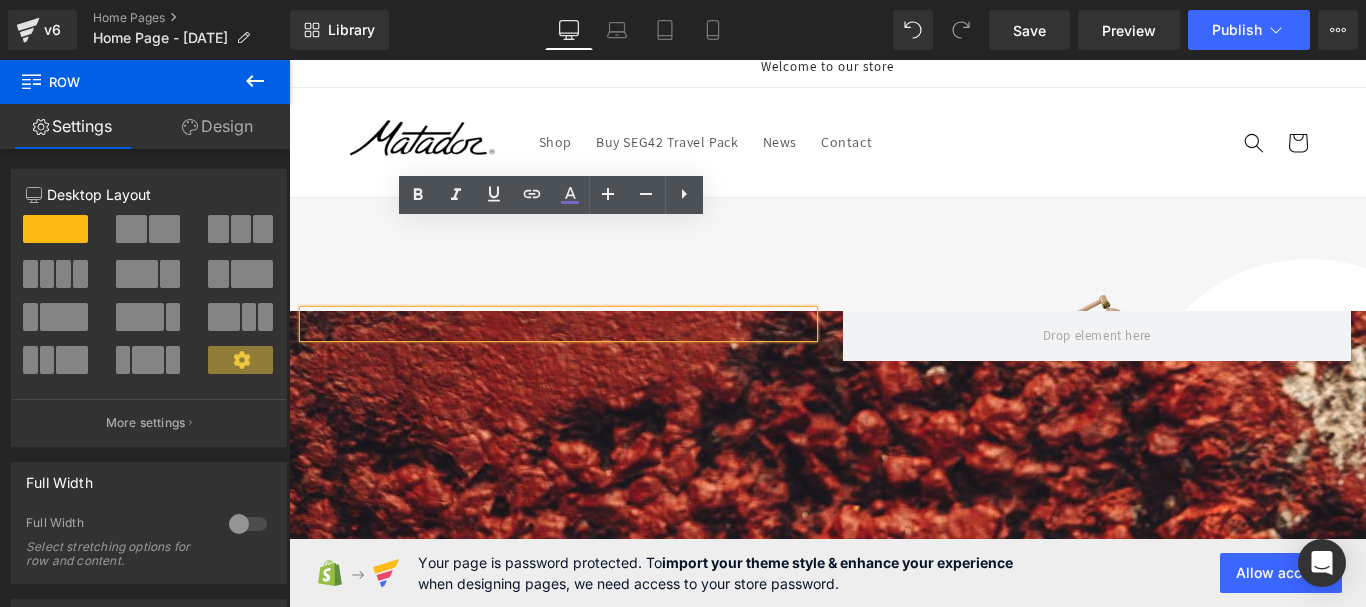 scroll, scrollTop: 0, scrollLeft: 0, axis: both 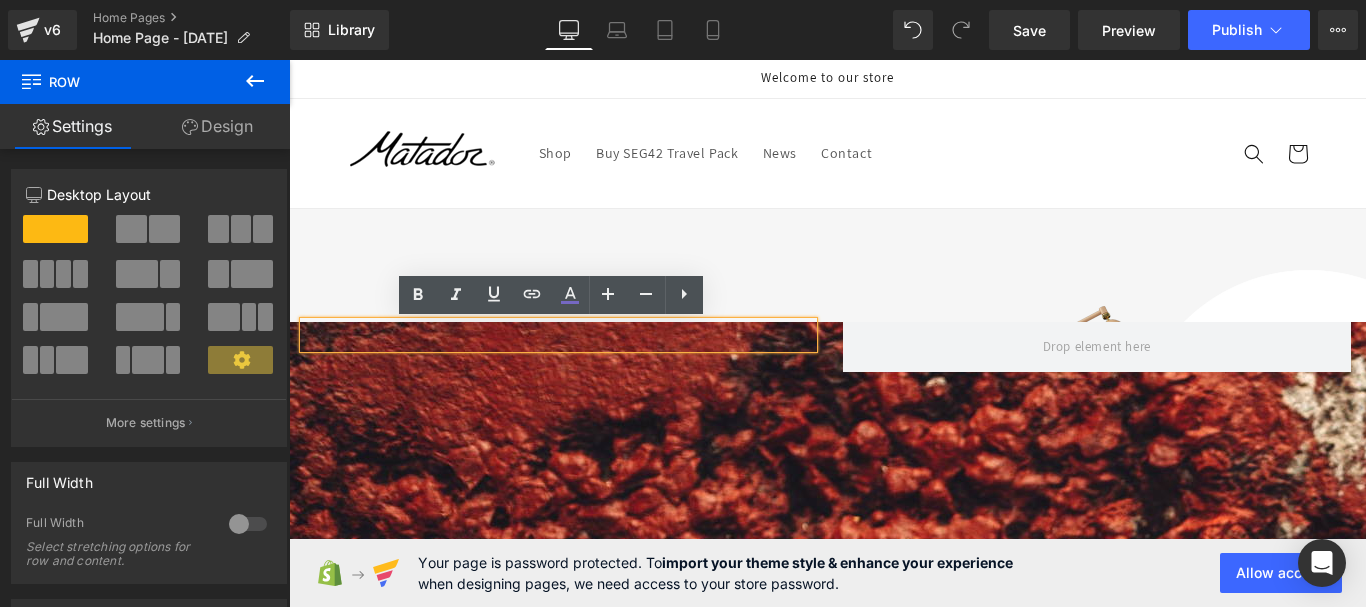 click on "Text Block         Row         Row     240px" at bounding box center (827, 578) 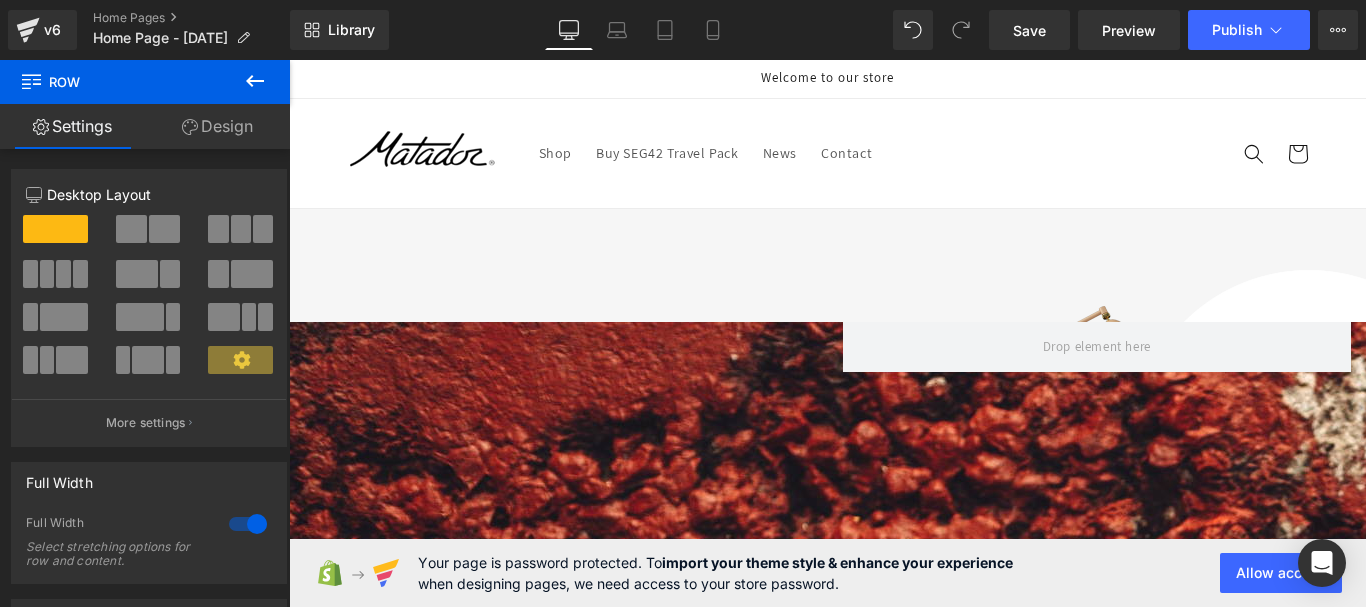 click on "Text Block         Row" at bounding box center [827, 515] 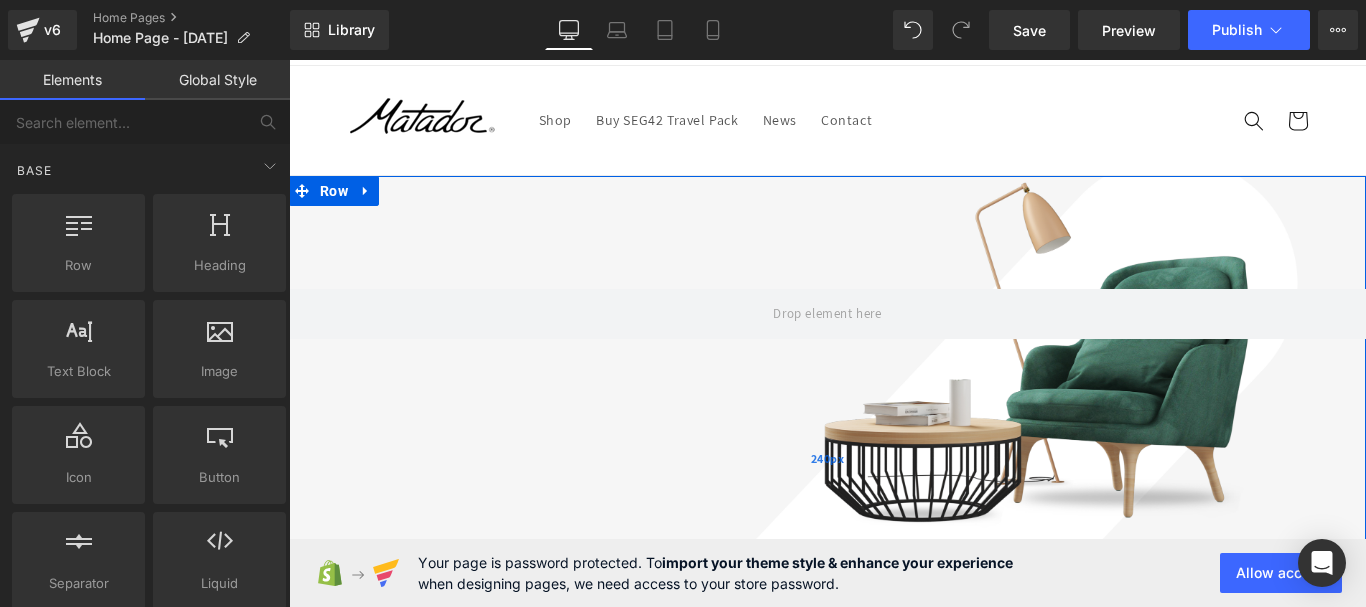 scroll, scrollTop: 0, scrollLeft: 0, axis: both 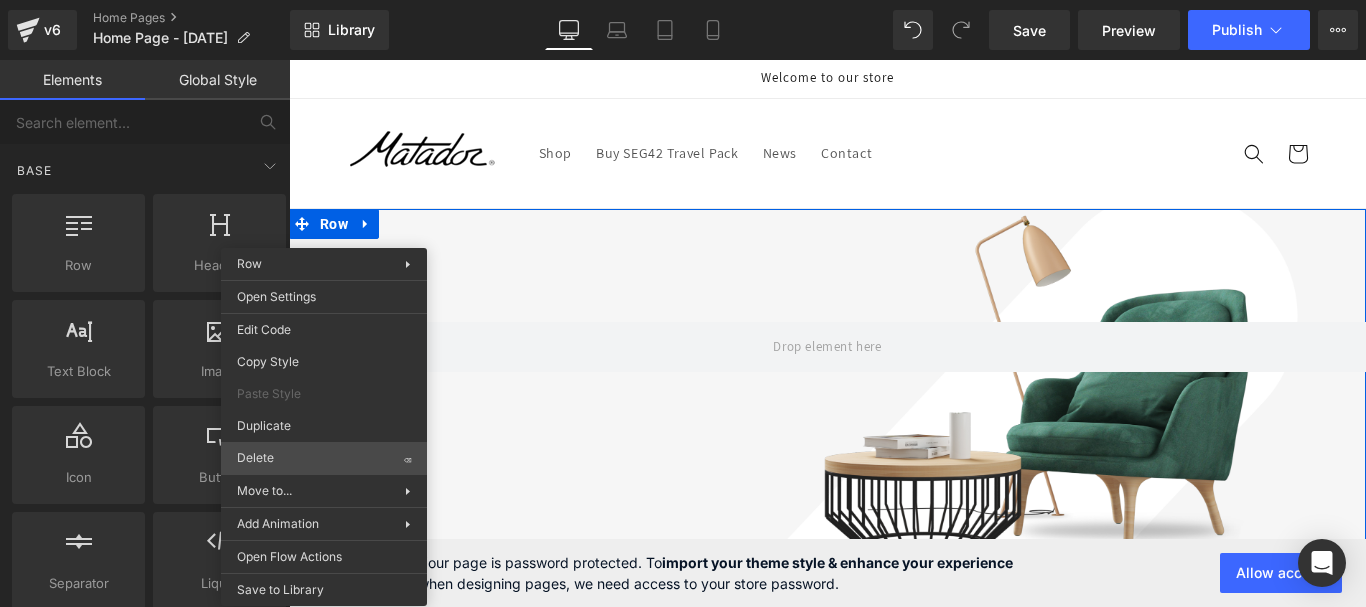 click on "Row  You are previewing how the   will restyle your page. You can not edit Elements in Preset Preview Mode.  v6 Home Pages Home Page - Jul 12, 22:38:50 Library Desktop Desktop Laptop Tablet Mobile Save Preview Publish Scheduled View Live Page View with current Template Save Template to Library Schedule Publish  Optimize  Publish Settings Shortcuts  Your page can’t be published   You've reached the maximum number of published pages on your plan  (0/0).  You need to upgrade your plan or unpublish all your pages to get 1 publish slot.   Unpublish pages   Upgrade plan  Elements Global Style Base Row  rows, columns, layouts, div Heading  headings, titles, h1,h2,h3,h4,h5,h6 Text Block  texts, paragraphs, contents, blocks Image  images, photos, alts, uploads Icon  icons, symbols Button  button, call to action, cta Separator  separators, dividers, horizontal lines Liquid  liquid, custom code, html, javascript, css, reviews, apps, applications, embeded, iframe Banner Parallax  Hero Banner  Stack Tabs  Carousel  app" at bounding box center (683, 320) 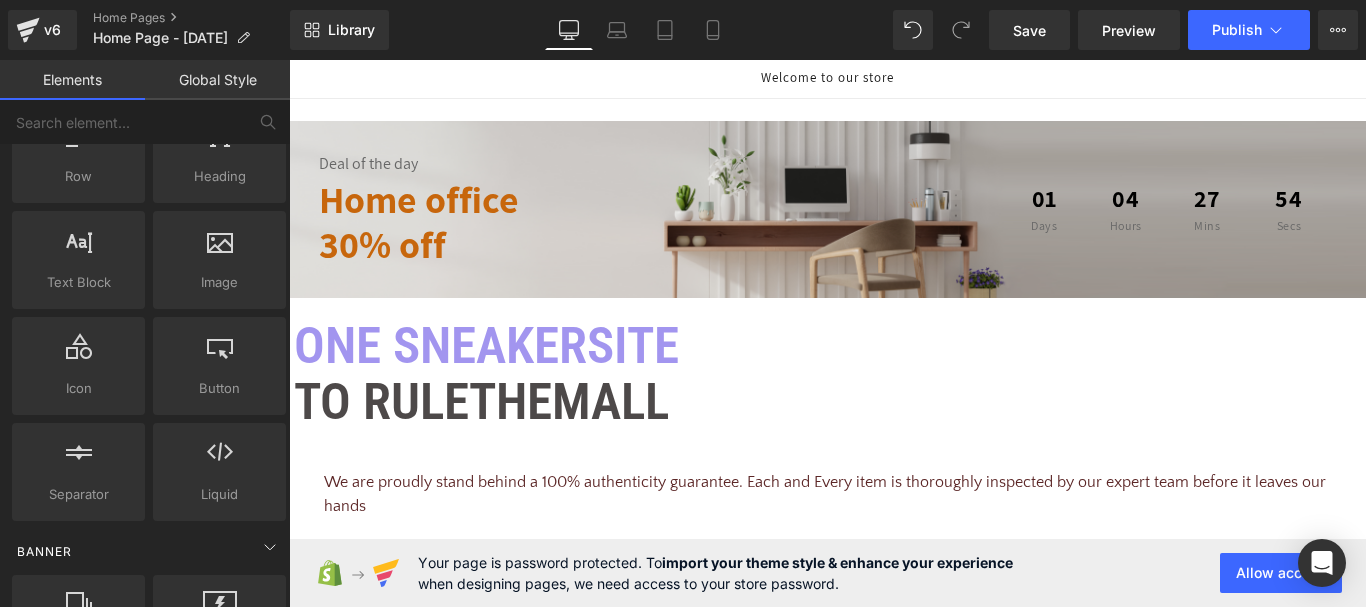 scroll, scrollTop: 0, scrollLeft: 0, axis: both 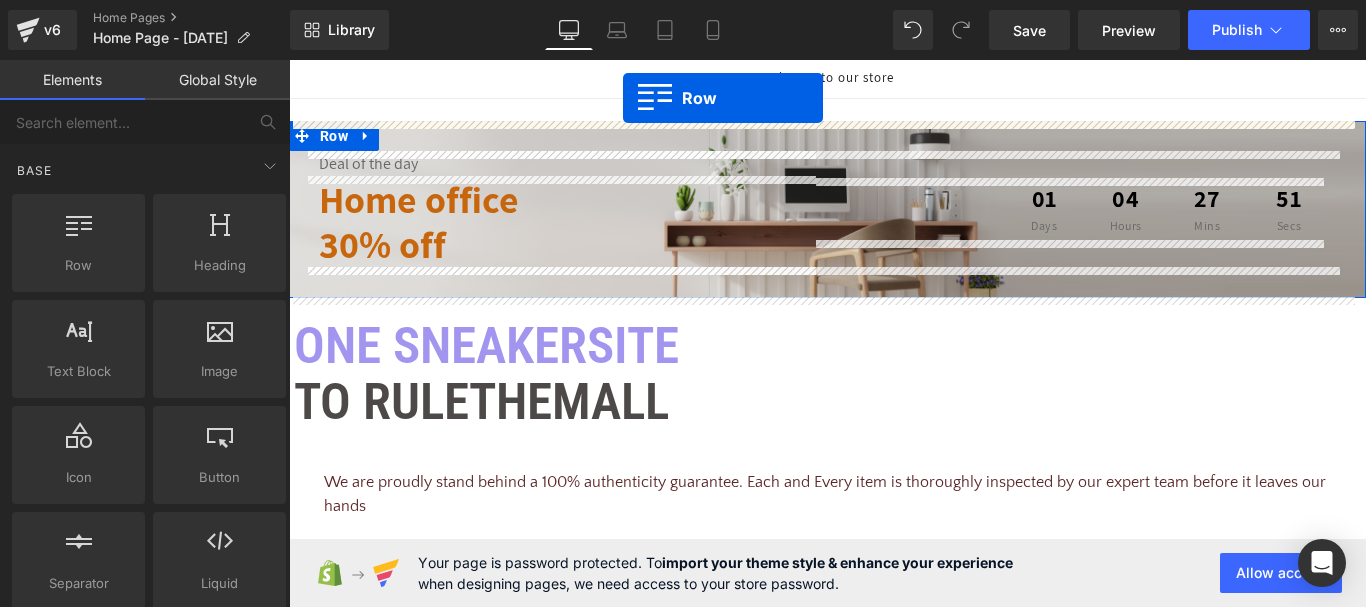 drag, startPoint x: 376, startPoint y: 335, endPoint x: 623, endPoint y: 98, distance: 342.3127 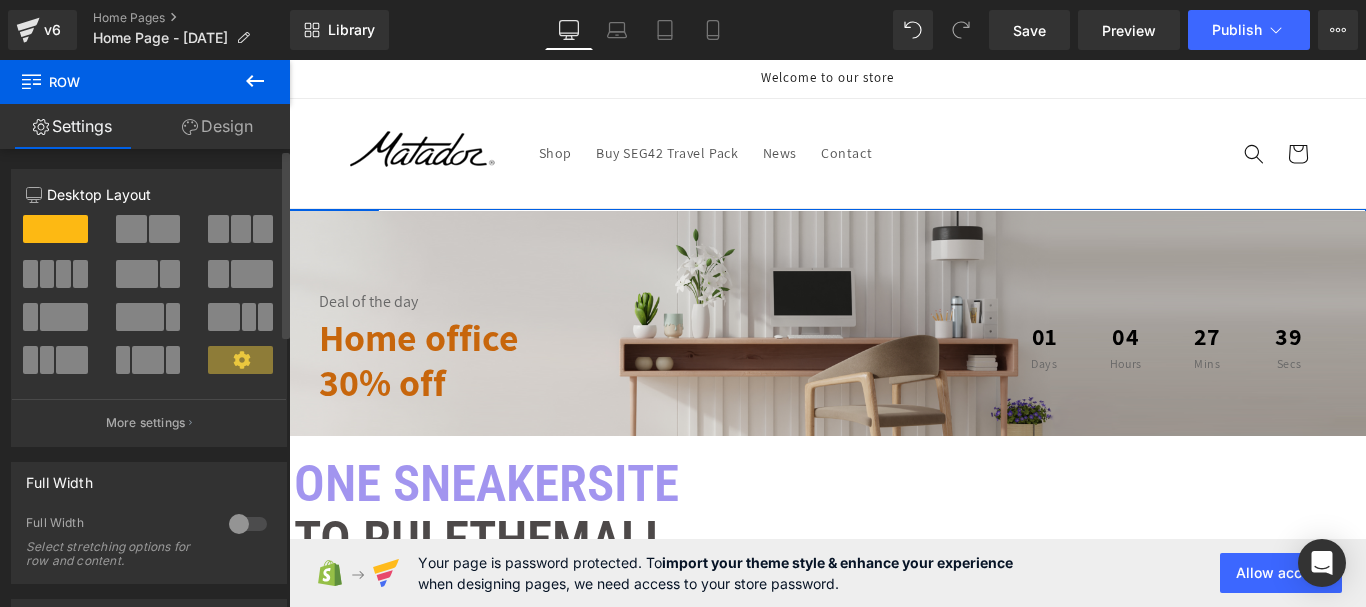 click at bounding box center [131, 229] 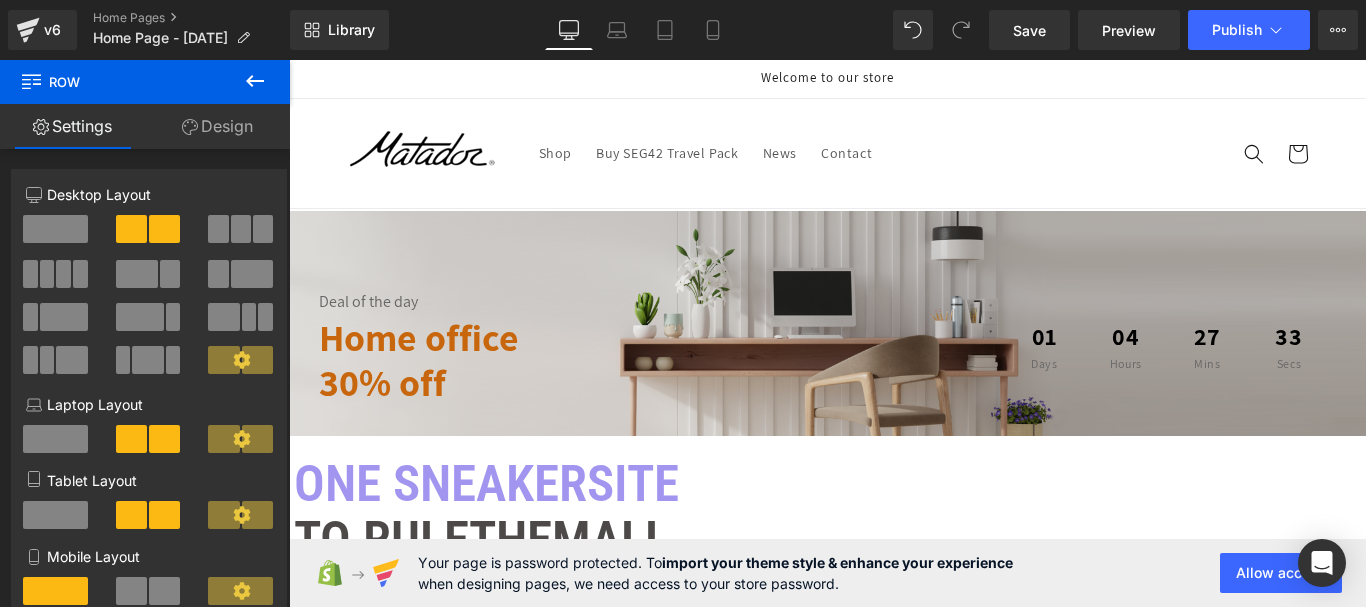 click 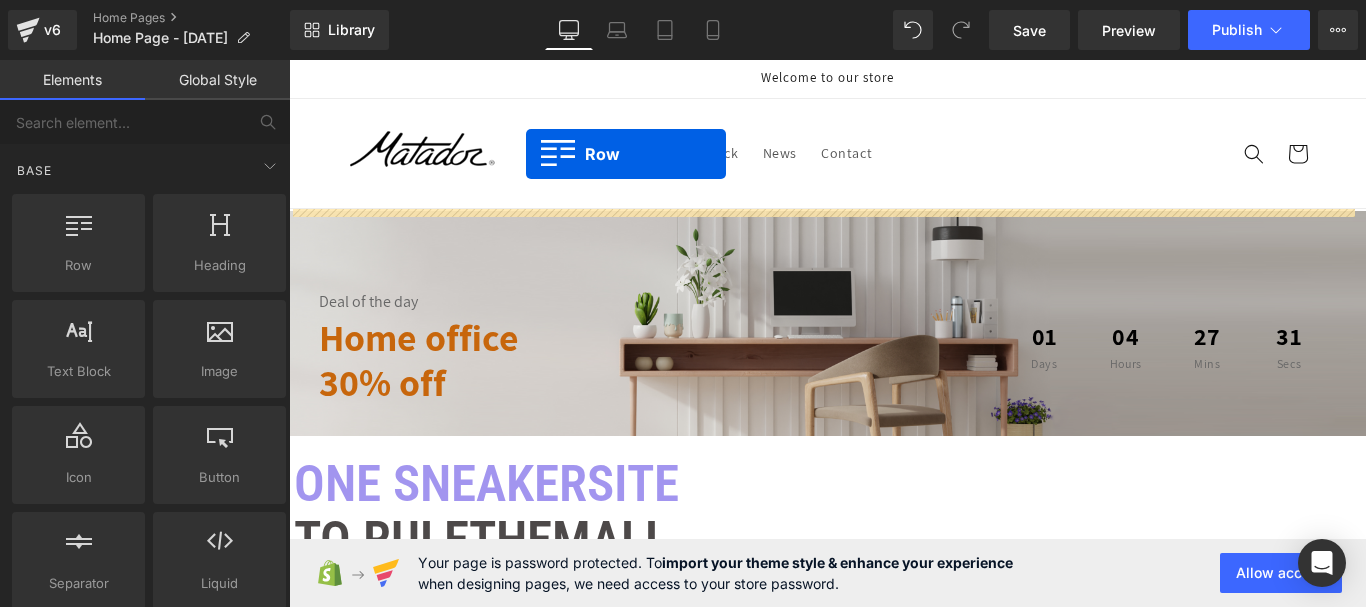 drag, startPoint x: 366, startPoint y: 315, endPoint x: 526, endPoint y: 154, distance: 226.98238 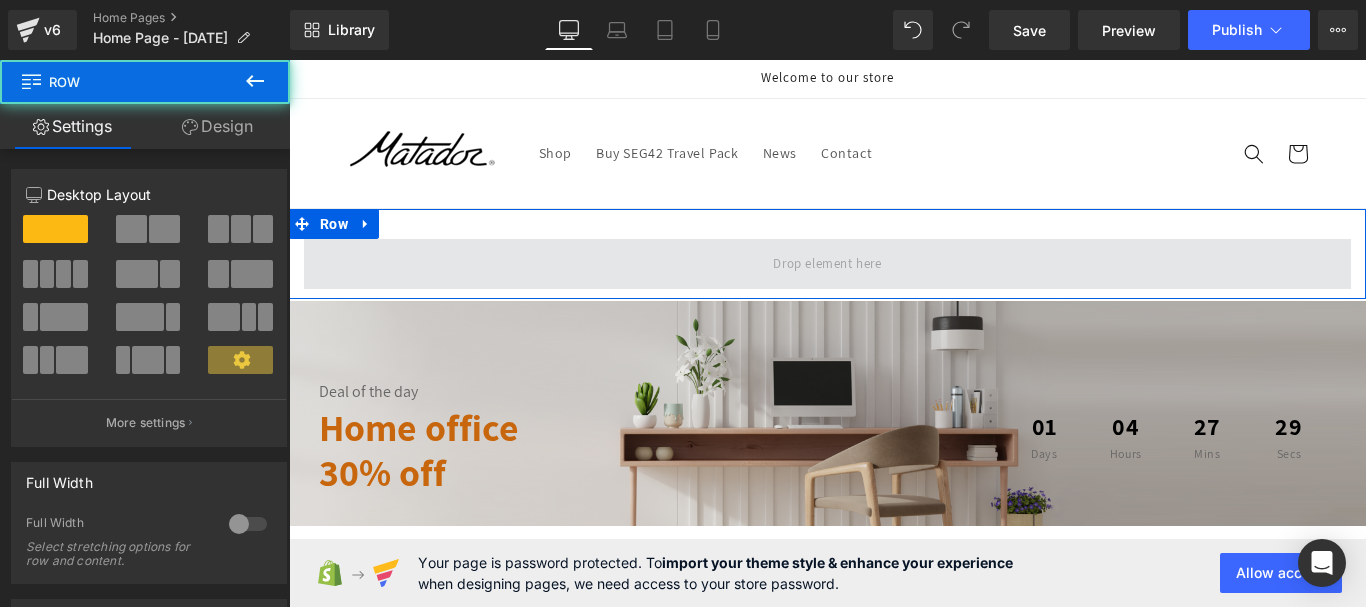 click at bounding box center [827, 264] 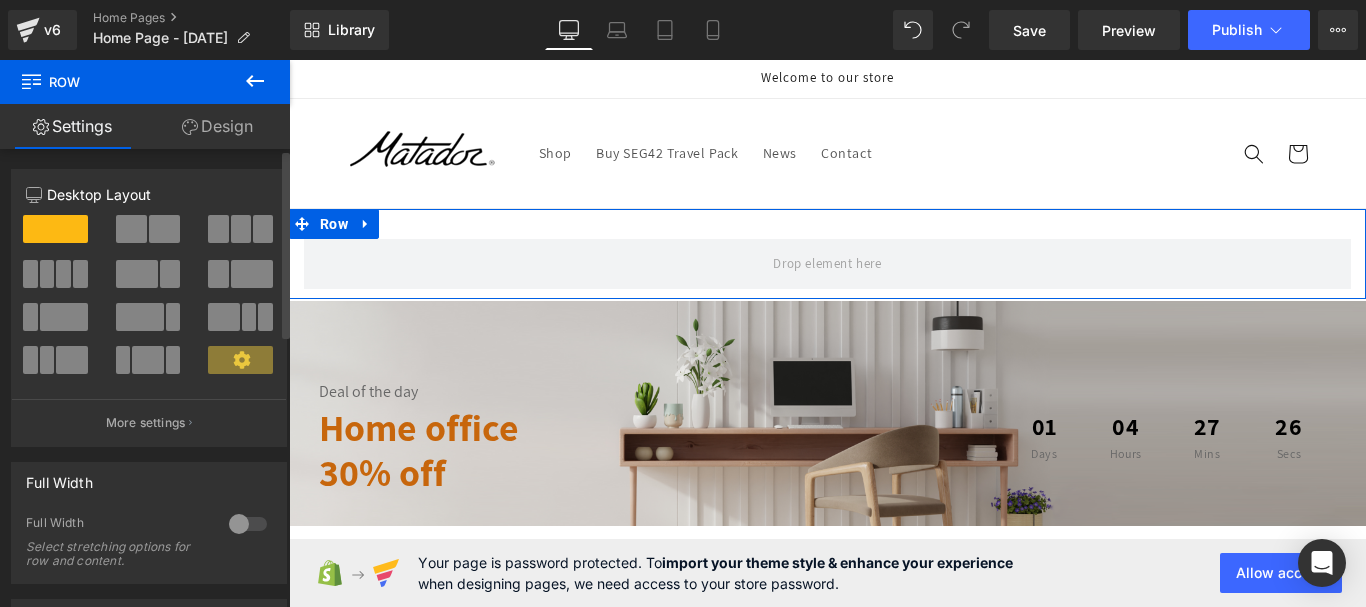 click at bounding box center [131, 229] 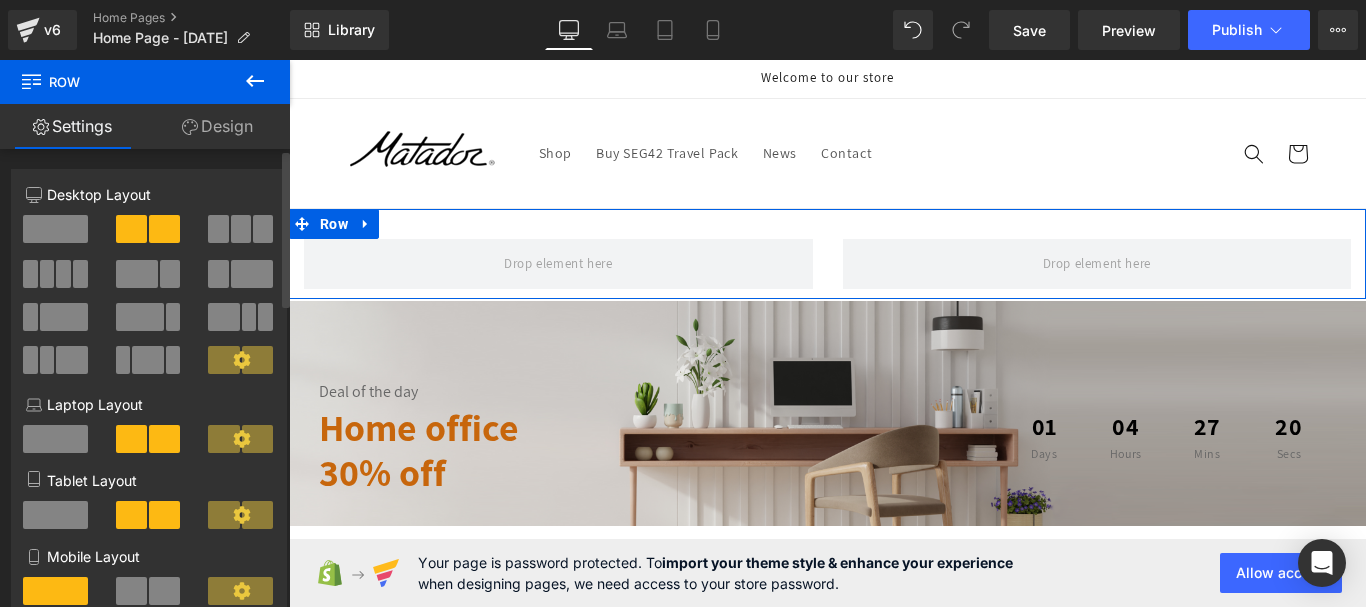 click at bounding box center [55, 229] 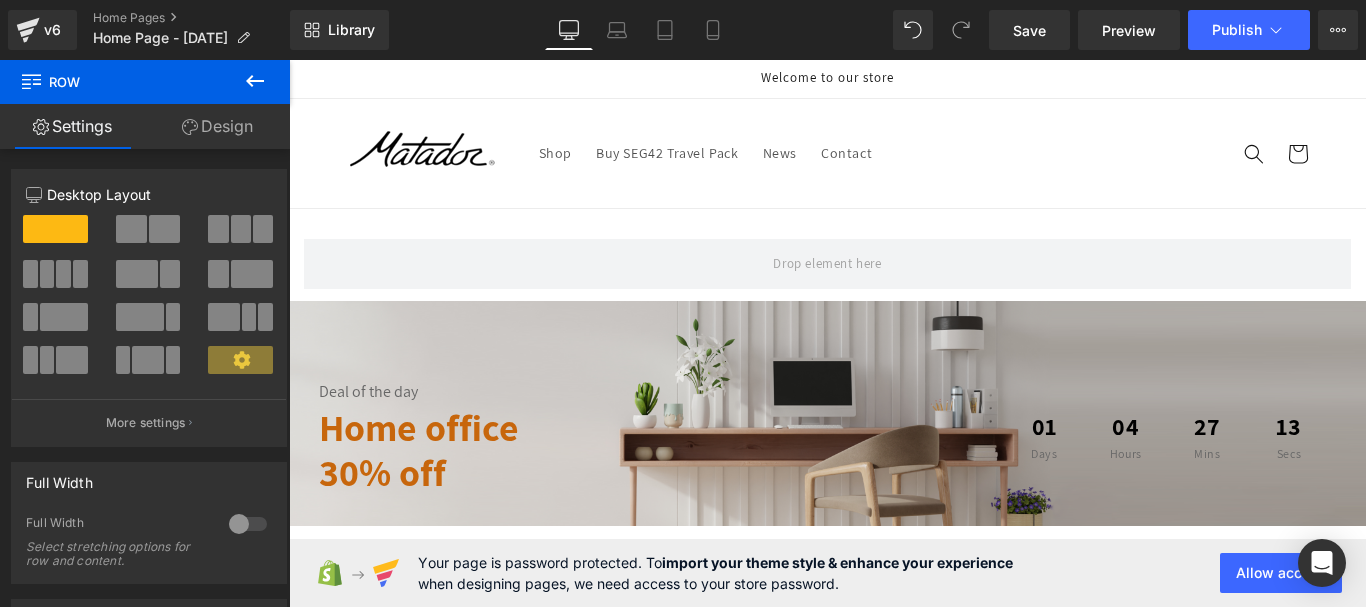 click 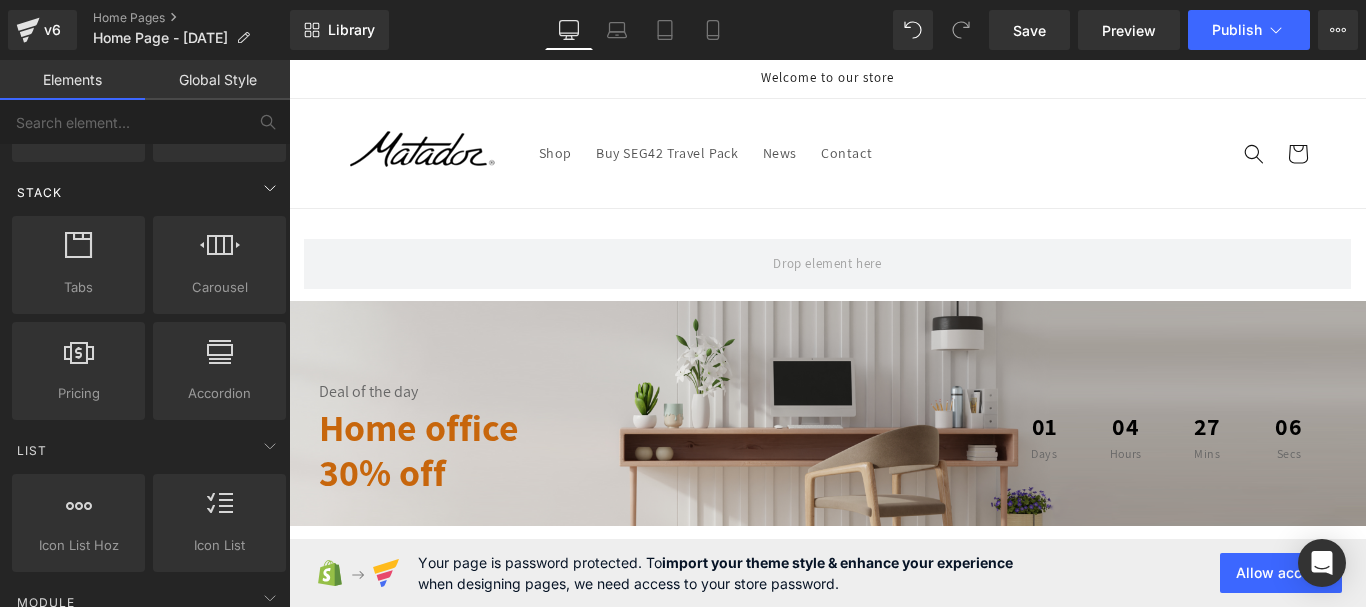 scroll, scrollTop: 500, scrollLeft: 0, axis: vertical 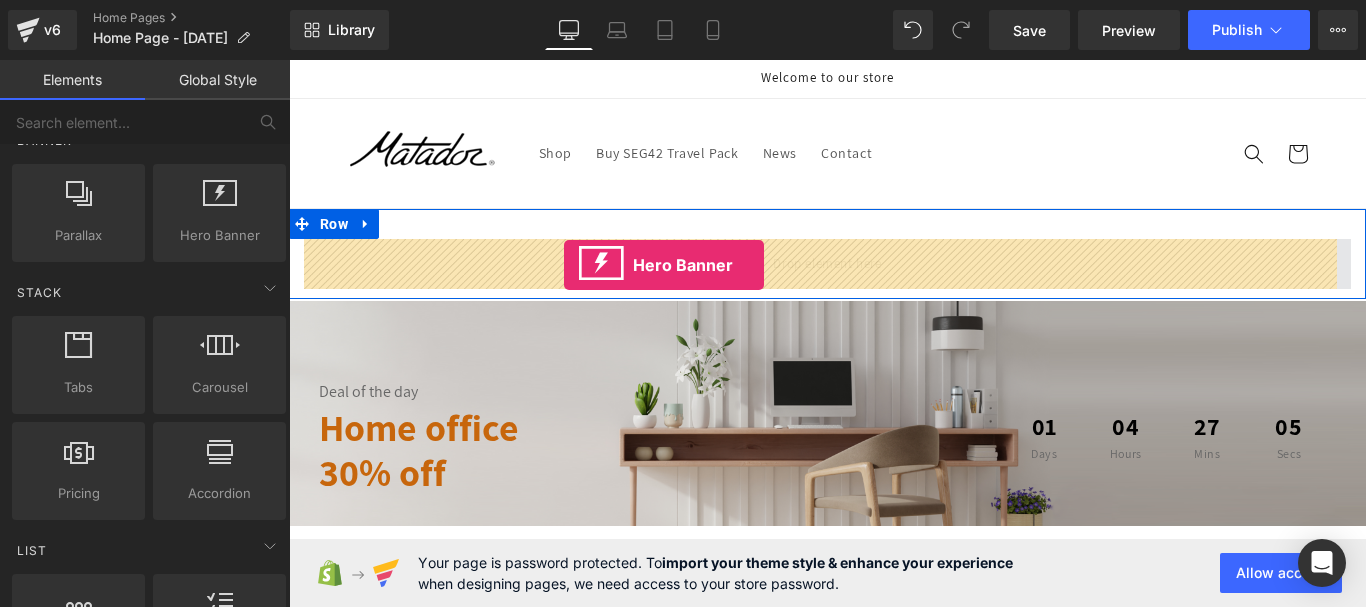 drag, startPoint x: 540, startPoint y: 293, endPoint x: 564, endPoint y: 265, distance: 36.878178 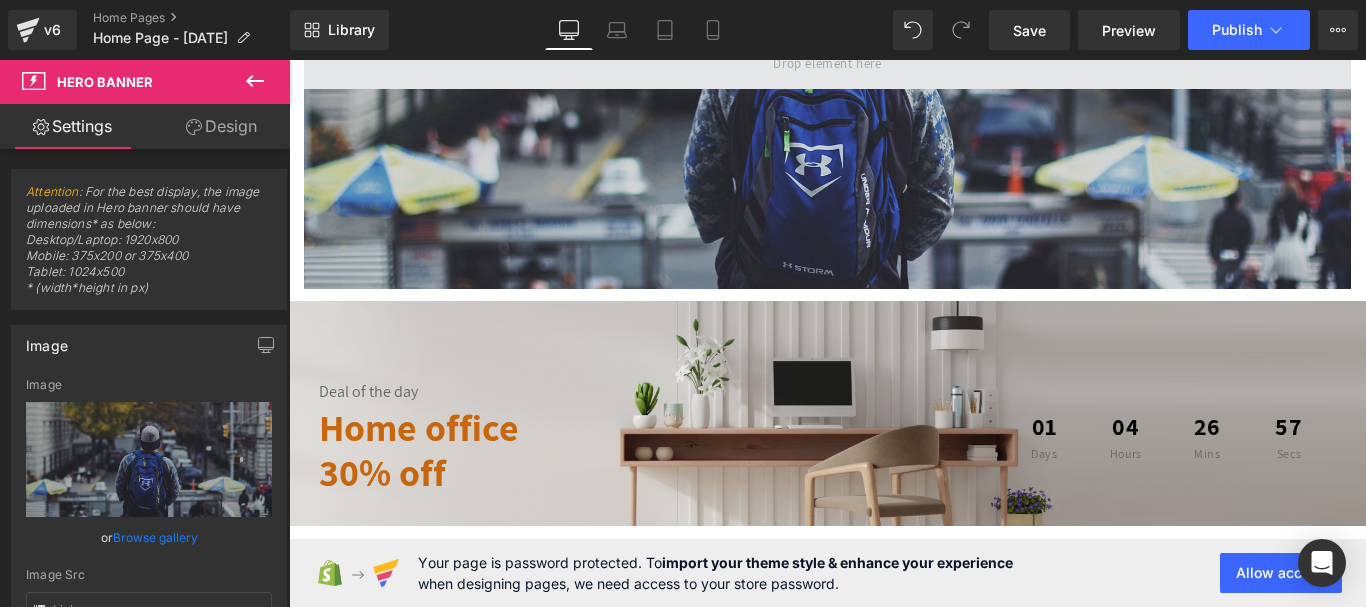 scroll, scrollTop: 600, scrollLeft: 0, axis: vertical 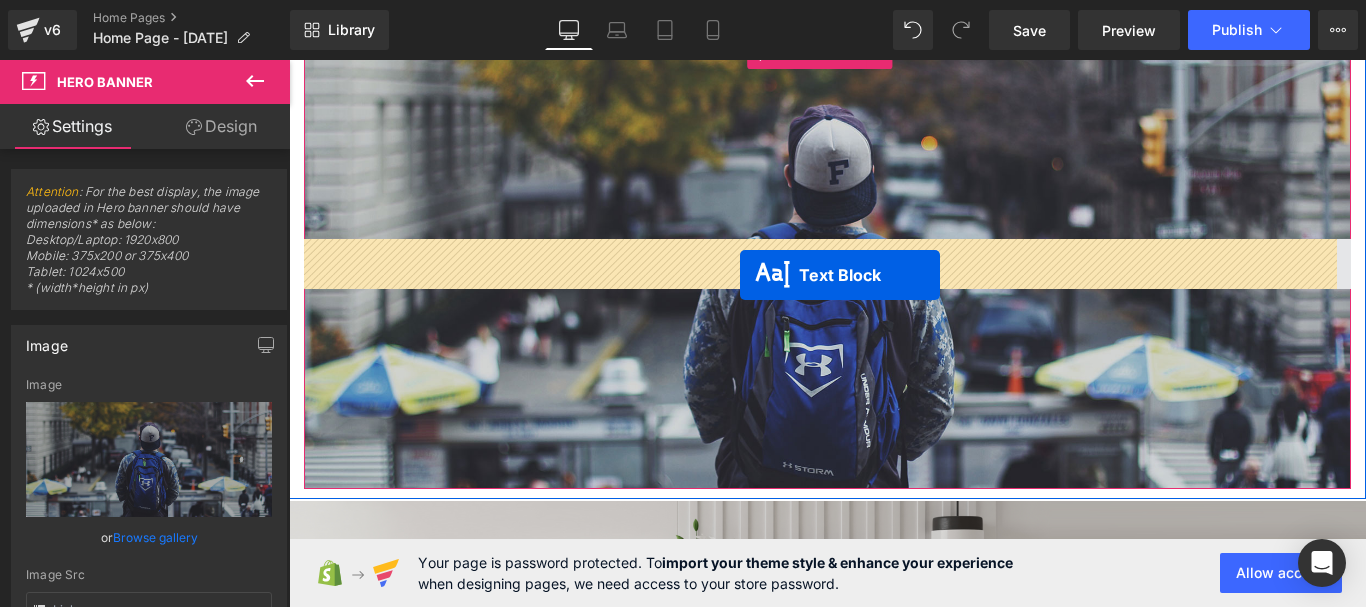 drag, startPoint x: 806, startPoint y: 401, endPoint x: 740, endPoint y: 273, distance: 144.01389 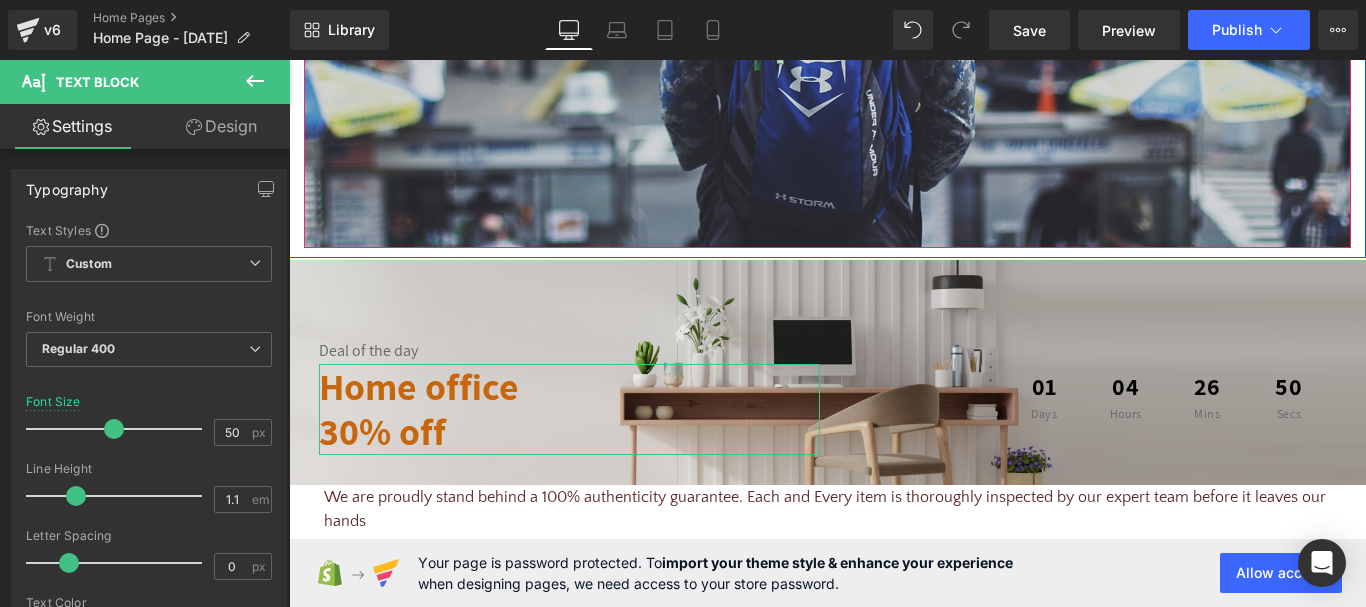 scroll, scrollTop: 800, scrollLeft: 0, axis: vertical 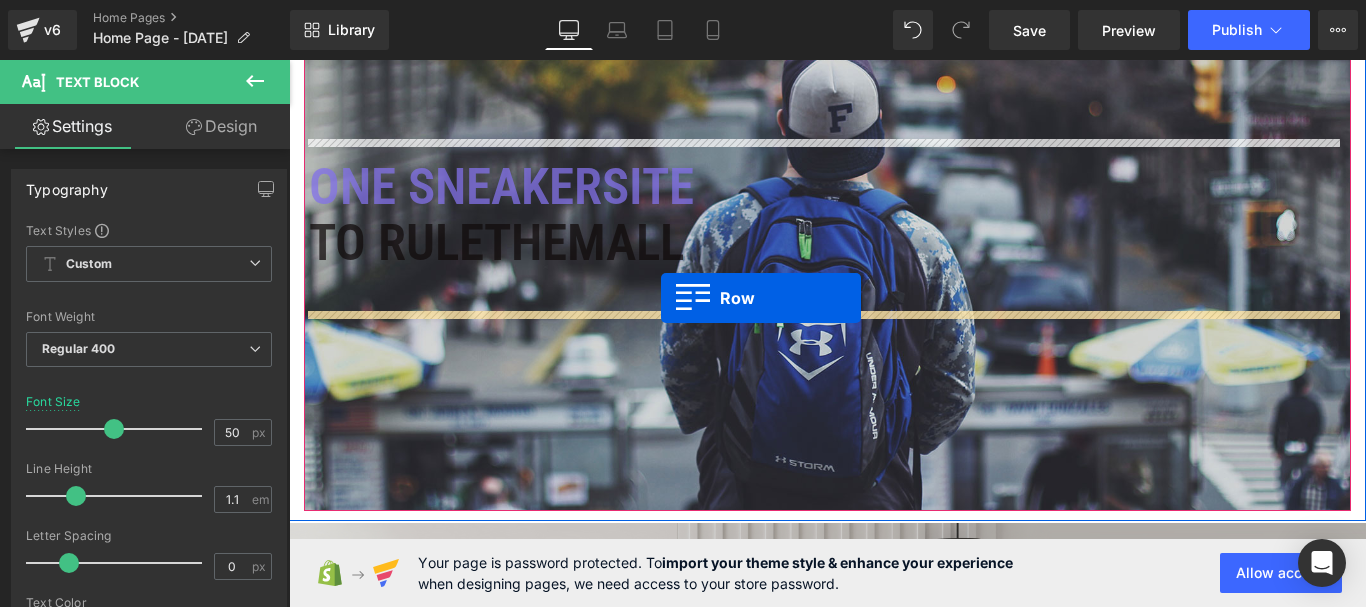 drag, startPoint x: 336, startPoint y: 267, endPoint x: 661, endPoint y: 298, distance: 326.47513 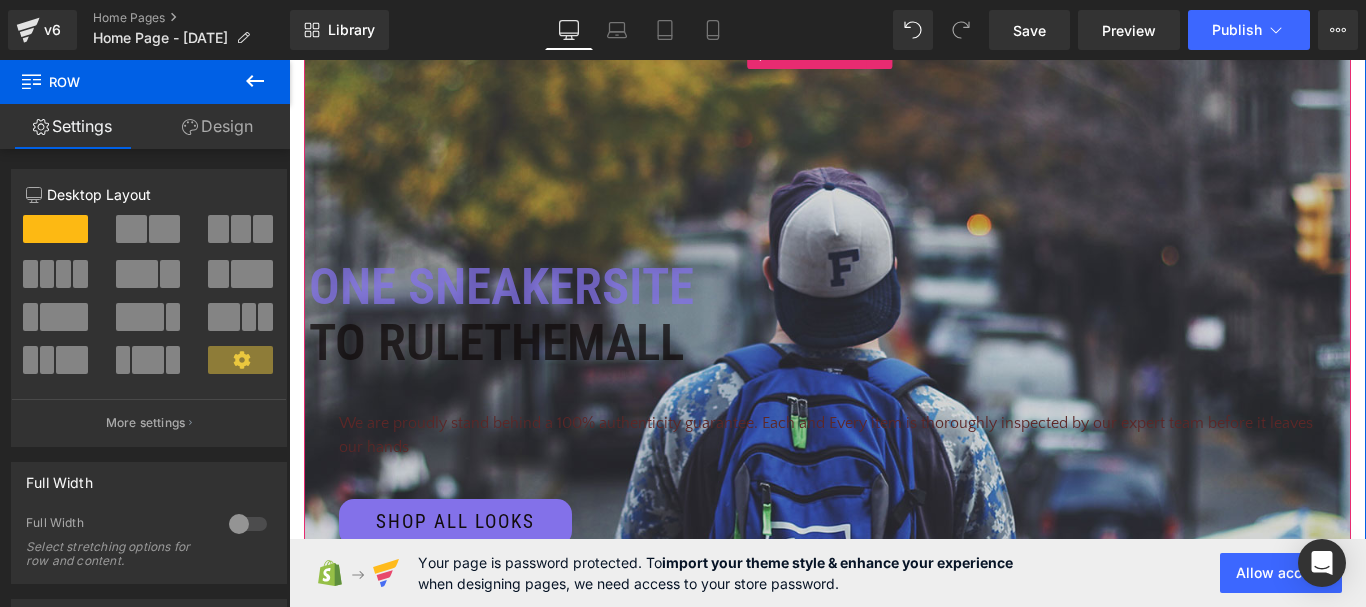 scroll, scrollTop: 100, scrollLeft: 0, axis: vertical 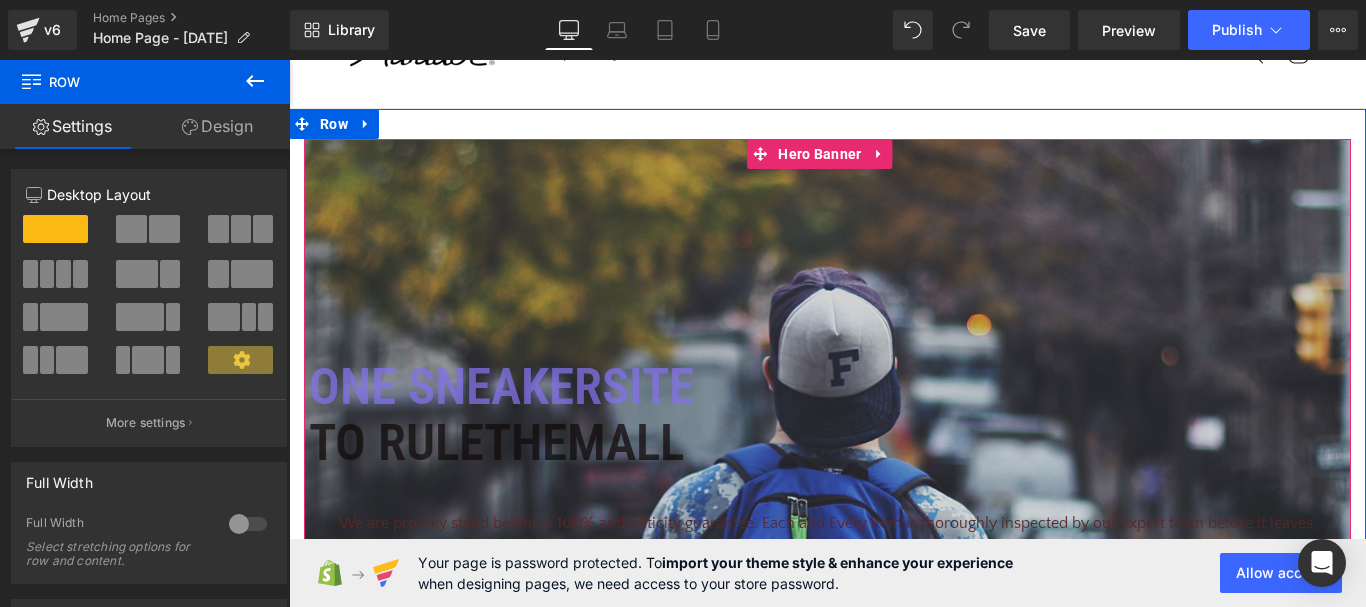 click on "Hero Banner" at bounding box center [819, 154] 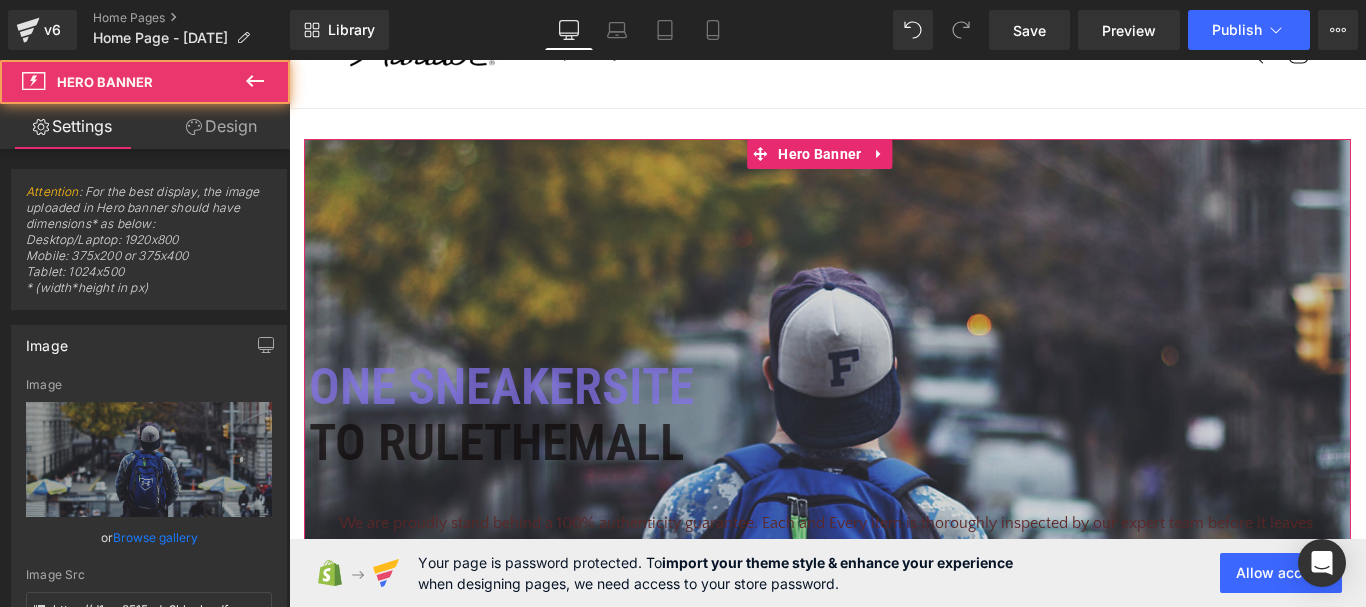 click on "Design" at bounding box center (221, 126) 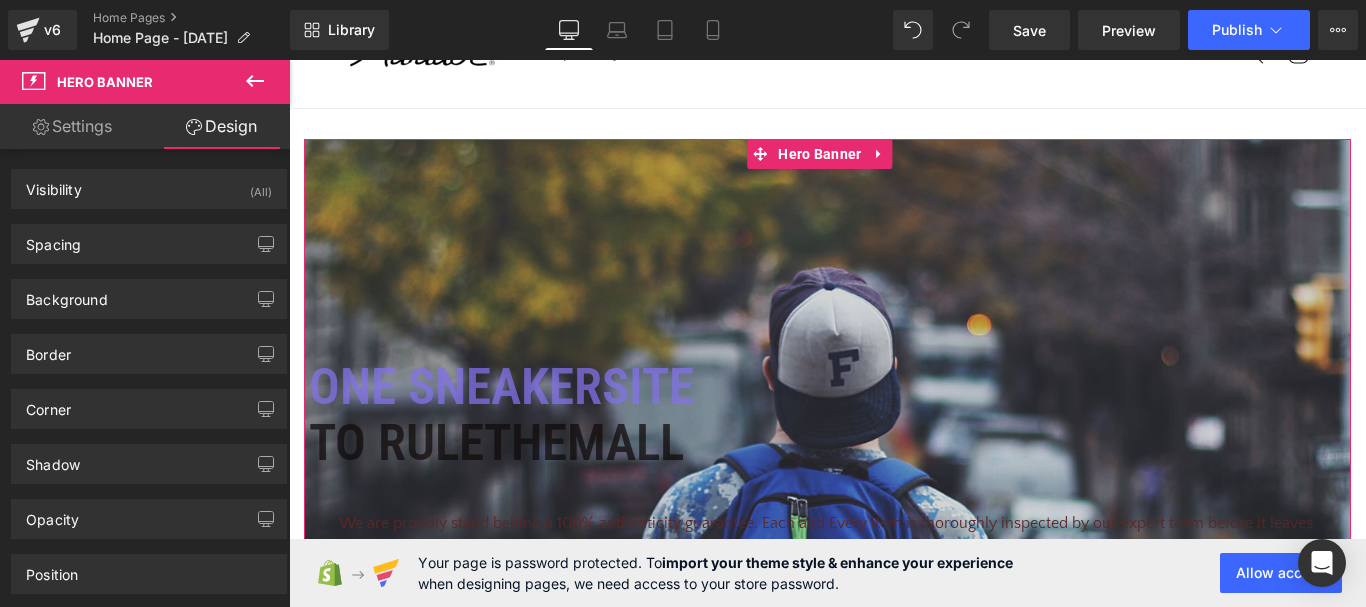 click on "Settings" at bounding box center (72, 126) 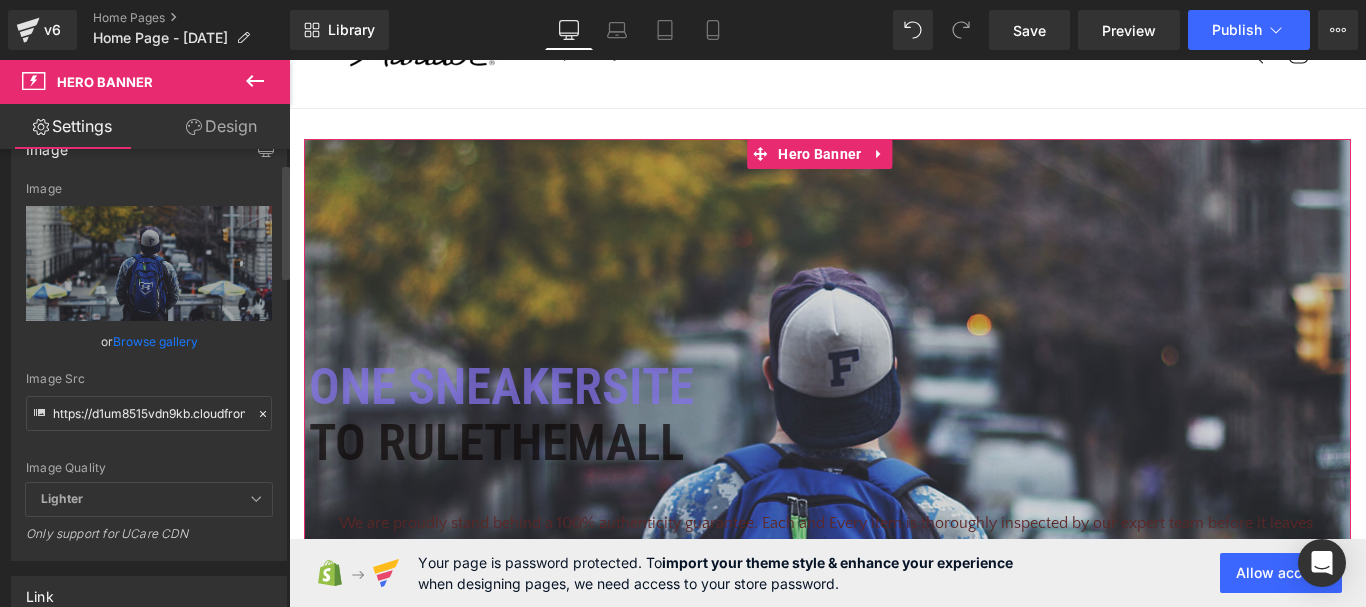 scroll, scrollTop: 200, scrollLeft: 0, axis: vertical 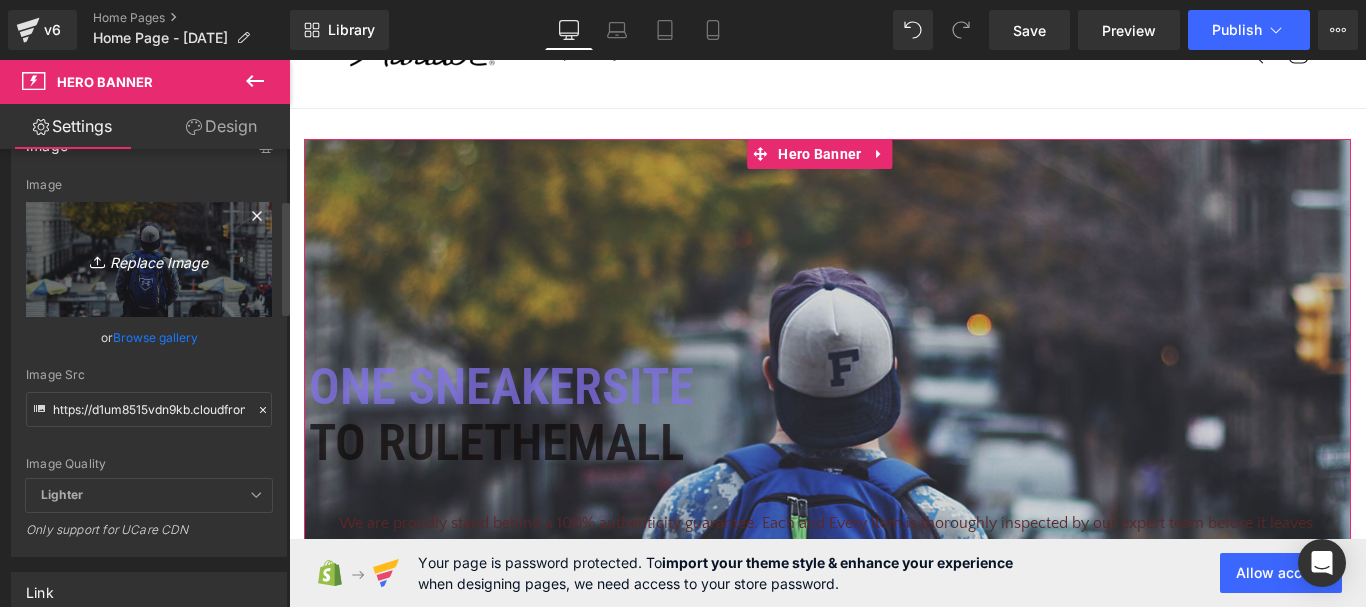 click on "Replace Image" at bounding box center (149, 259) 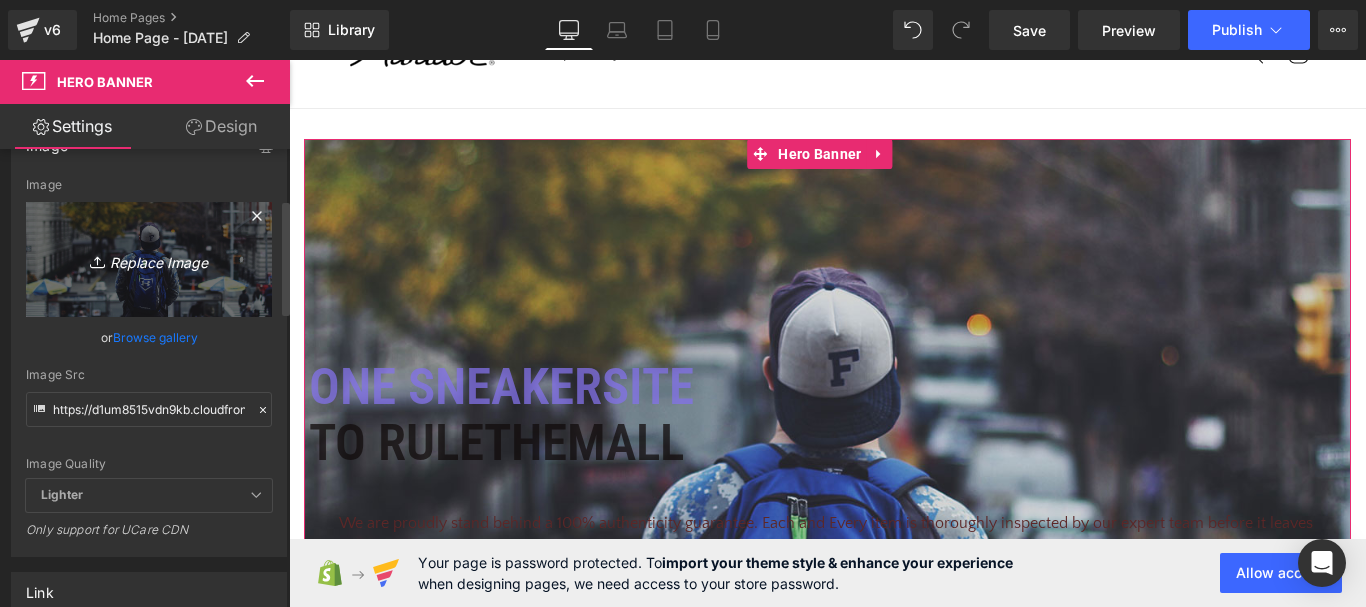 type on "C:\fakepath\images.jpg" 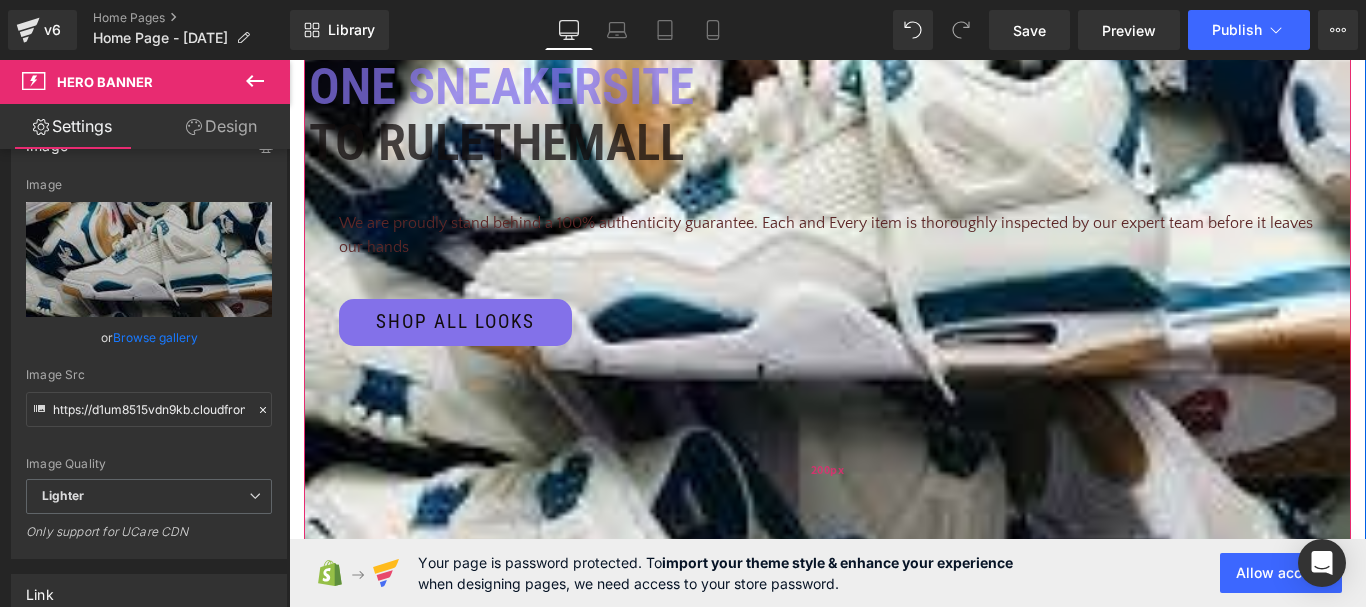 scroll, scrollTop: 300, scrollLeft: 0, axis: vertical 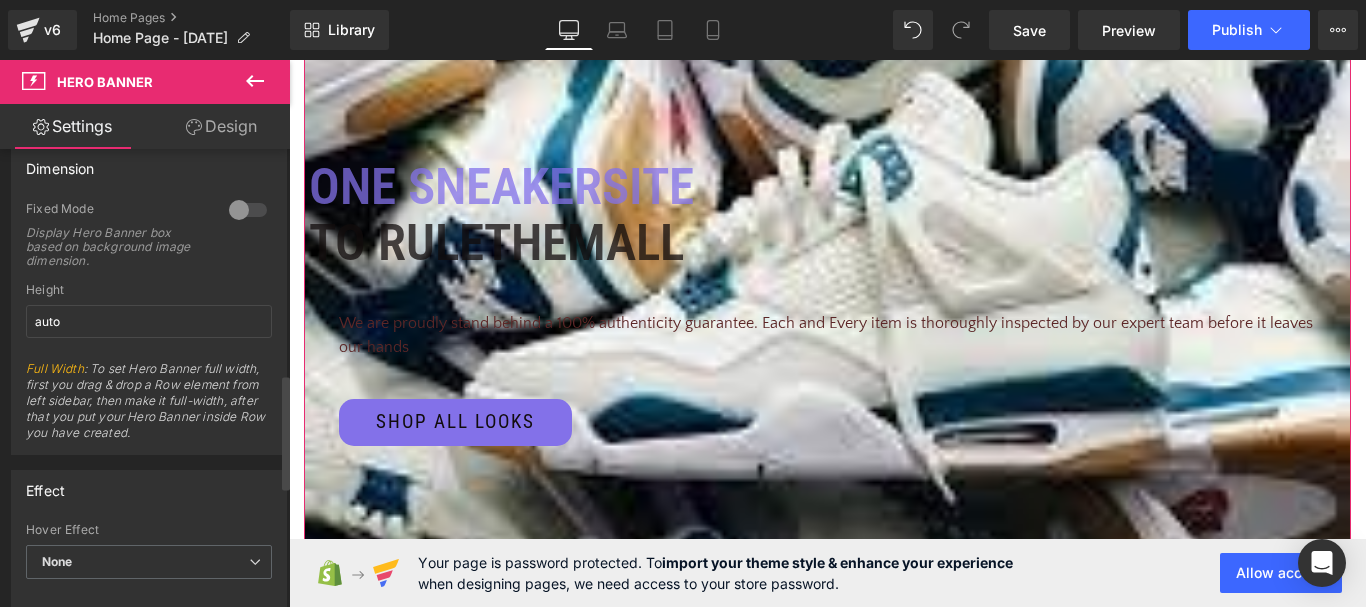 drag, startPoint x: 240, startPoint y: 209, endPoint x: 8, endPoint y: 160, distance: 237.11812 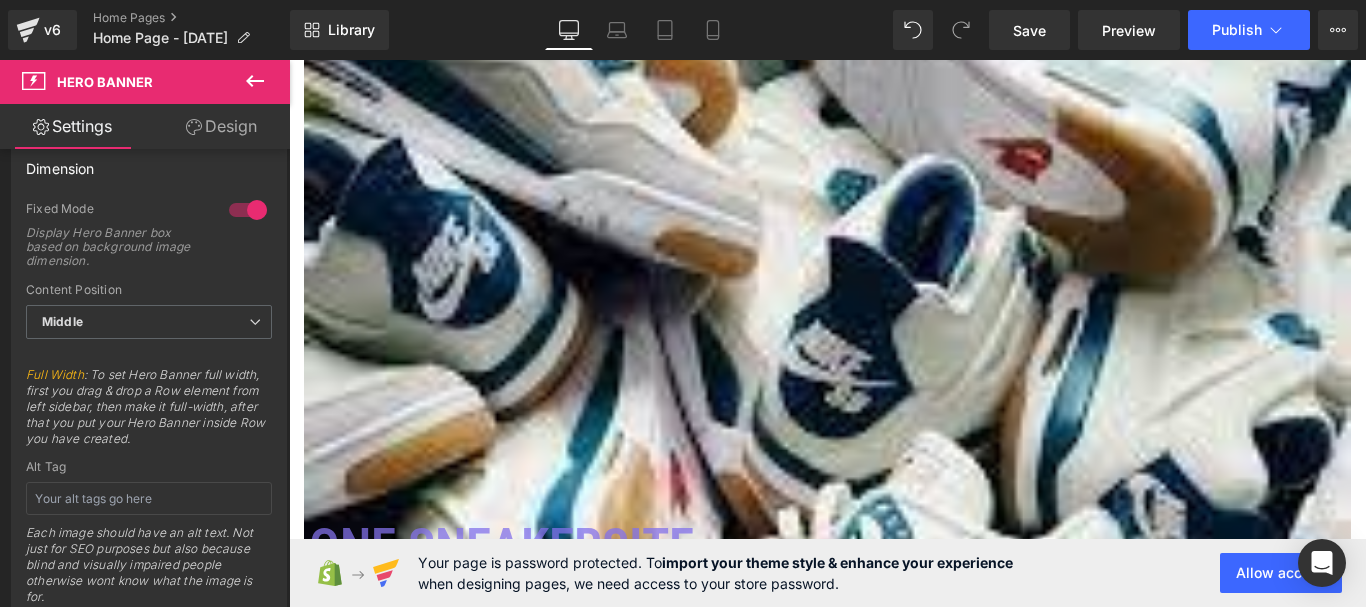 scroll, scrollTop: 200, scrollLeft: 0, axis: vertical 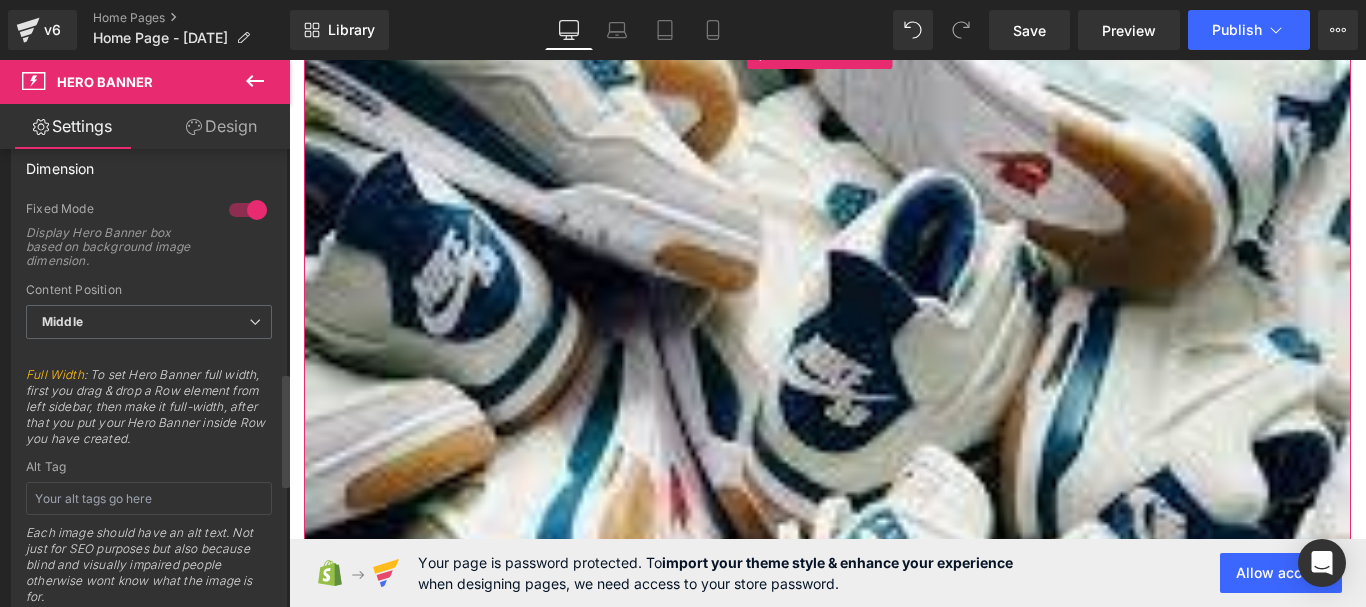 click at bounding box center [248, 210] 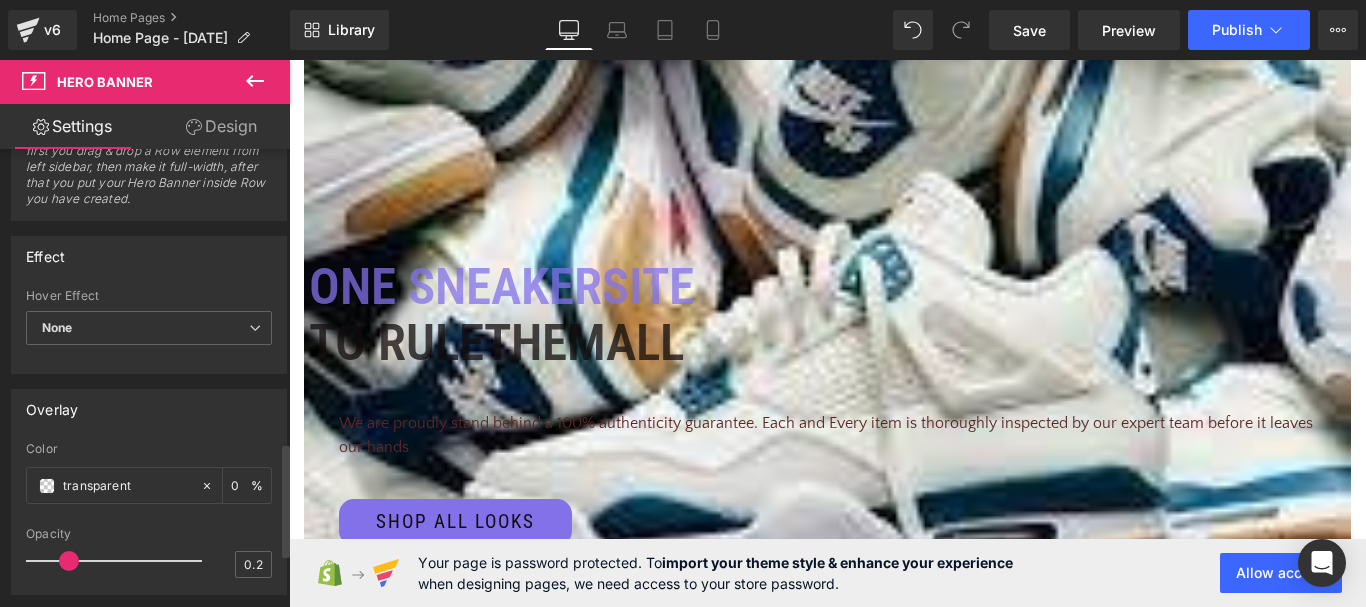 scroll, scrollTop: 1200, scrollLeft: 0, axis: vertical 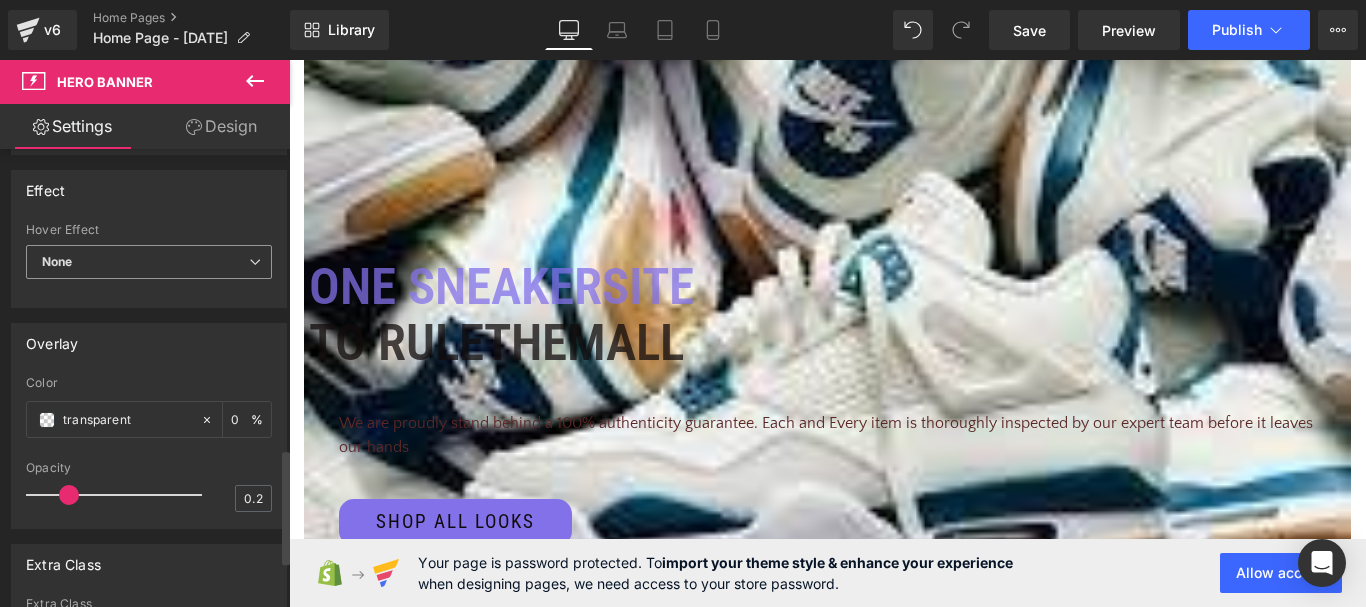 click on "None" at bounding box center (149, 262) 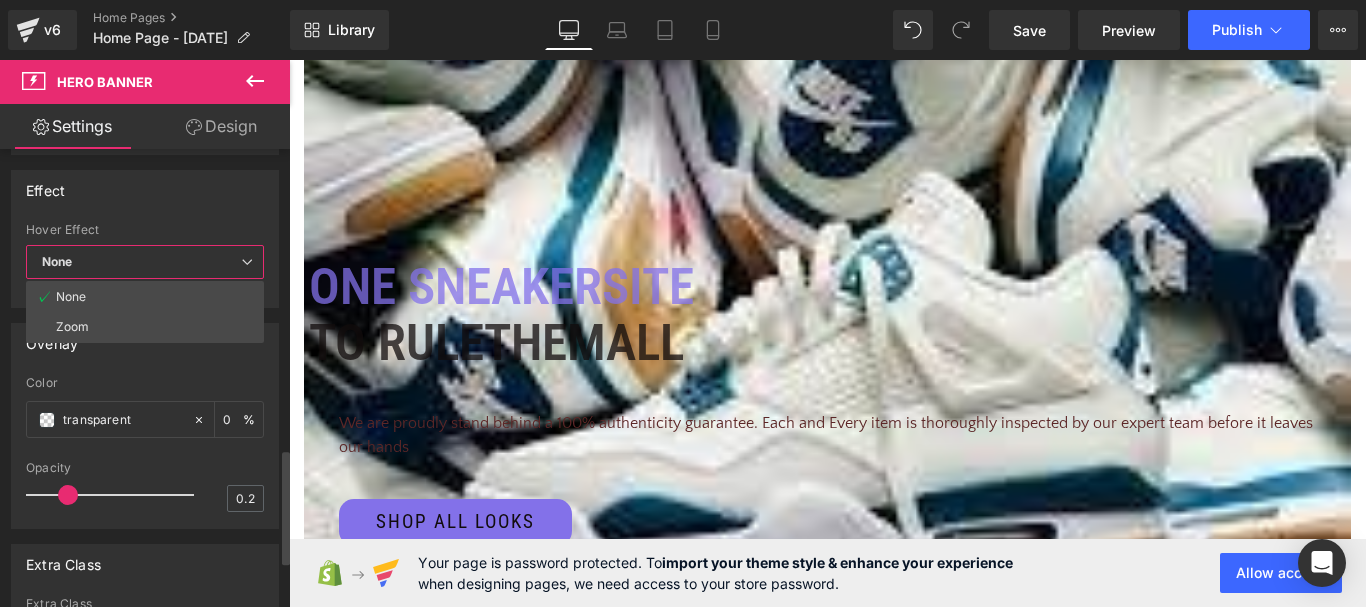 click on "Effect" at bounding box center (145, 190) 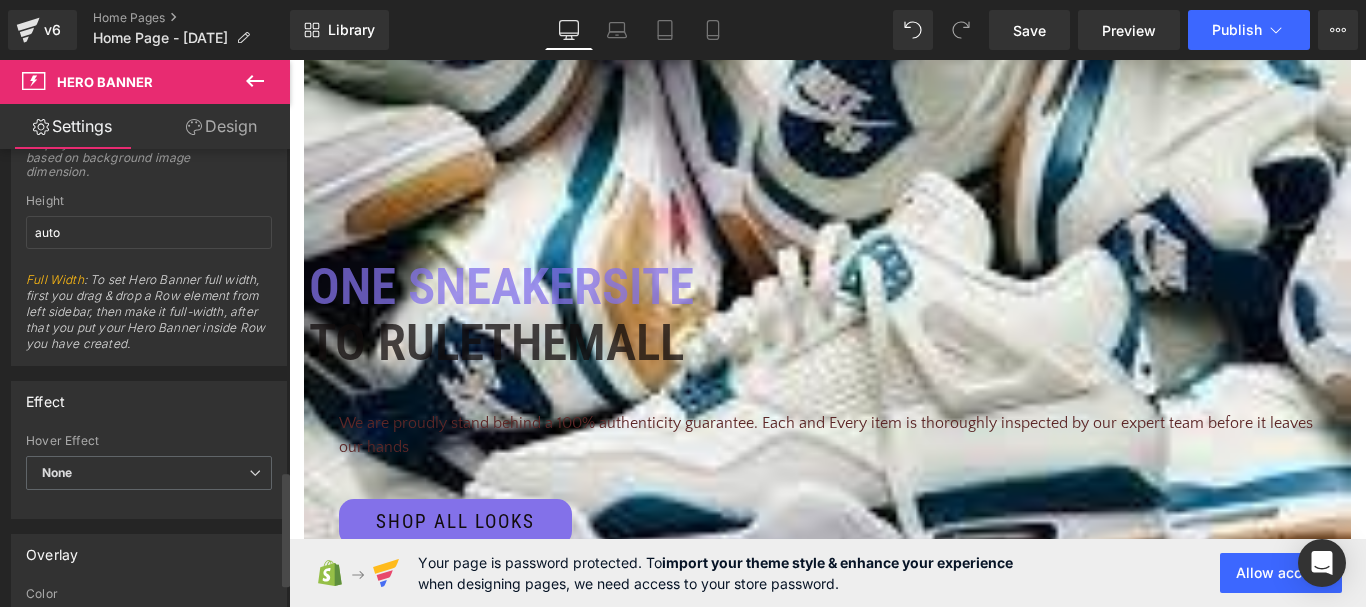 scroll, scrollTop: 1289, scrollLeft: 0, axis: vertical 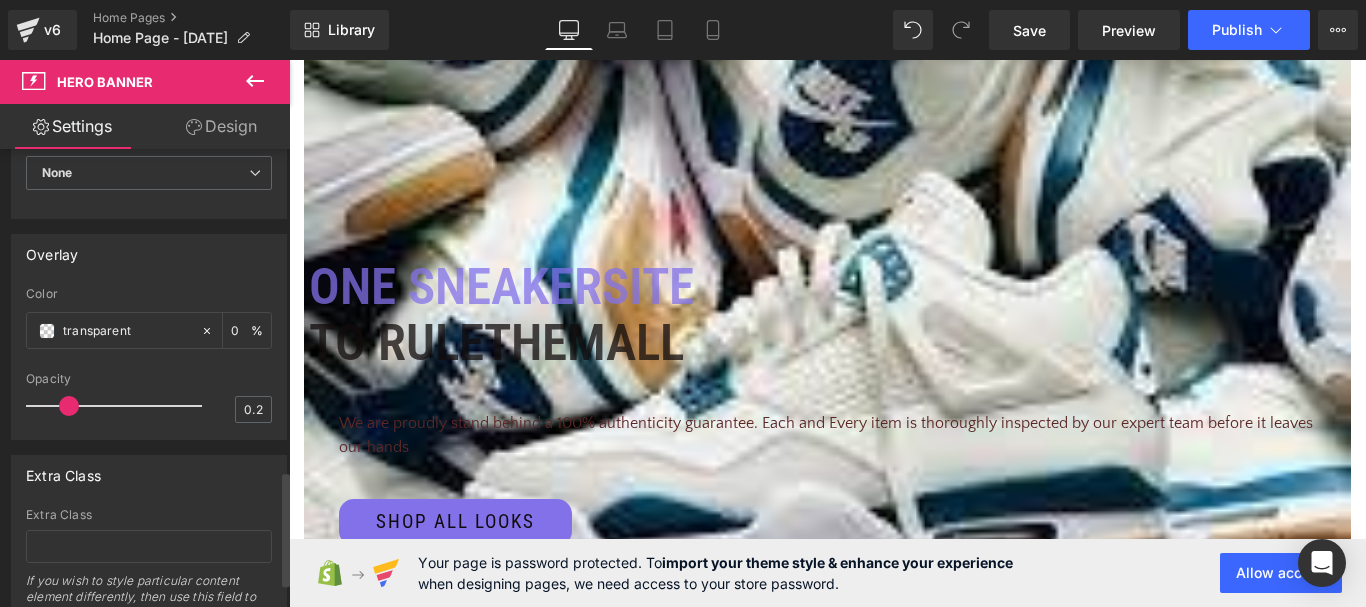 drag, startPoint x: 70, startPoint y: 401, endPoint x: 55, endPoint y: 401, distance: 15 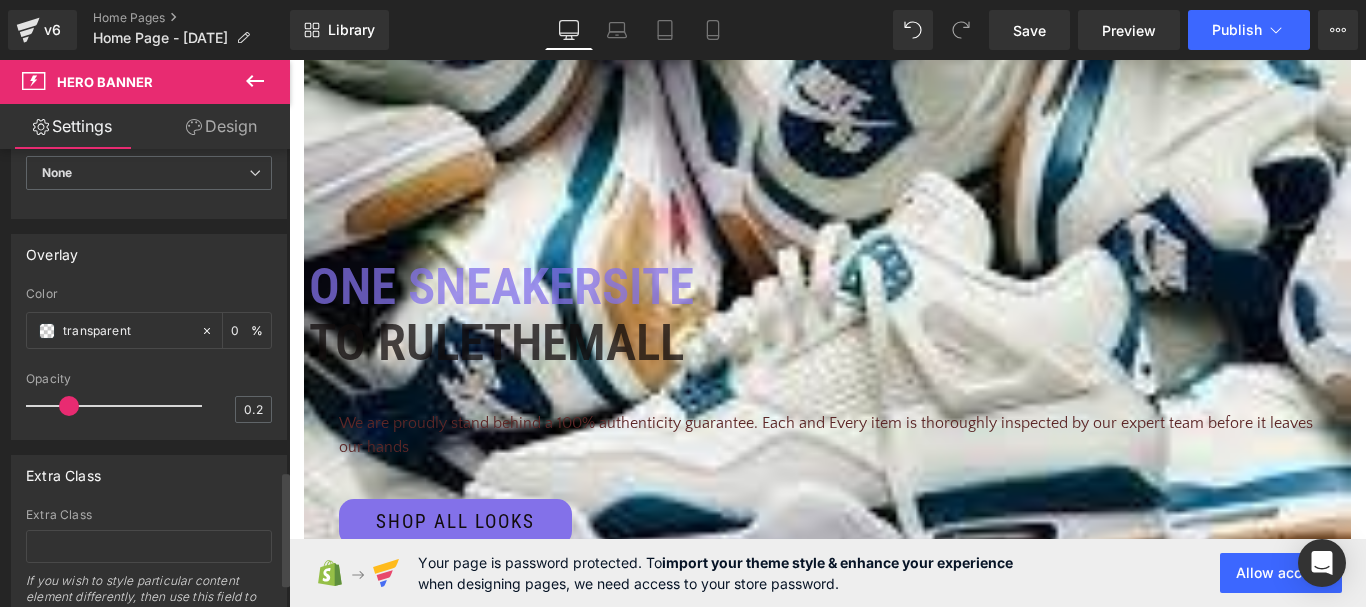drag, startPoint x: 56, startPoint y: 406, endPoint x: 70, endPoint y: 406, distance: 14 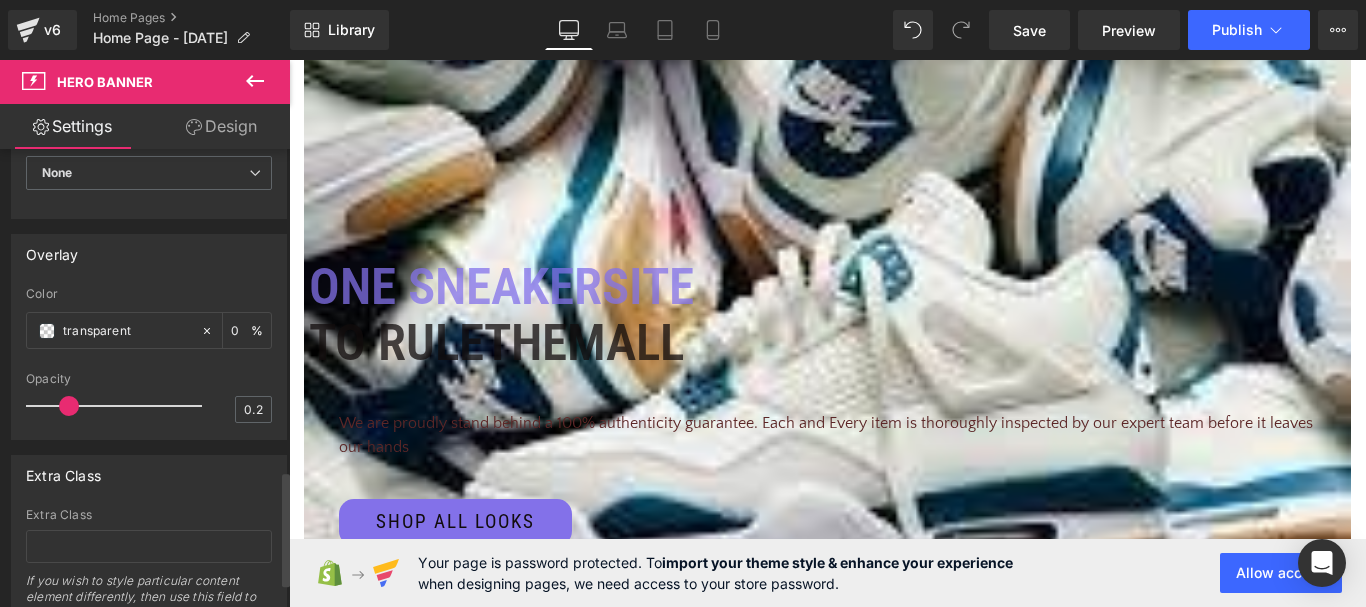click at bounding box center (69, 406) 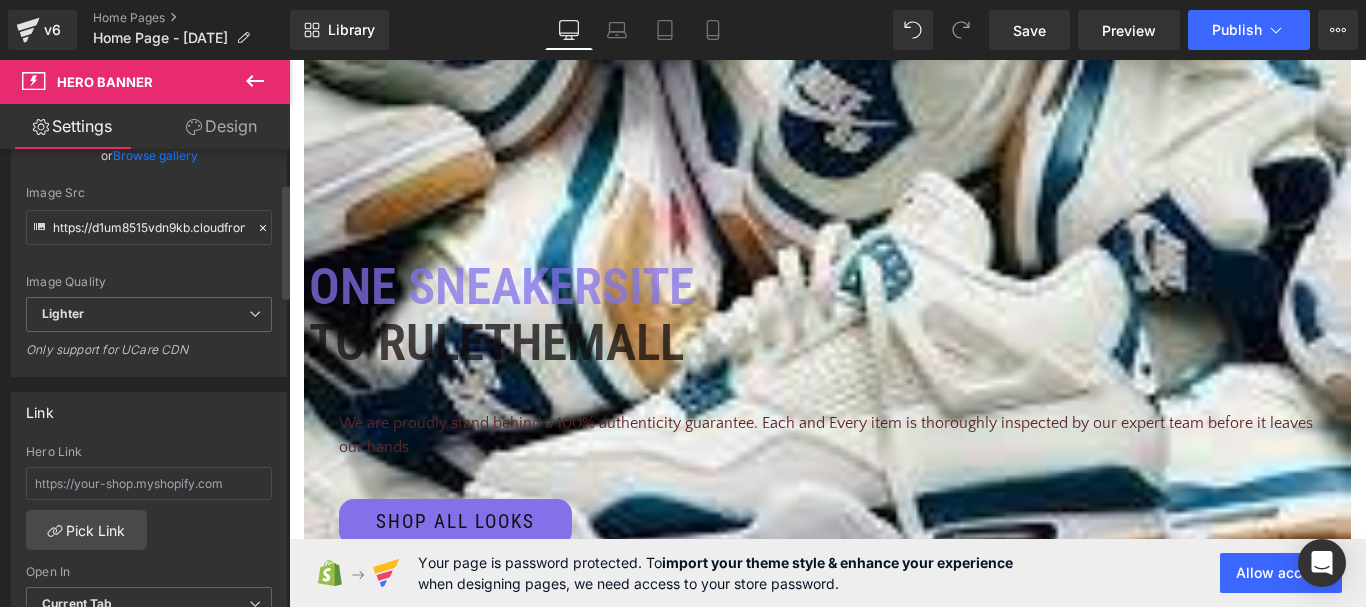 scroll, scrollTop: 0, scrollLeft: 0, axis: both 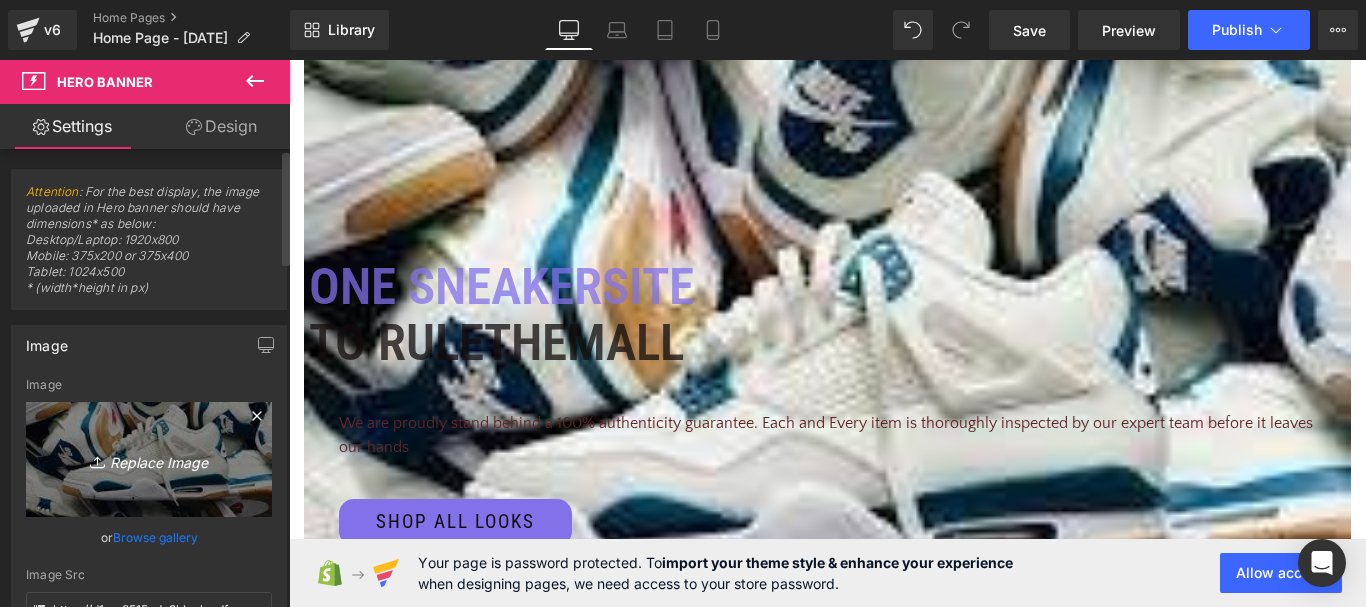 click on "Replace Image" at bounding box center [149, 459] 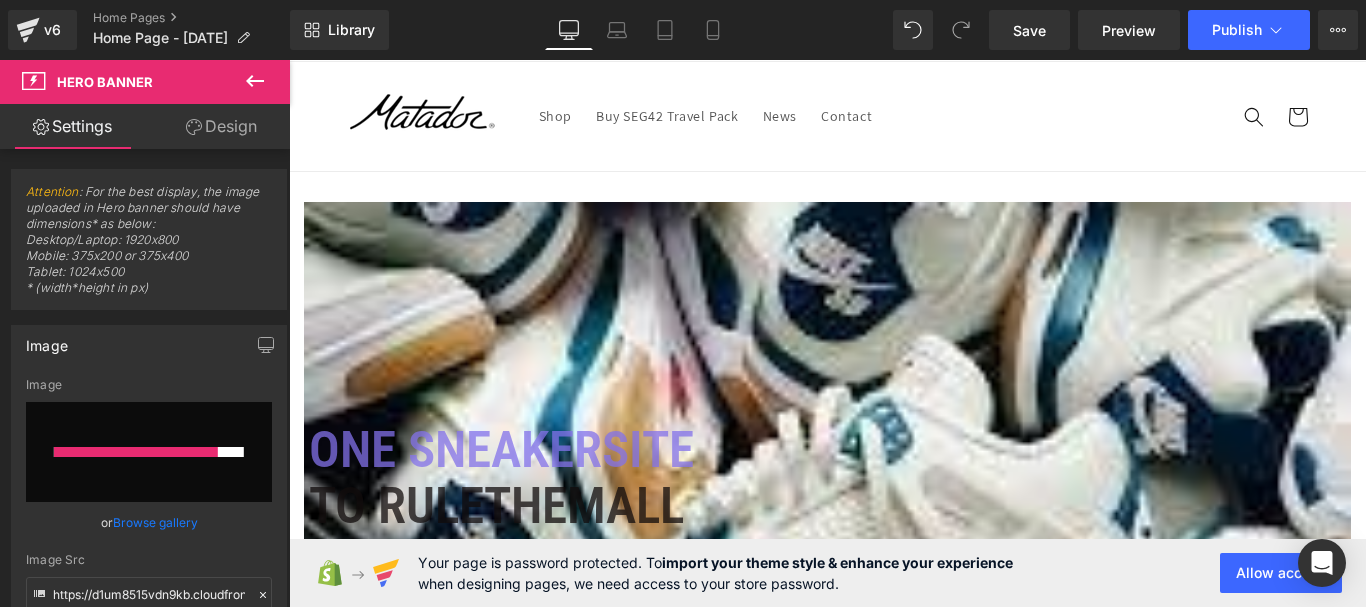 scroll, scrollTop: 100, scrollLeft: 0, axis: vertical 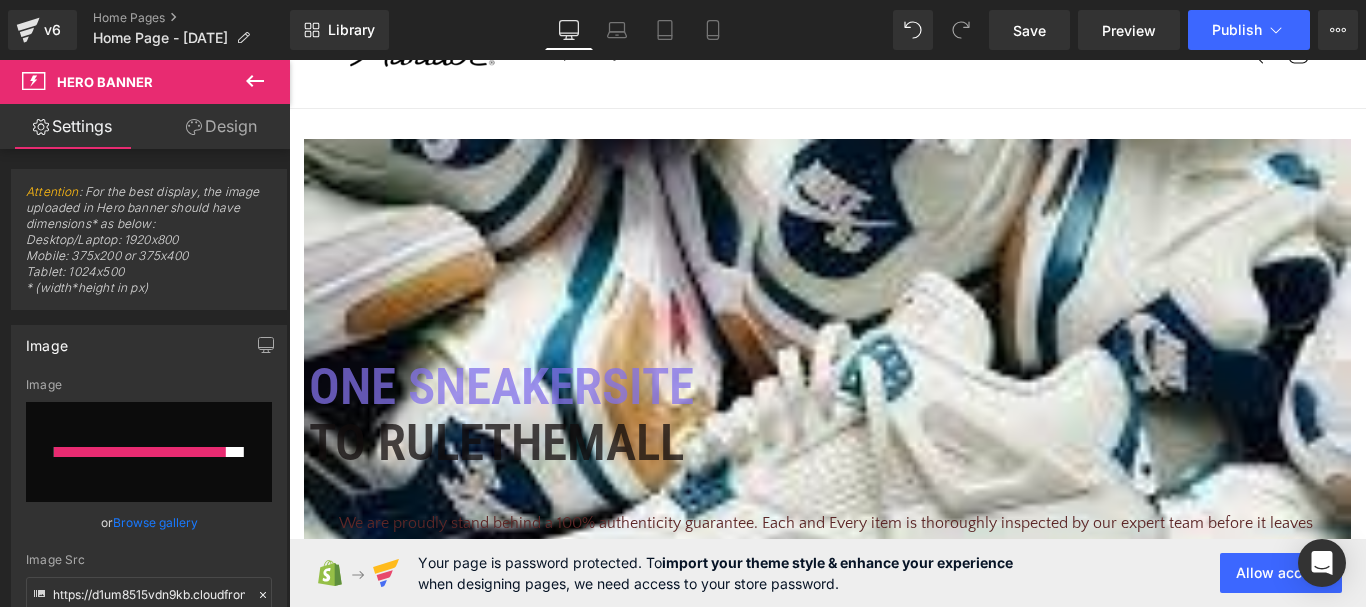 click on "Shop
Buy SEG42 Travel Pack
News
Contact
Shop
Buy SEG42 Travel Pack
News
Contact
Search" at bounding box center (827, 53) 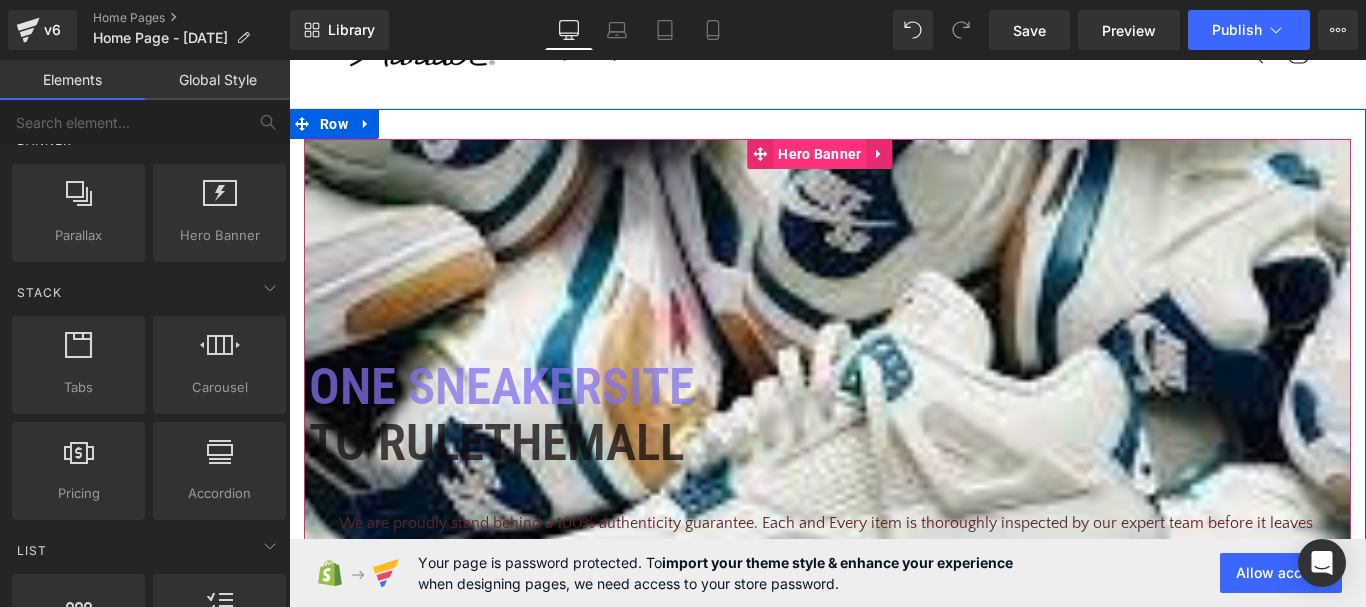 click on "Hero Banner" at bounding box center [819, 154] 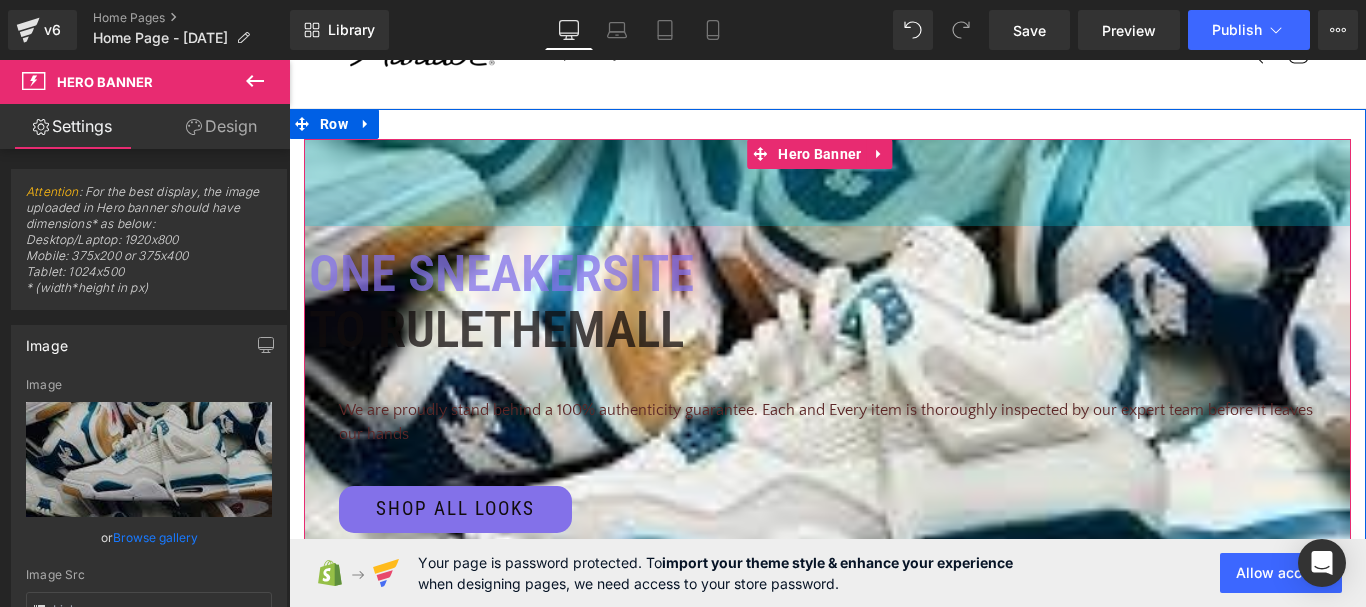 drag, startPoint x: 819, startPoint y: 197, endPoint x: 768, endPoint y: 84, distance: 123.97581 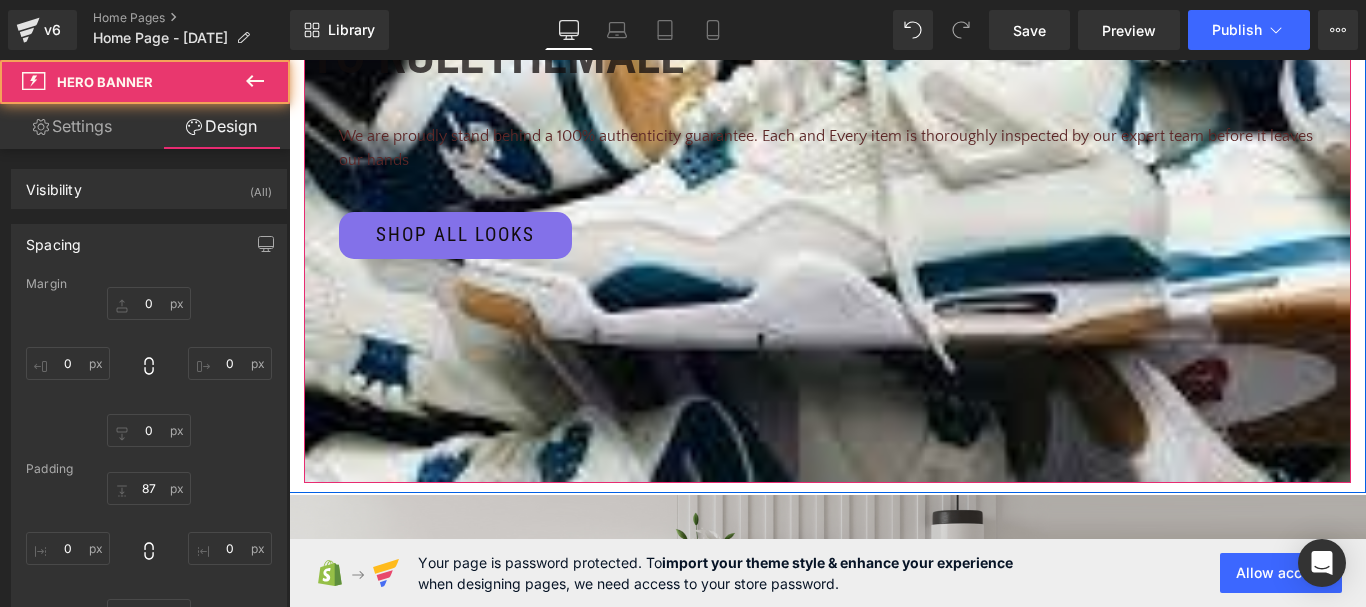 scroll, scrollTop: 500, scrollLeft: 0, axis: vertical 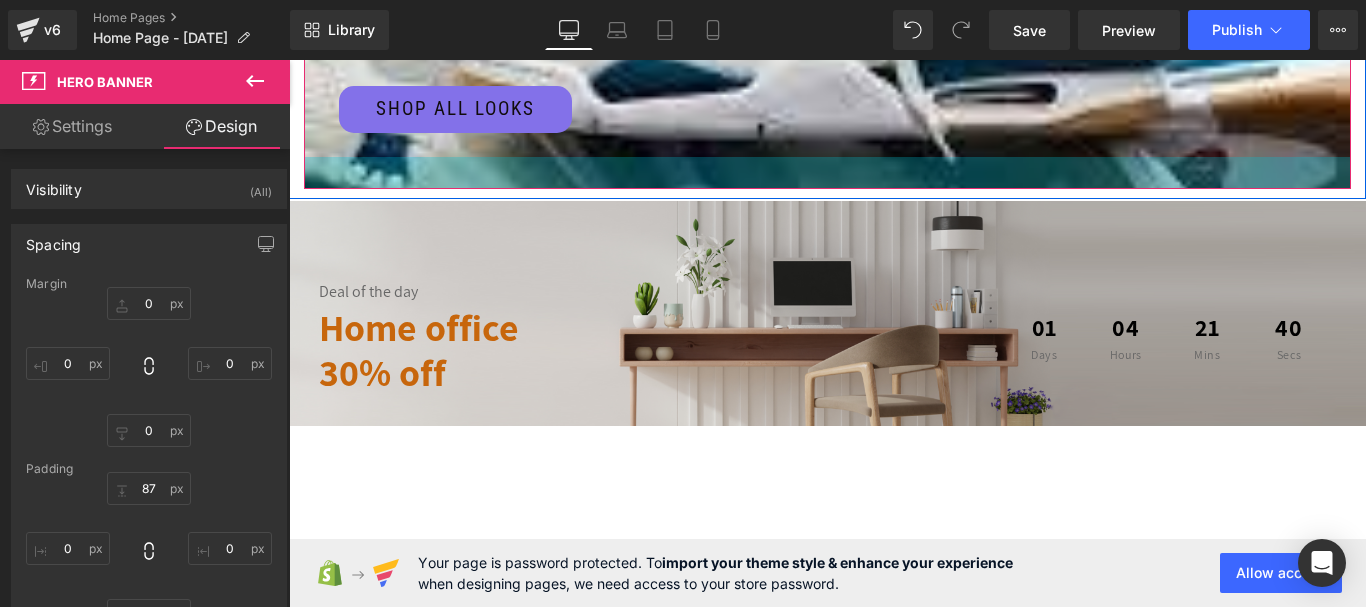 drag, startPoint x: 795, startPoint y: 299, endPoint x: 754, endPoint y: 132, distance: 171.9593 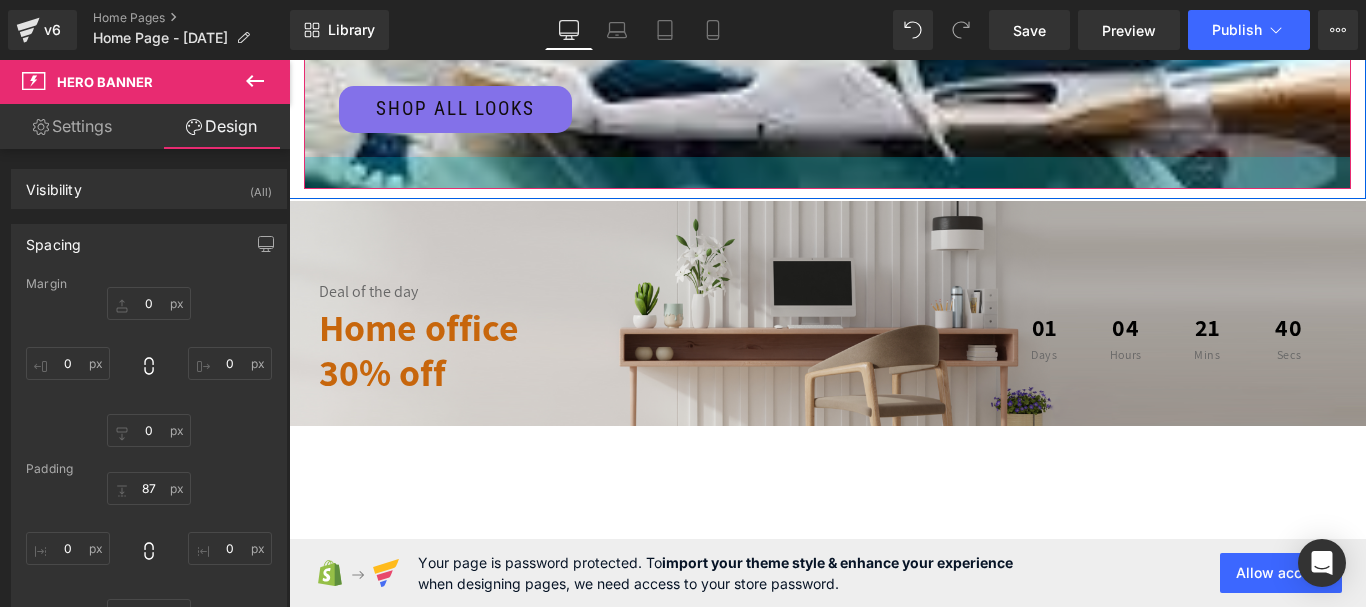 click on "One sneakersite To rule  them  all Text Block         We are proudly stand behind a 100% authenticity guarantee. Each and Every item is thoroughly inspected by our expert team before it leaves our hands Text Block         Shop all looks Button         Row
Hero Banner   87px   32px" at bounding box center [827, -36] 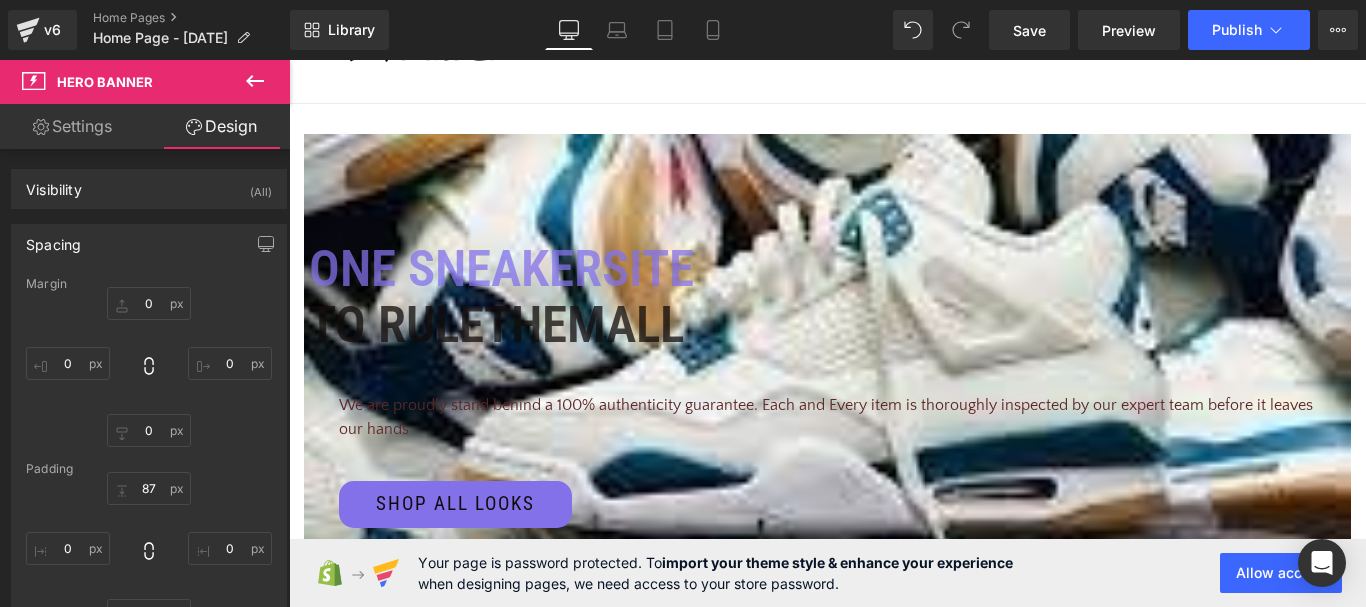 scroll, scrollTop: 100, scrollLeft: 0, axis: vertical 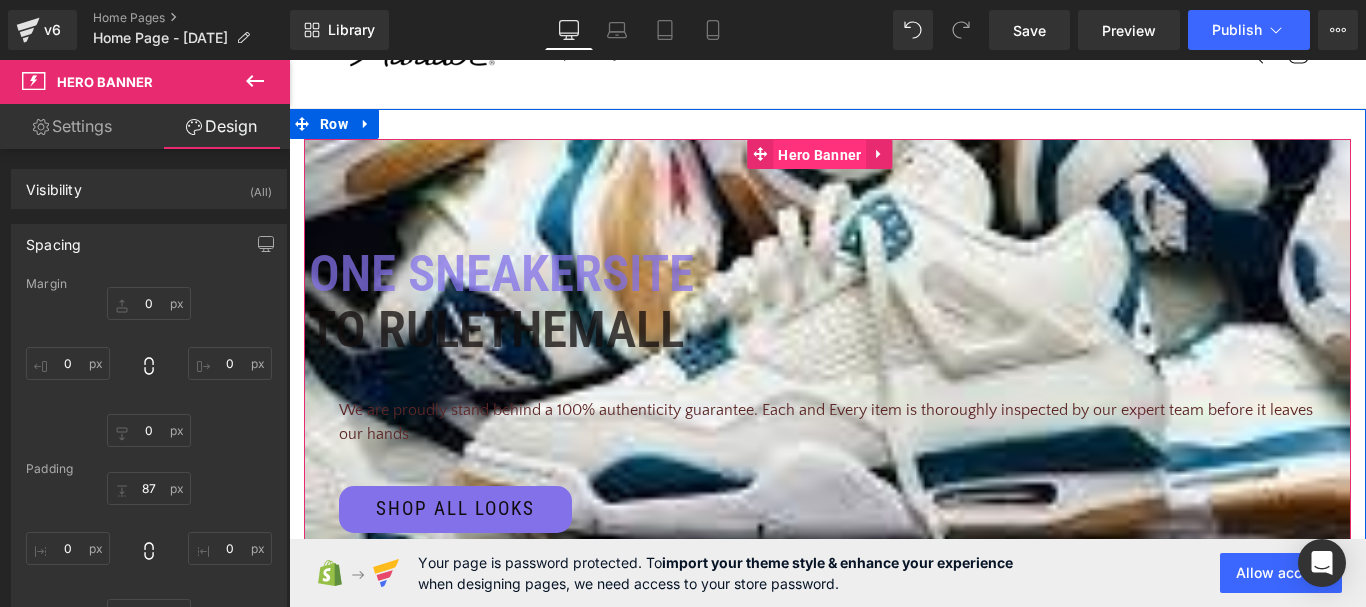 click on "Hero Banner" at bounding box center (819, 155) 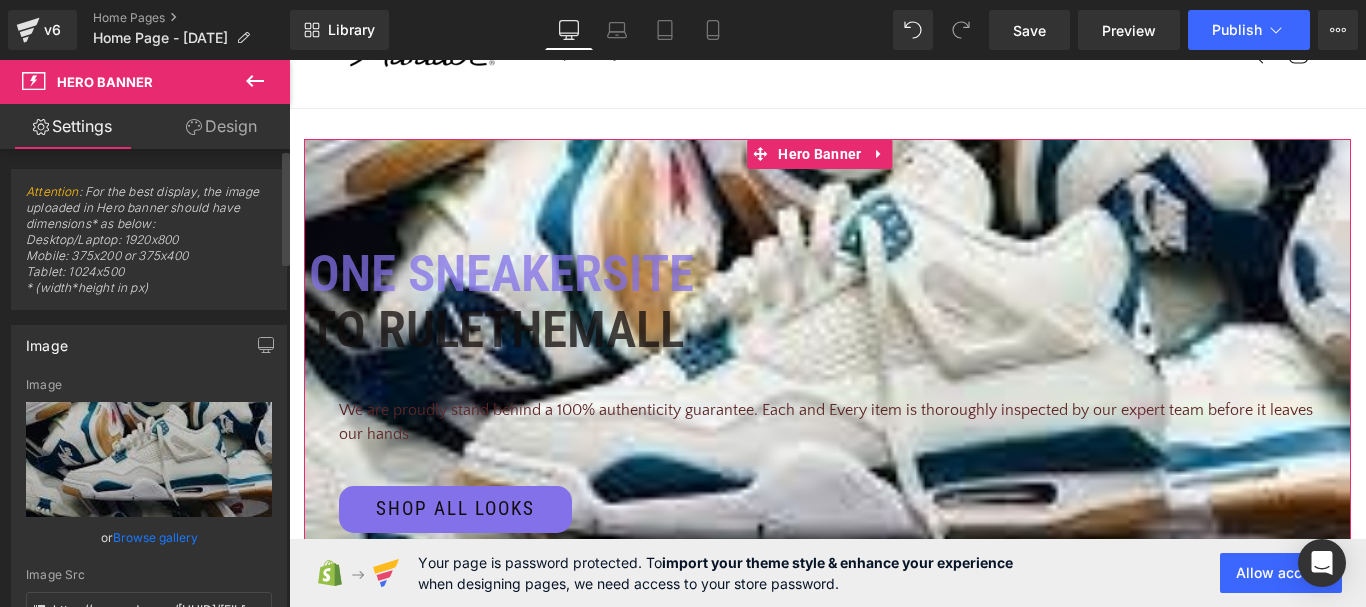 click on "Browse gallery" at bounding box center [155, 537] 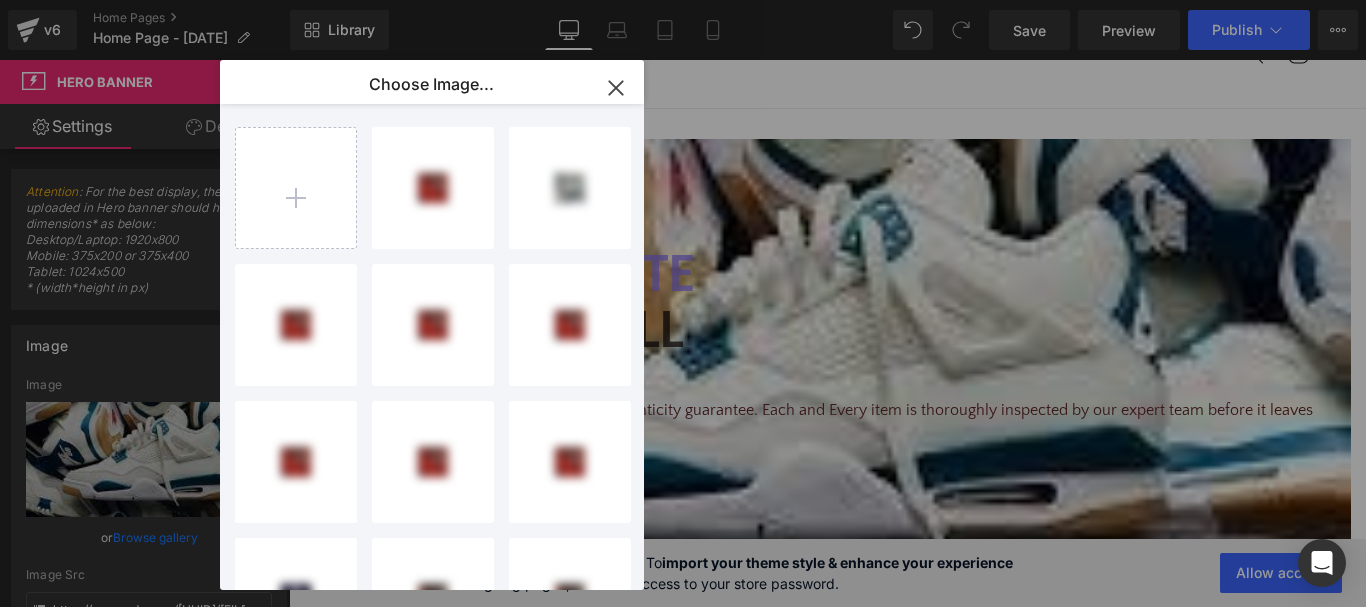 click 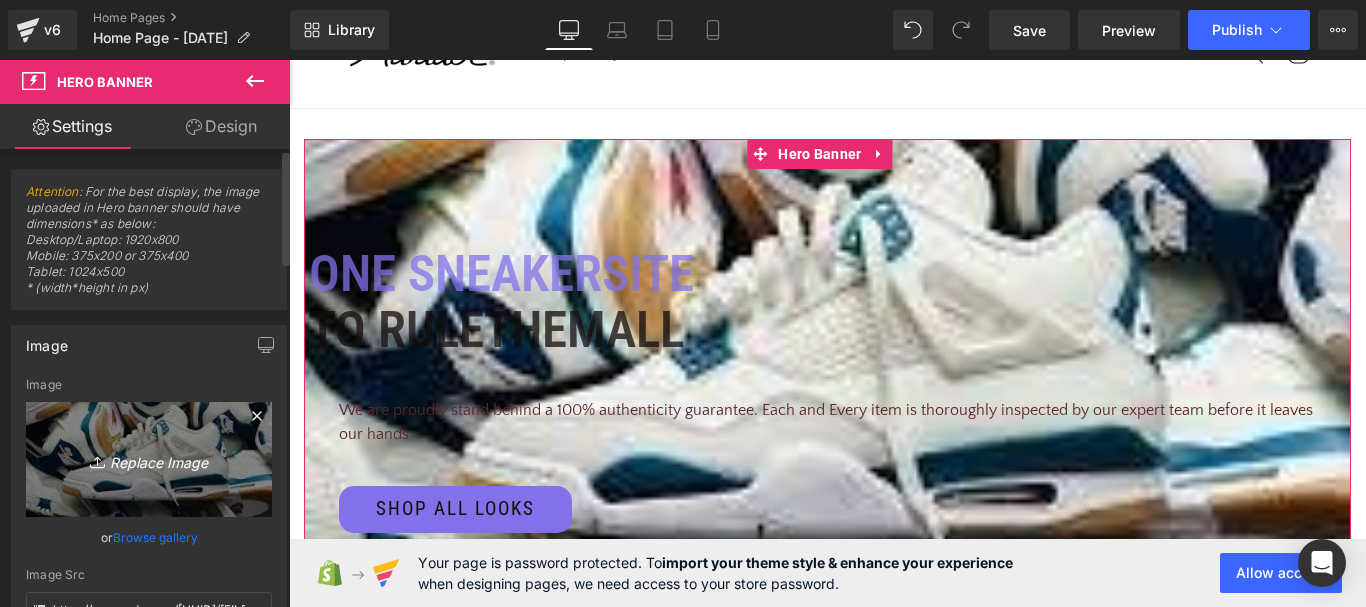 click on "Replace Image" at bounding box center (149, 459) 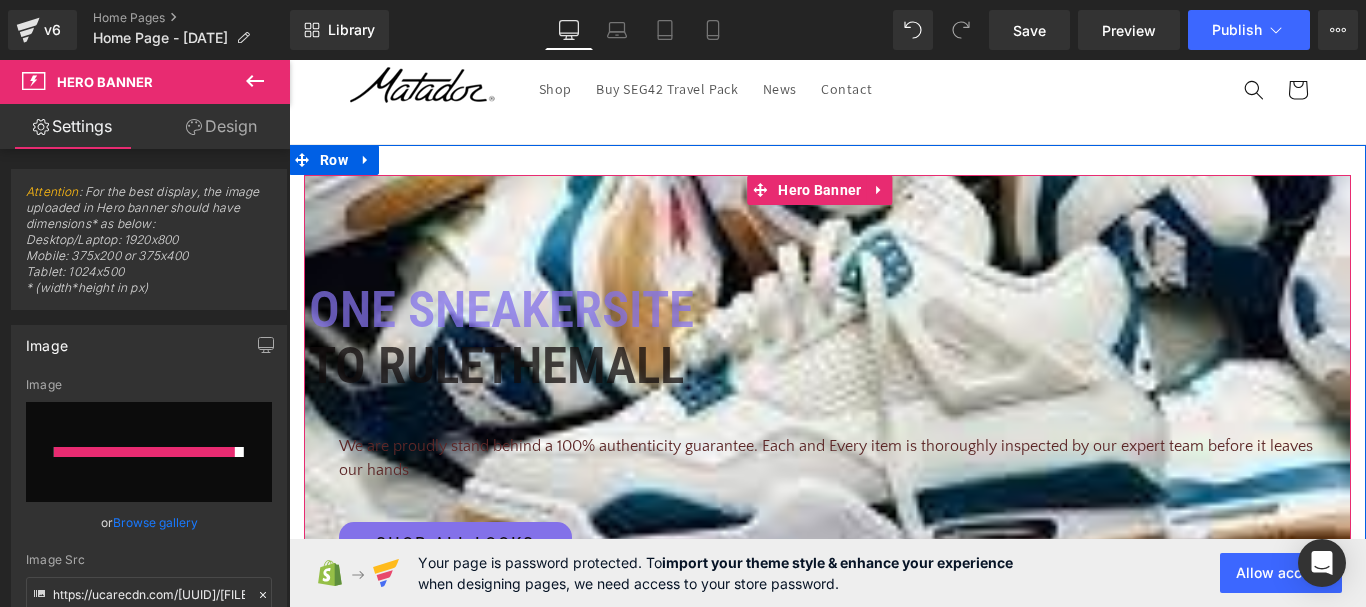 scroll, scrollTop: 200, scrollLeft: 0, axis: vertical 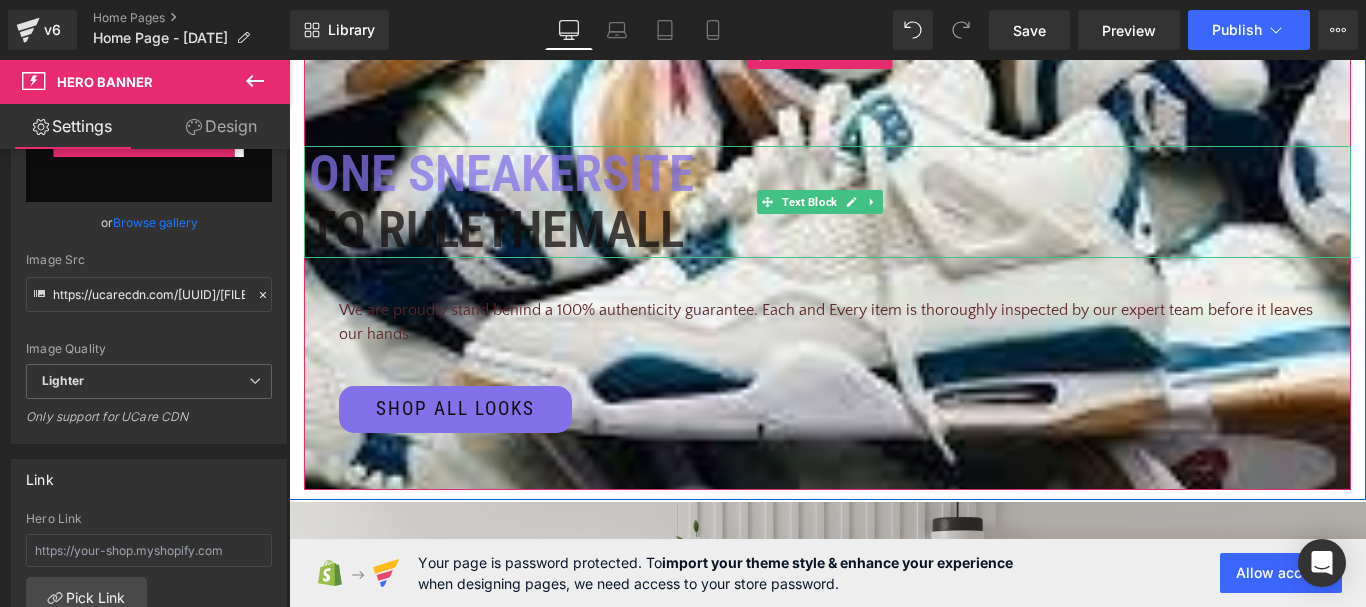 drag, startPoint x: 1434, startPoint y: 666, endPoint x: 910, endPoint y: 244, distance: 672.8001 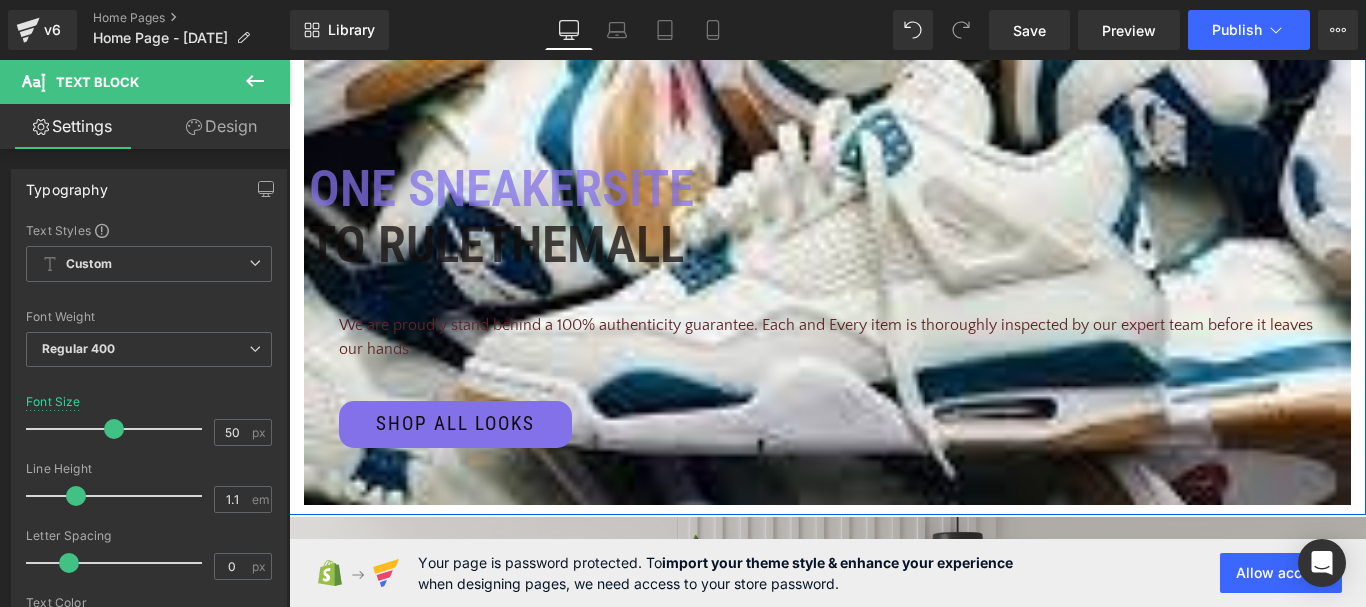 scroll, scrollTop: 0, scrollLeft: 0, axis: both 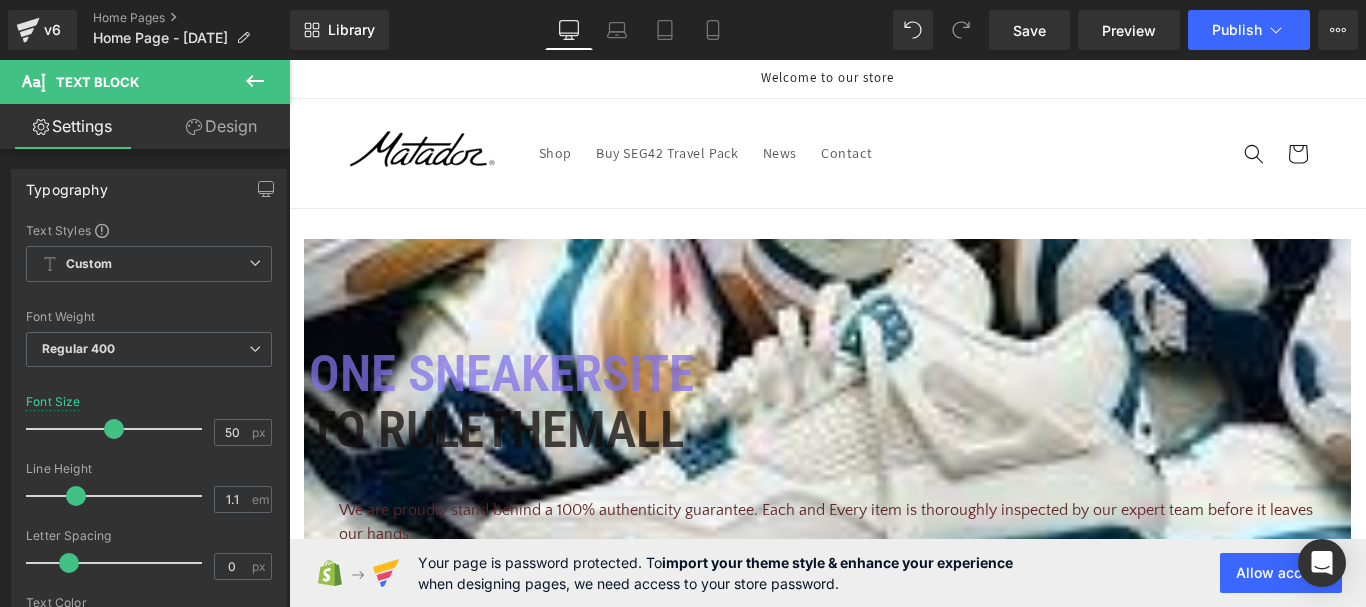 click on "One sneakersite To rule  them  all Text Block         We are proudly stand behind a 100% authenticity guarantee. Each and Every item is thoroughly inspected by our expert team before it leaves our hands Text Block         Shop all looks Button         Row
Hero Banner   87px   33px" at bounding box center (827, 464) 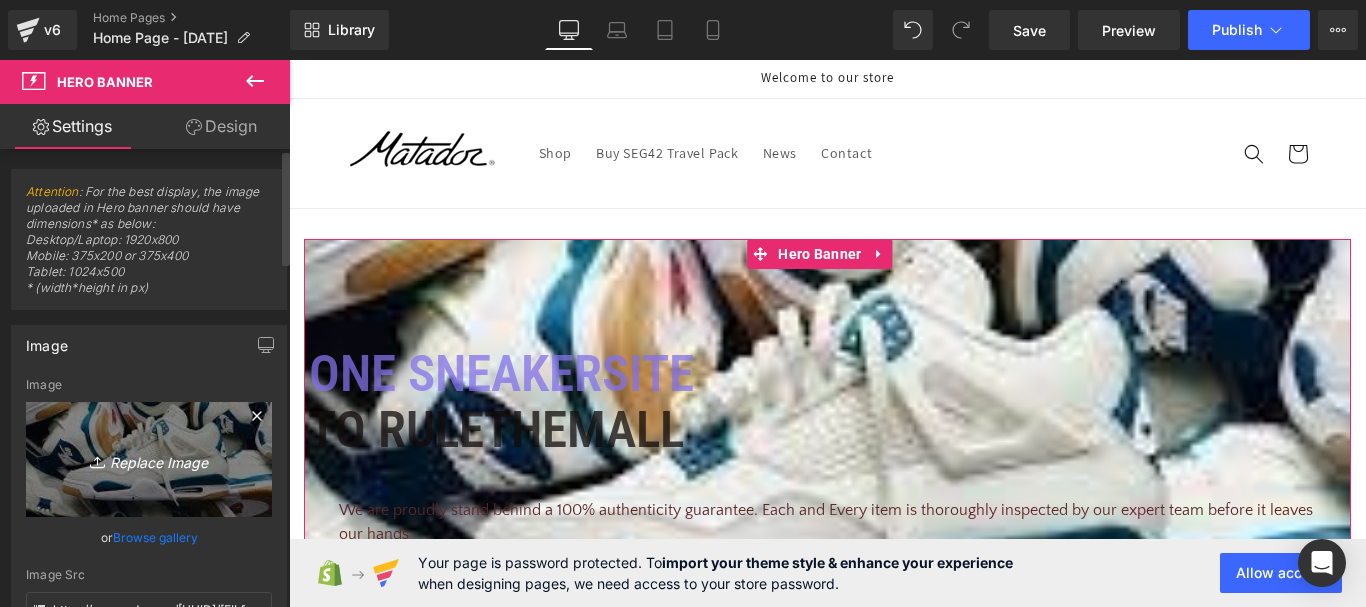 click on "Replace Image" at bounding box center (149, 459) 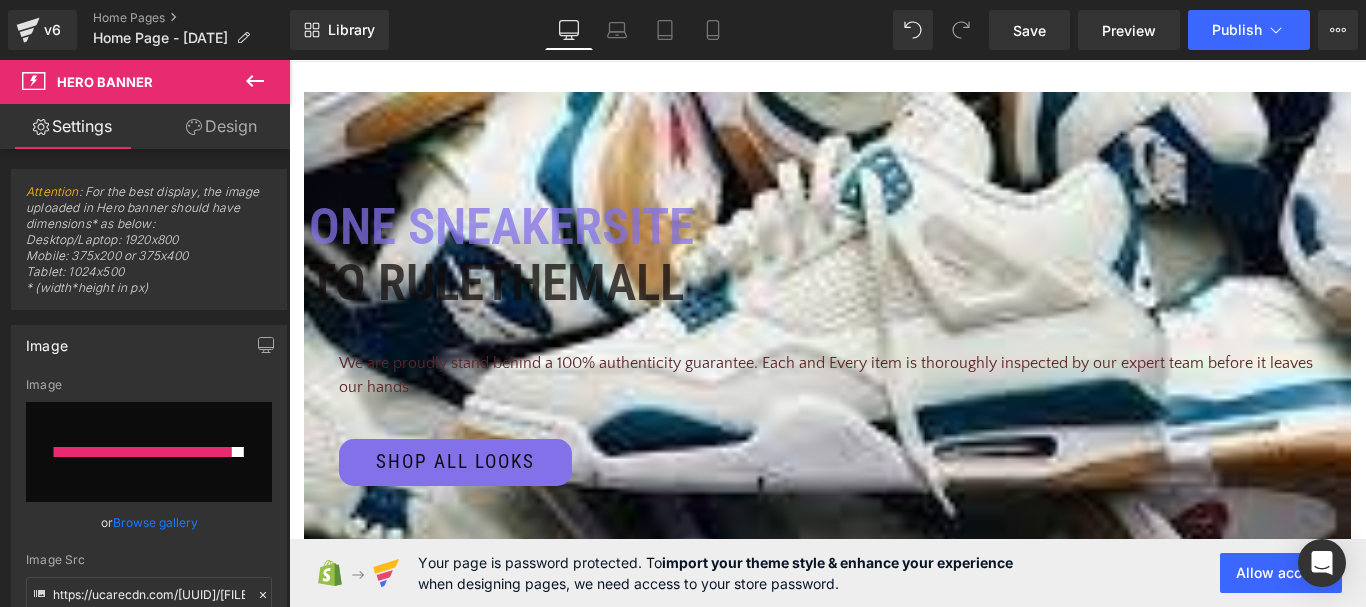 scroll, scrollTop: 200, scrollLeft: 0, axis: vertical 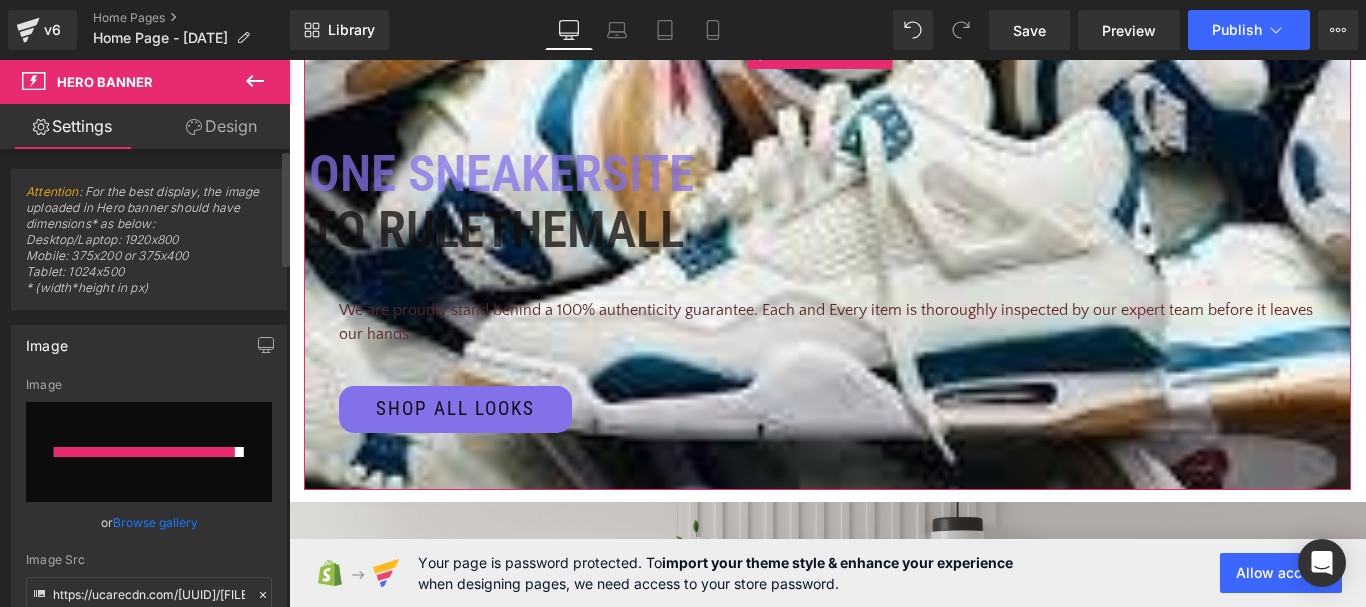 click at bounding box center (144, 452) 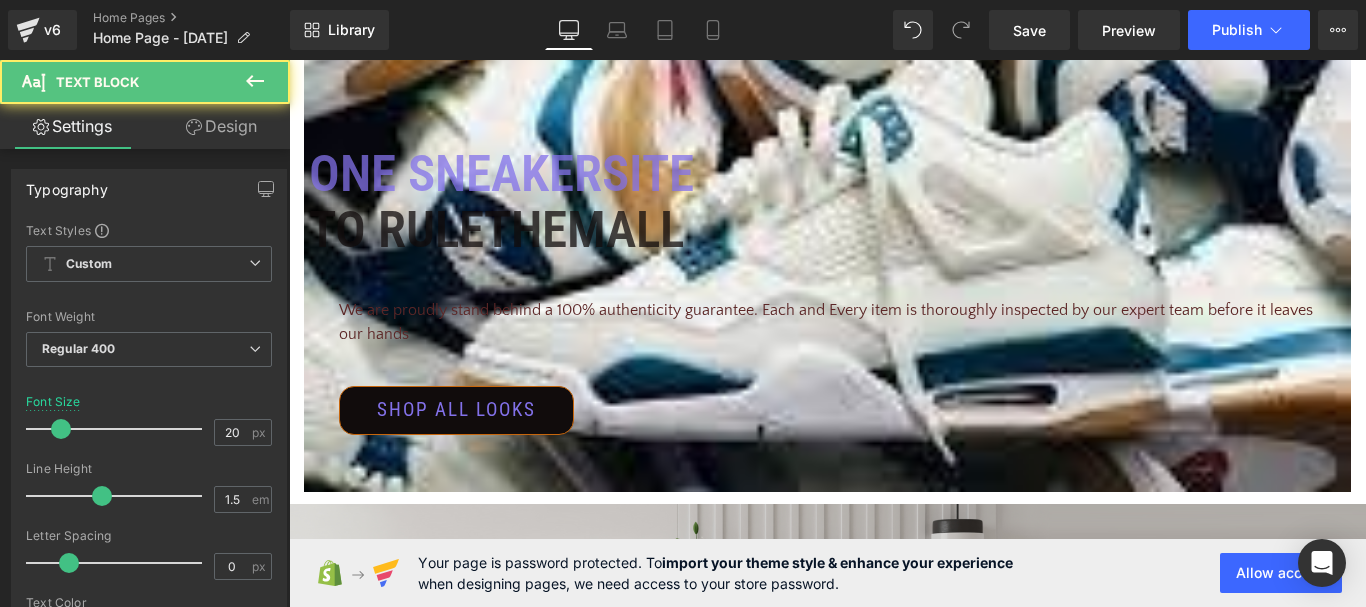 click on "We are proudly stand behind a 100% authenticity guarantee. Each and Every item is thoroughly inspected by our expert team before it leaves our hands" at bounding box center (827, 322) 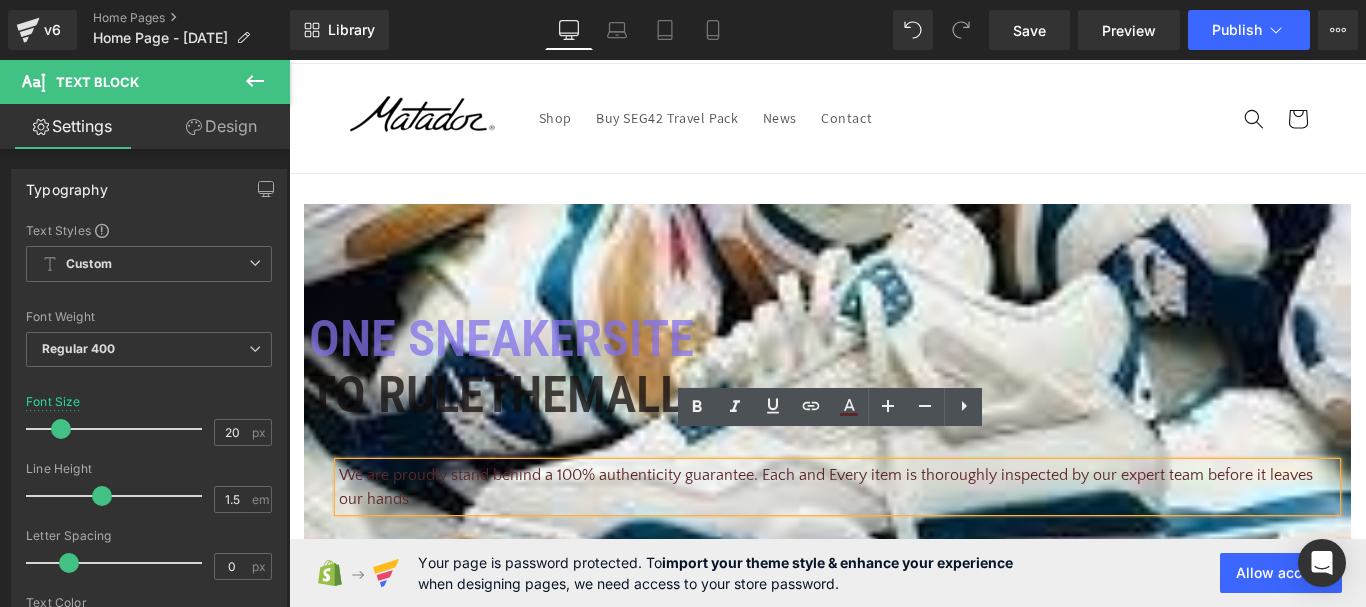 scroll, scrollTop: 0, scrollLeft: 0, axis: both 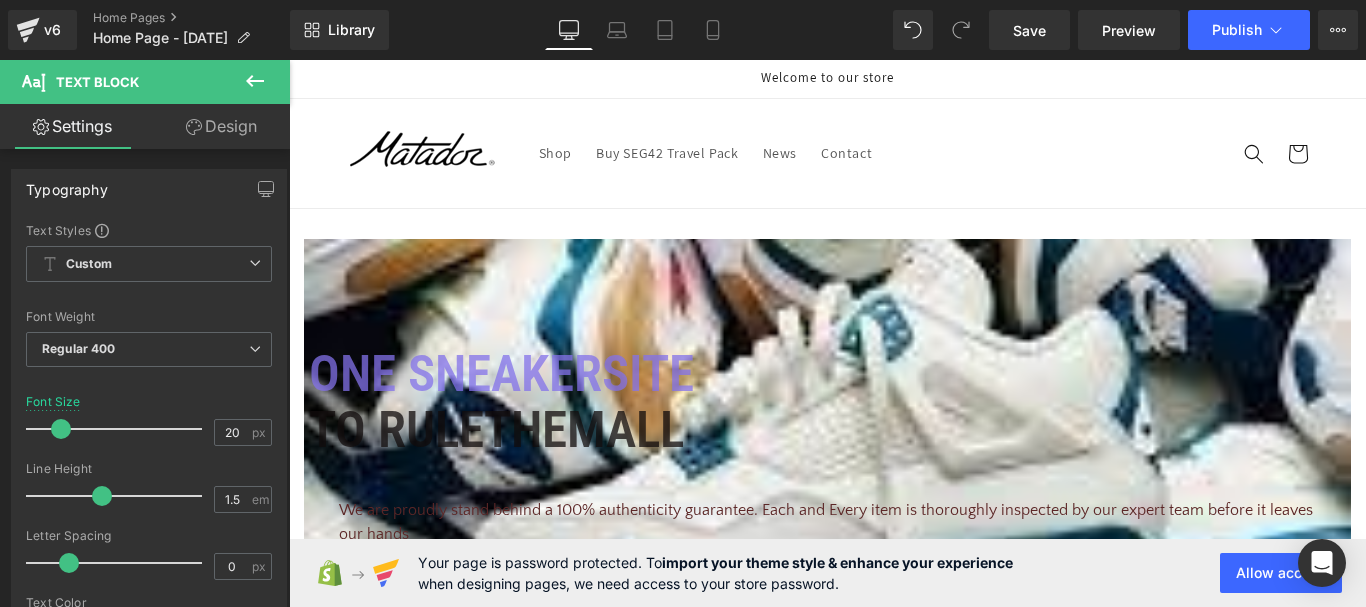 click 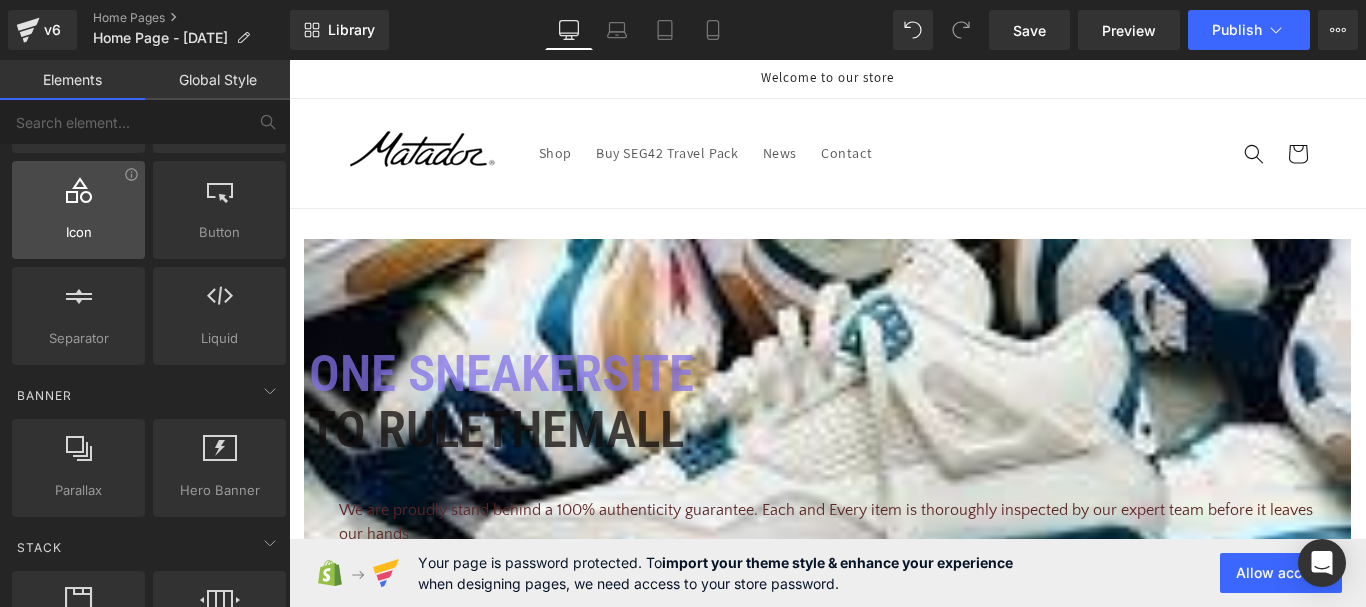 scroll, scrollTop: 0, scrollLeft: 0, axis: both 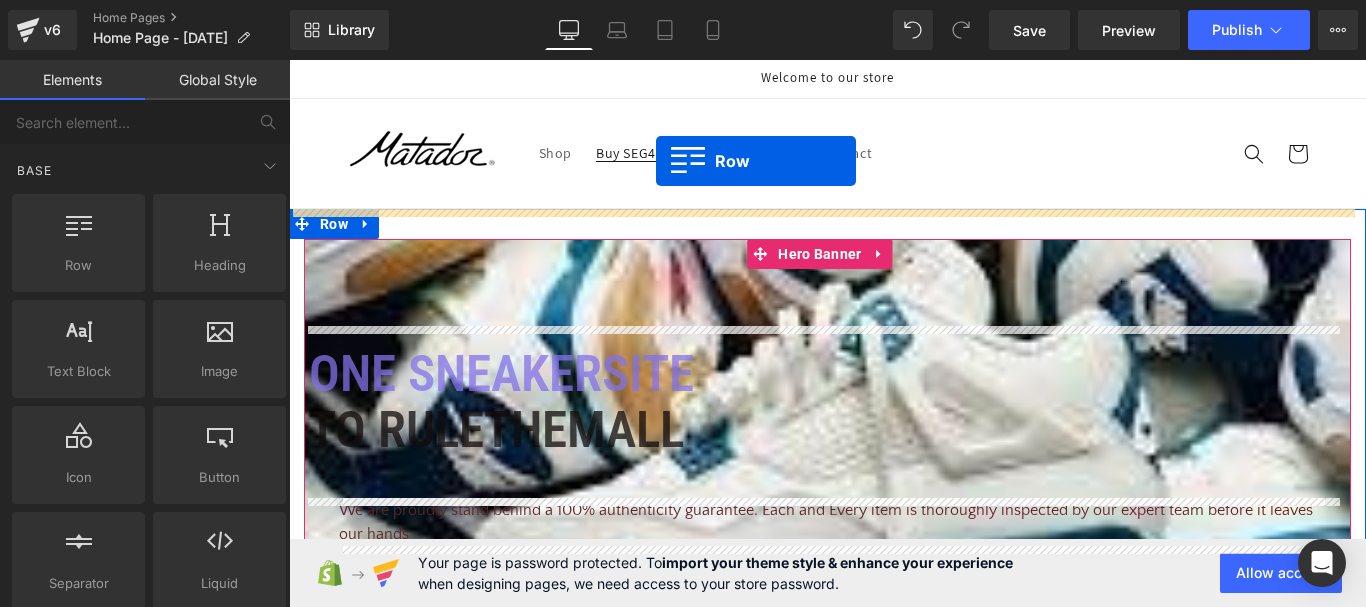 drag, startPoint x: 370, startPoint y: 290, endPoint x: 653, endPoint y: 168, distance: 308.1769 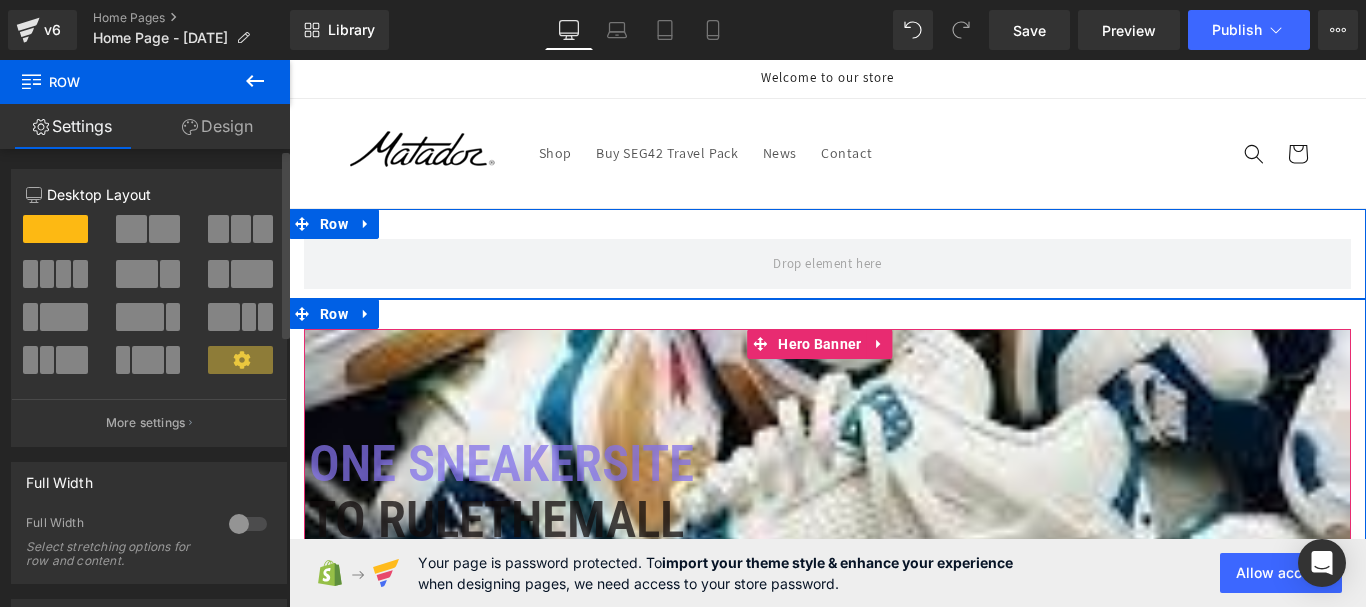 click at bounding box center (149, 229) 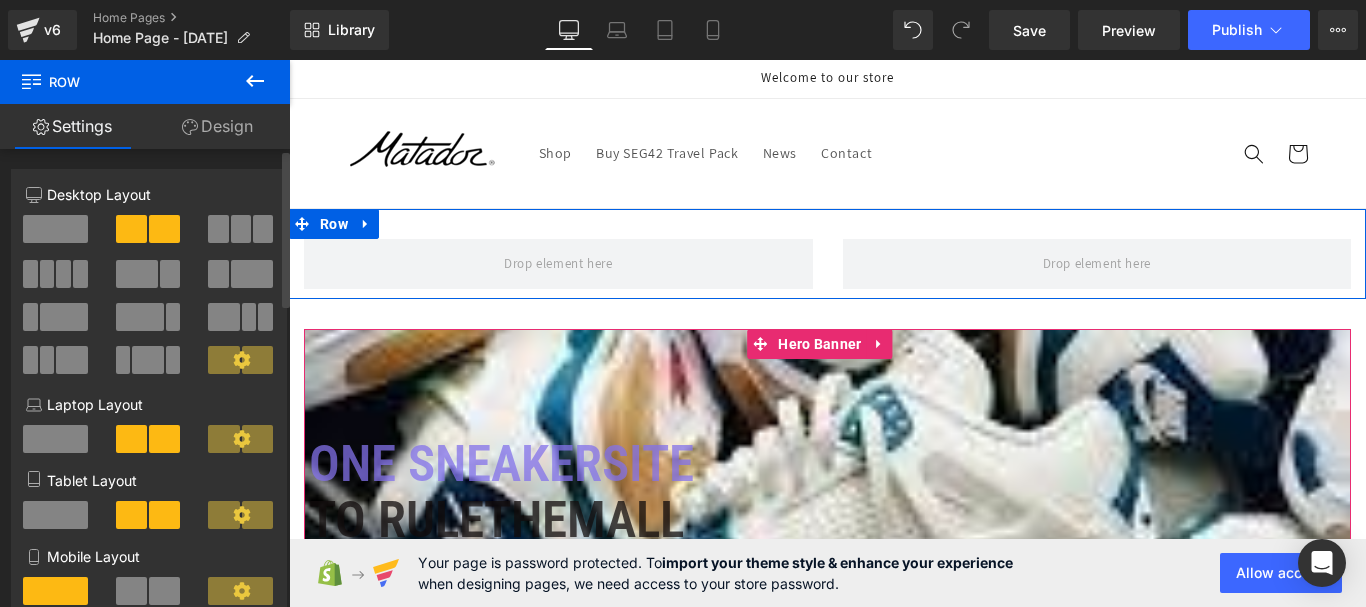 click at bounding box center (55, 229) 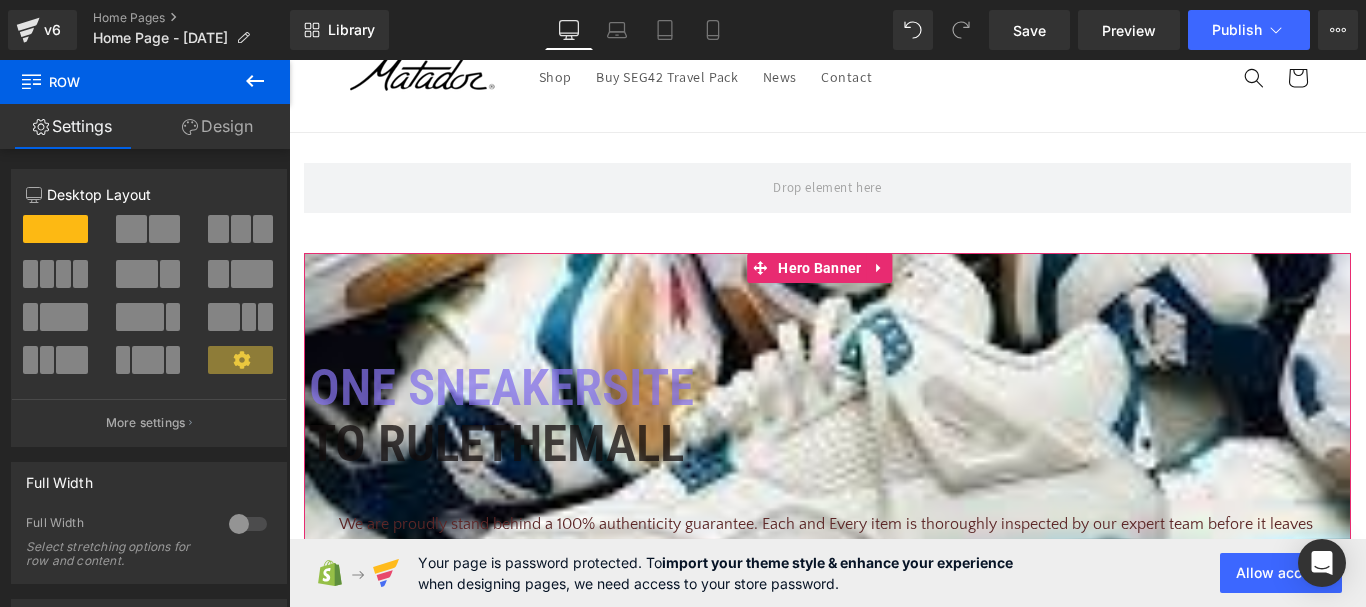 scroll, scrollTop: 200, scrollLeft: 0, axis: vertical 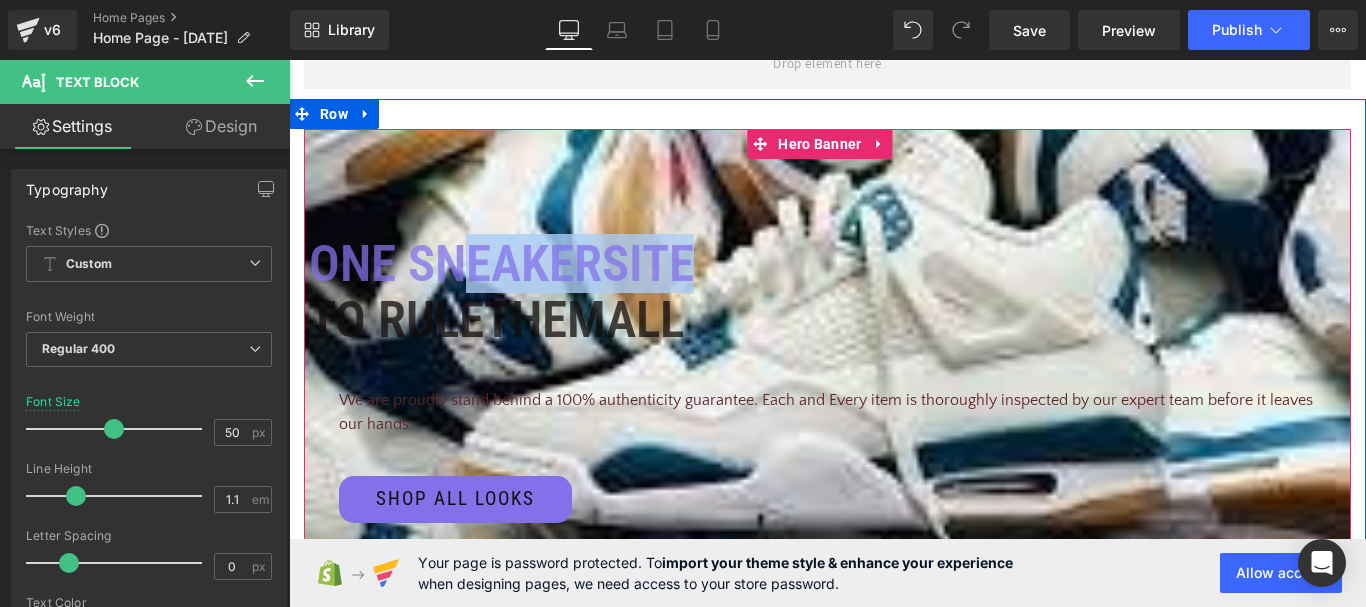 drag, startPoint x: 477, startPoint y: 285, endPoint x: 706, endPoint y: 265, distance: 229.8717 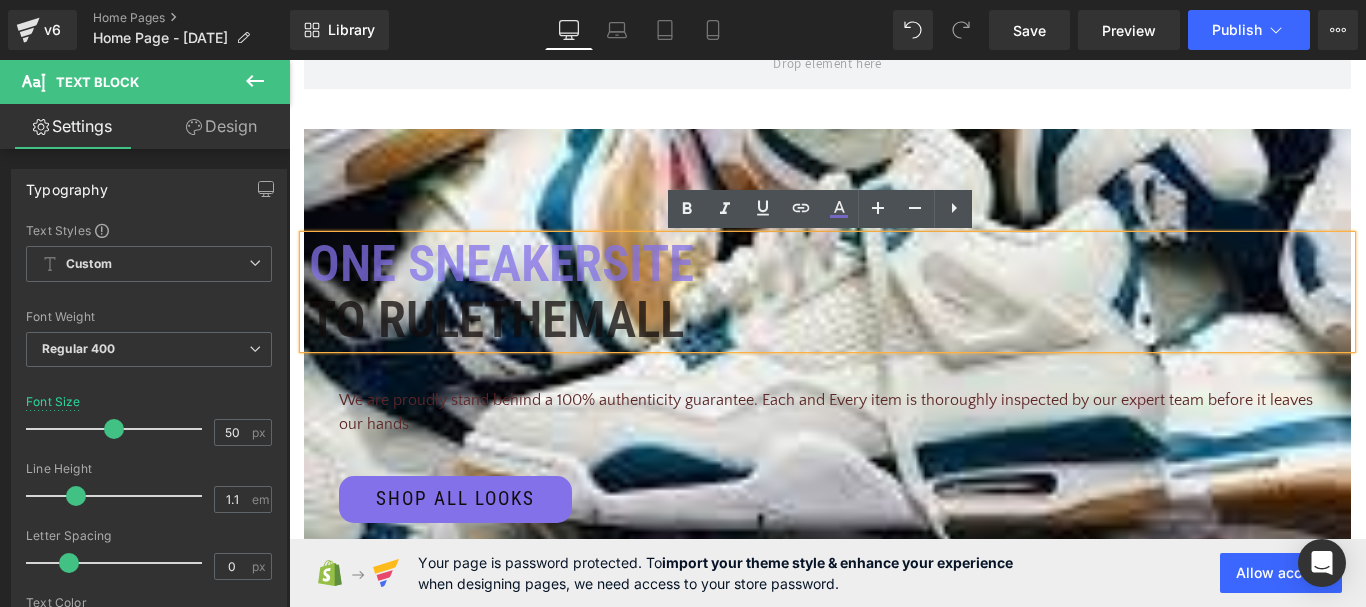 click on "To rule  them  all" at bounding box center [830, 320] 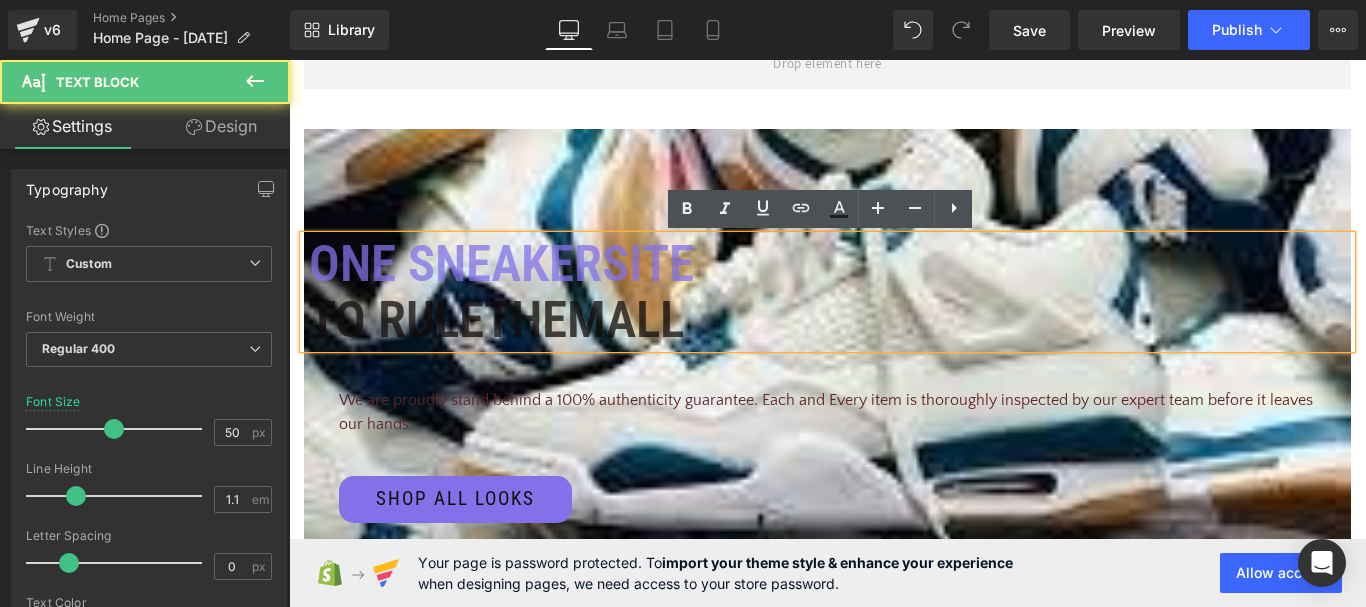 click on "To rule  them  all" at bounding box center (830, 320) 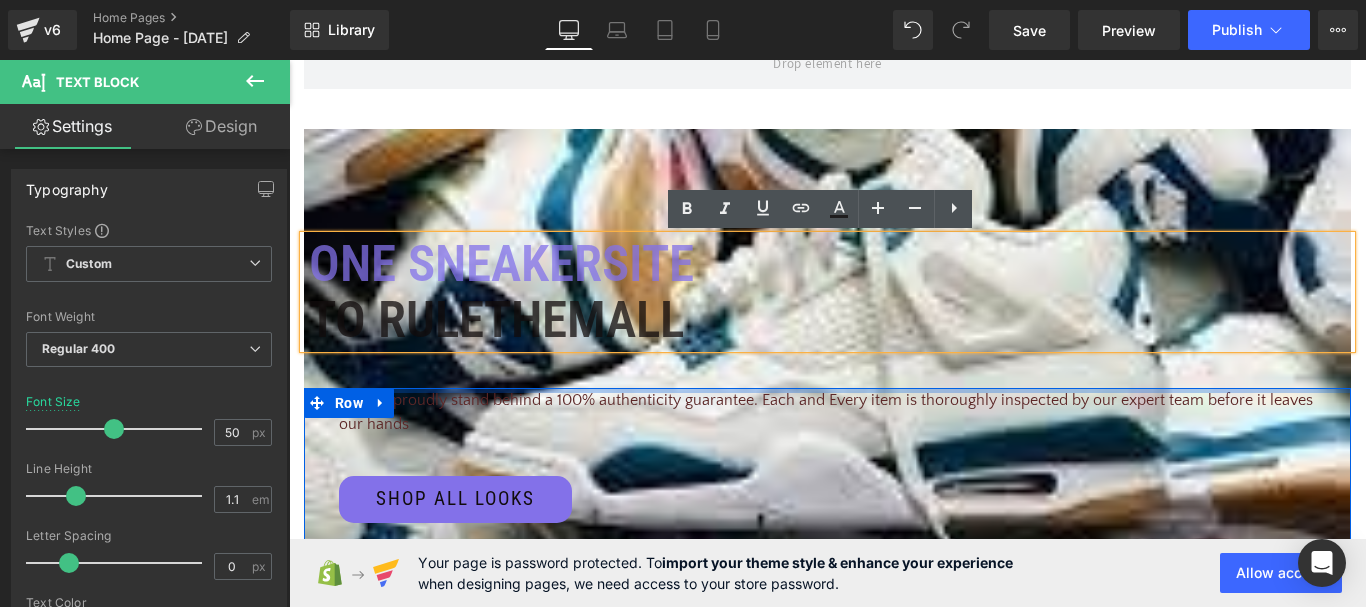 click on "One sneakersite To rule  them  all Text Block         We are proudly stand behind a 100% authenticity guarantee. Each and Every item is thoroughly inspected by our expert team before it leaves our hands Text Block         Shop all looks Button         Row" at bounding box center [827, 381] 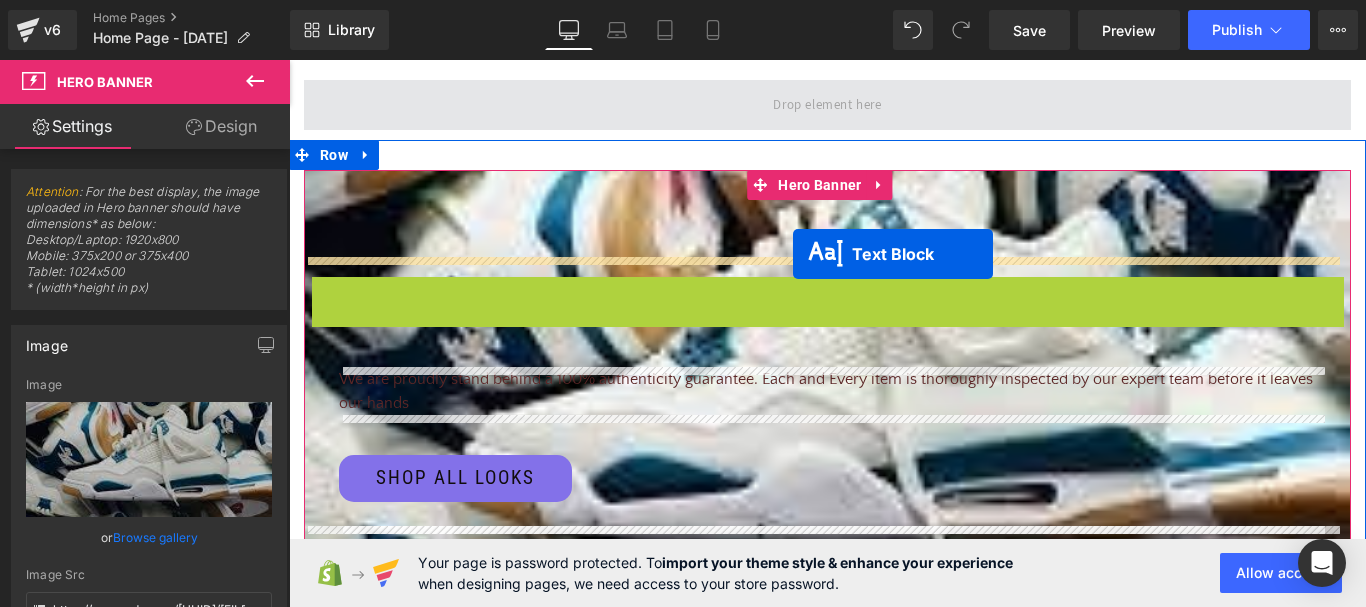 scroll, scrollTop: 0, scrollLeft: 0, axis: both 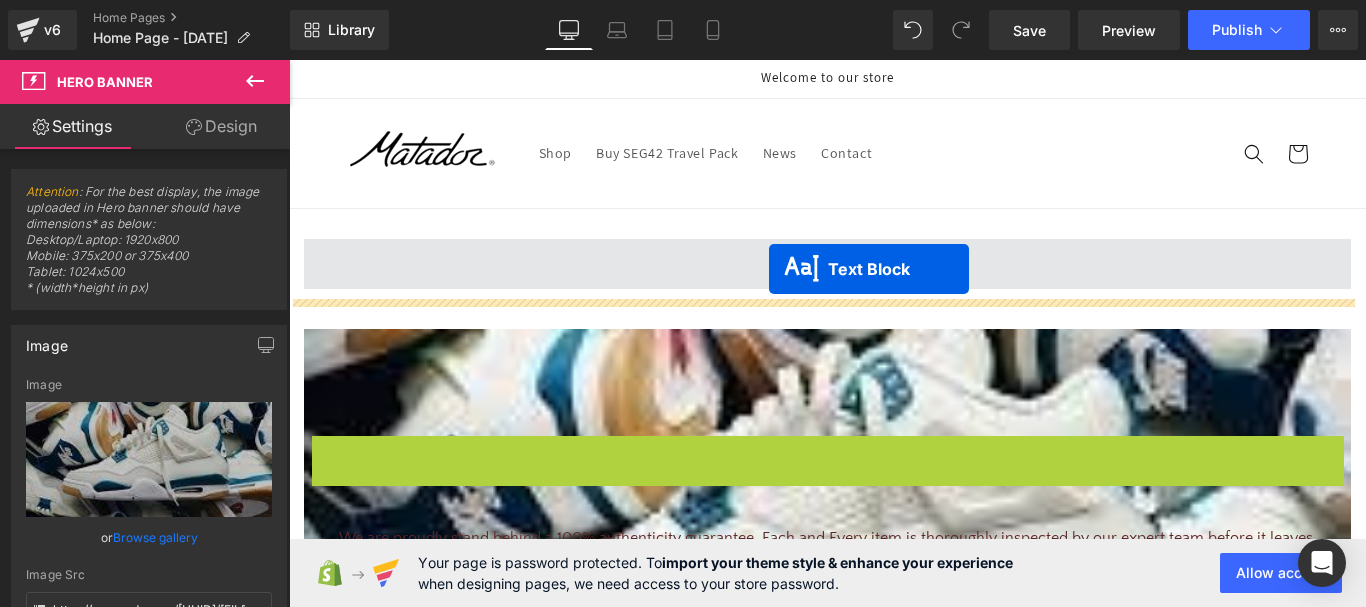 drag, startPoint x: 809, startPoint y: 295, endPoint x: 769, endPoint y: 269, distance: 47.707443 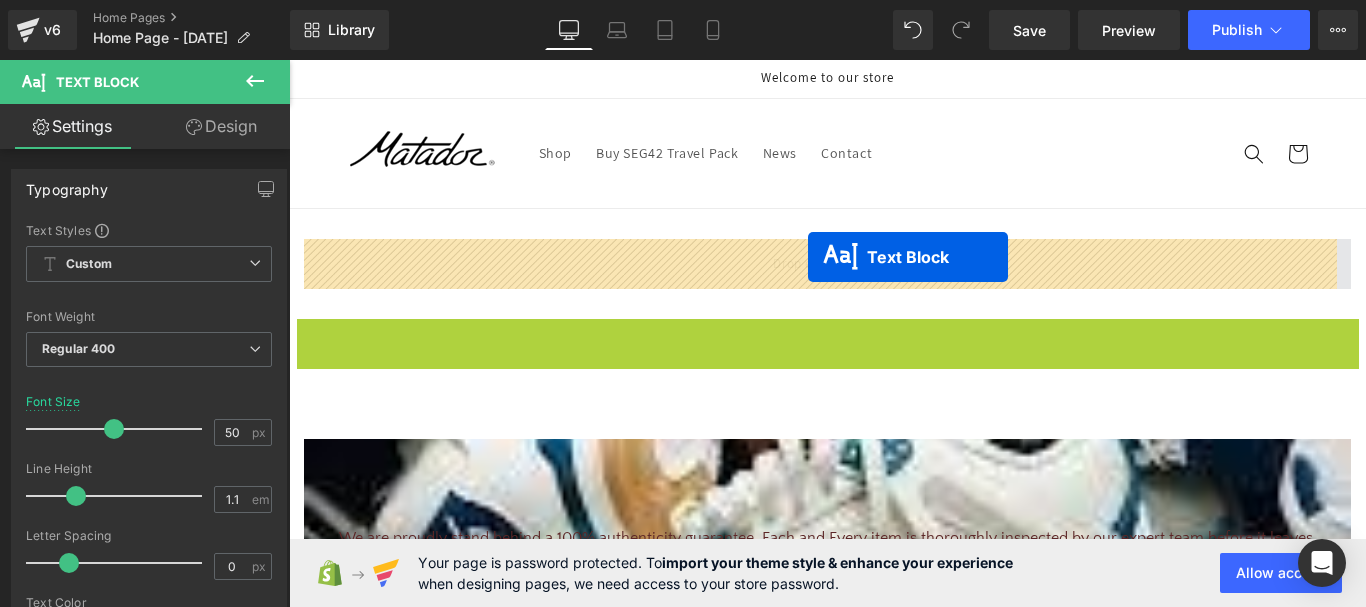 drag, startPoint x: 806, startPoint y: 385, endPoint x: 808, endPoint y: 257, distance: 128.01562 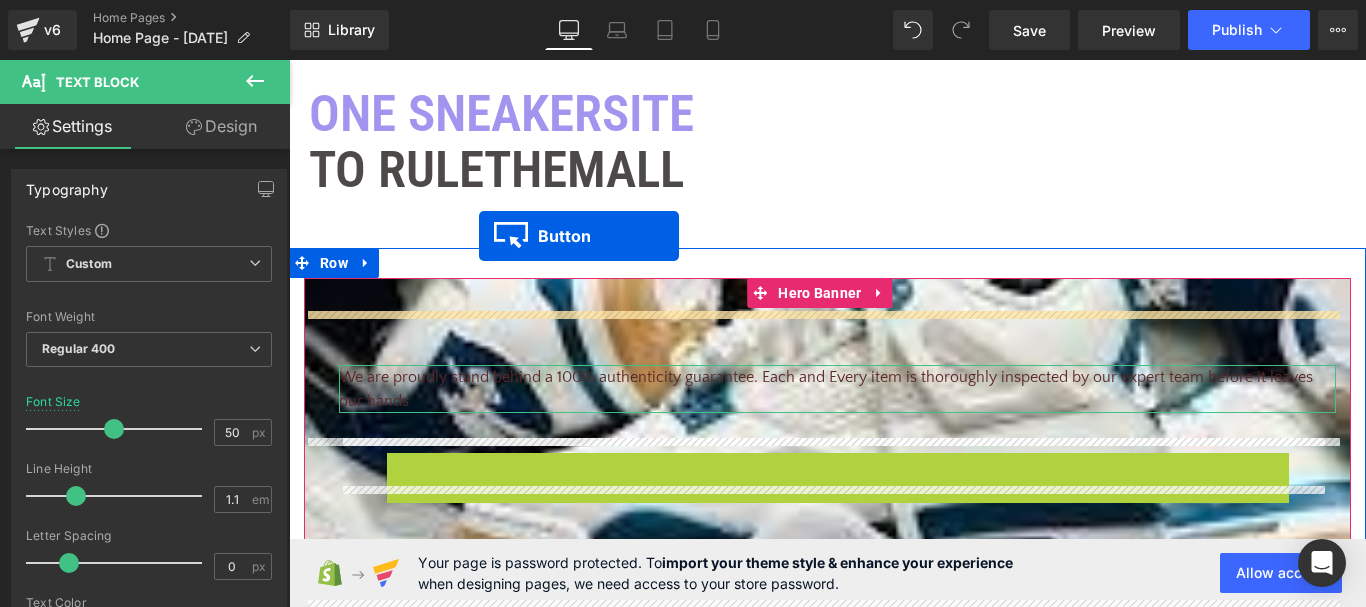 scroll, scrollTop: 100, scrollLeft: 0, axis: vertical 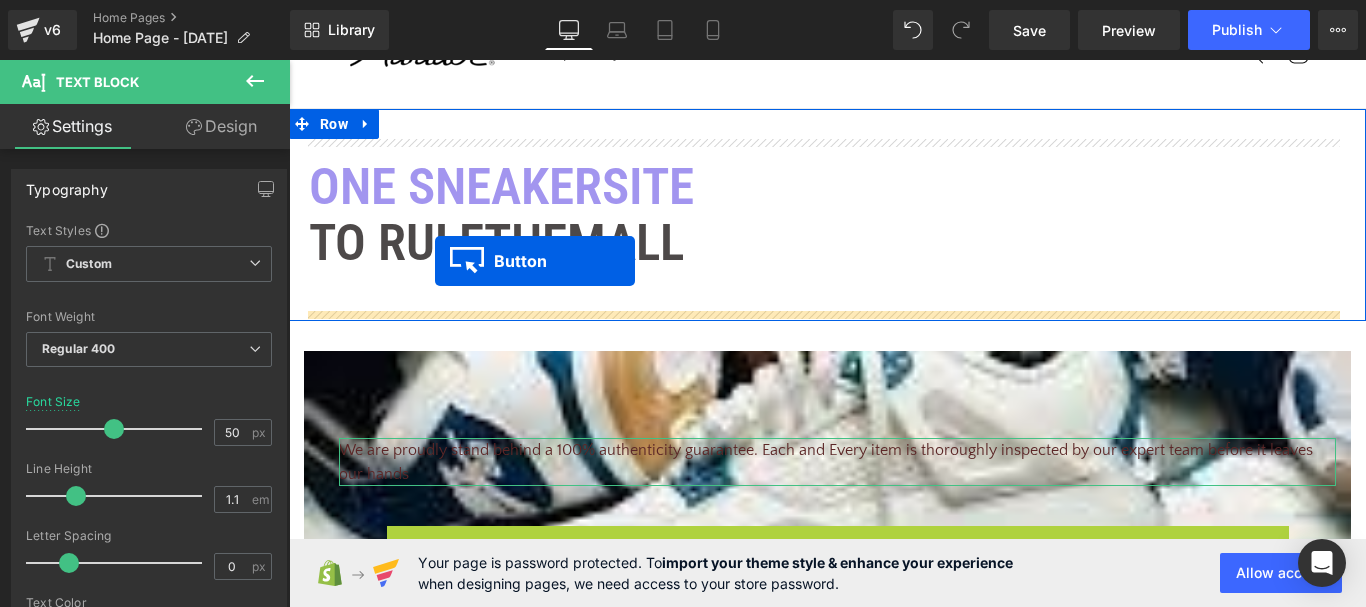drag, startPoint x: 462, startPoint y: 343, endPoint x: 435, endPoint y: 261, distance: 86.33076 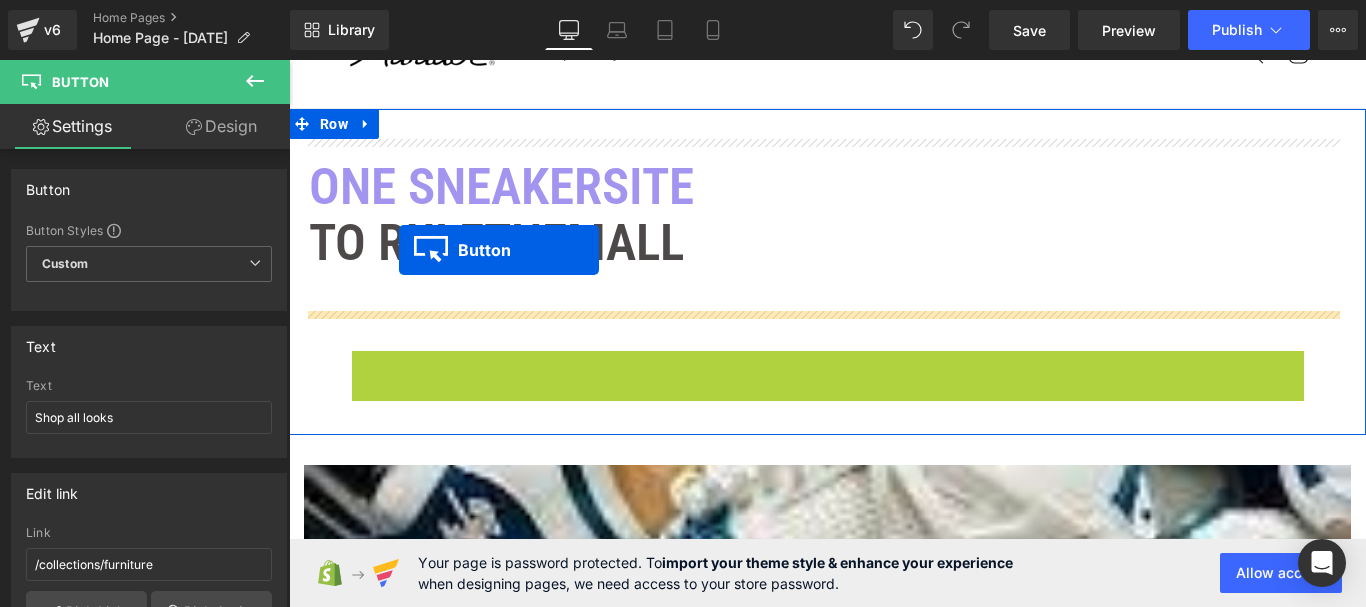 drag, startPoint x: 412, startPoint y: 378, endPoint x: 399, endPoint y: 250, distance: 128.65846 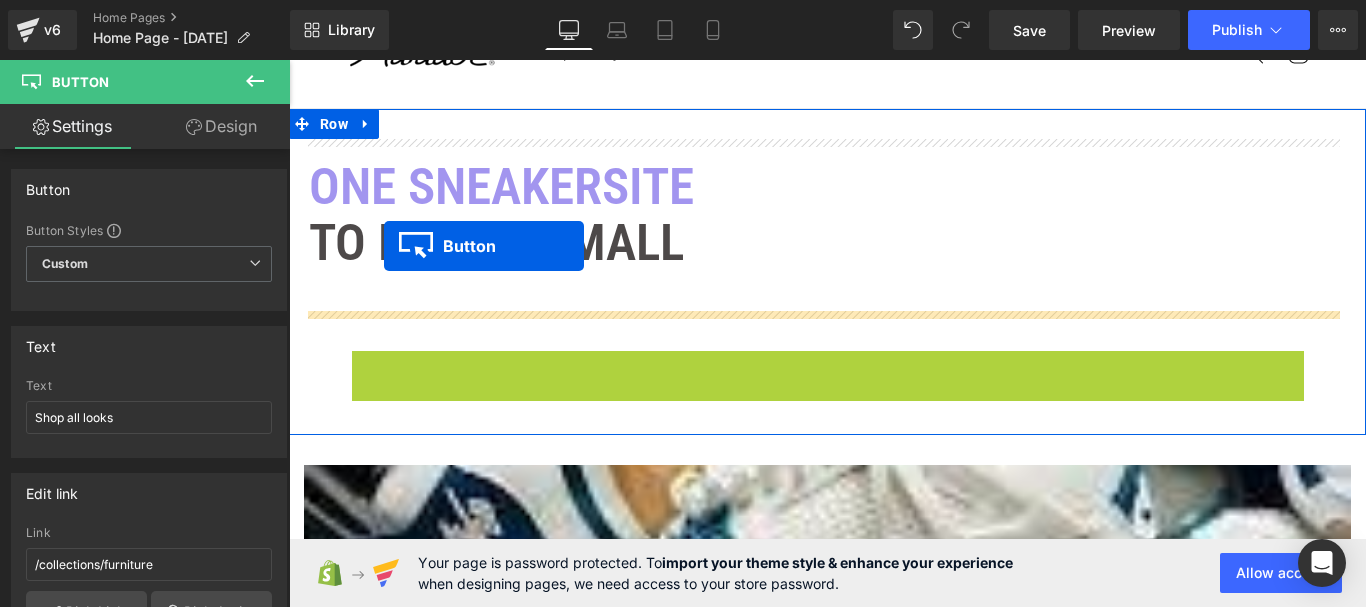 drag, startPoint x: 420, startPoint y: 372, endPoint x: 384, endPoint y: 246, distance: 131.04198 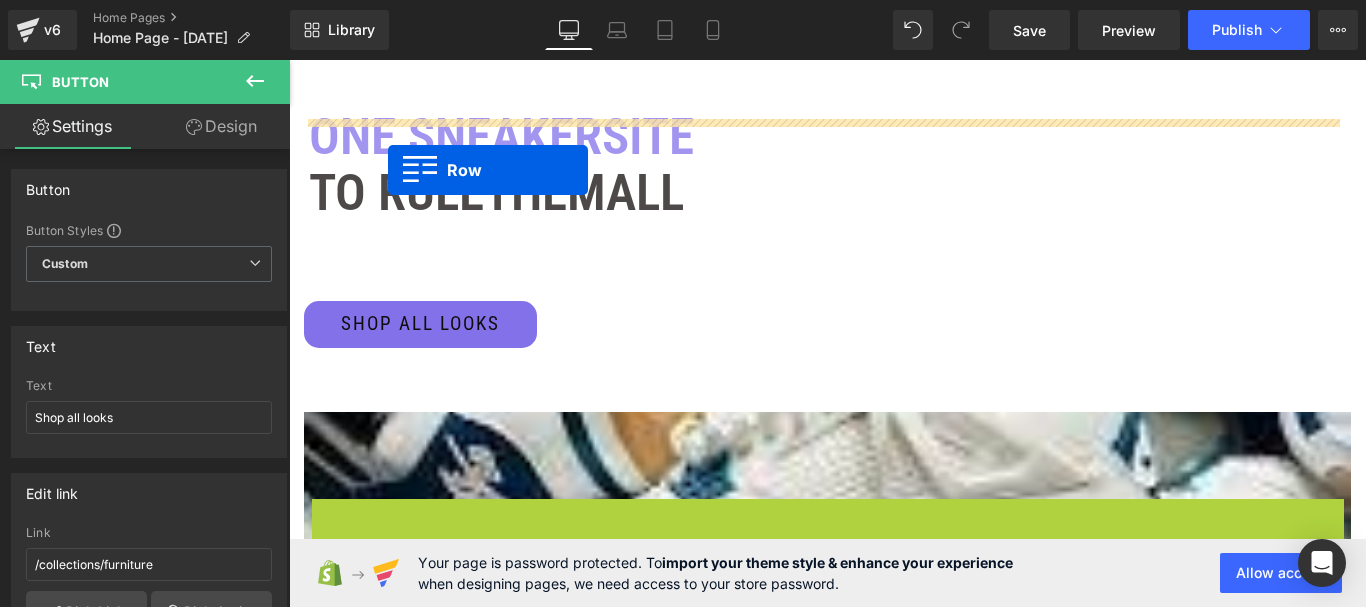 scroll, scrollTop: 120, scrollLeft: 0, axis: vertical 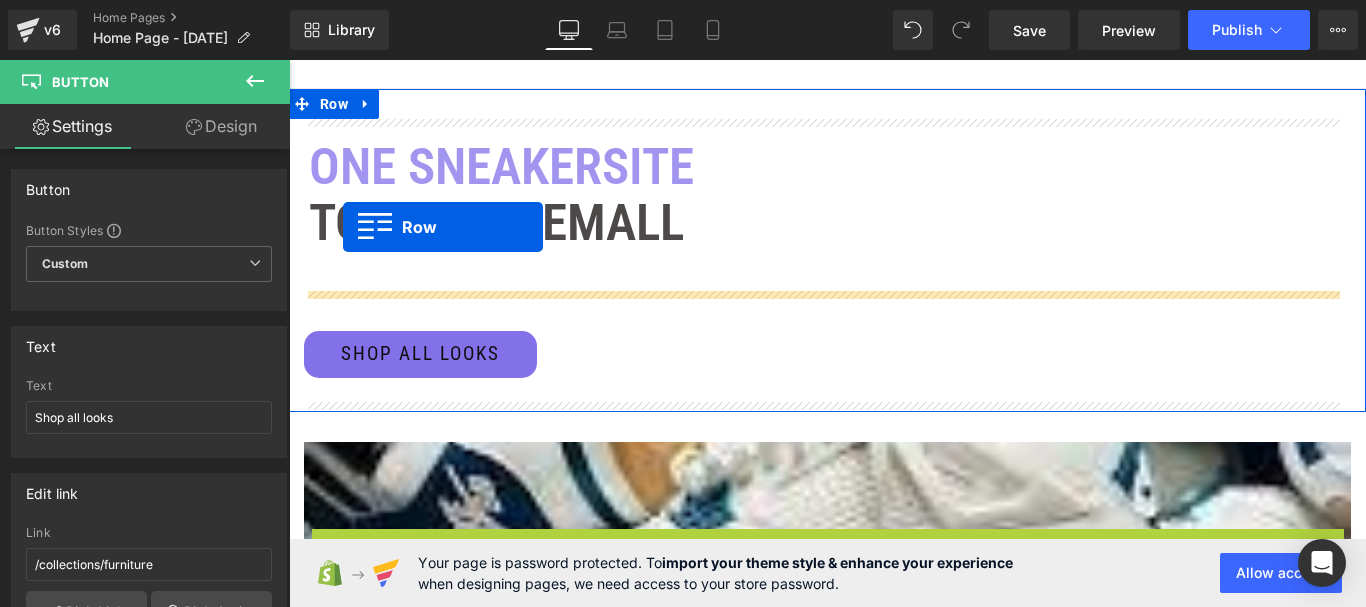 drag, startPoint x: 354, startPoint y: 263, endPoint x: 343, endPoint y: 227, distance: 37.64306 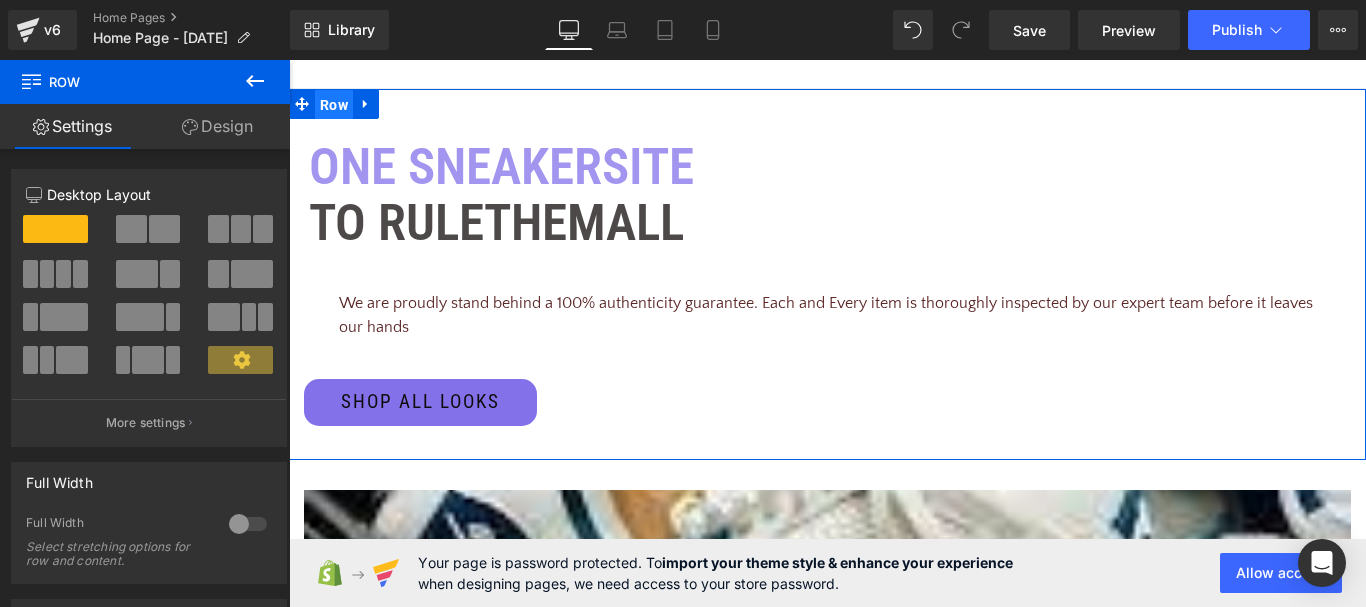 click on "Row" at bounding box center [334, 105] 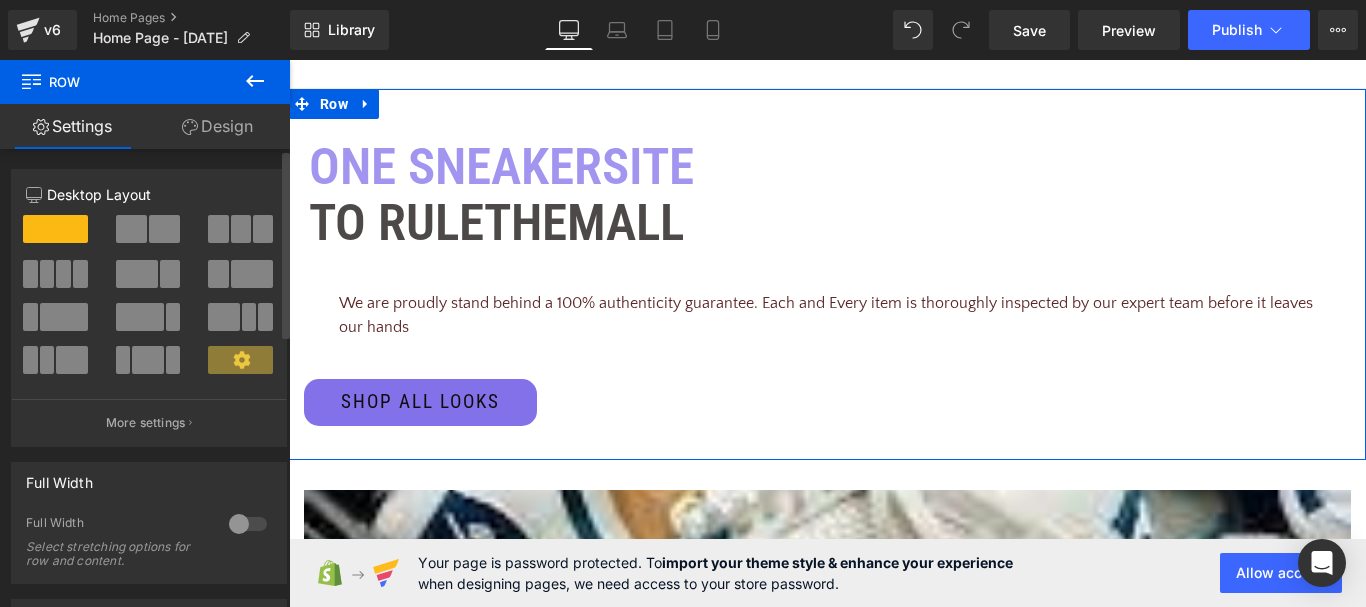 click at bounding box center (248, 524) 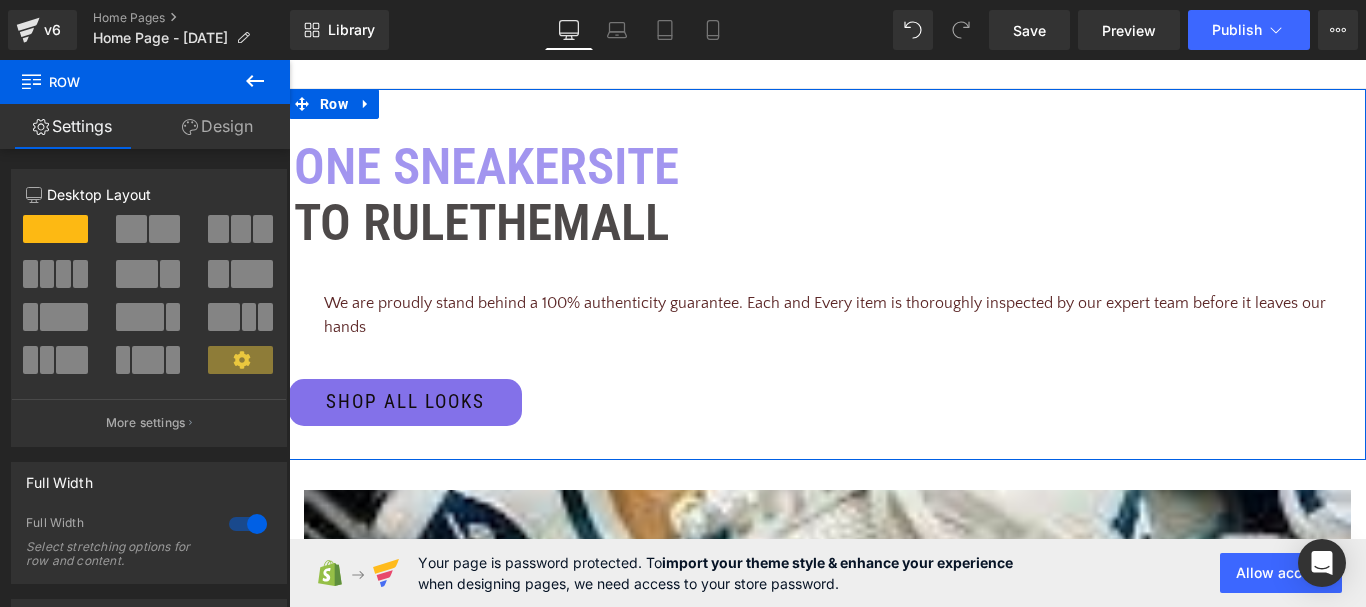 click on "Design" at bounding box center [217, 126] 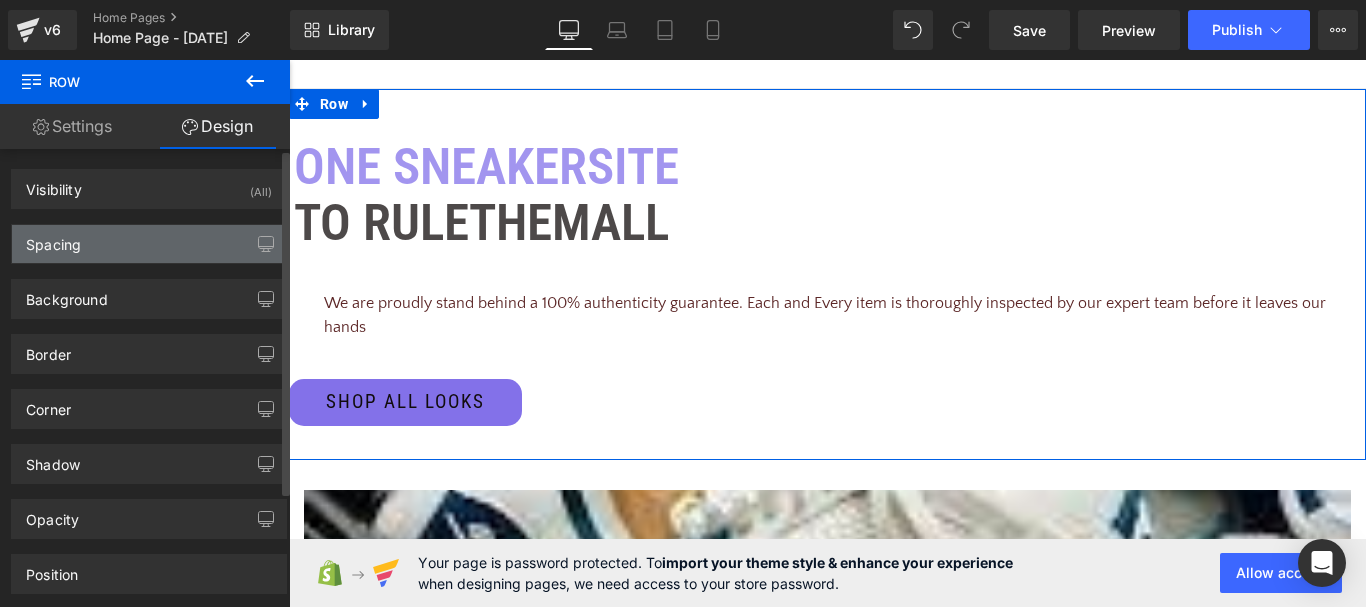 click on "Spacing" at bounding box center (149, 244) 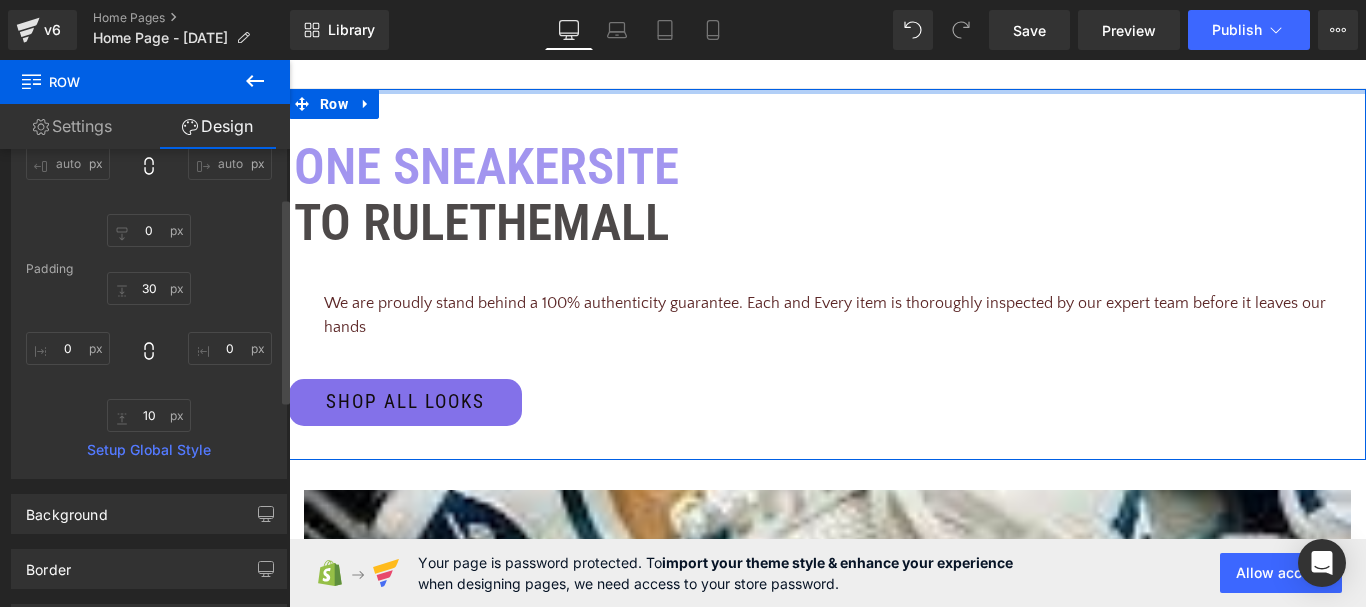 scroll, scrollTop: 0, scrollLeft: 0, axis: both 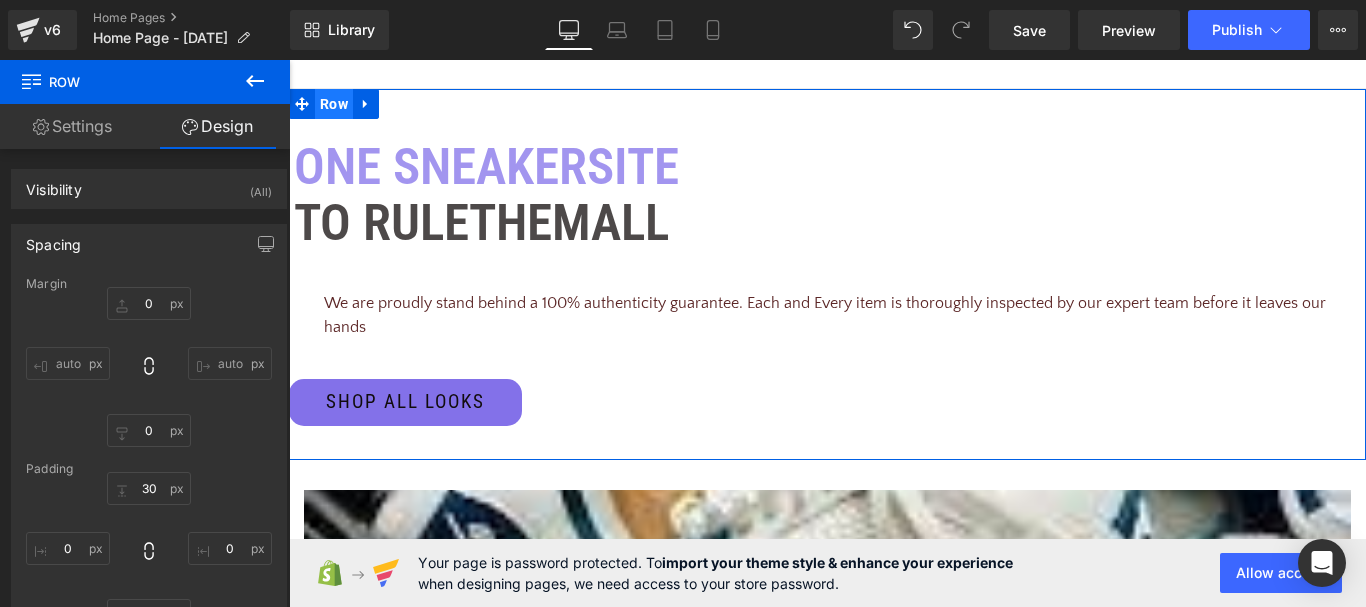 click on "Row" at bounding box center [334, 104] 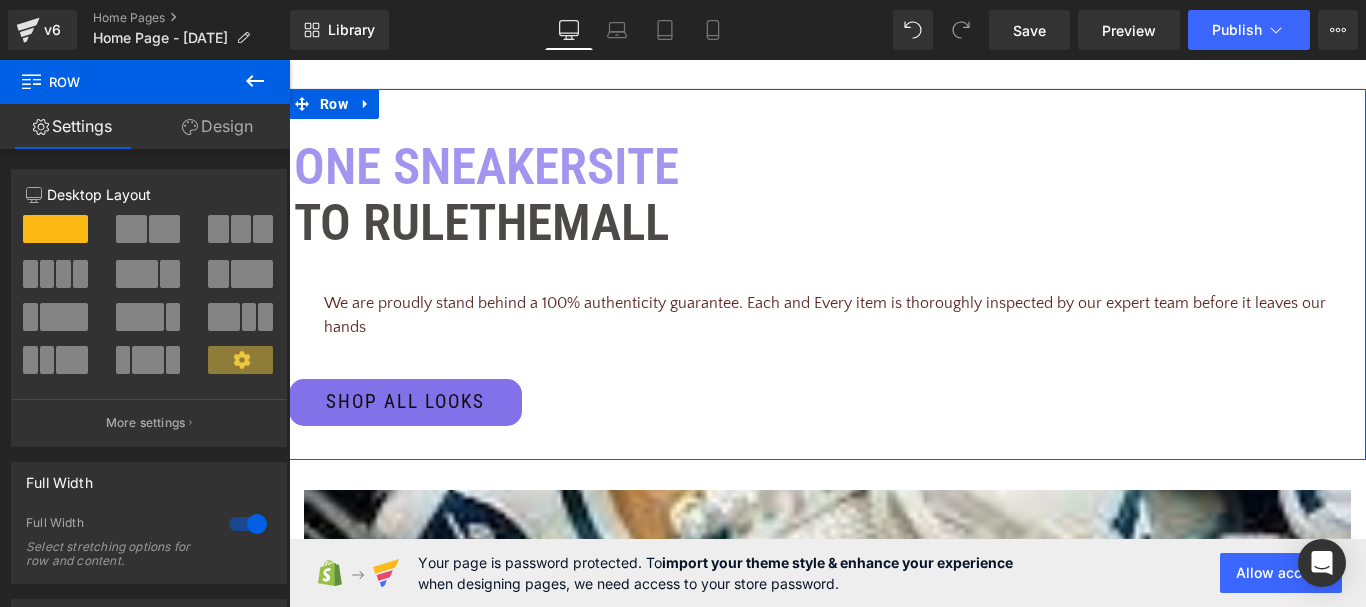 click on "Design" at bounding box center [217, 126] 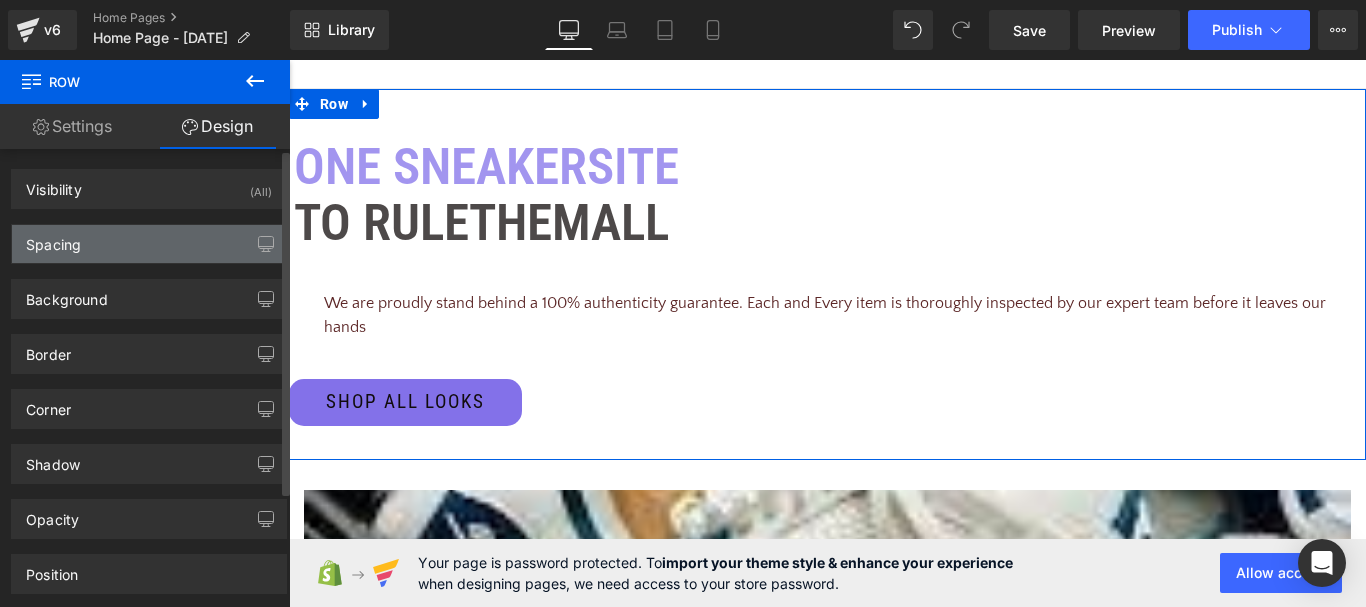 click on "Spacing" at bounding box center (149, 244) 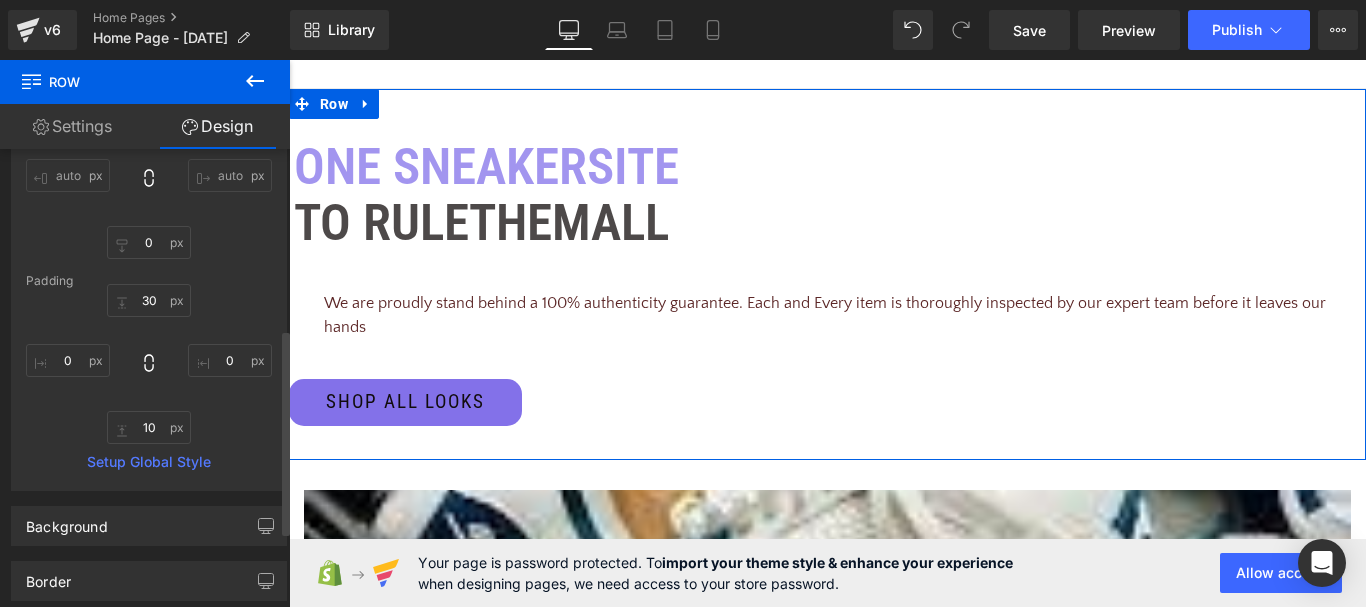 scroll, scrollTop: 400, scrollLeft: 0, axis: vertical 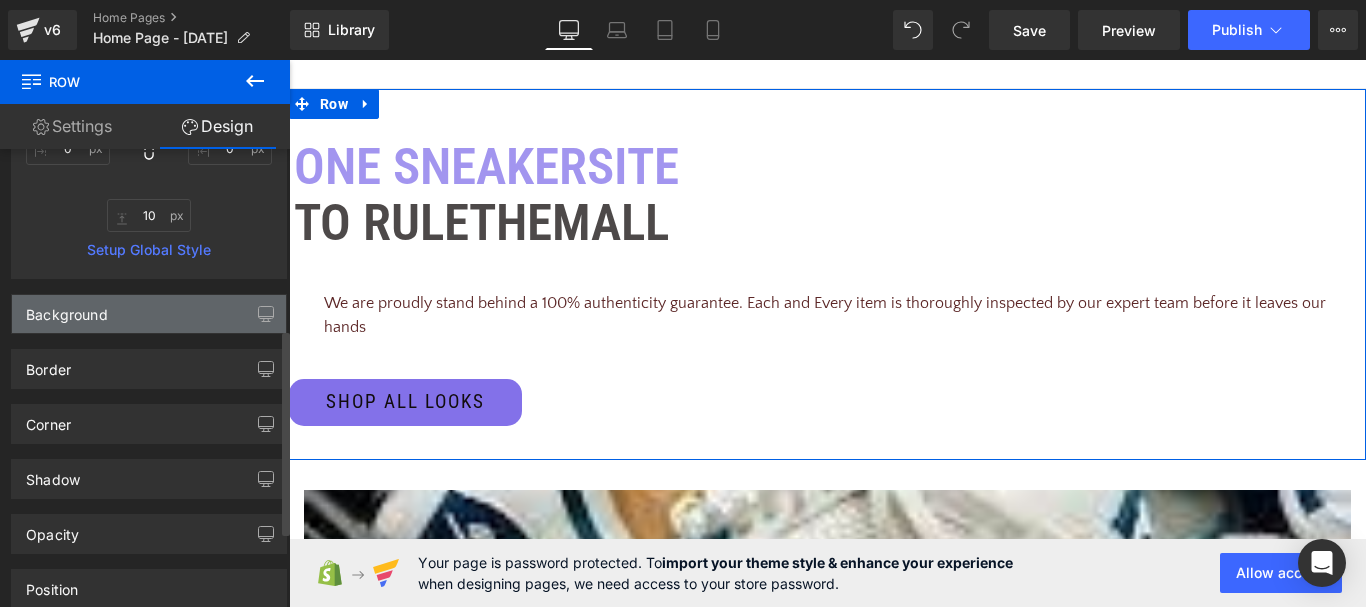 click on "Background" at bounding box center [149, 314] 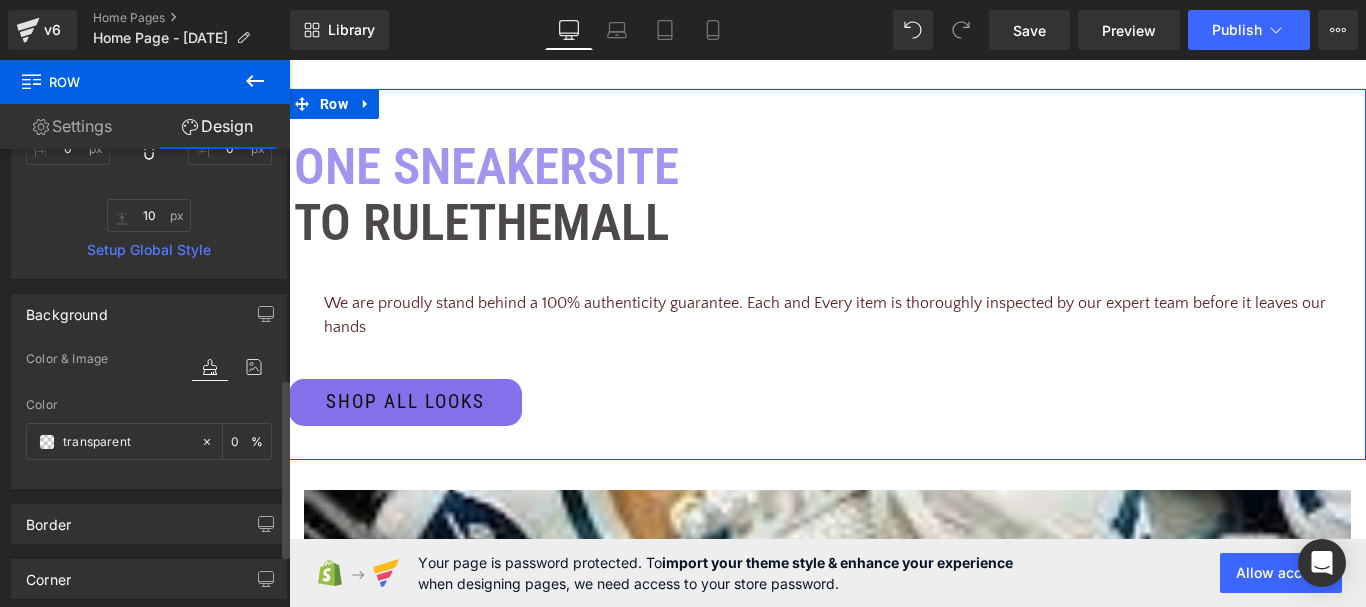 scroll, scrollTop: 600, scrollLeft: 0, axis: vertical 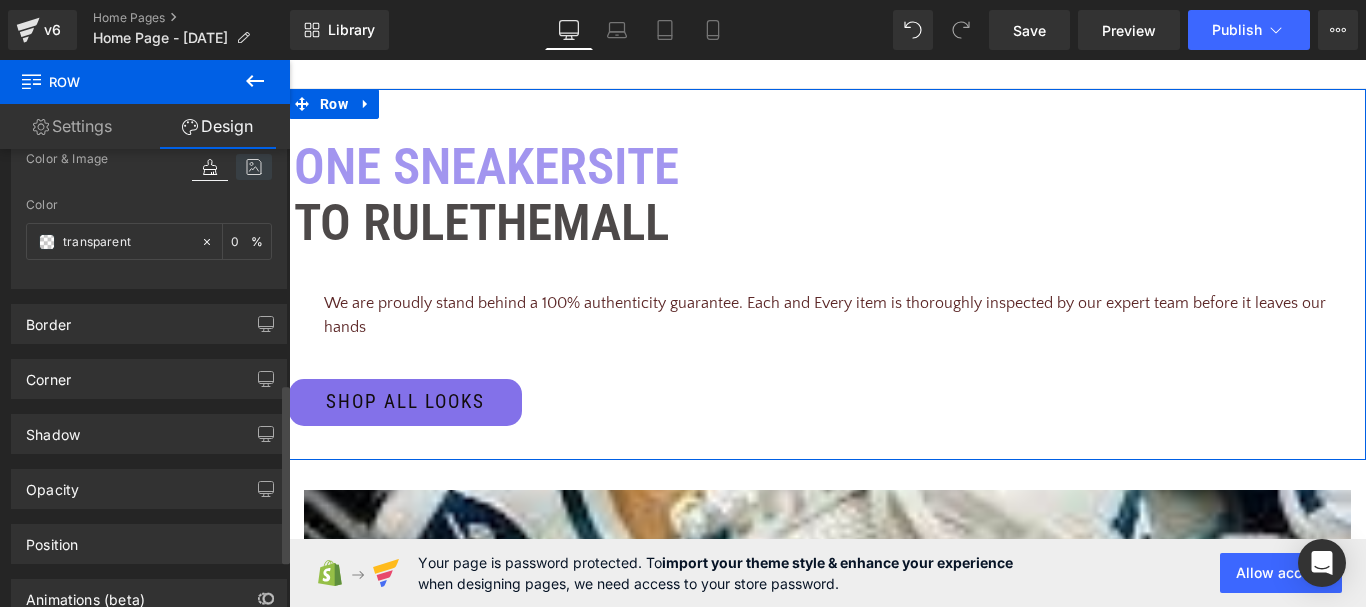 click at bounding box center [254, 167] 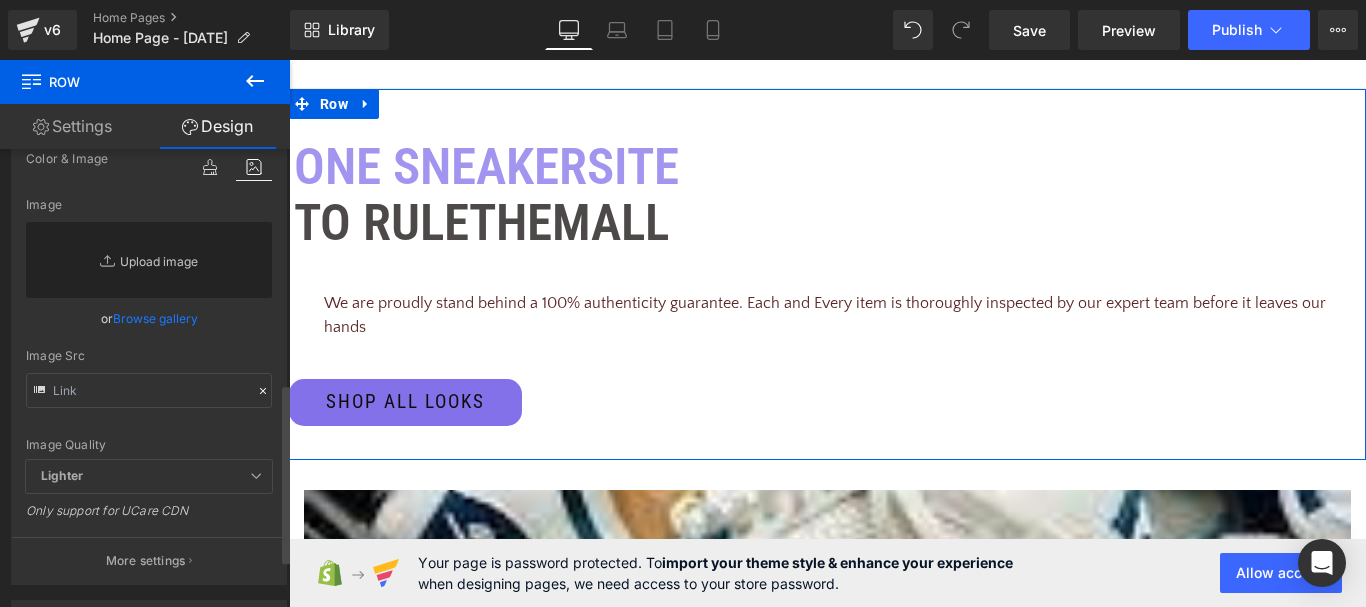click on "Replace Image" at bounding box center (149, 260) 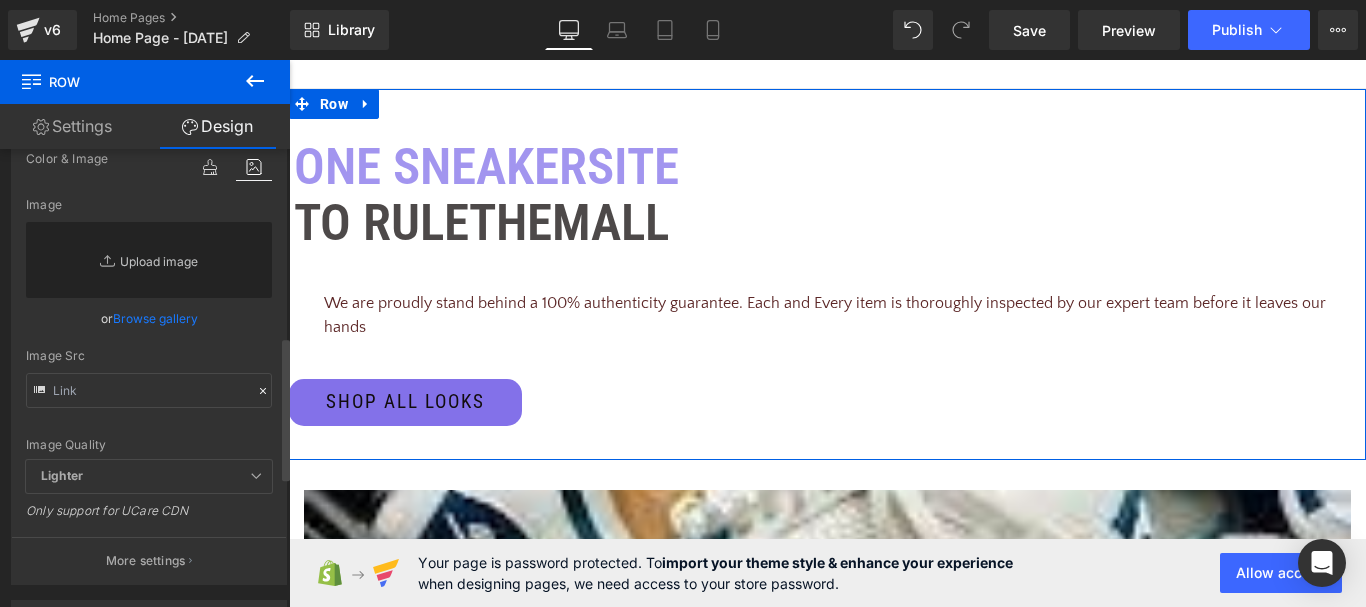 type on "C:\fakepath\sneakers-in-front-of-red-wall.jpg" 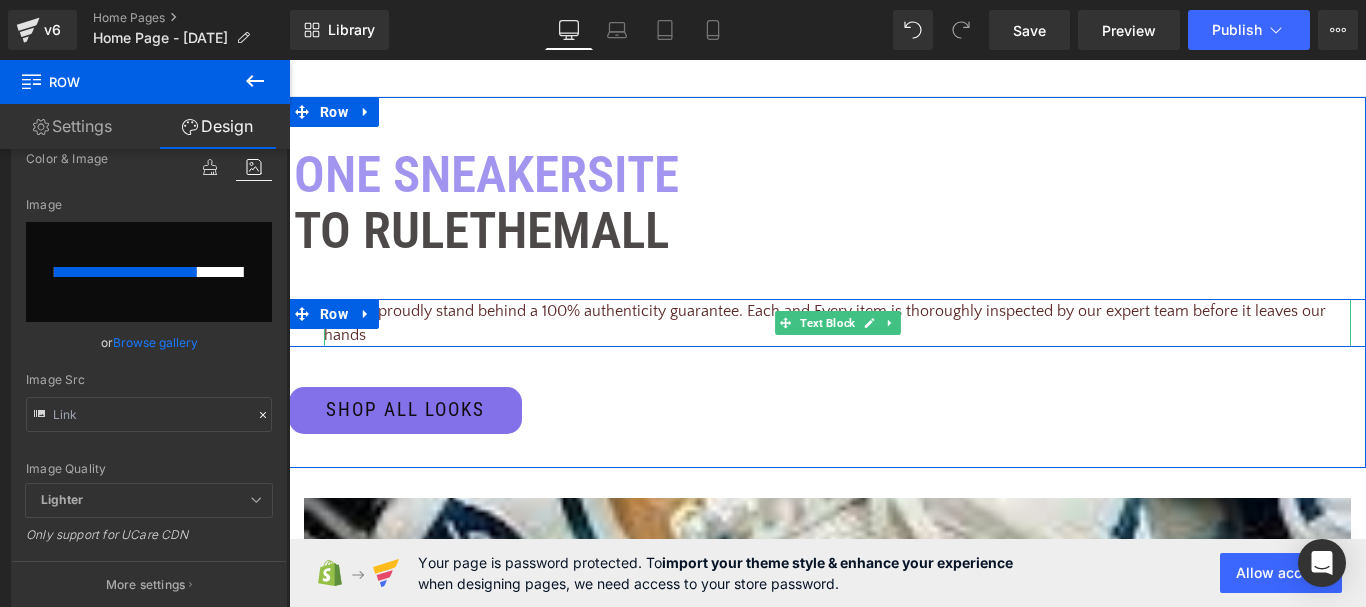 scroll, scrollTop: 320, scrollLeft: 0, axis: vertical 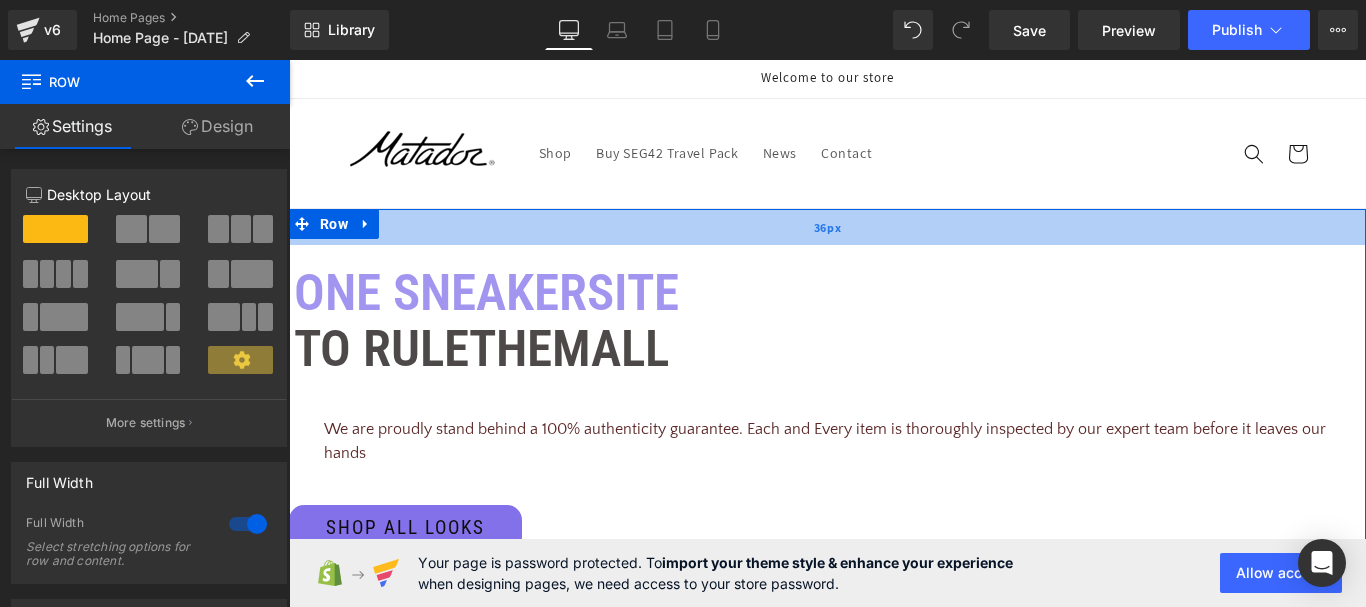 click on "36px" at bounding box center (827, 227) 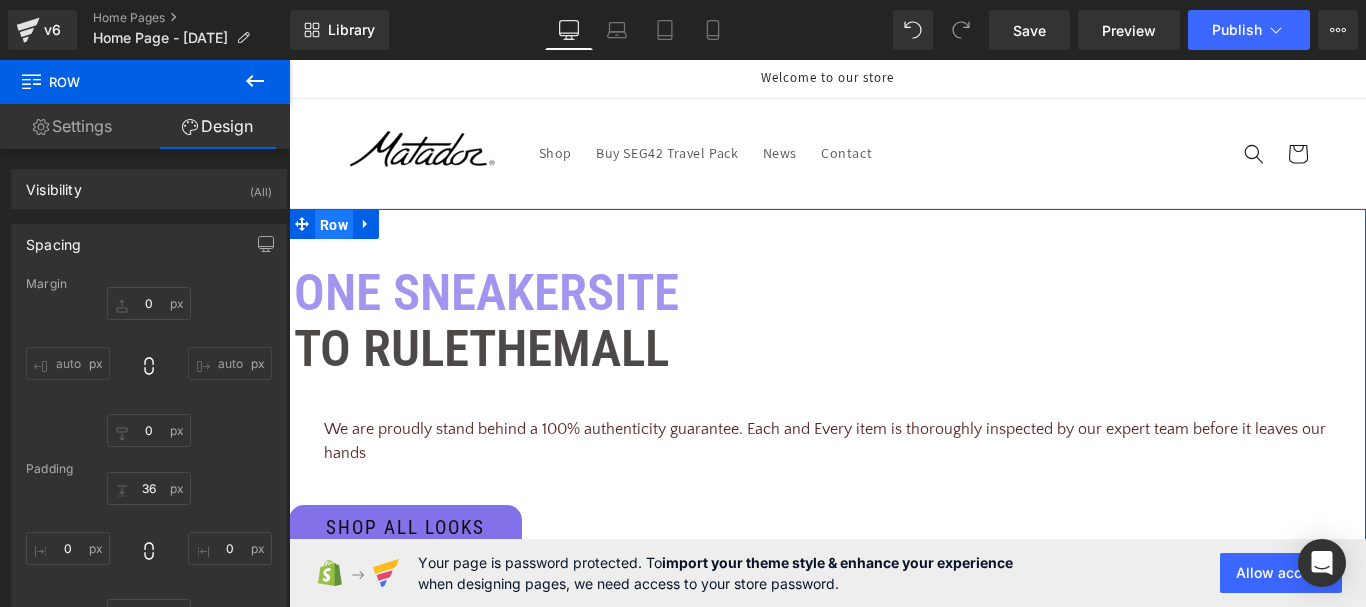 click on "Row" at bounding box center [334, 225] 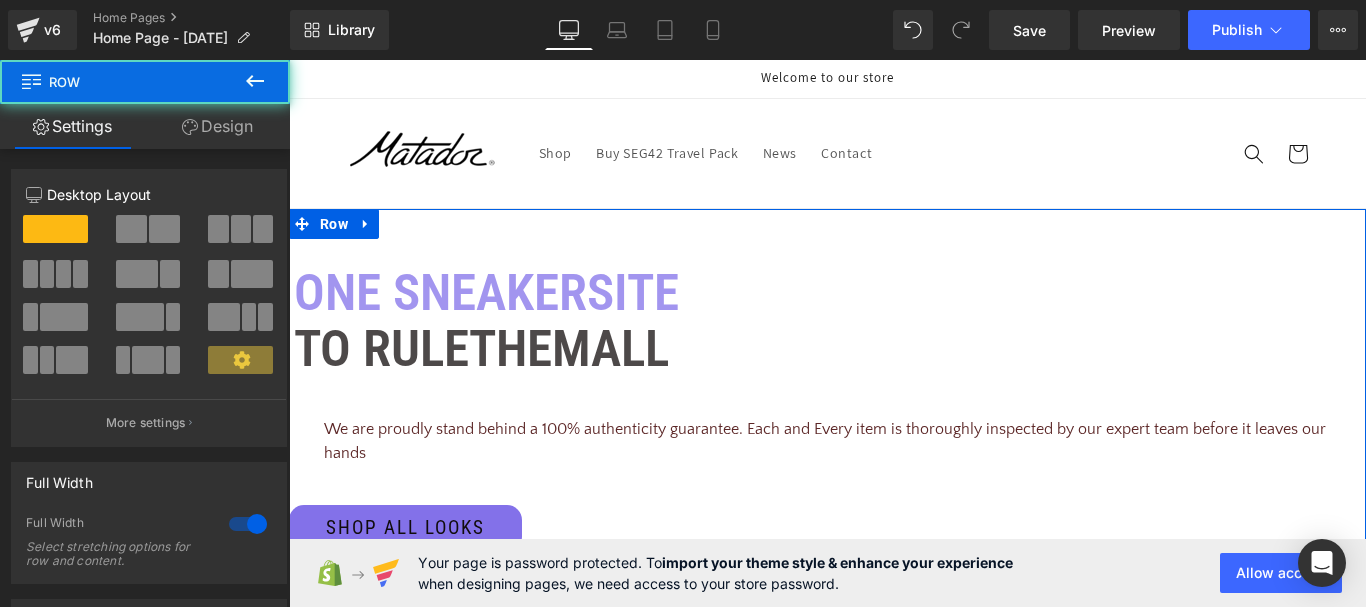 click on "Design" at bounding box center [217, 126] 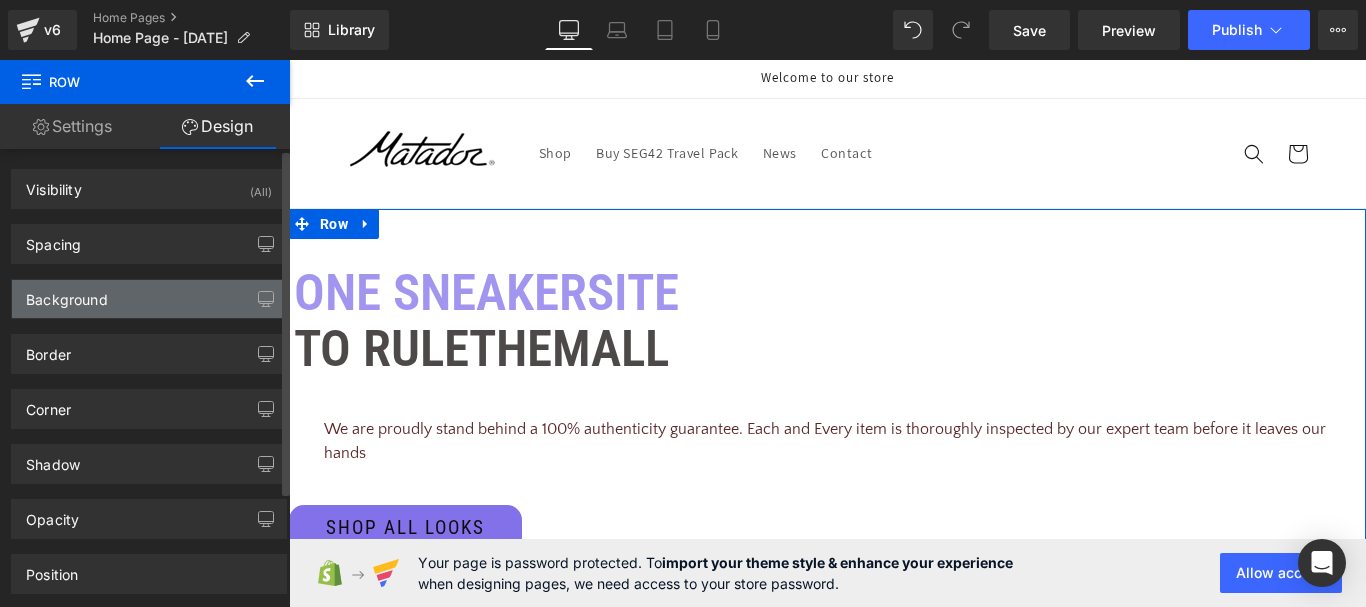 click on "Background" at bounding box center [67, 294] 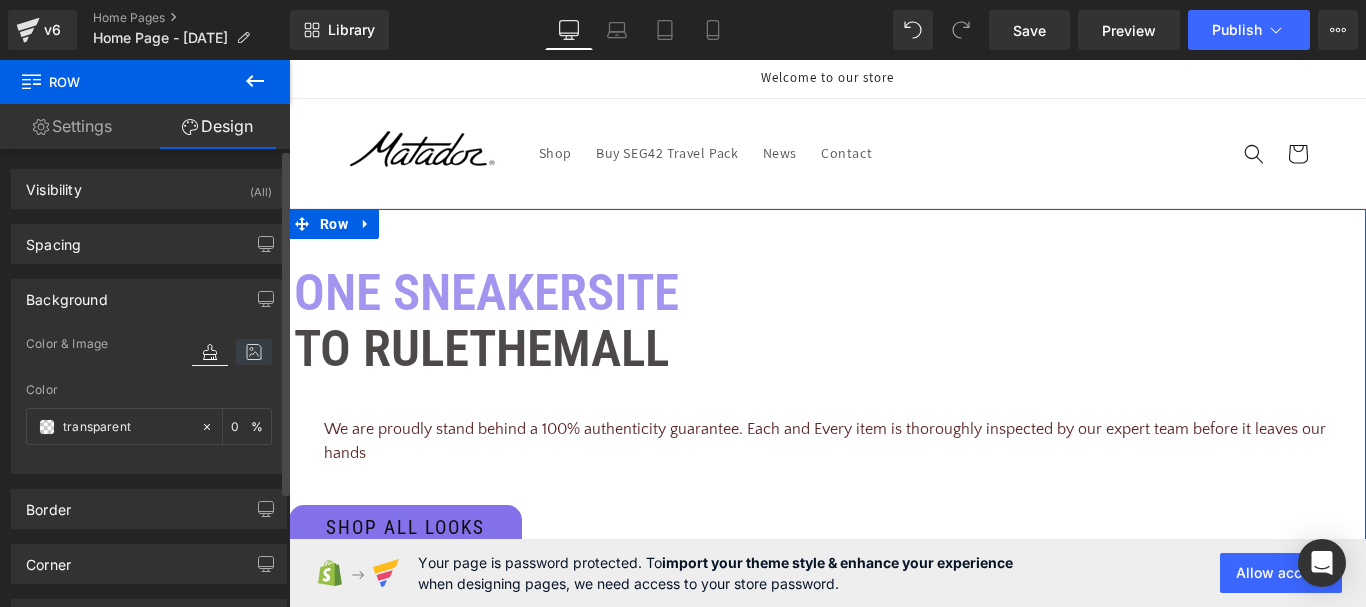 click at bounding box center (254, 352) 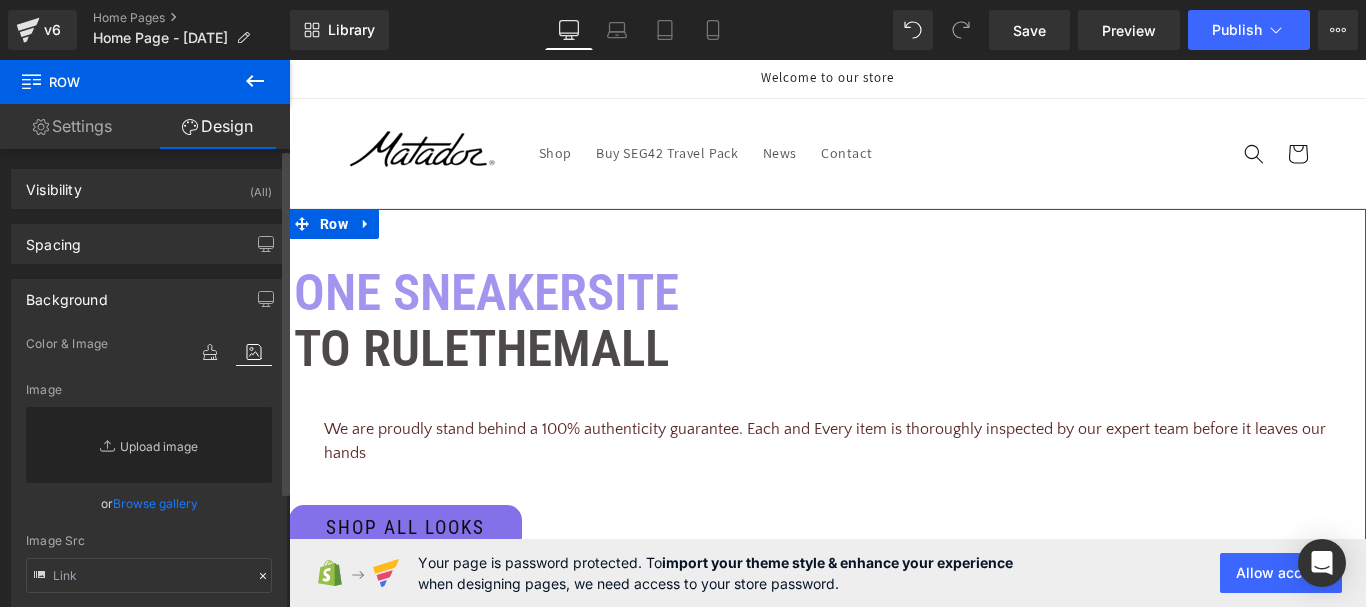 click on "Replace Image" at bounding box center (149, 445) 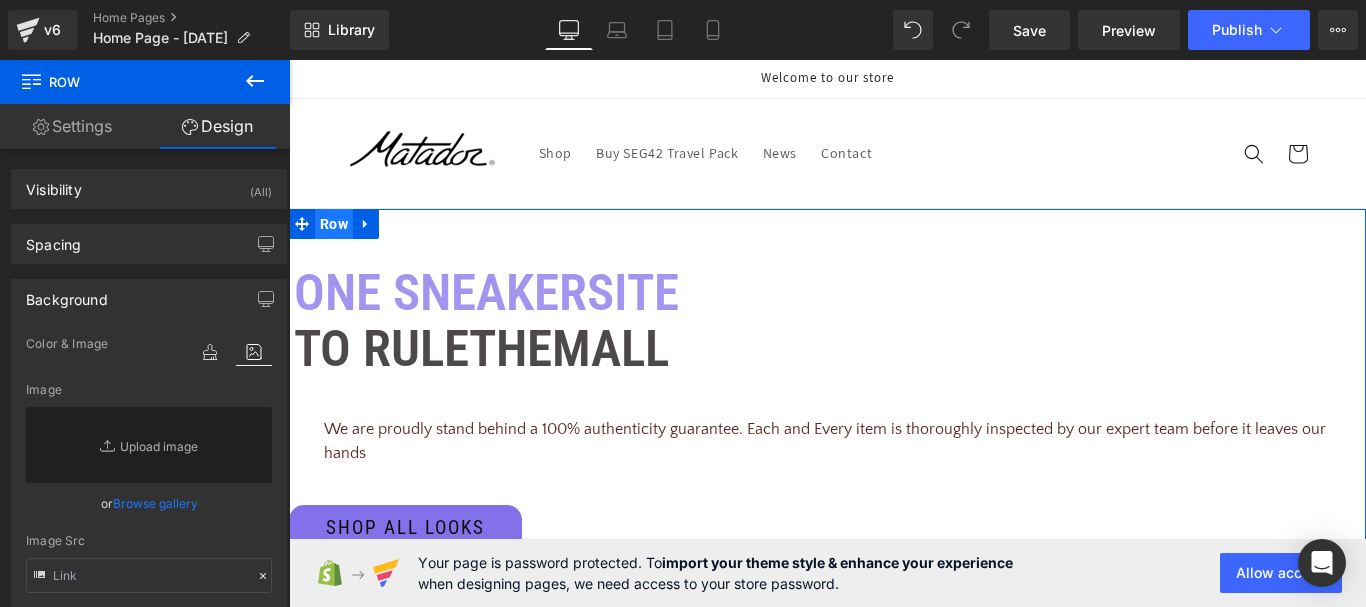 click on "Row" at bounding box center (334, 224) 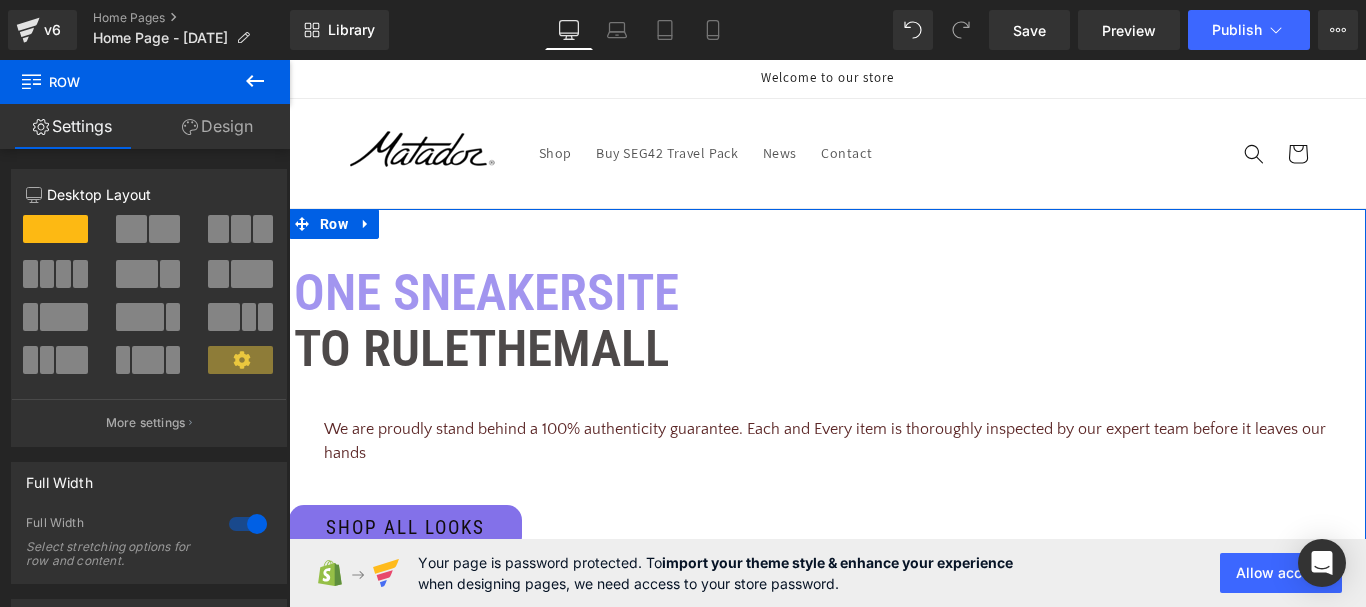 click on "Design" at bounding box center [217, 126] 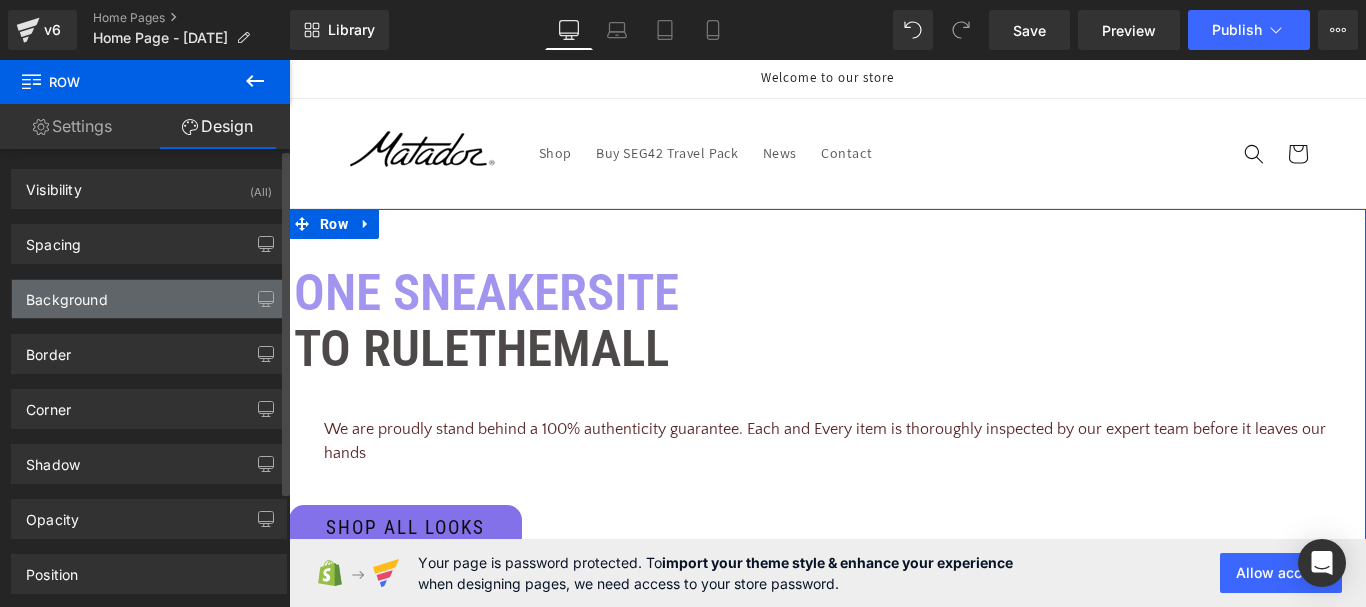 click on "Background" at bounding box center (149, 299) 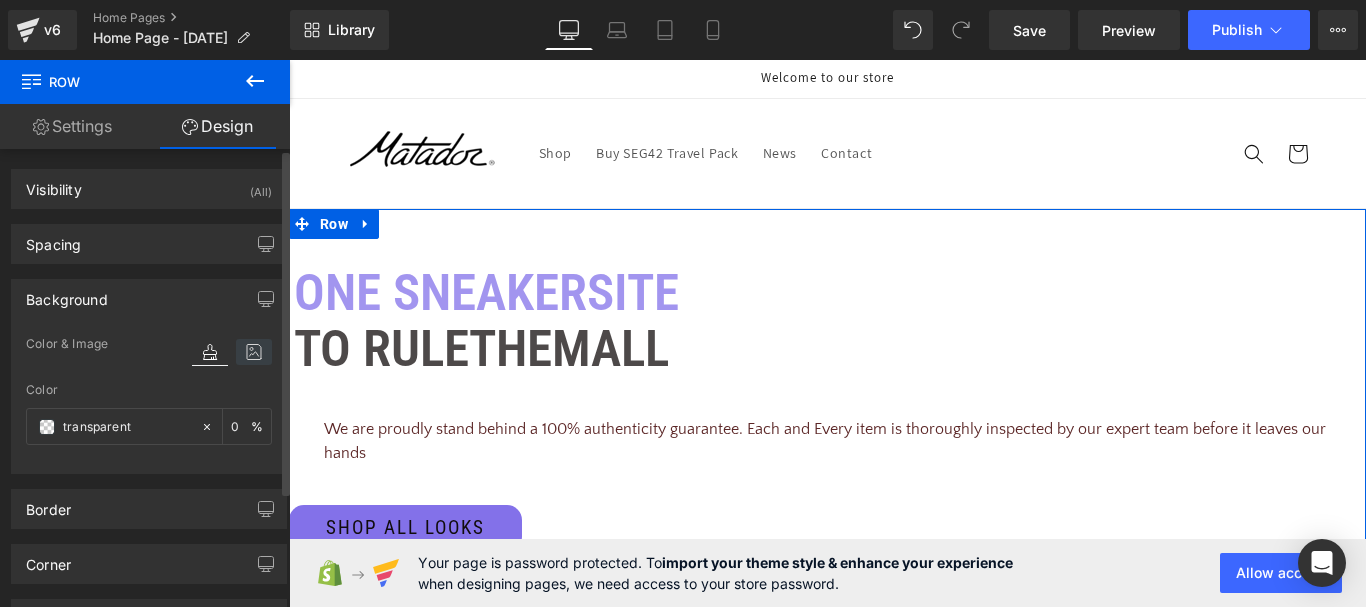 click at bounding box center (254, 352) 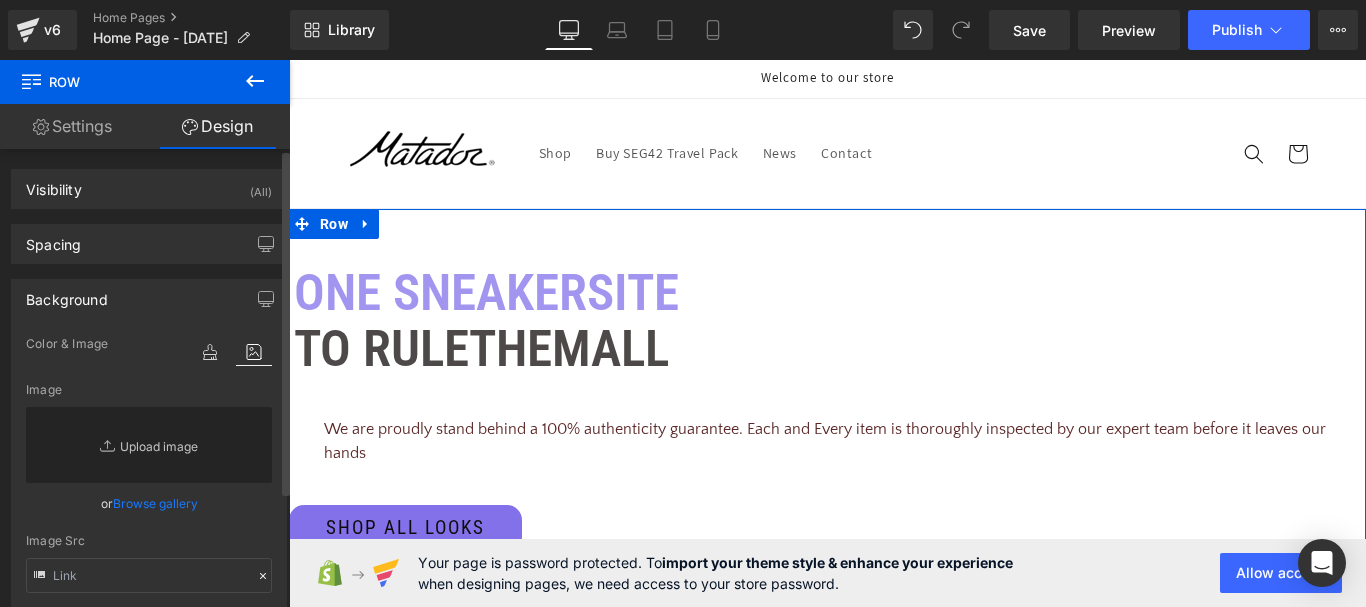 click on "Replace Image" at bounding box center [149, 445] 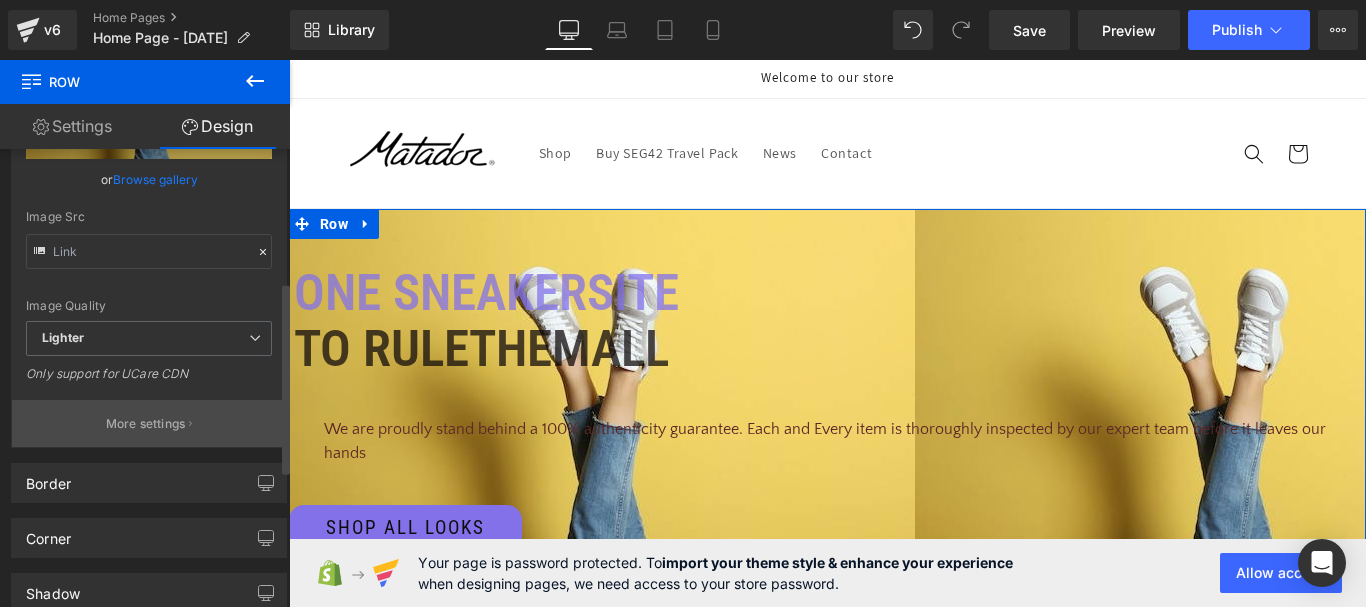 scroll, scrollTop: 428, scrollLeft: 0, axis: vertical 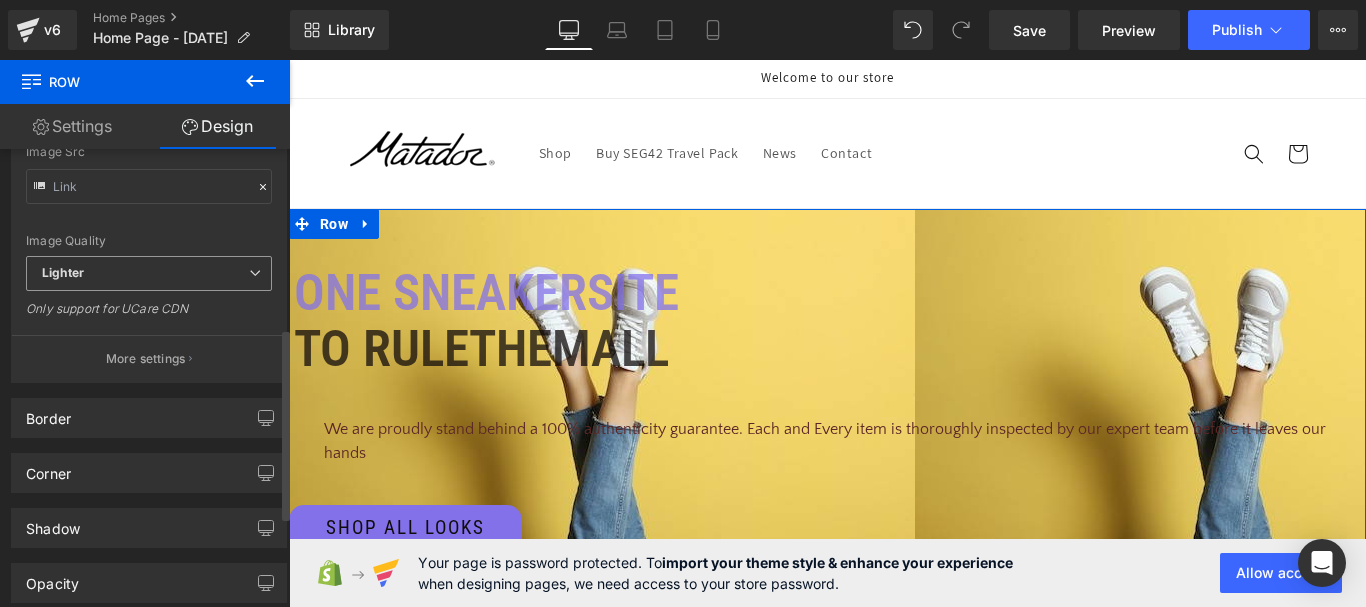 click on "Lighter" at bounding box center (149, 273) 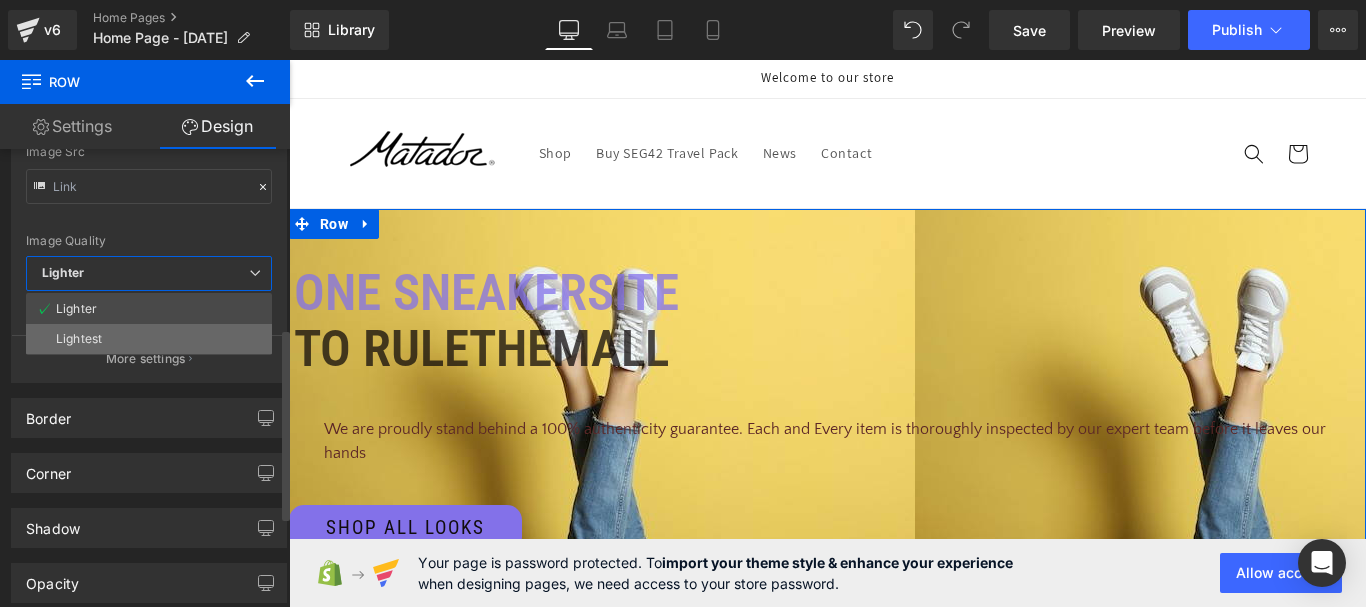 click on "Lightest" at bounding box center [79, 339] 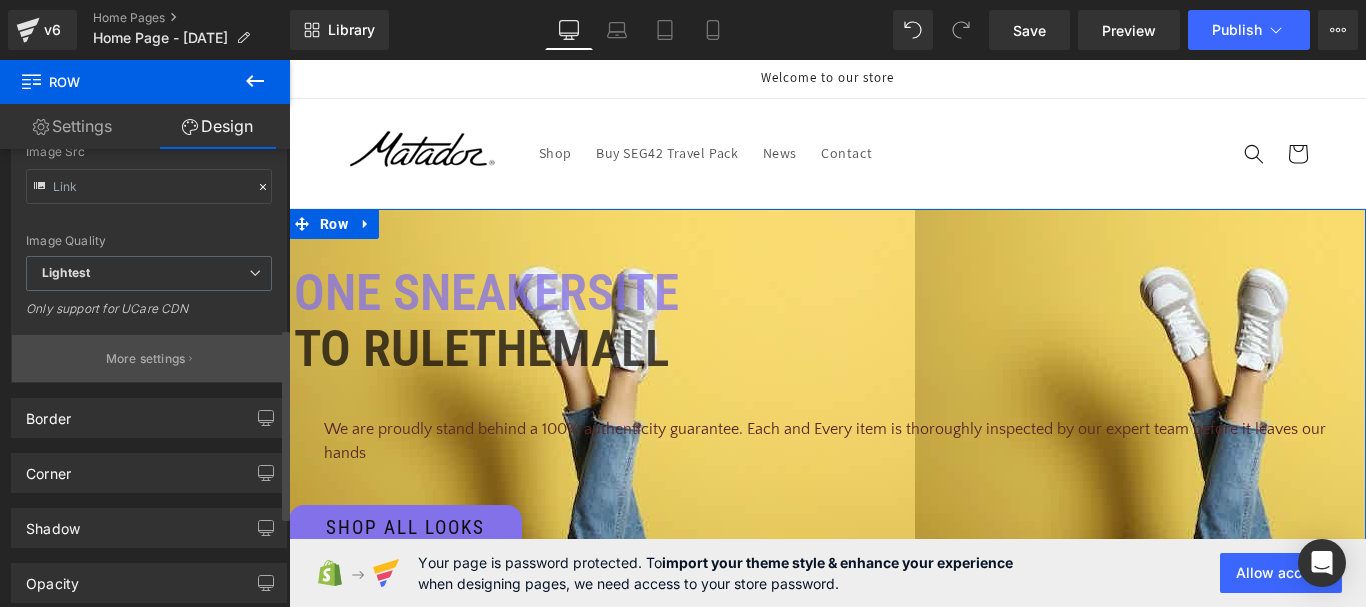 click on "More settings" at bounding box center (149, 358) 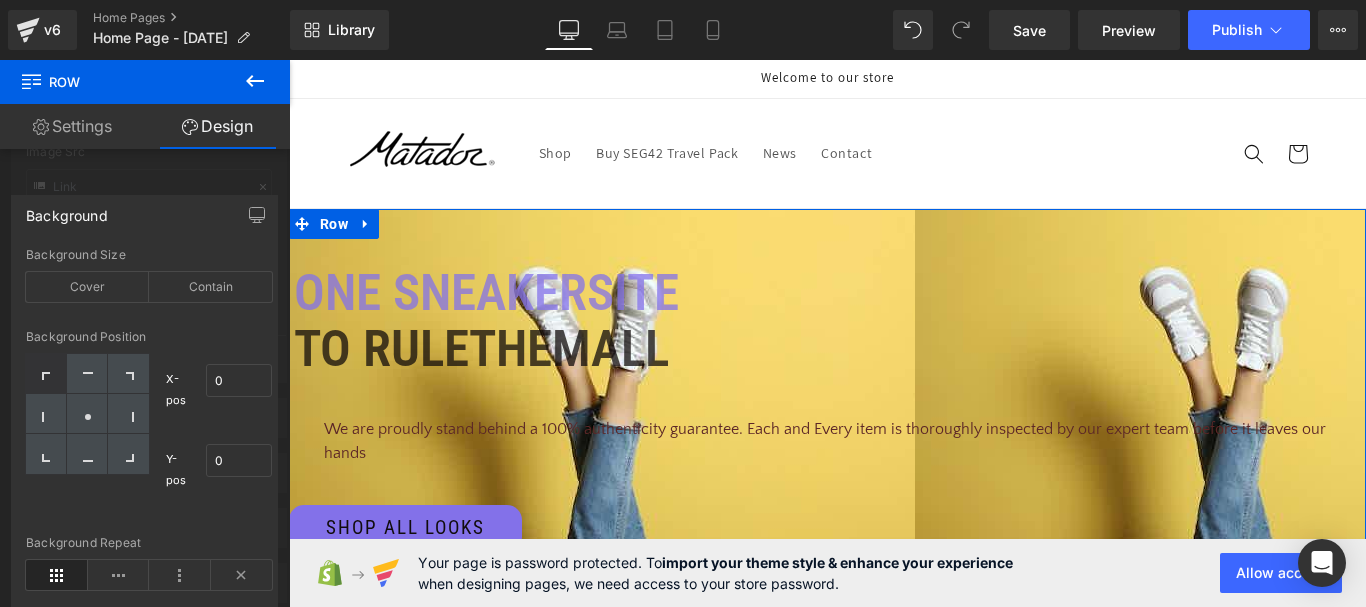click on "Settings" at bounding box center [72, 126] 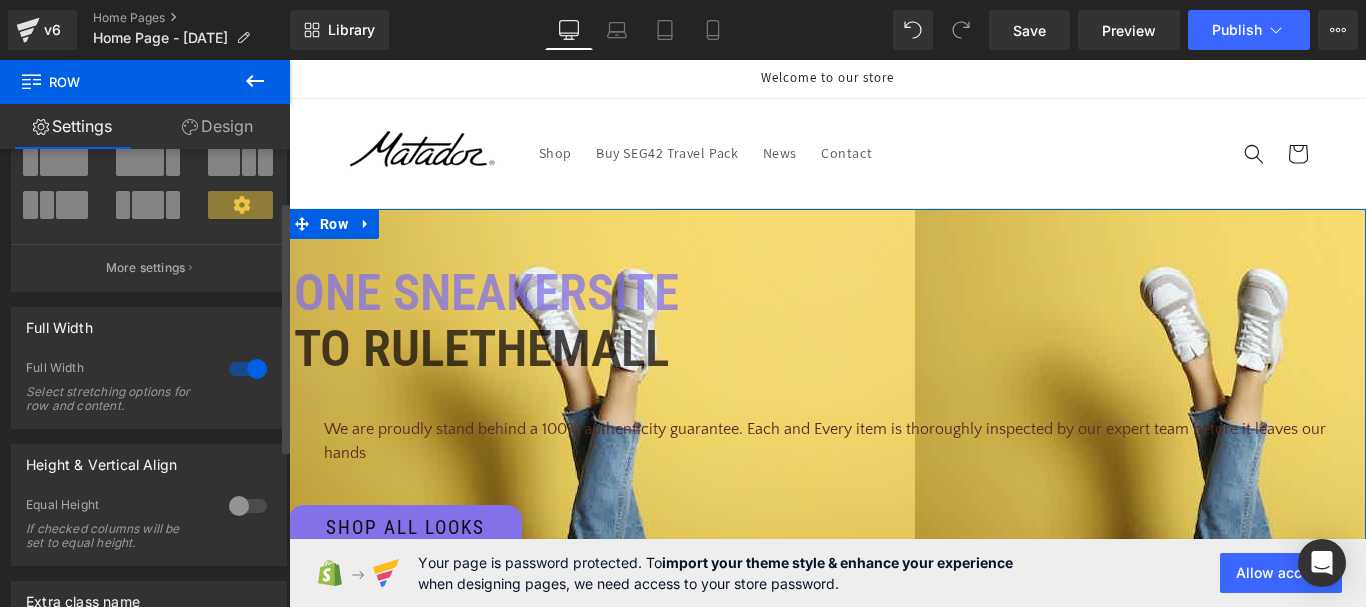 scroll, scrollTop: 200, scrollLeft: 0, axis: vertical 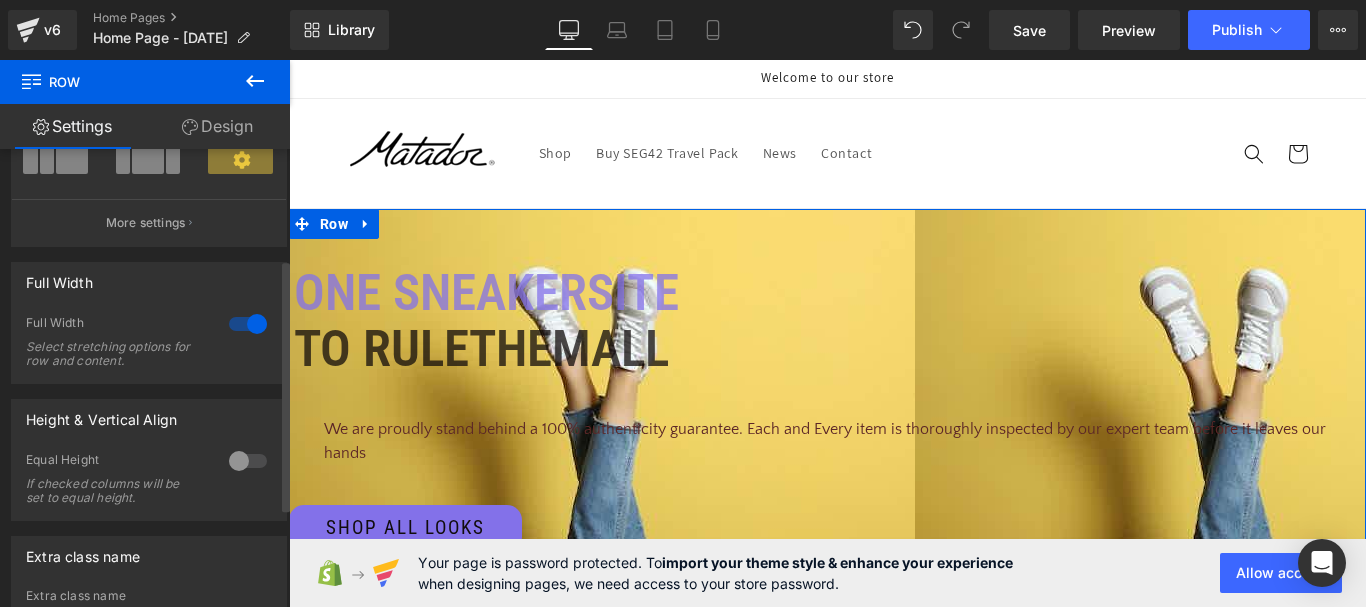 click at bounding box center [248, 324] 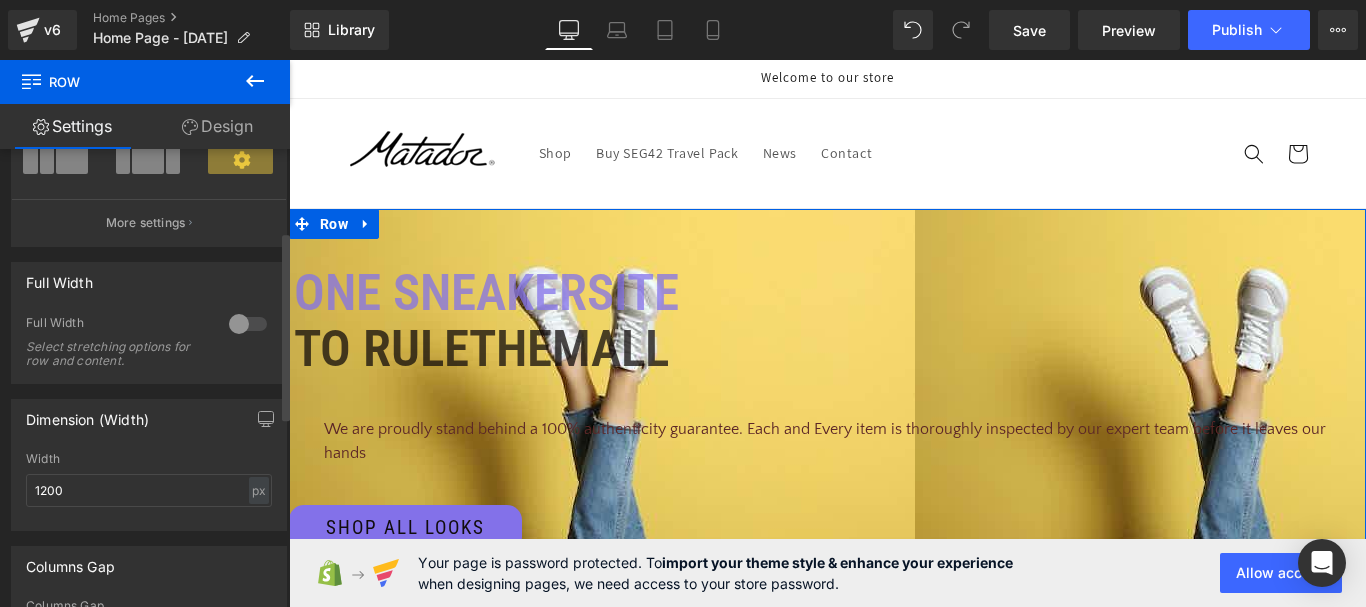 click at bounding box center [248, 324] 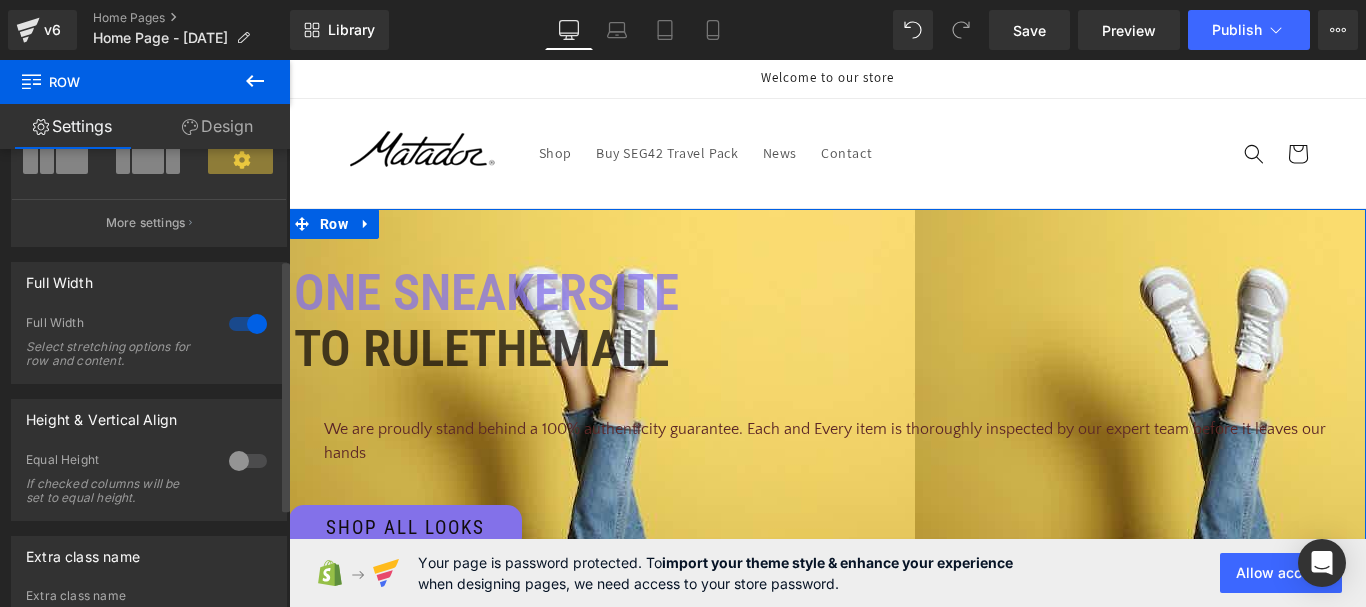 click at bounding box center (248, 461) 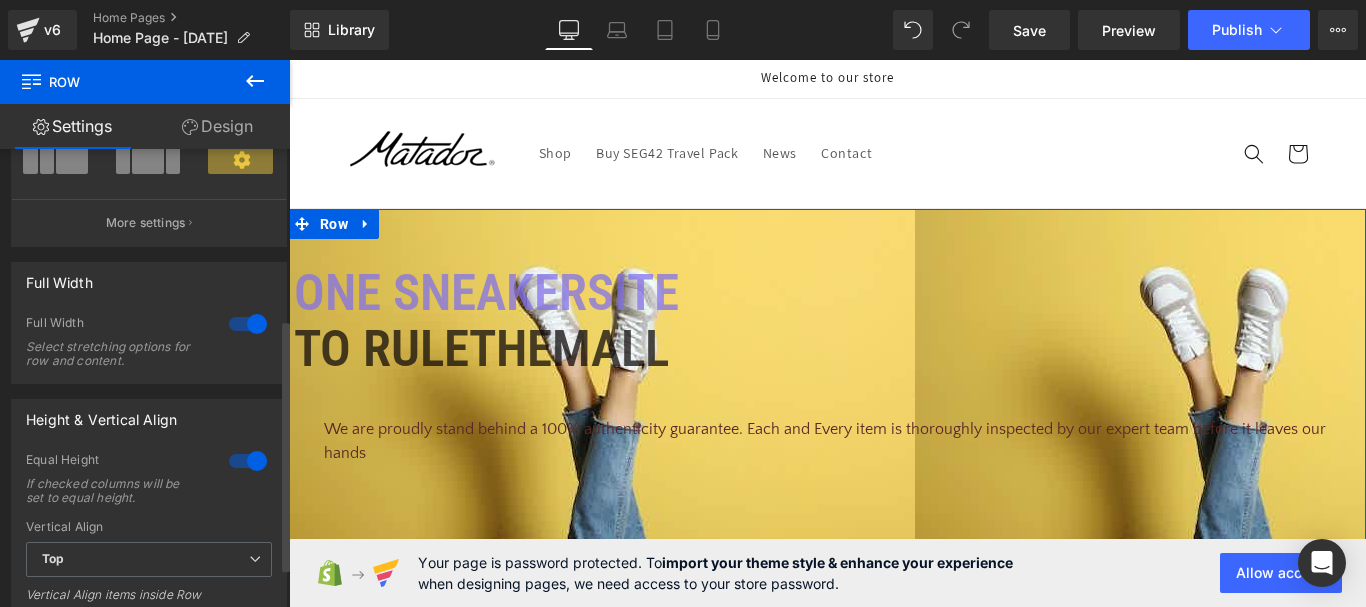 scroll, scrollTop: 400, scrollLeft: 0, axis: vertical 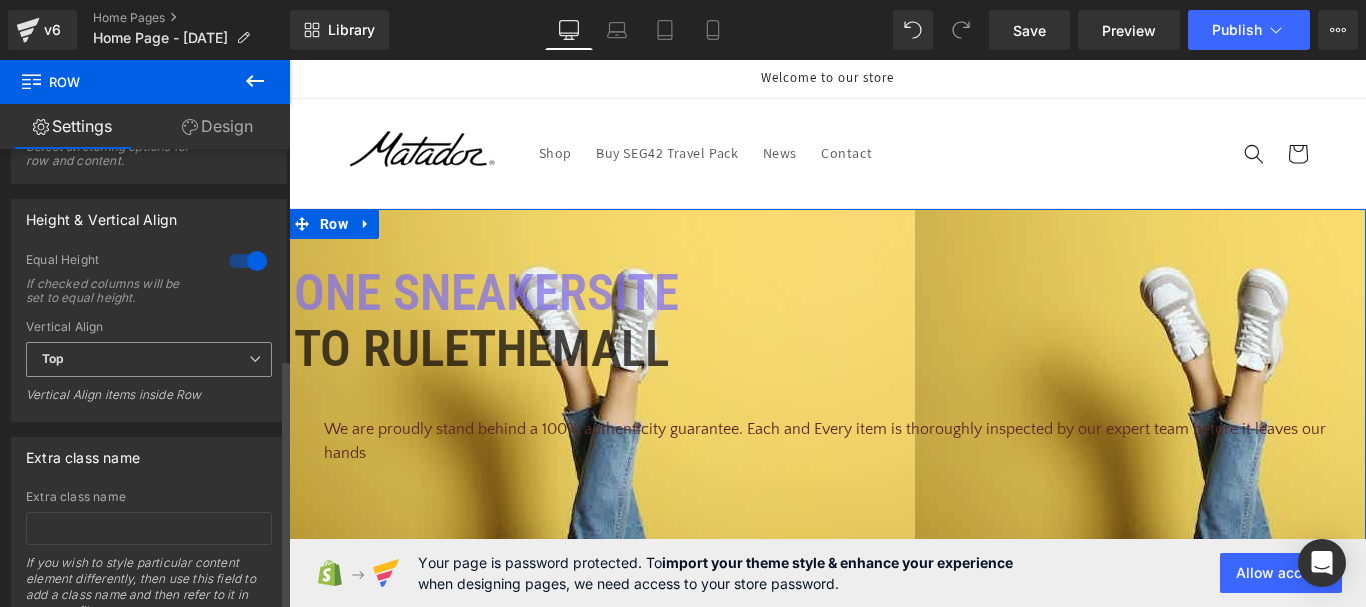 click on "Top" at bounding box center [149, 359] 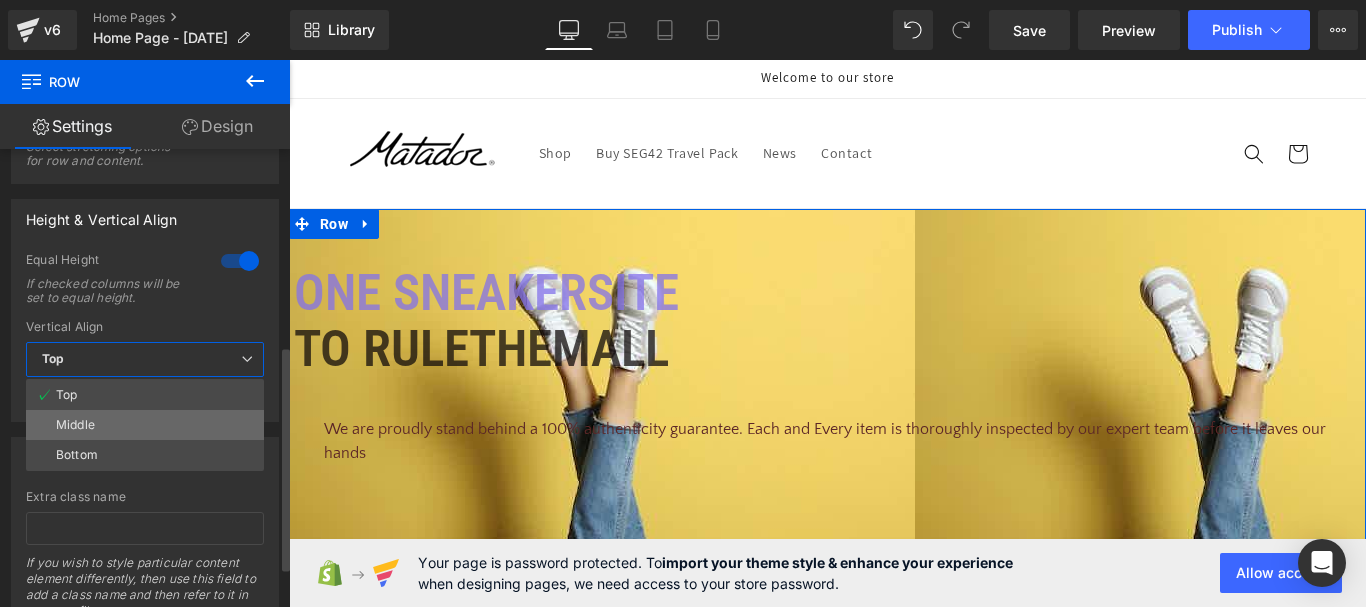 click on "Middle" at bounding box center [145, 425] 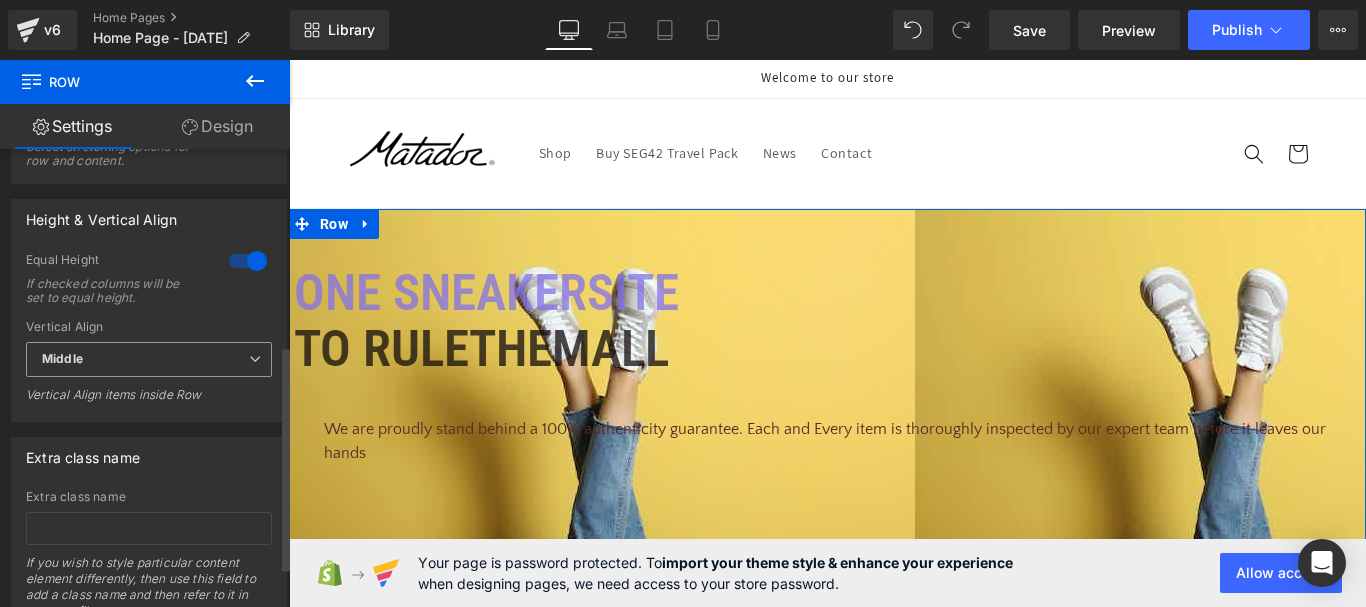 click on "Middle" at bounding box center [149, 359] 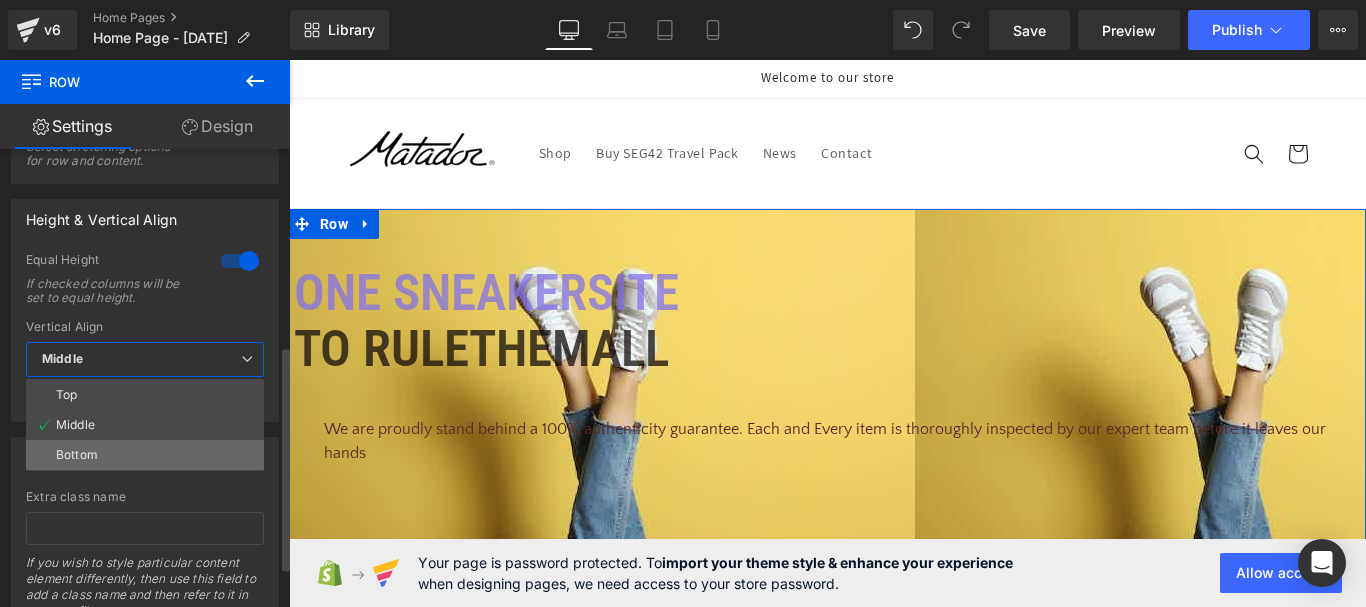 click on "Bottom" at bounding box center [145, 455] 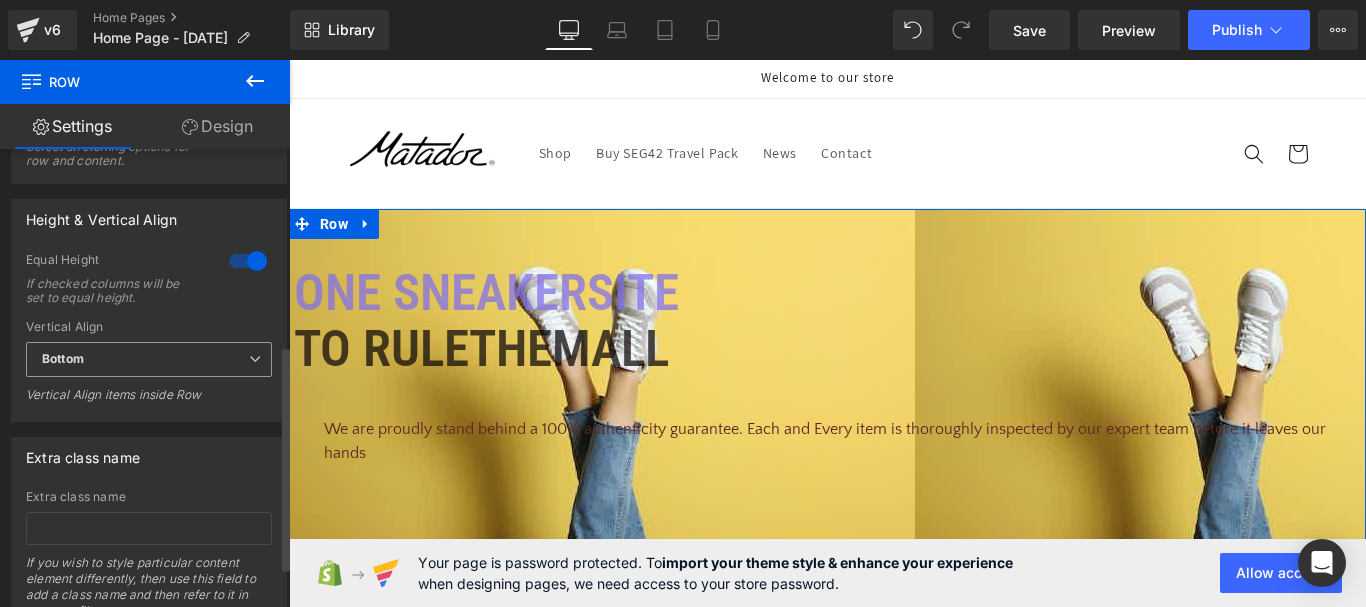 click on "Bottom" at bounding box center [149, 359] 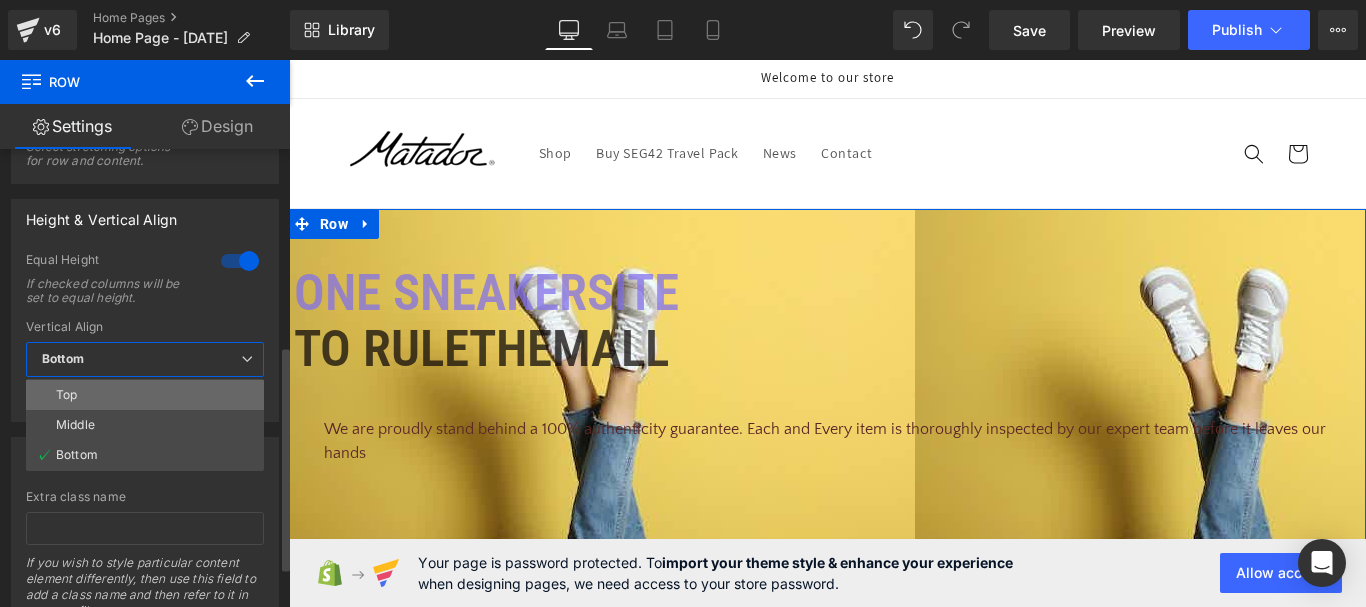 click on "Top" at bounding box center [145, 395] 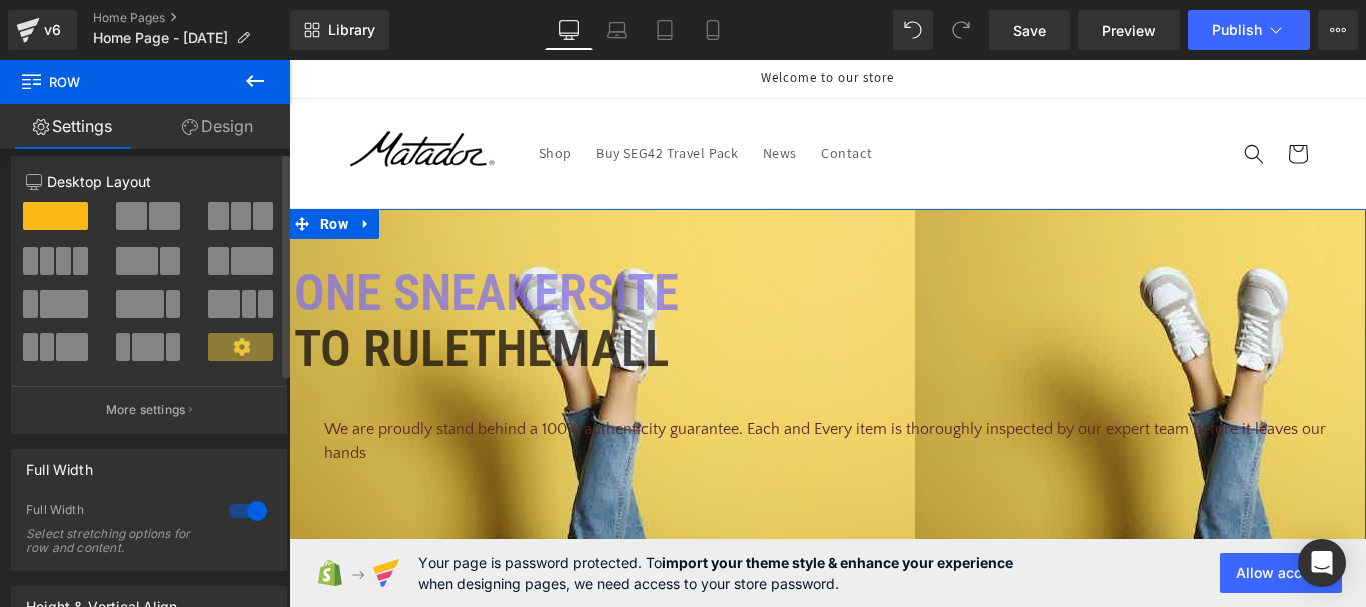 scroll, scrollTop: 0, scrollLeft: 0, axis: both 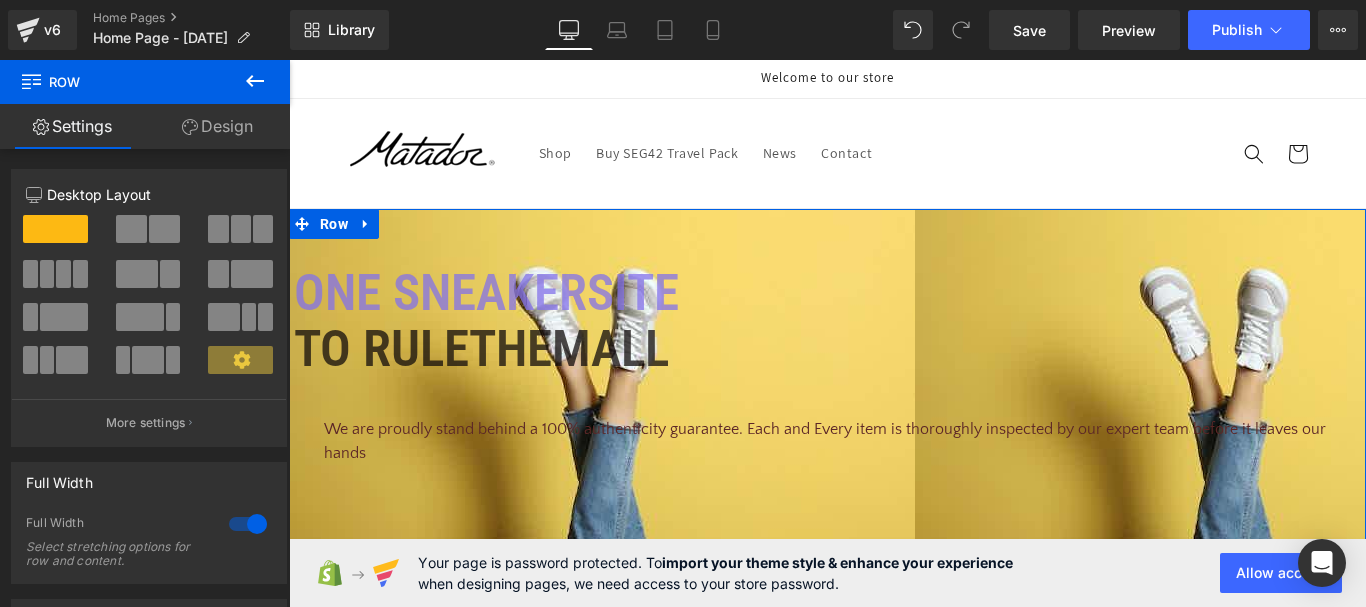 click on "Design" at bounding box center (217, 126) 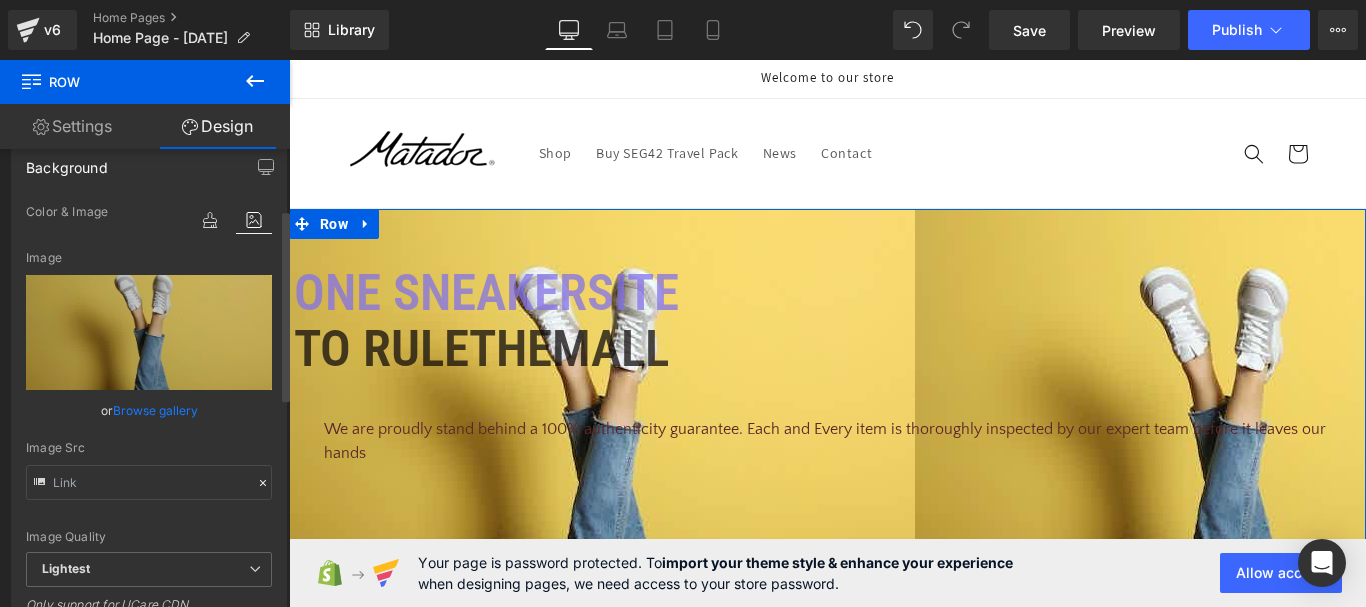 scroll, scrollTop: 128, scrollLeft: 0, axis: vertical 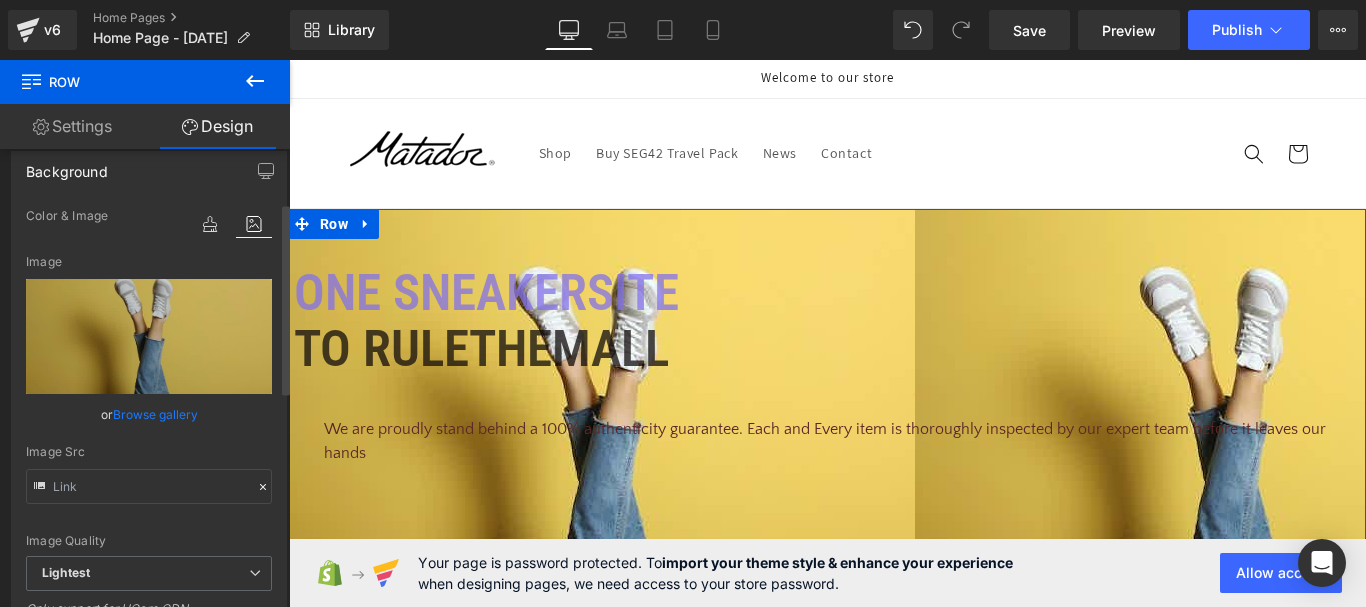 click at bounding box center [263, 487] 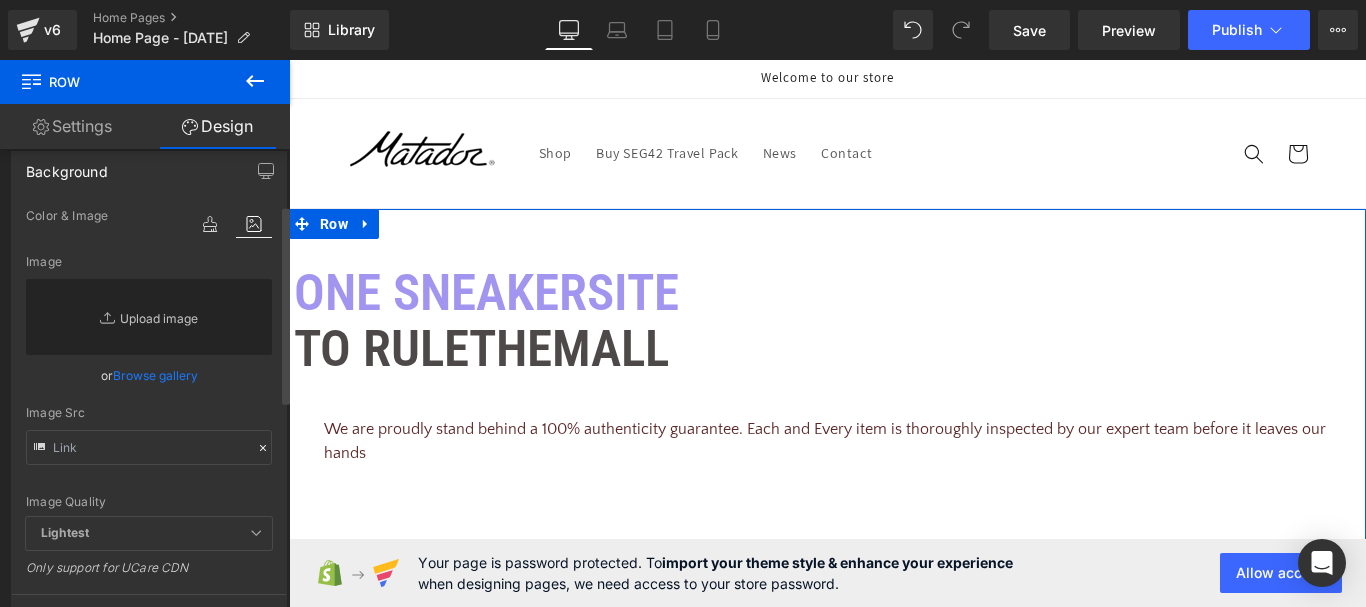 click on "Replace Image" at bounding box center [149, 317] 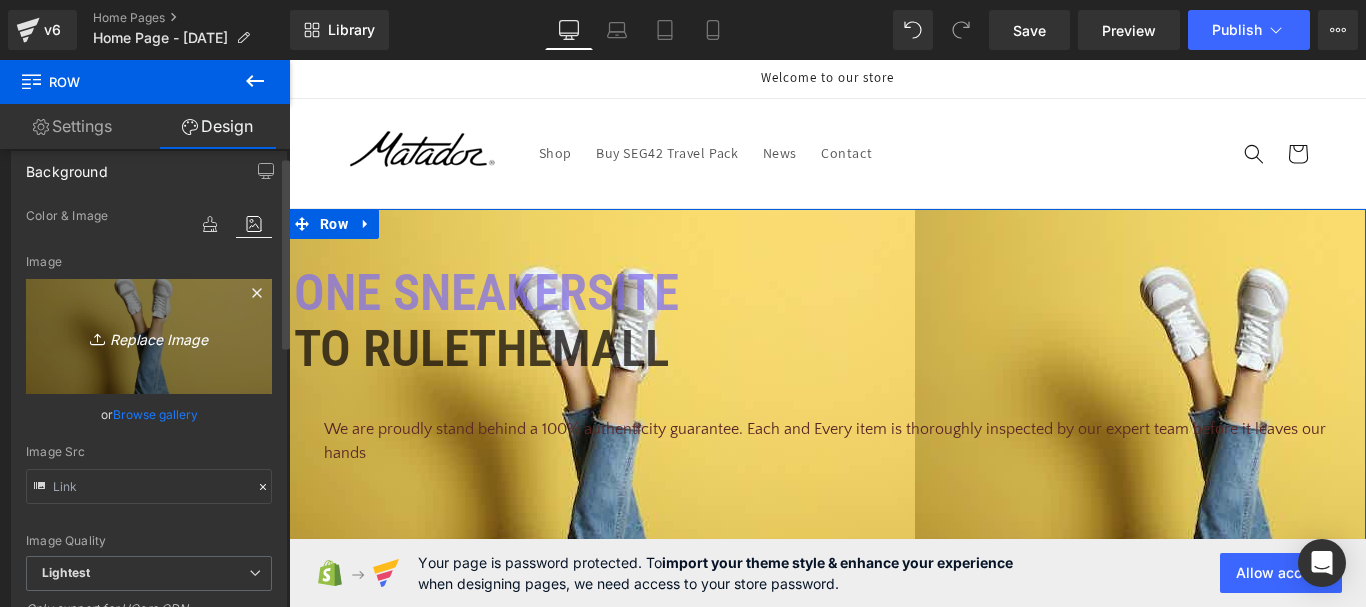 scroll, scrollTop: 0, scrollLeft: 0, axis: both 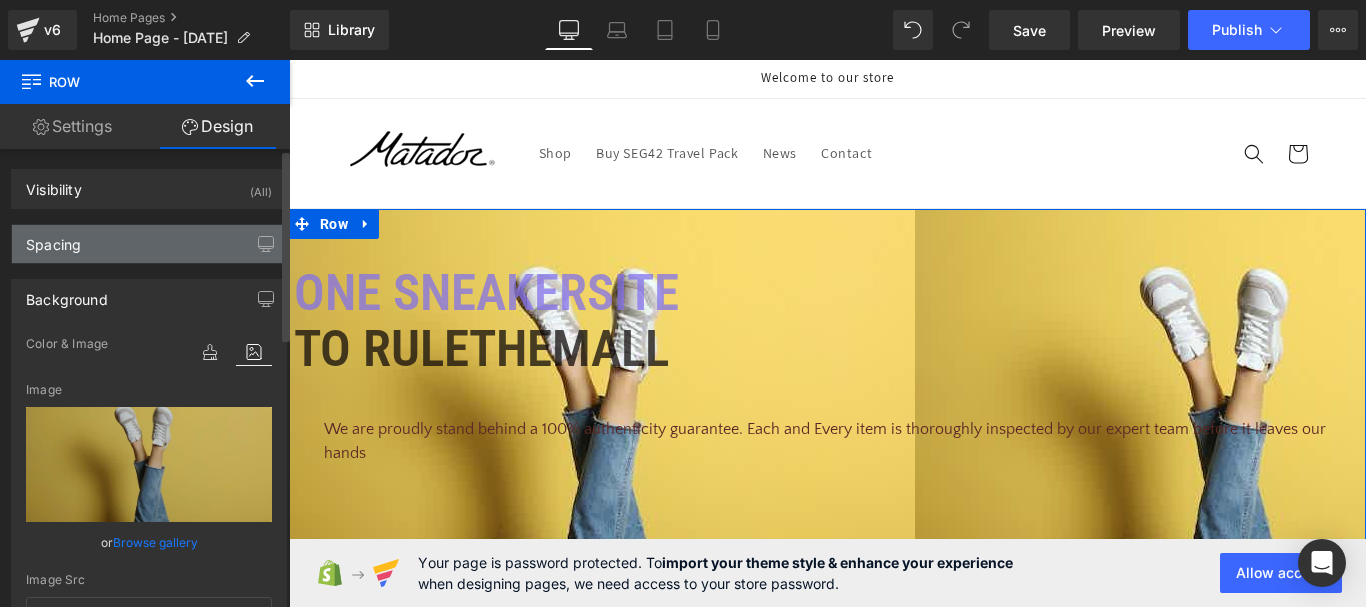 click on "Spacing" at bounding box center (149, 244) 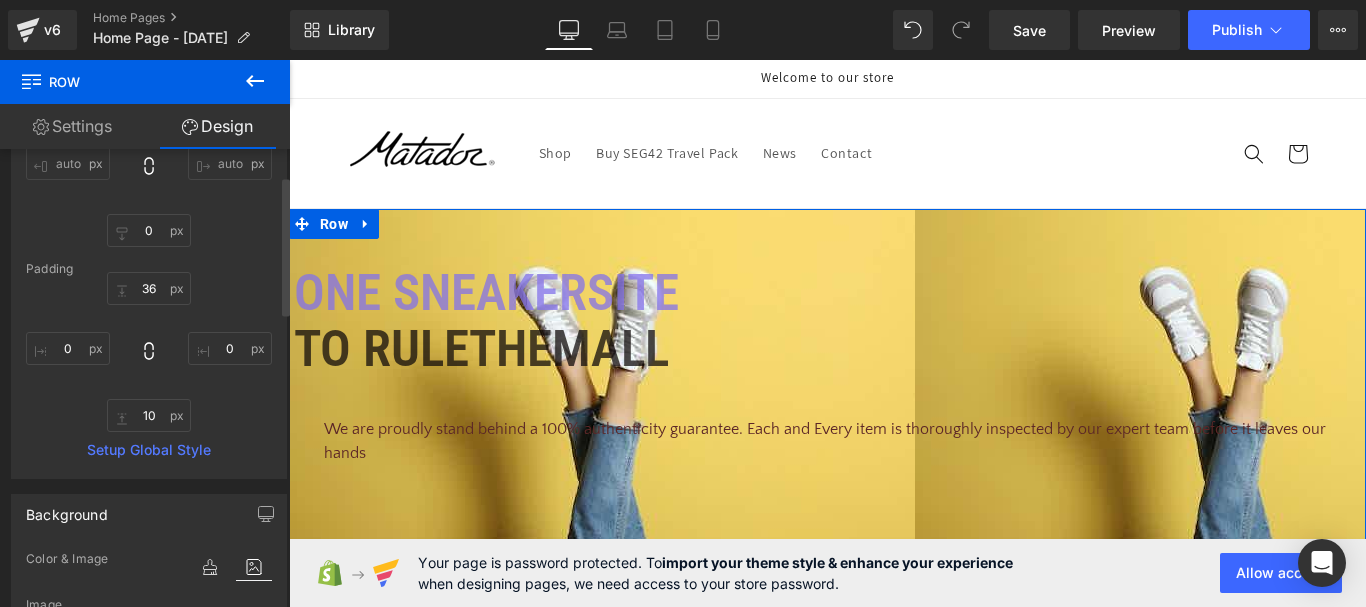 scroll, scrollTop: 0, scrollLeft: 0, axis: both 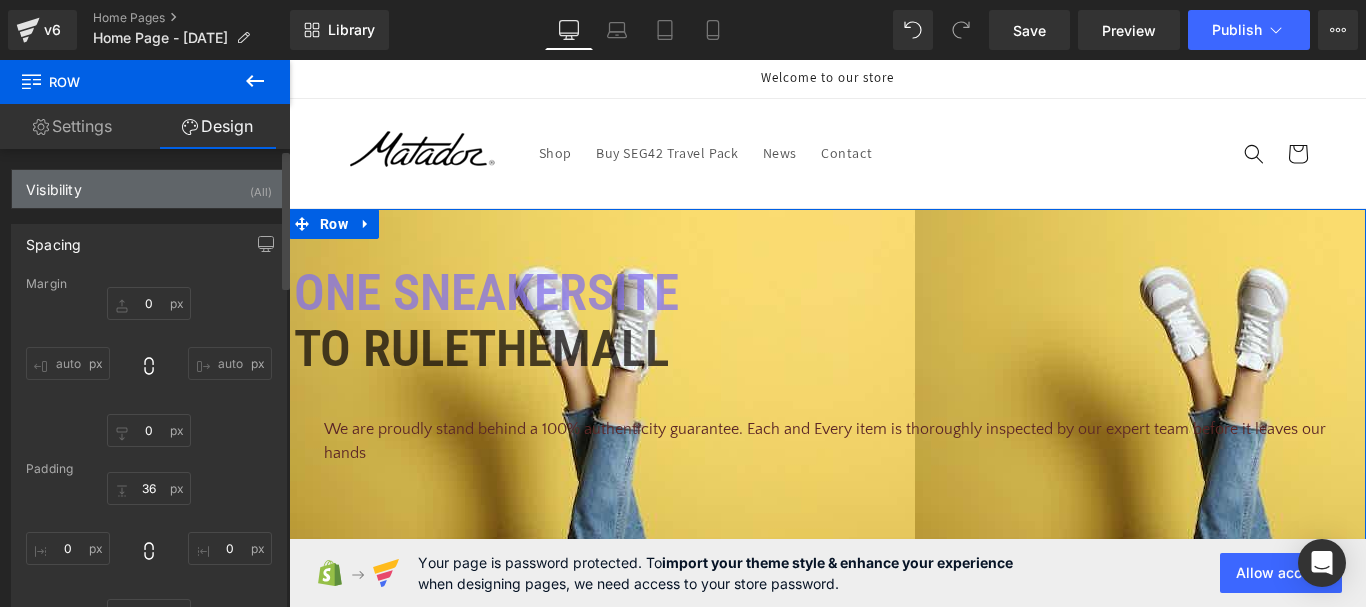 click on "Visibility
(All)" at bounding box center (149, 189) 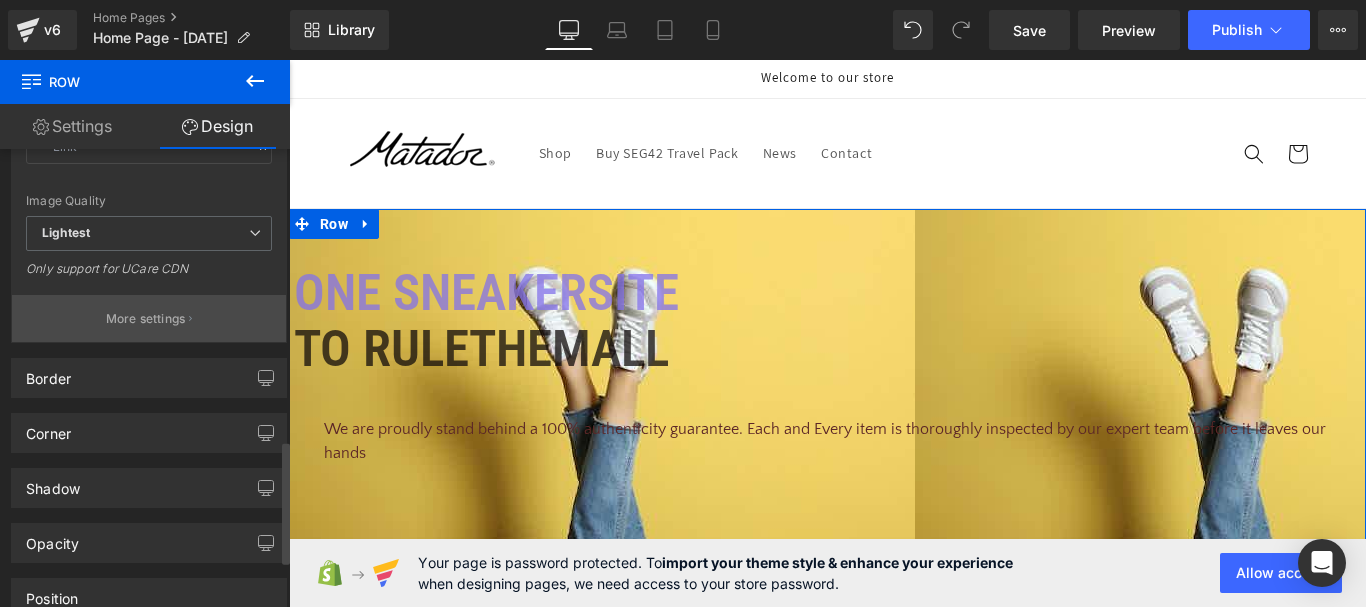 scroll, scrollTop: 1263, scrollLeft: 0, axis: vertical 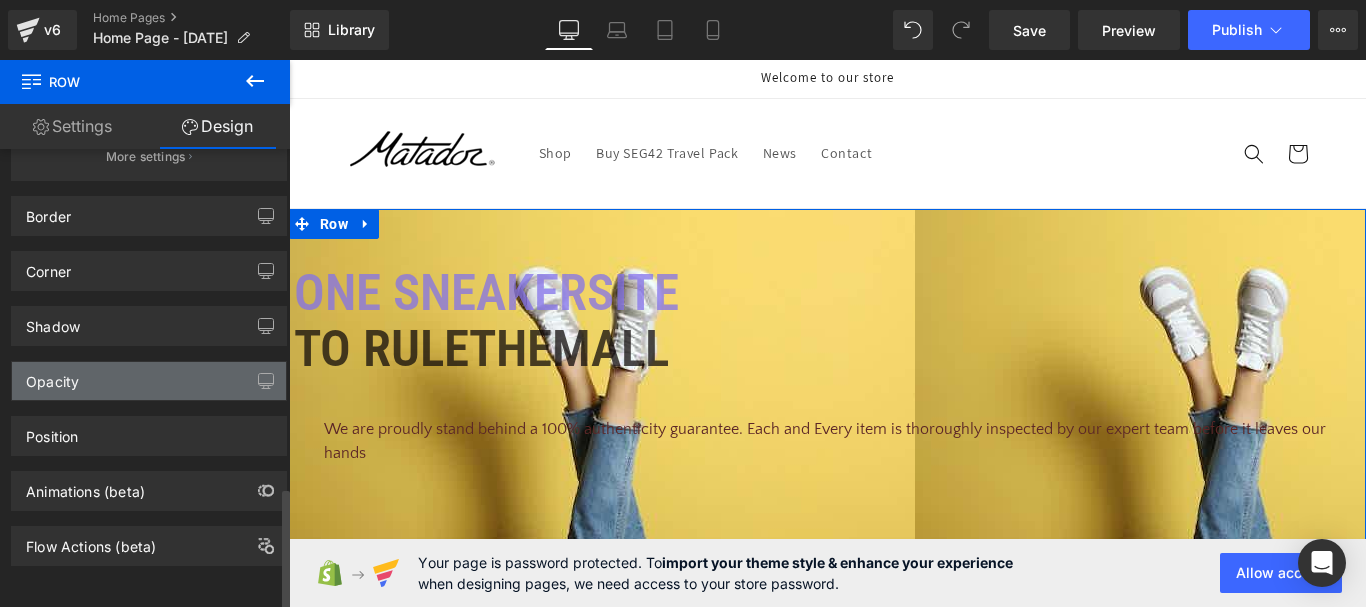 click on "Opacity" at bounding box center [149, 381] 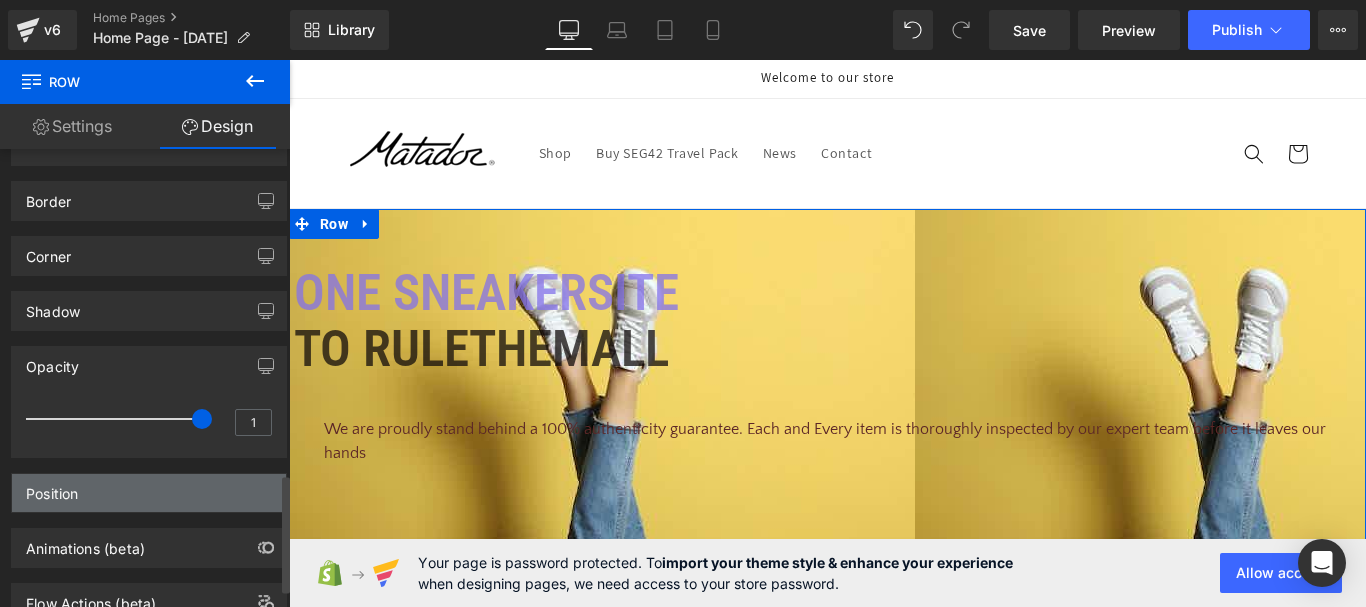 click on "Position" at bounding box center (149, 493) 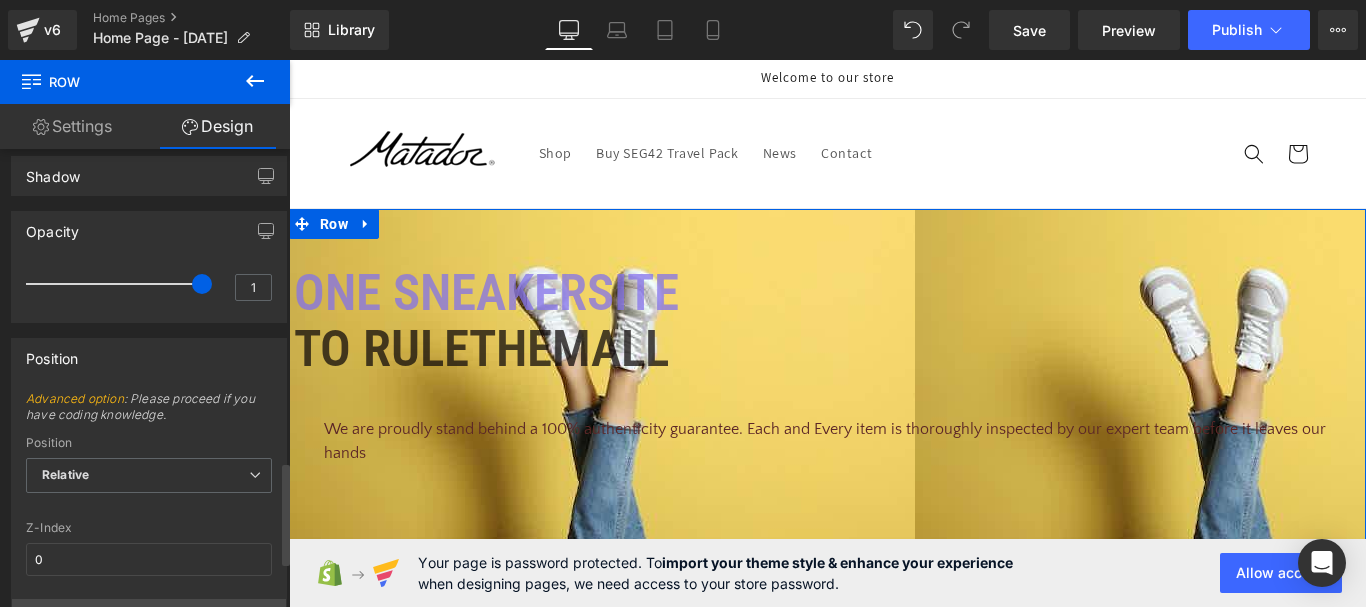 scroll, scrollTop: 1563, scrollLeft: 0, axis: vertical 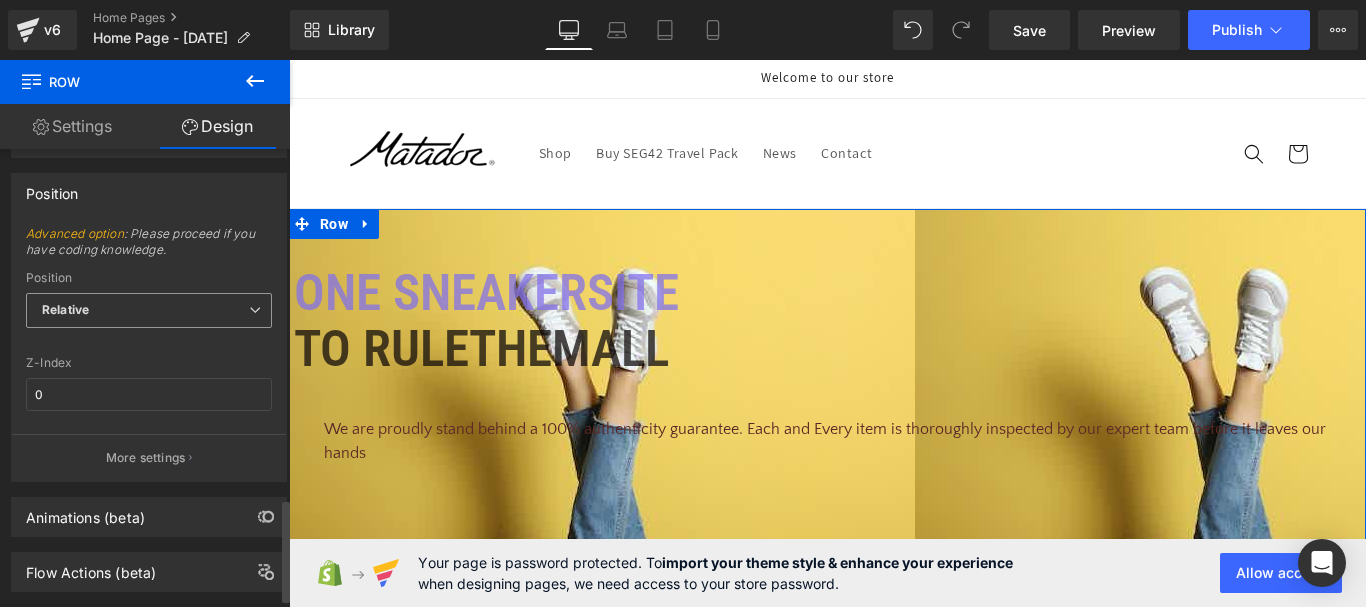 click on "Relative" at bounding box center [149, 310] 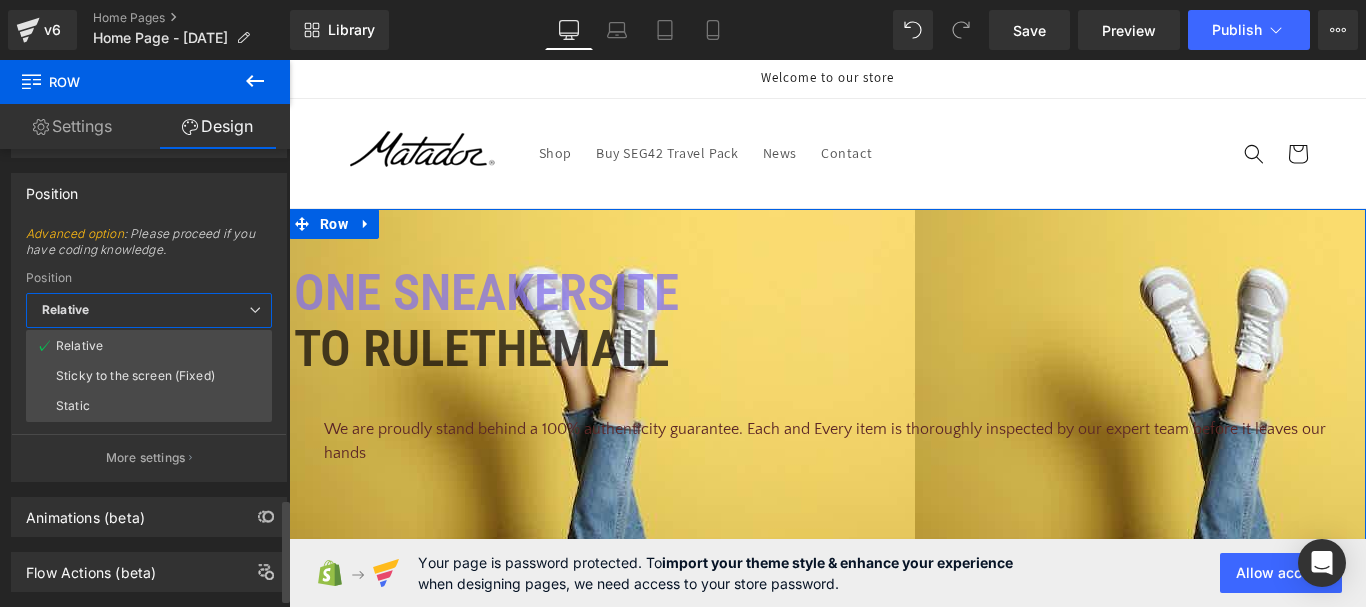 click on "Relative" at bounding box center [149, 310] 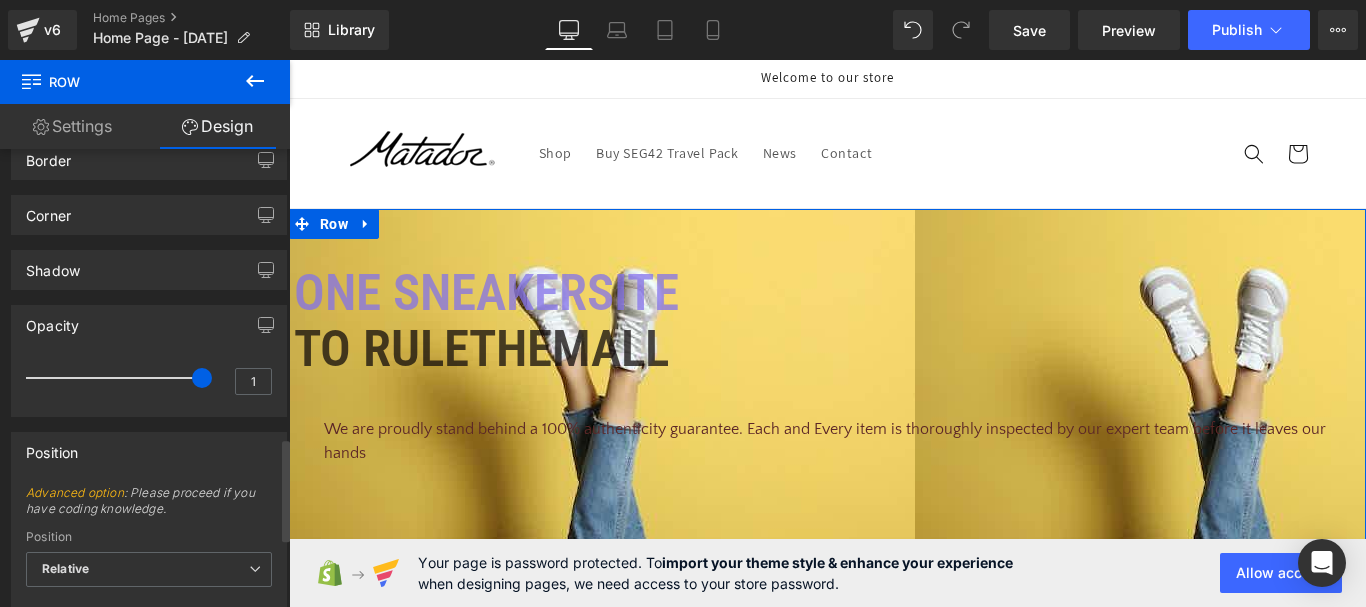 scroll, scrollTop: 1204, scrollLeft: 0, axis: vertical 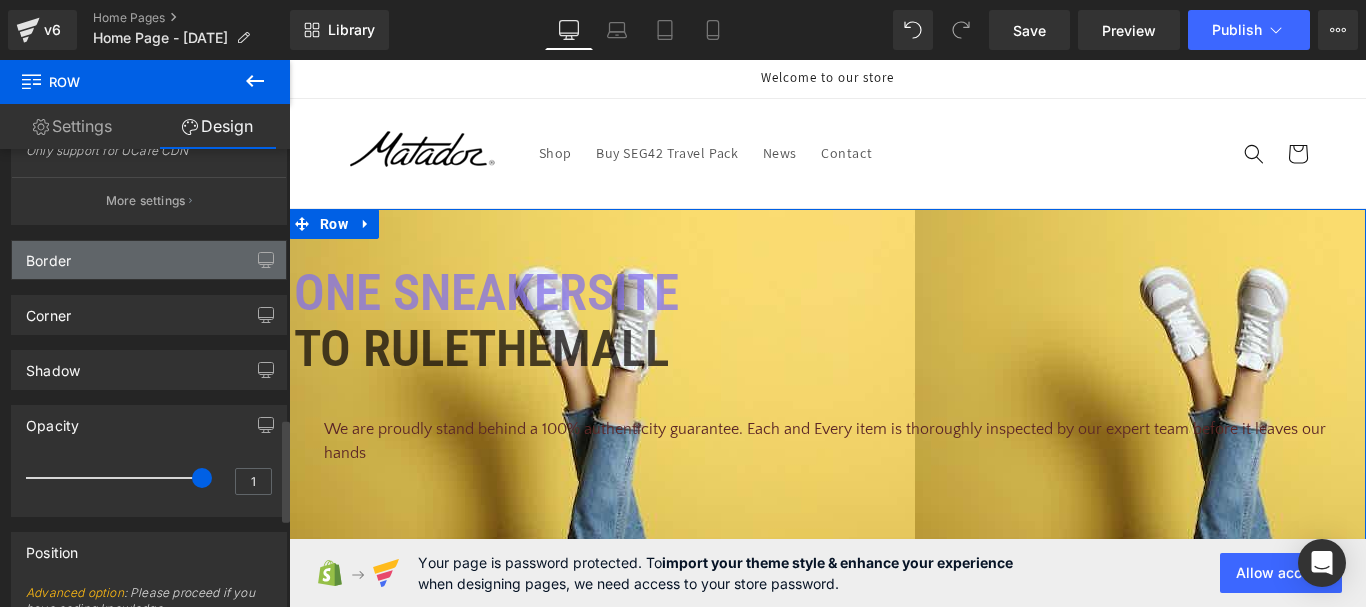 click on "Border" at bounding box center (149, 260) 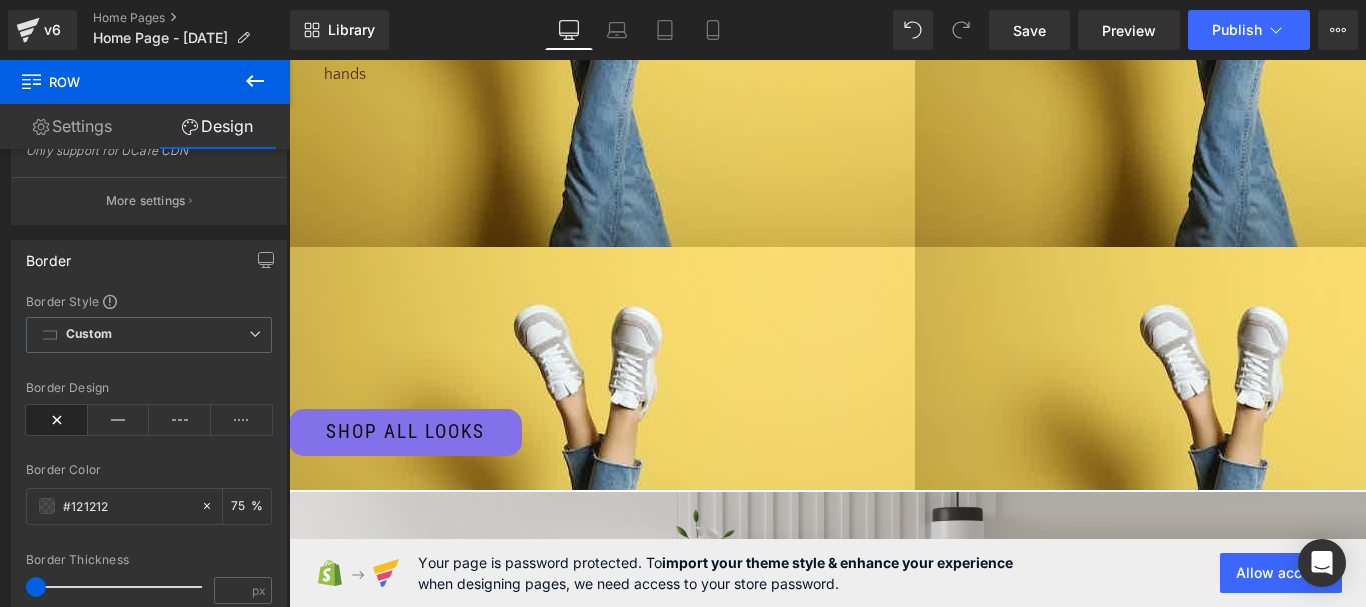 scroll, scrollTop: 400, scrollLeft: 0, axis: vertical 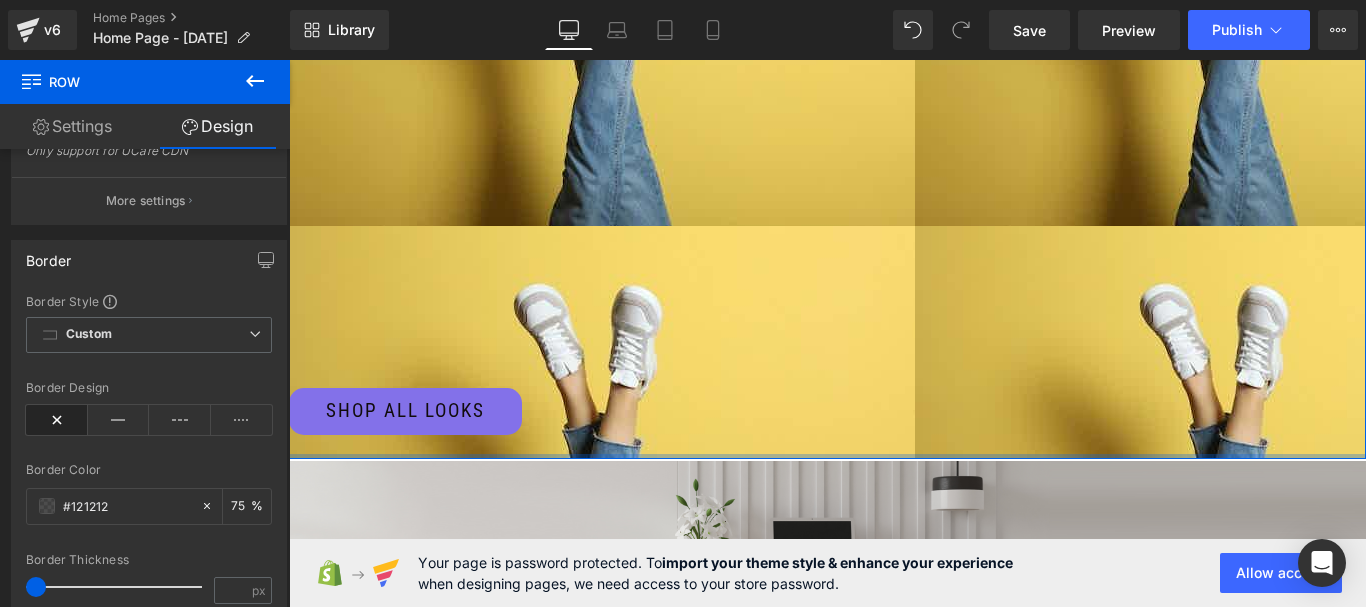 drag, startPoint x: 772, startPoint y: 467, endPoint x: 762, endPoint y: 385, distance: 82.607506 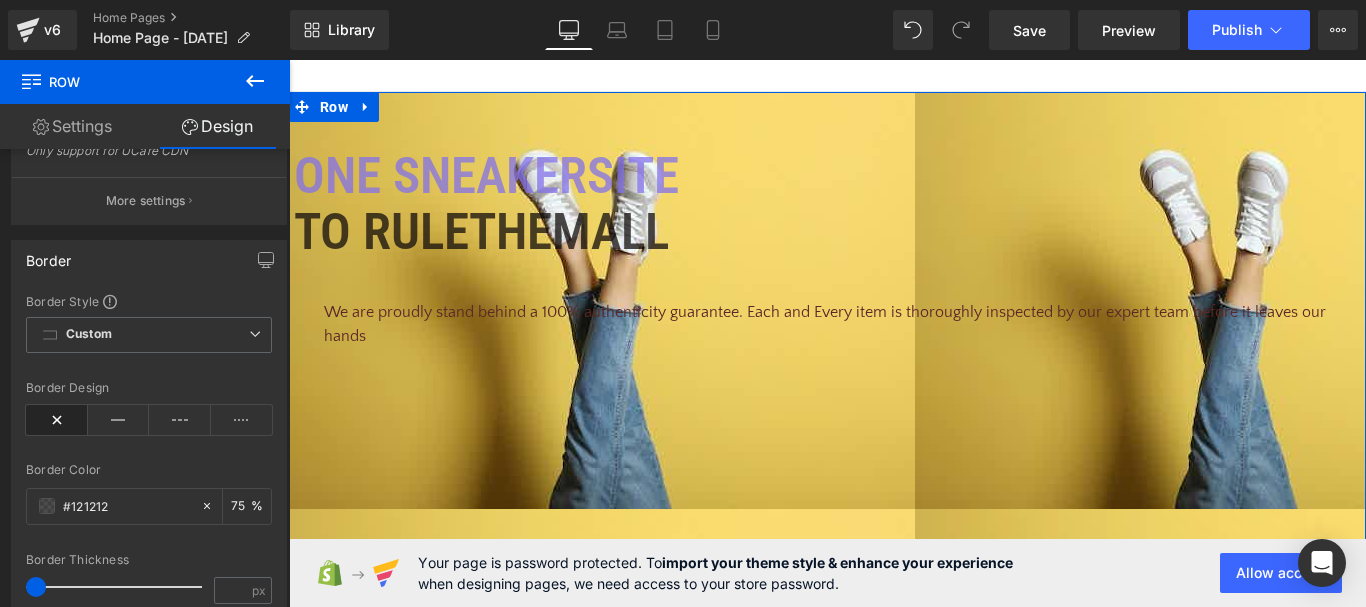 scroll, scrollTop: 0, scrollLeft: 0, axis: both 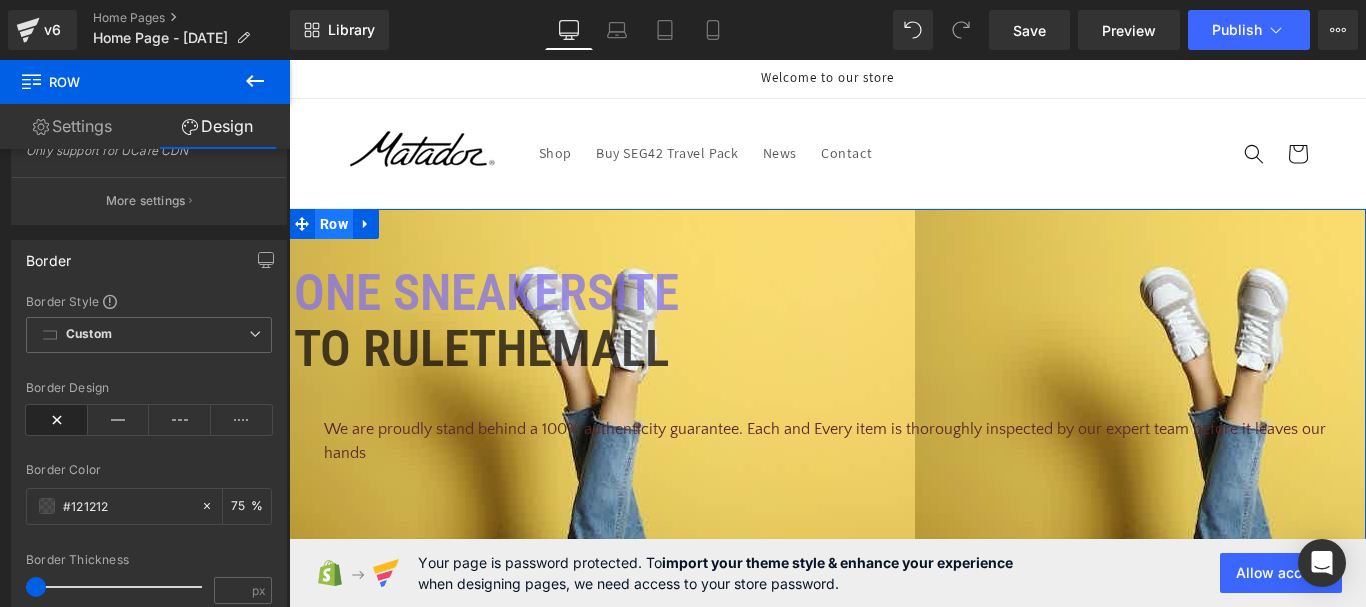 click on "Row" at bounding box center (334, 224) 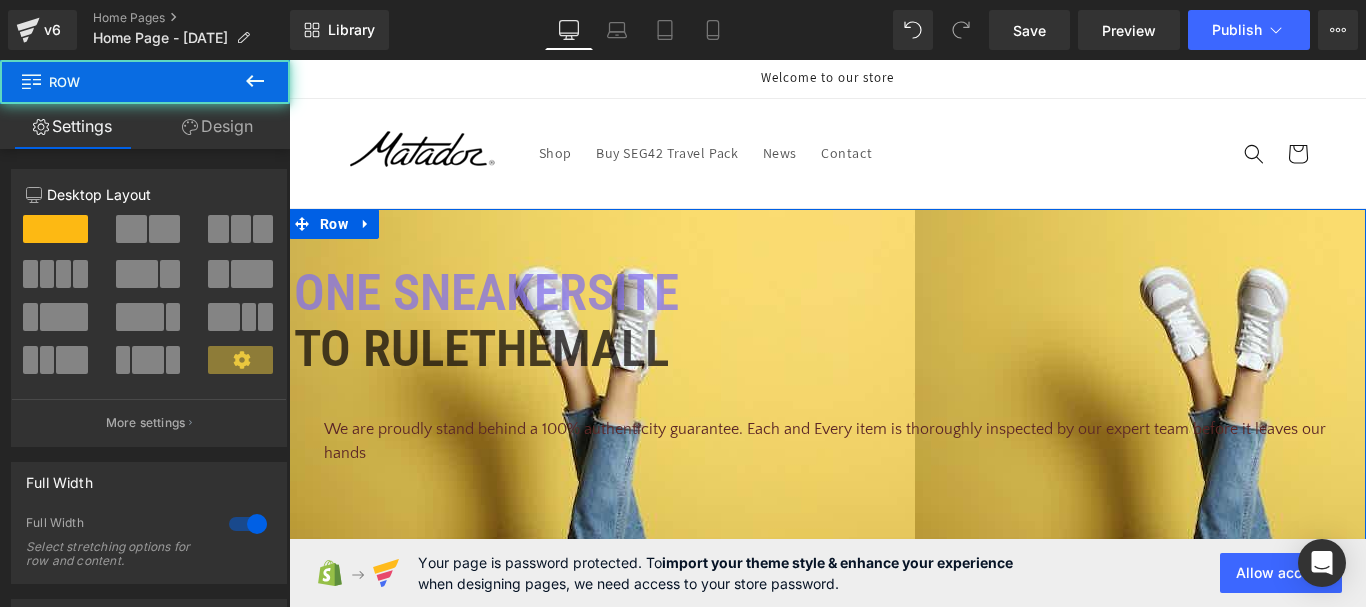 click on "Design" at bounding box center [217, 126] 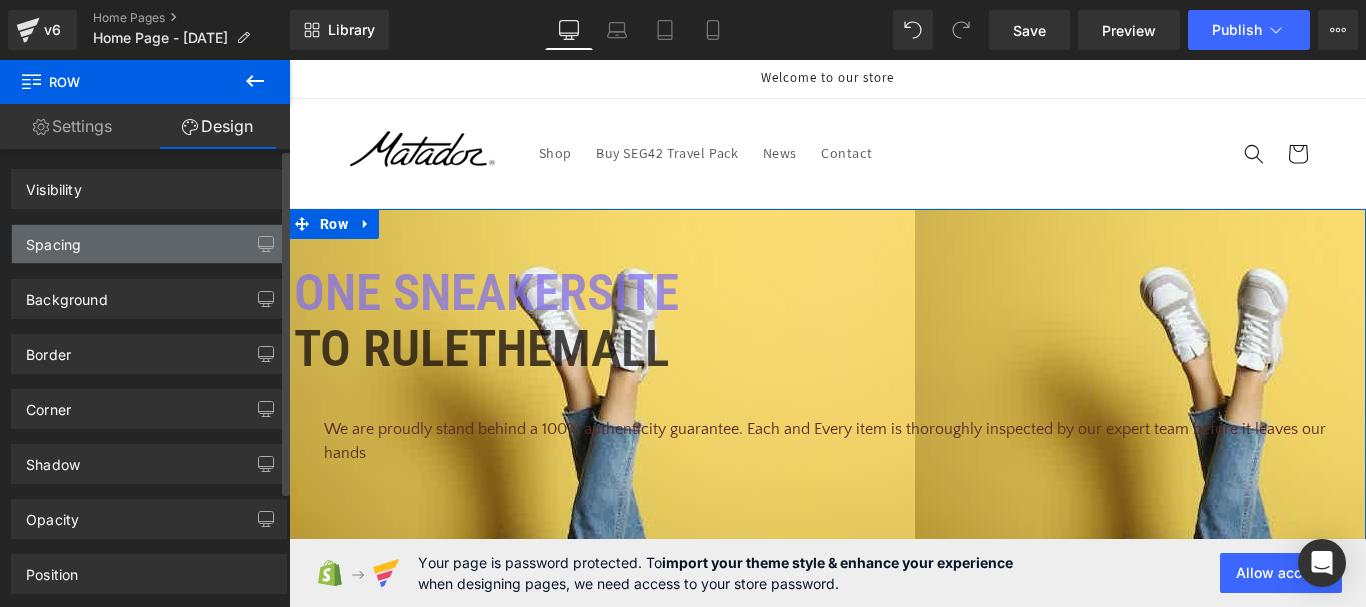 click on "Spacing" at bounding box center [149, 244] 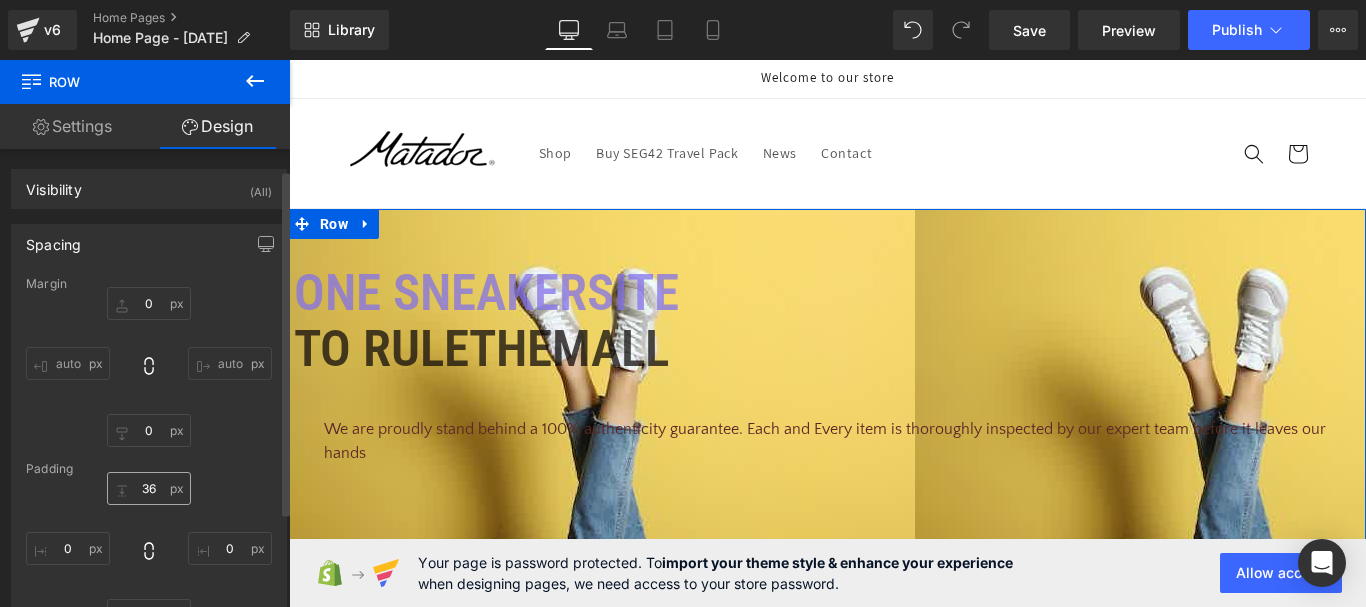 scroll, scrollTop: 100, scrollLeft: 0, axis: vertical 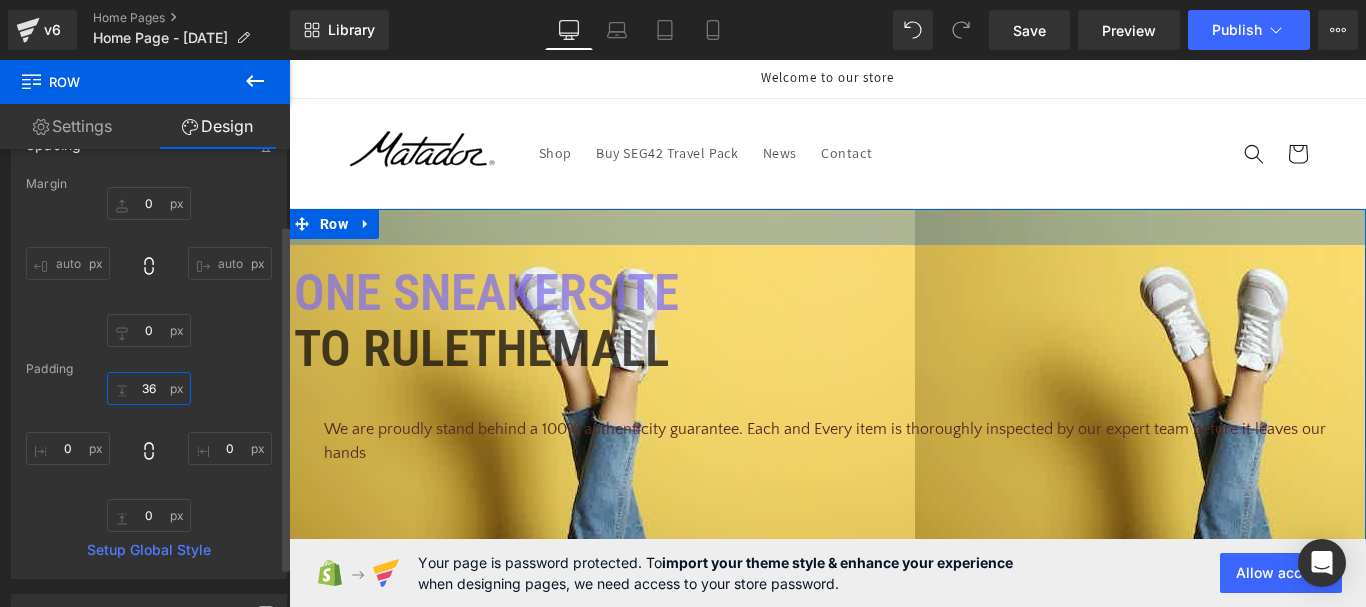 click at bounding box center [149, 388] 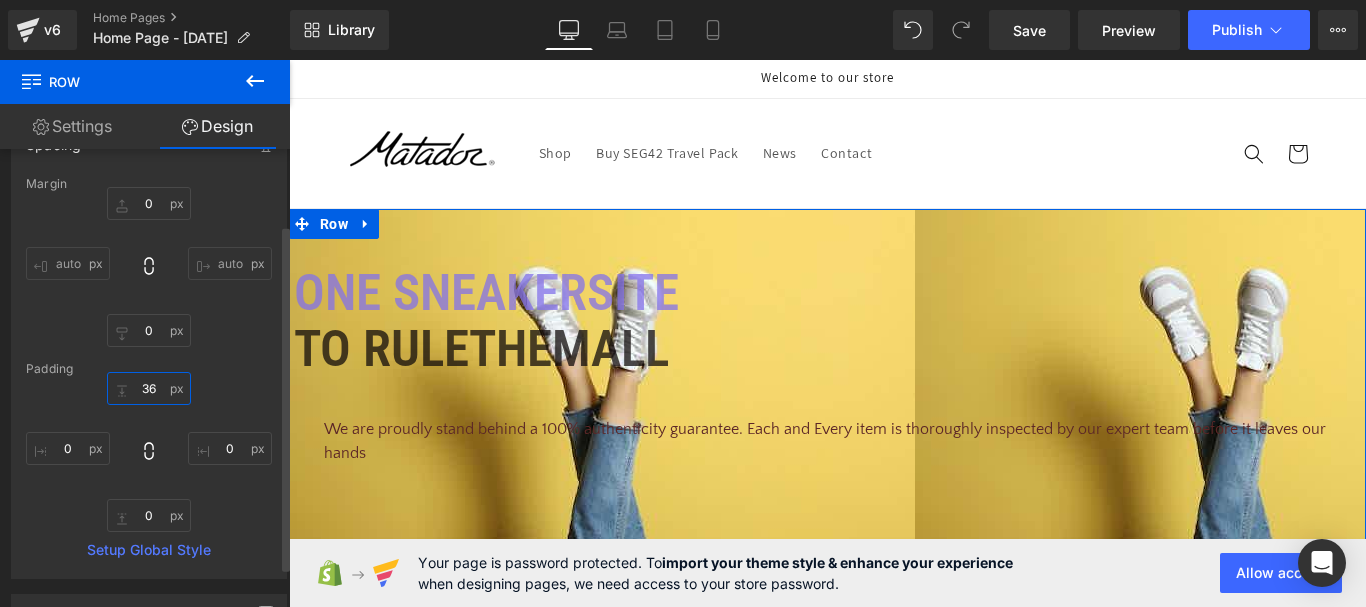 click on "Row  You are previewing how the   will restyle your page. You can not edit Elements in Preset Preview Mode.  v6 Home Pages Home Page - Jul 12, 22:38:50 Library Desktop Desktop Laptop Tablet Mobile Save Preview Publish Scheduled View Live Page View with current Template Save Template to Library Schedule Publish  Optimize  Publish Settings Shortcuts  Your page can’t be published   You've reached the maximum number of published pages on your plan  (0/0).  You need to upgrade your plan or unpublish all your pages to get 1 publish slot.   Unpublish pages   Upgrade plan  Elements Global Style Base Row  rows, columns, layouts, div Heading  headings, titles, h1,h2,h3,h4,h5,h6 Text Block  texts, paragraphs, contents, blocks Image  images, photos, alts, uploads Icon  icons, symbols Button  button, call to action, cta Separator  separators, dividers, horizontal lines Liquid  liquid, custom code, html, javascript, css, reviews, apps, applications, embeded, iframe Banner Parallax  Hero Banner  Stack Tabs" at bounding box center [683, 303] 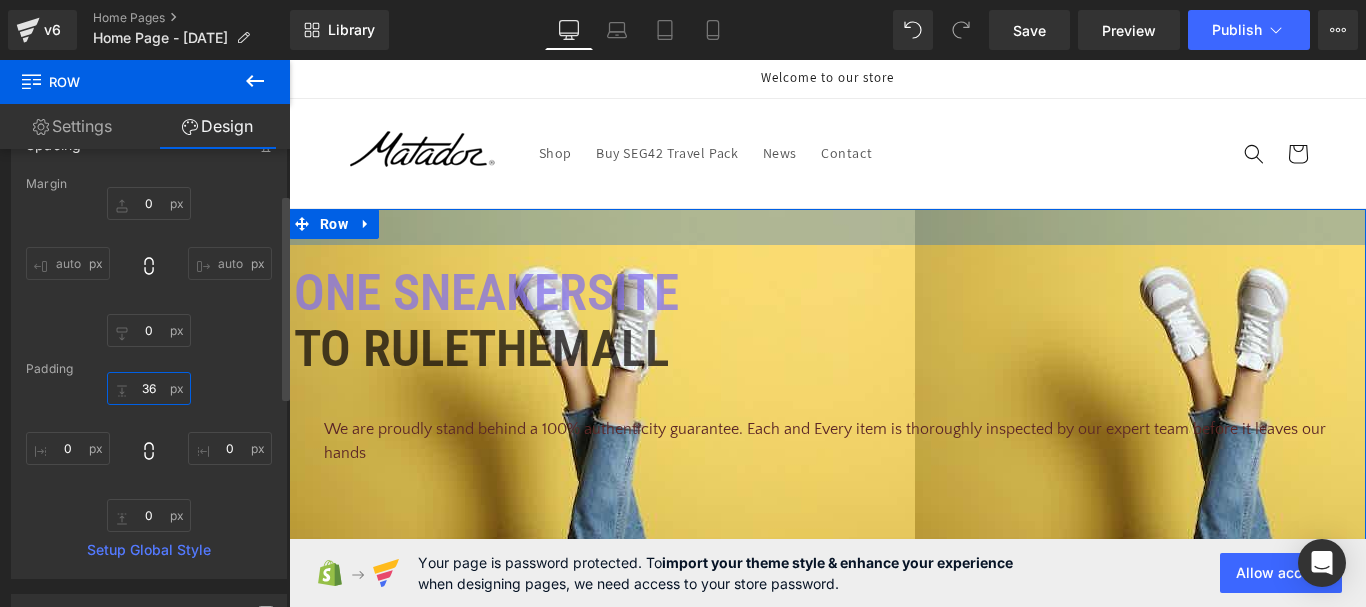 type on "36" 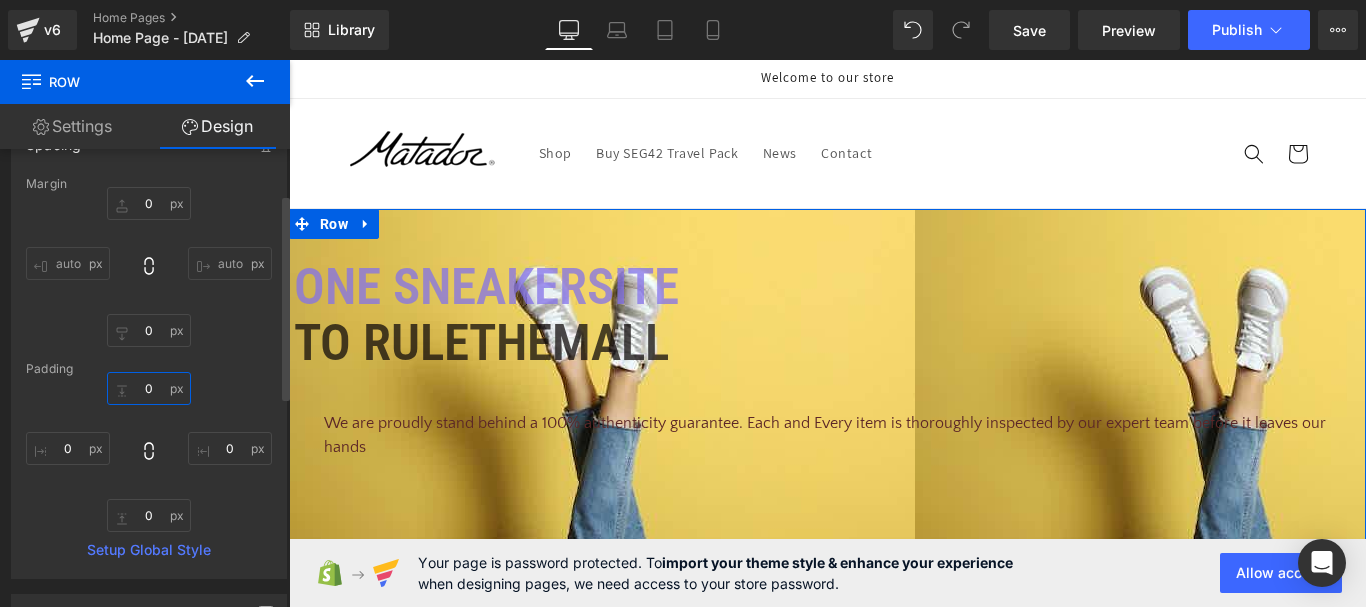 type 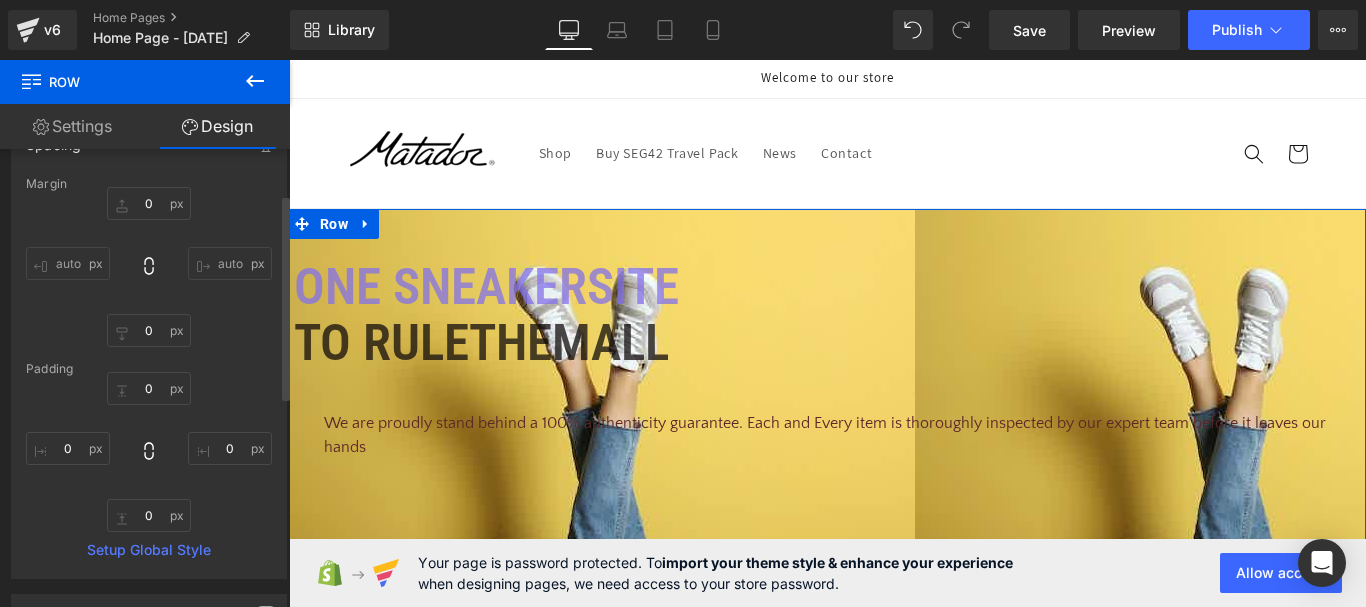 click on "auto
auto" at bounding box center [149, 267] 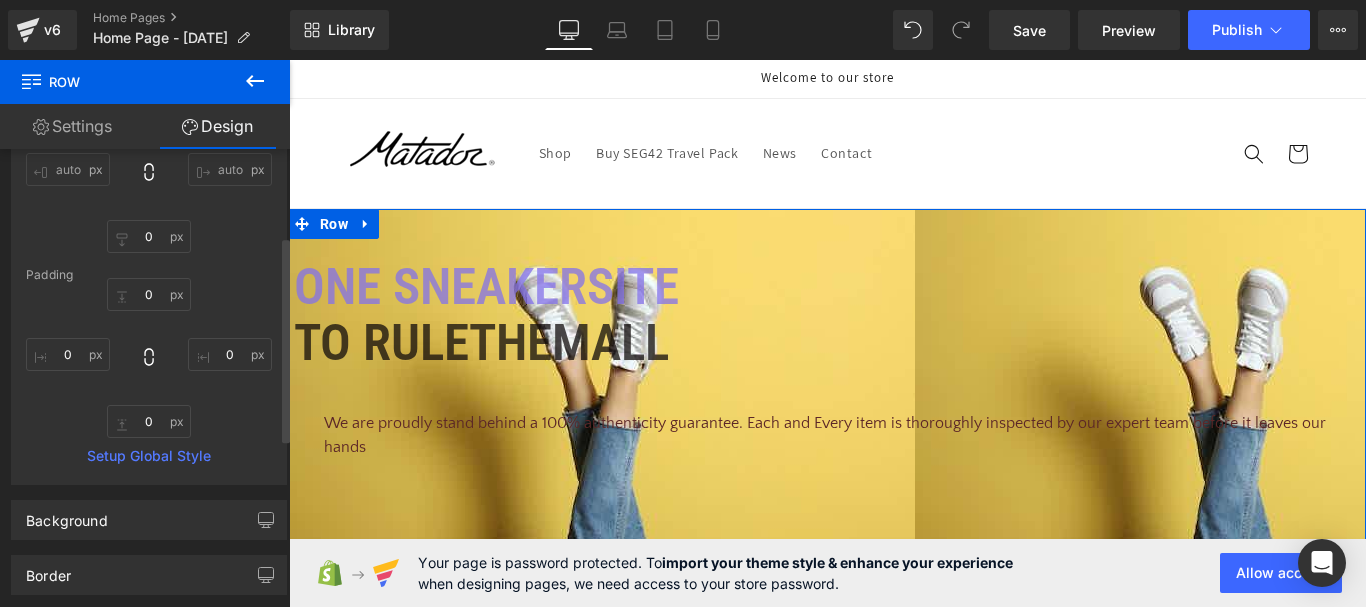scroll, scrollTop: 200, scrollLeft: 0, axis: vertical 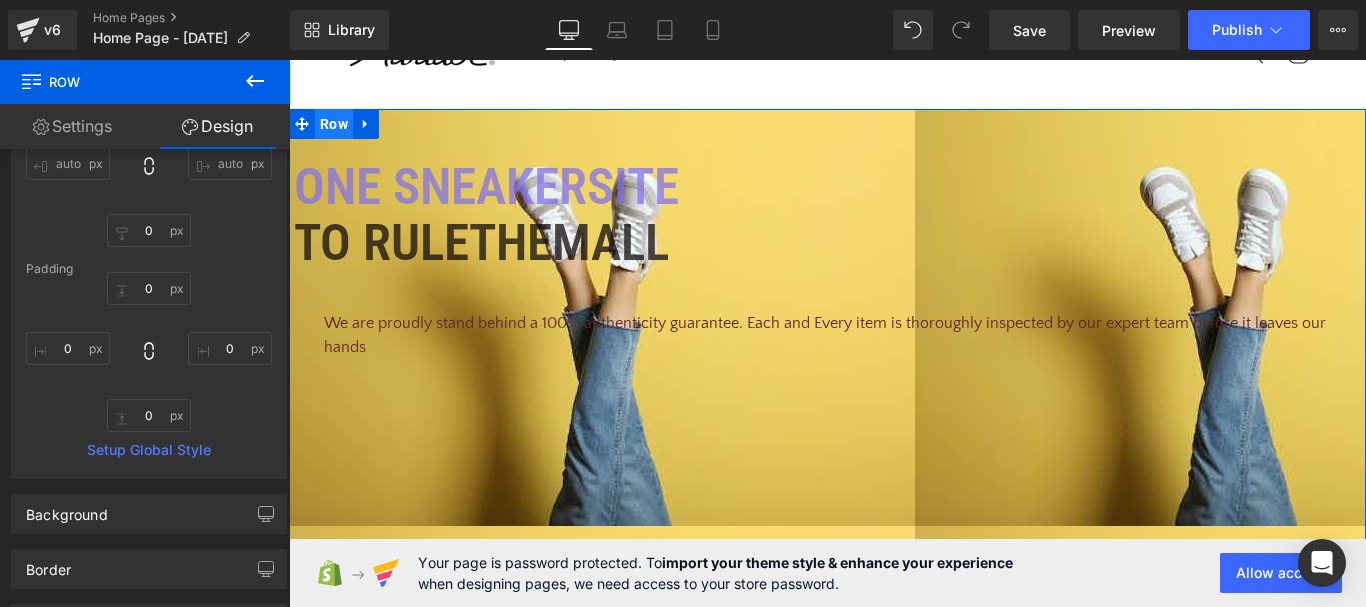 click on "Row" at bounding box center (334, 124) 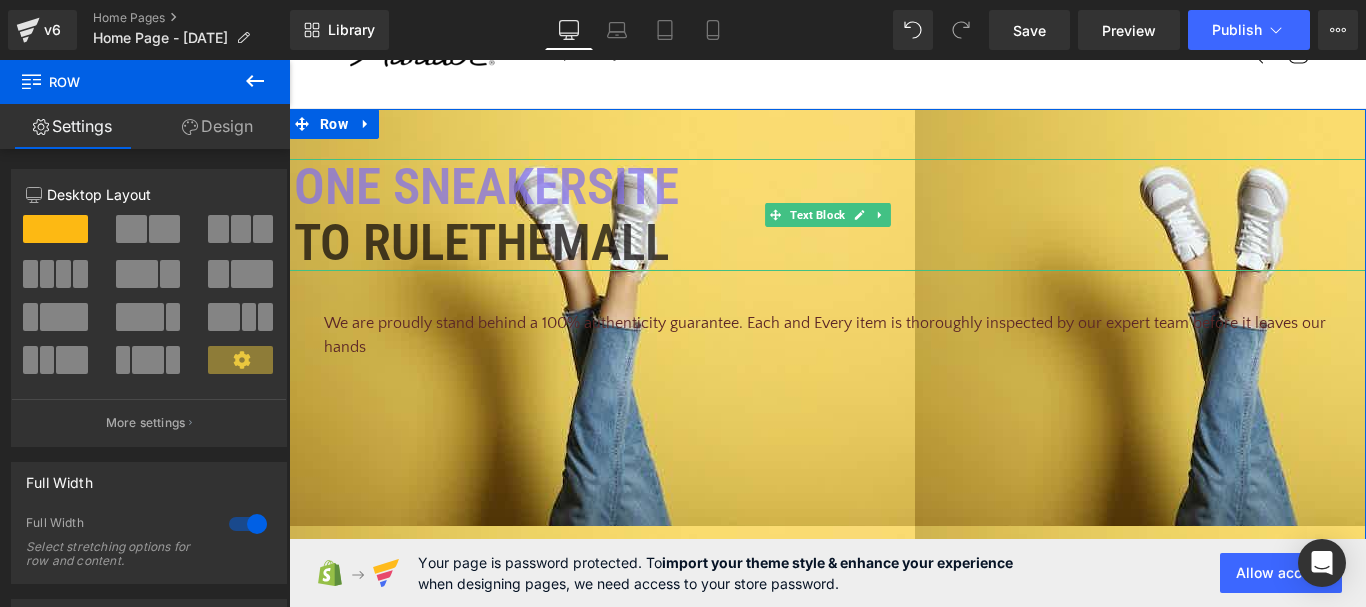 scroll, scrollTop: 0, scrollLeft: 0, axis: both 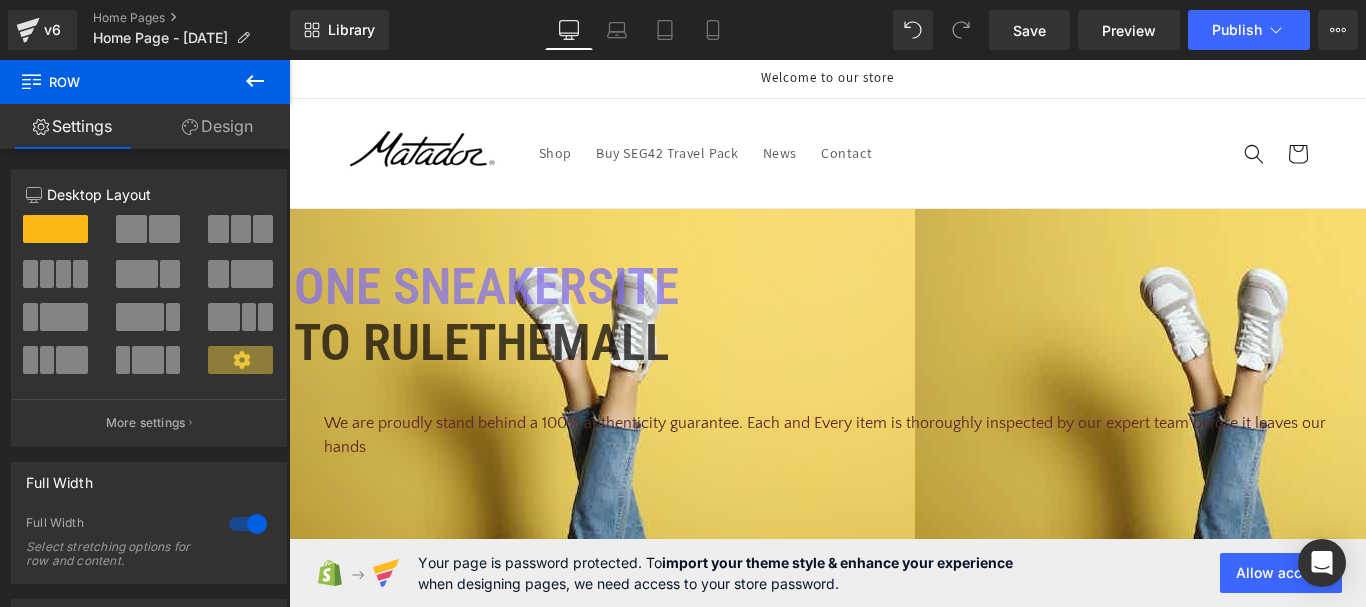 click on "Shop
Buy SEG42 Travel Pack
News
Contact
Shop
Buy SEG42 Travel Pack
News
Contact
Search" at bounding box center [827, 153] 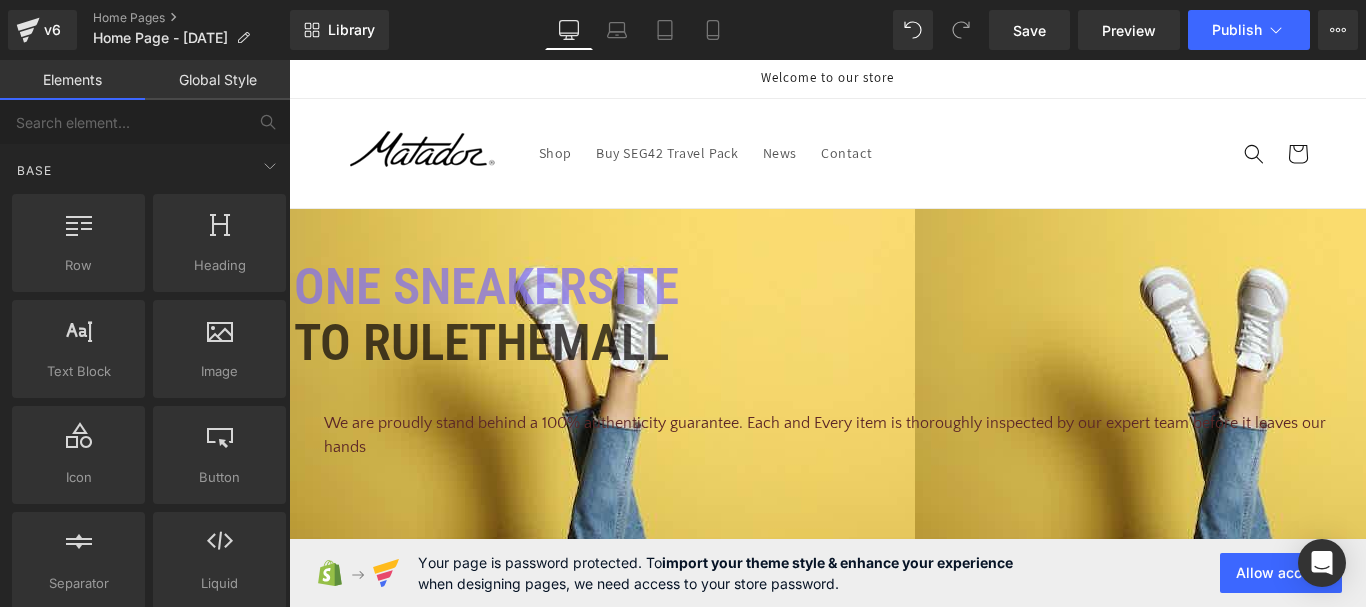 click on "Shop
Buy SEG42 Travel Pack
News
Contact
Shop
Buy SEG42 Travel Pack
News
Contact
Search" at bounding box center [827, 153] 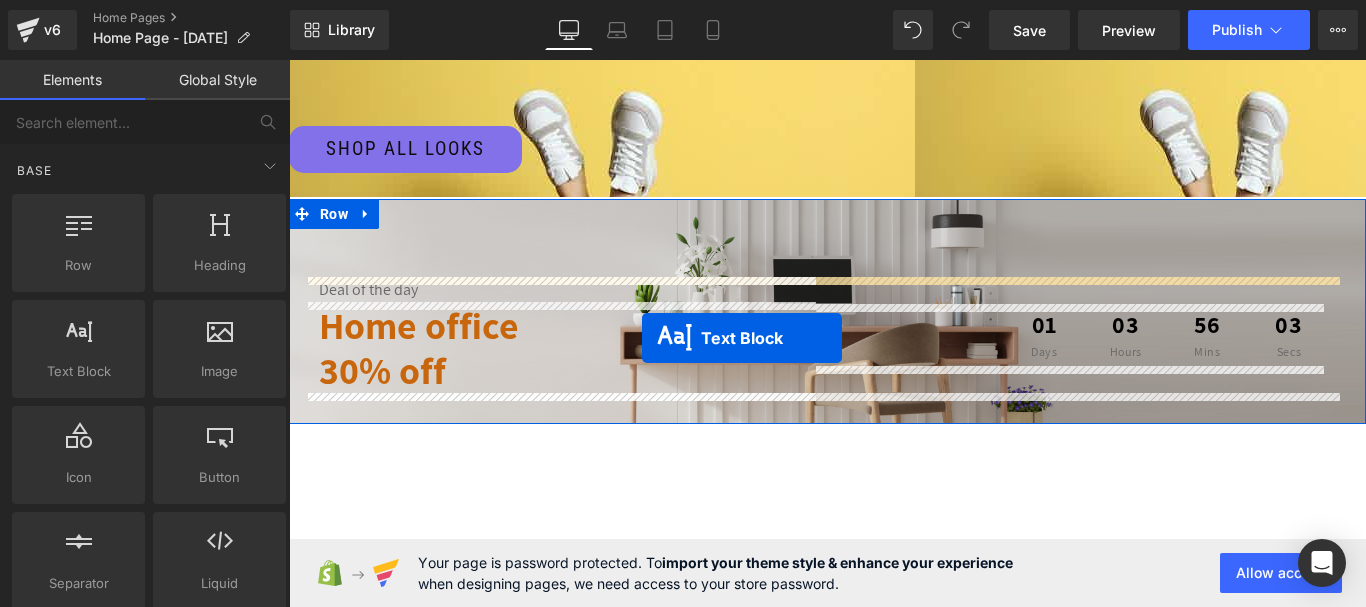 scroll, scrollTop: 700, scrollLeft: 0, axis: vertical 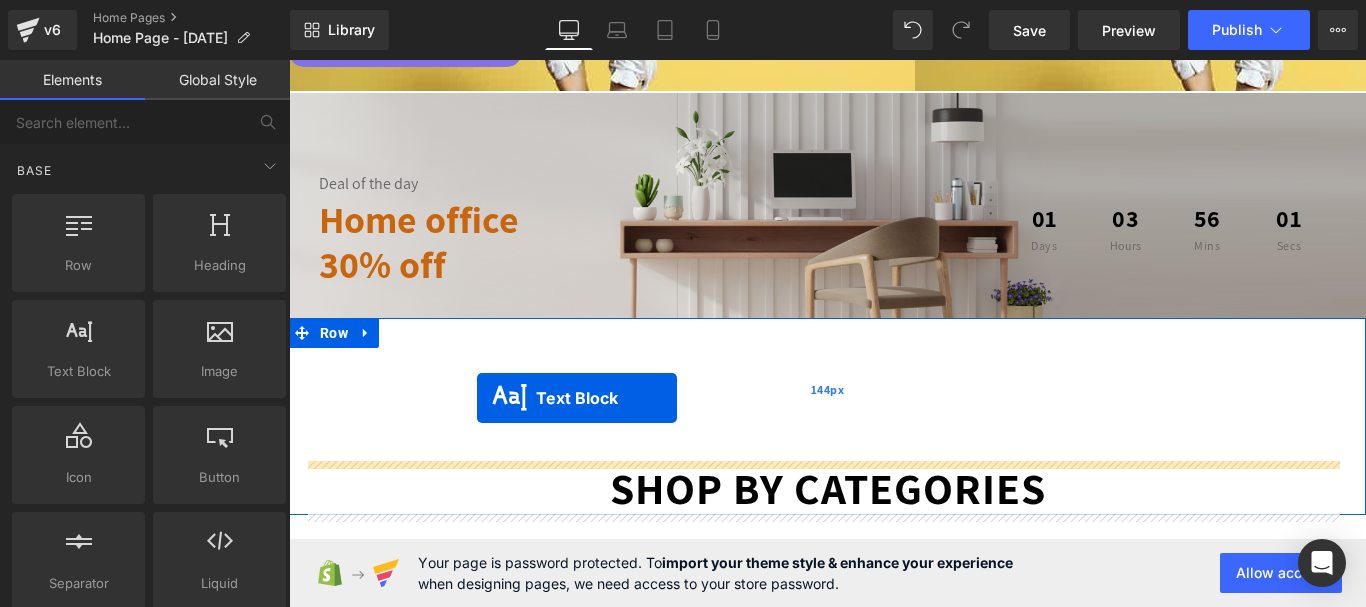 drag, startPoint x: 801, startPoint y: 313, endPoint x: 482, endPoint y: 382, distance: 326.37708 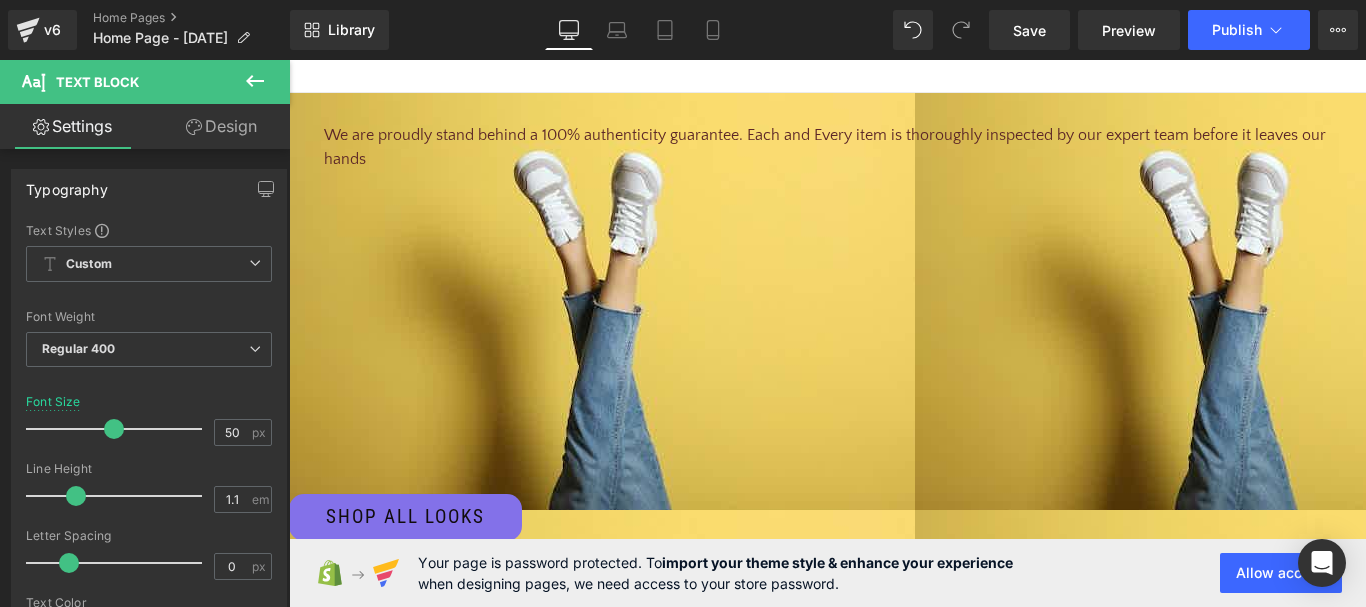 scroll, scrollTop: 0, scrollLeft: 0, axis: both 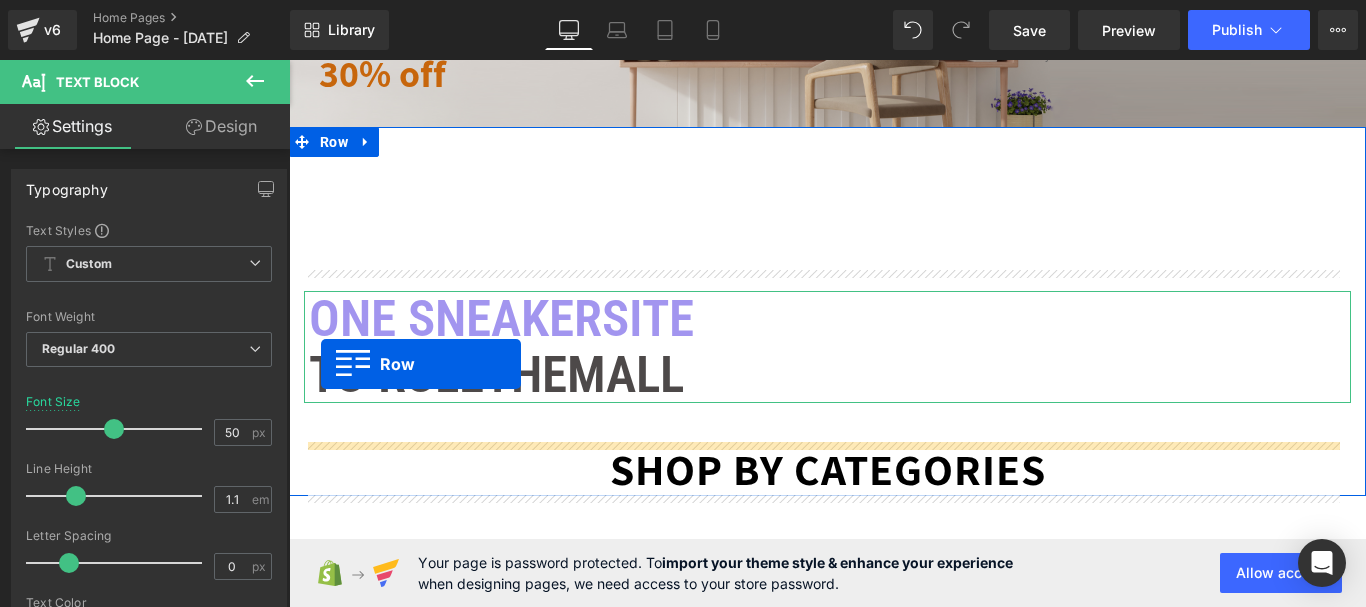 drag, startPoint x: 330, startPoint y: 252, endPoint x: 354, endPoint y: 346, distance: 97.015465 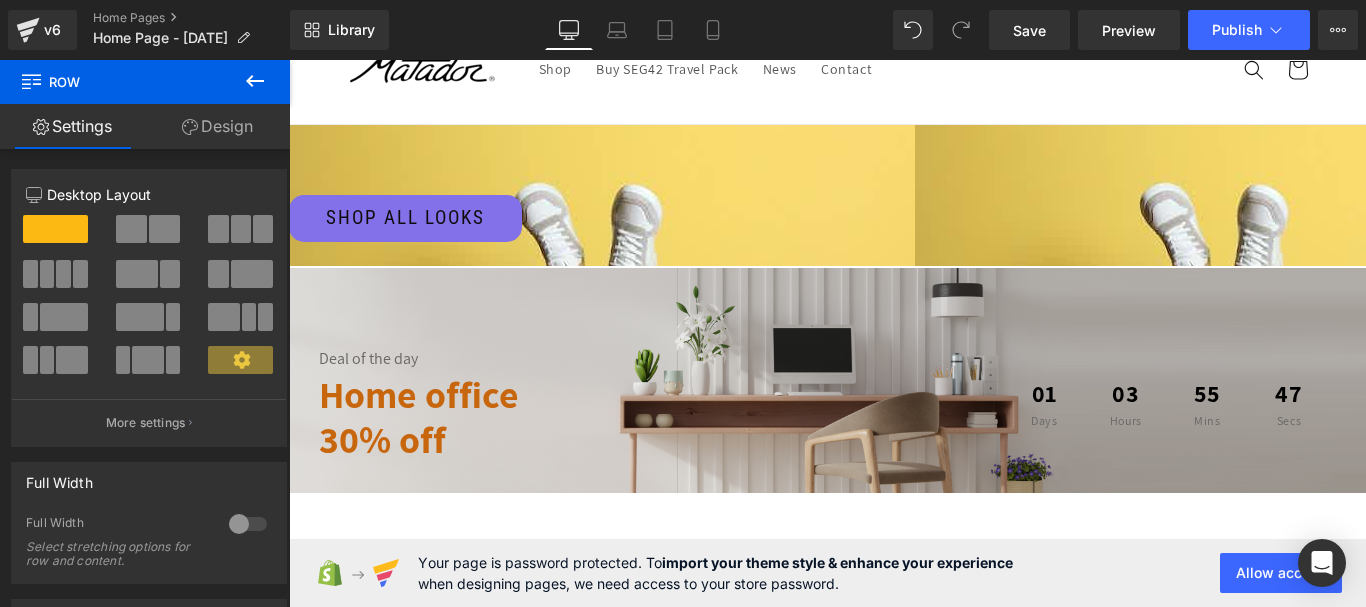 scroll, scrollTop: 0, scrollLeft: 0, axis: both 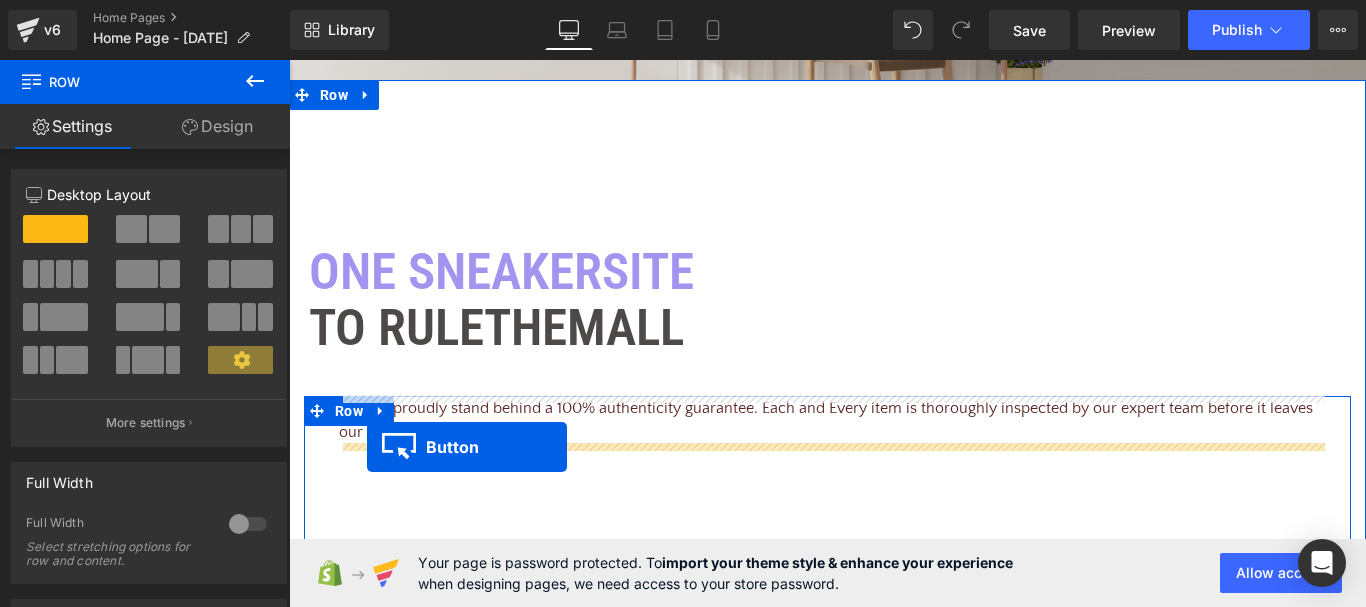 drag, startPoint x: 389, startPoint y: 304, endPoint x: 504, endPoint y: 391, distance: 144.20125 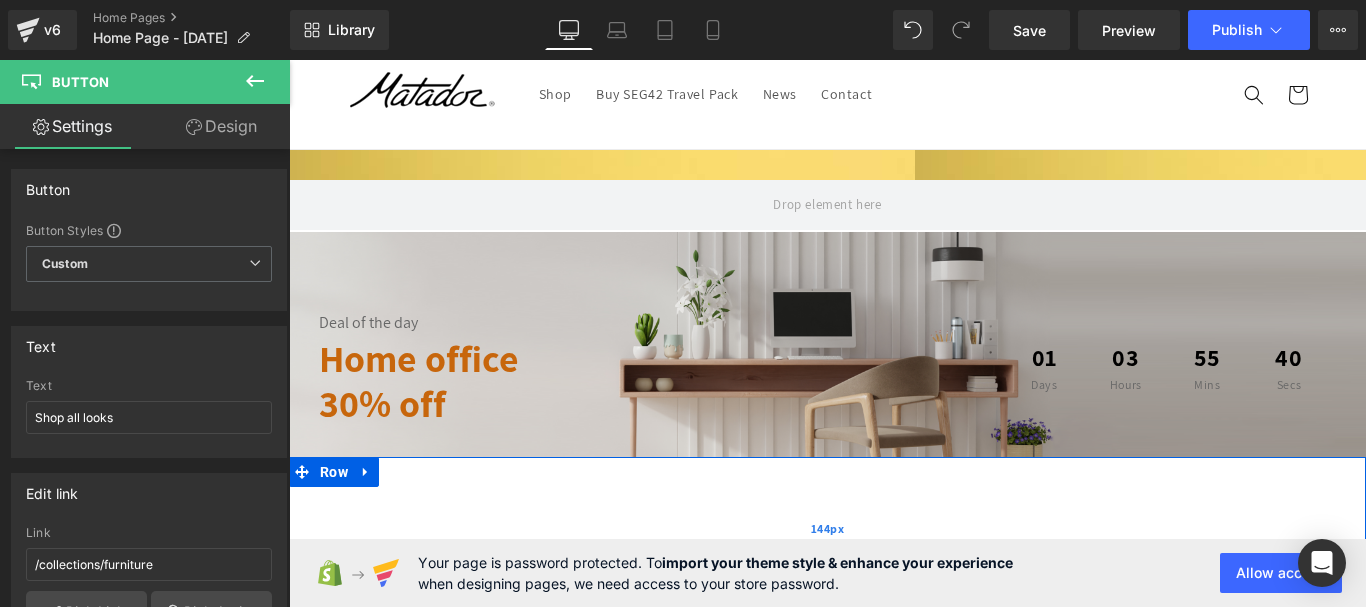 scroll, scrollTop: 0, scrollLeft: 0, axis: both 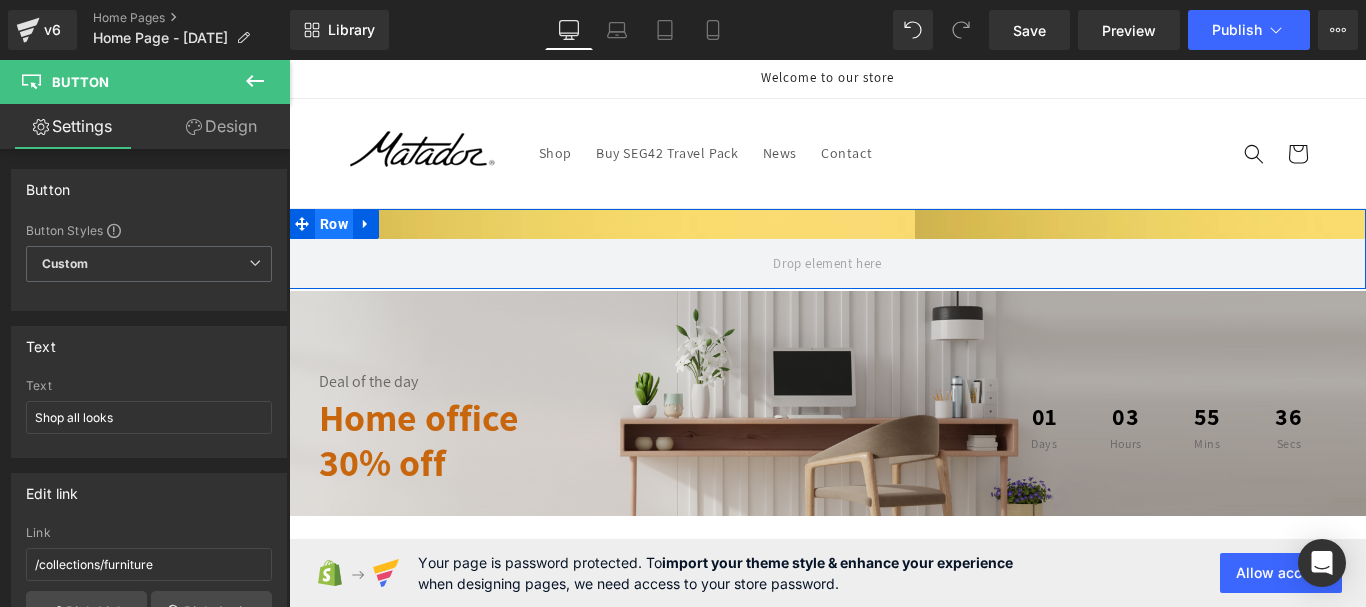 click on "Row" at bounding box center (334, 224) 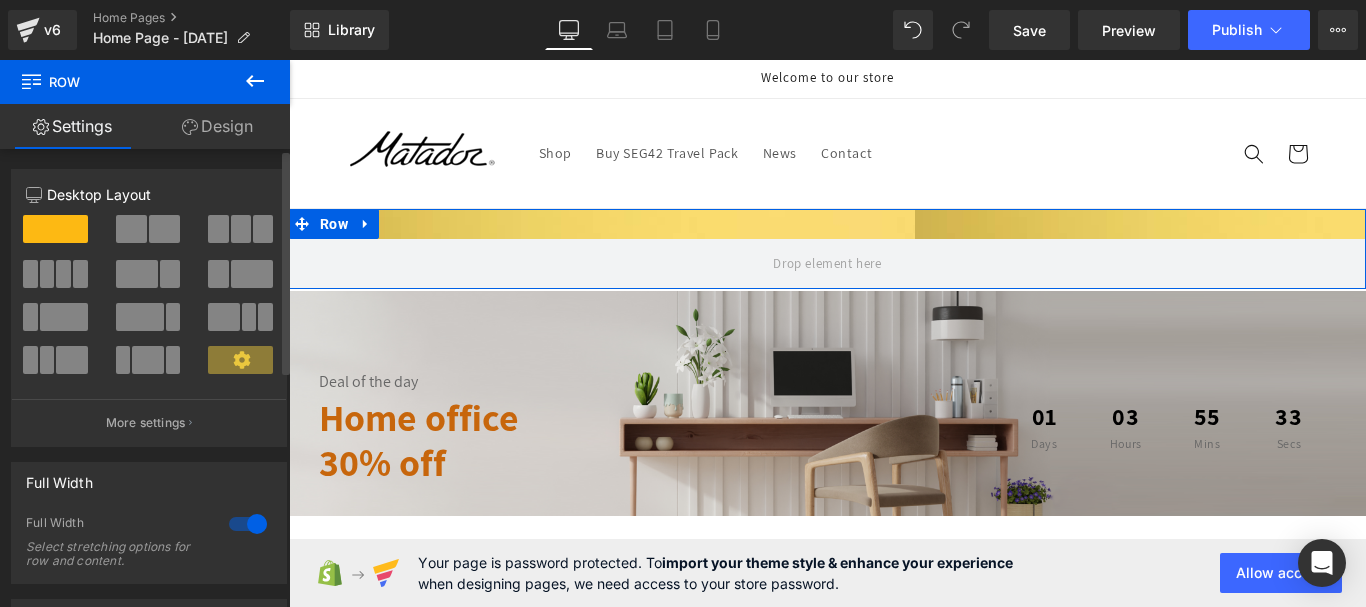 click at bounding box center (248, 524) 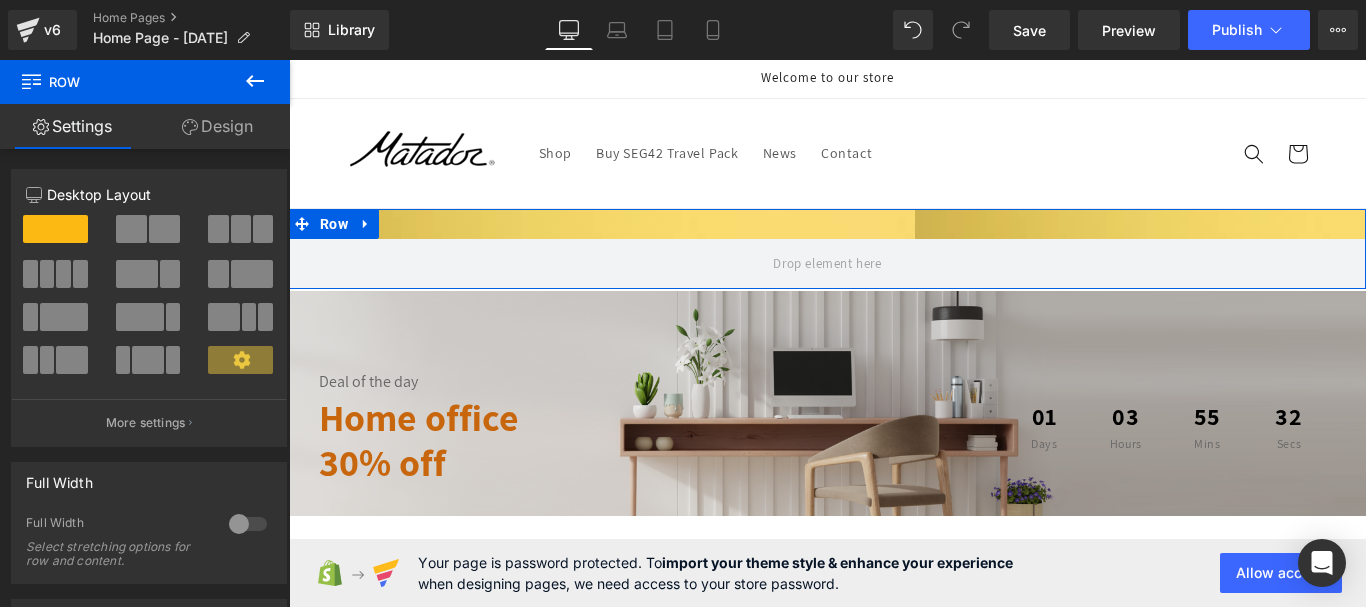 click on "Design" at bounding box center [217, 126] 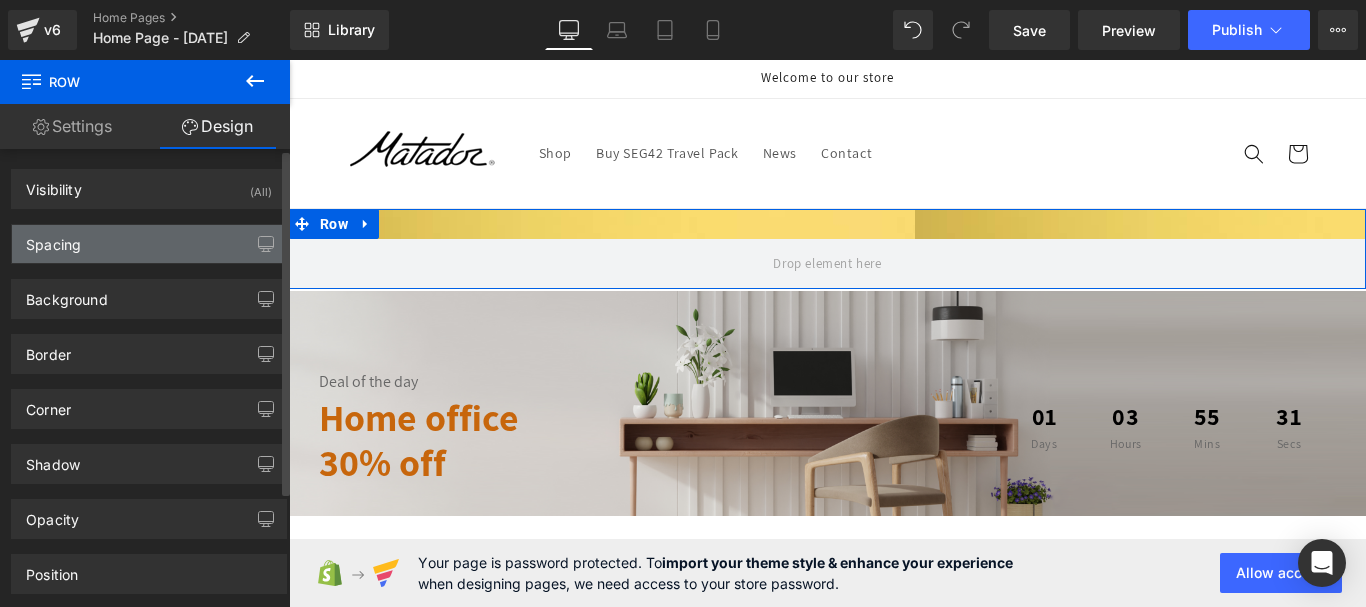 click on "Spacing" at bounding box center (149, 244) 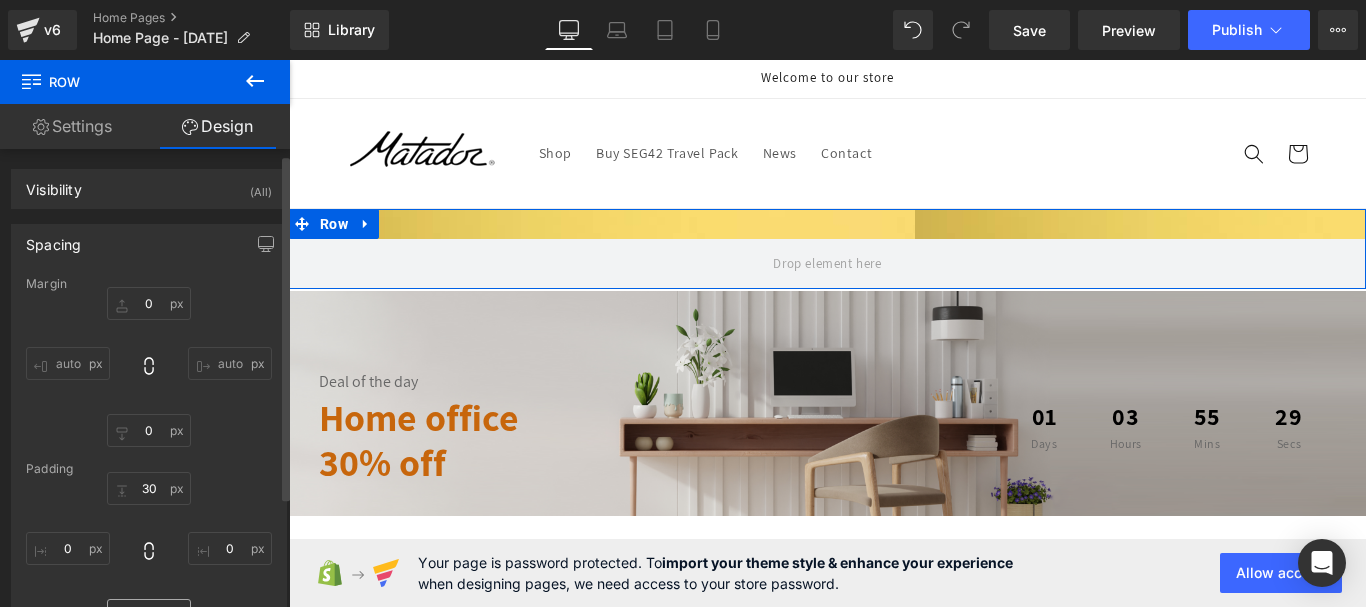 scroll, scrollTop: 200, scrollLeft: 0, axis: vertical 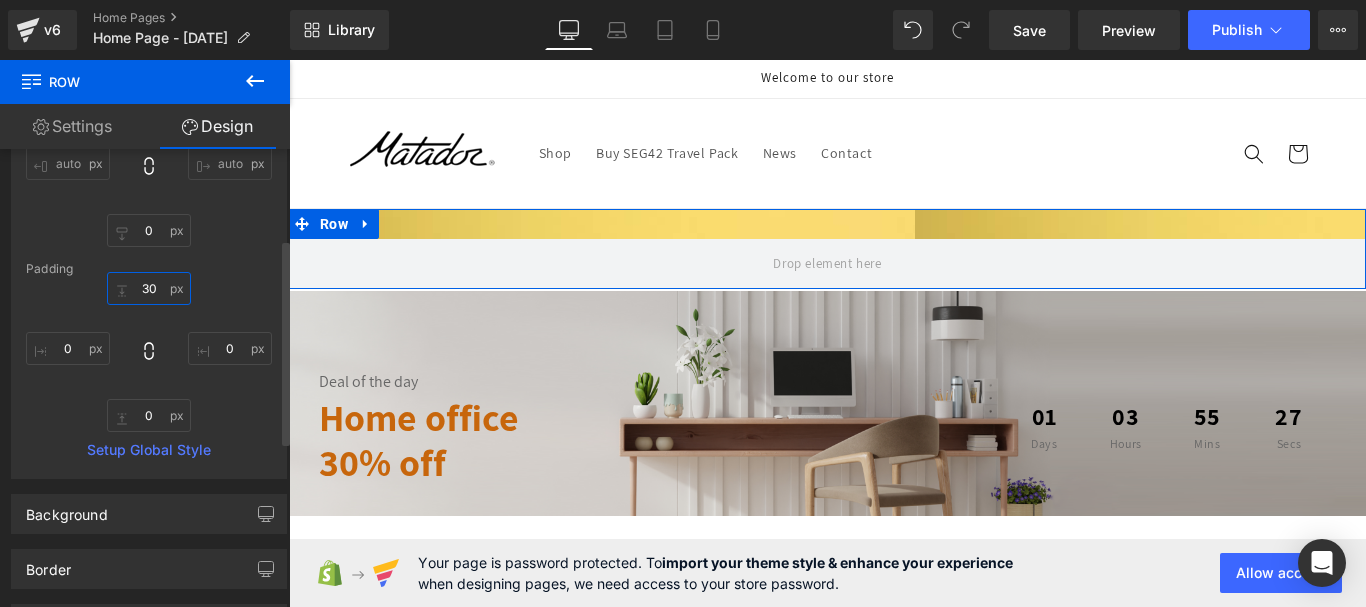 click at bounding box center (149, 288) 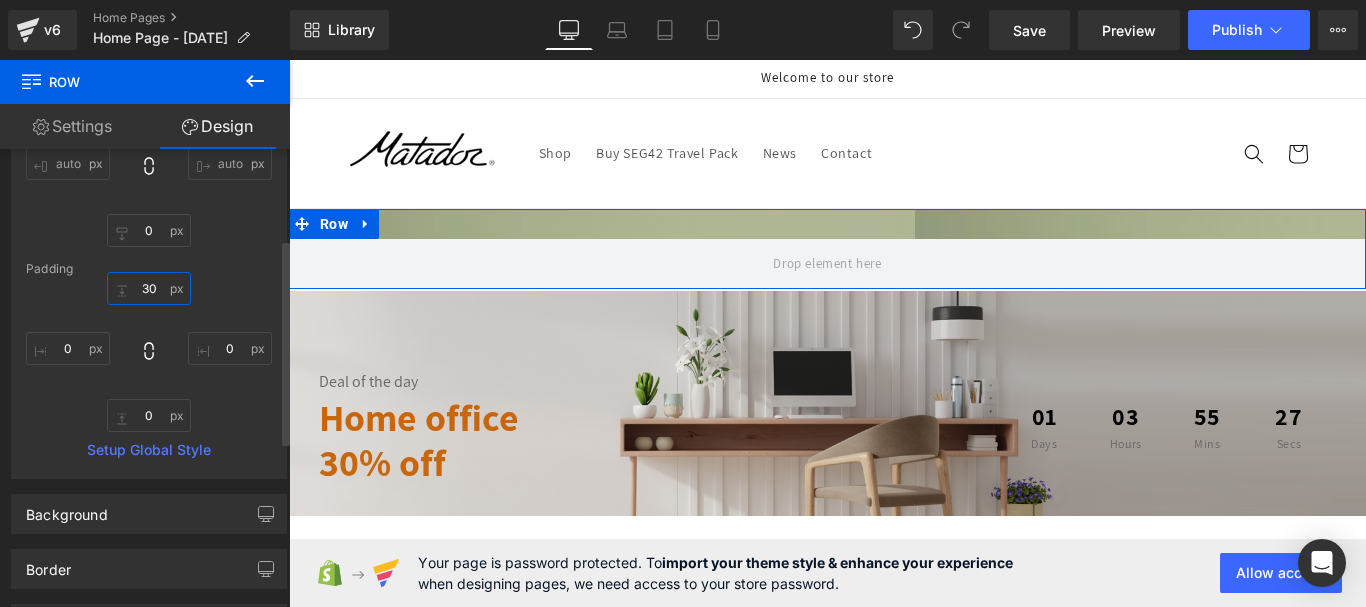 click at bounding box center [149, 288] 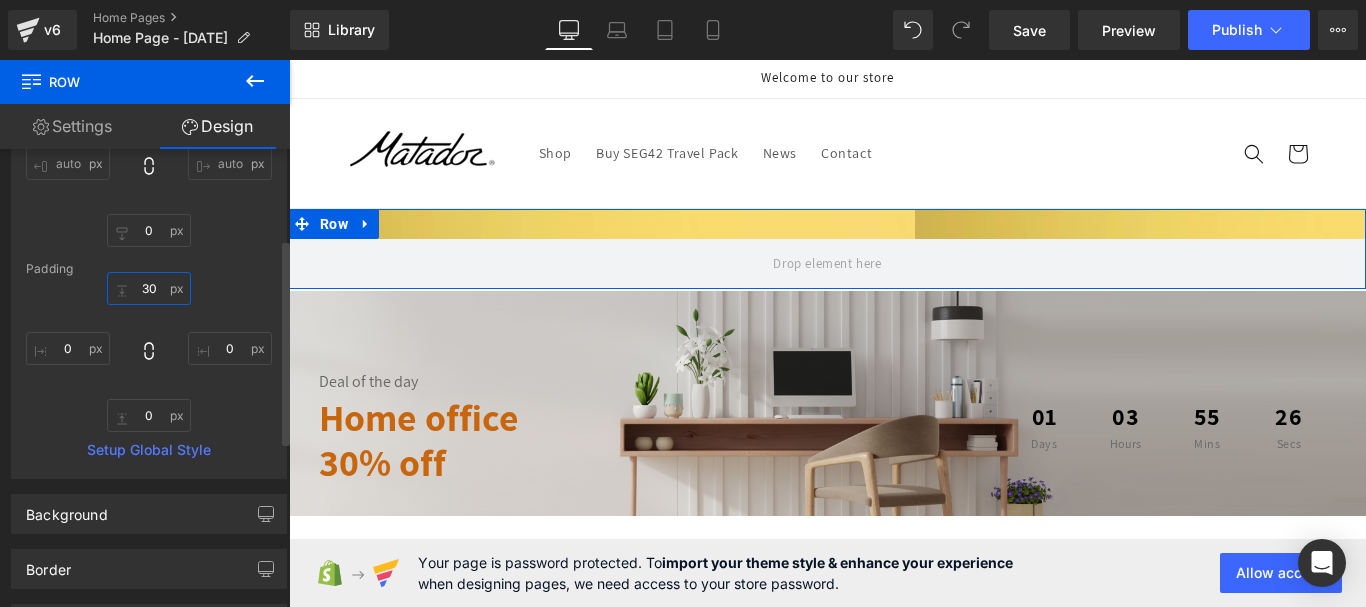 type on "30" 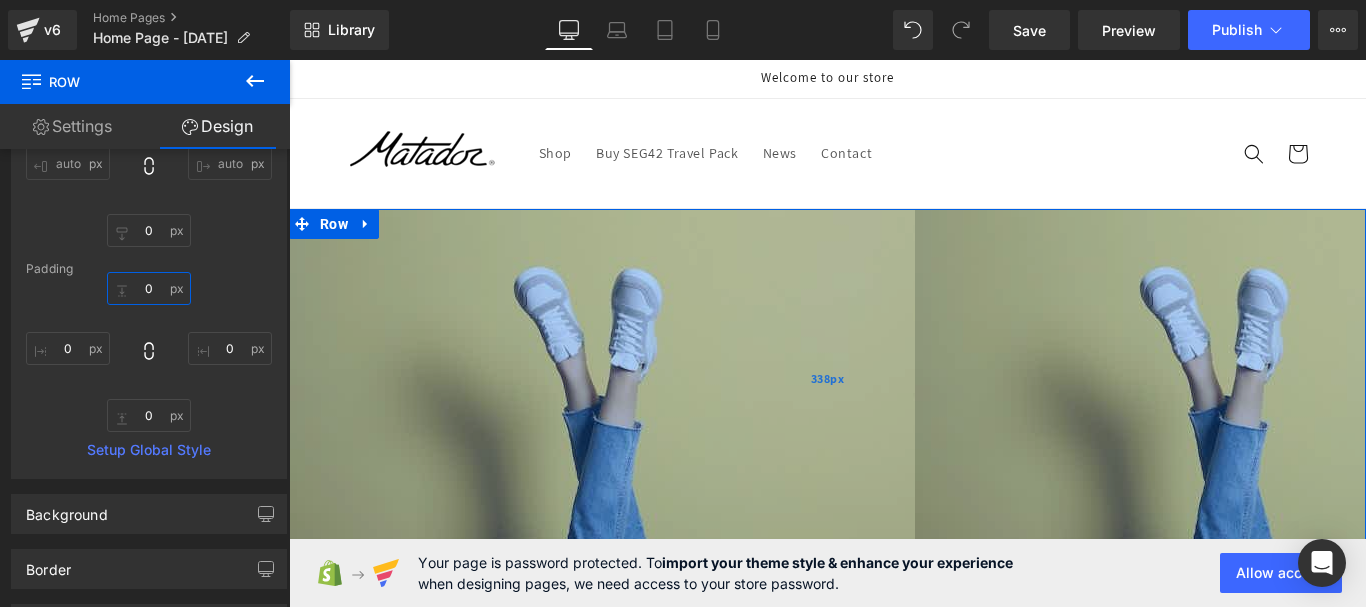 drag, startPoint x: 852, startPoint y: 228, endPoint x: 881, endPoint y: 532, distance: 305.3801 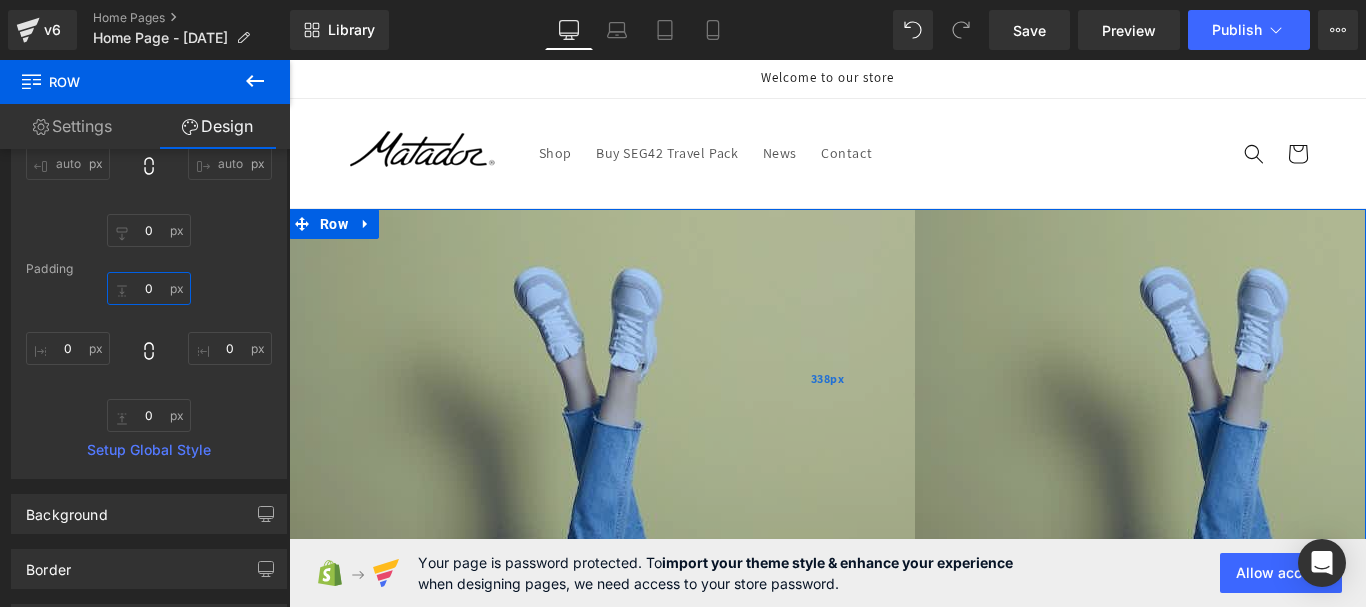 click on "338px" at bounding box center (827, 378) 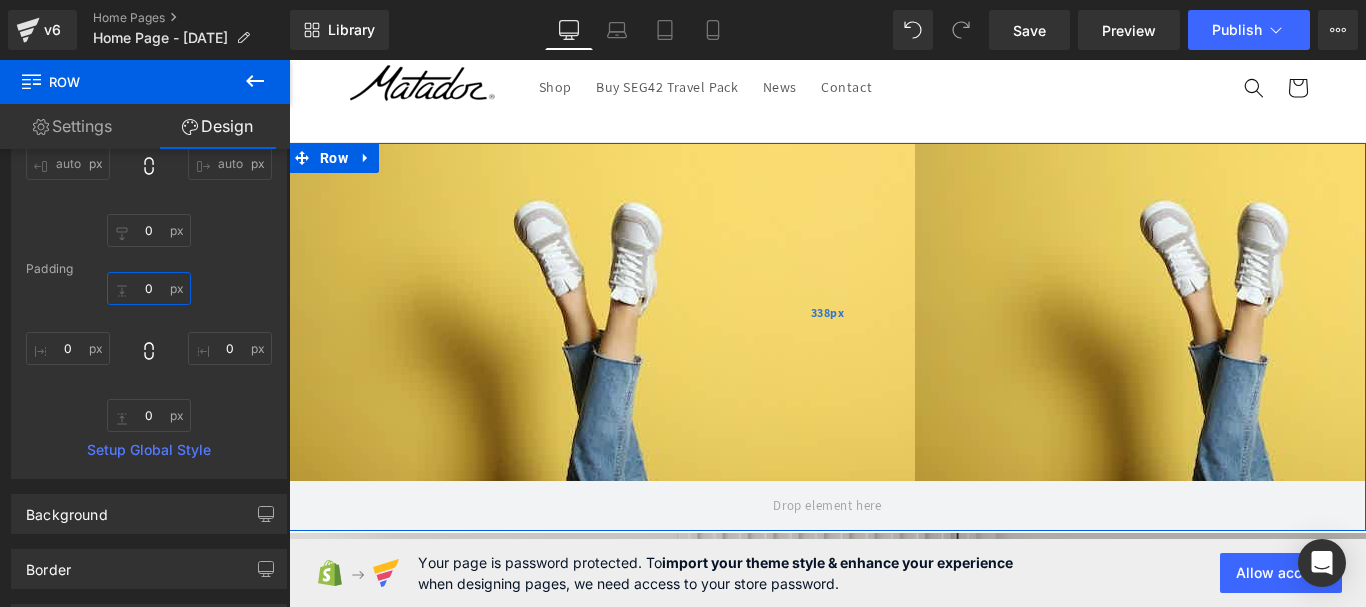 scroll, scrollTop: 100, scrollLeft: 0, axis: vertical 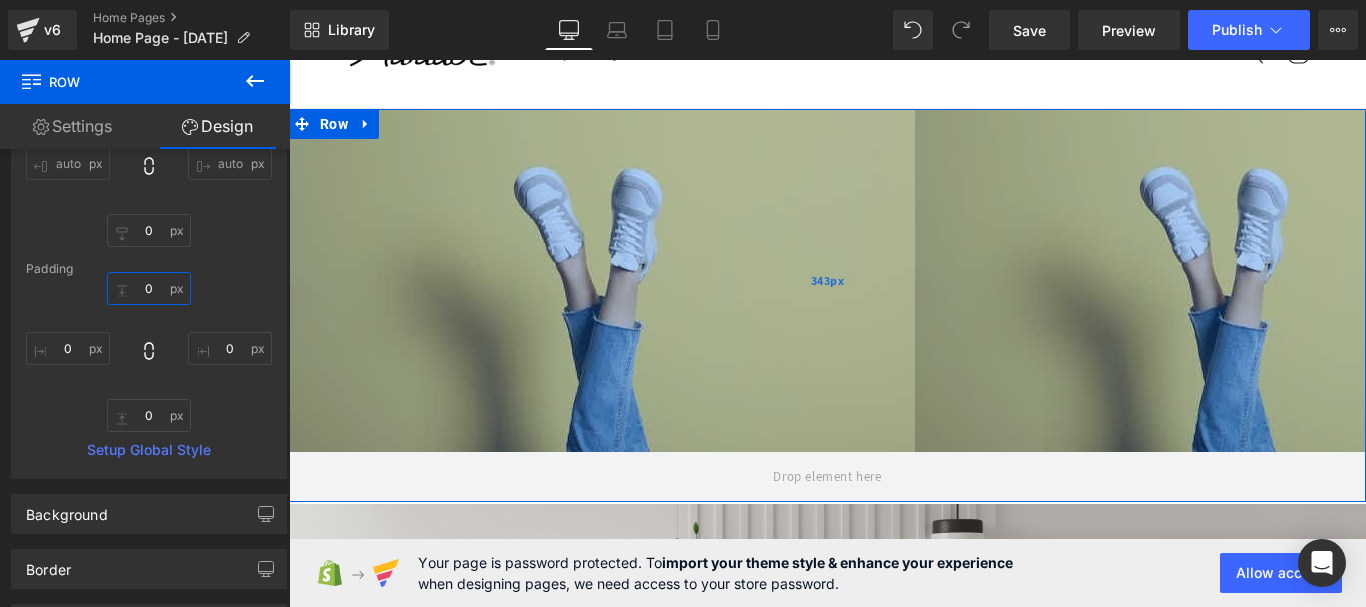 drag, startPoint x: 981, startPoint y: 328, endPoint x: 1275, endPoint y: 333, distance: 294.0425 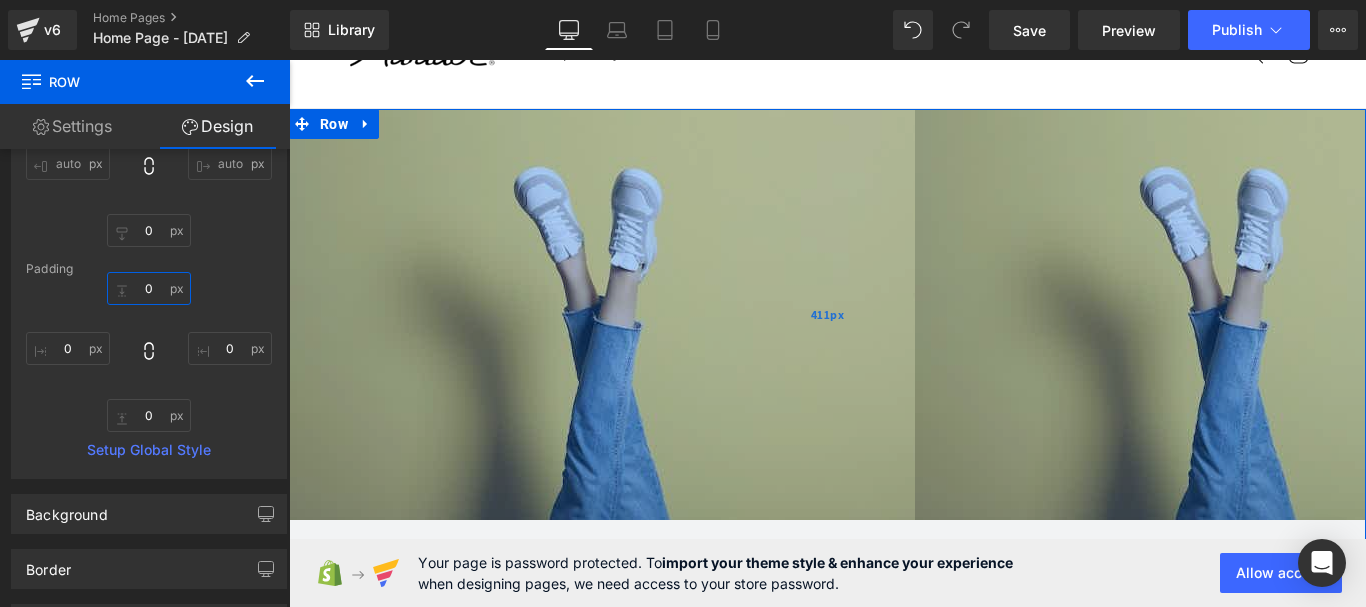 drag, startPoint x: 1334, startPoint y: 317, endPoint x: 998, endPoint y: 386, distance: 343.01166 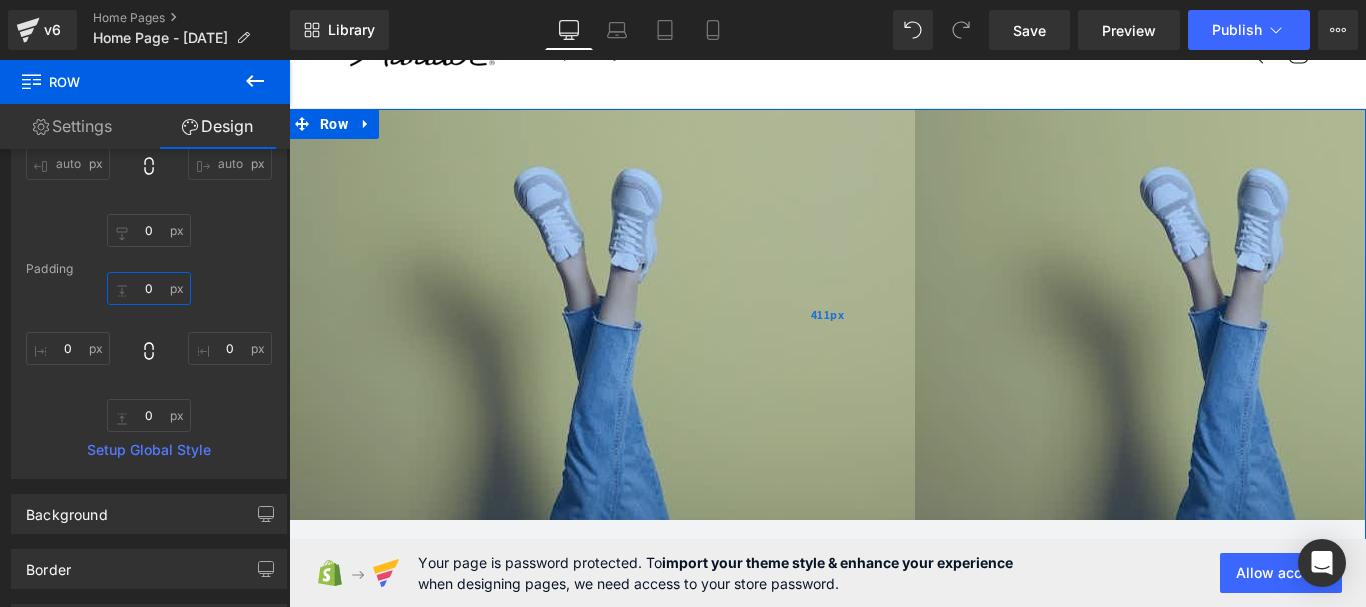 click on "411px" at bounding box center (827, 314) 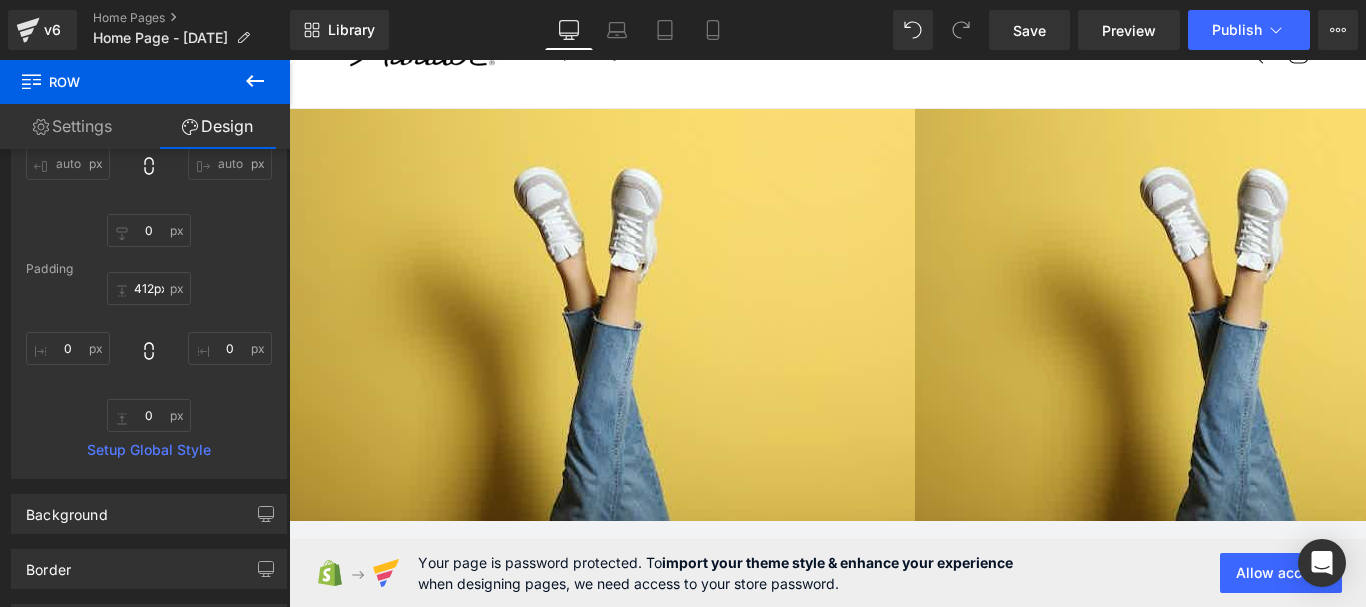 click at bounding box center (255, 82) 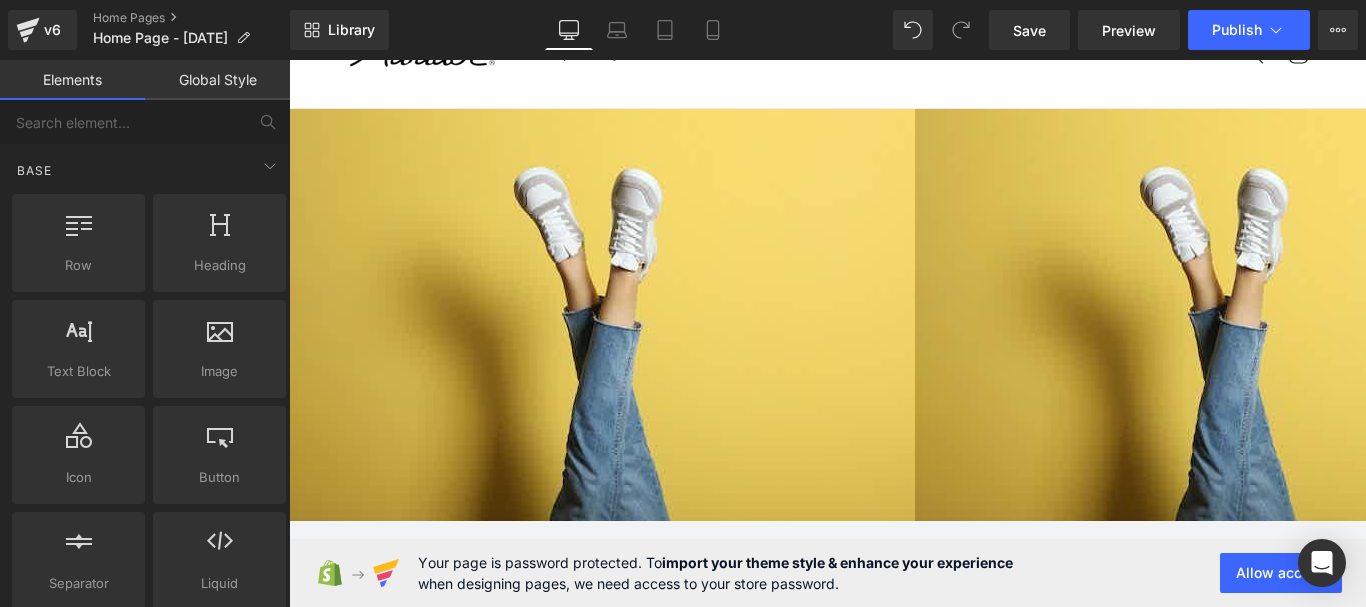 click on "412px" at bounding box center [289, 60] 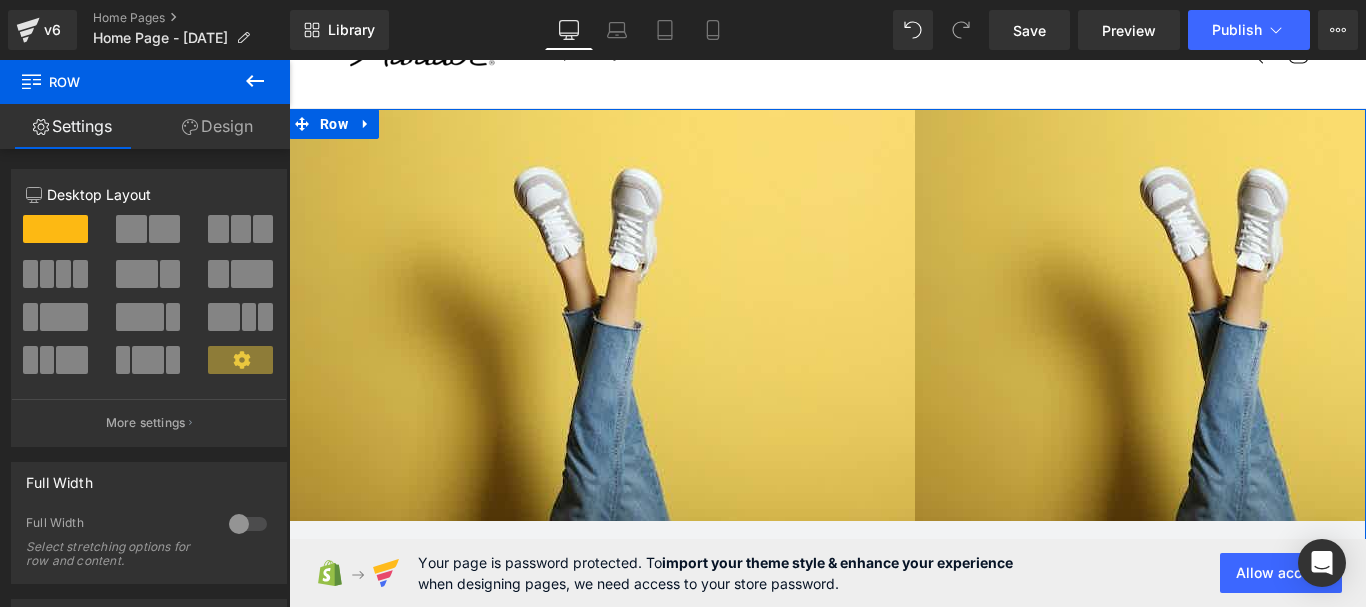 drag, startPoint x: 224, startPoint y: 132, endPoint x: 165, endPoint y: 293, distance: 171.47011 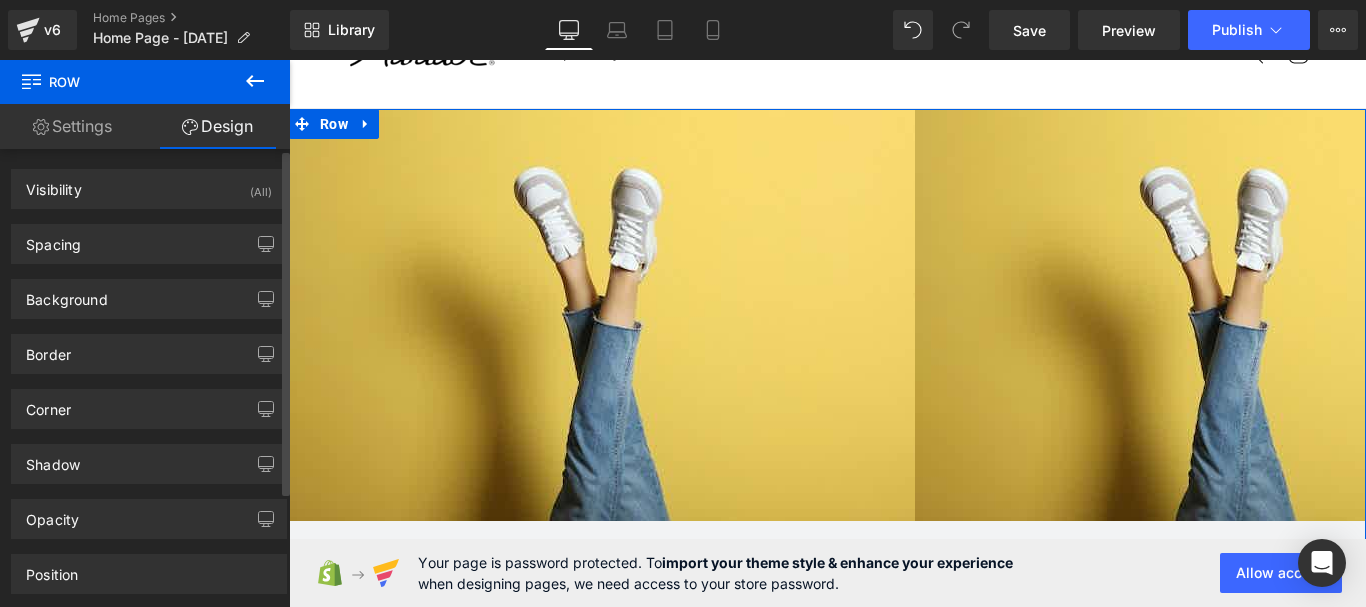 drag, startPoint x: 165, startPoint y: 293, endPoint x: 144, endPoint y: 325, distance: 38.27532 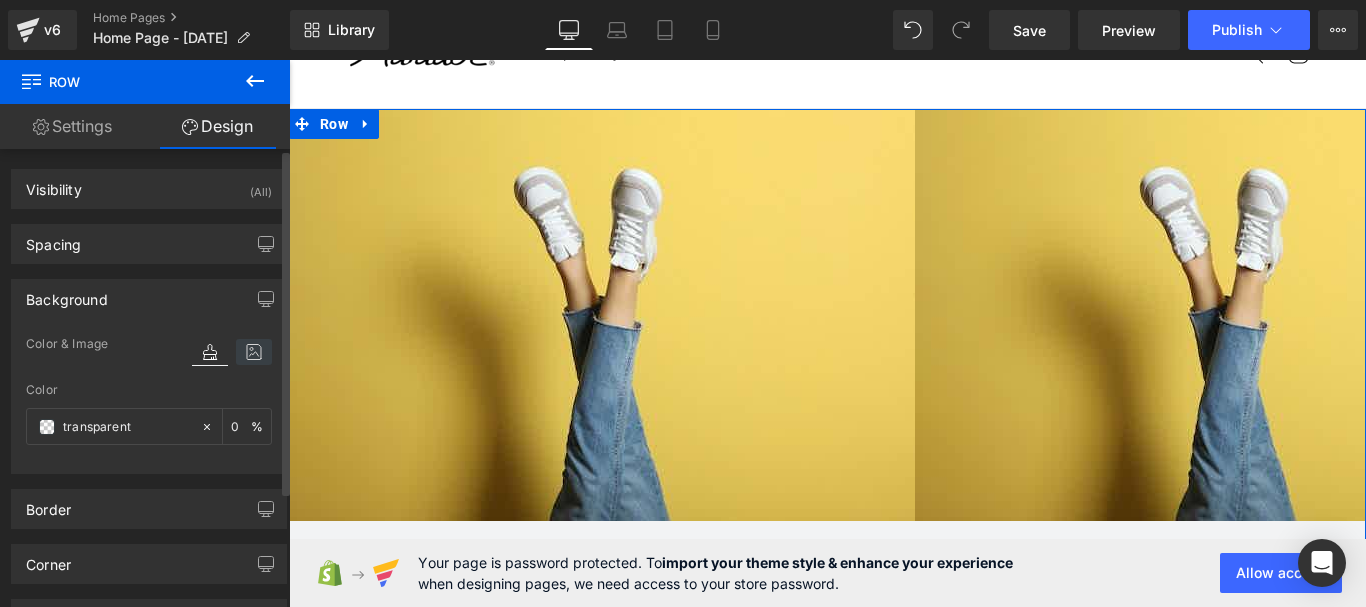 click at bounding box center (254, 352) 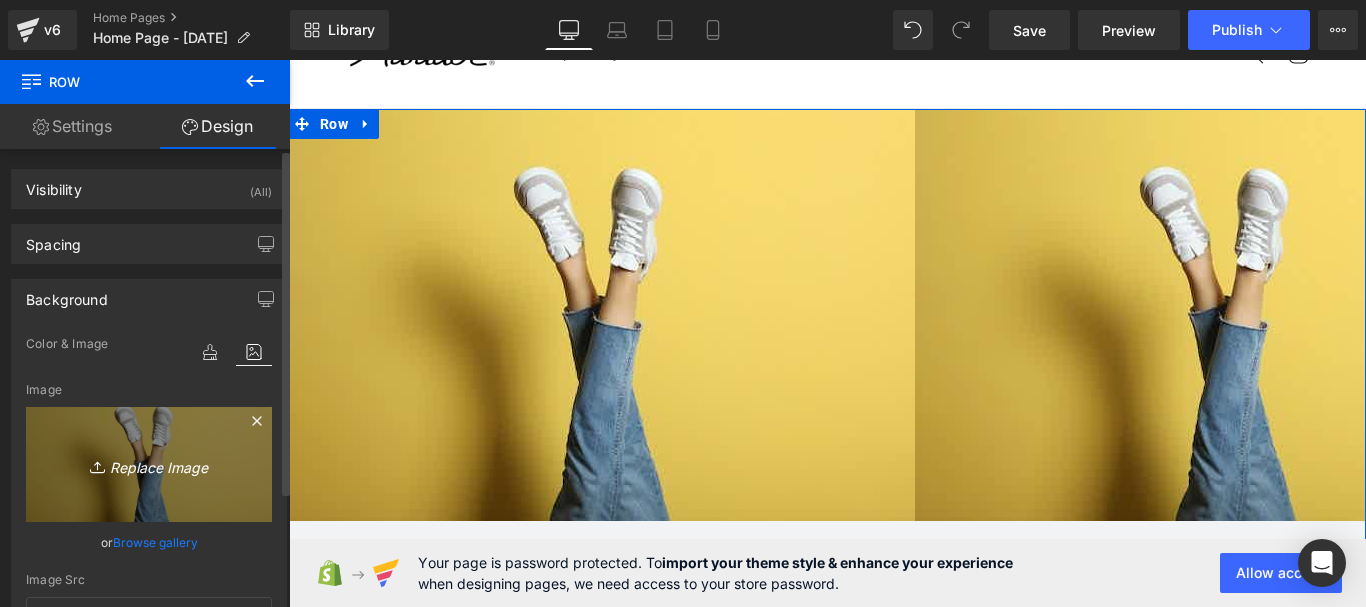 click on "Replace Image" at bounding box center [149, 464] 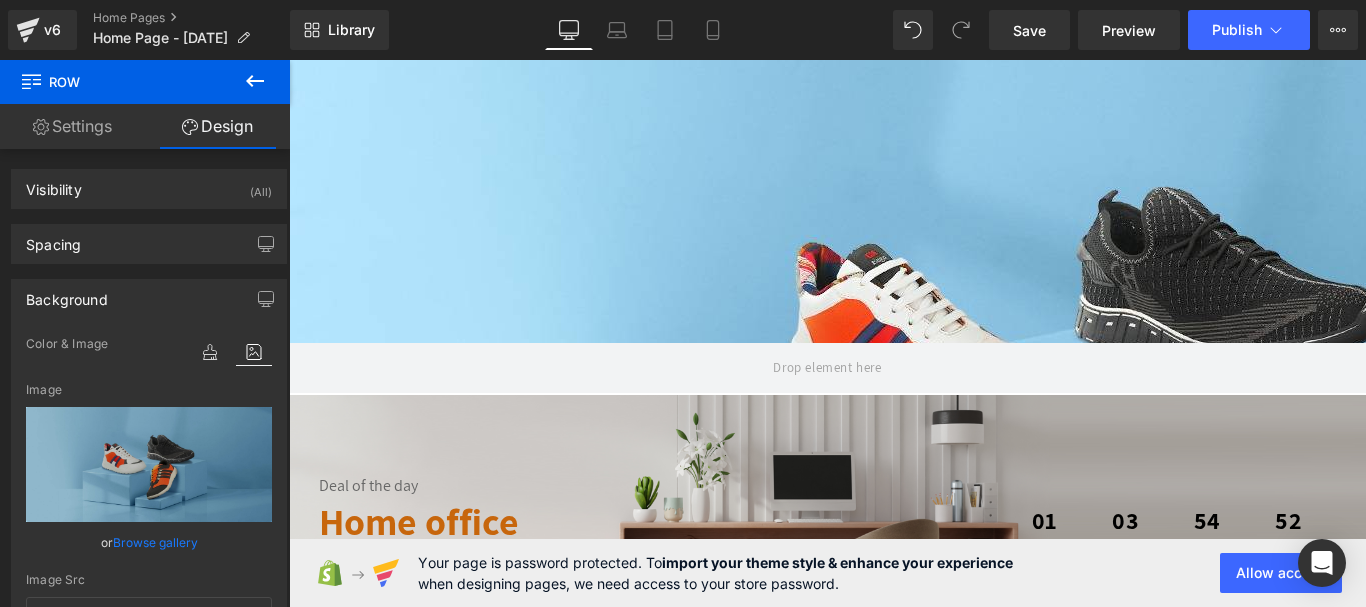 scroll, scrollTop: 300, scrollLeft: 0, axis: vertical 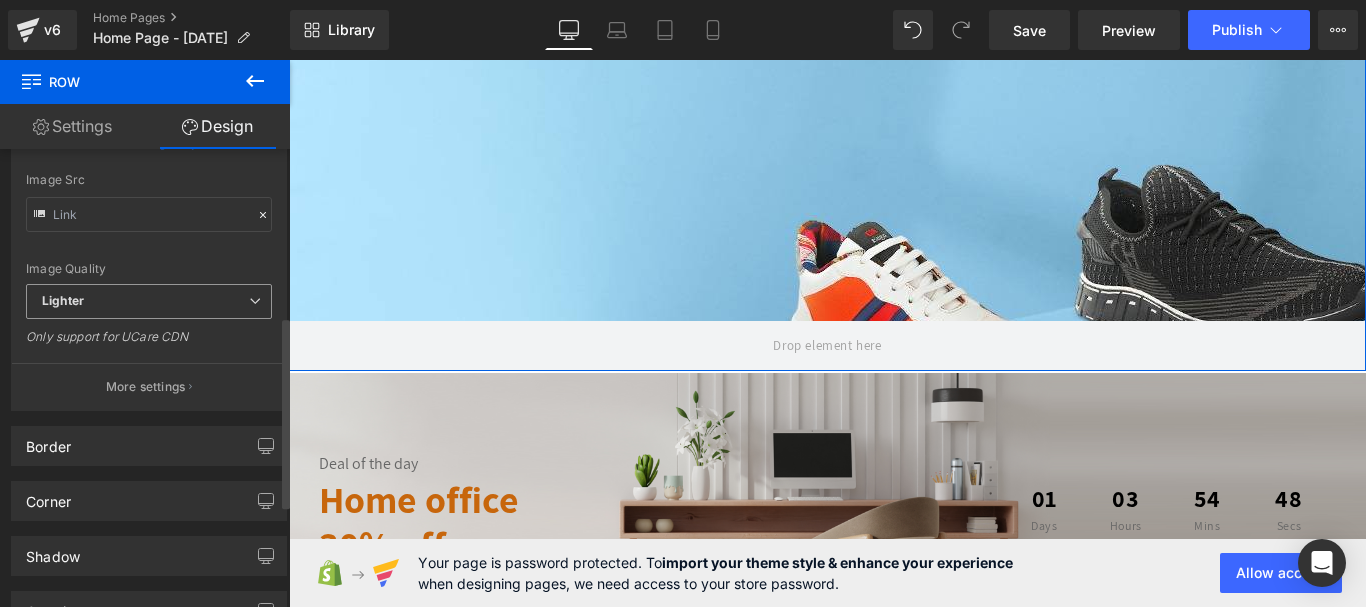click on "Lighter" at bounding box center [149, 301] 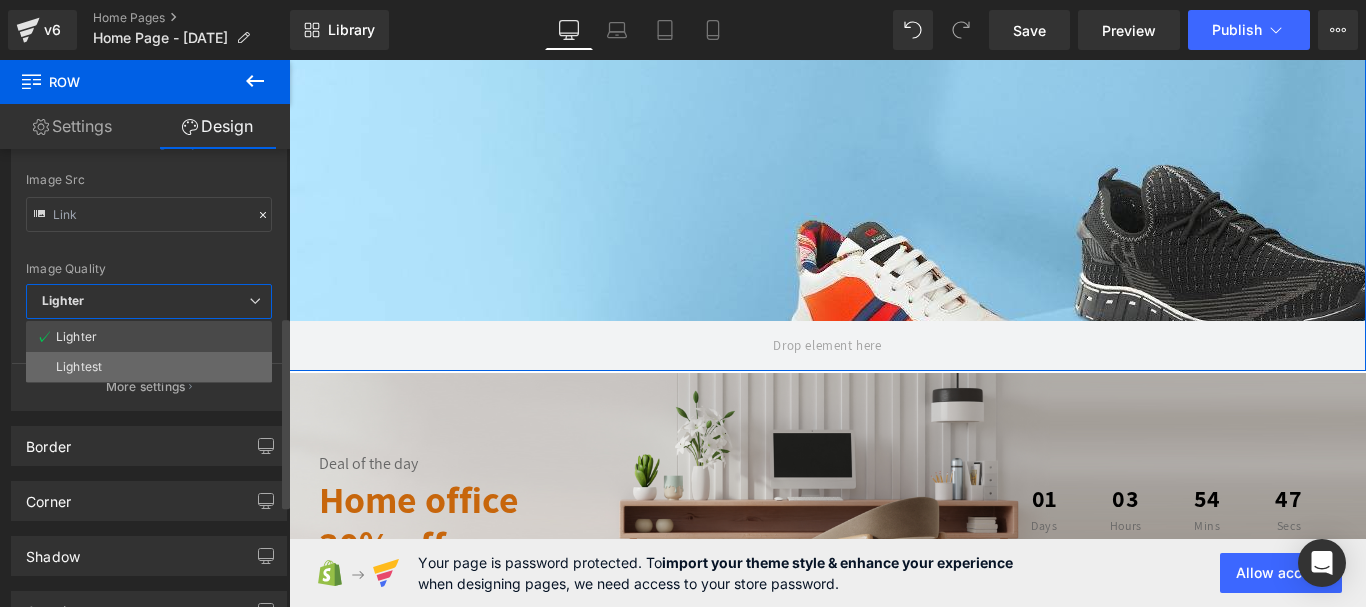 click on "Lightest" at bounding box center (149, 367) 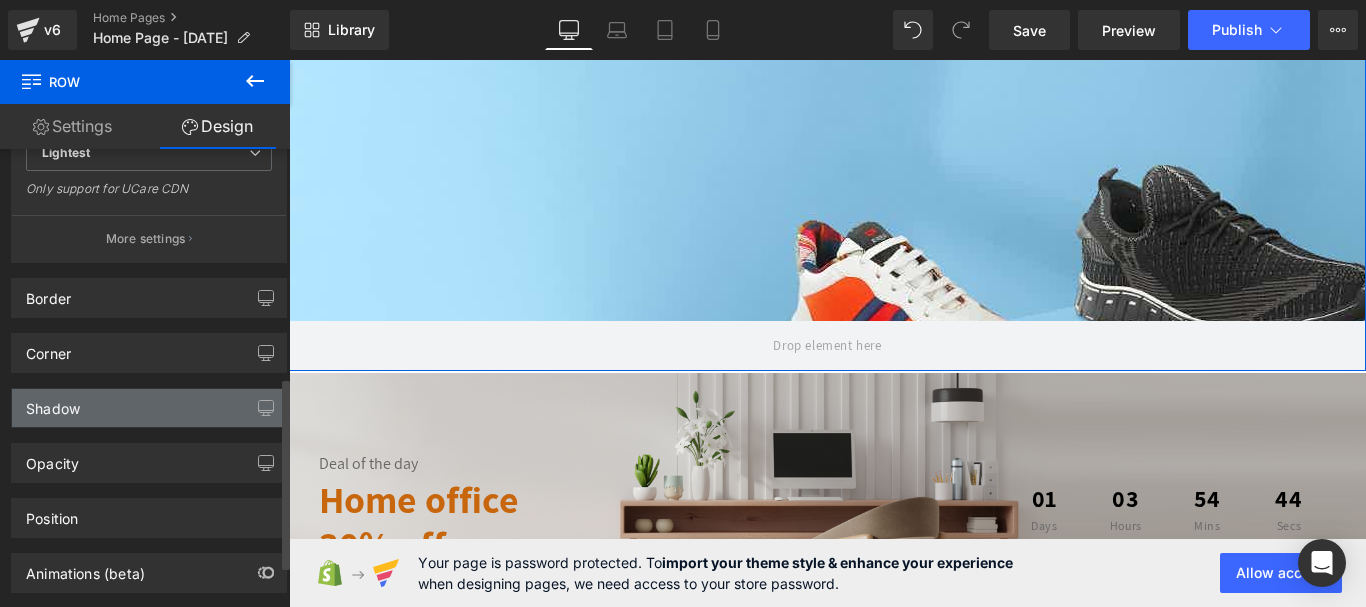 scroll, scrollTop: 545, scrollLeft: 0, axis: vertical 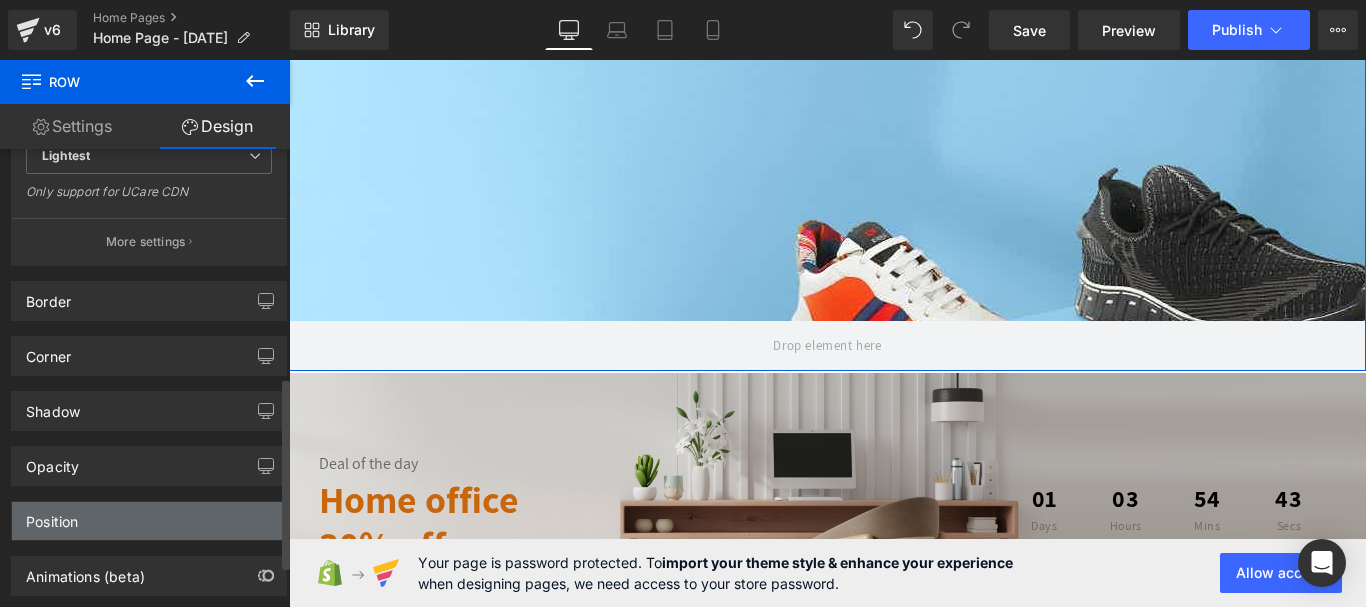click on "Position" at bounding box center [149, 521] 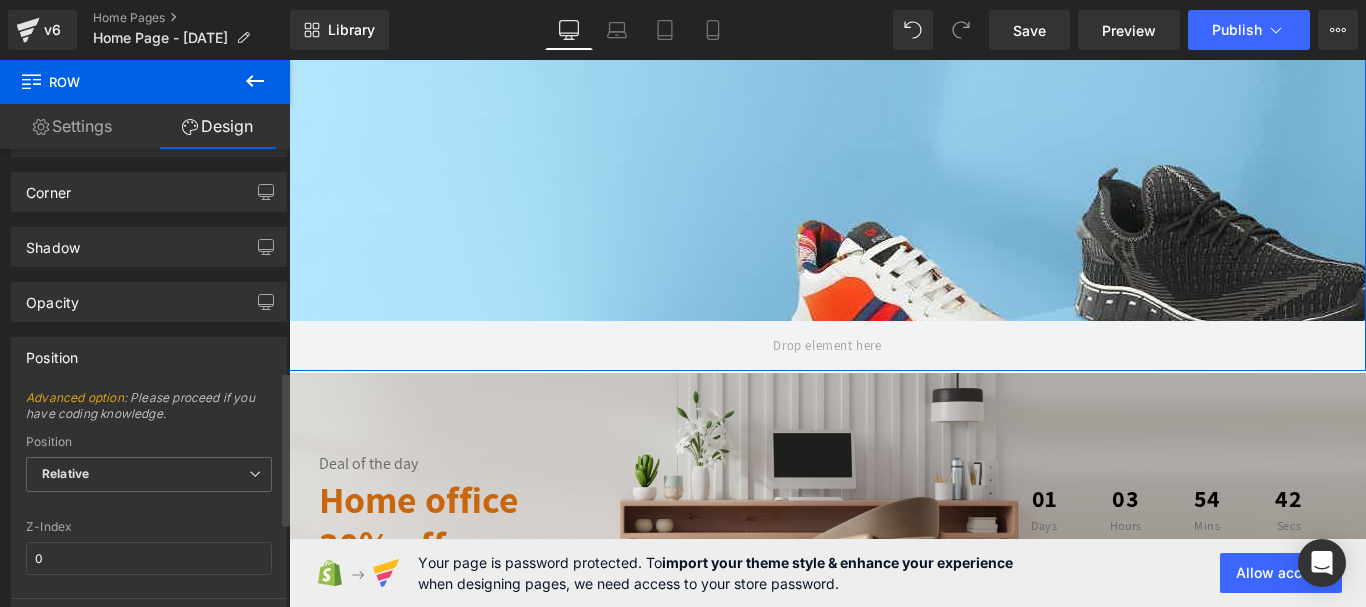 scroll, scrollTop: 745, scrollLeft: 0, axis: vertical 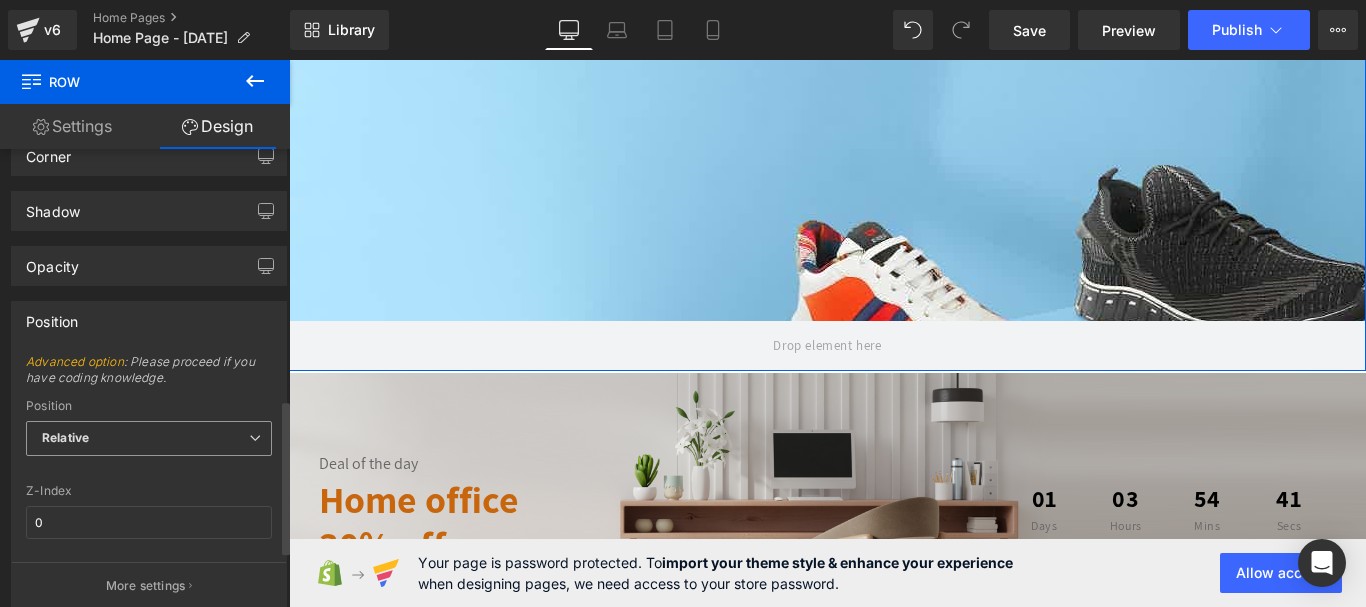 click on "Relative" at bounding box center (149, 438) 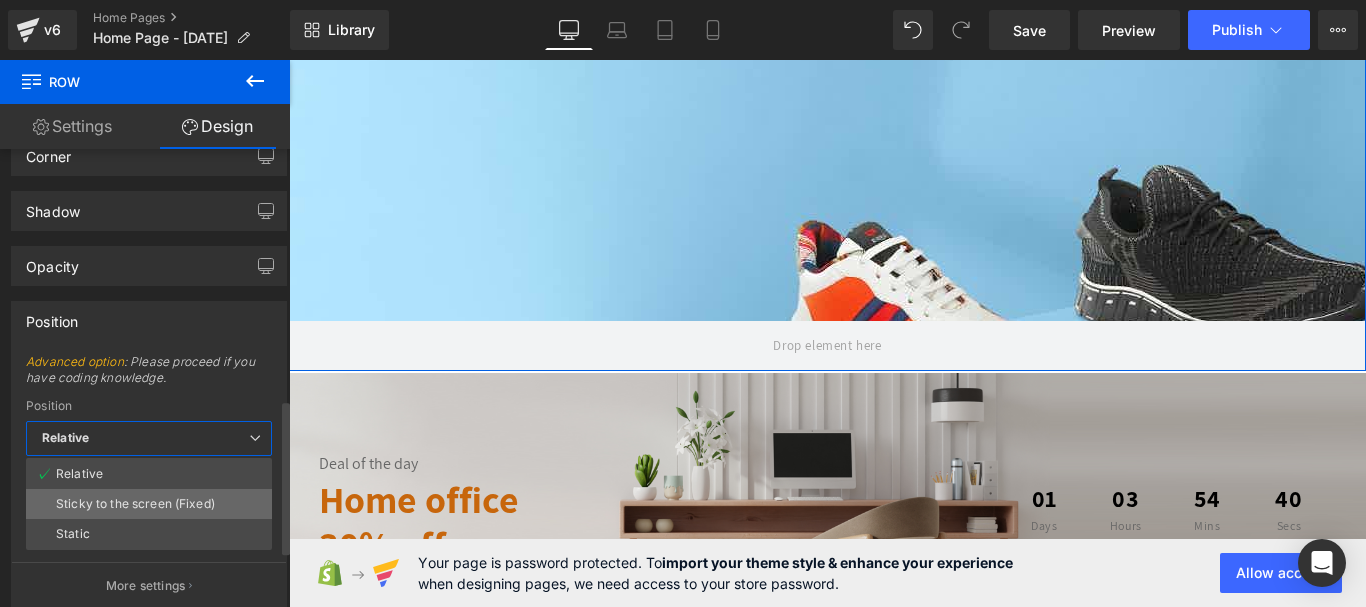 click on "Sticky to the screen (Fixed)" at bounding box center [135, 504] 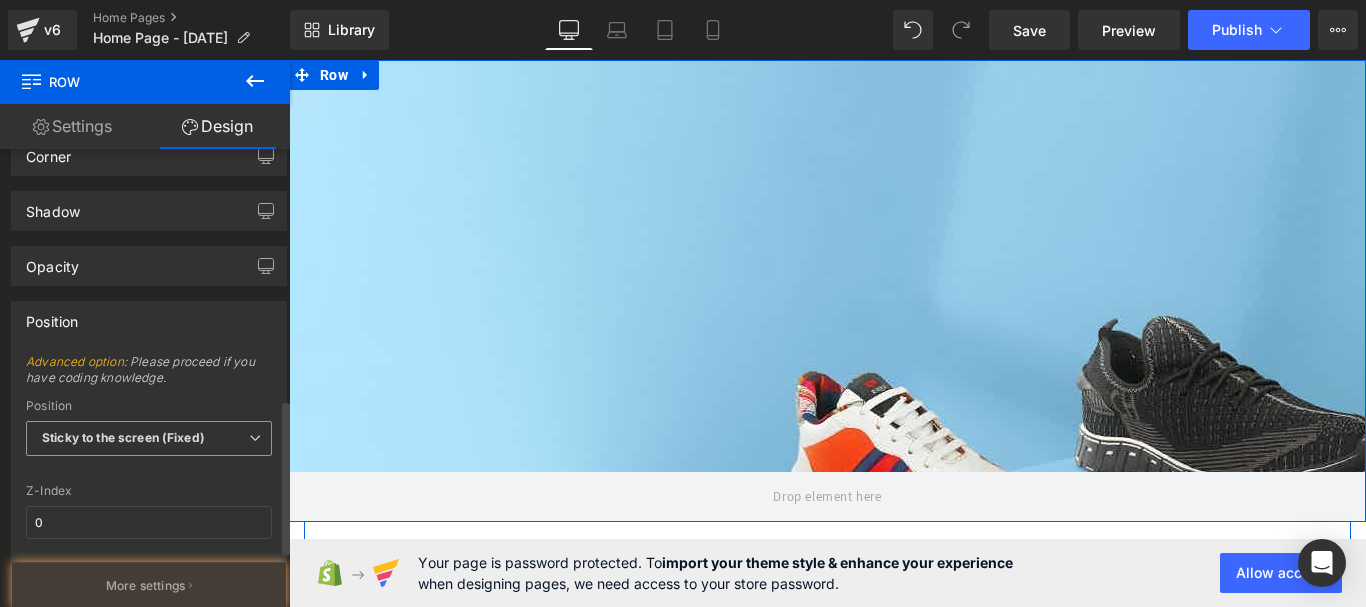 click on "Sticky to the screen (Fixed)" at bounding box center (123, 437) 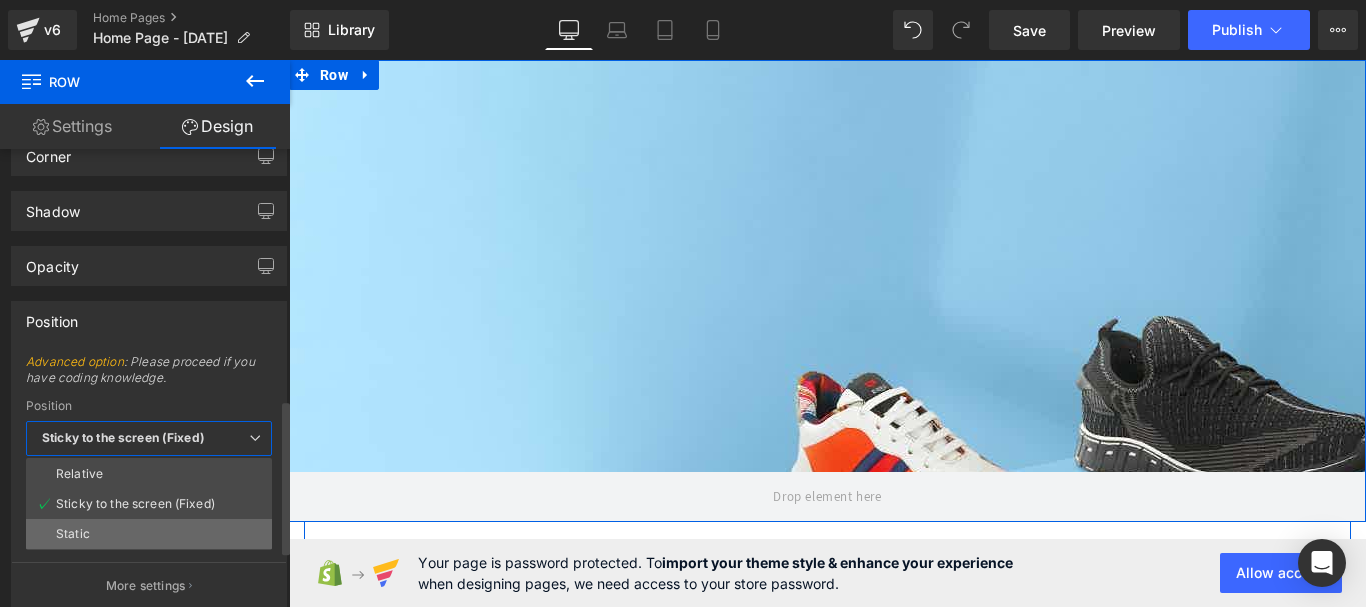 click on "Static" at bounding box center [149, 534] 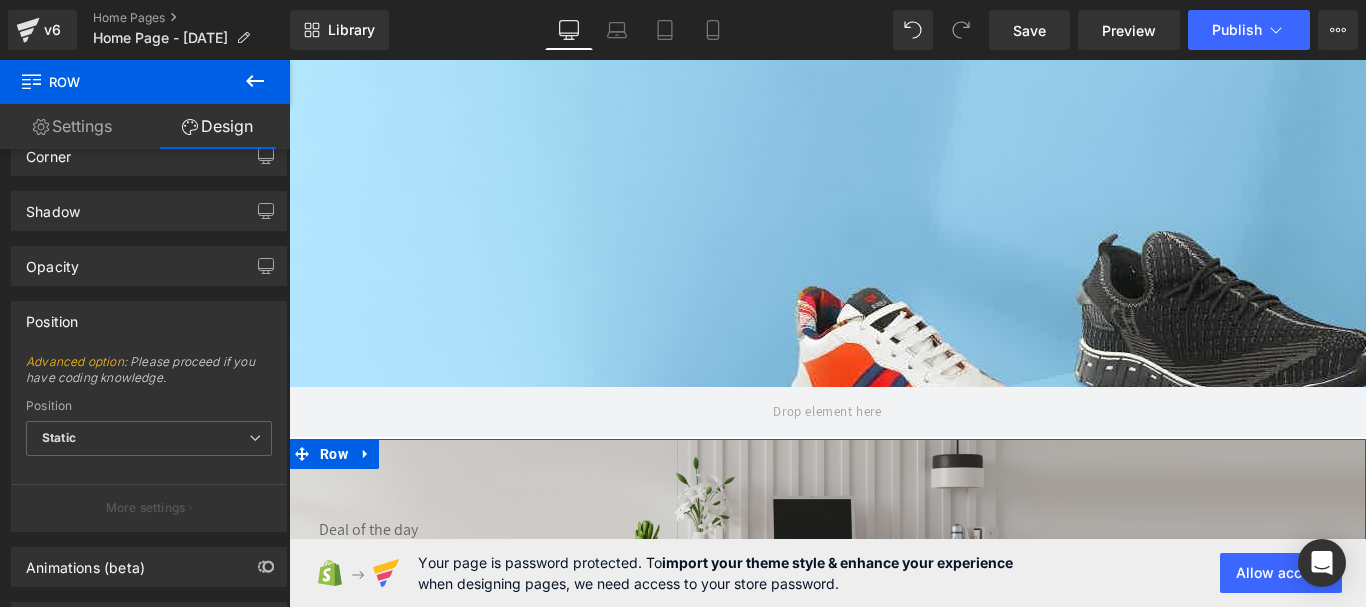 scroll, scrollTop: 100, scrollLeft: 0, axis: vertical 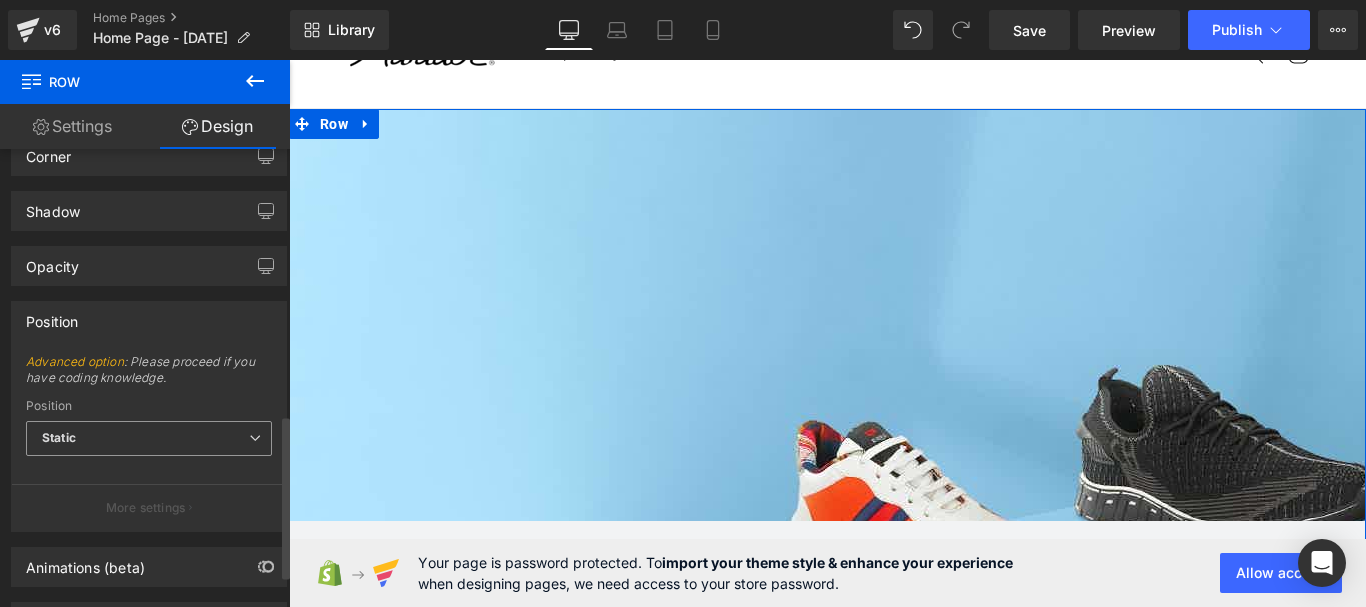 click on "Static" at bounding box center (149, 438) 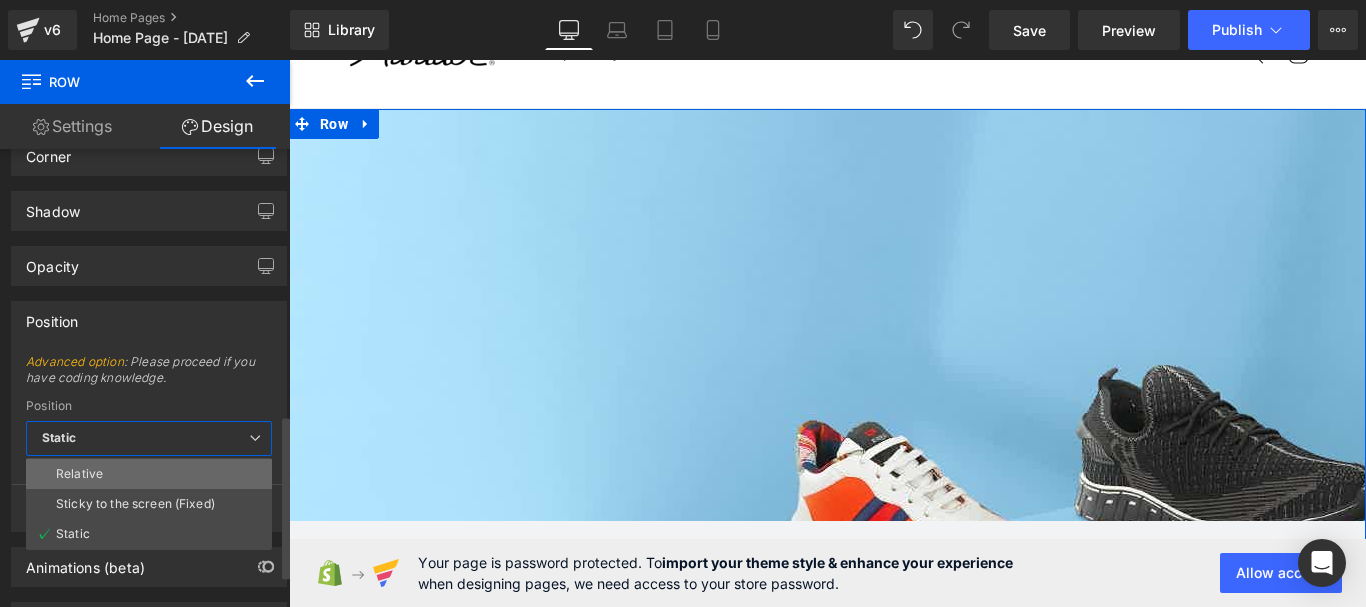 click on "Relative" at bounding box center [149, 474] 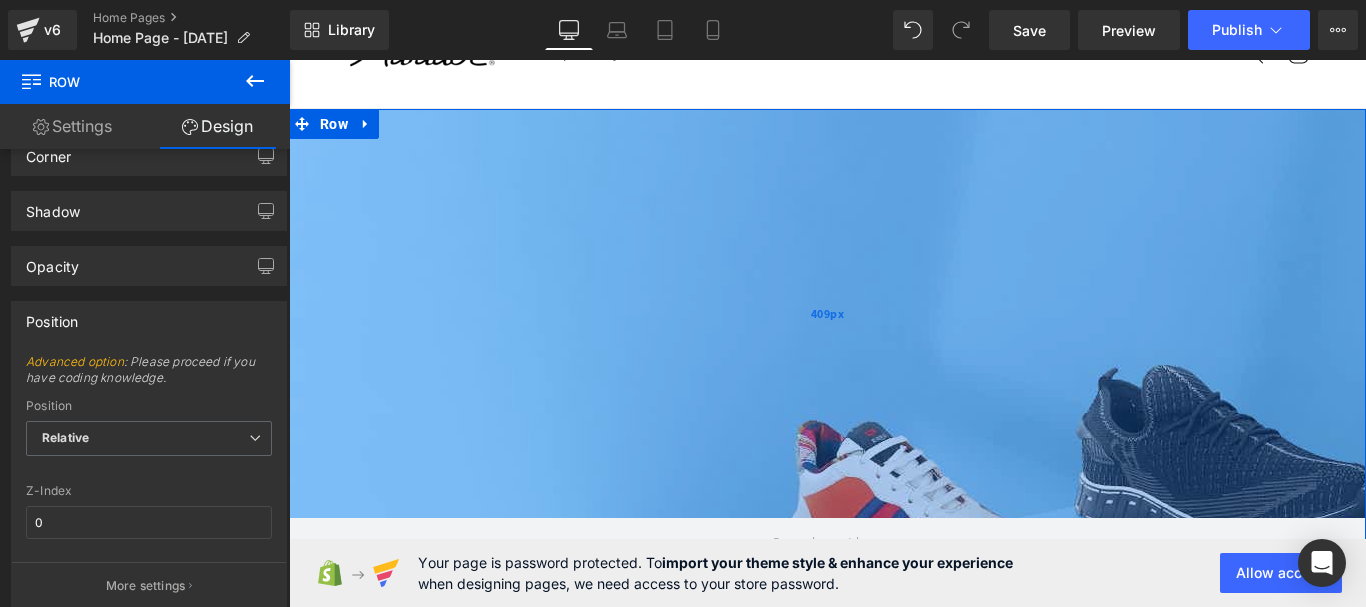 drag, startPoint x: 759, startPoint y: 311, endPoint x: 804, endPoint y: 305, distance: 45.39824 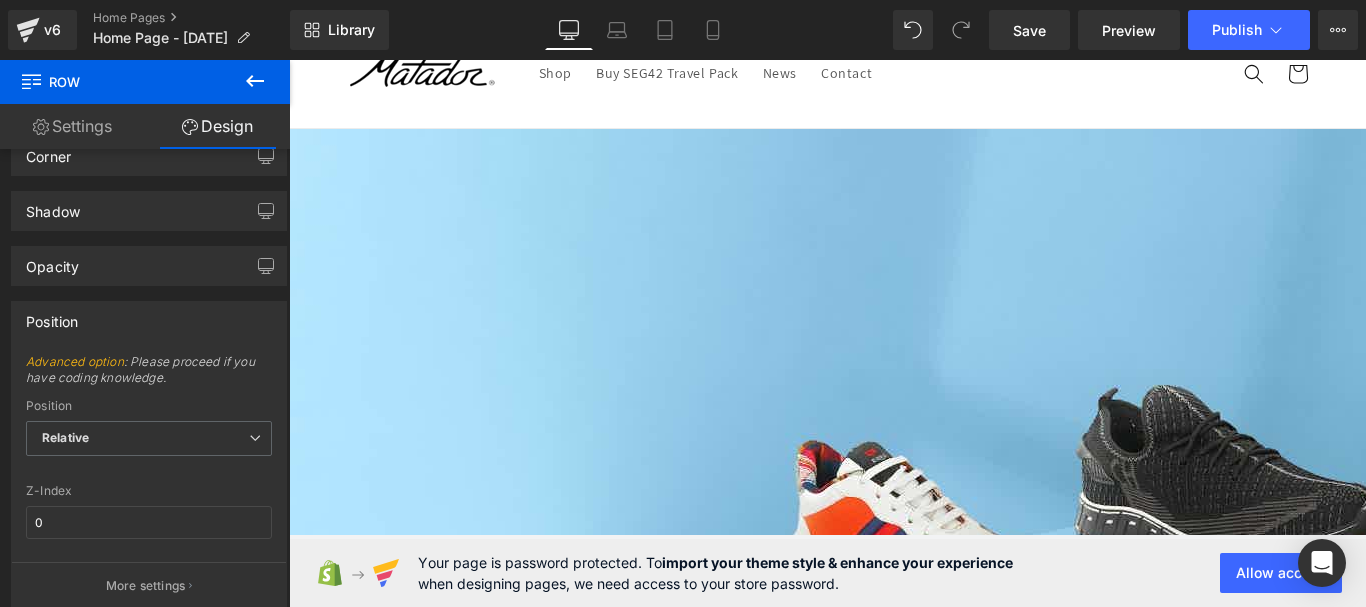scroll, scrollTop: 200, scrollLeft: 0, axis: vertical 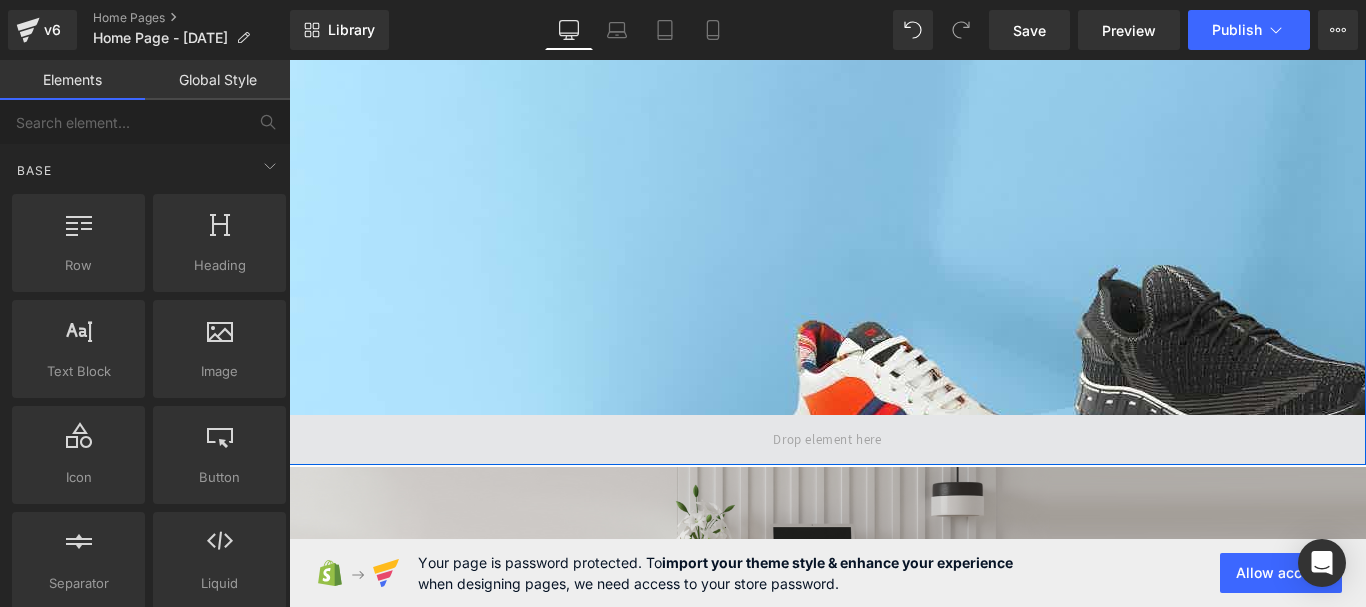drag, startPoint x: 784, startPoint y: 438, endPoint x: 749, endPoint y: 450, distance: 37 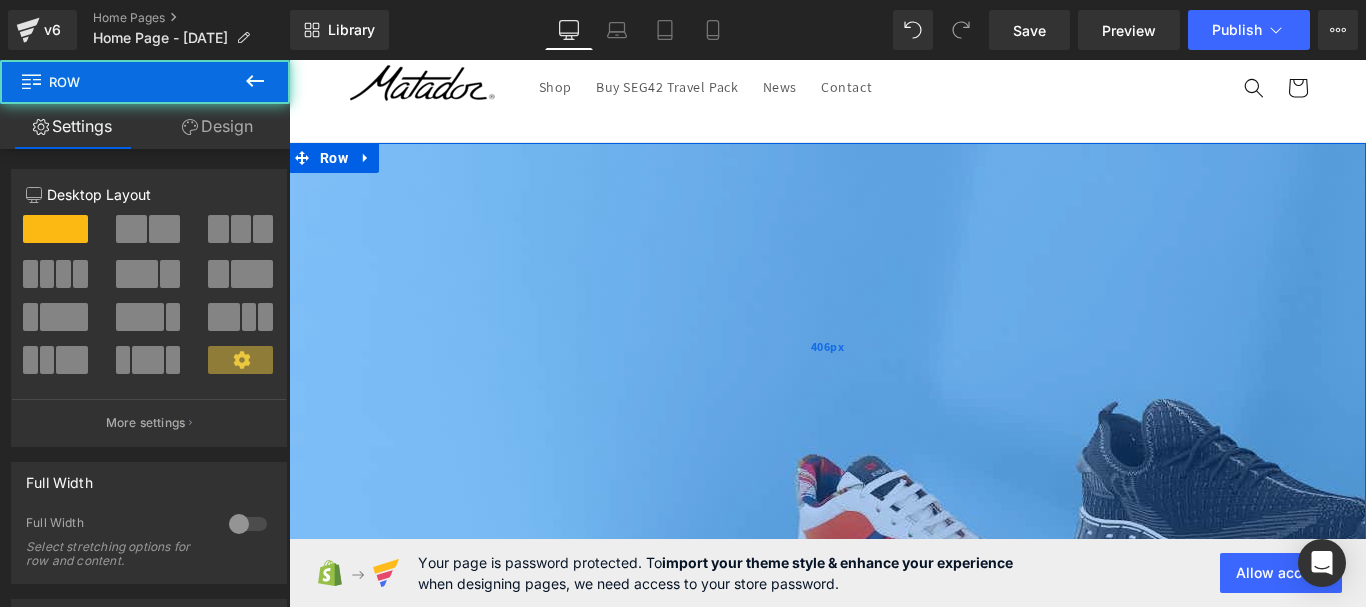 scroll, scrollTop: 0, scrollLeft: 0, axis: both 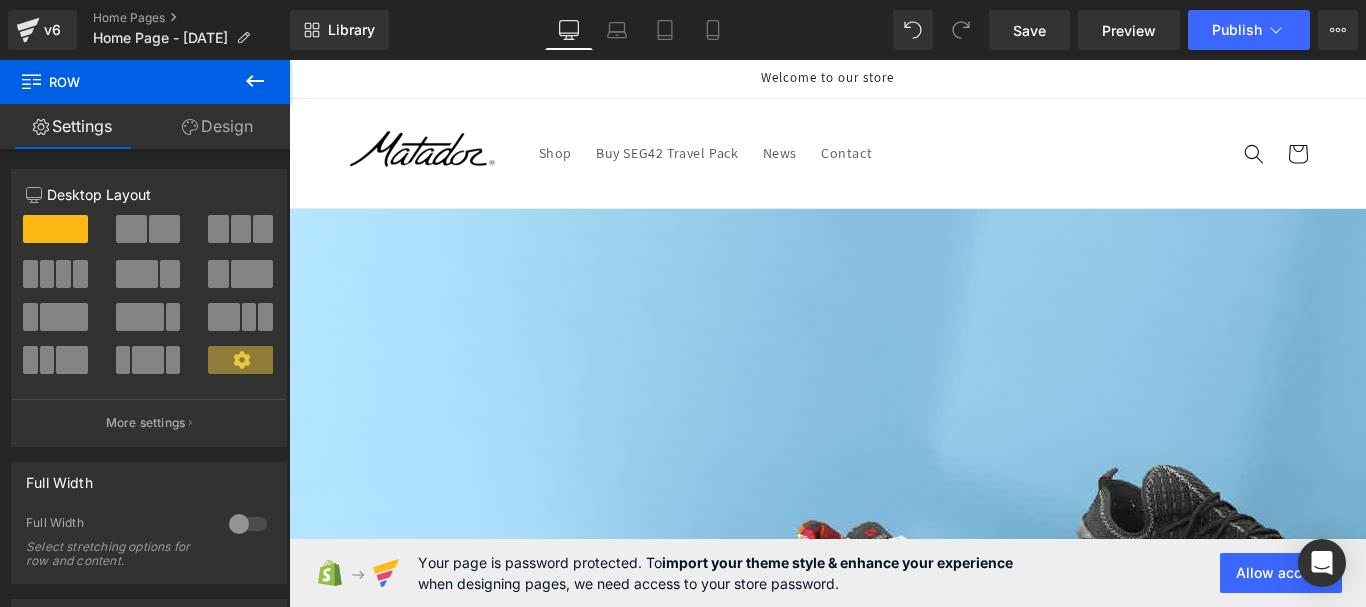 click on "Row" at bounding box center [334, 224] 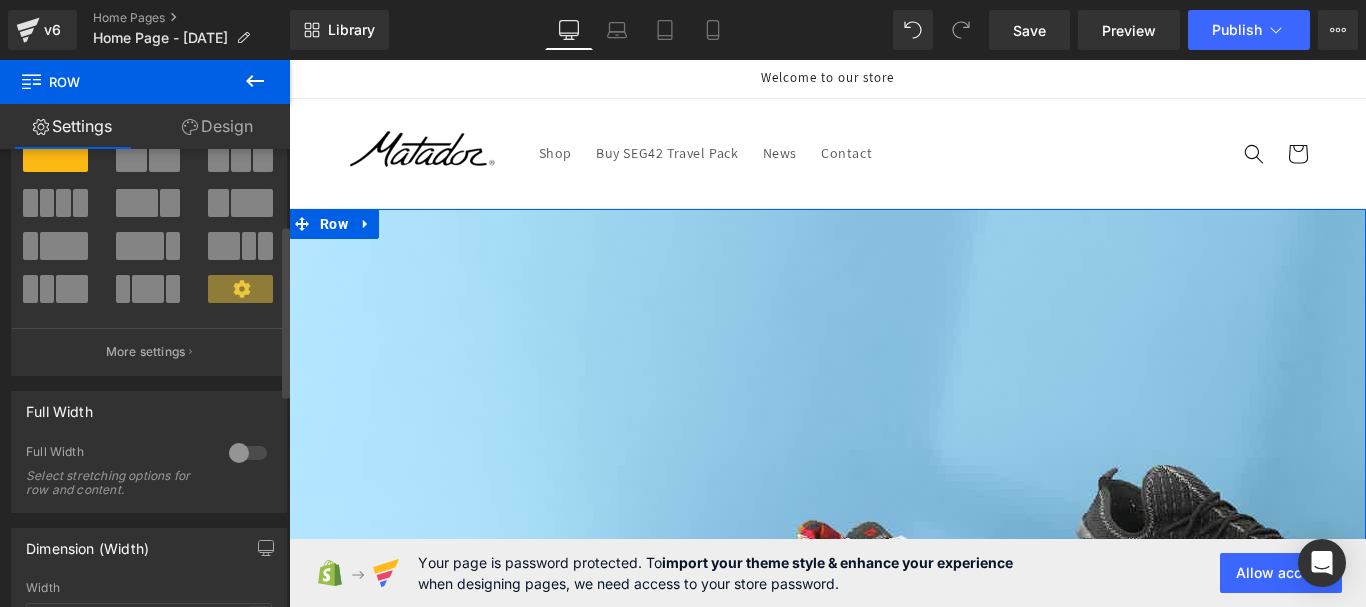 scroll, scrollTop: 200, scrollLeft: 0, axis: vertical 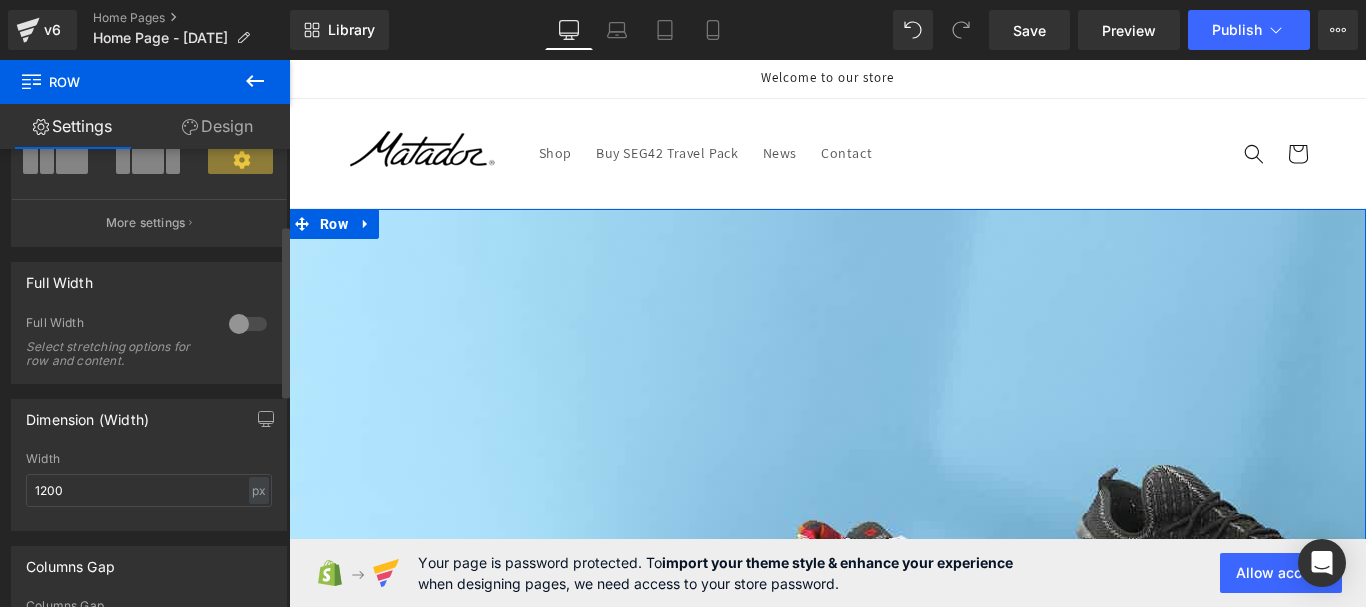 click at bounding box center [248, 324] 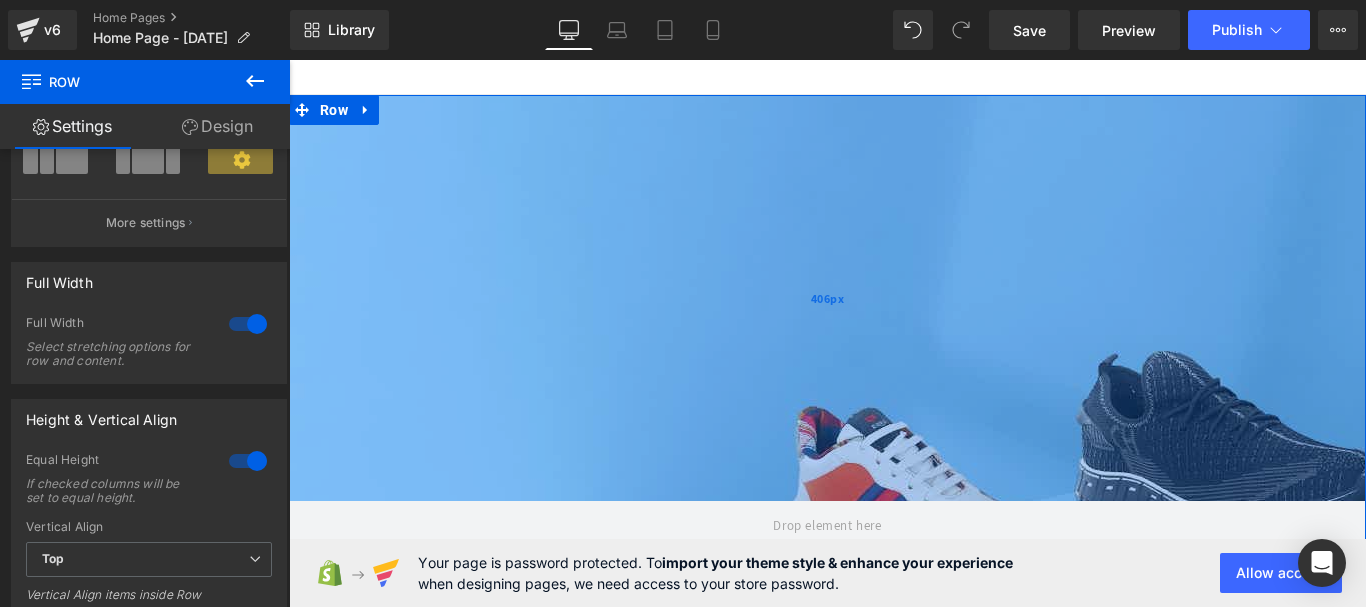 scroll, scrollTop: 200, scrollLeft: 0, axis: vertical 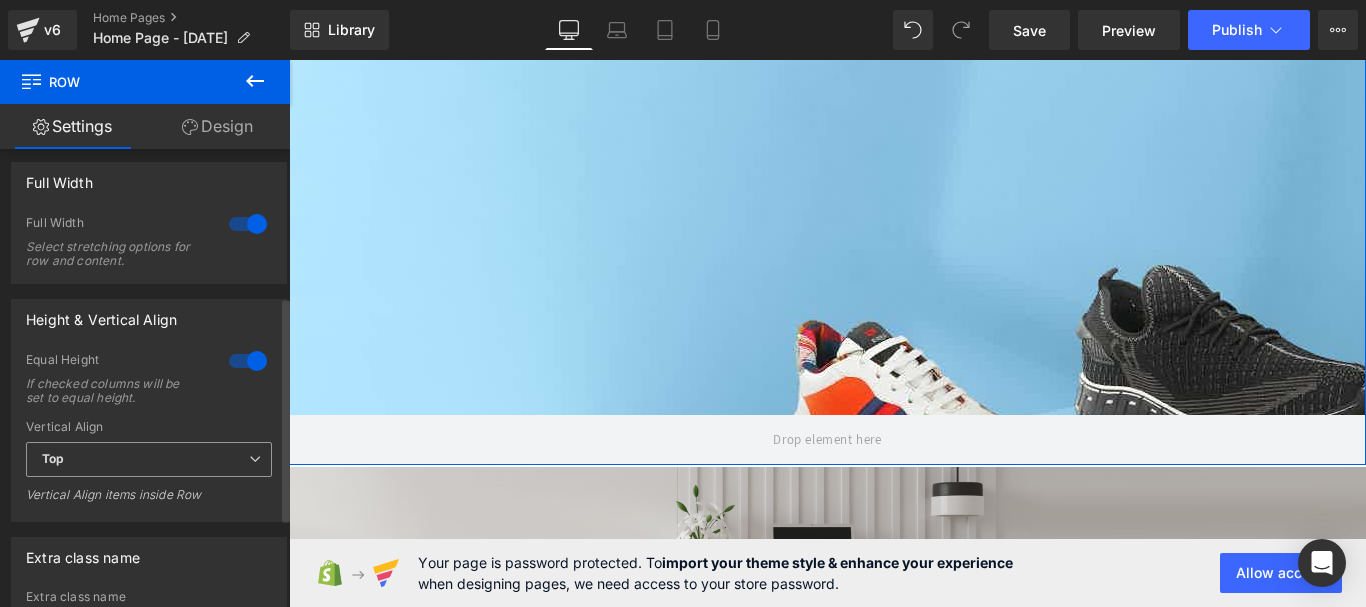 click on "Top" at bounding box center (149, 459) 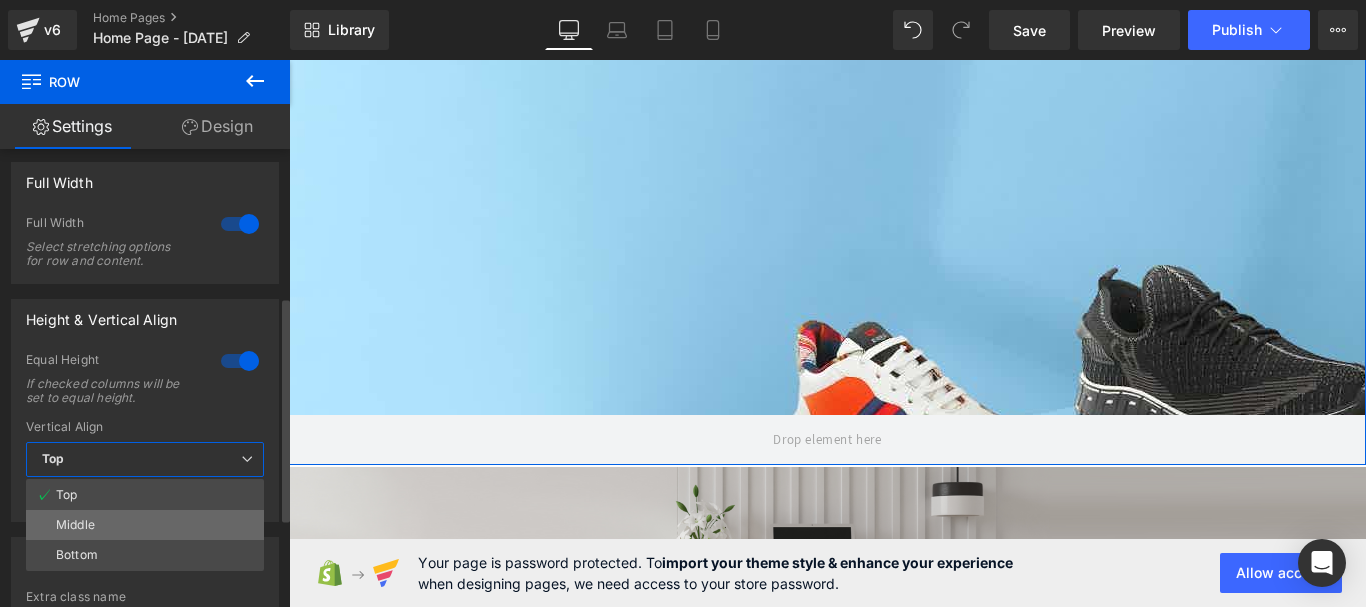 click on "Middle" at bounding box center (145, 525) 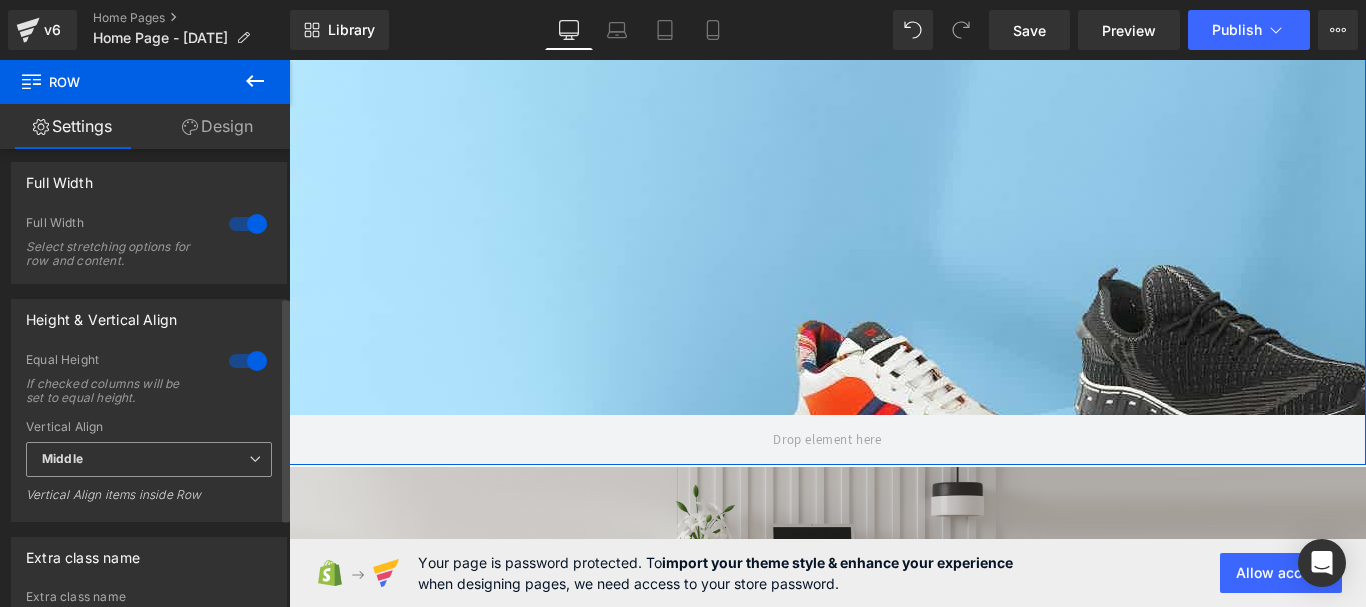click on "Middle" at bounding box center [149, 459] 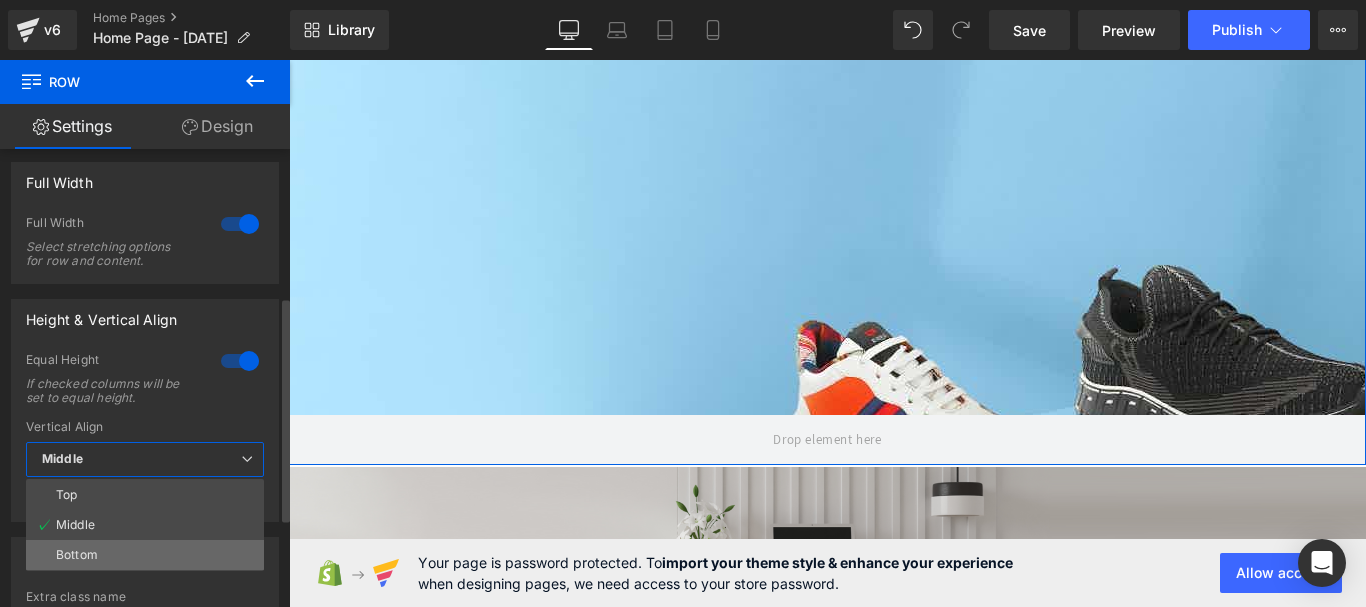 click on "Bottom" at bounding box center [145, 555] 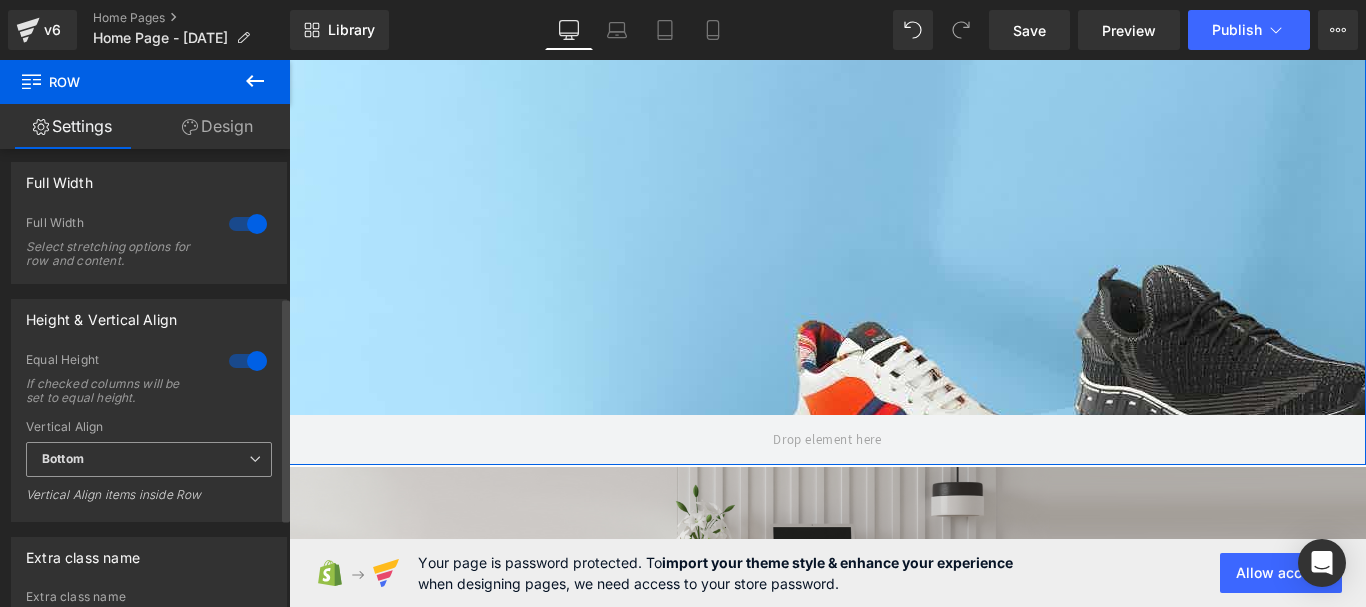 click on "Bottom" at bounding box center (149, 459) 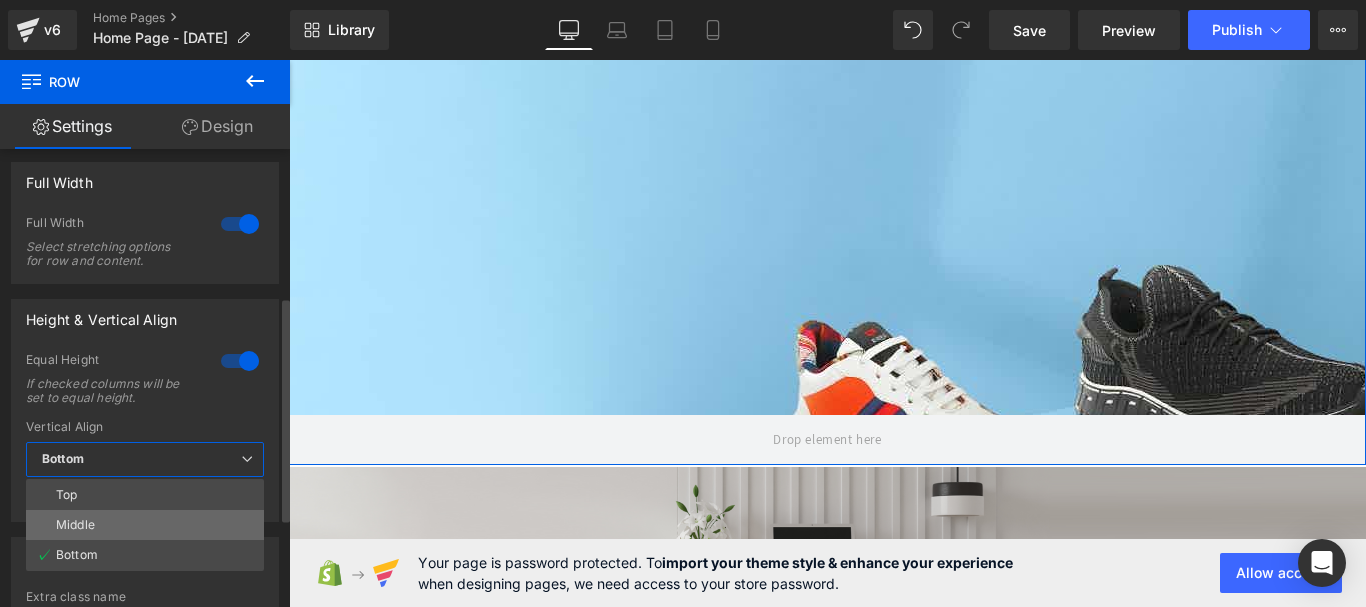 click on "Middle" at bounding box center (145, 525) 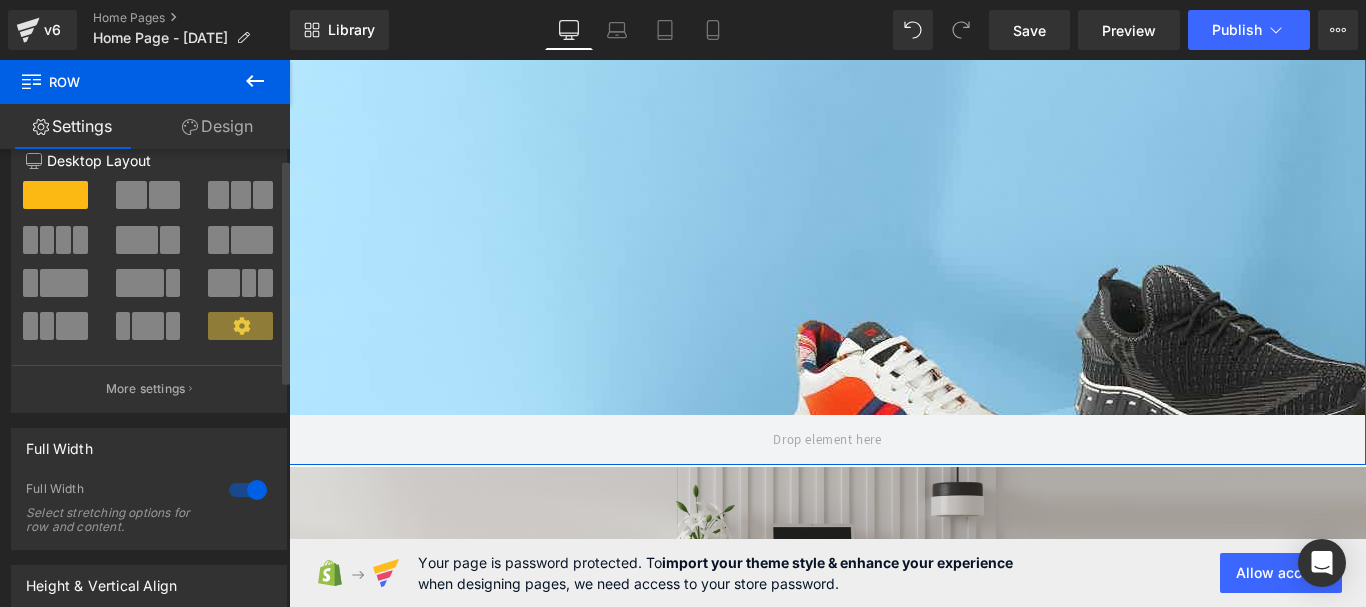 scroll, scrollTop: 0, scrollLeft: 0, axis: both 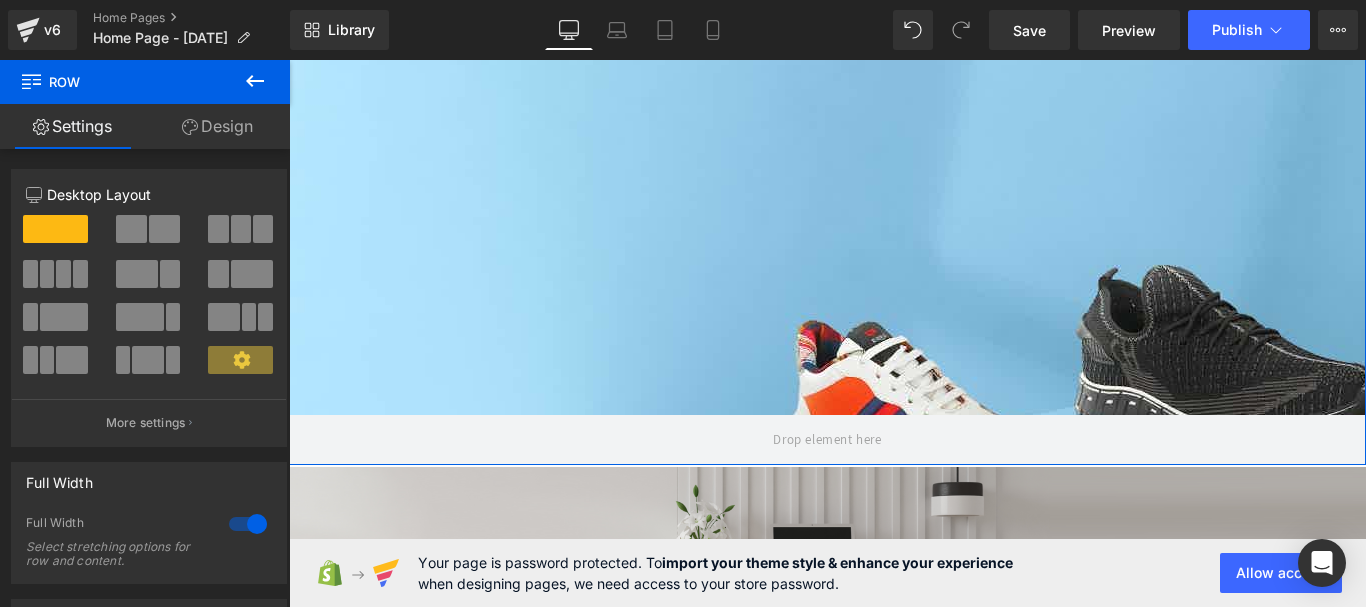 click on "Design" at bounding box center (217, 126) 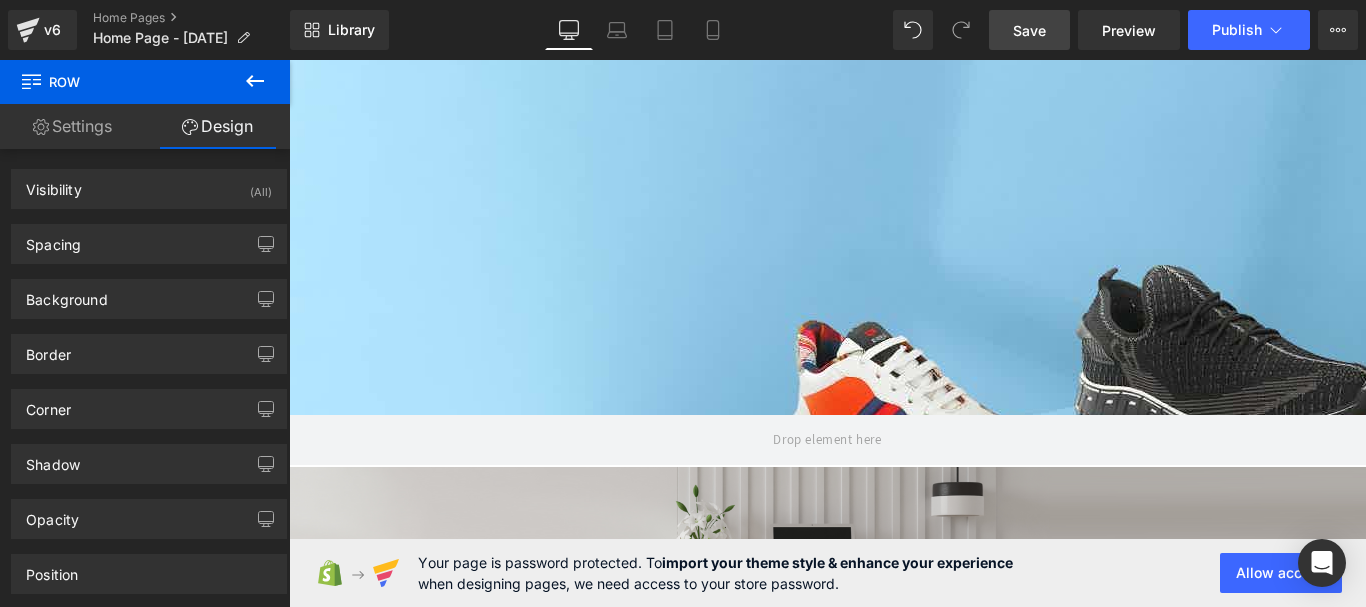 click on "Save" at bounding box center (1029, 30) 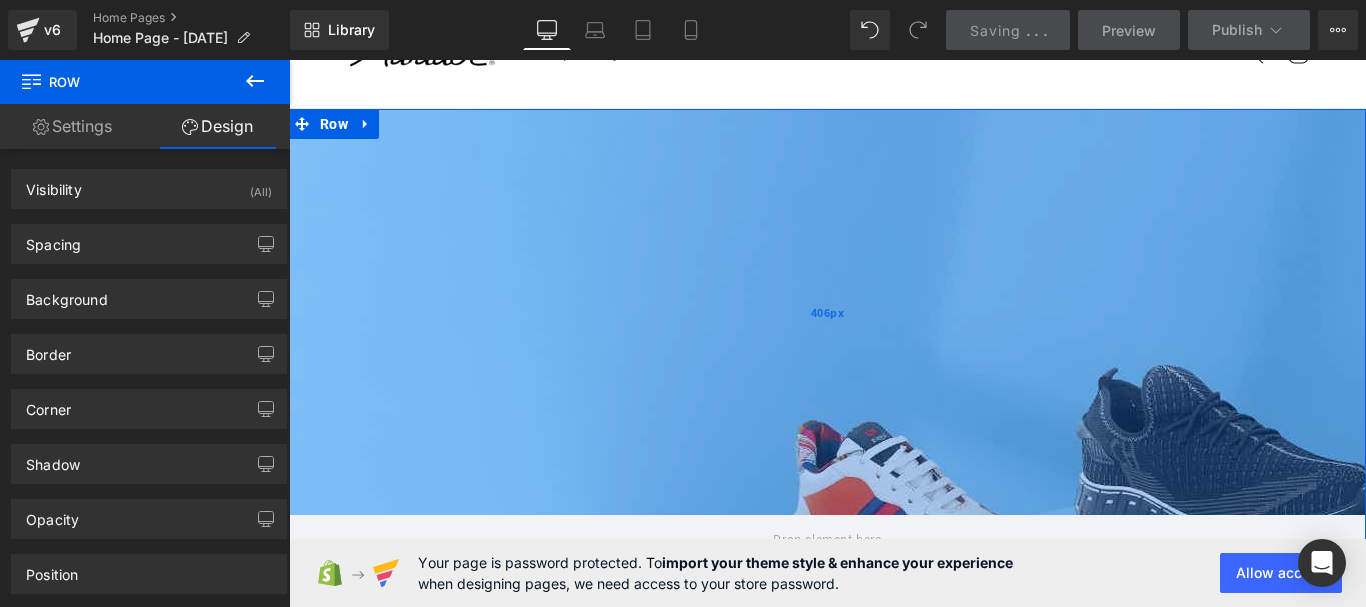 scroll, scrollTop: 0, scrollLeft: 0, axis: both 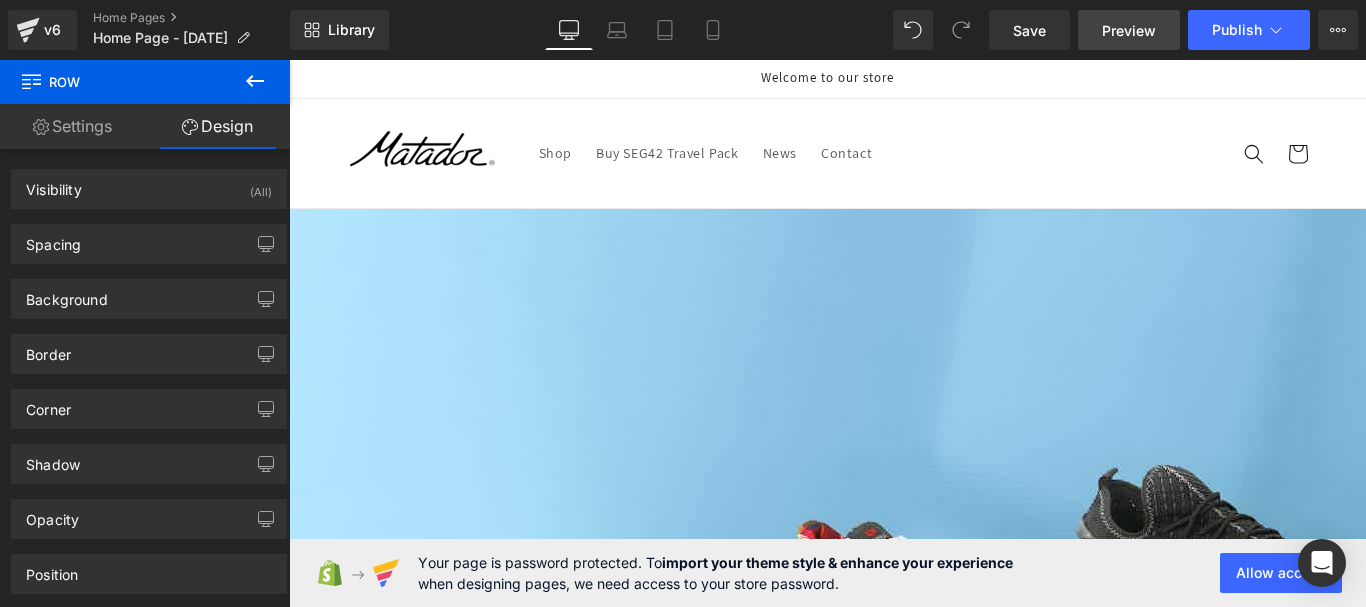 click on "Preview" at bounding box center [1129, 30] 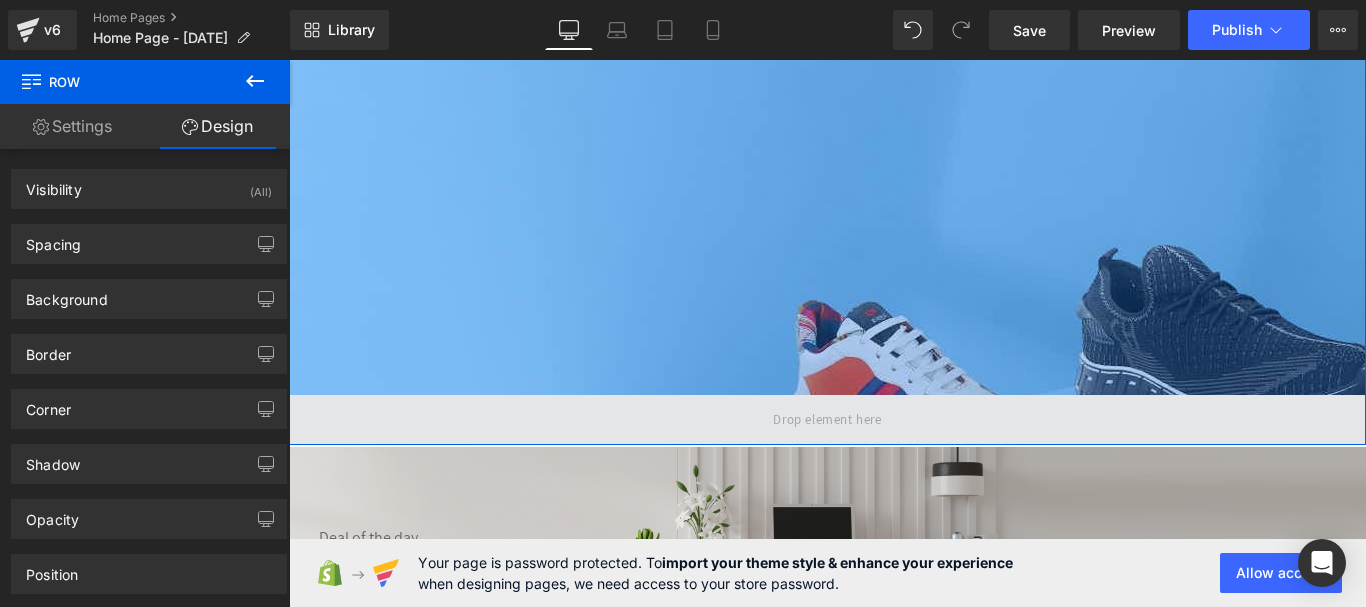 scroll, scrollTop: 300, scrollLeft: 0, axis: vertical 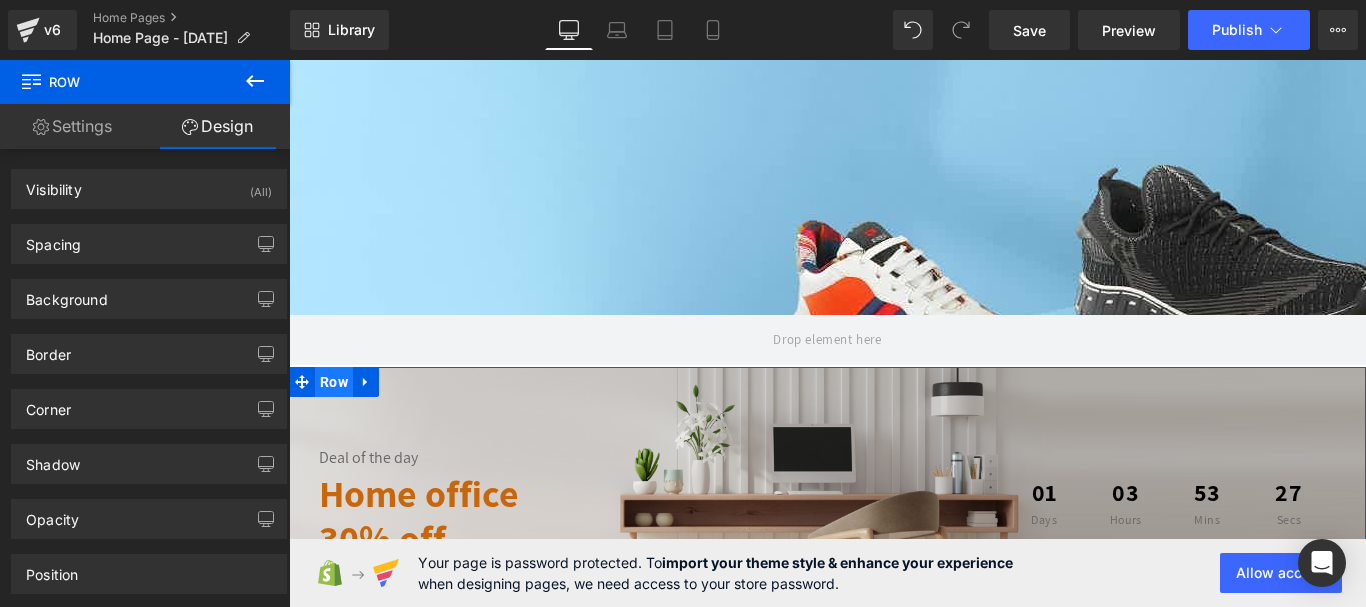 click on "Row" at bounding box center [334, 382] 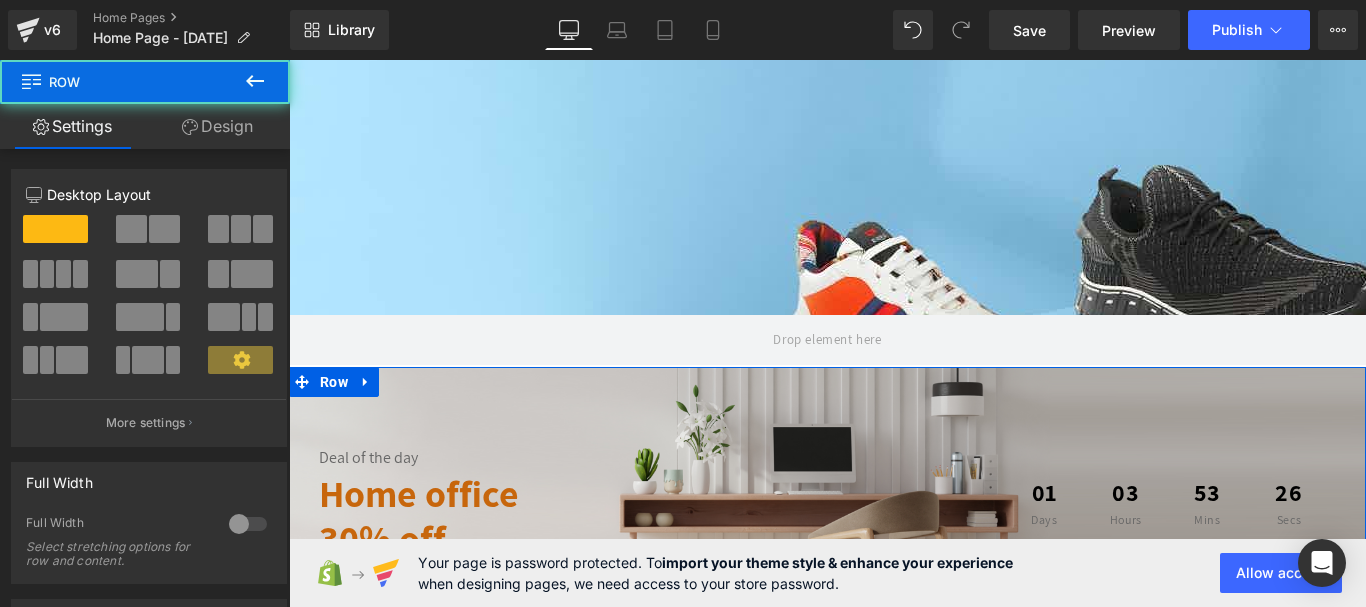 drag, startPoint x: 233, startPoint y: 112, endPoint x: 261, endPoint y: 346, distance: 235.66927 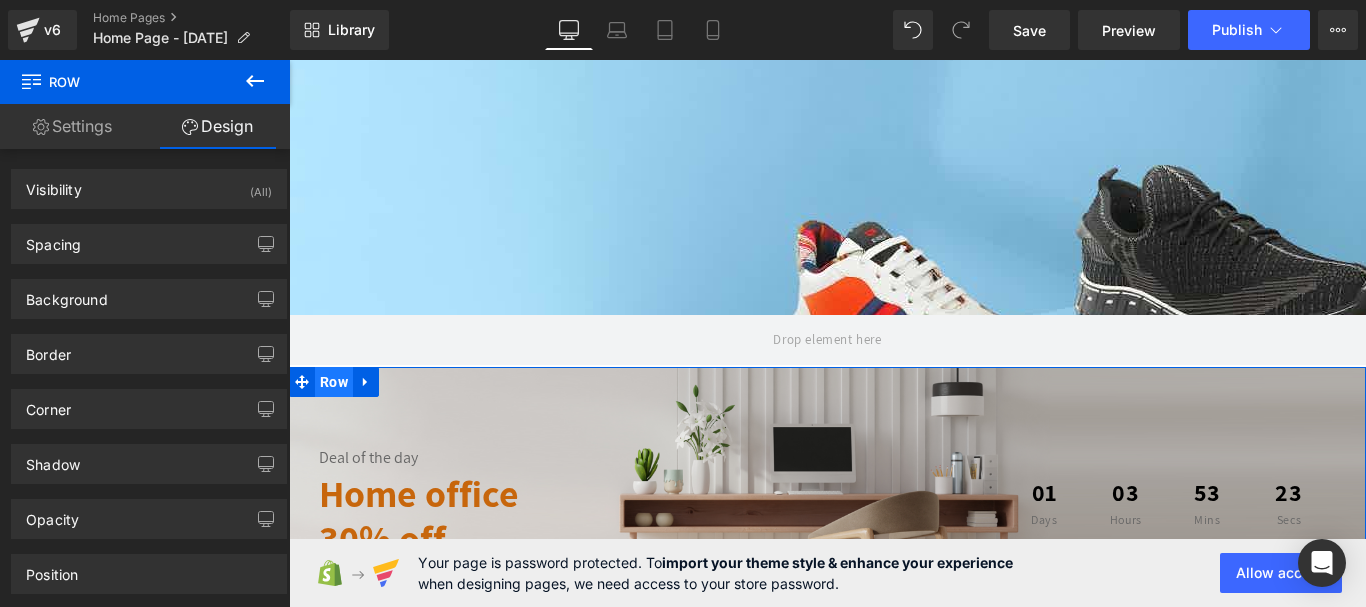 click on "Row" at bounding box center (334, 382) 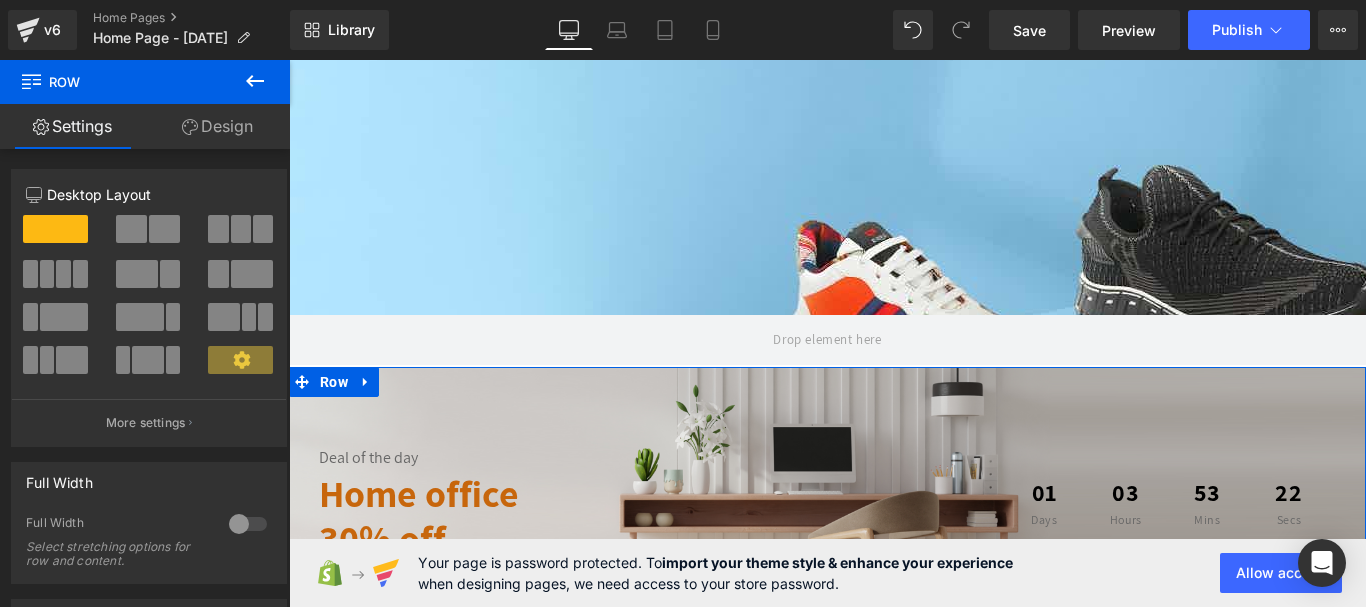 click on "Design" at bounding box center [217, 126] 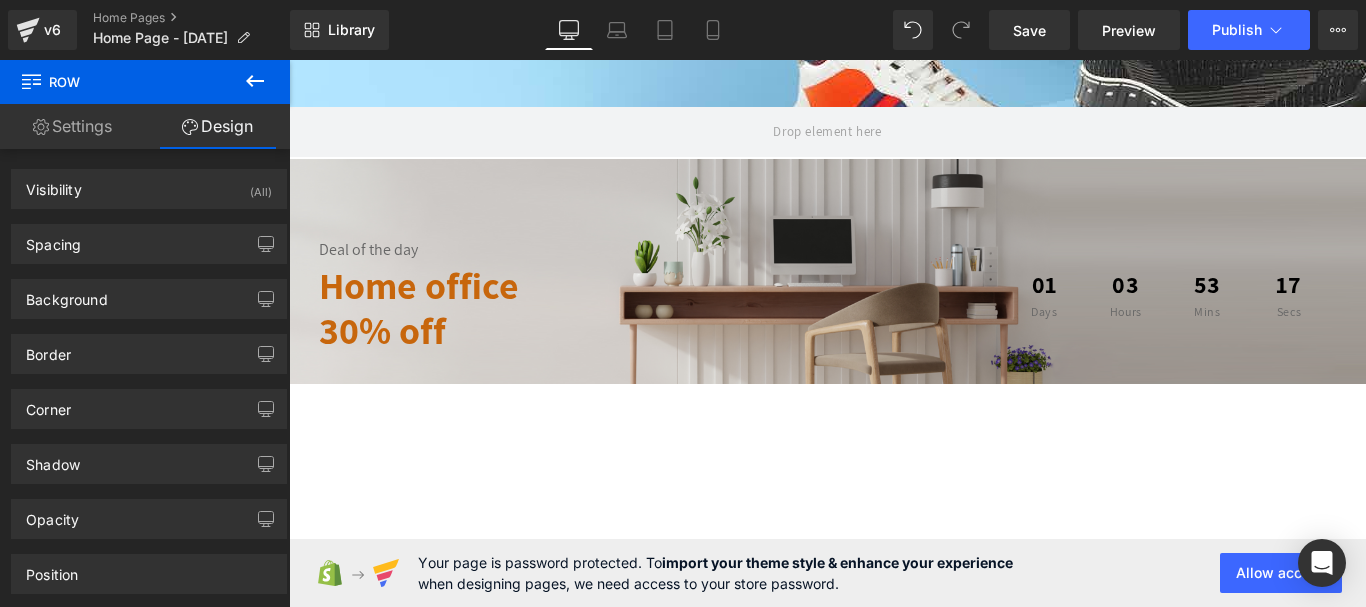 scroll, scrollTop: 500, scrollLeft: 0, axis: vertical 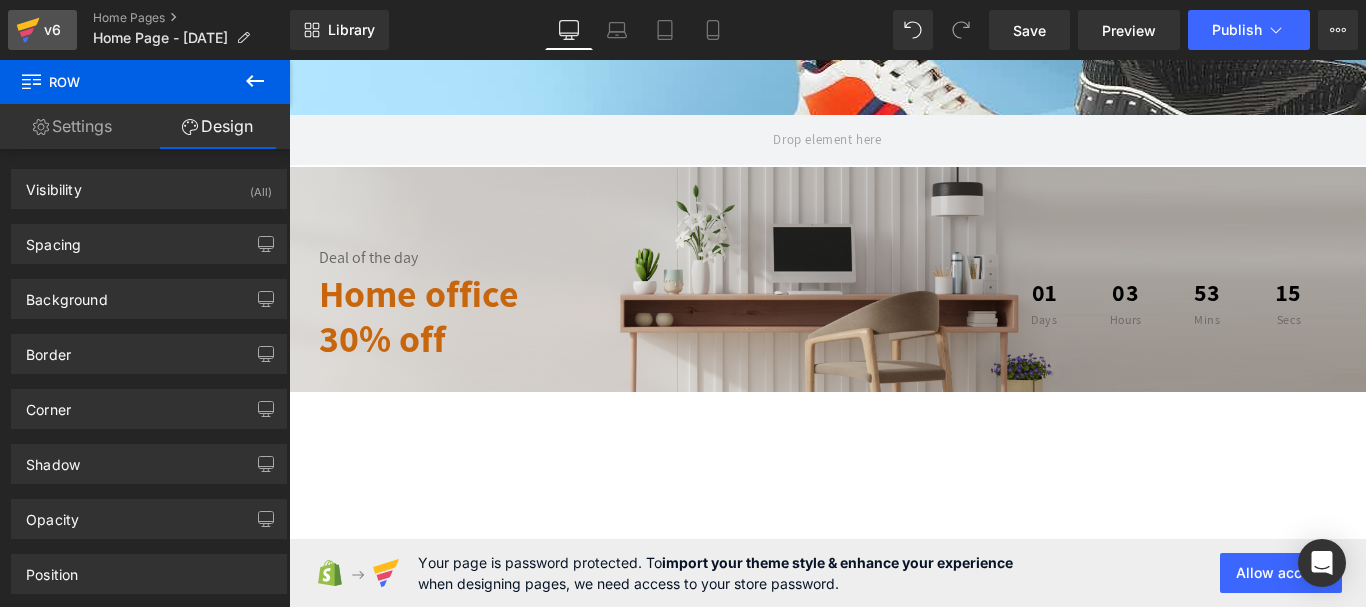 click on "v6" at bounding box center (52, 30) 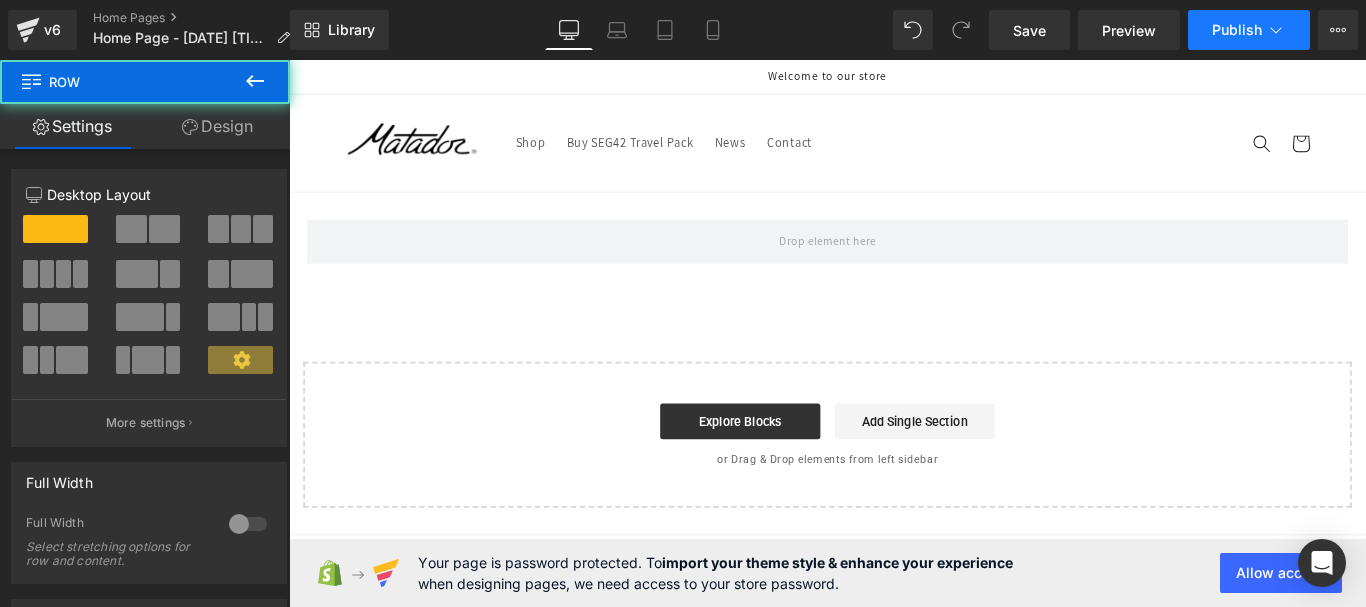 scroll, scrollTop: 0, scrollLeft: 0, axis: both 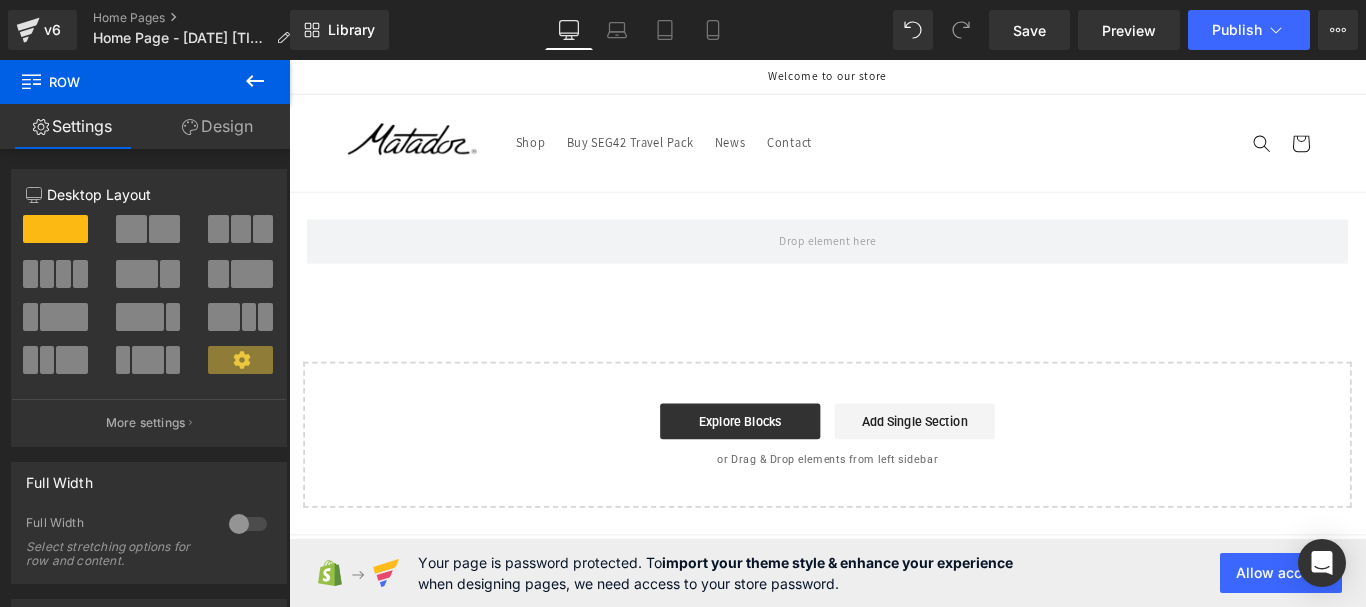 click on "Library Desktop Desktop Laptop Tablet Mobile Save Preview Publish Scheduled View Live Page View with current Template Save Template to Library Schedule Publish  Optimize  Publish Settings Shortcuts  Your page can’t be published   You've reached the maximum number of published pages on your plan  (0/0).  You need to upgrade your plan or unpublish all your pages to get 1 publish slot.   Unpublish pages   Upgrade plan" at bounding box center [828, 30] 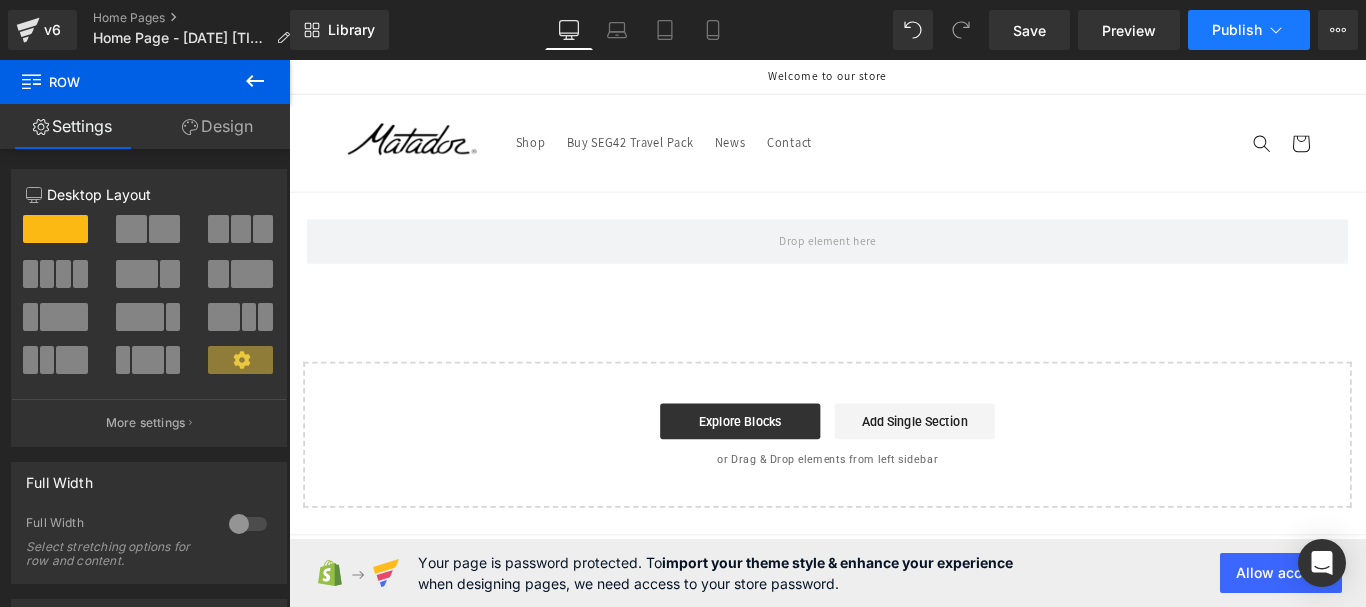 click 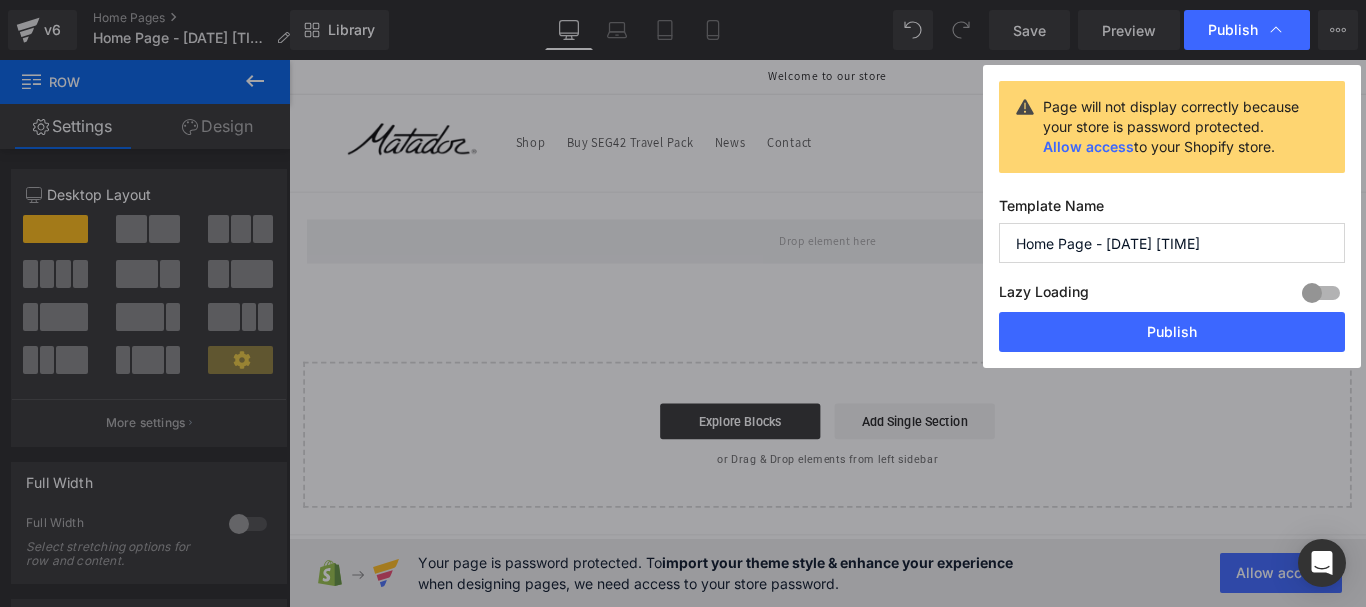 drag, startPoint x: 1109, startPoint y: 244, endPoint x: 1213, endPoint y: 238, distance: 104.172935 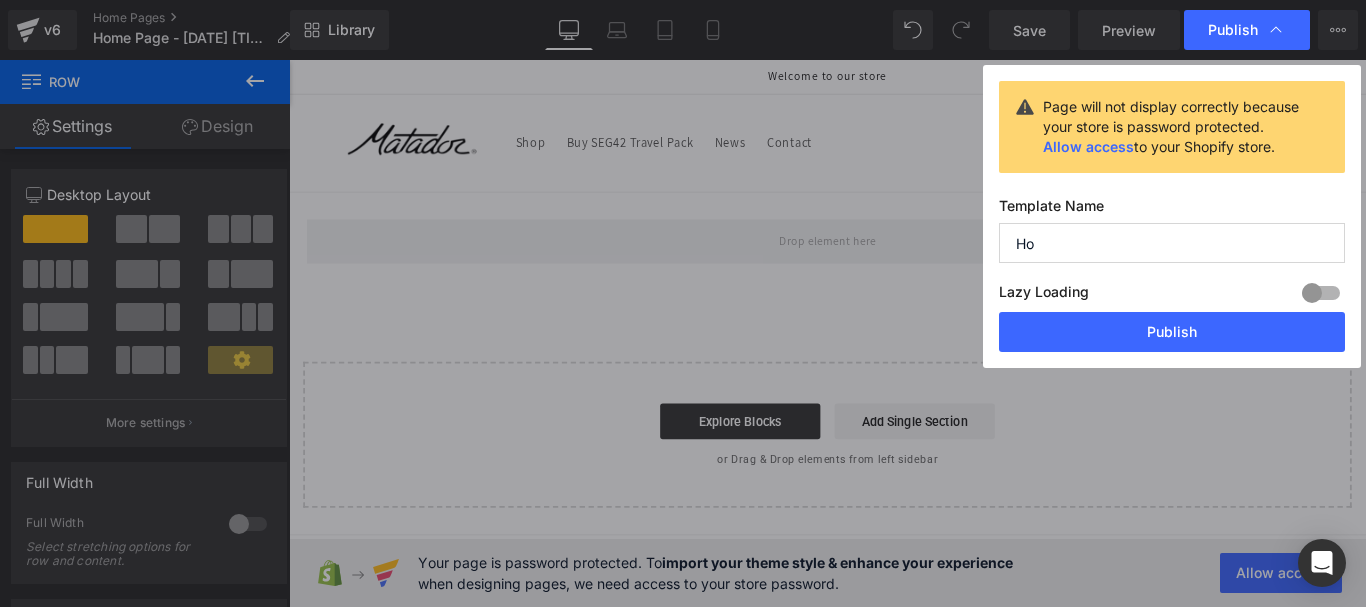 type on "H" 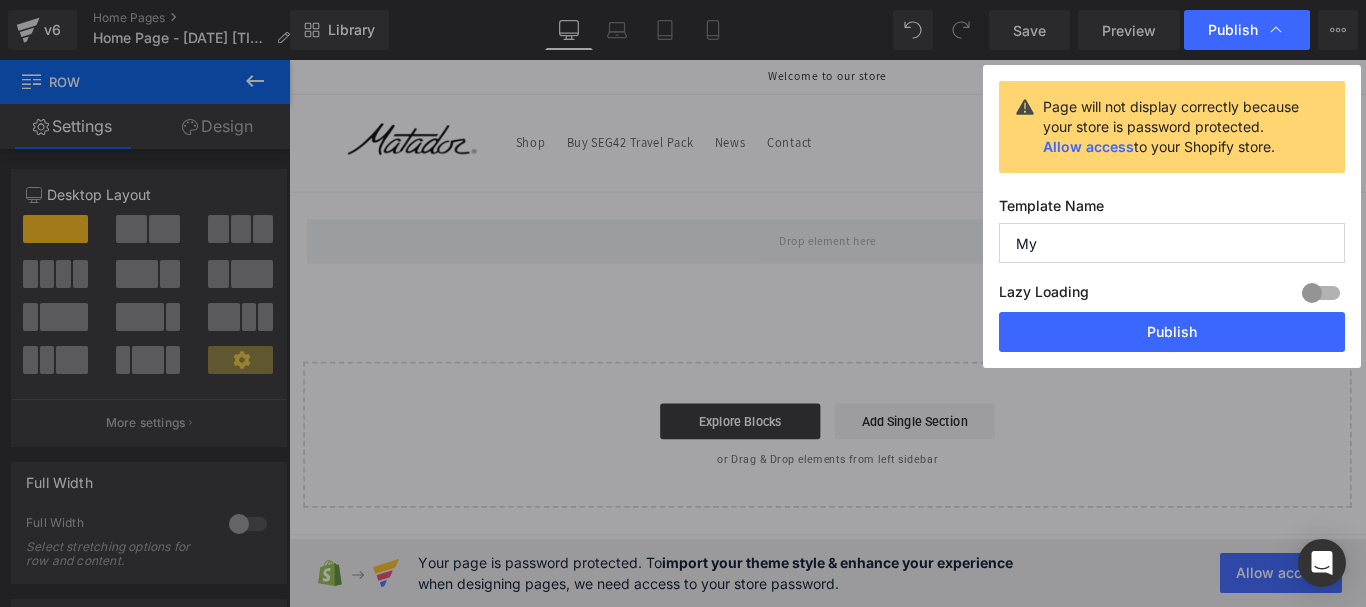 type on "M" 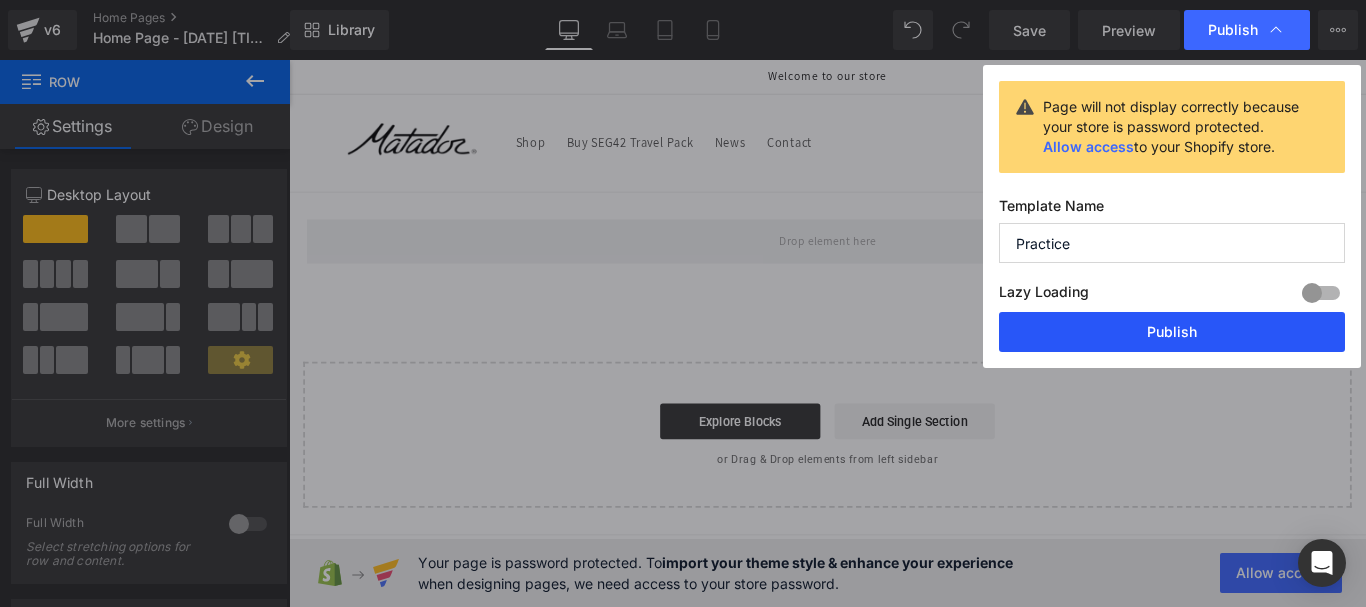 type on "Practice" 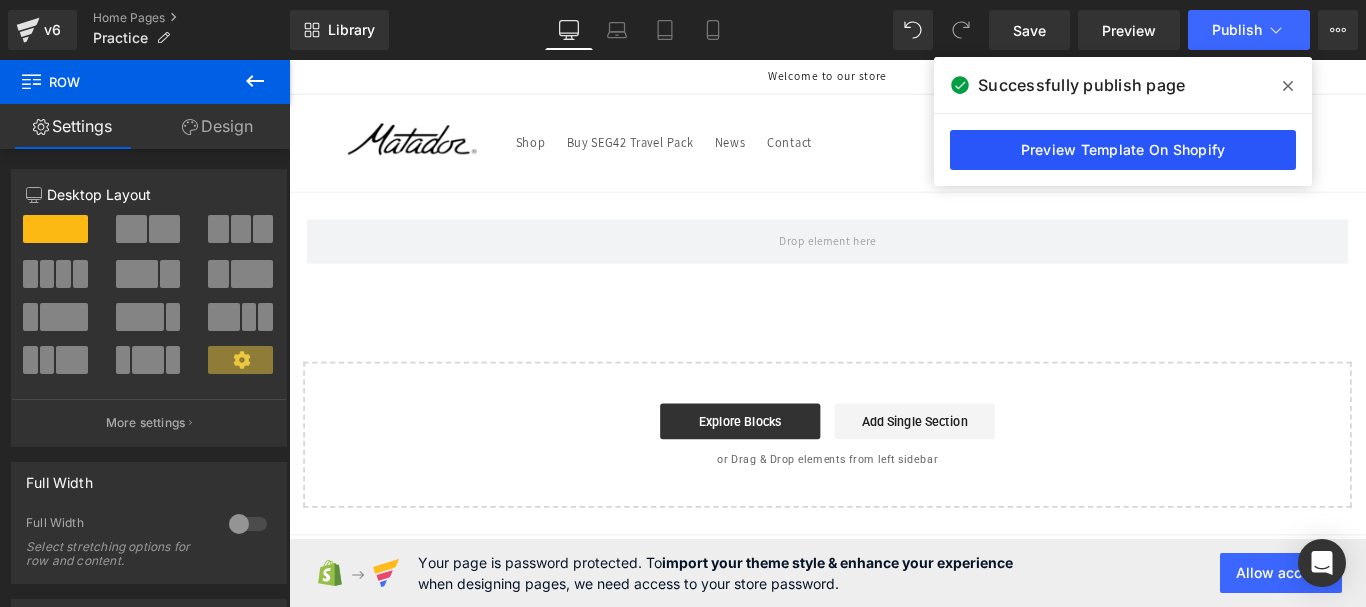 click on "Preview Template On Shopify" at bounding box center (1123, 150) 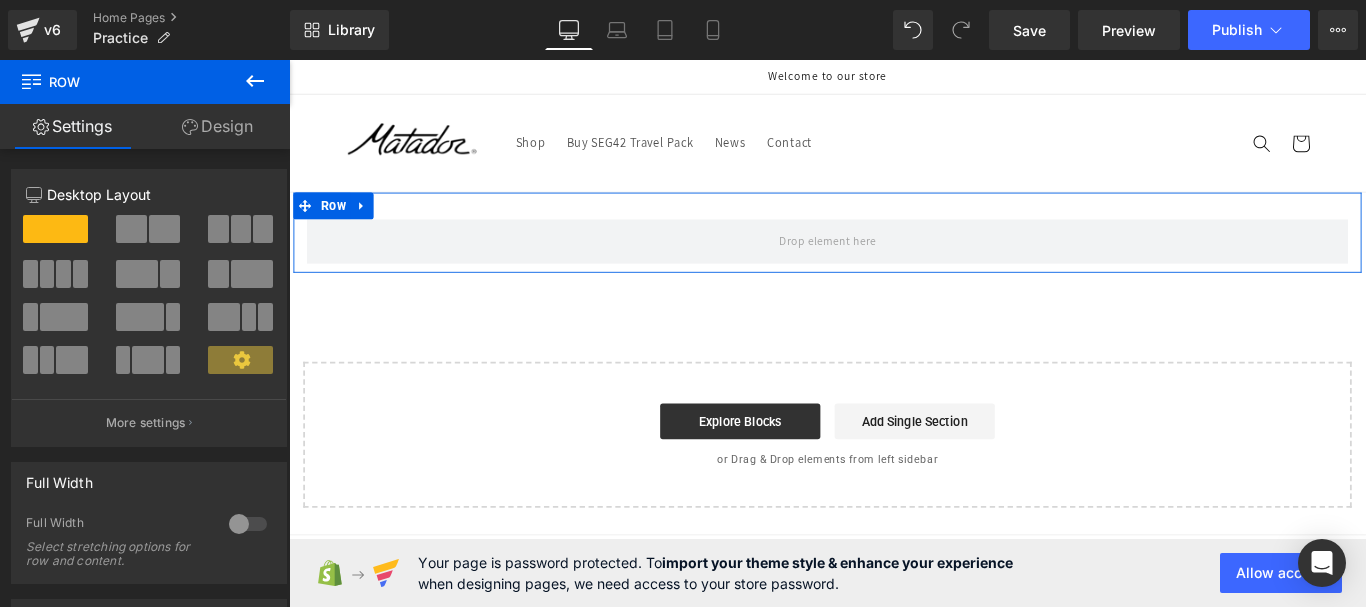 click on "Design" at bounding box center (217, 126) 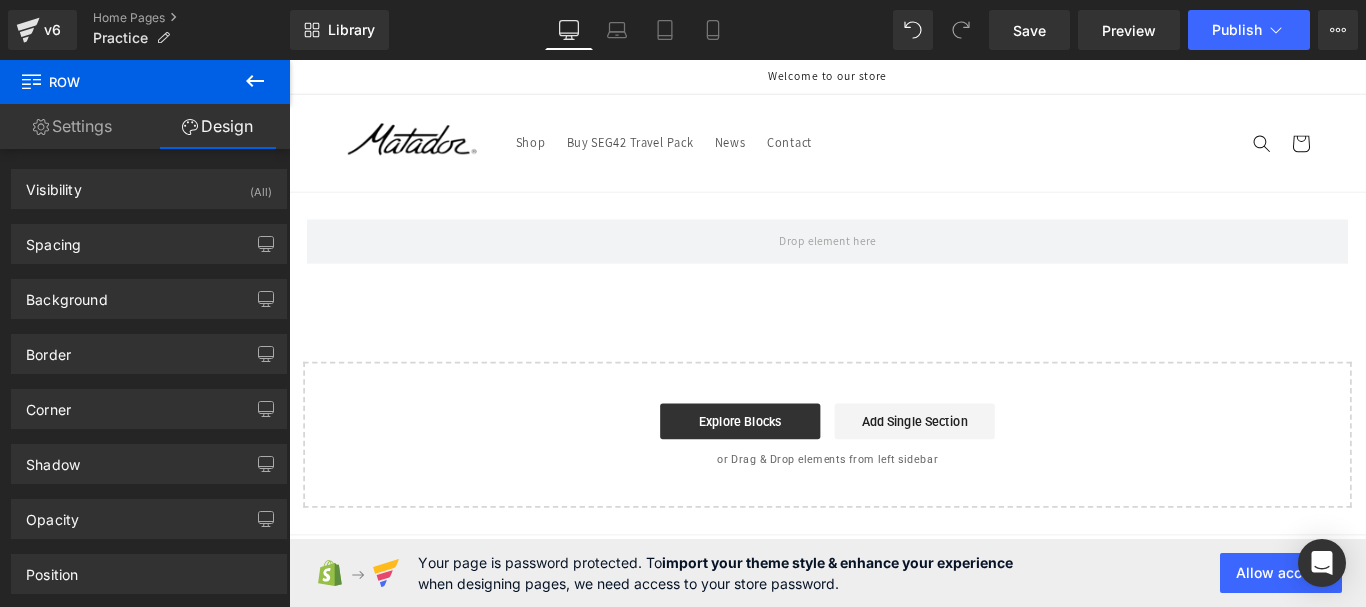 click at bounding box center (255, 82) 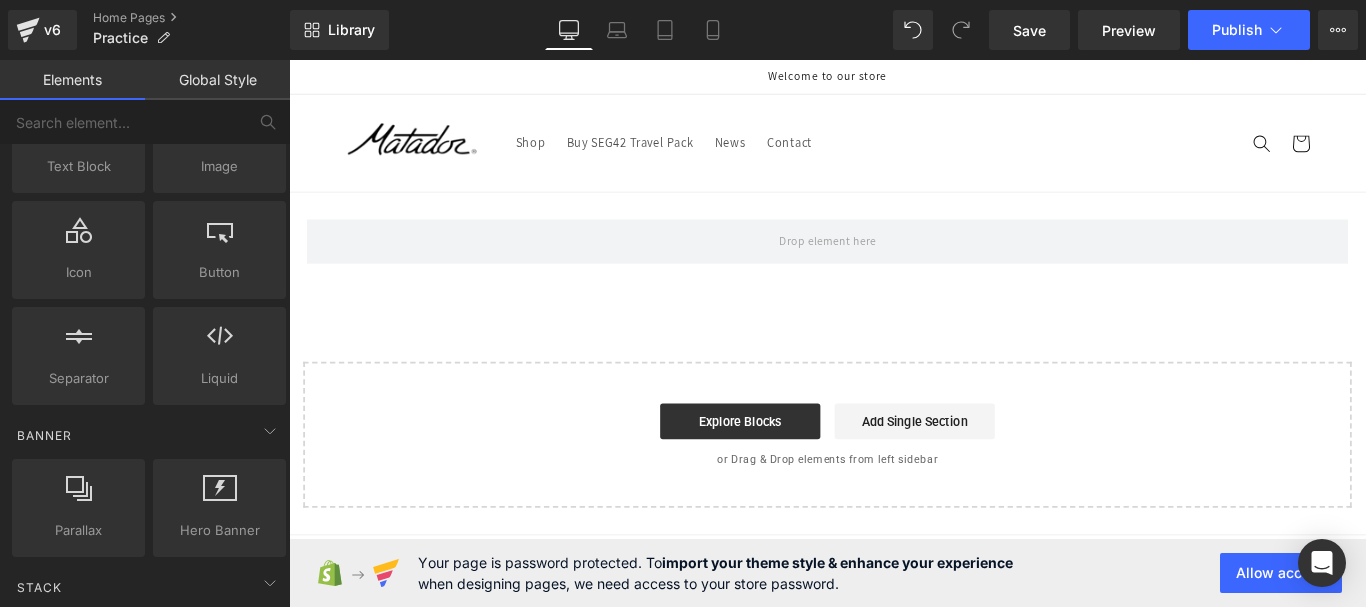 scroll, scrollTop: 300, scrollLeft: 0, axis: vertical 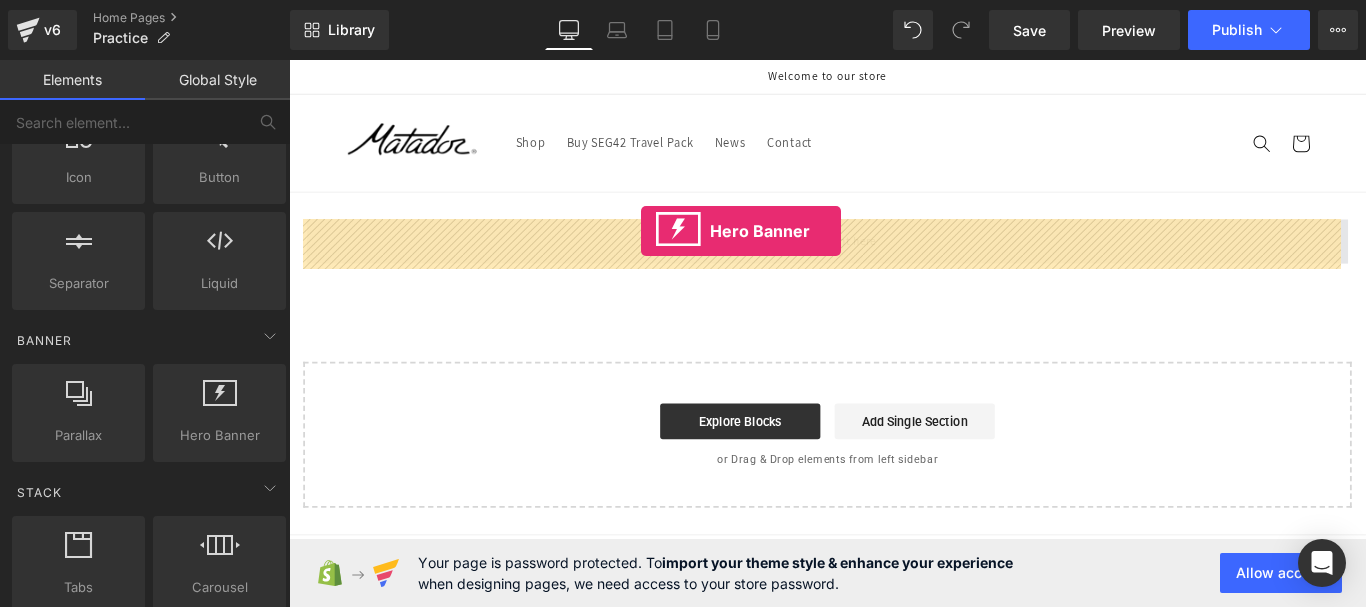 drag, startPoint x: 535, startPoint y: 490, endPoint x: 685, endPoint y: 252, distance: 281.32544 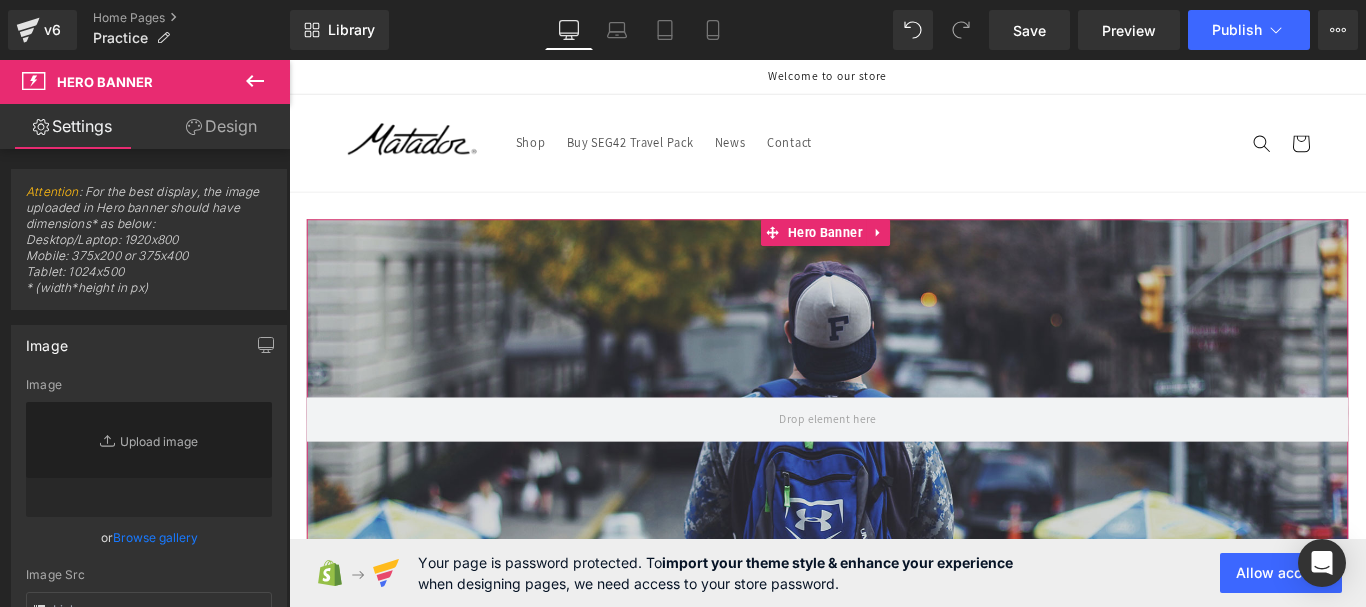 type on "https://d1um8515vdn9kb.cloudfront.net/images/hero.jpg" 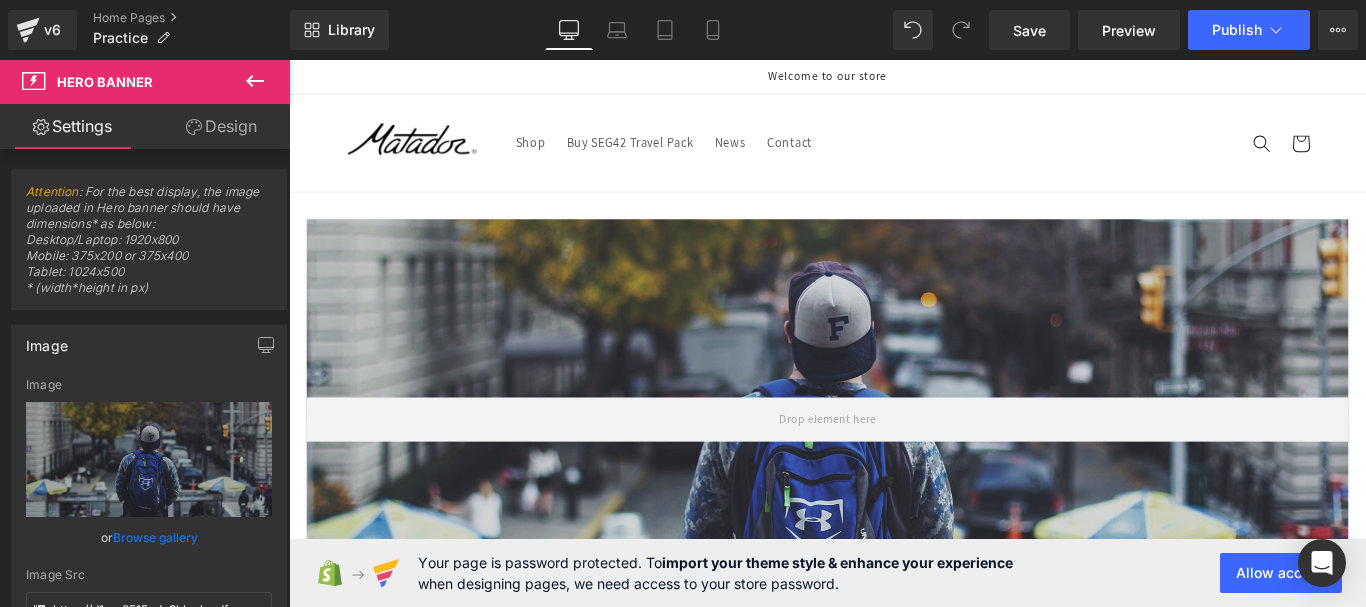 click 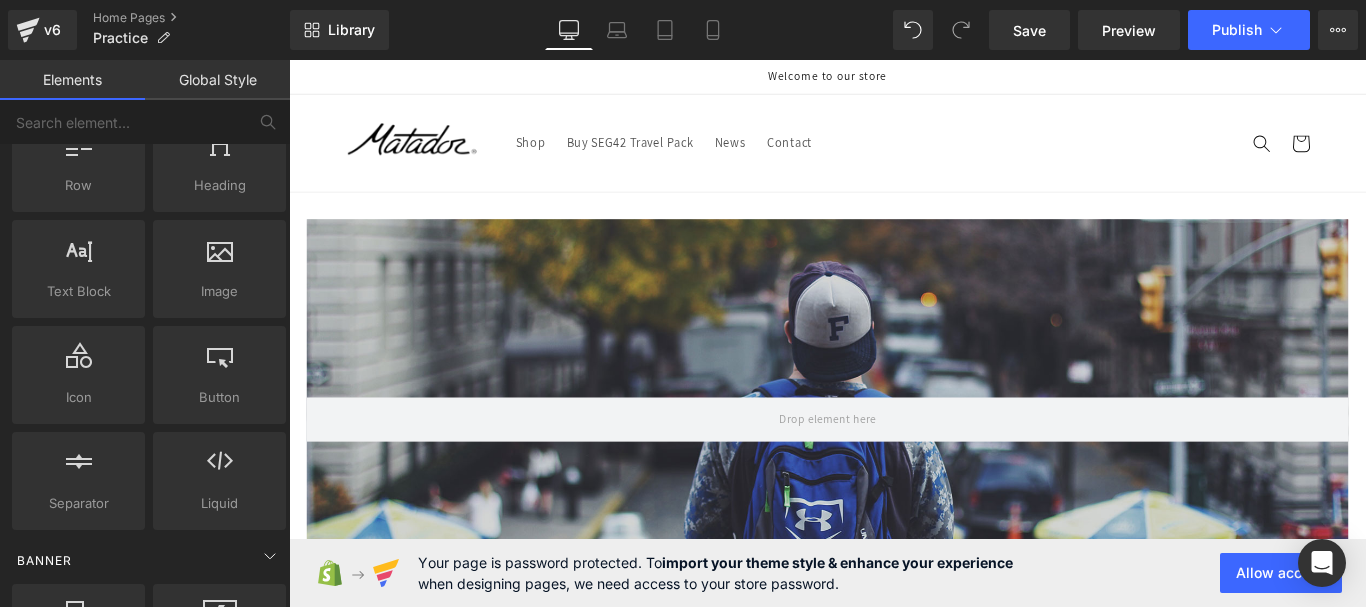 scroll, scrollTop: 0, scrollLeft: 0, axis: both 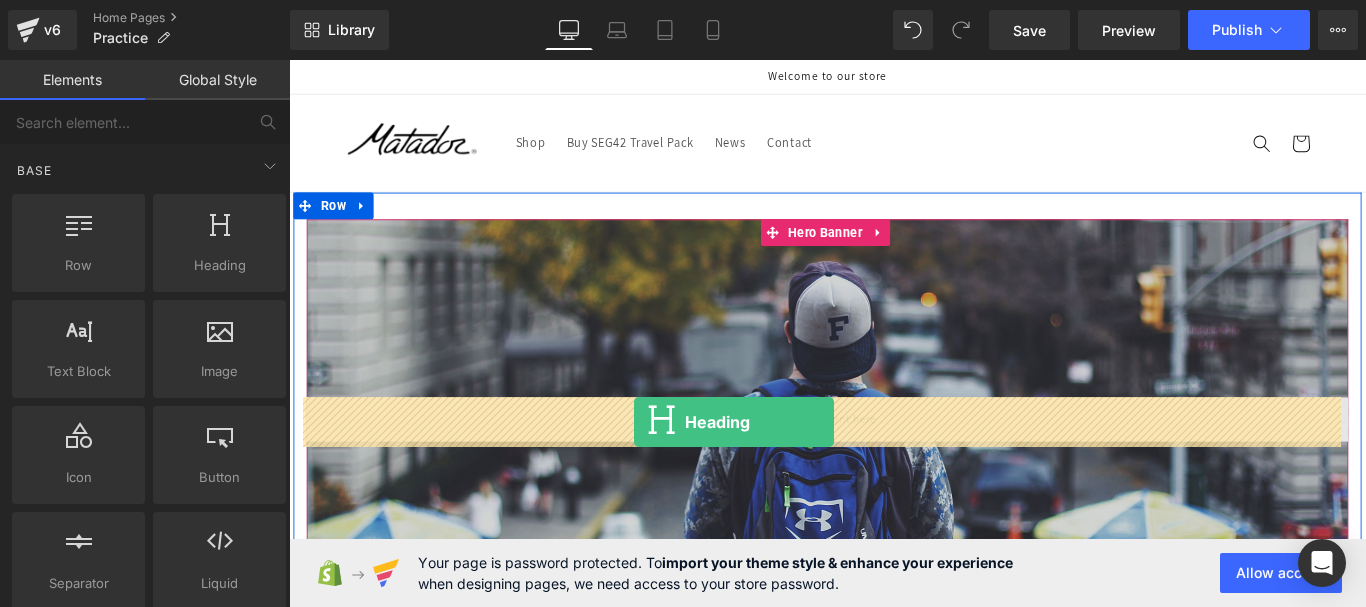 drag, startPoint x: 484, startPoint y: 312, endPoint x: 677, endPoint y: 467, distance: 247.53586 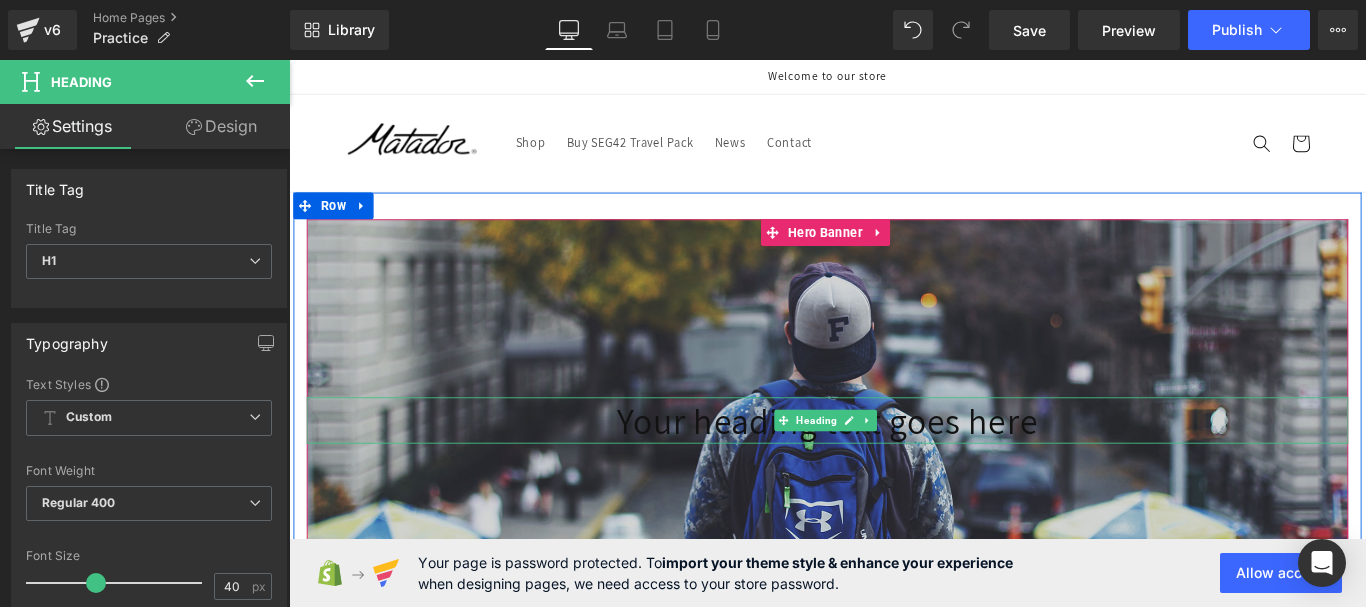 click on "Your heading text goes here" at bounding box center (894, 465) 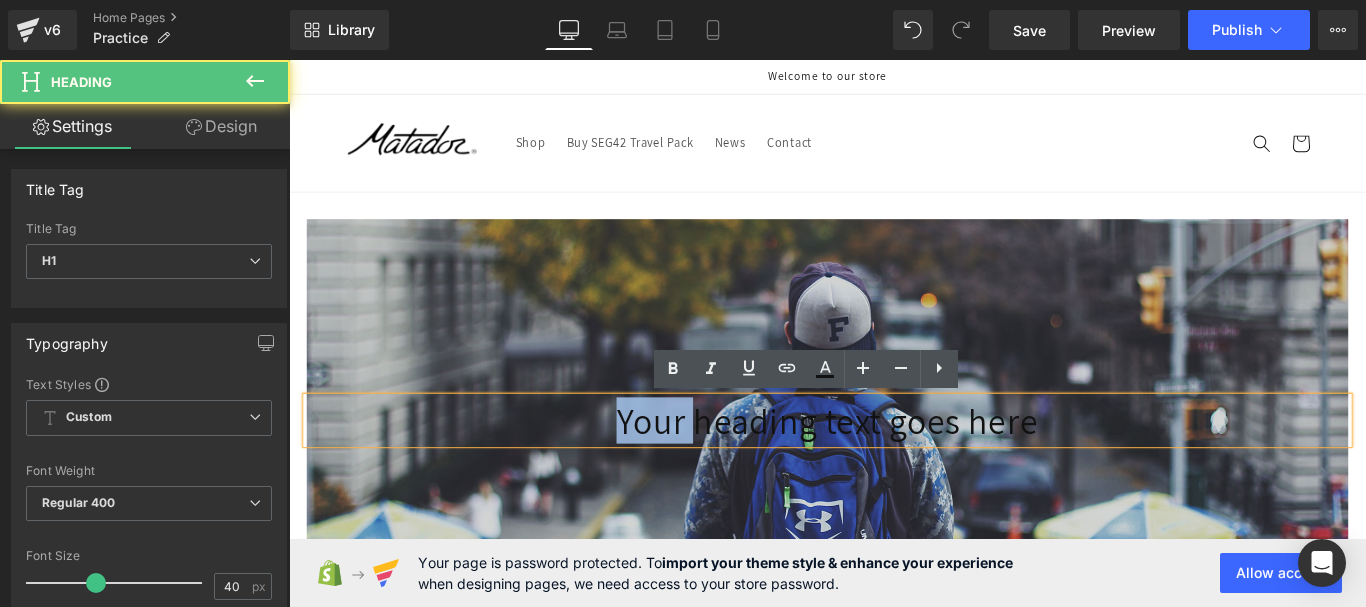 click on "Your heading text goes here" at bounding box center (894, 465) 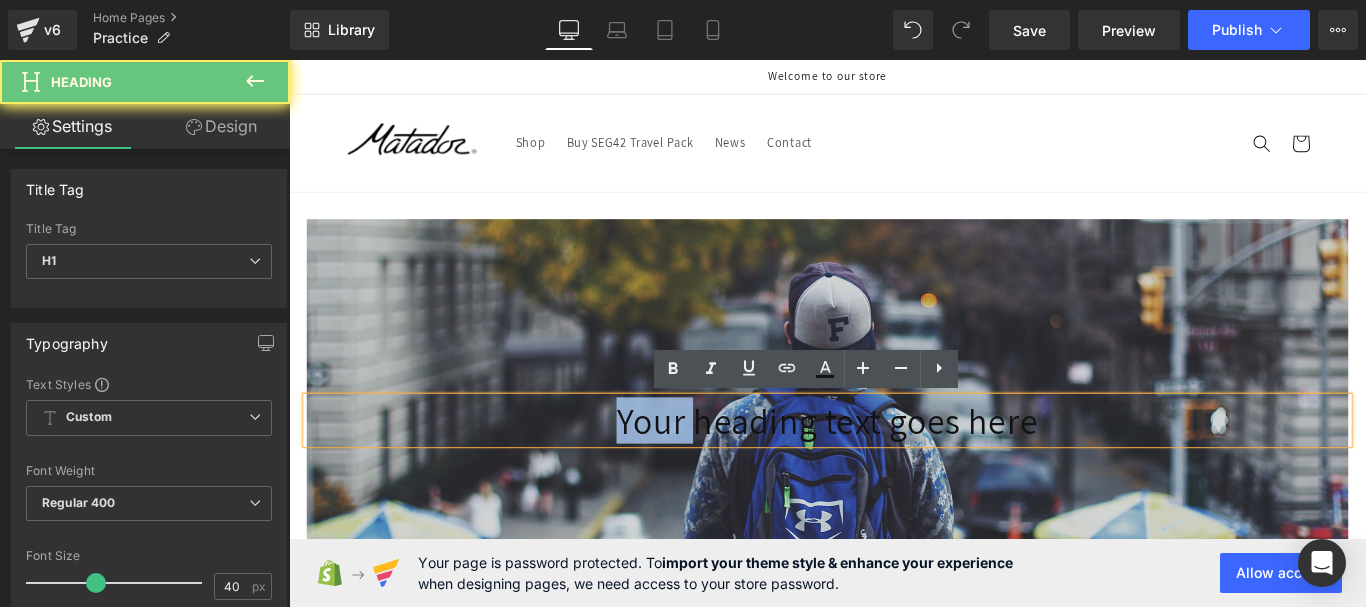 click on "Your heading text goes here" at bounding box center (894, 465) 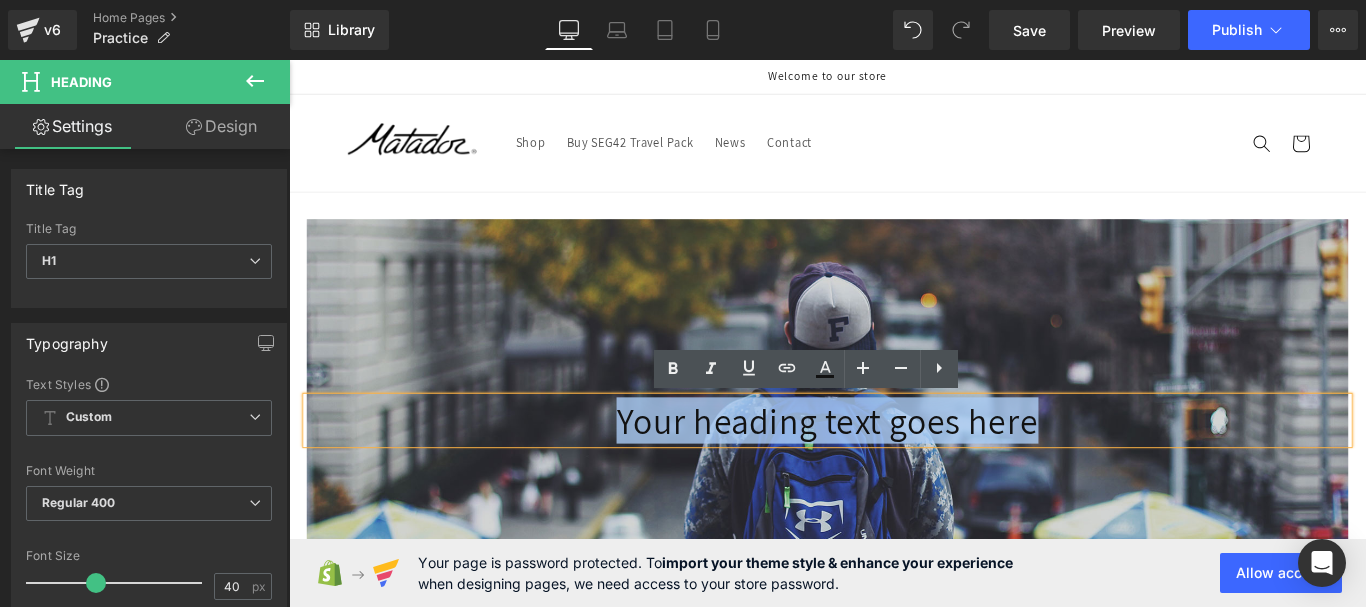type 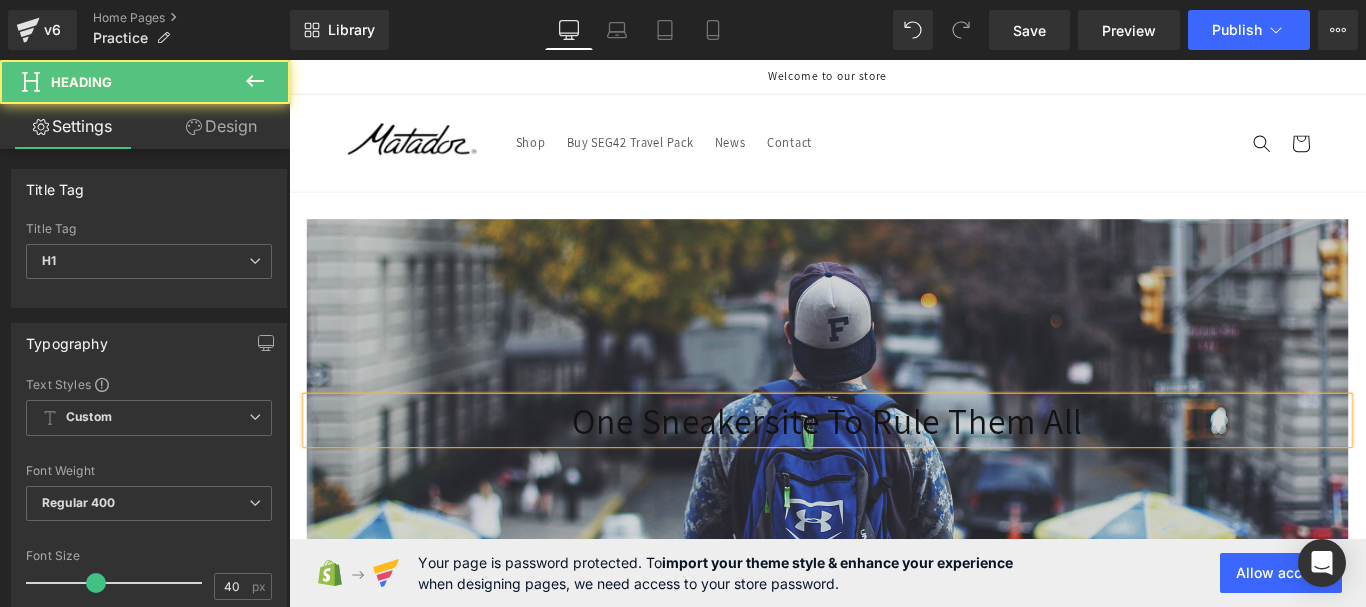 click on "One Sneakersite To Rule Them All" at bounding box center (894, 465) 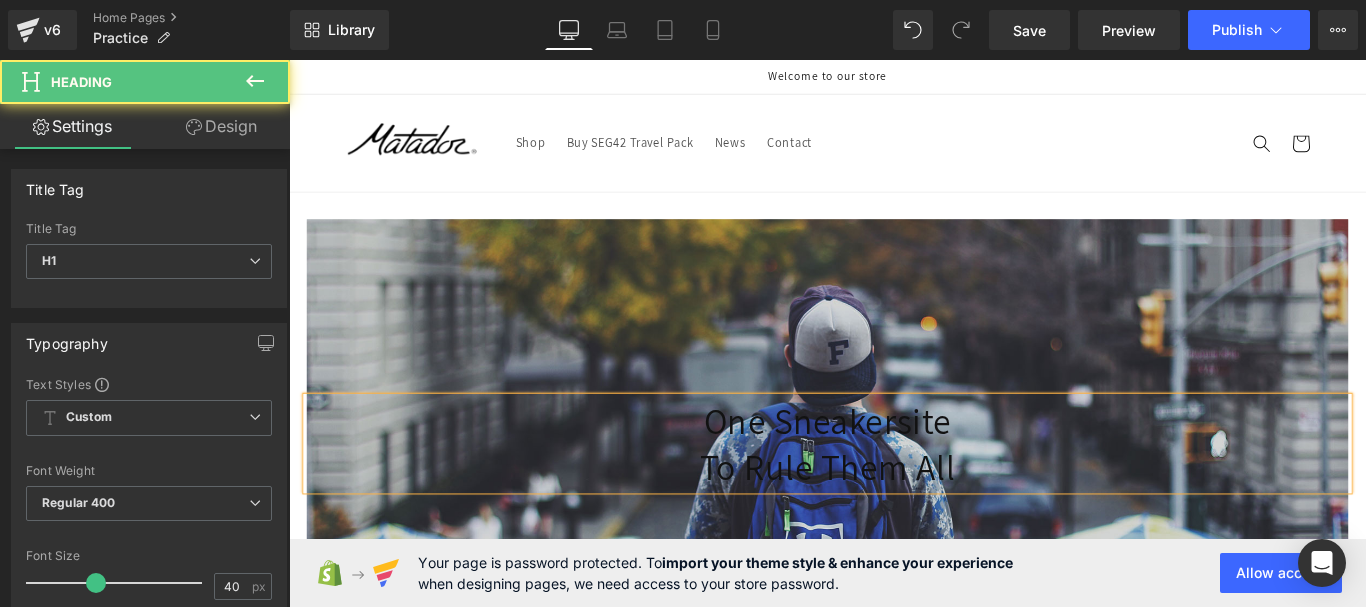 click on "To Rule Them All" at bounding box center (894, 517) 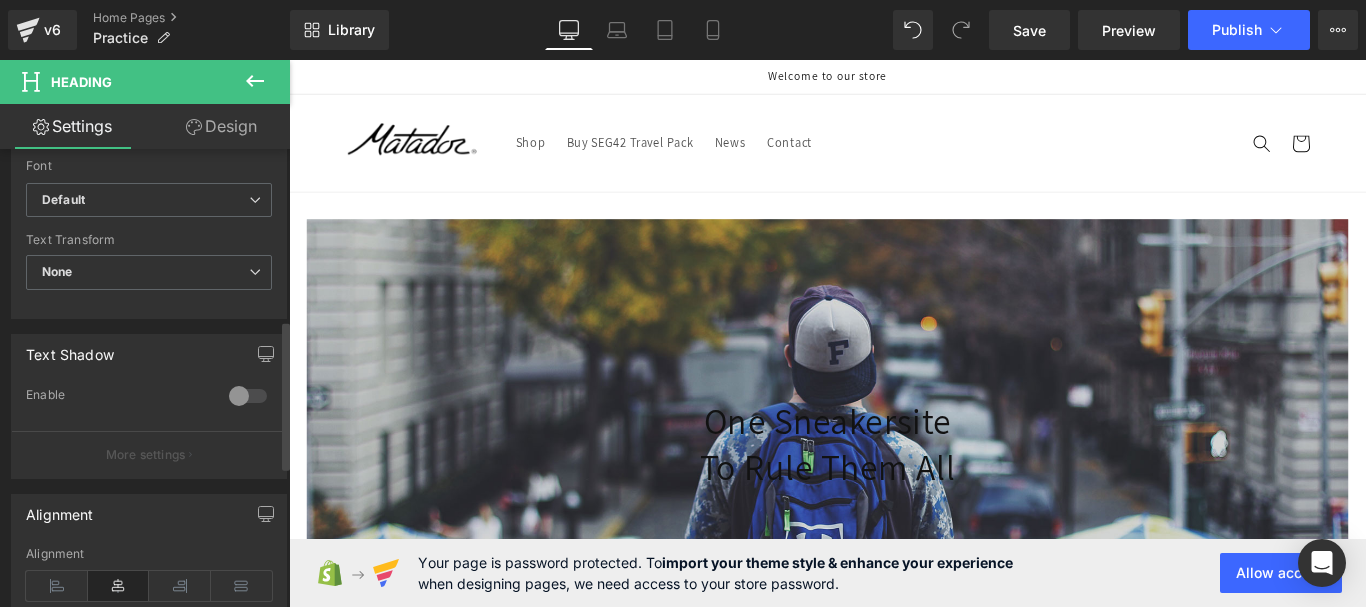 scroll, scrollTop: 800, scrollLeft: 0, axis: vertical 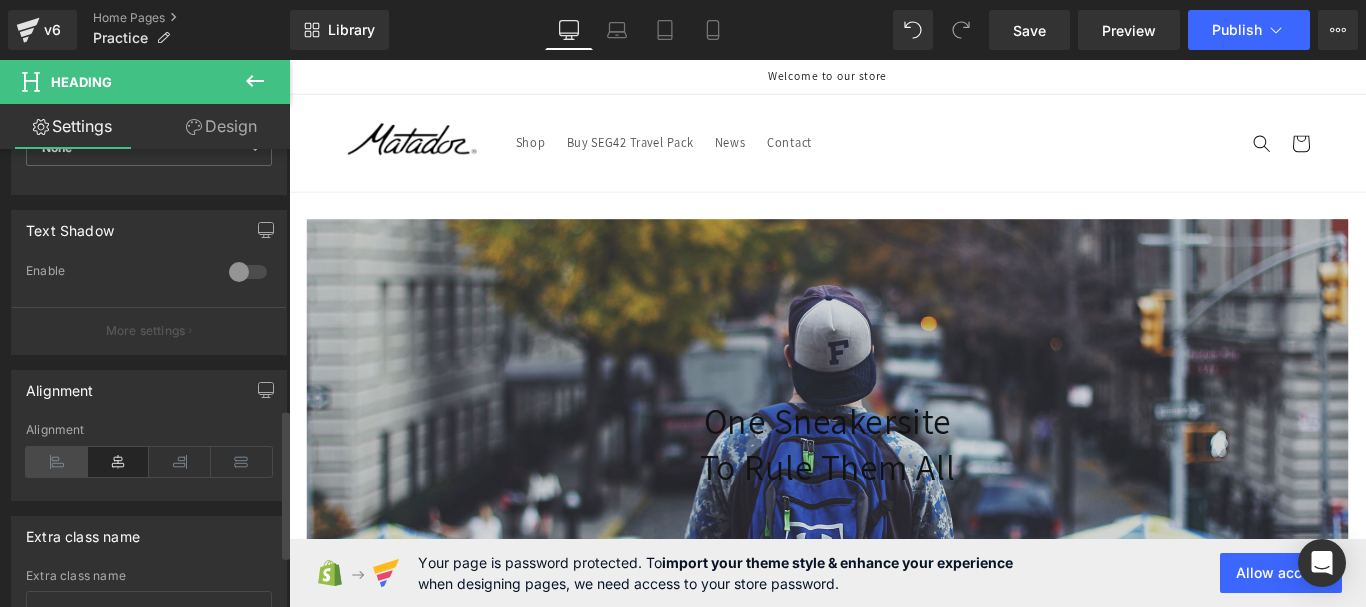 click at bounding box center [57, 462] 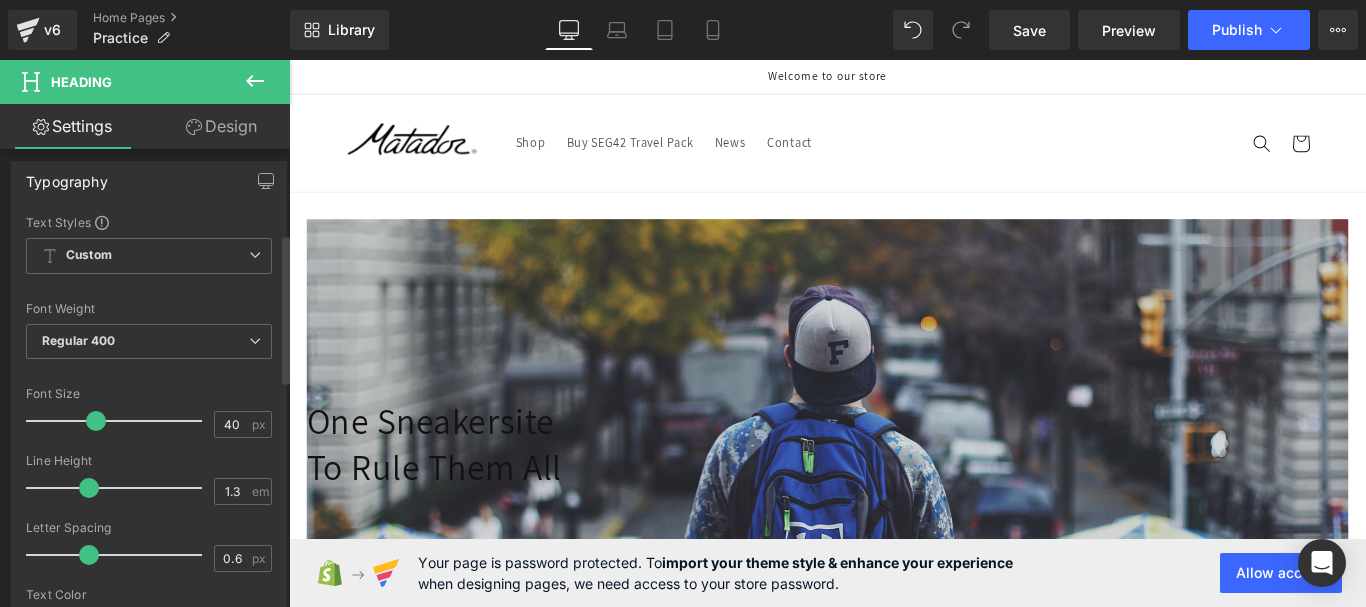 scroll, scrollTop: 161, scrollLeft: 0, axis: vertical 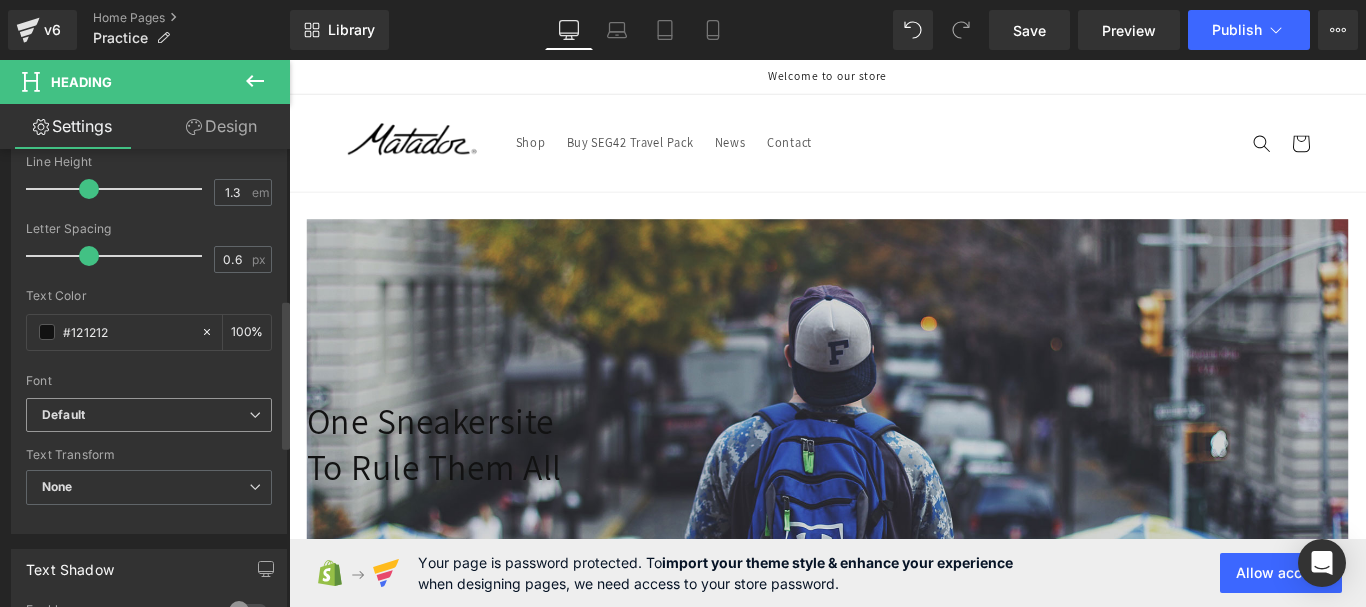 click on "Default" at bounding box center [149, 415] 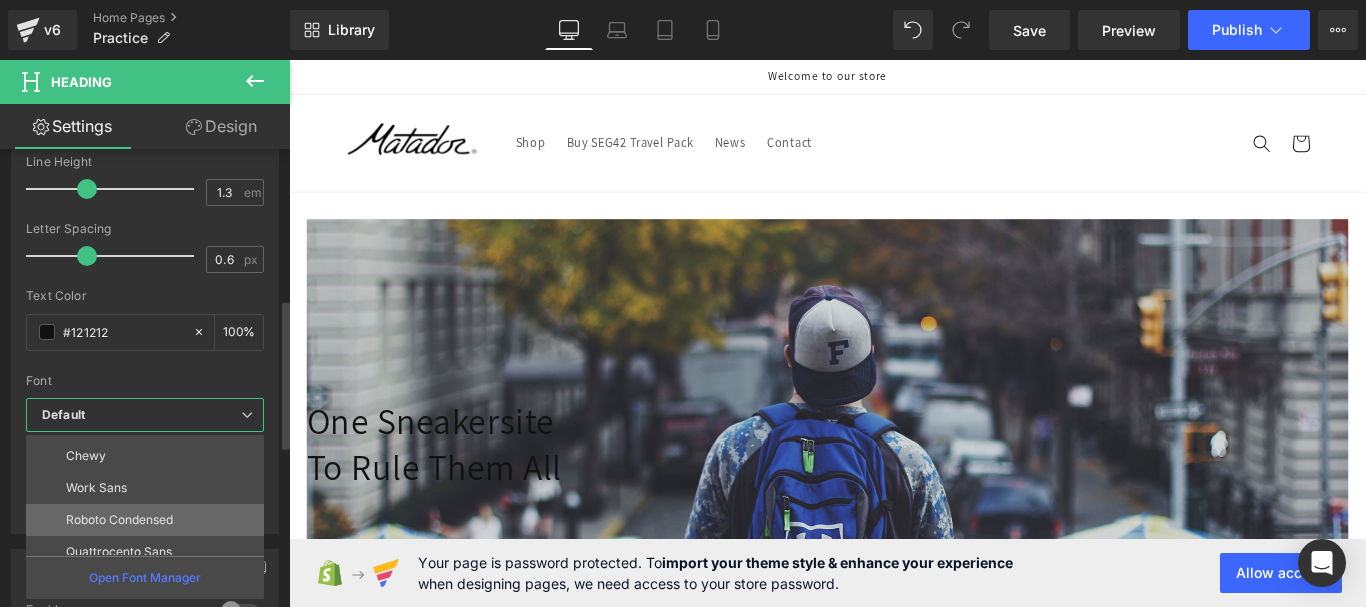 scroll, scrollTop: 296, scrollLeft: 0, axis: vertical 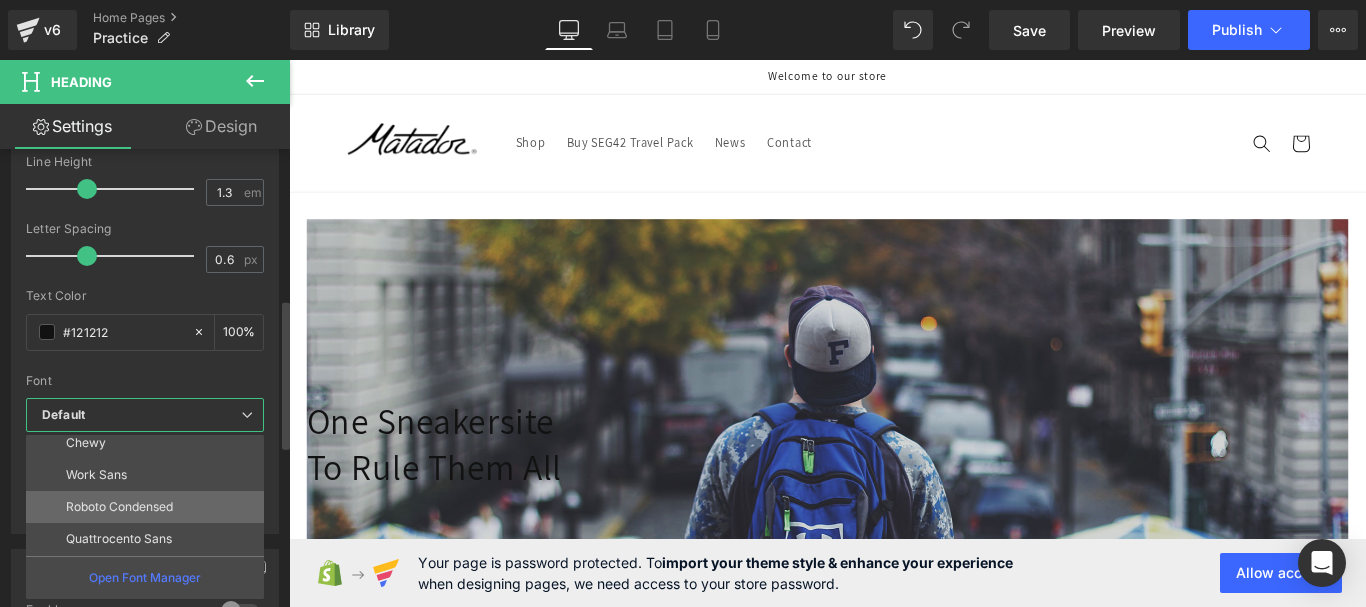 click on "Roboto Condensed" at bounding box center (119, 507) 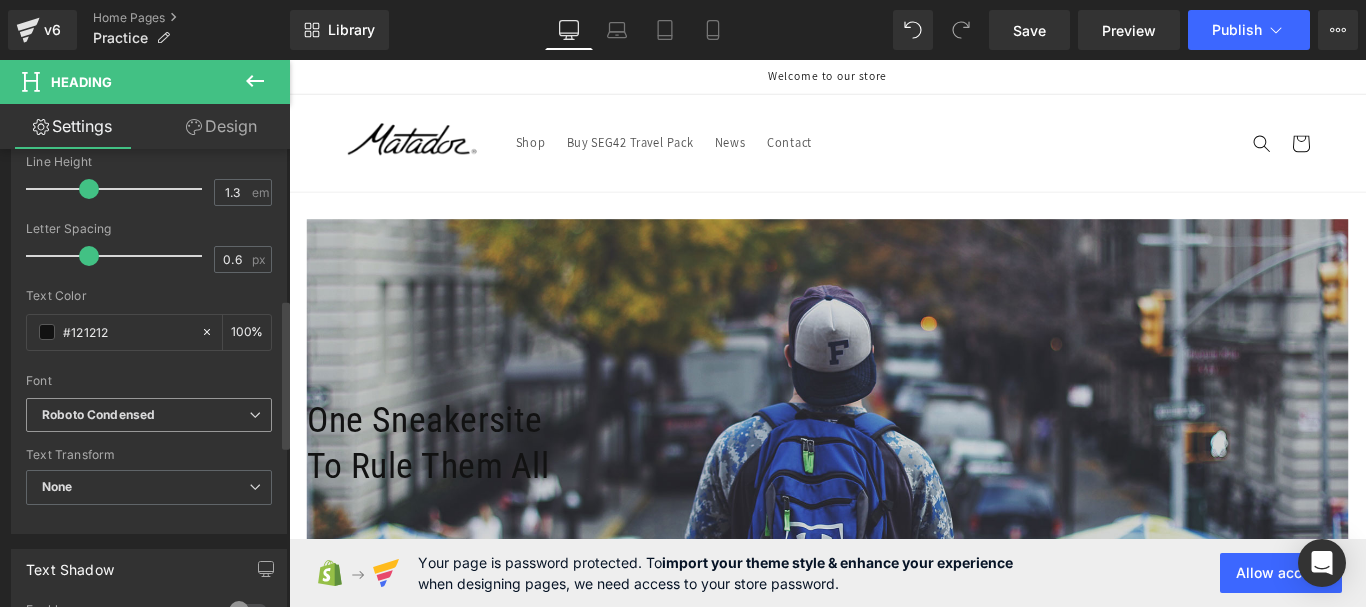drag, startPoint x: 141, startPoint y: 427, endPoint x: 126, endPoint y: 453, distance: 30.016663 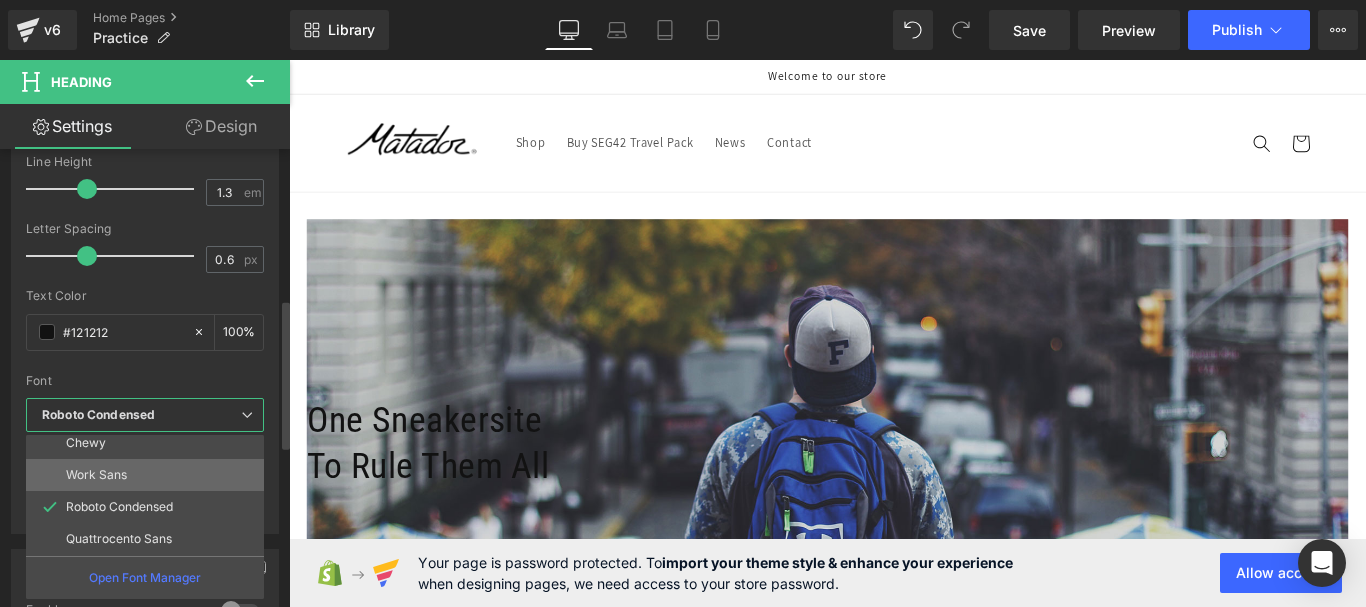 click on "Work Sans" at bounding box center [149, 475] 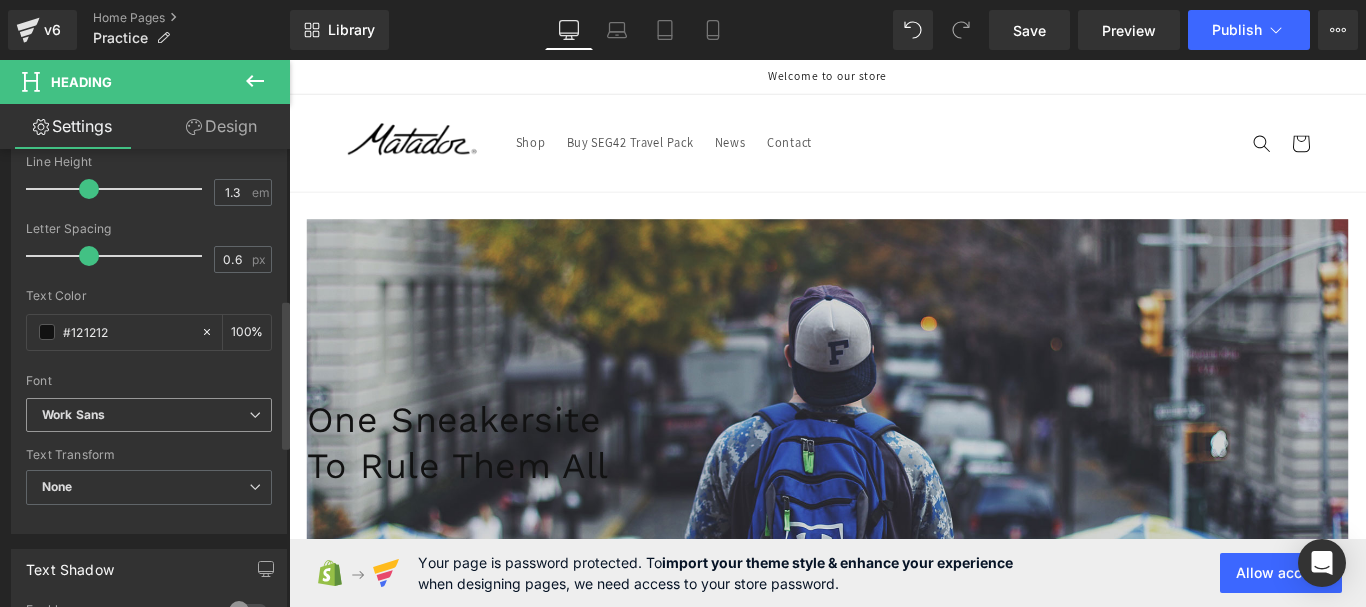 click on "Work Sans" at bounding box center (149, 415) 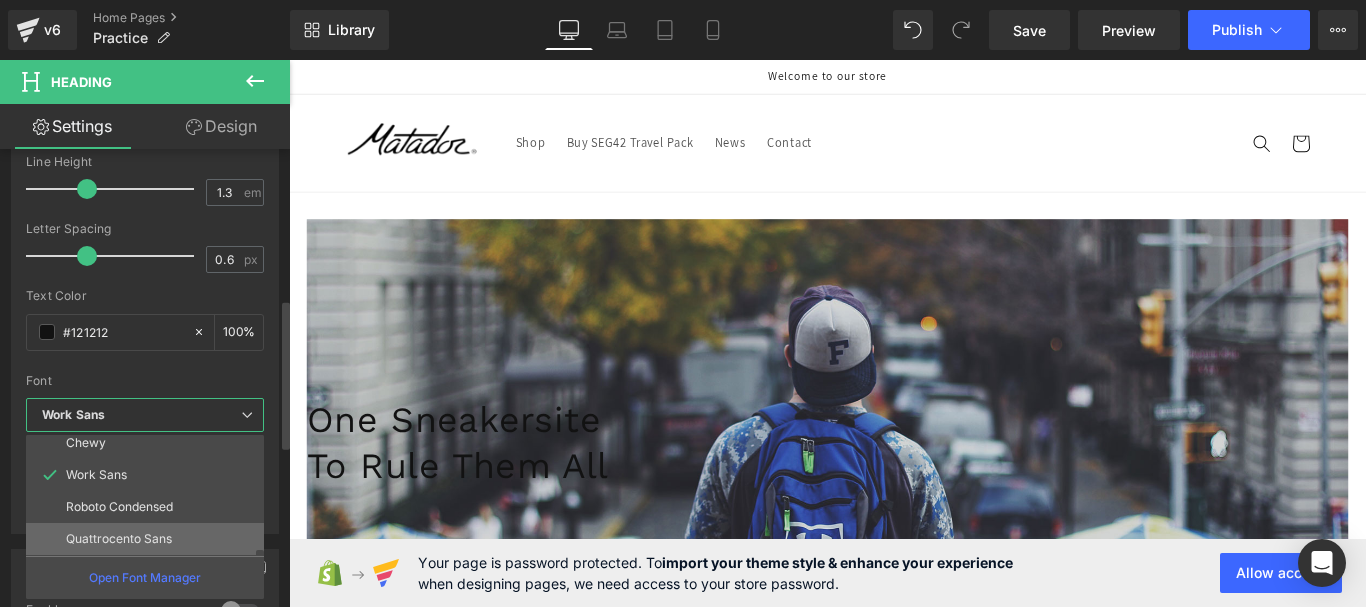click on "Quattrocento Sans" at bounding box center [149, 539] 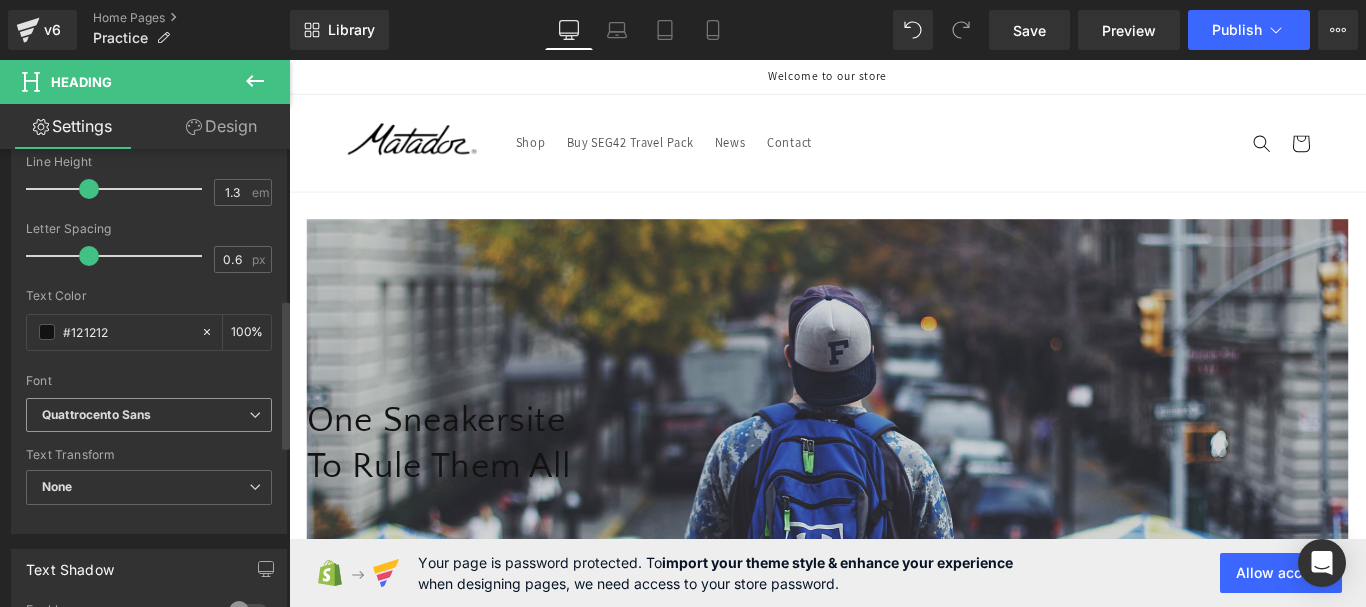 click on "Quattrocento Sans" at bounding box center (145, 415) 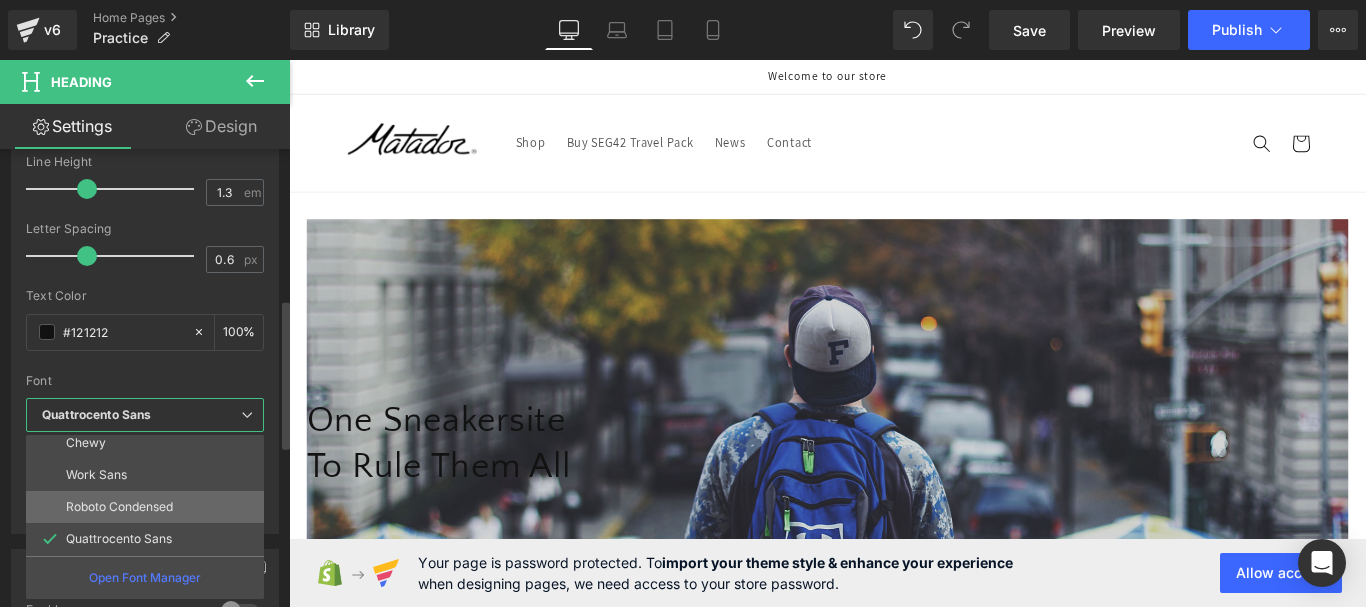 scroll, scrollTop: 196, scrollLeft: 0, axis: vertical 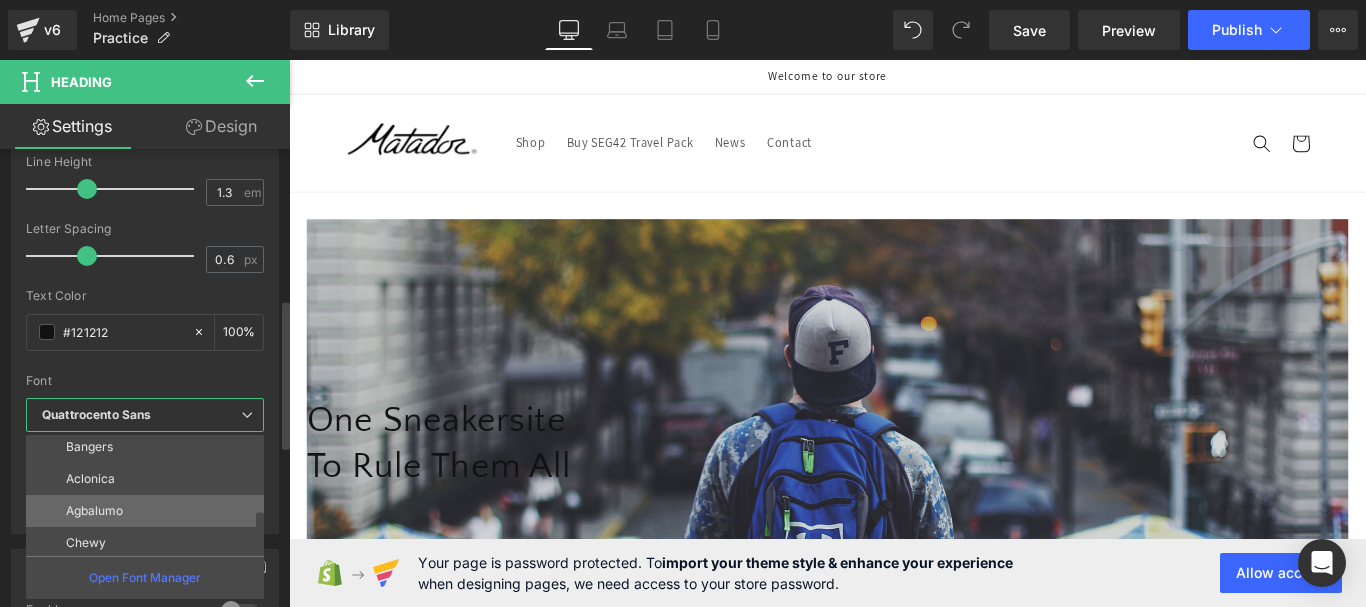 click on "Agbalumo" at bounding box center (149, 511) 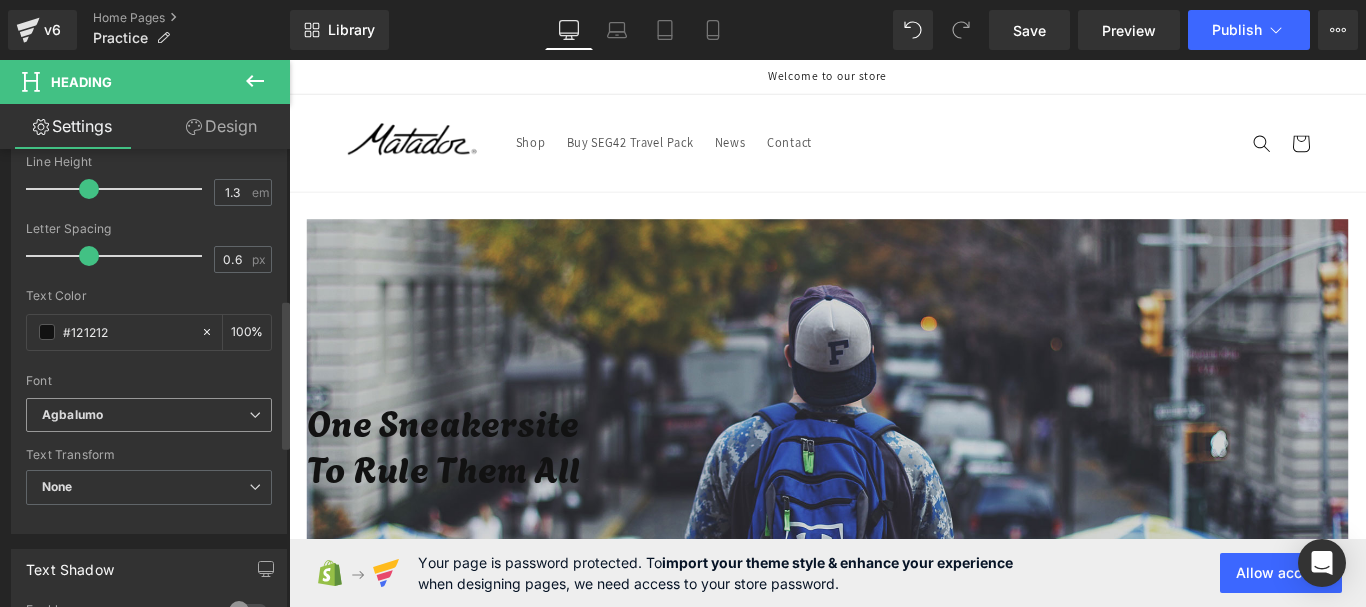 click on "Agbalumo" at bounding box center [145, 415] 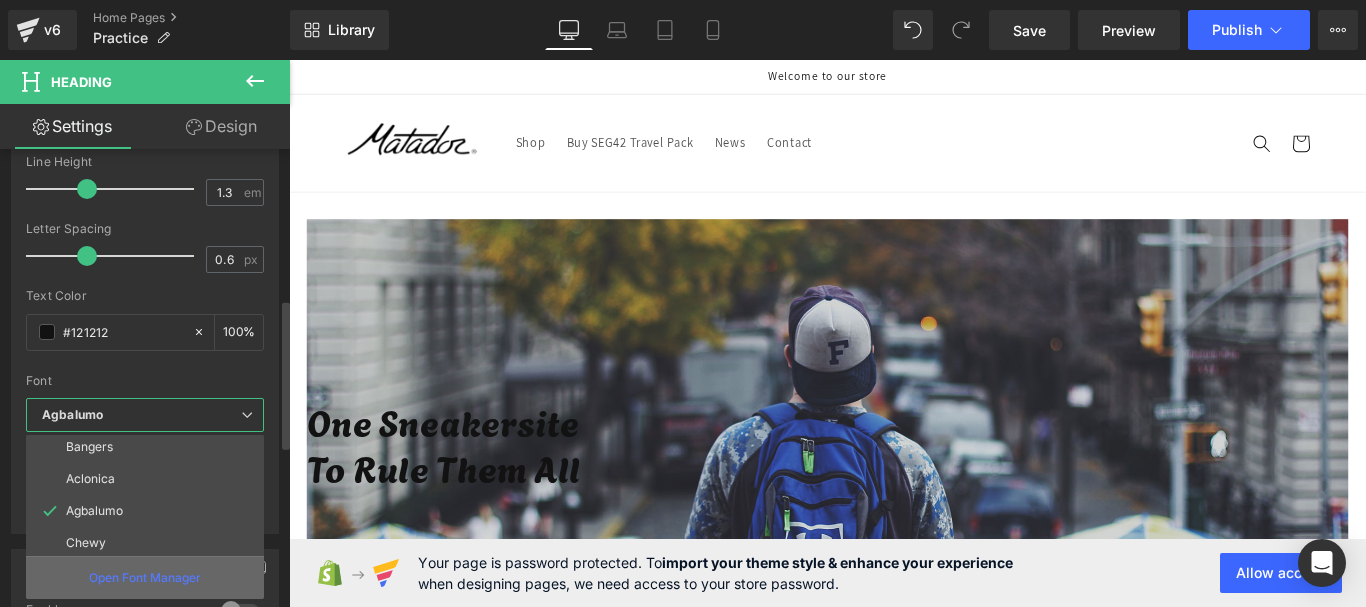 click on "Open Font Manager" at bounding box center [145, 578] 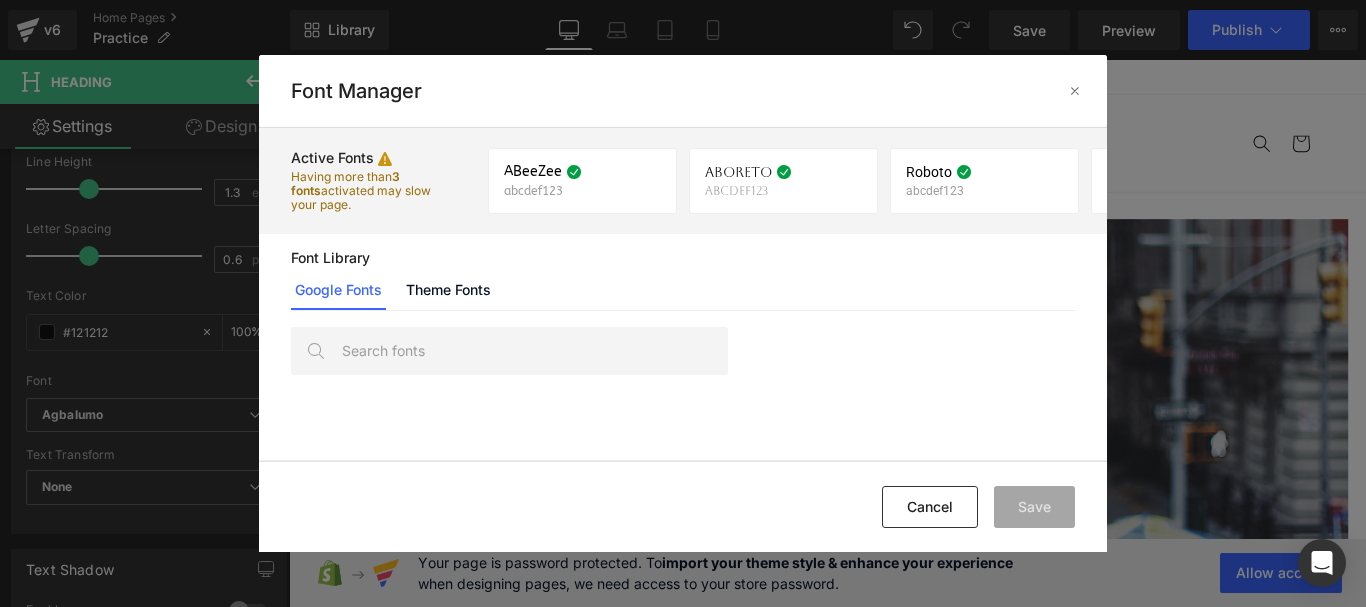 scroll, scrollTop: 250, scrollLeft: 0, axis: vertical 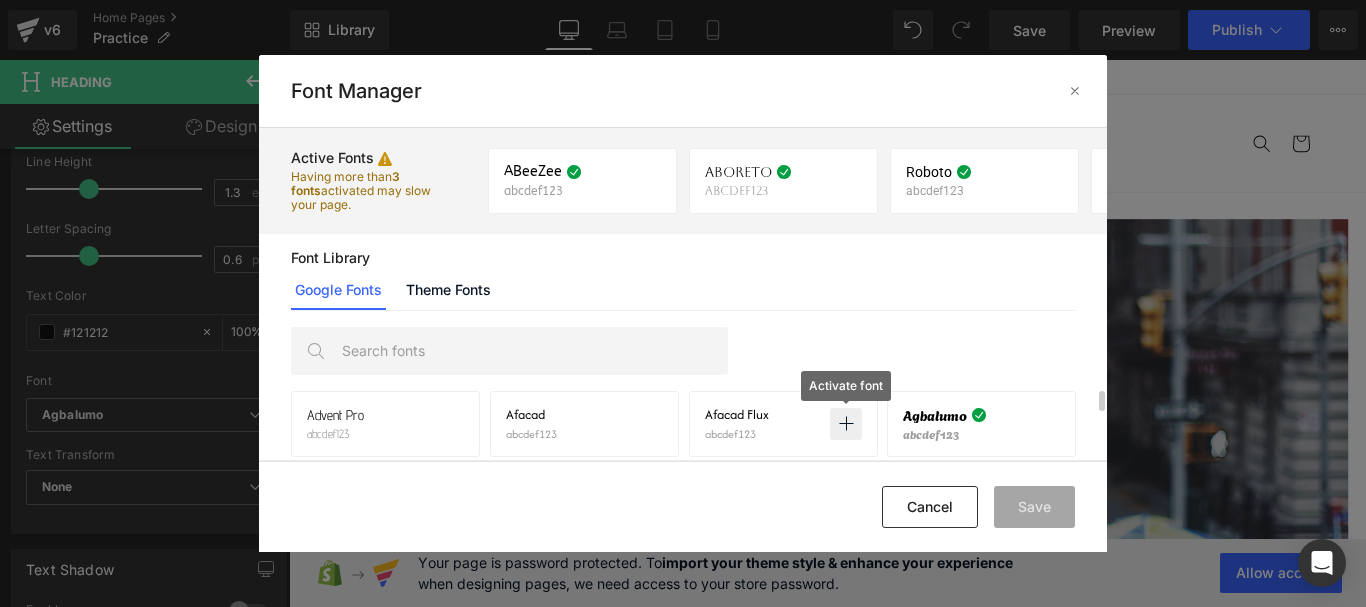 click at bounding box center (846, 424) 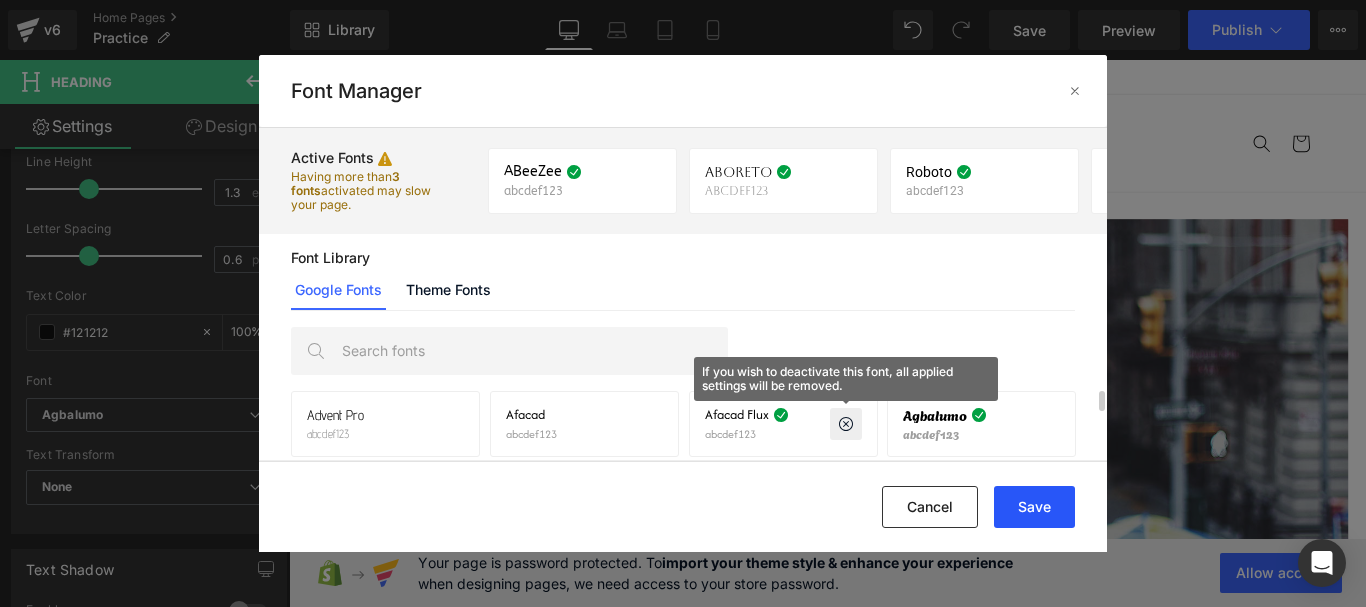 click on "Save" at bounding box center [1034, 507] 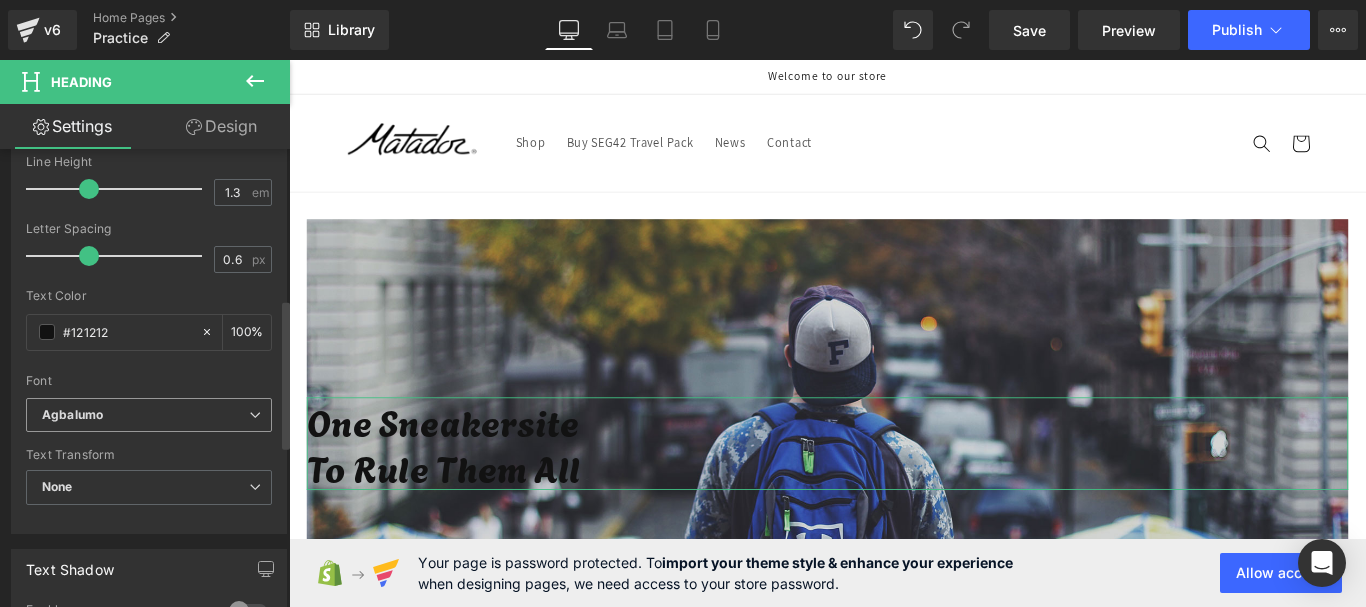 click on "Agbalumo" at bounding box center (149, 415) 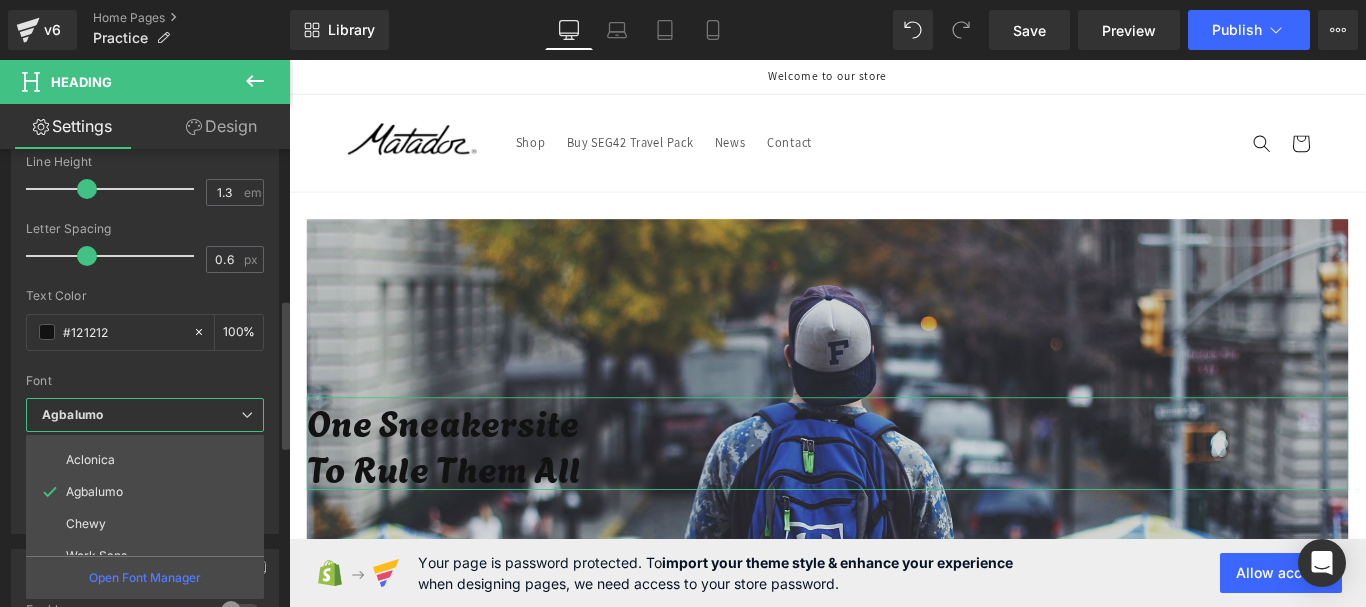 scroll, scrollTop: 328, scrollLeft: 0, axis: vertical 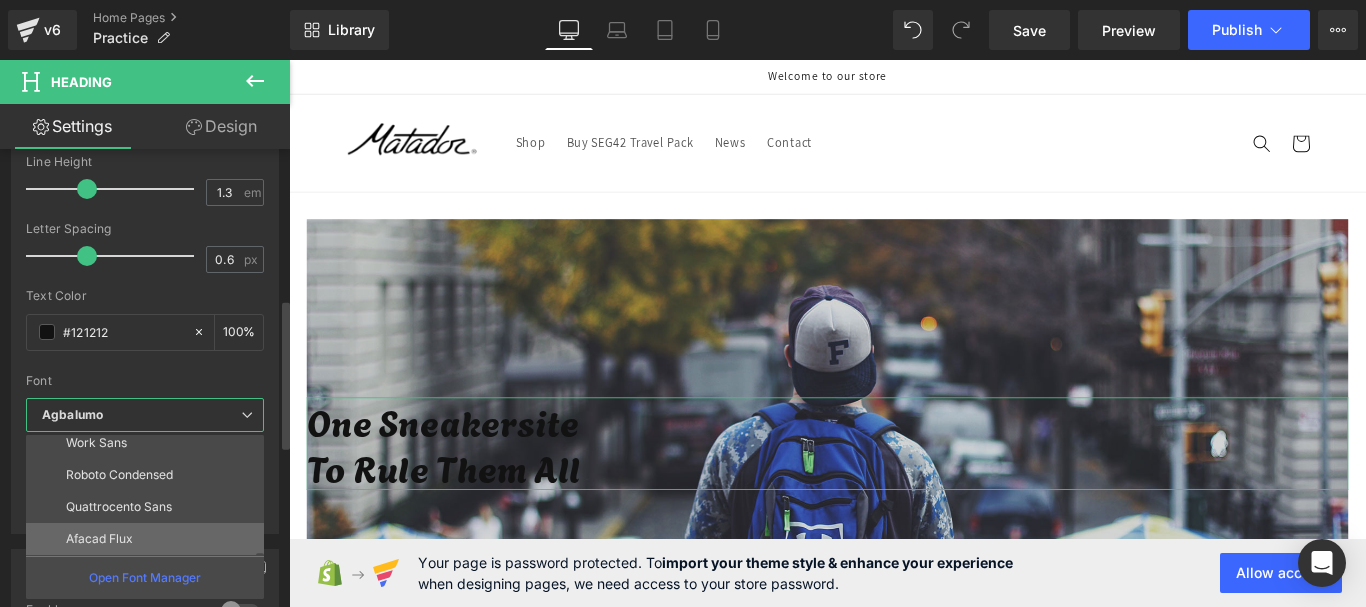 click on "Afacad Flux" at bounding box center (149, 539) 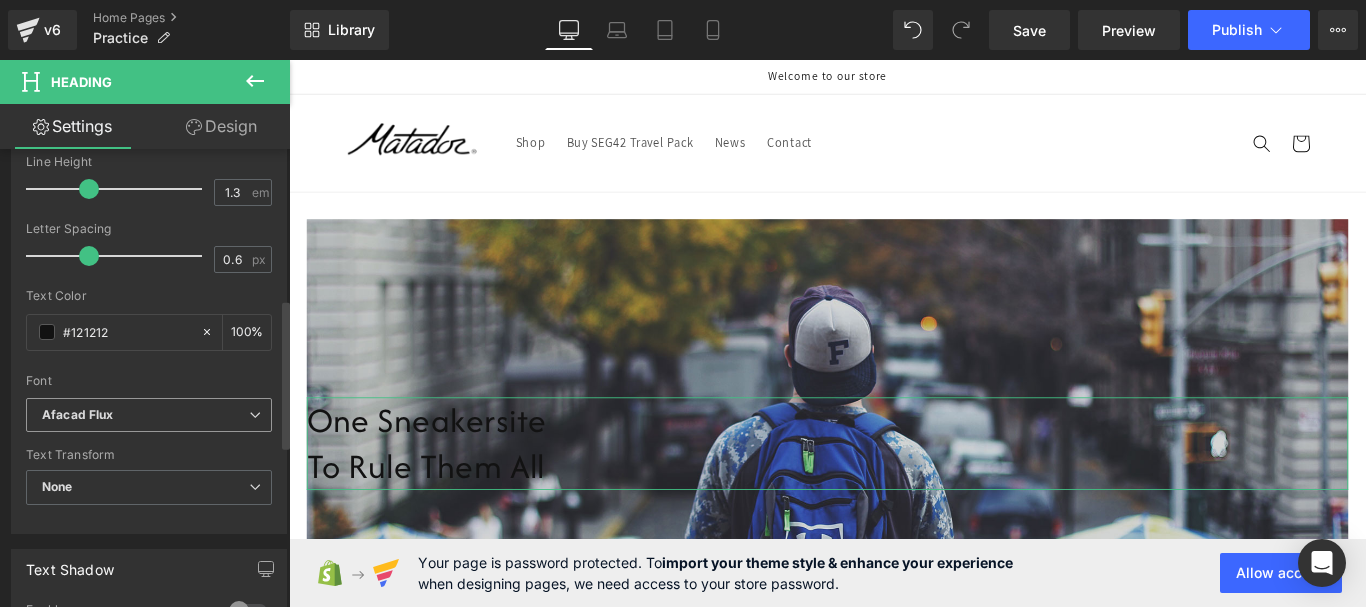 click on "Afacad Flux" at bounding box center (145, 415) 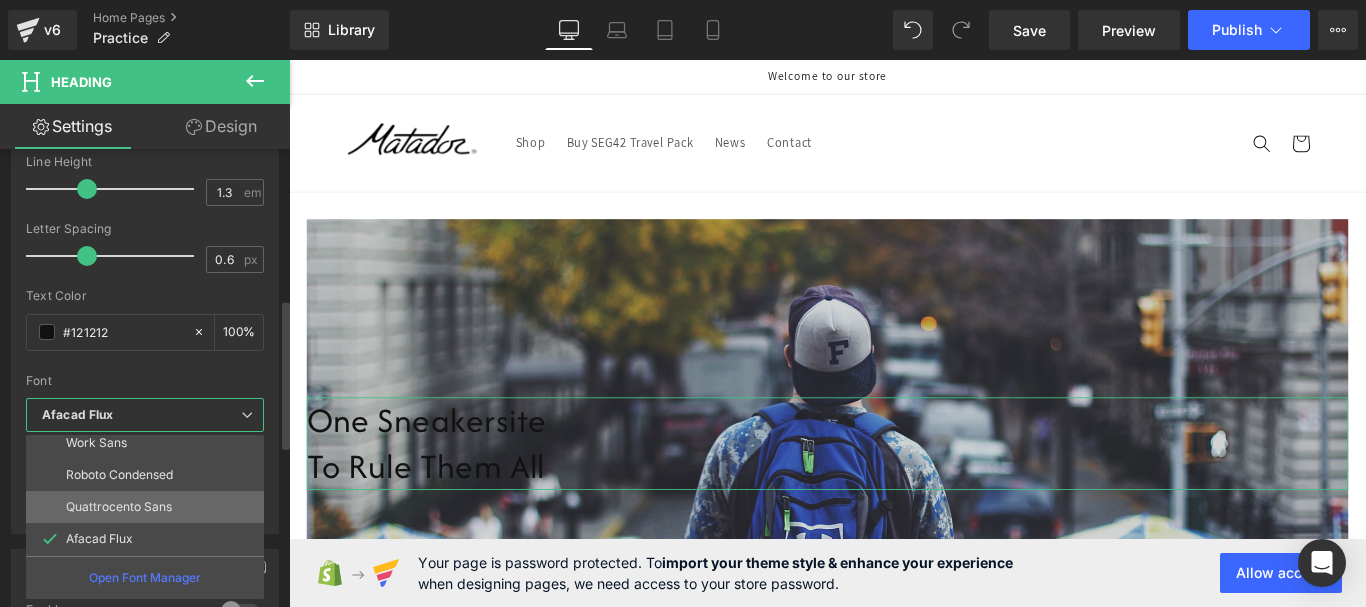 click on "Quattrocento Sans" at bounding box center [119, 507] 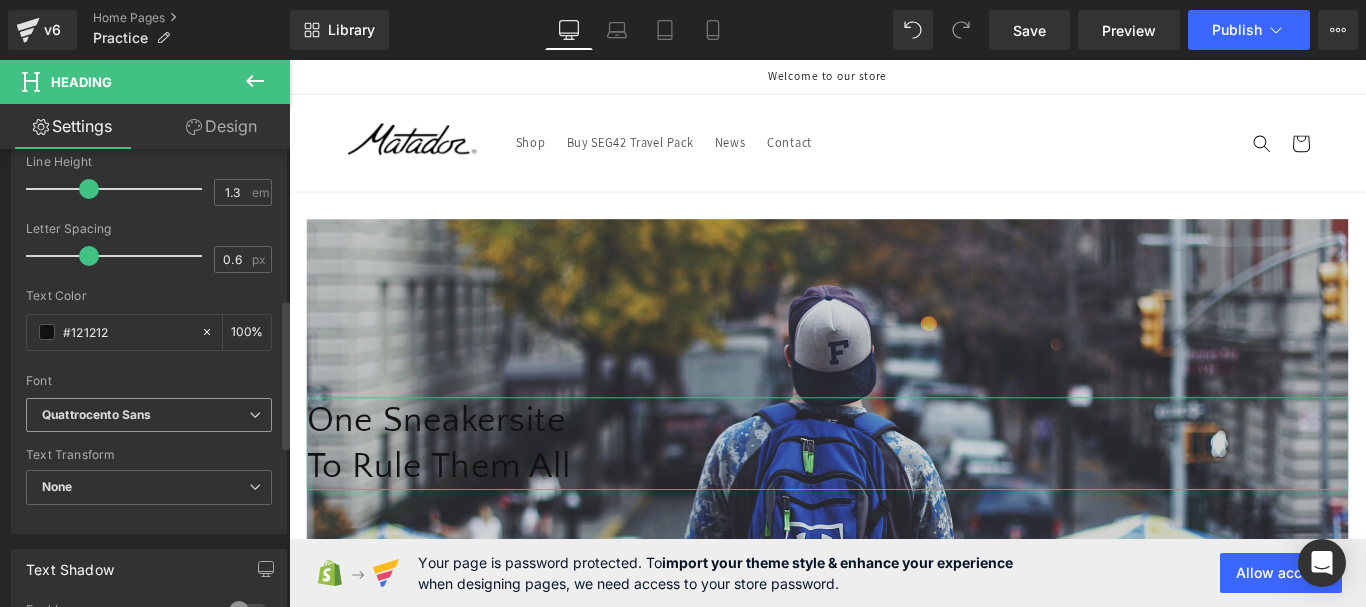 click on "Quattrocento Sans" at bounding box center (149, 415) 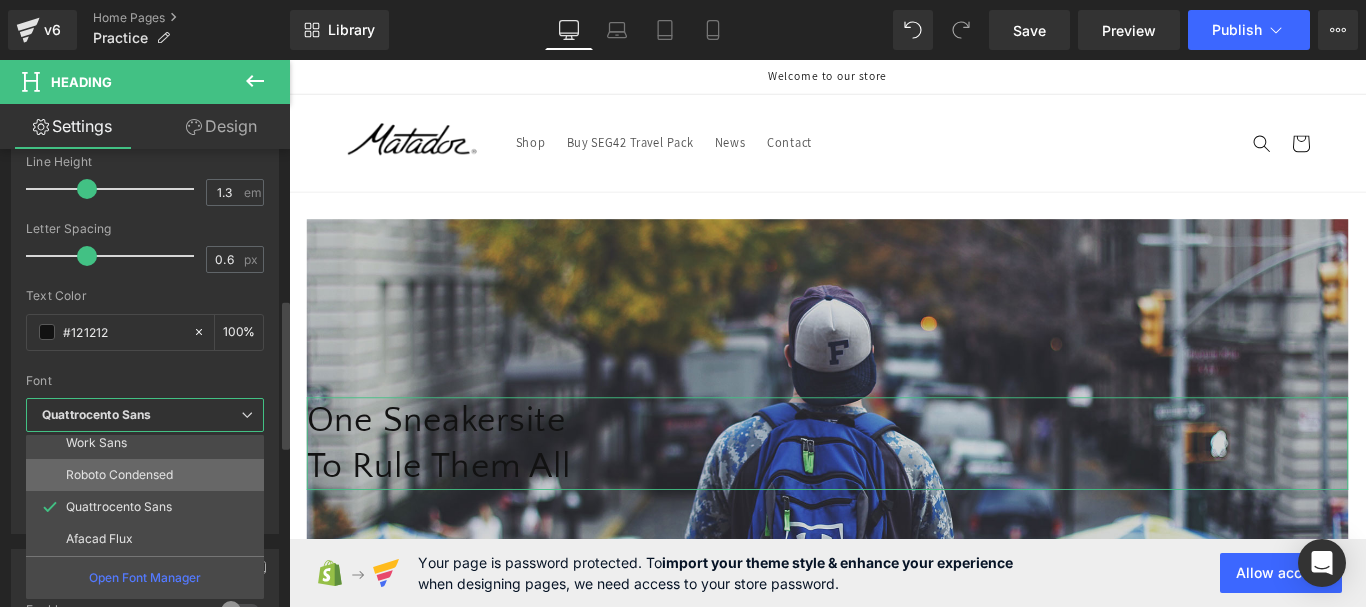 click on "Roboto Condensed" at bounding box center [119, 475] 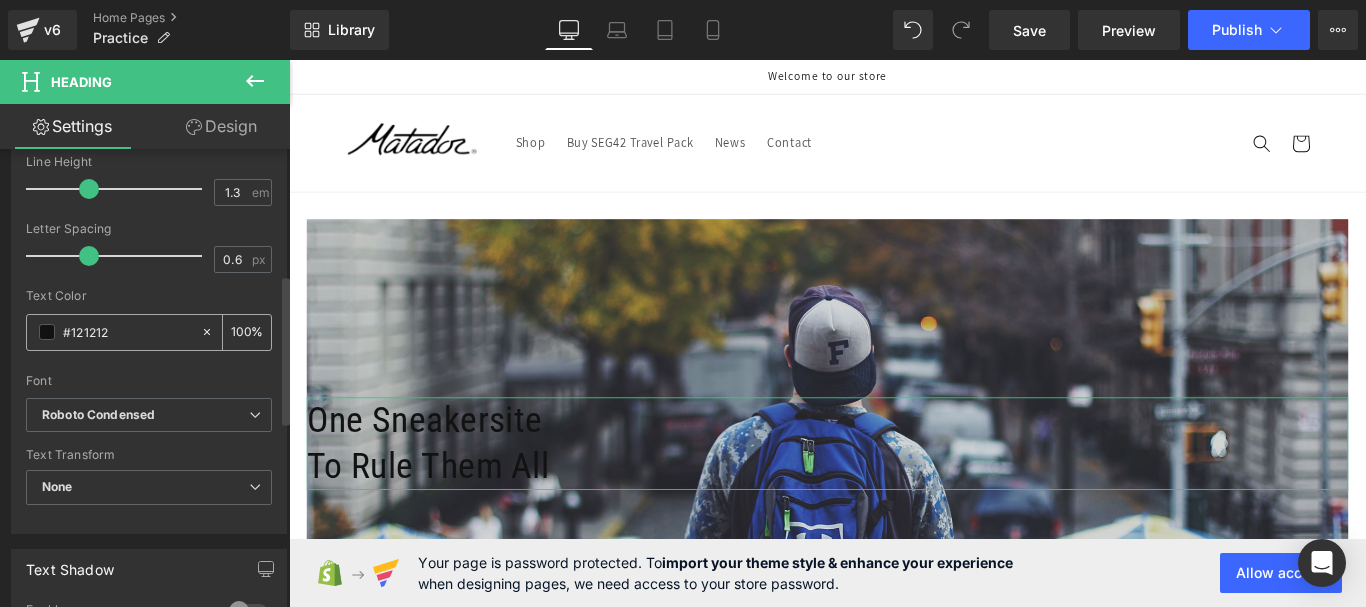 scroll, scrollTop: 261, scrollLeft: 0, axis: vertical 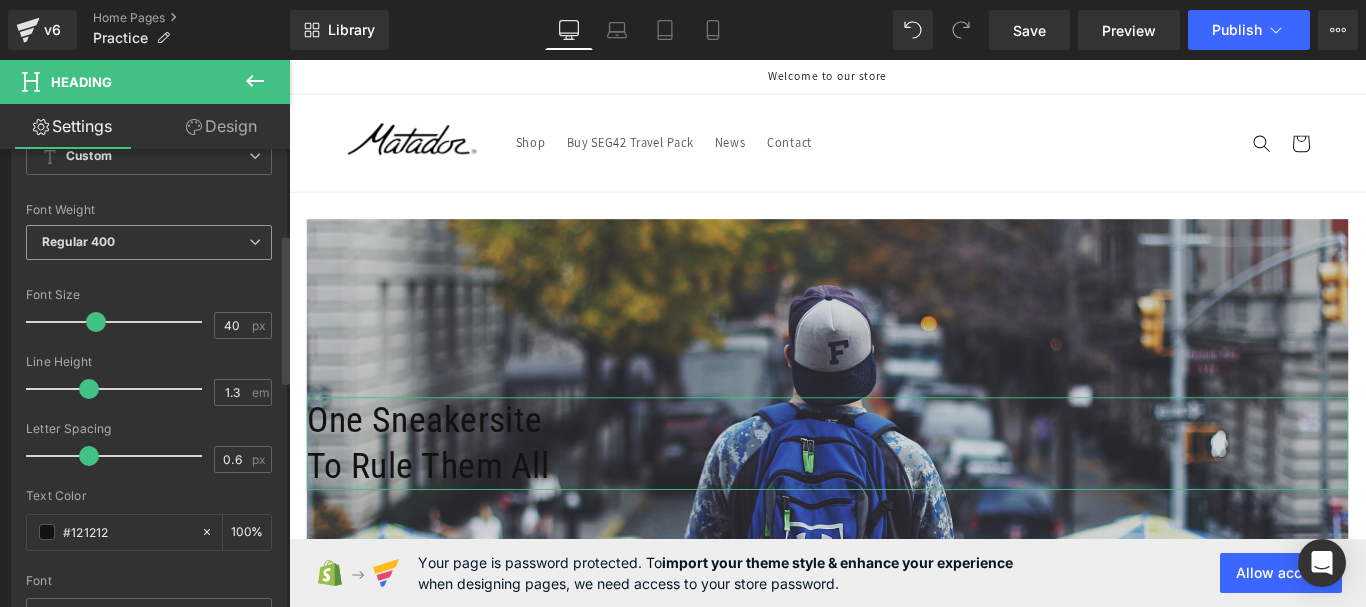 click on "Regular 400" at bounding box center [149, 242] 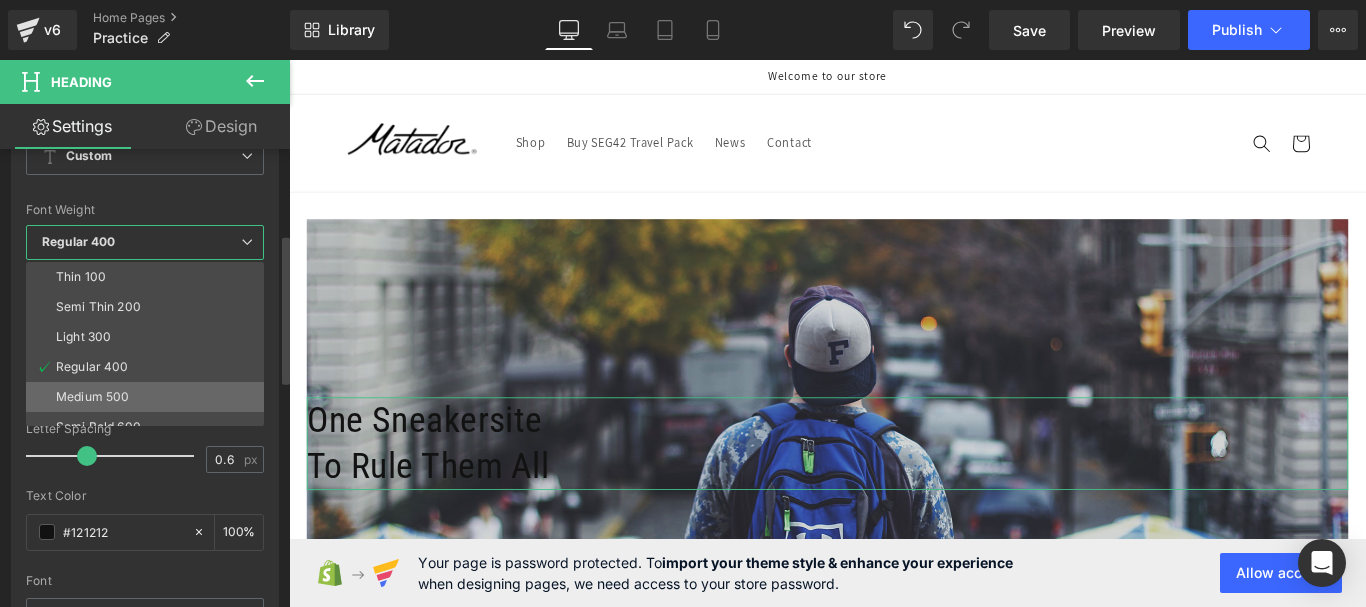 click on "Medium 500" at bounding box center (149, 397) 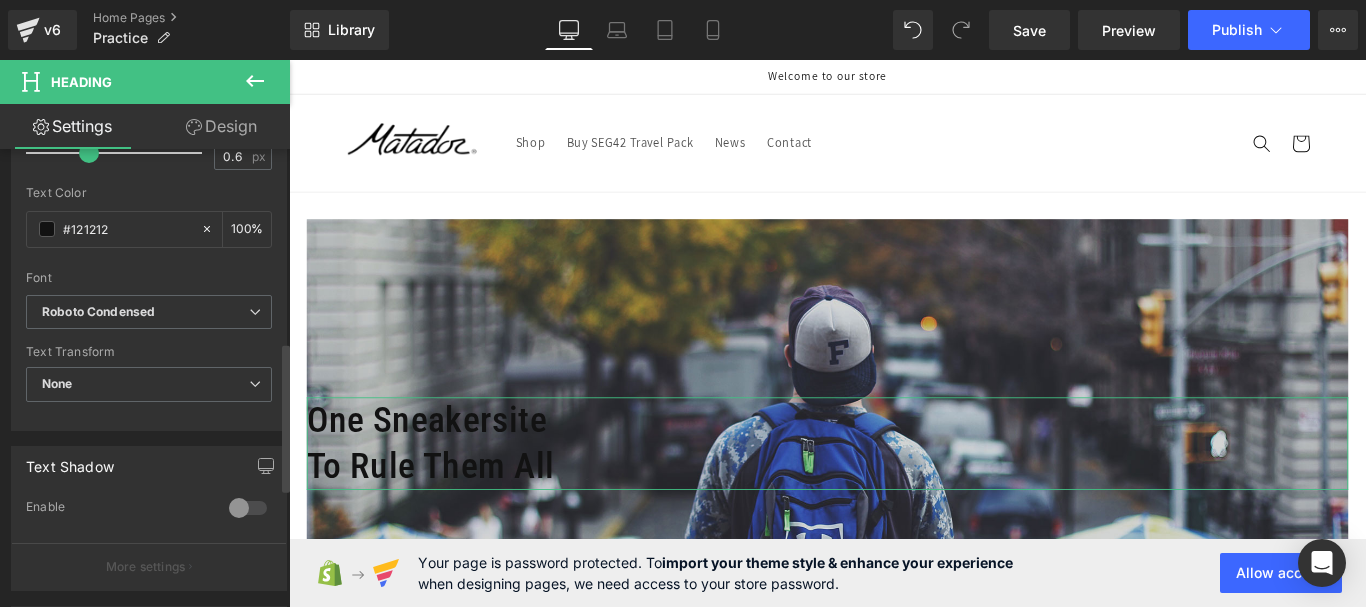 scroll, scrollTop: 600, scrollLeft: 0, axis: vertical 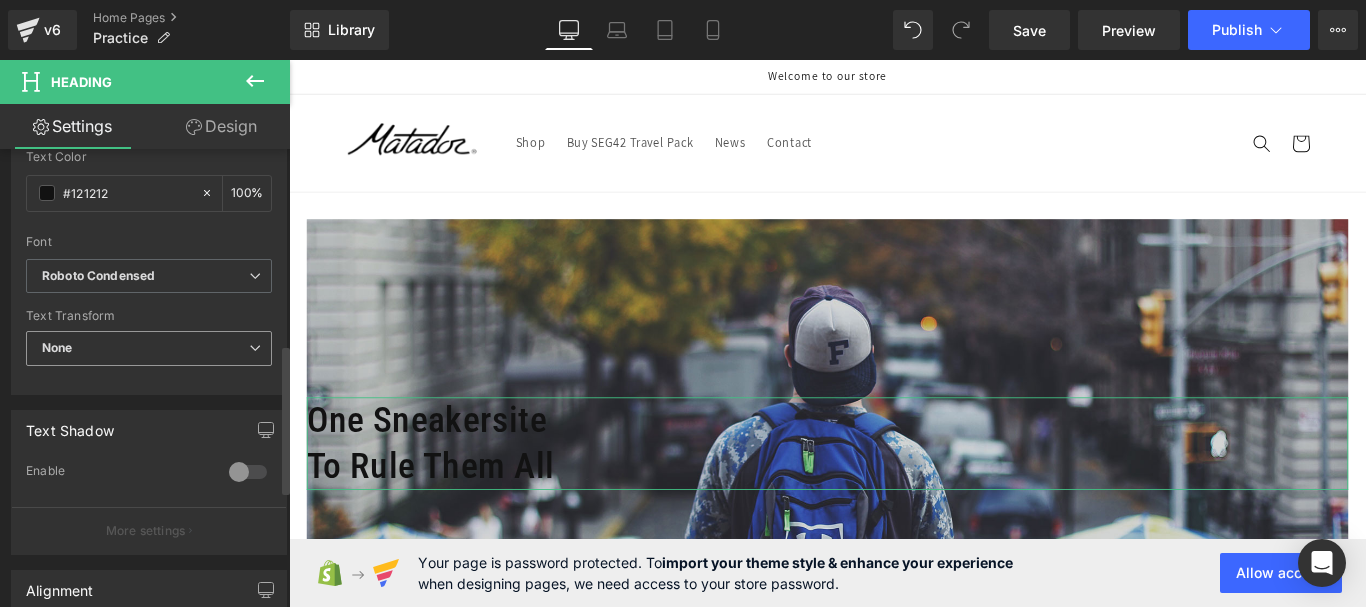 click on "None" at bounding box center (149, 348) 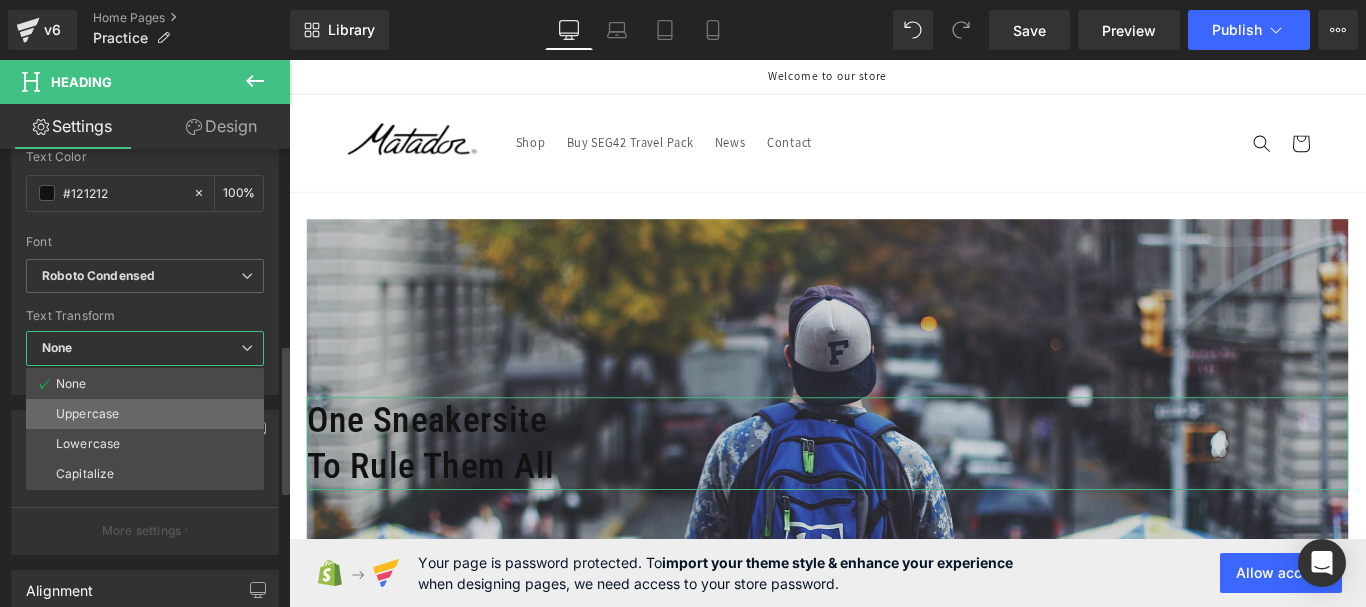 click on "Uppercase" at bounding box center (145, 414) 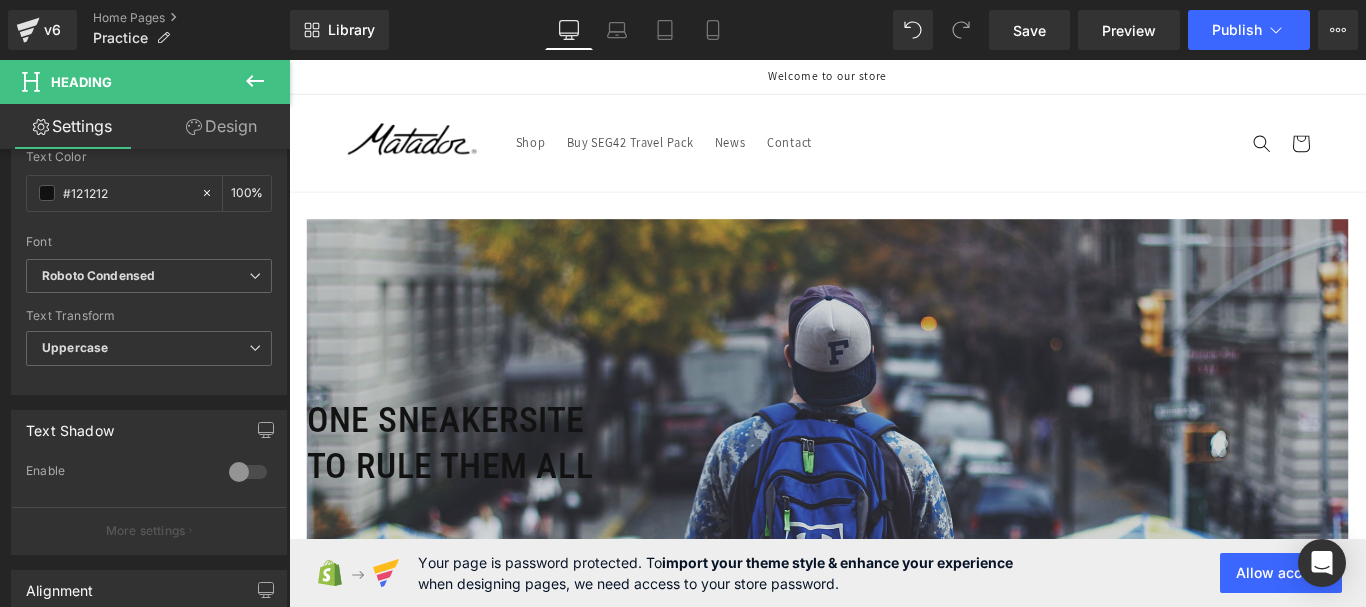 click 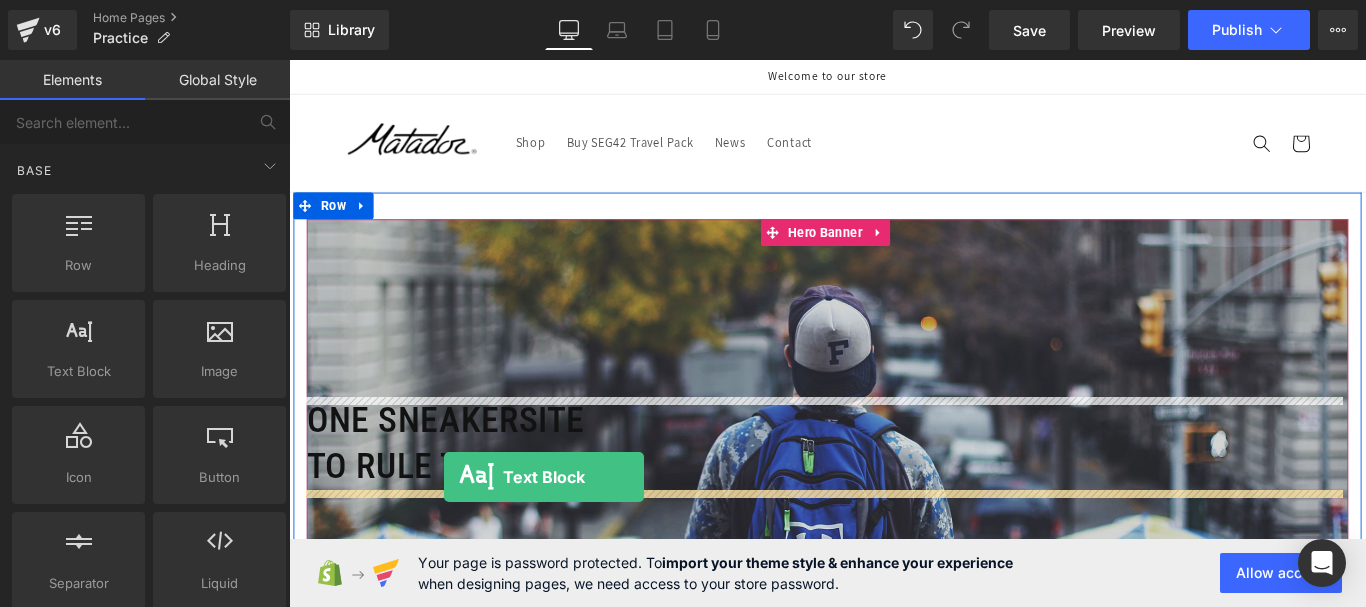 drag, startPoint x: 360, startPoint y: 433, endPoint x: 463, endPoint y: 529, distance: 140.80128 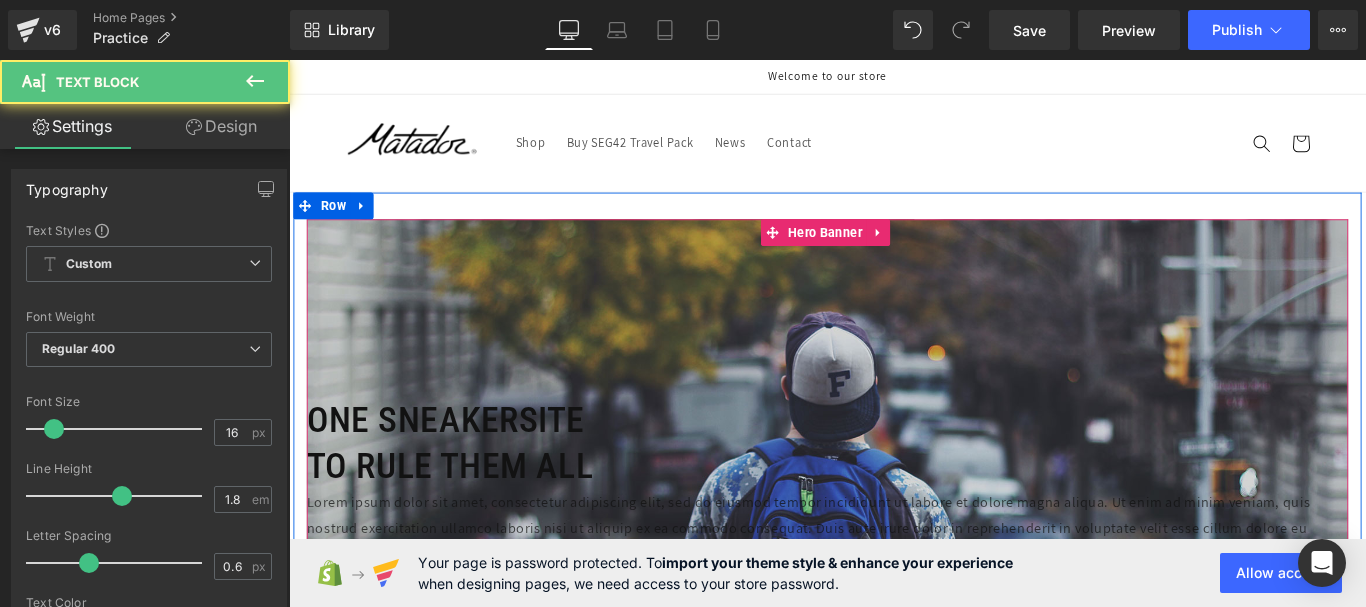 scroll, scrollTop: 100, scrollLeft: 0, axis: vertical 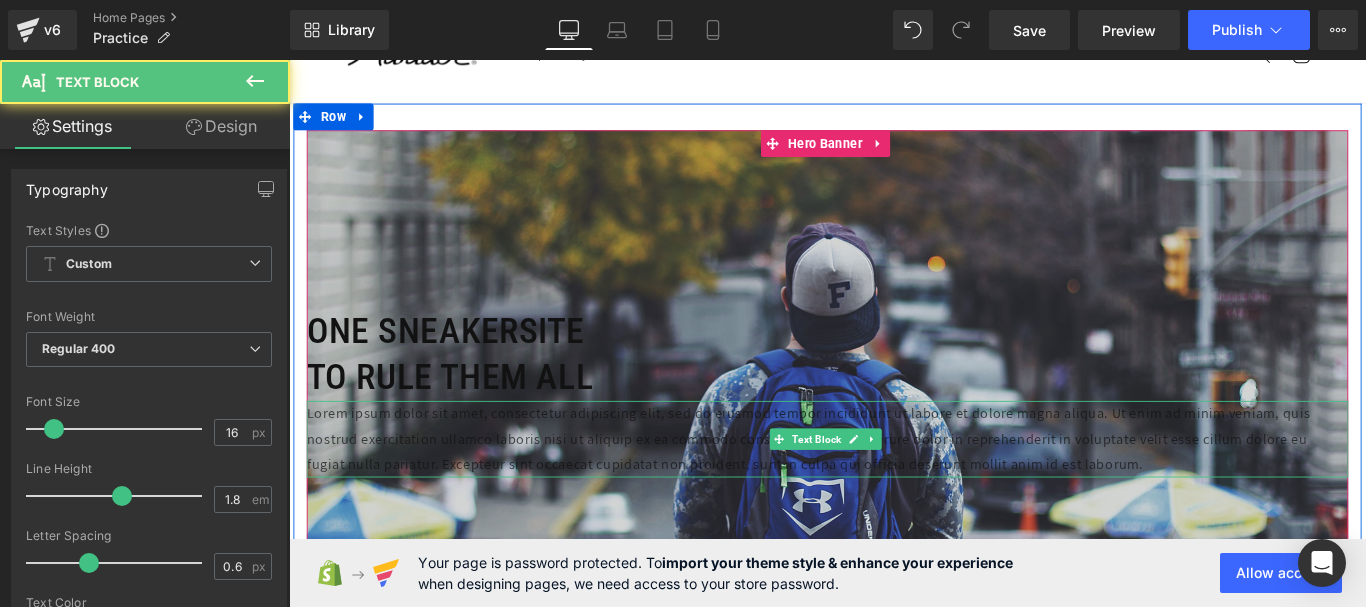 click on "Lorem ipsum dolor sit amet, consectetur adipiscing elit, sed do eiusmod tempor incididunt ut labore et dolore magna aliqua. Ut enim ad minim veniam, quis nostrud exercitation ullamco laboris nisi ut aliquip ex ea commodo consequat. Duis aute irure dolor in reprehenderit in voluptate velit esse cillum dolore eu fugiat nulla pariatur. Excepteur sint occaecat cupidatat non proident, sunt in culpa qui officia deserunt mollit anim id est laborum." at bounding box center [894, 486] 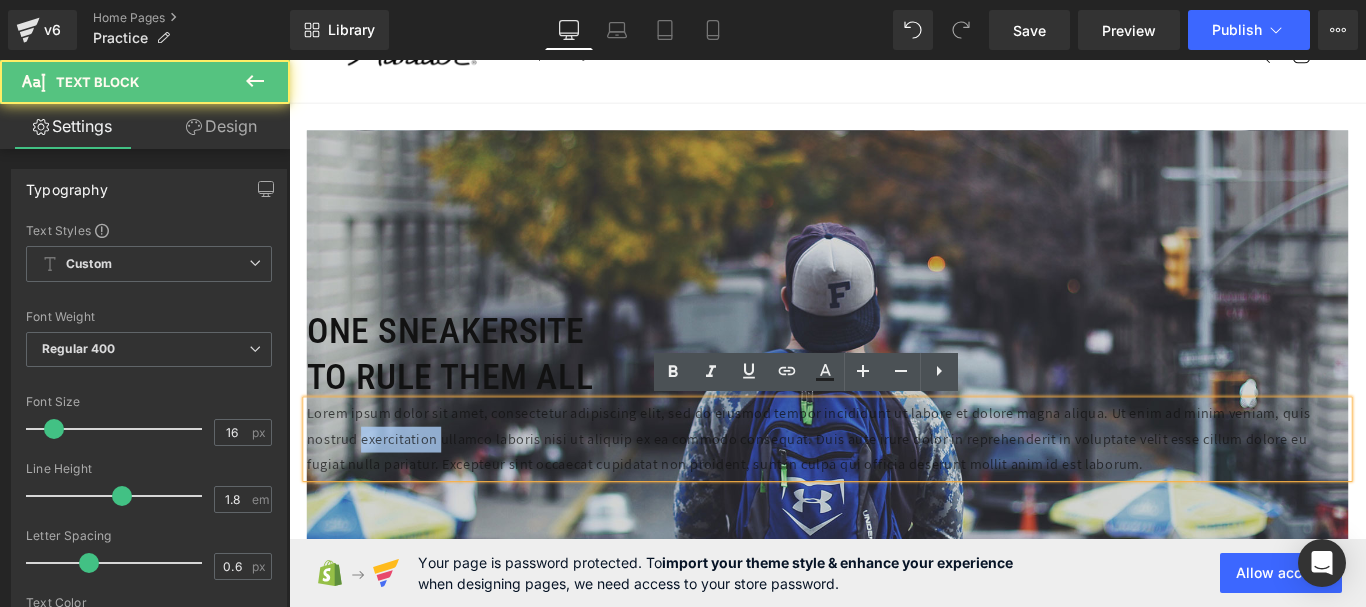 click on "Lorem ipsum dolor sit amet, consectetur adipiscing elit, sed do eiusmod tempor incididunt ut labore et dolore magna aliqua. Ut enim ad minim veniam, quis nostrud exercitation ullamco laboris nisi ut aliquip ex ea commodo consequat. Duis aute irure dolor in reprehenderit in voluptate velit esse cillum dolore eu fugiat nulla pariatur. Excepteur sint occaecat cupidatat non proident, sunt in culpa qui officia deserunt mollit anim id est laborum." at bounding box center [894, 486] 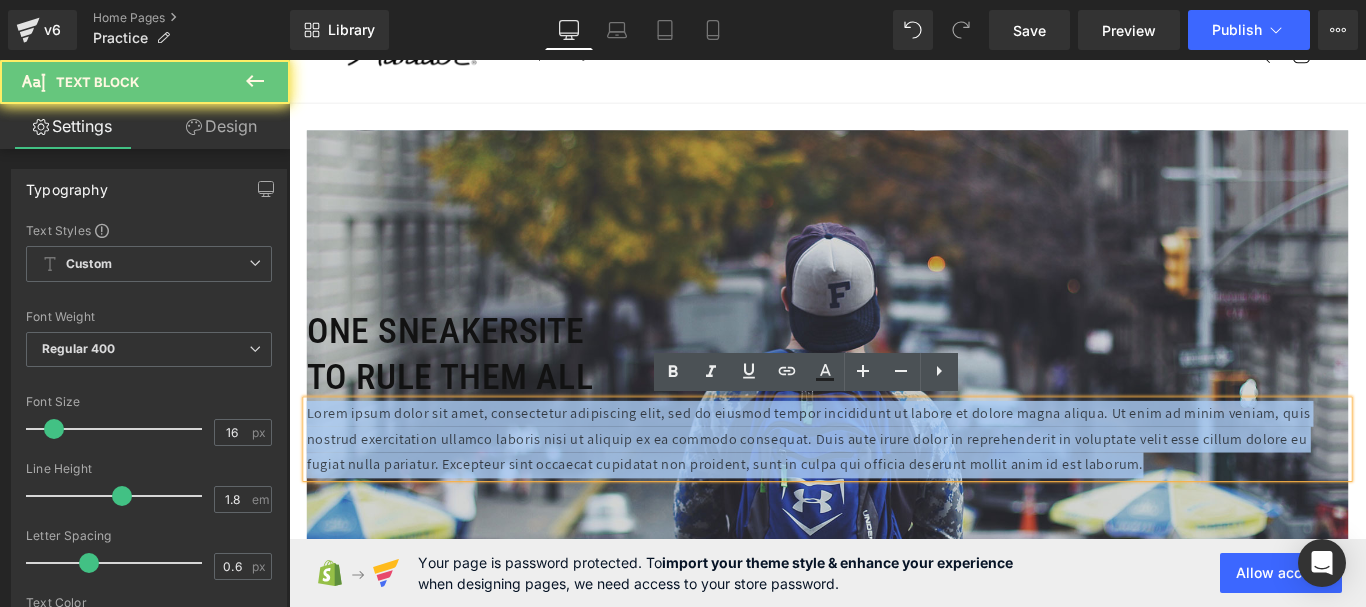 click on "Lorem ipsum dolor sit amet, consectetur adipiscing elit, sed do eiusmod tempor incididunt ut labore et dolore magna aliqua. Ut enim ad minim veniam, quis nostrud exercitation ullamco laboris nisi ut aliquip ex ea commodo consequat. Duis aute irure dolor in reprehenderit in voluptate velit esse cillum dolore eu fugiat nulla pariatur. Excepteur sint occaecat cupidatat non proident, sunt in culpa qui officia deserunt mollit anim id est laborum." at bounding box center (894, 486) 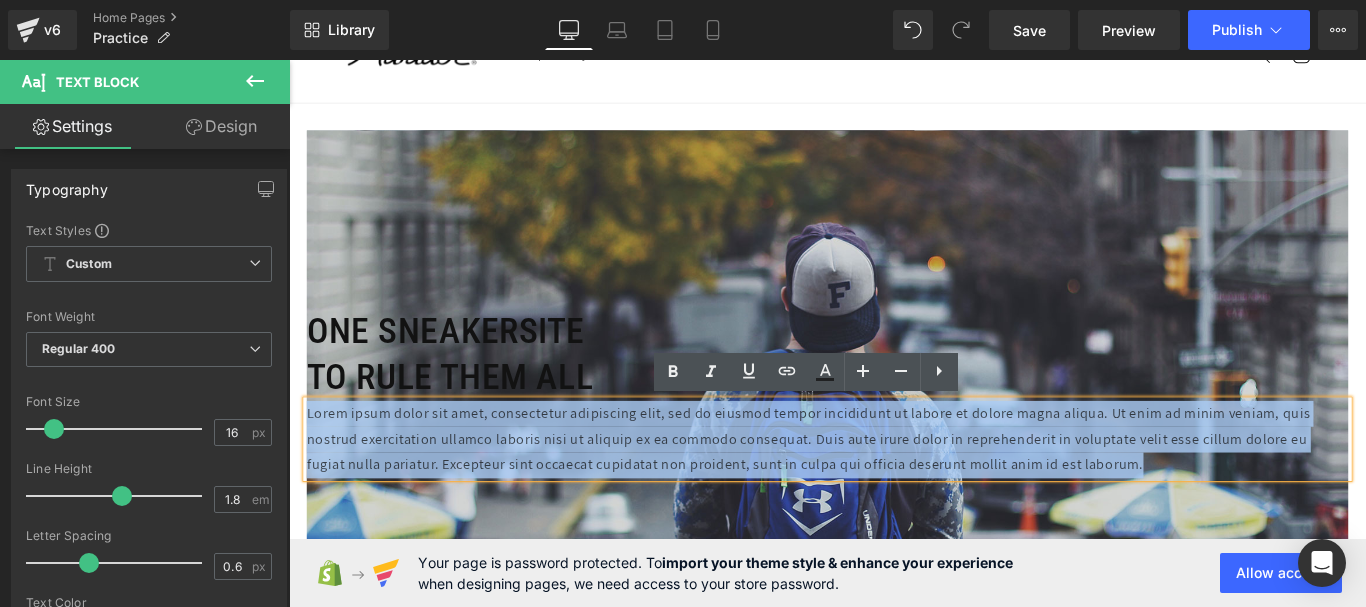 type 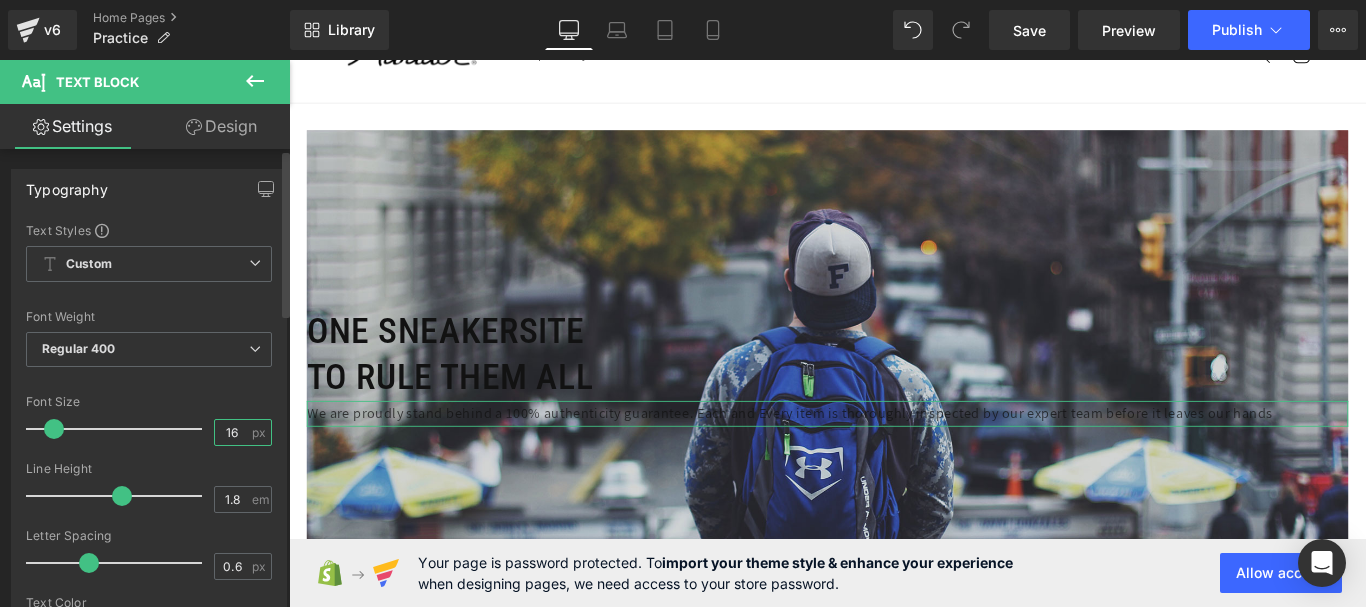click on "16" at bounding box center [232, 432] 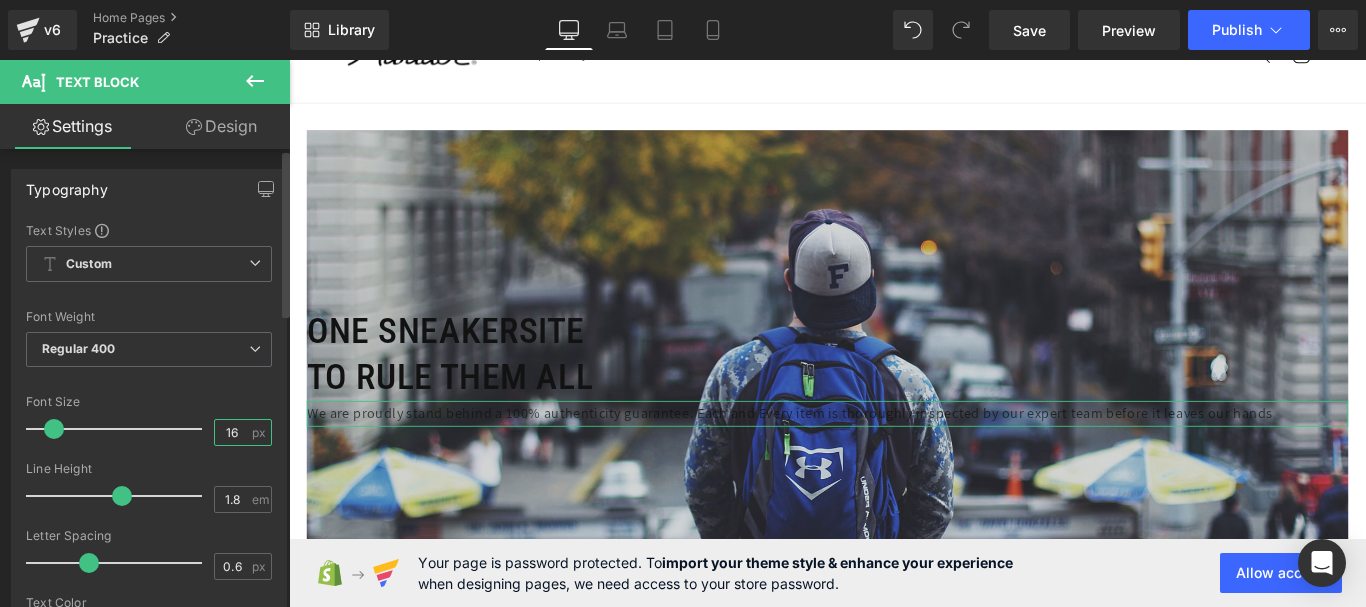 click on "16" at bounding box center (232, 432) 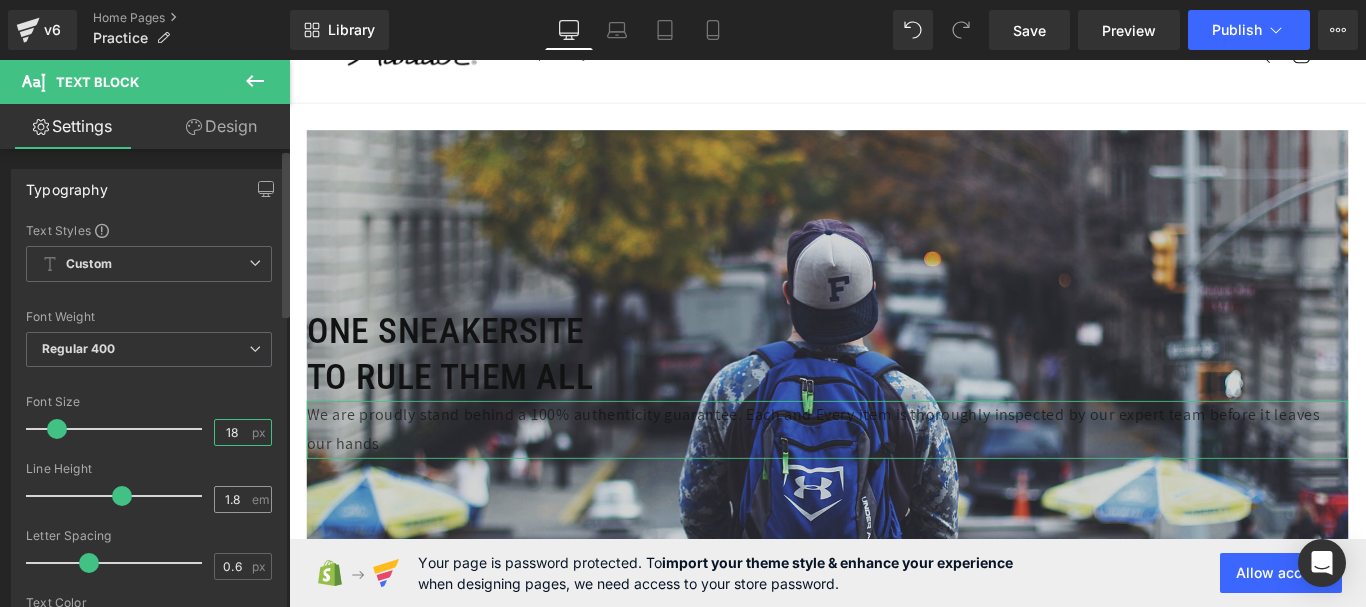 type on "18" 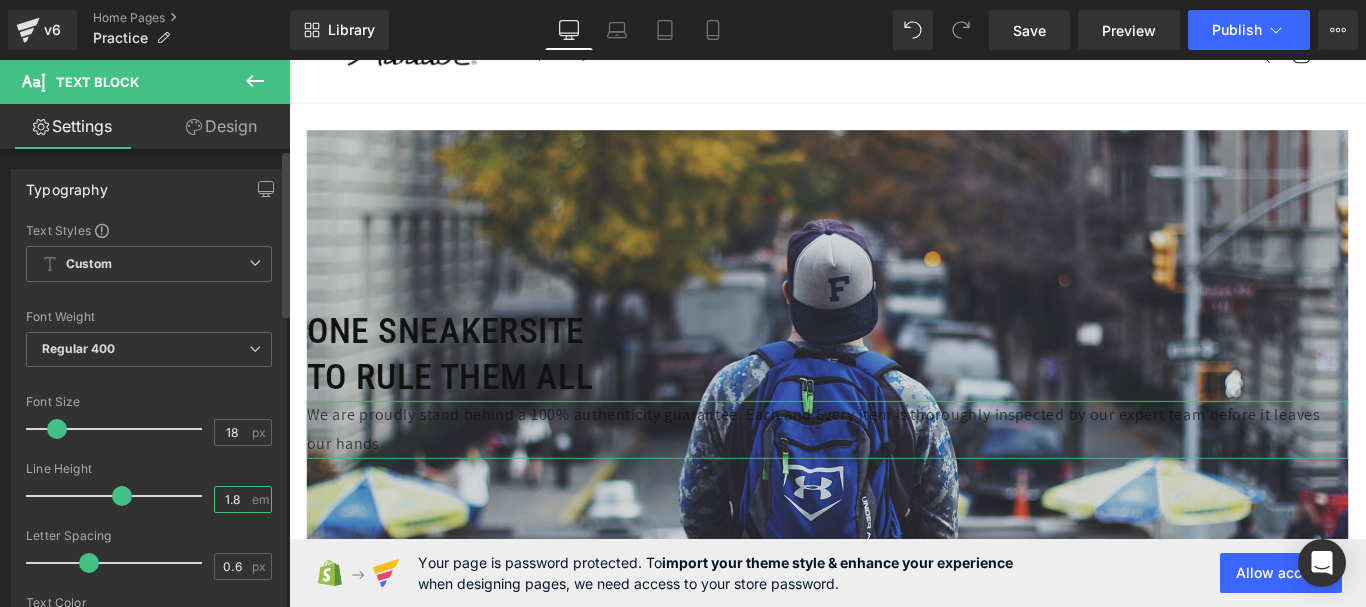 click on "1.8" at bounding box center [232, 499] 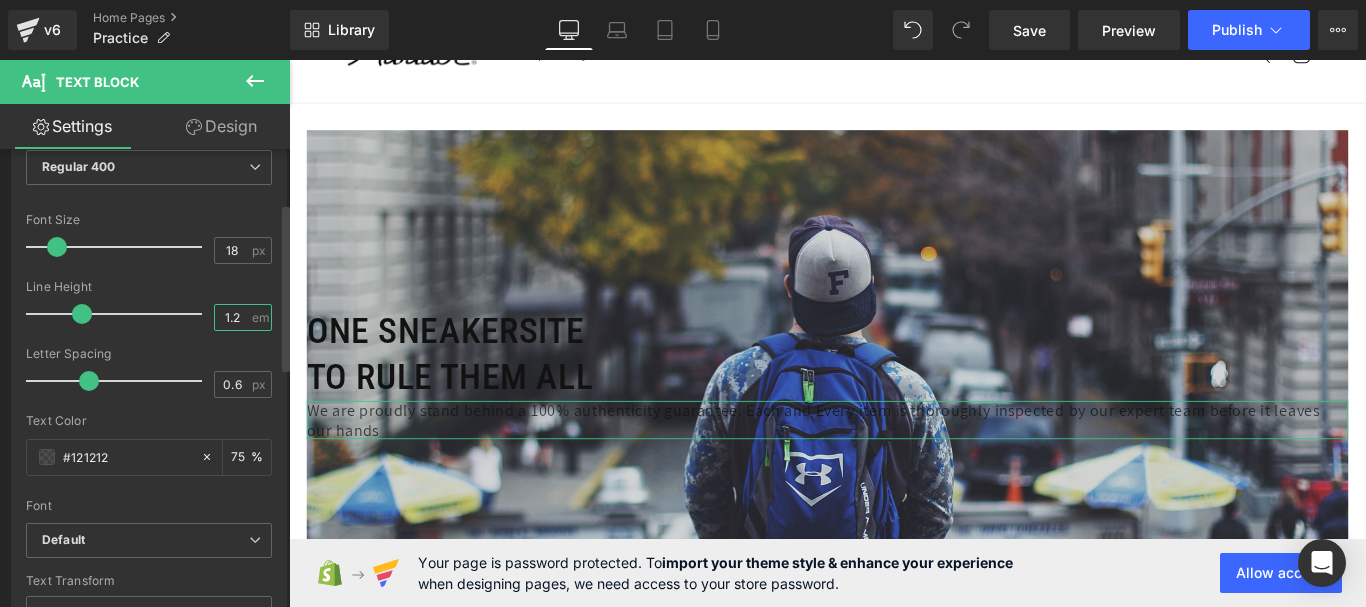 scroll, scrollTop: 200, scrollLeft: 0, axis: vertical 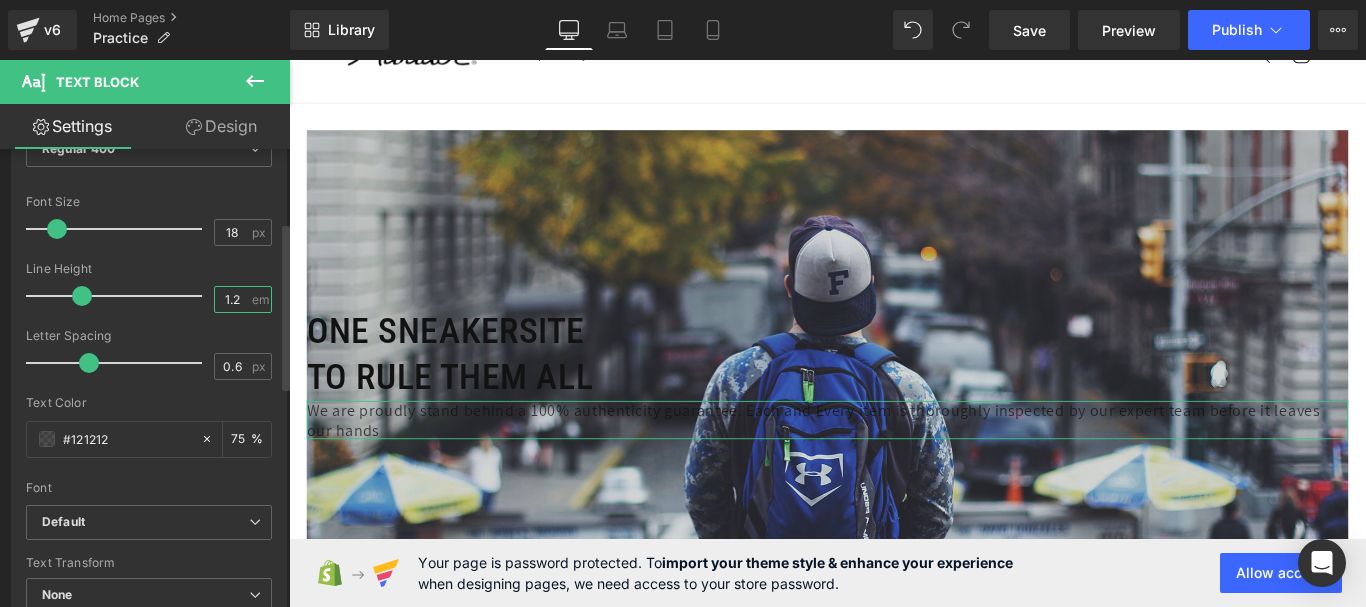 type on "1.2" 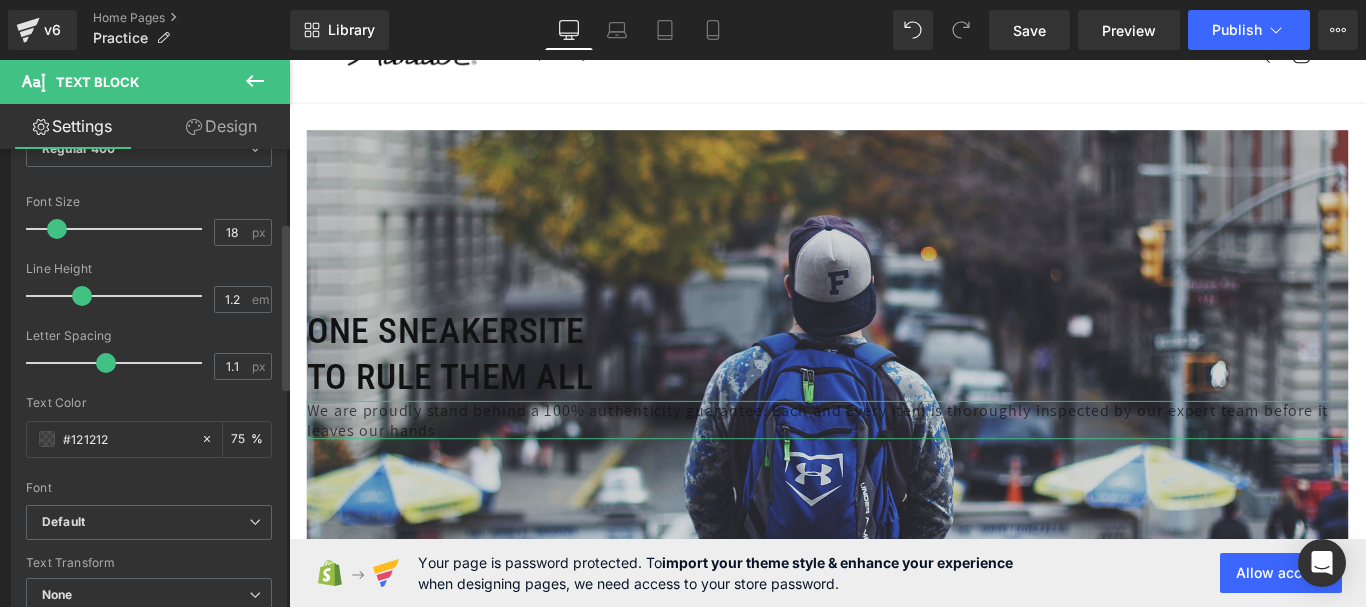 type on "1" 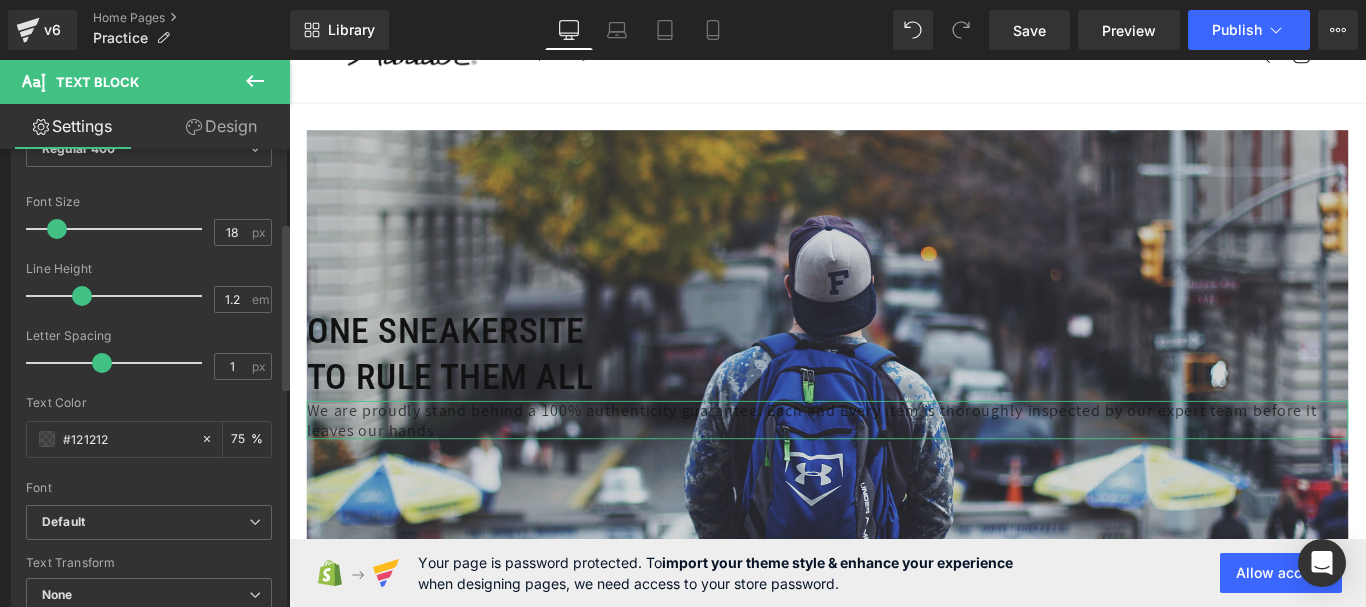 drag, startPoint x: 89, startPoint y: 366, endPoint x: 101, endPoint y: 369, distance: 12.369317 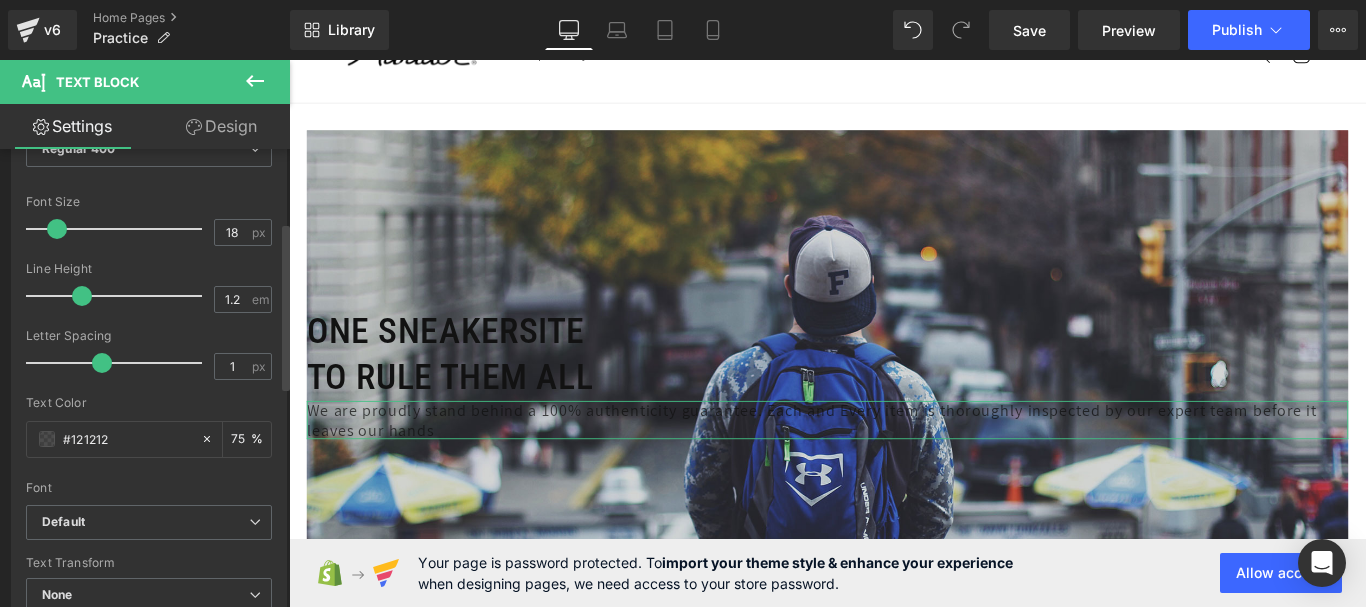 click at bounding box center (102, 363) 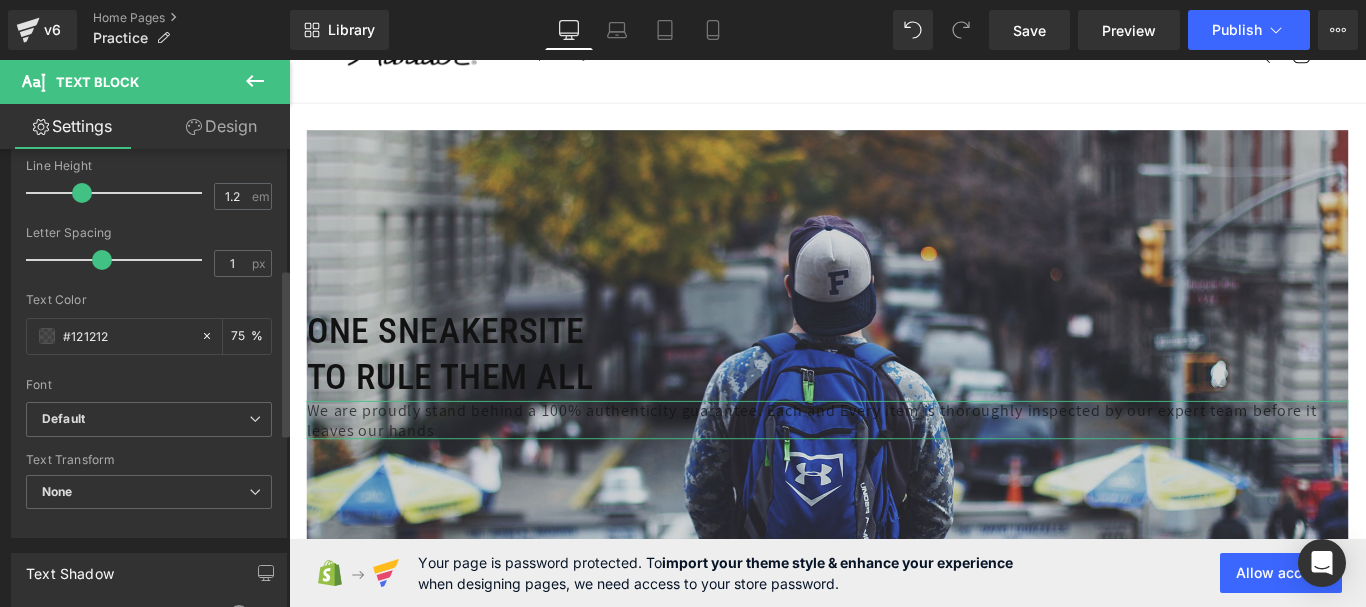 scroll, scrollTop: 400, scrollLeft: 0, axis: vertical 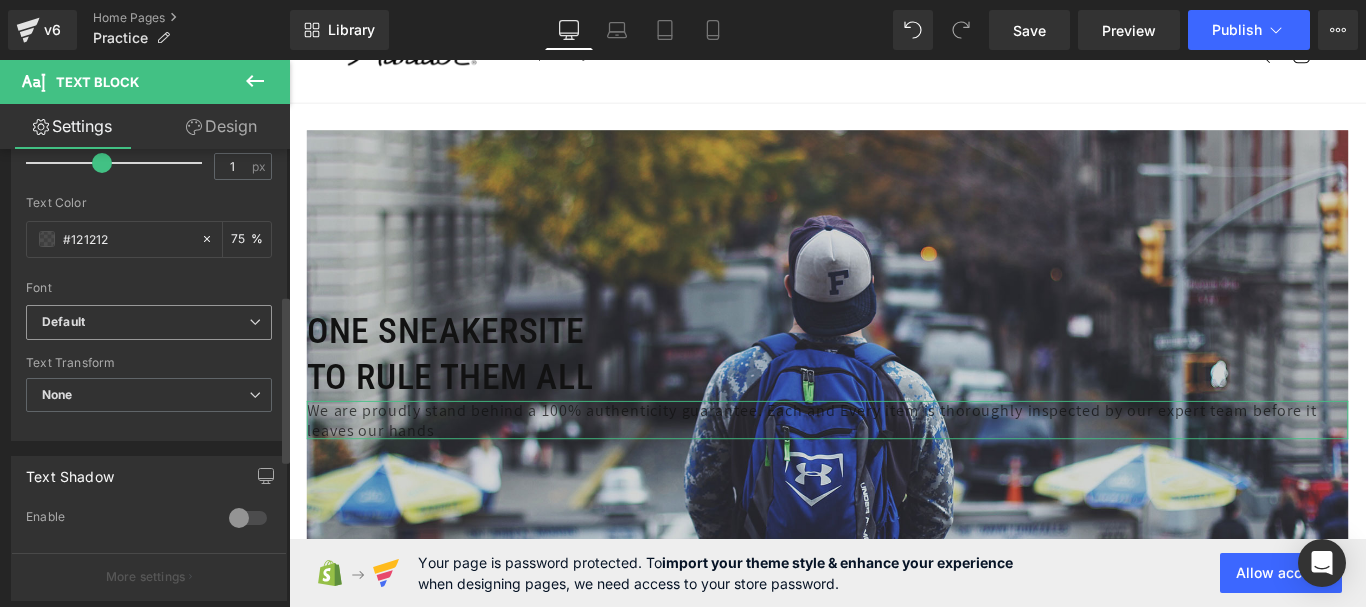 click on "Default" at bounding box center [145, 322] 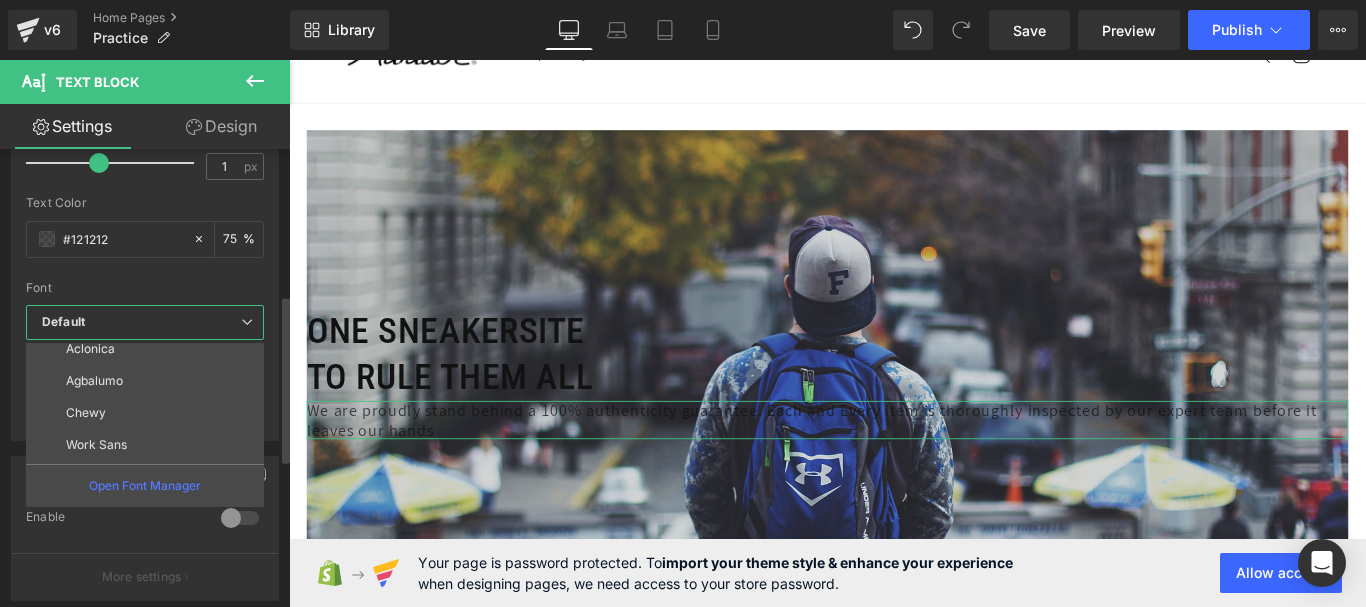 scroll, scrollTop: 328, scrollLeft: 0, axis: vertical 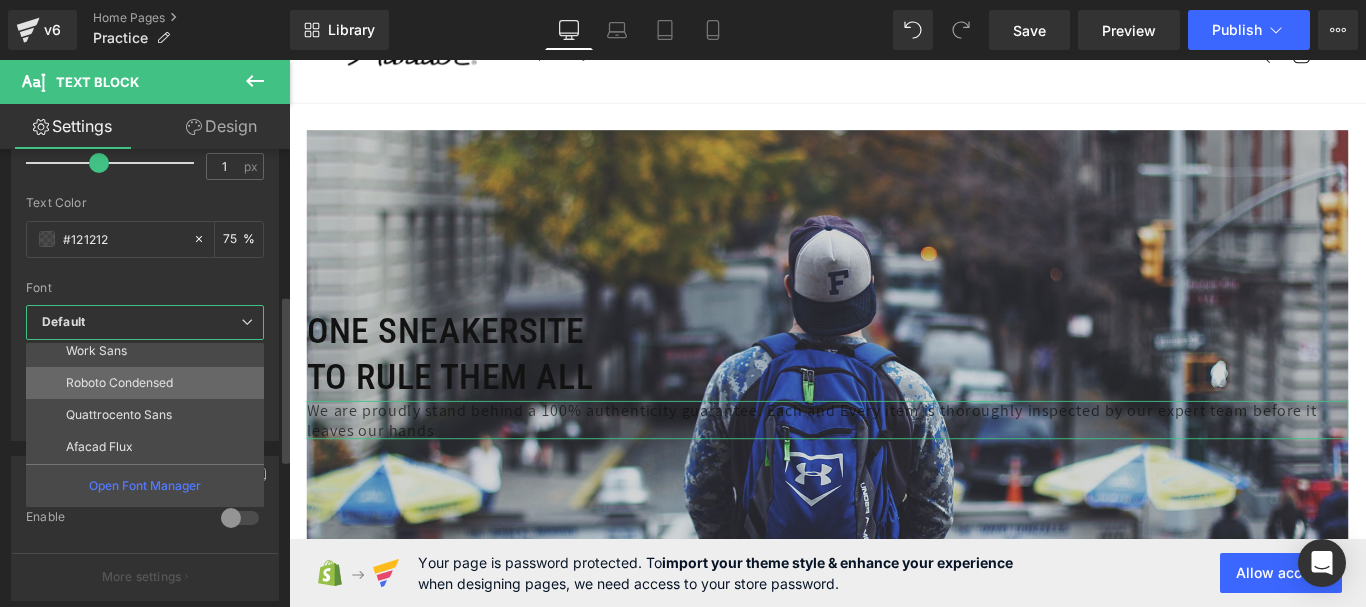 click on "Roboto Condensed" at bounding box center [119, 383] 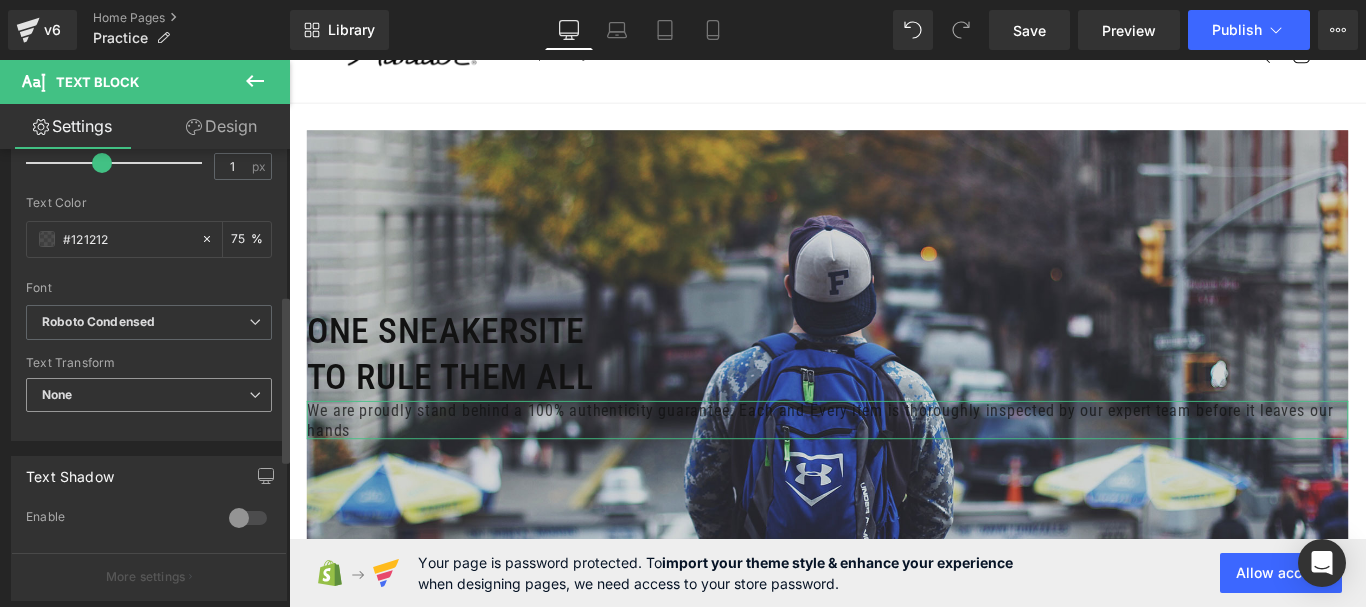click on "None" at bounding box center (149, 395) 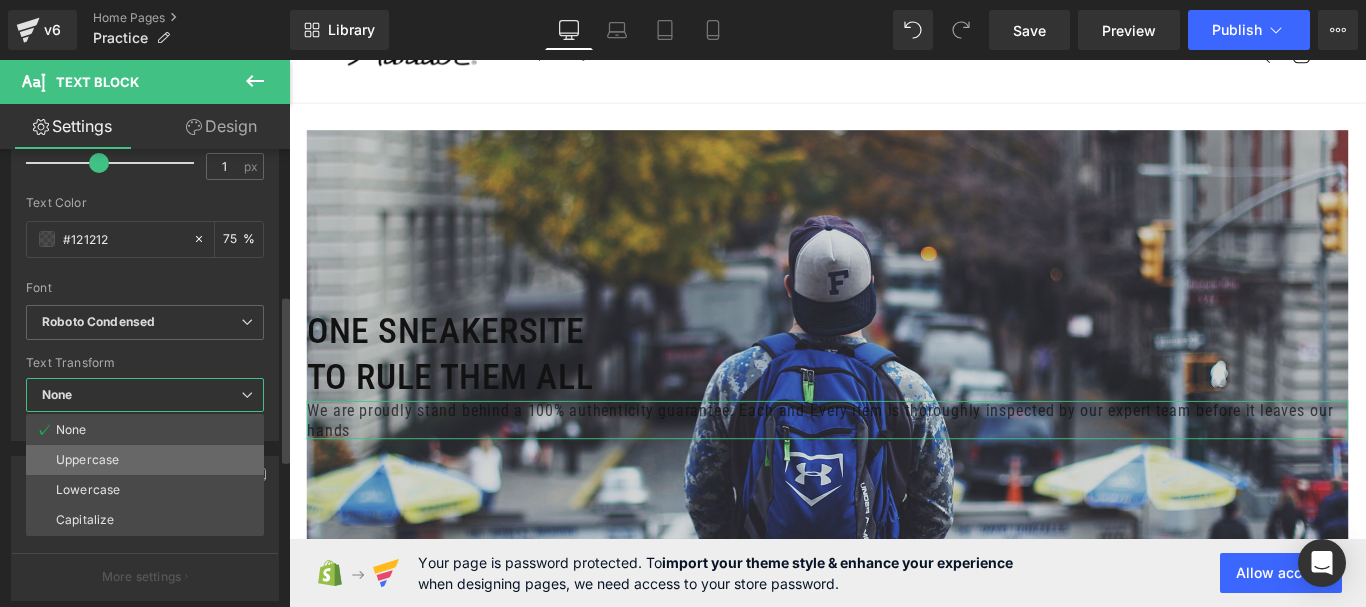 click on "Uppercase" at bounding box center [87, 460] 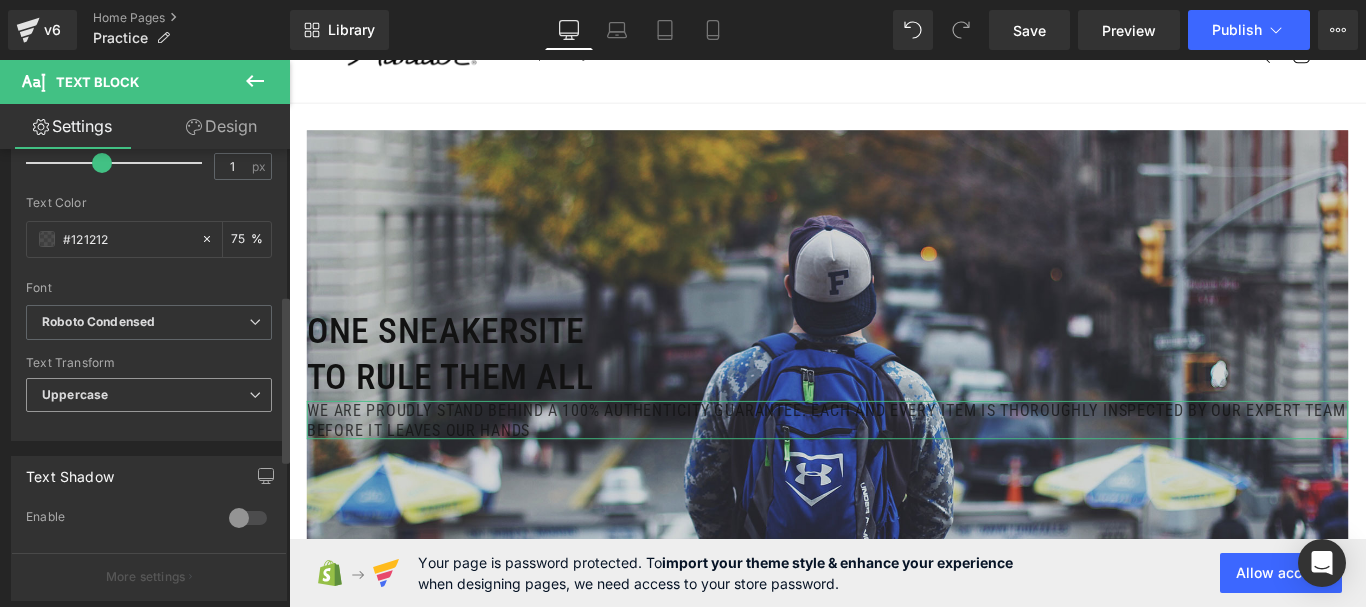 click on "Uppercase" at bounding box center (149, 395) 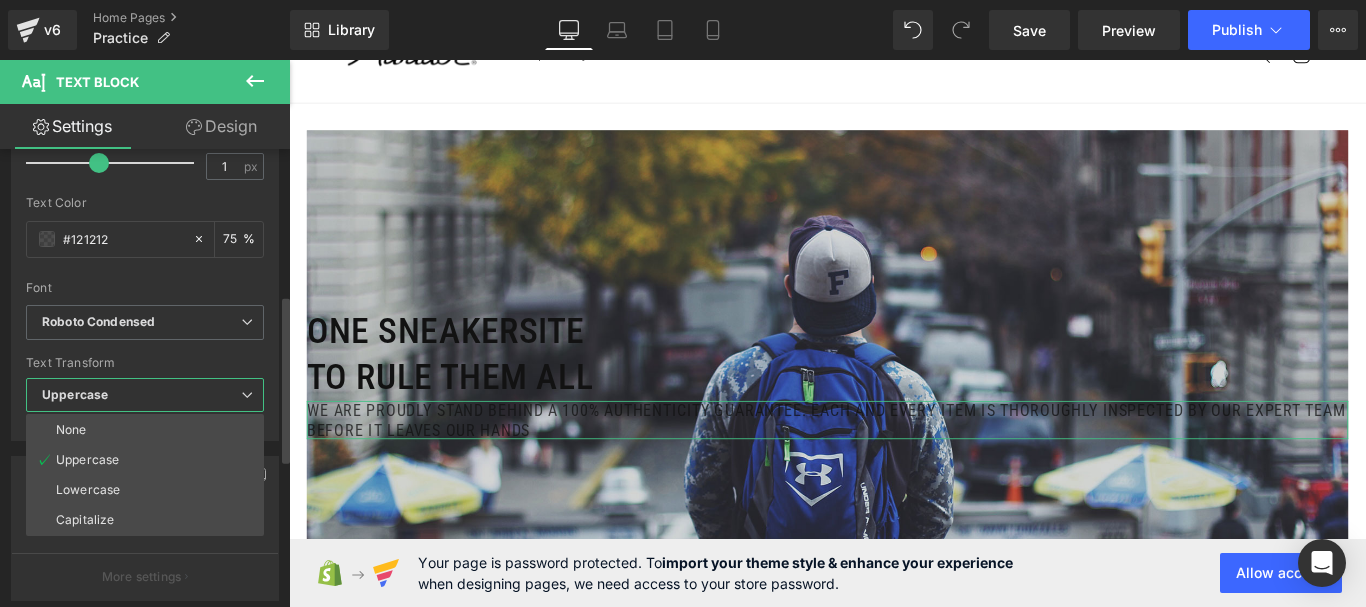 click on "Lowercase" at bounding box center (88, 490) 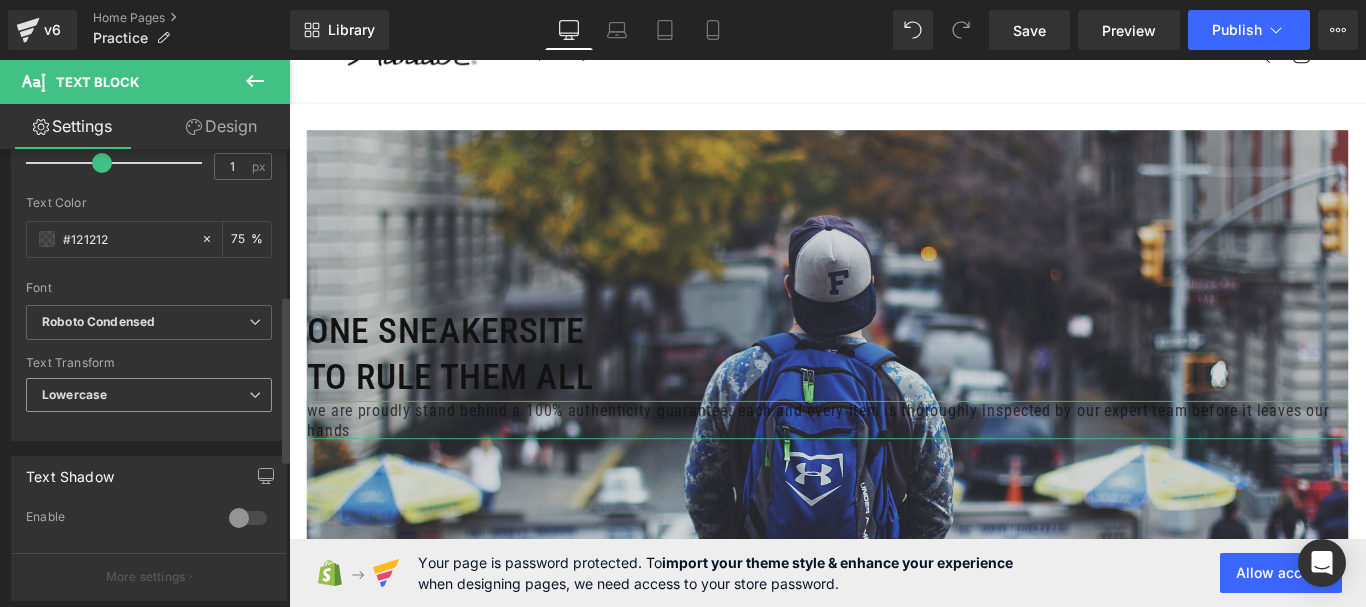 click on "Lowercase" at bounding box center (149, 395) 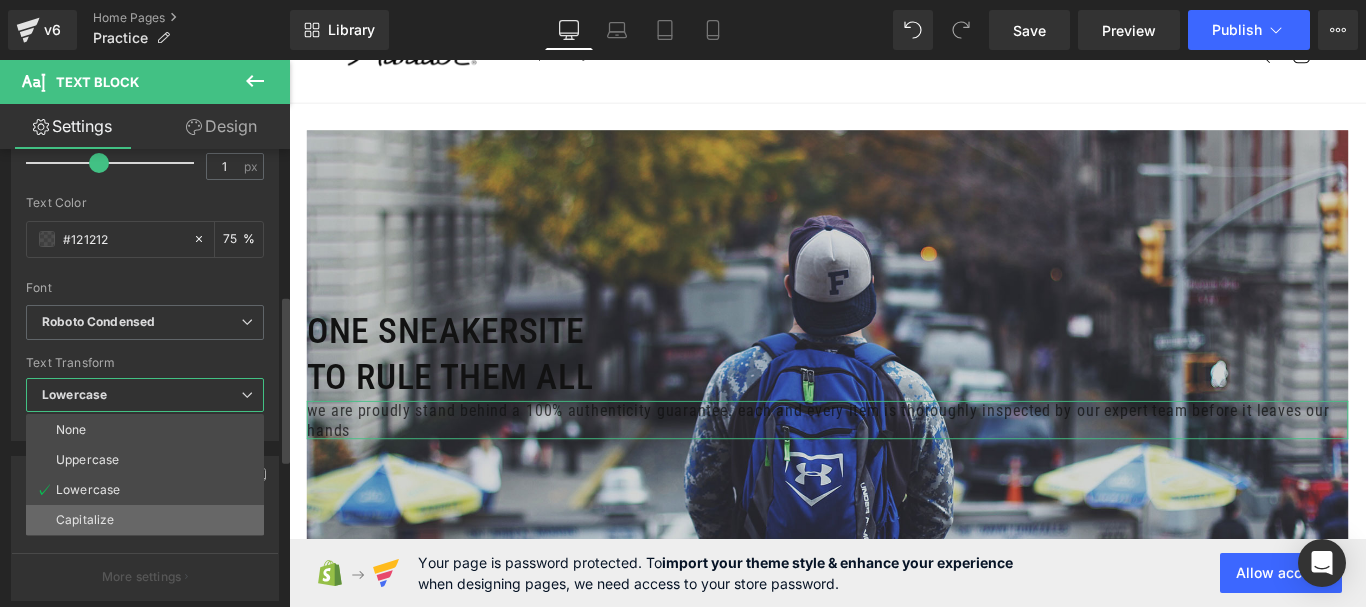click on "Capitalize" at bounding box center [145, 520] 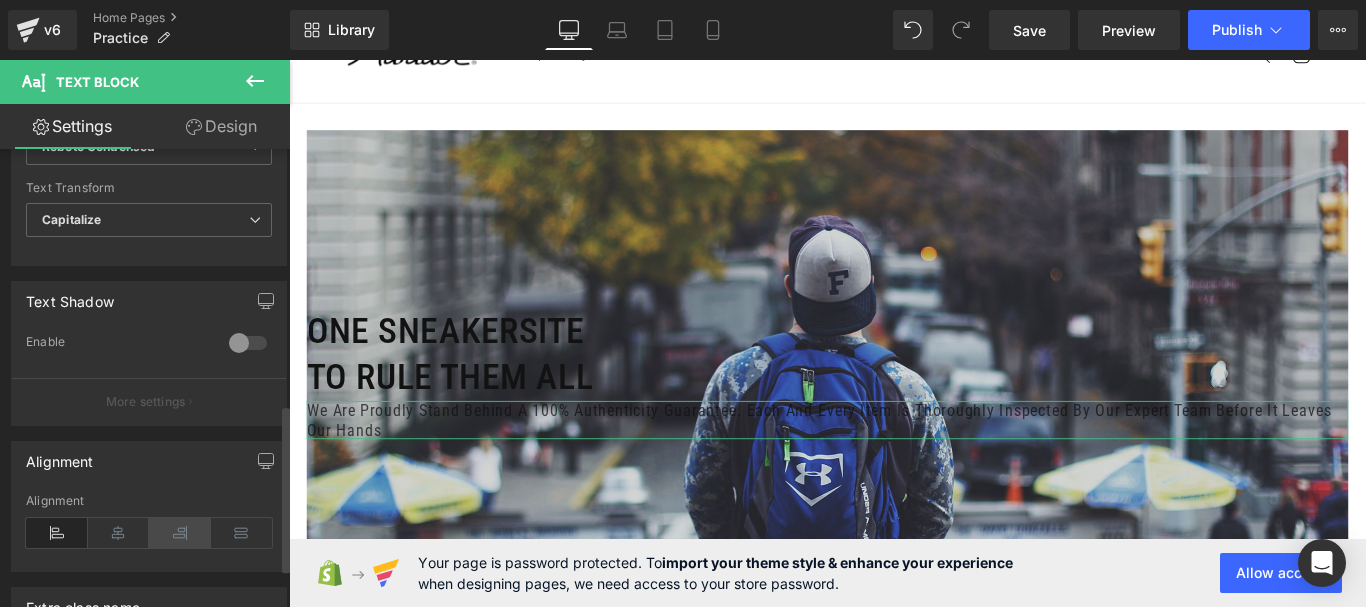 scroll, scrollTop: 700, scrollLeft: 0, axis: vertical 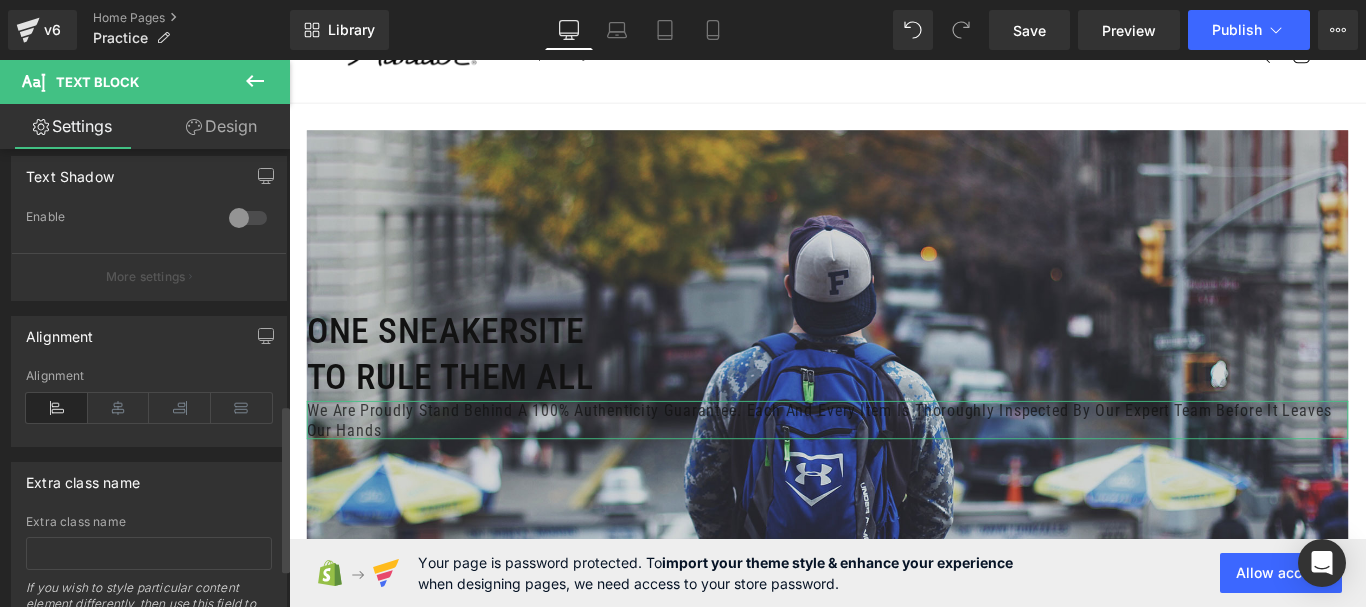 click at bounding box center [57, 408] 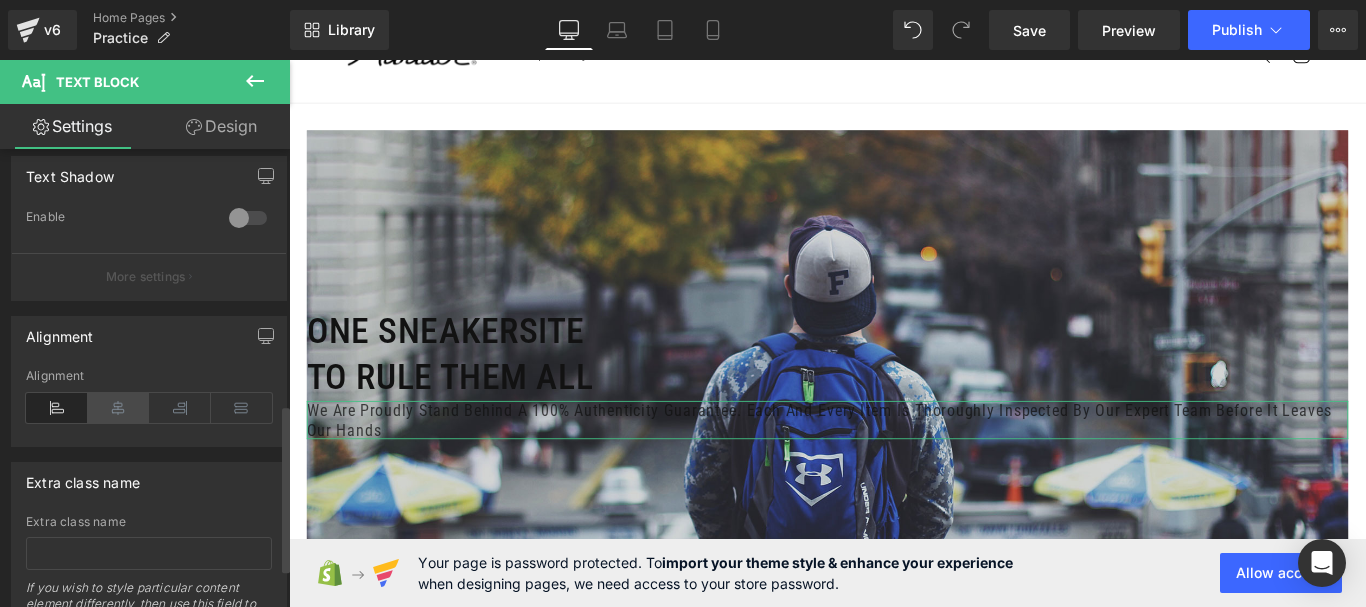 click at bounding box center [119, 408] 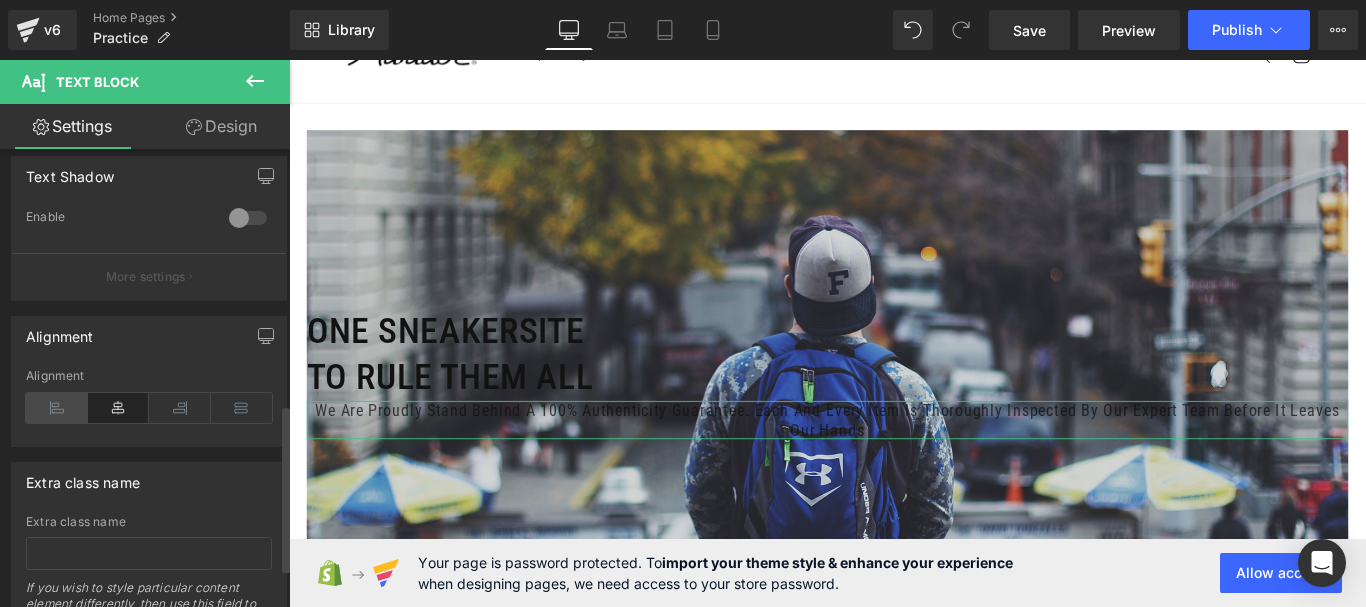 click at bounding box center [57, 408] 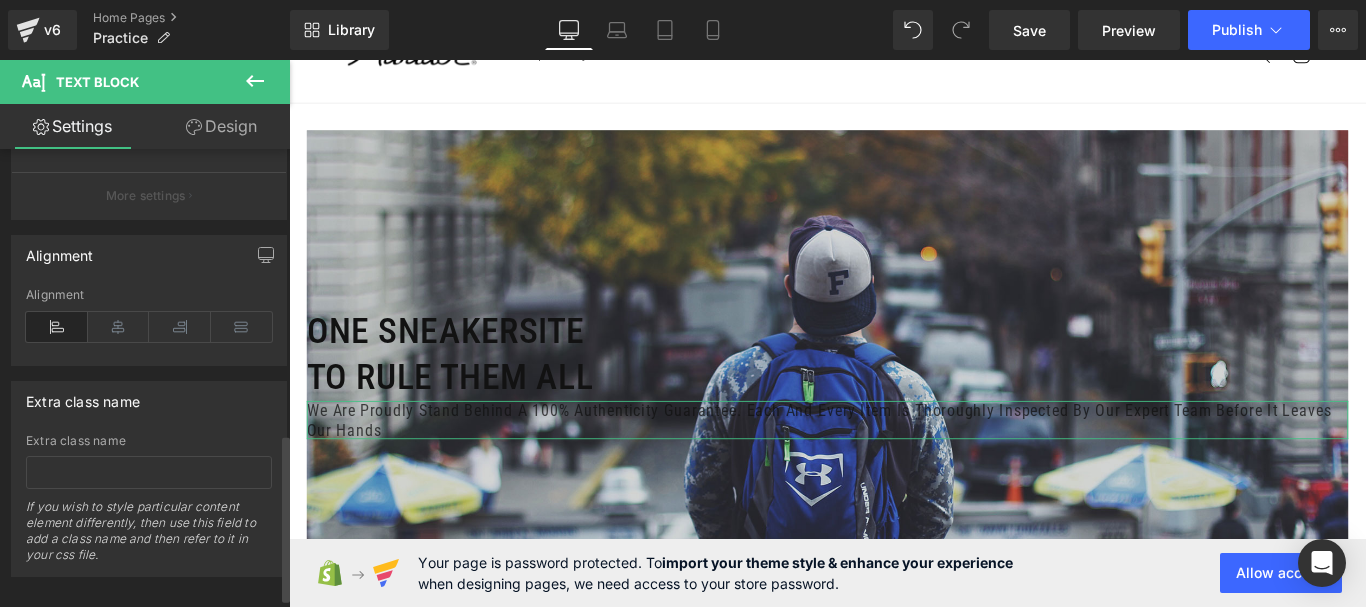 scroll, scrollTop: 807, scrollLeft: 0, axis: vertical 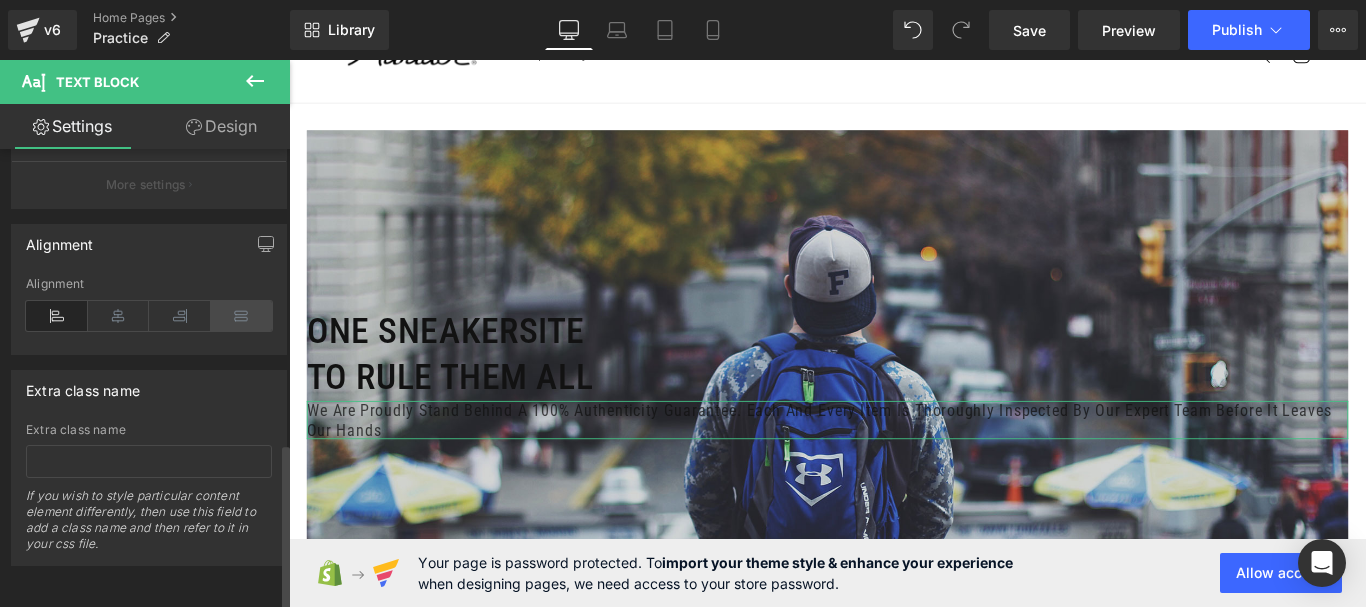 click at bounding box center (242, 316) 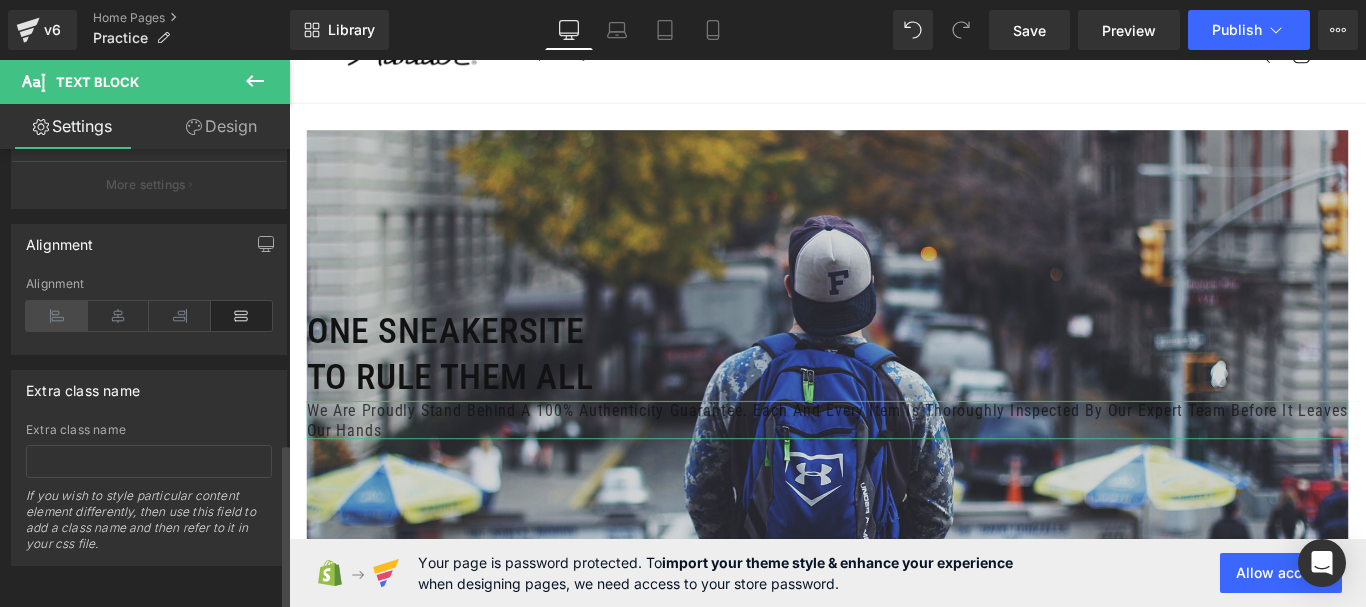 click at bounding box center (57, 316) 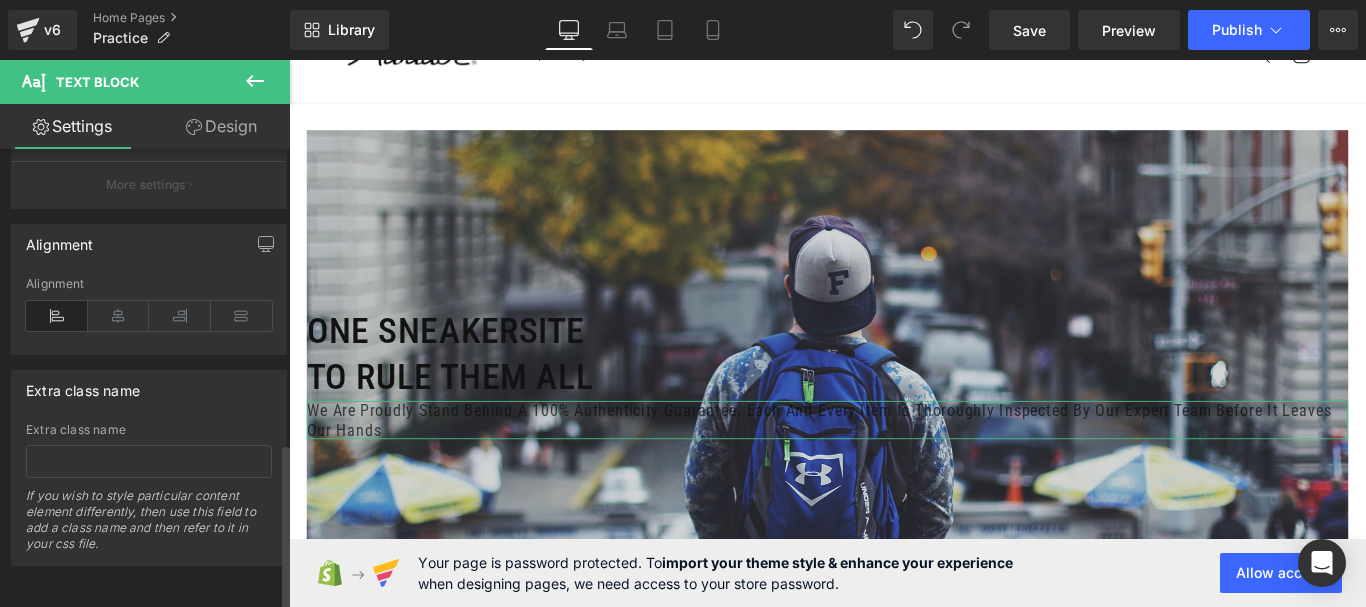 click at bounding box center [57, 316] 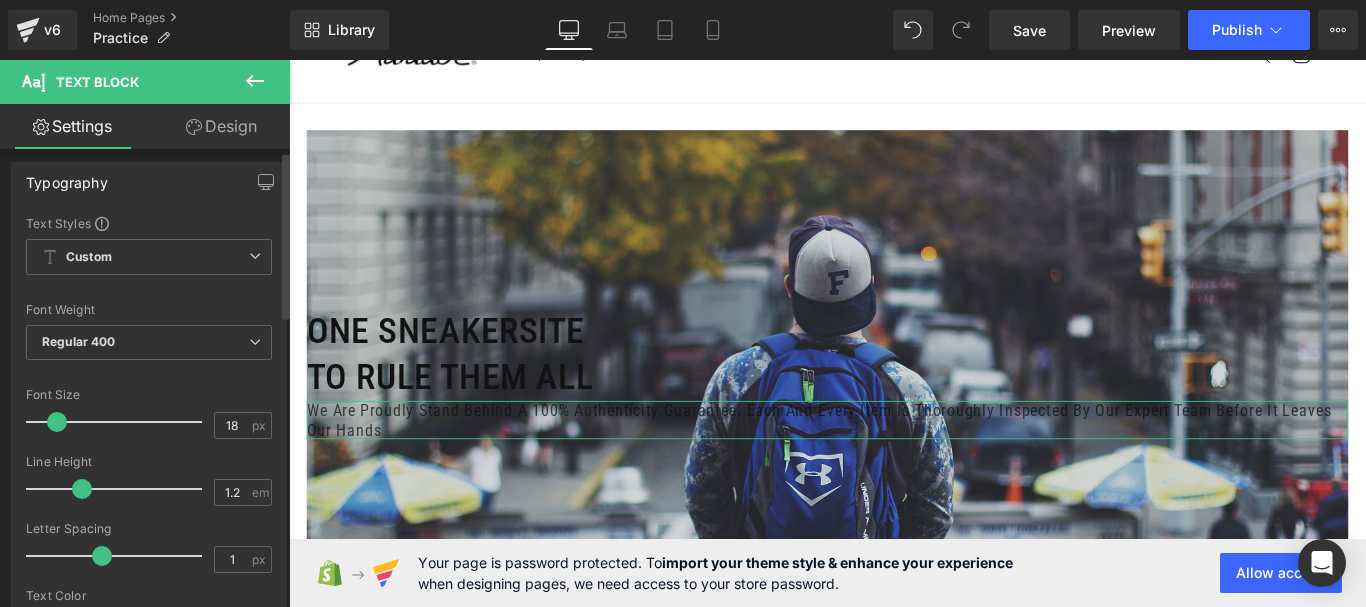 scroll, scrollTop: 0, scrollLeft: 0, axis: both 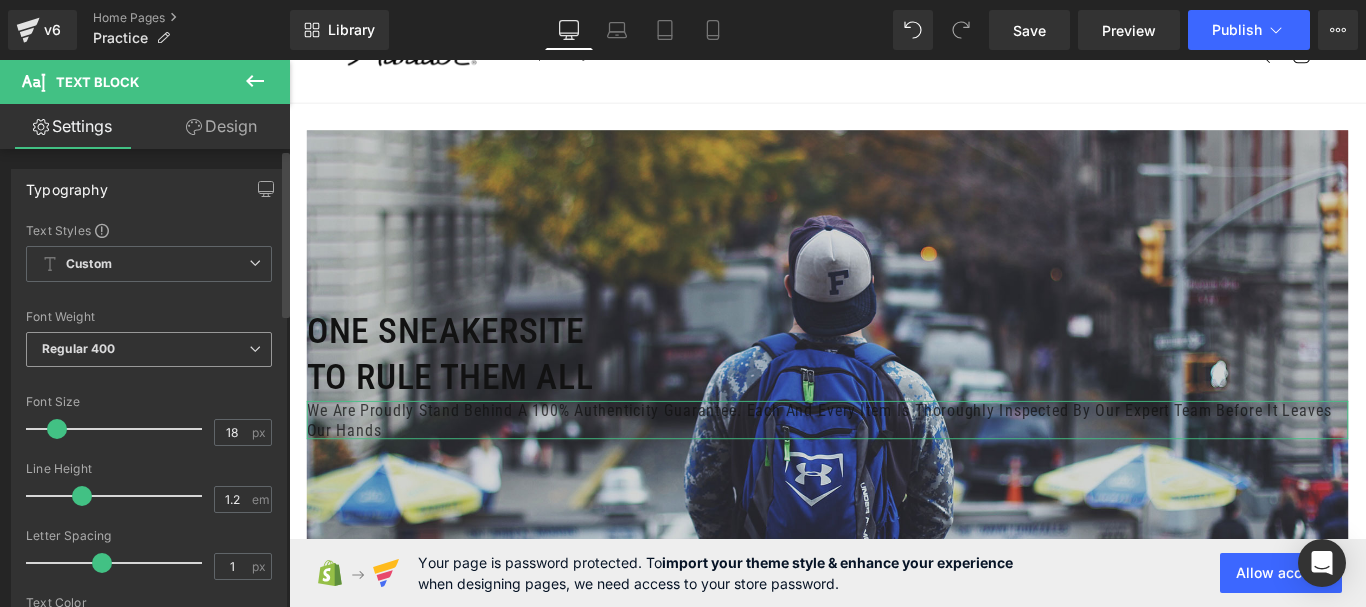 click on "Regular 400" at bounding box center (149, 349) 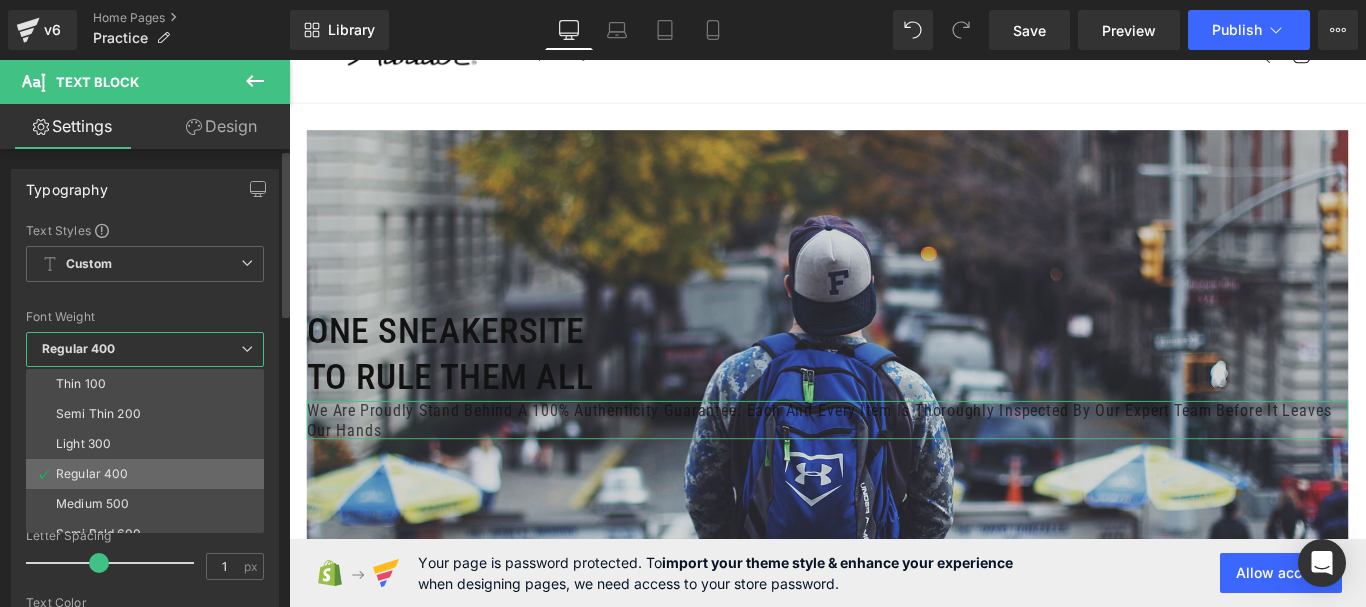 click on "Regular 400" at bounding box center [92, 474] 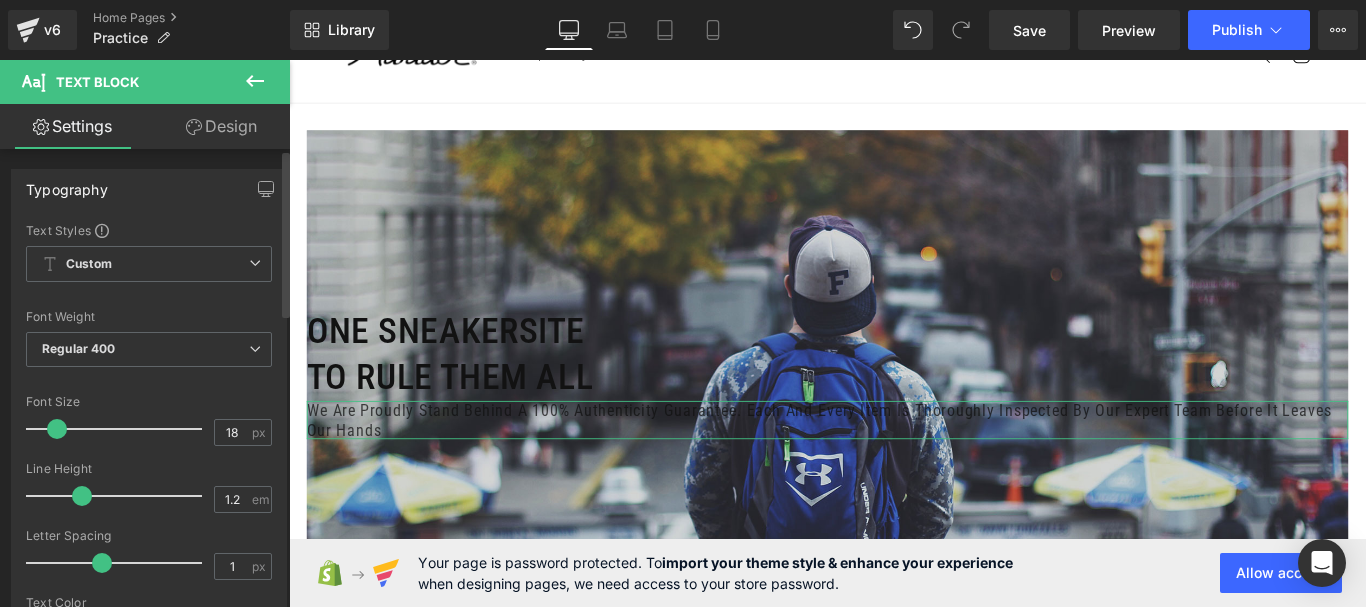 type on "1.1" 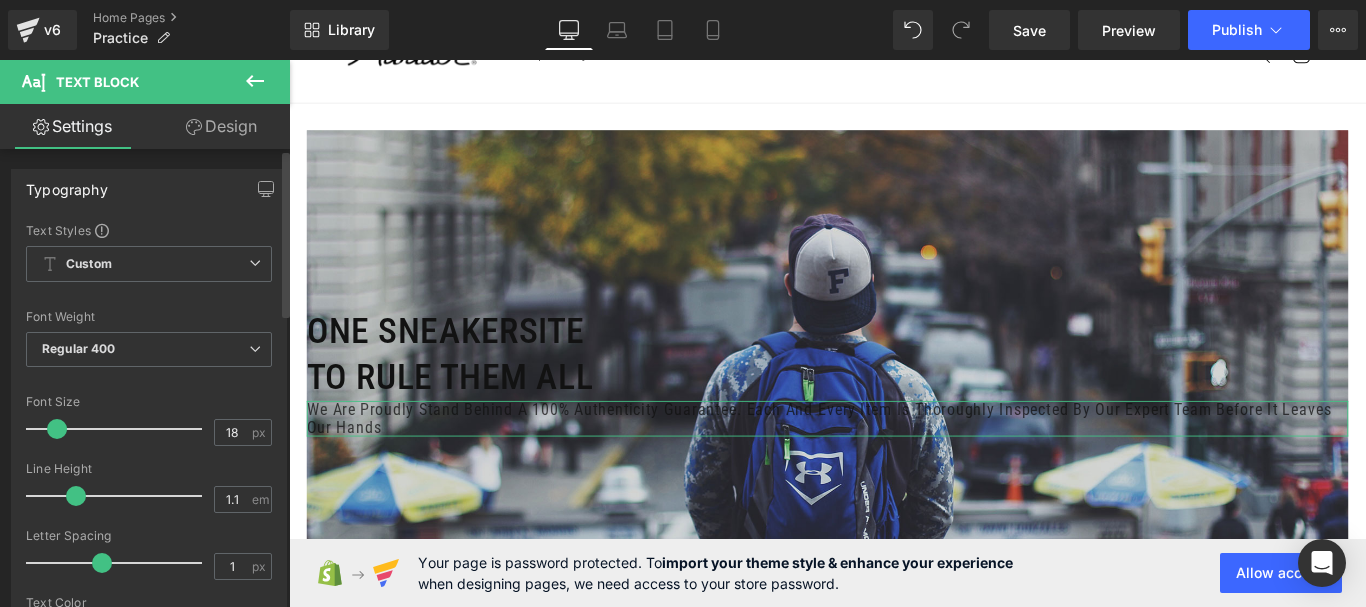 click at bounding box center (76, 496) 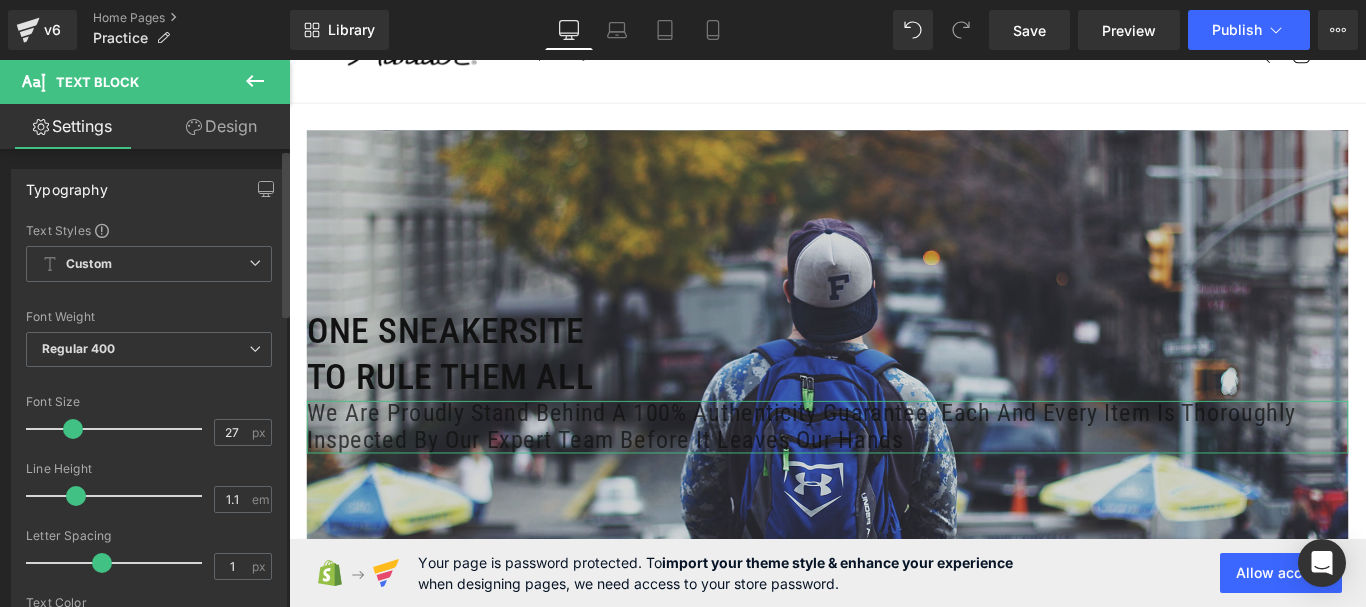 drag, startPoint x: 57, startPoint y: 429, endPoint x: 72, endPoint y: 435, distance: 16.155495 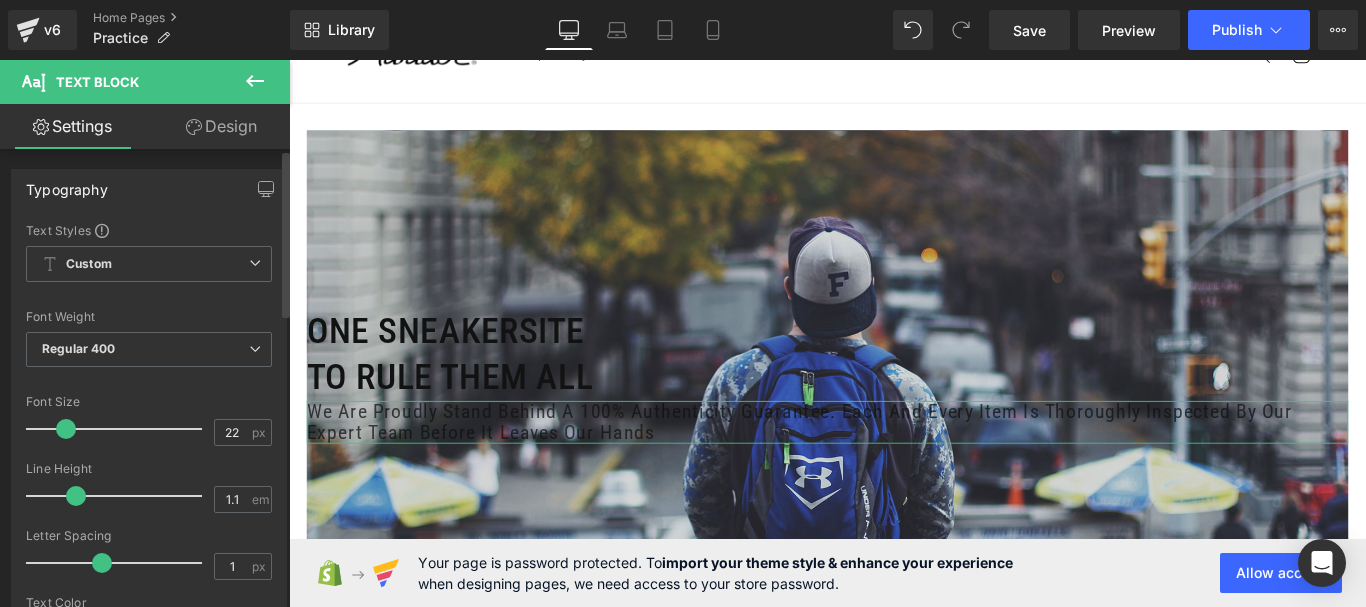 type on "20" 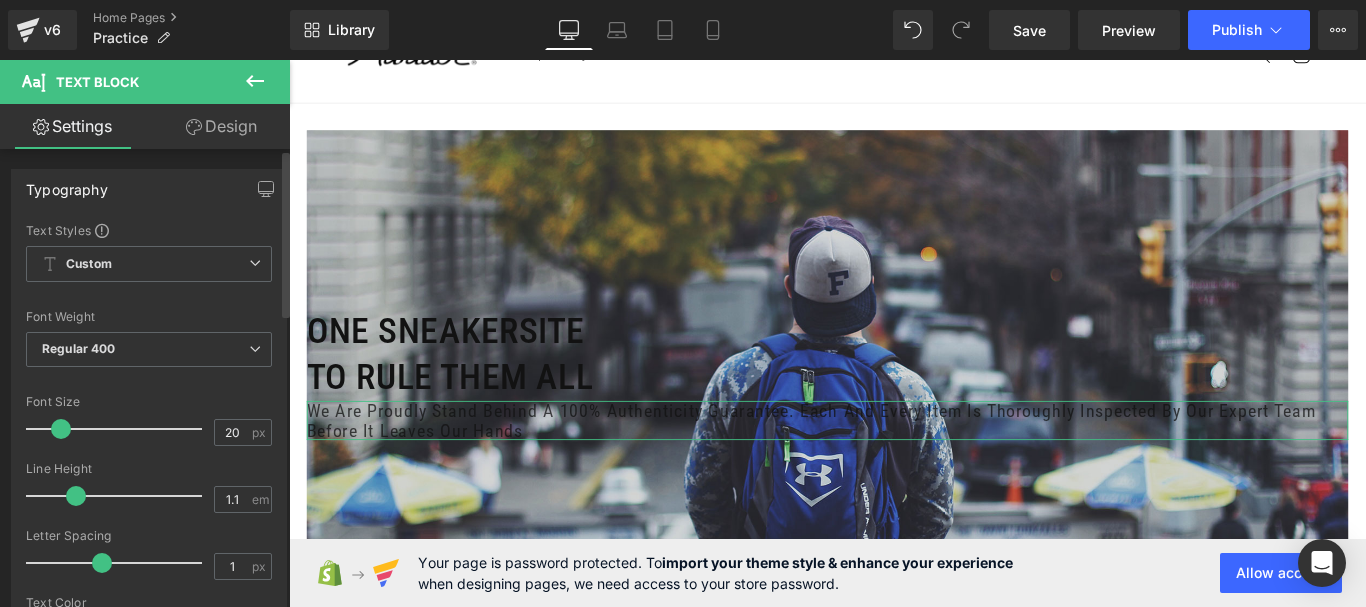 drag, startPoint x: 72, startPoint y: 435, endPoint x: 60, endPoint y: 438, distance: 12.369317 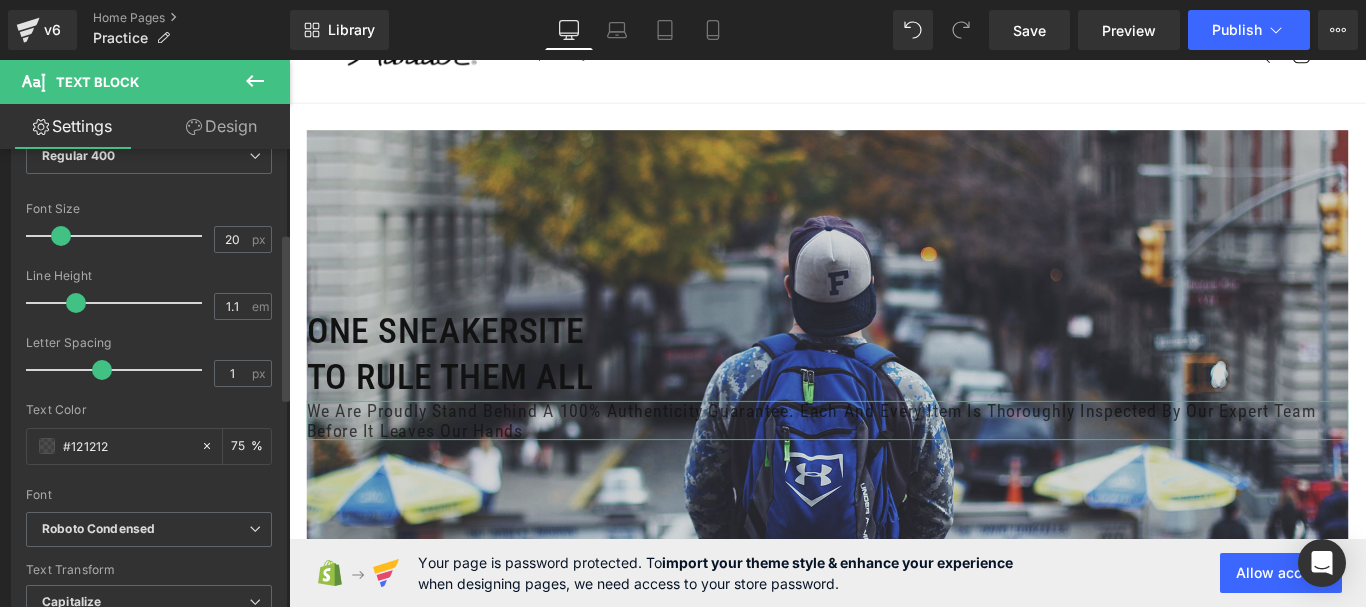 scroll, scrollTop: 300, scrollLeft: 0, axis: vertical 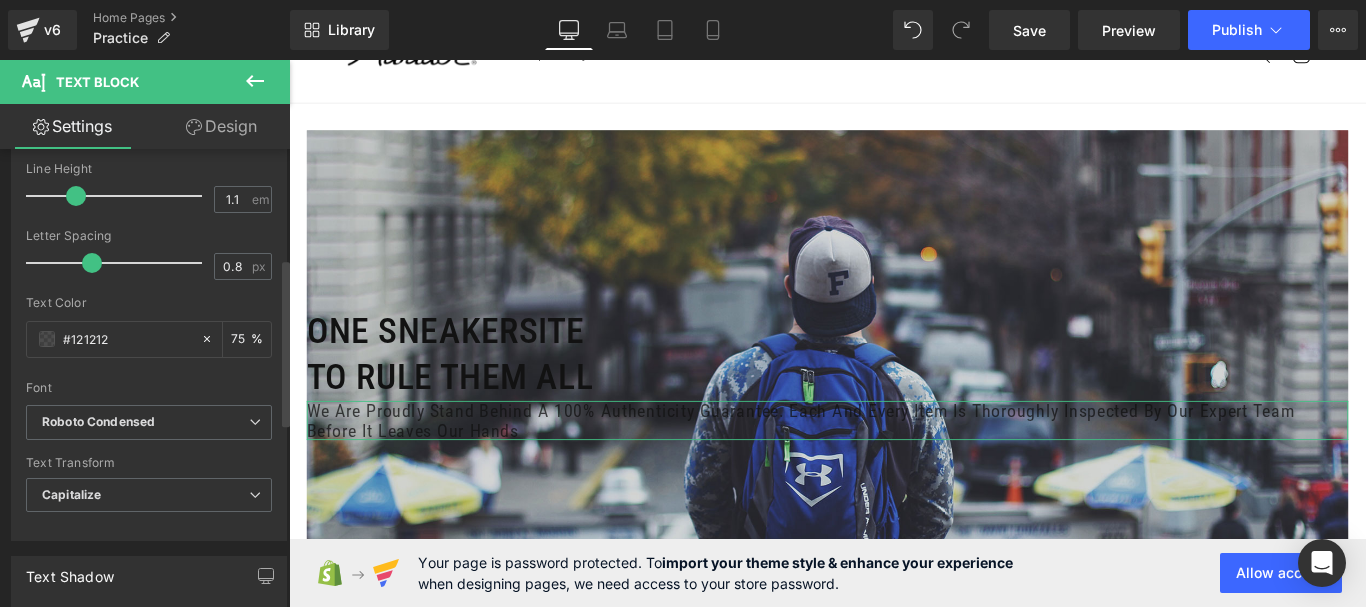 type on "0.7" 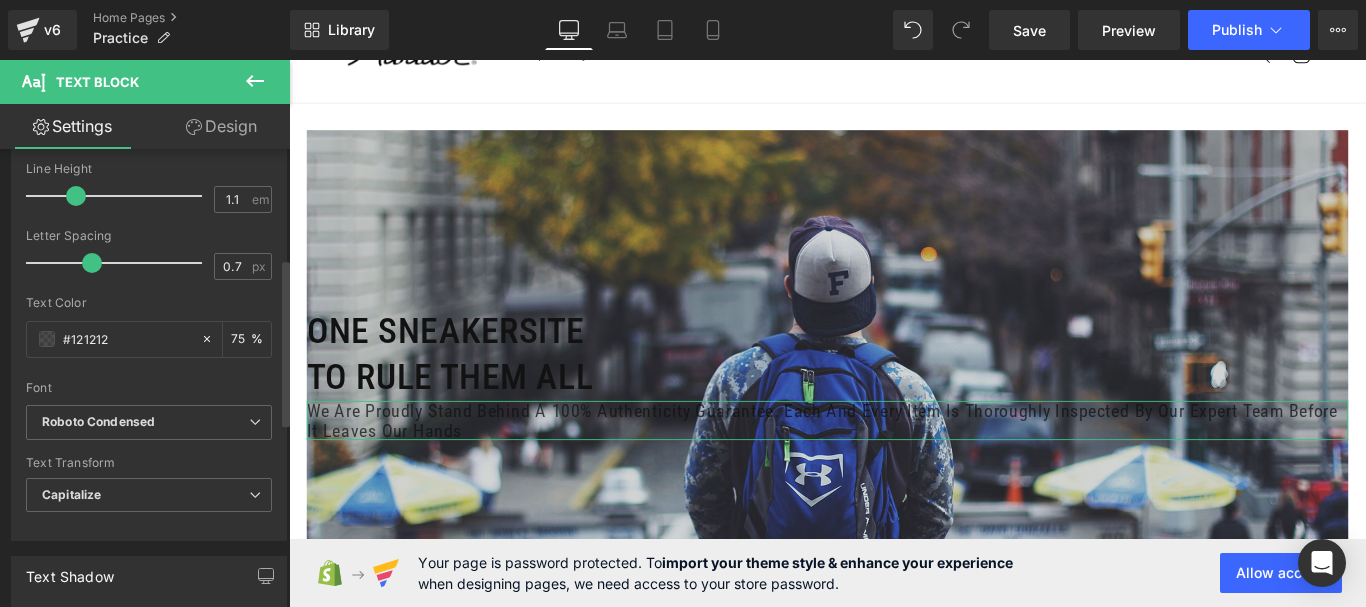 click at bounding box center (92, 263) 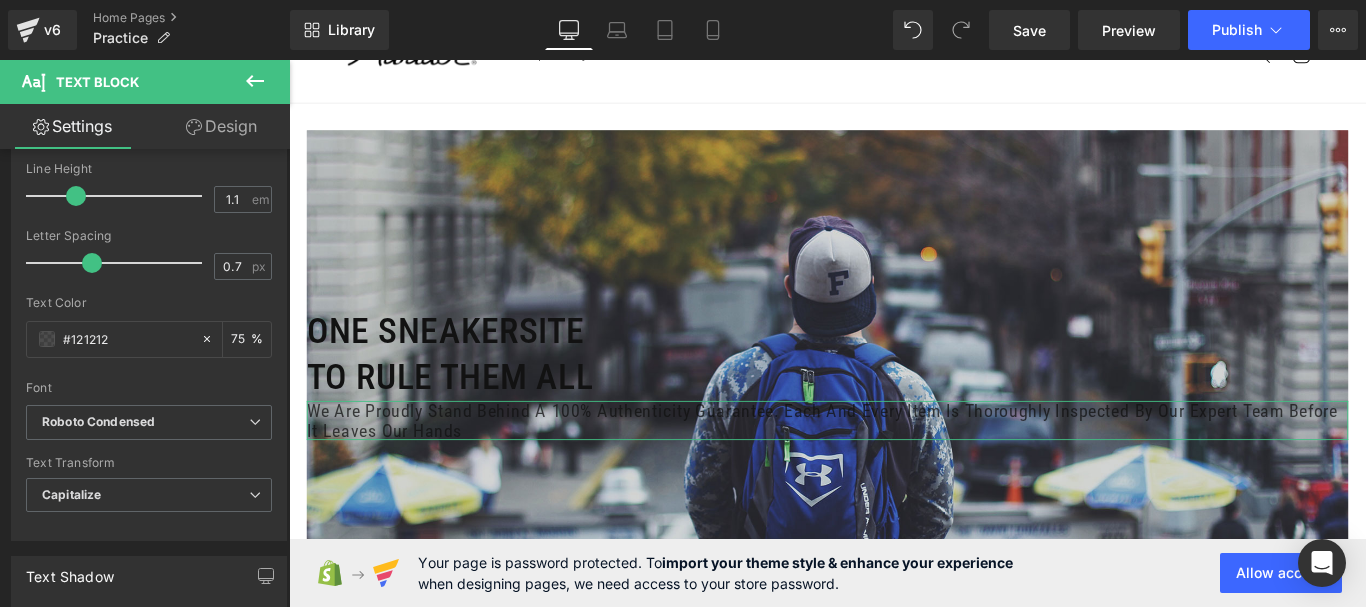 click on "Design" at bounding box center (221, 126) 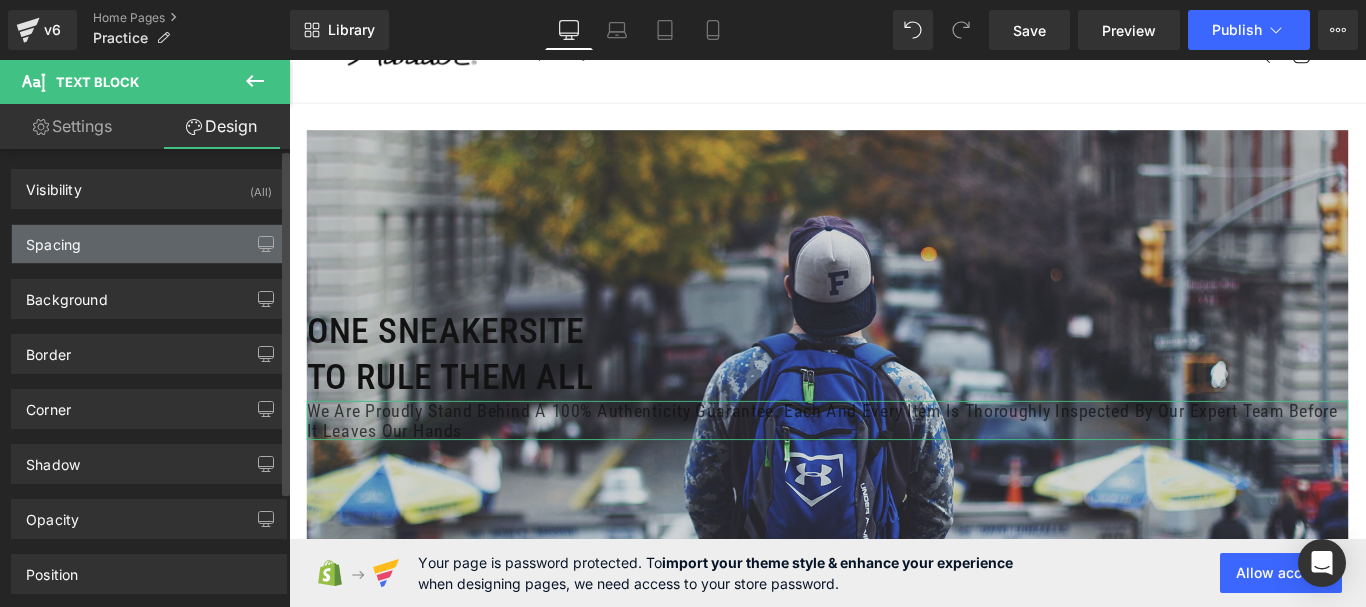 drag, startPoint x: 114, startPoint y: 247, endPoint x: 110, endPoint y: 304, distance: 57.14018 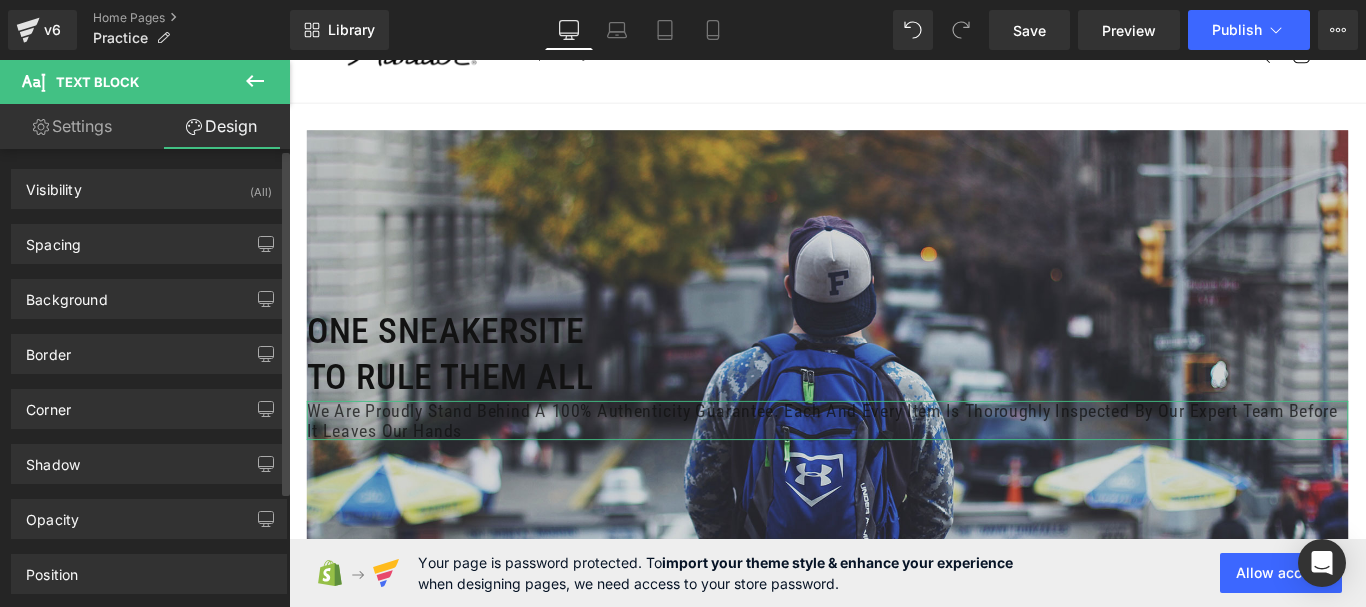 click on "Spacing" at bounding box center (149, 244) 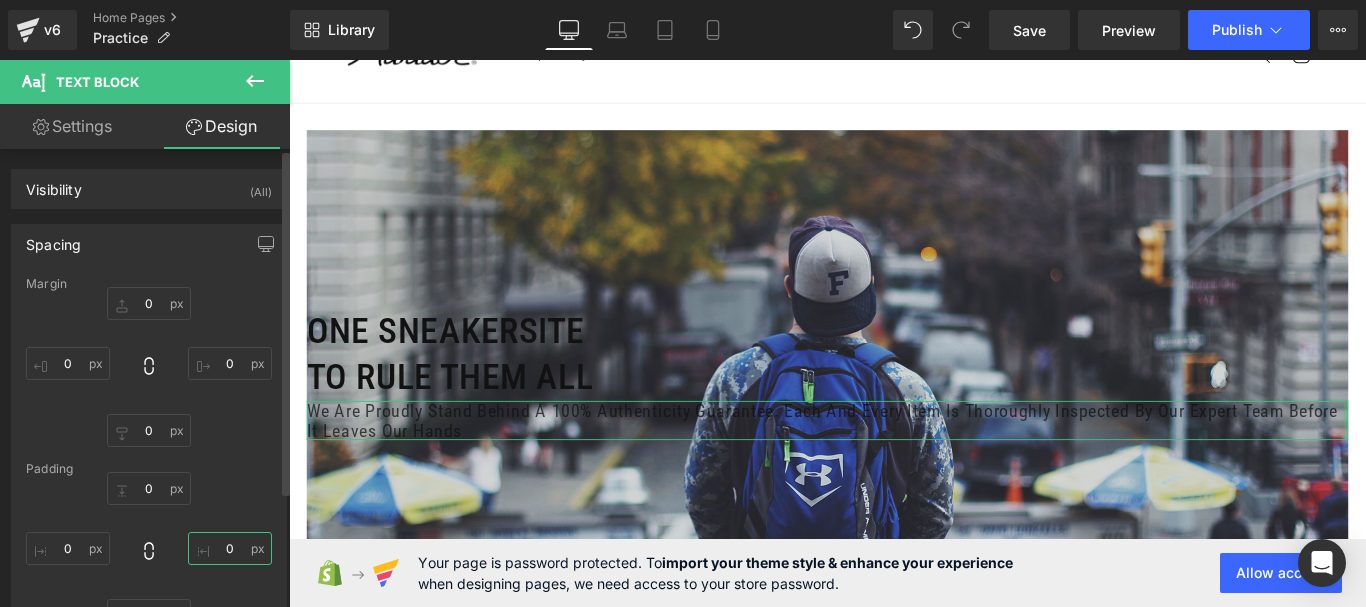 click on "0" at bounding box center (230, 548) 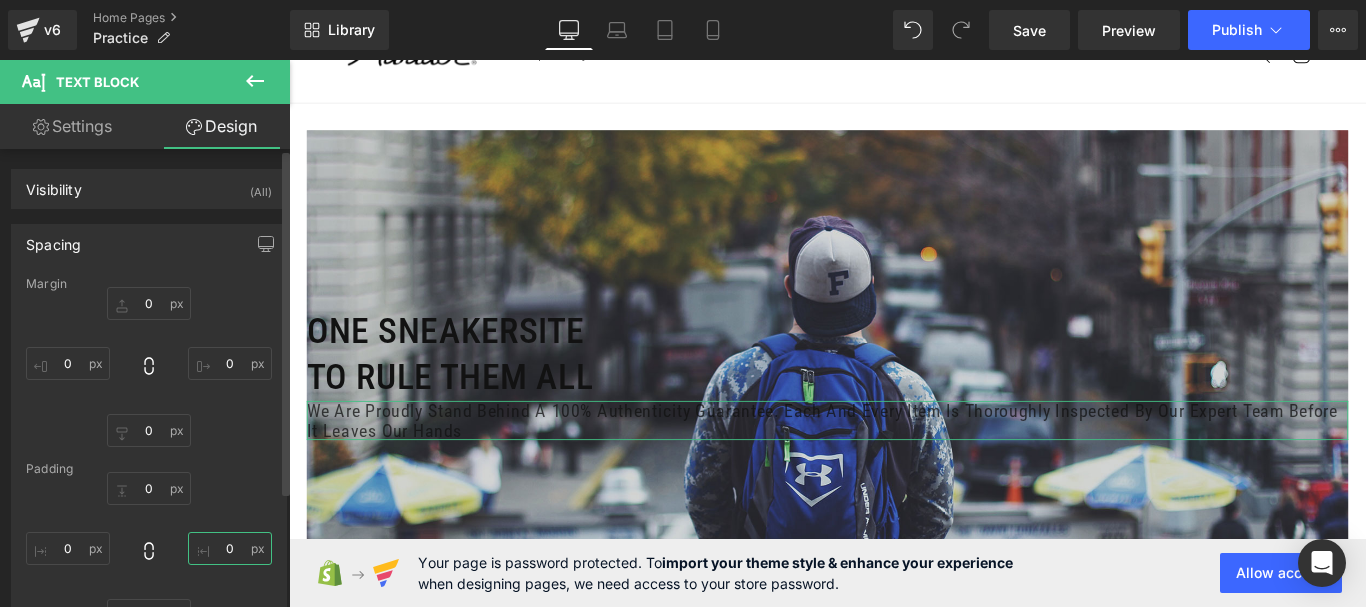 click on "0" at bounding box center [230, 548] 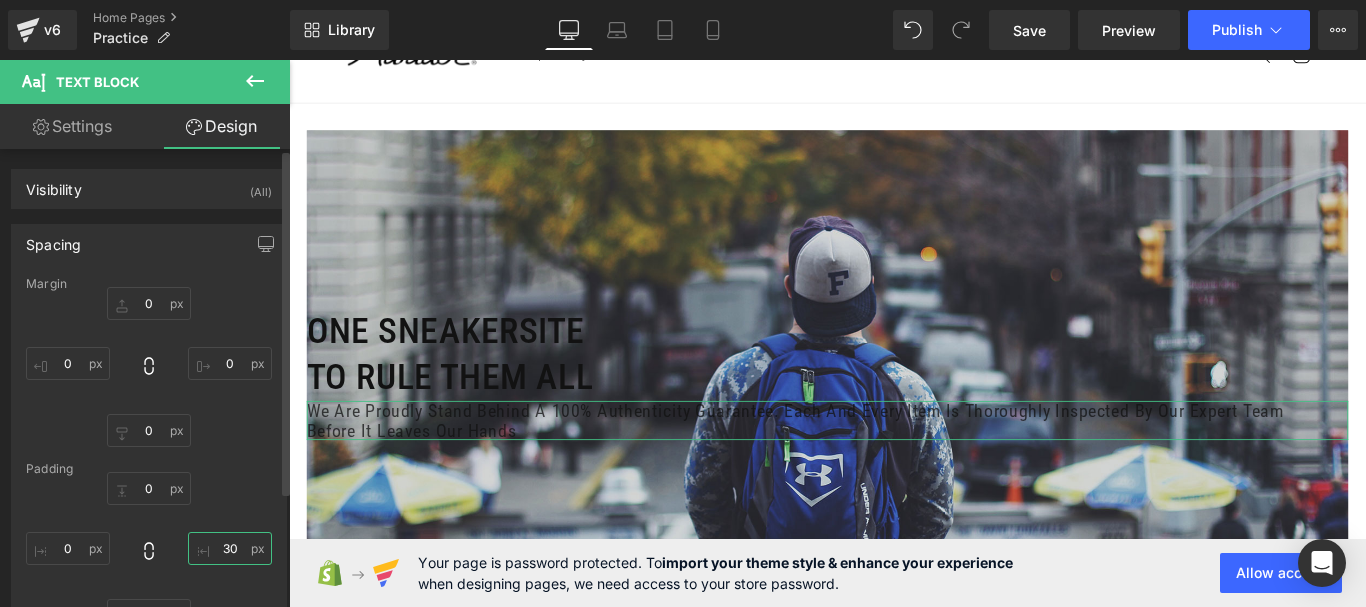 type on "3" 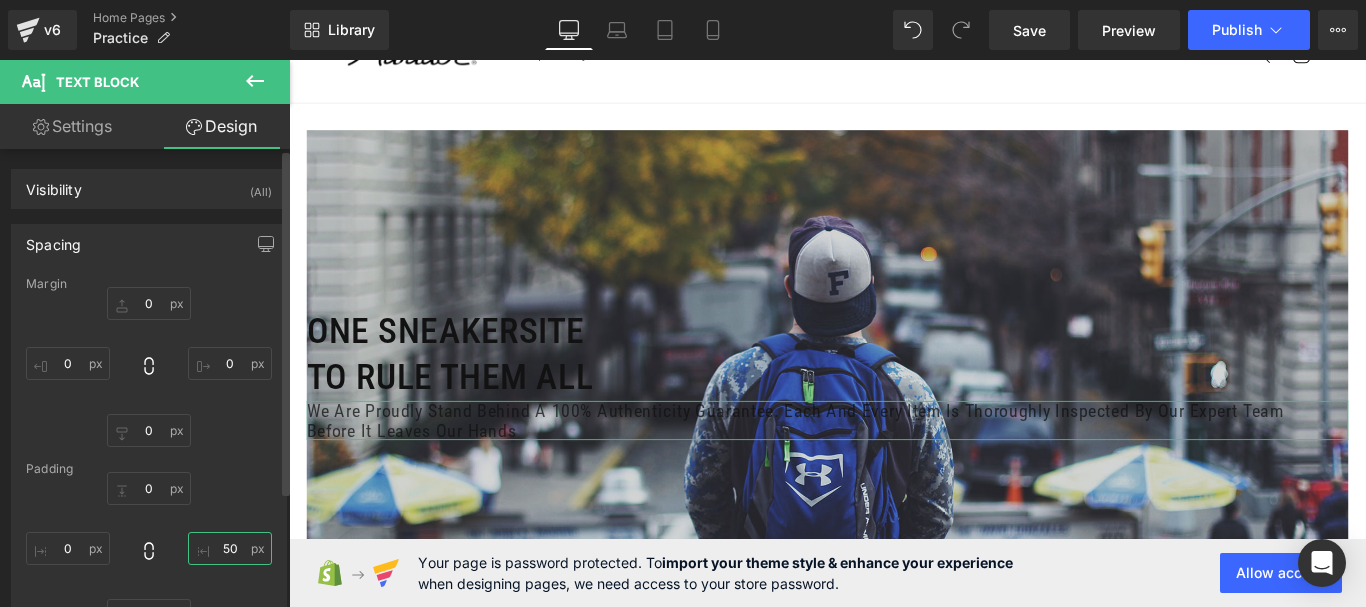 type on "5" 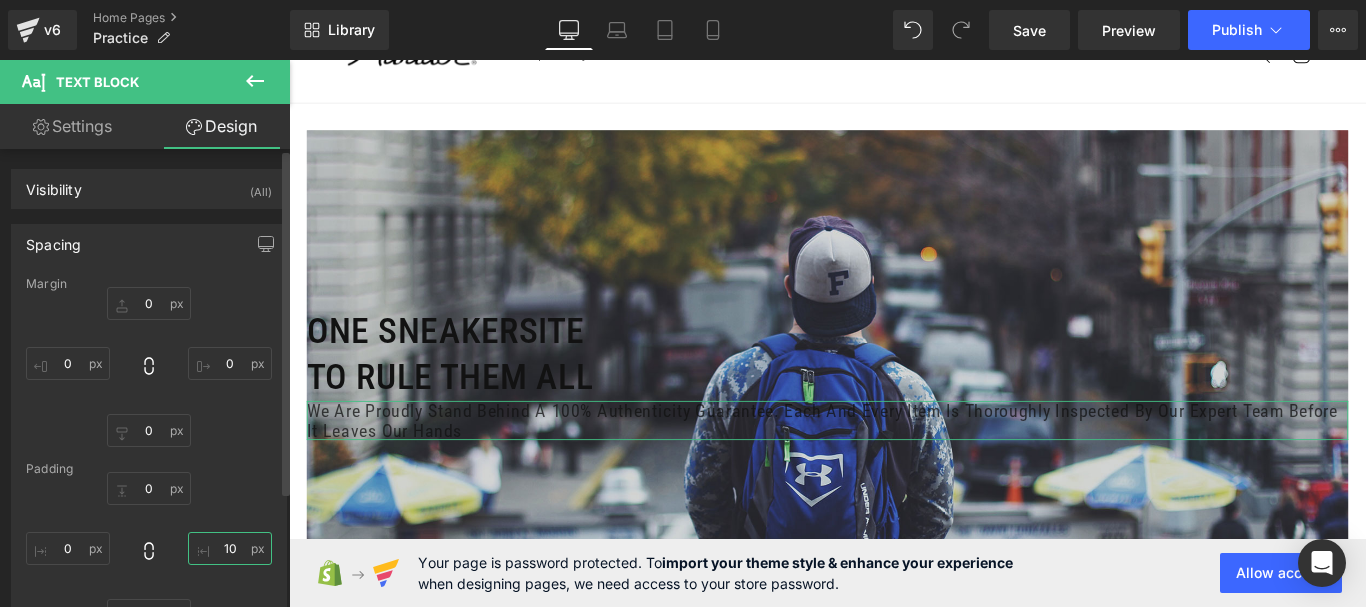 type on "1" 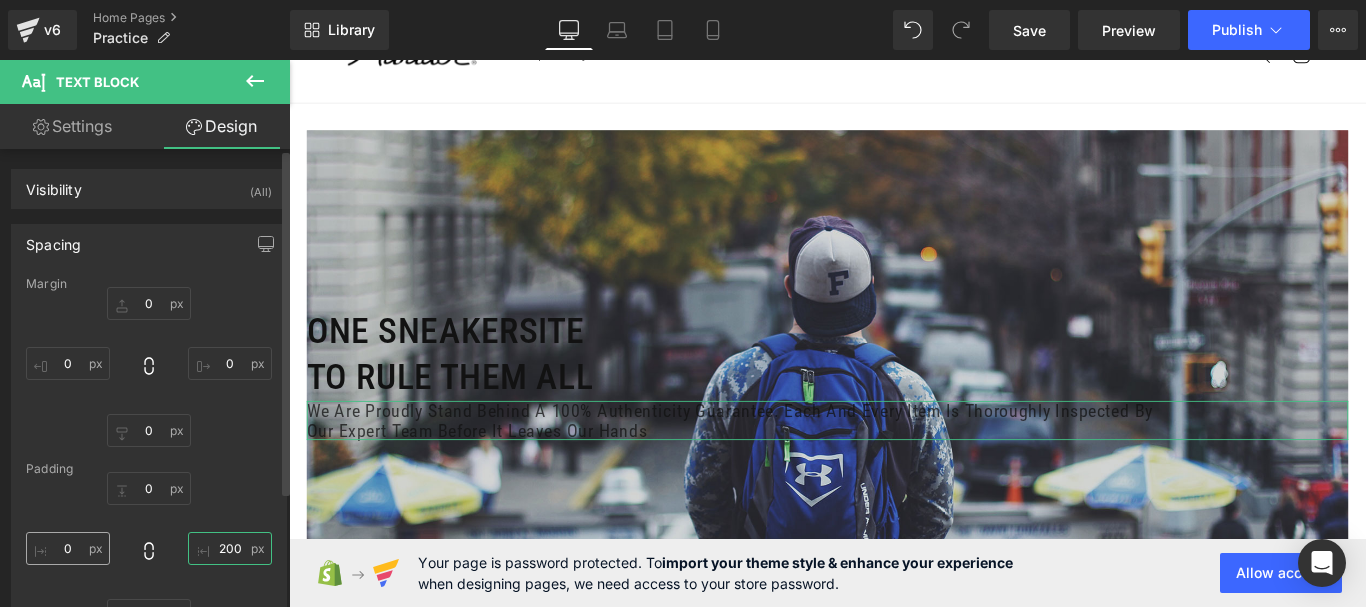 type on "200" 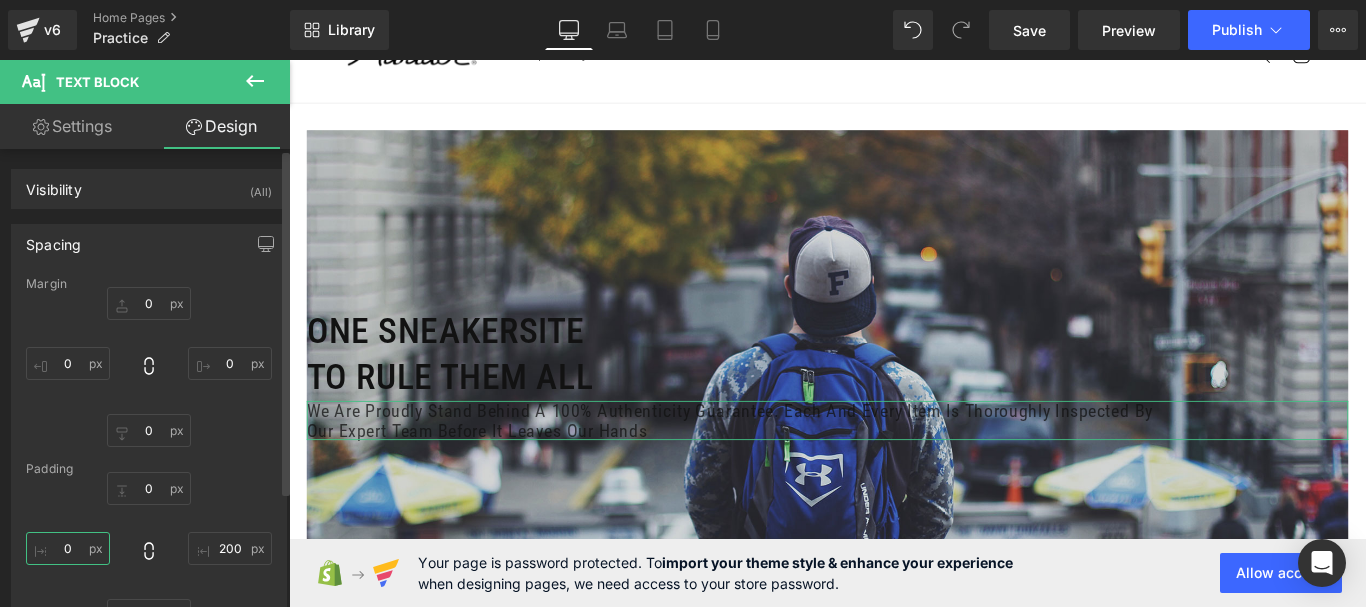 click on "0" at bounding box center (68, 548) 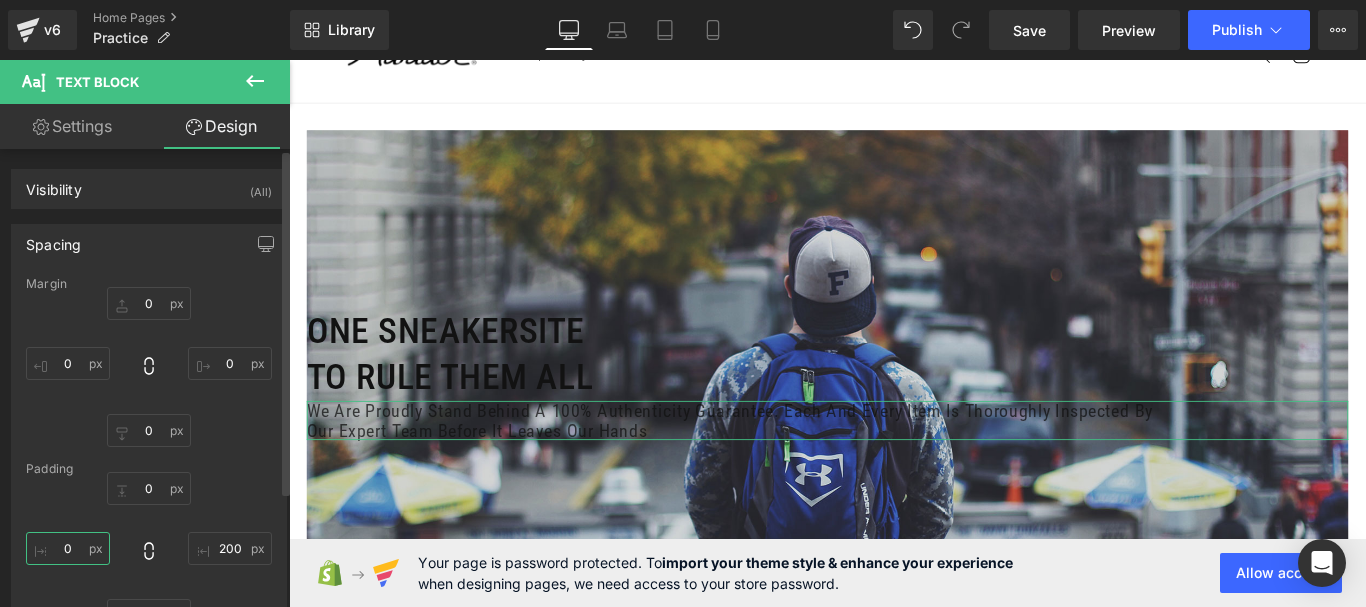 click on "0" at bounding box center (68, 548) 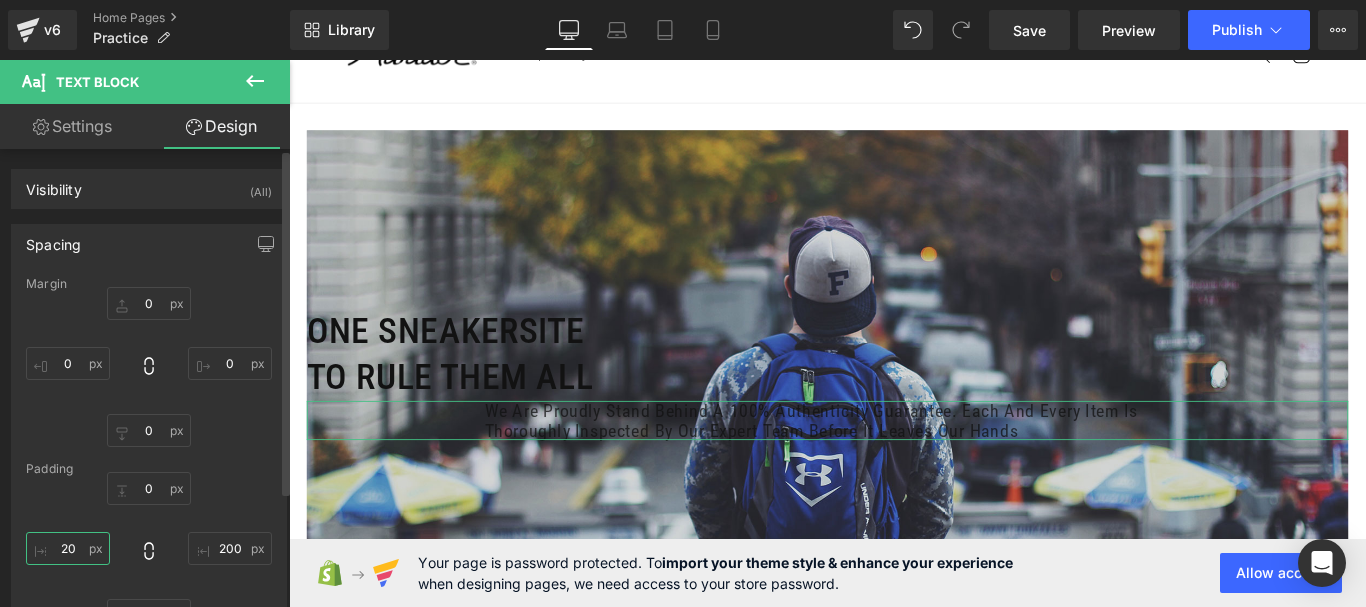 type on "2" 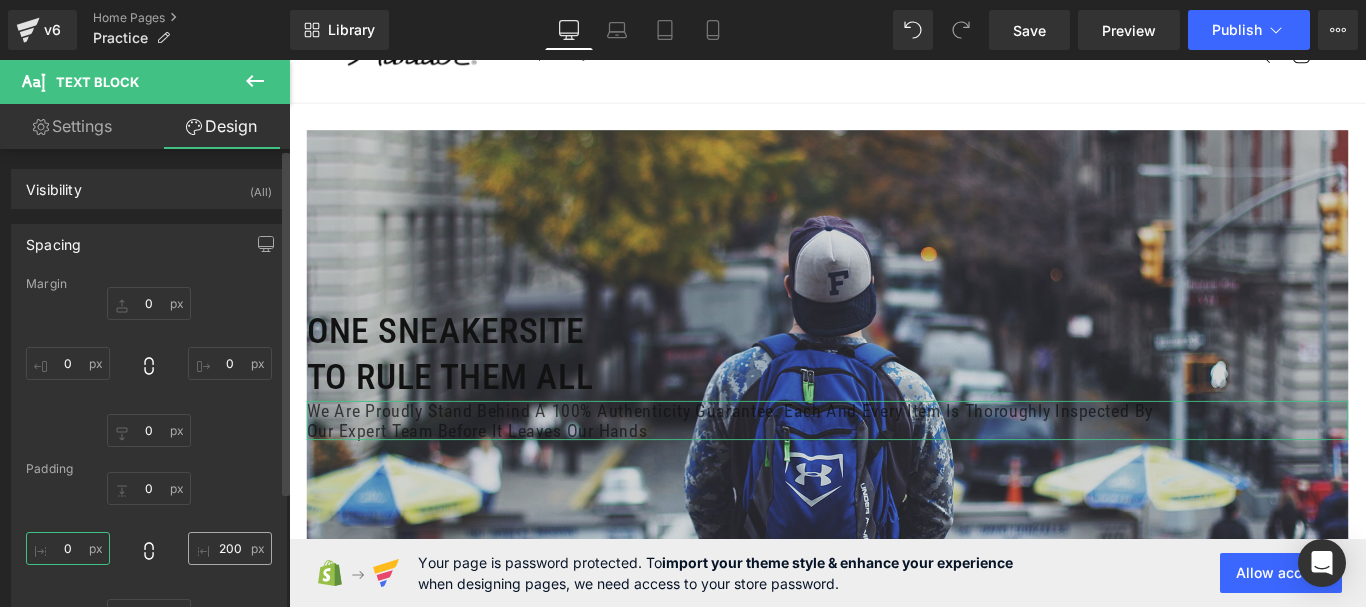 type 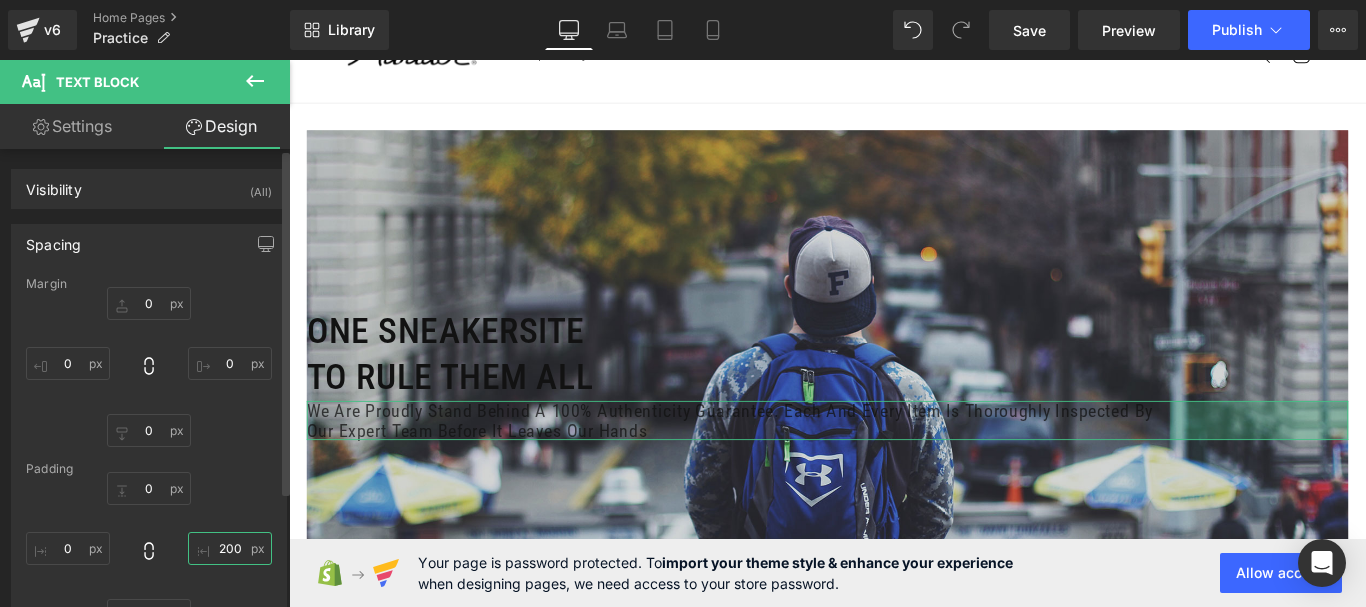 click on "200" at bounding box center [230, 548] 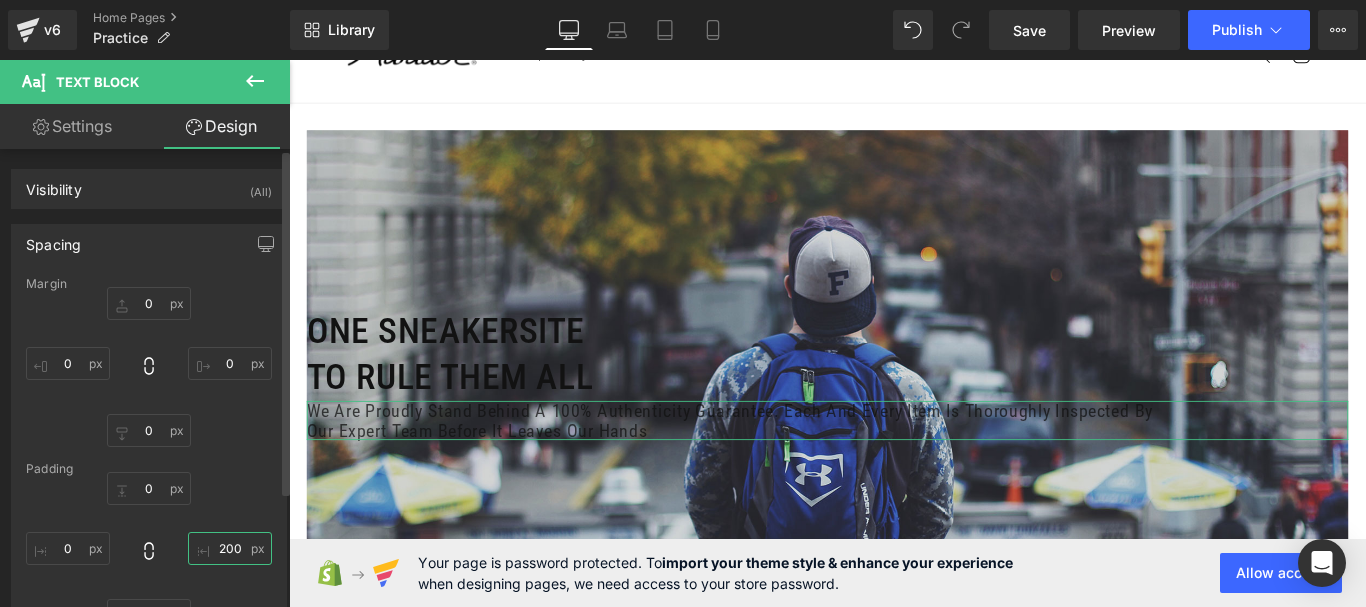 click on "200" at bounding box center (230, 548) 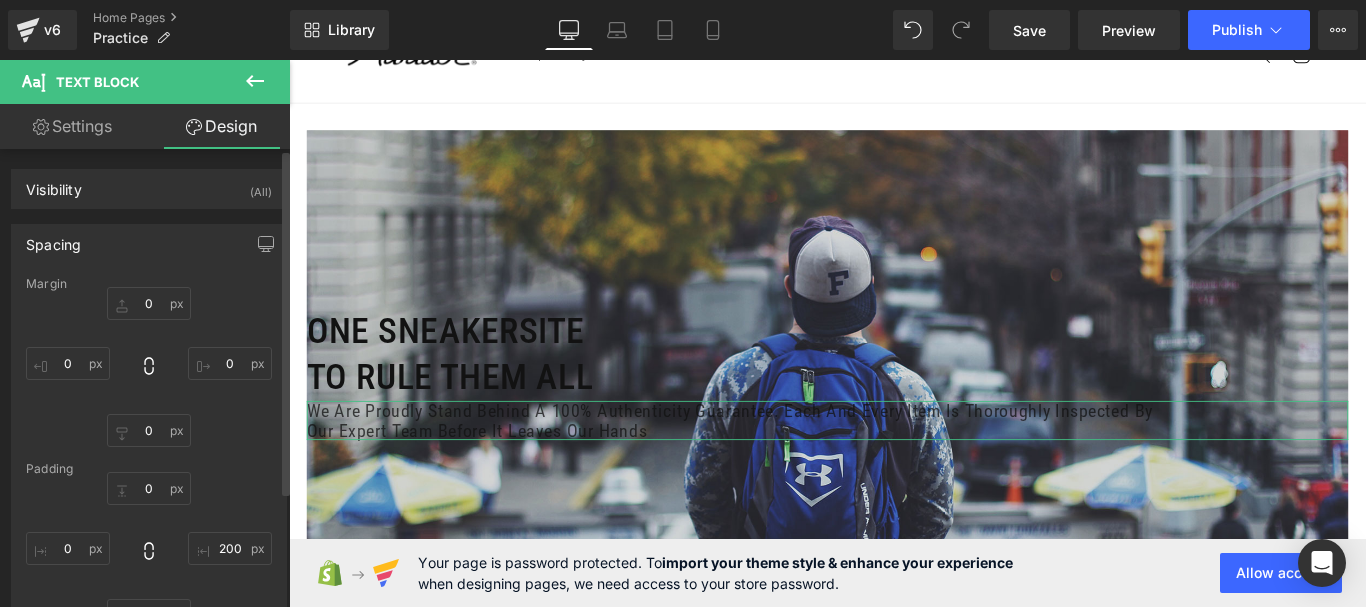click on "0px 0
0px 0
0px 0
0px 0" at bounding box center [149, 367] 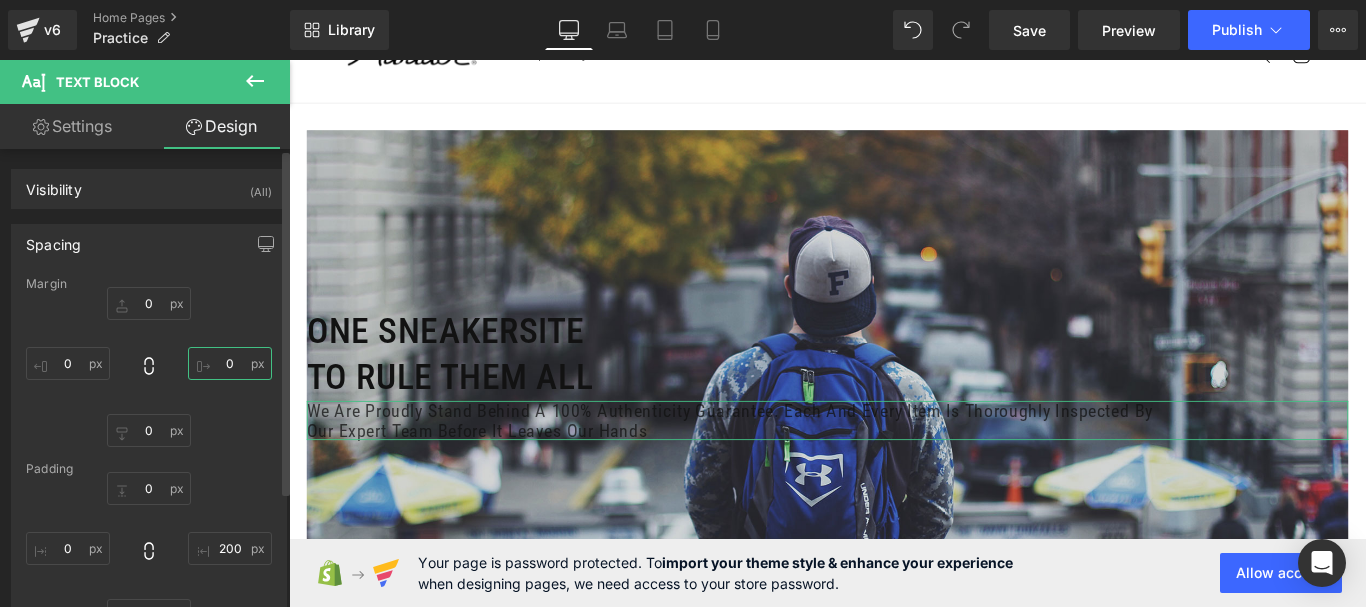 click on "0" at bounding box center (230, 363) 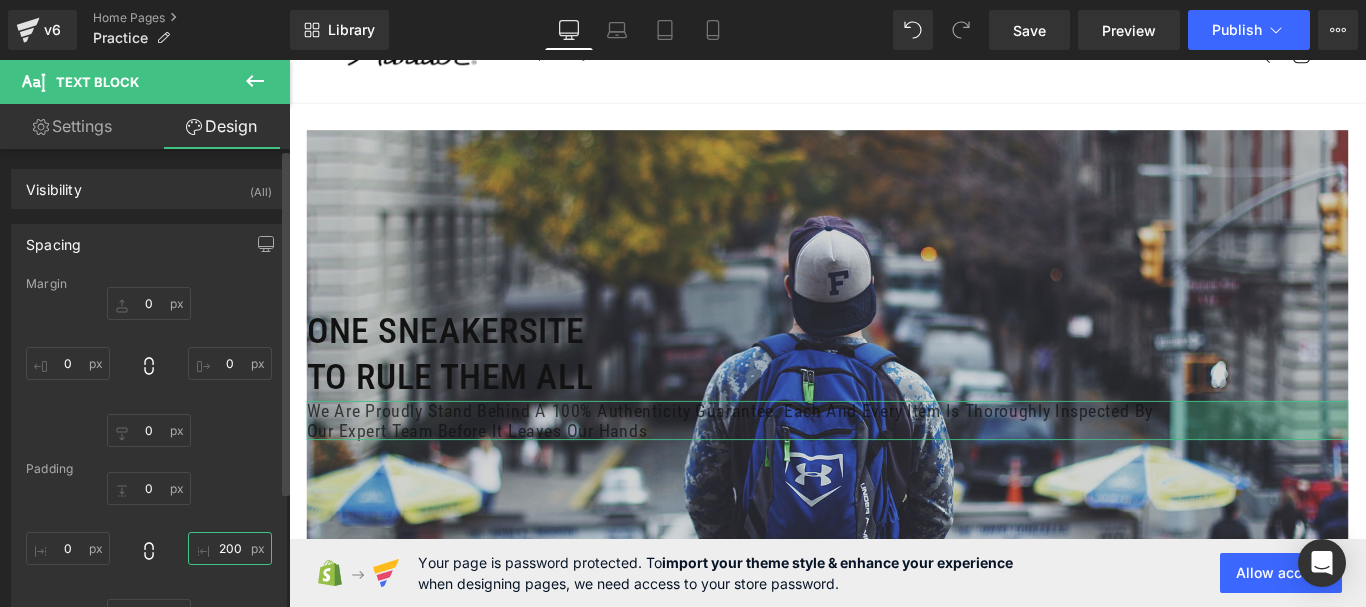 click on "200" at bounding box center [230, 548] 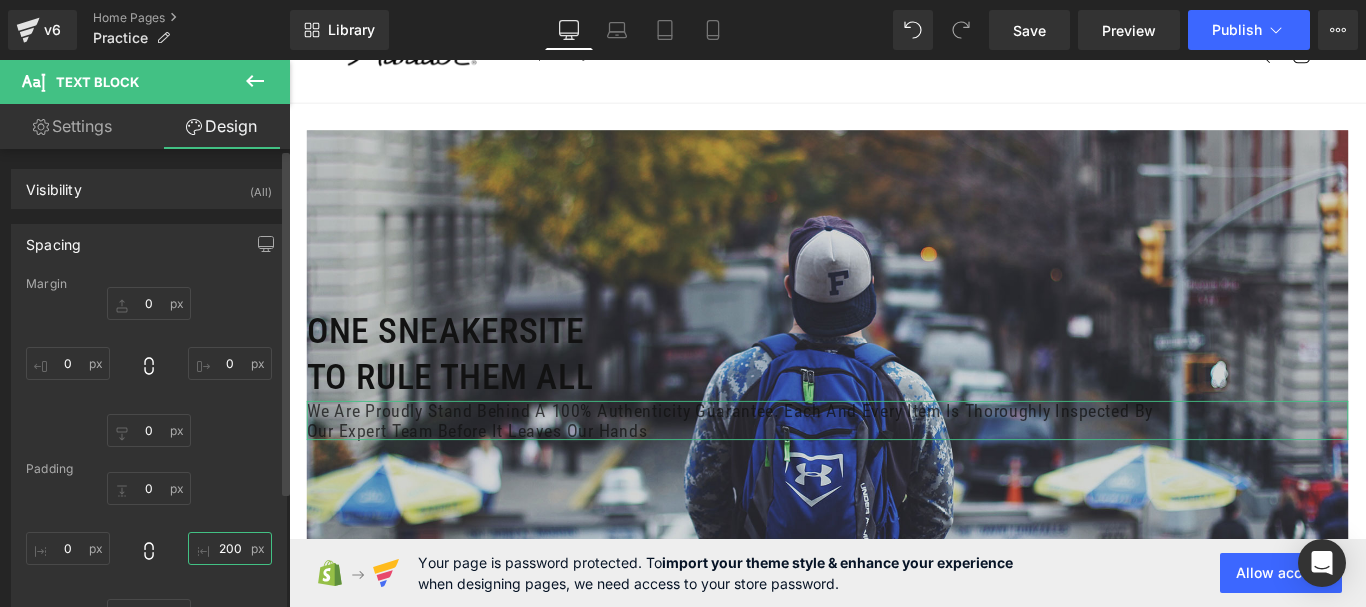 click on "200" at bounding box center (230, 548) 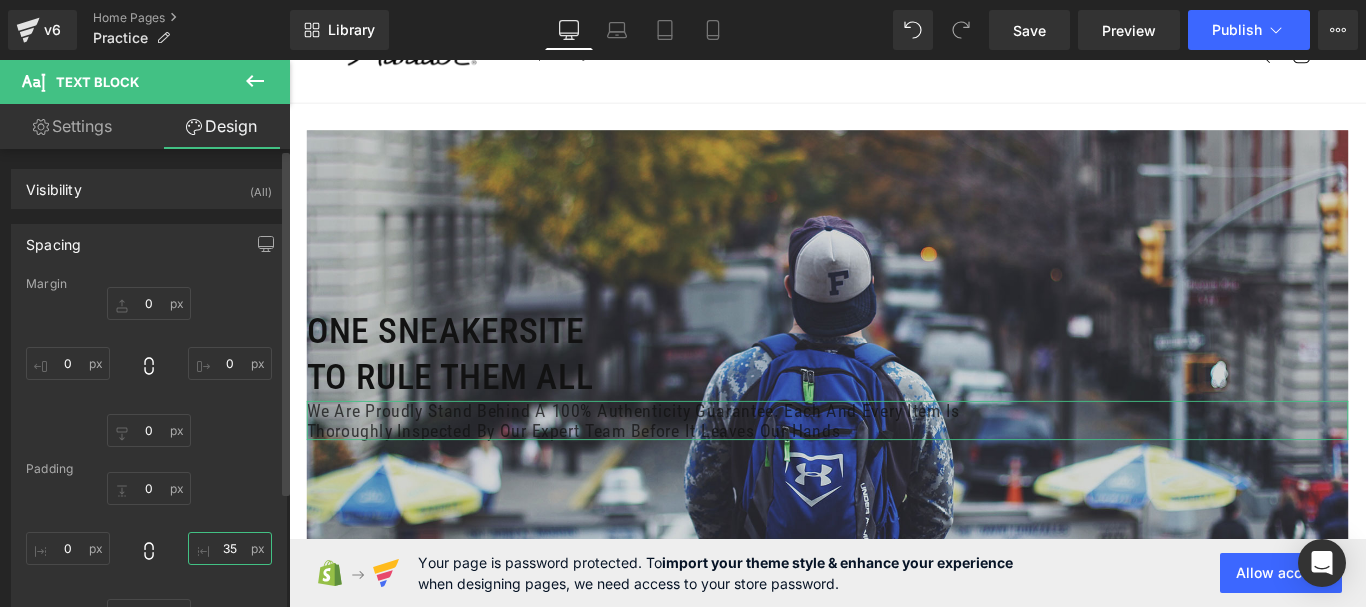 type on "3" 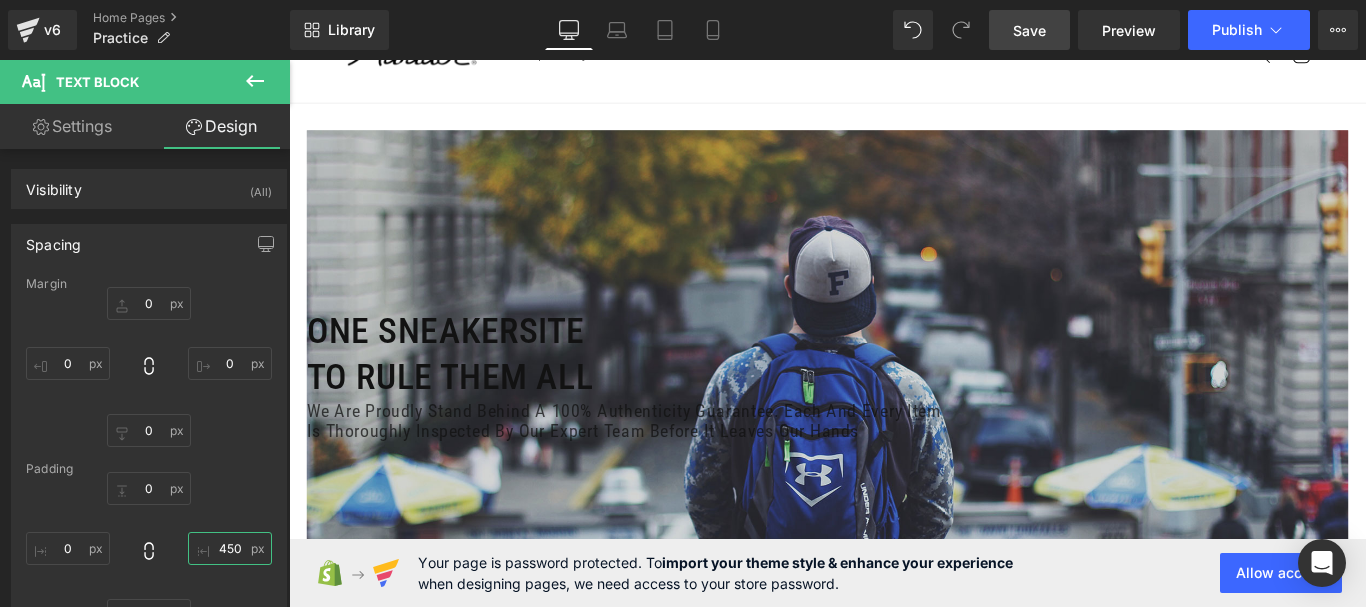 type on "450" 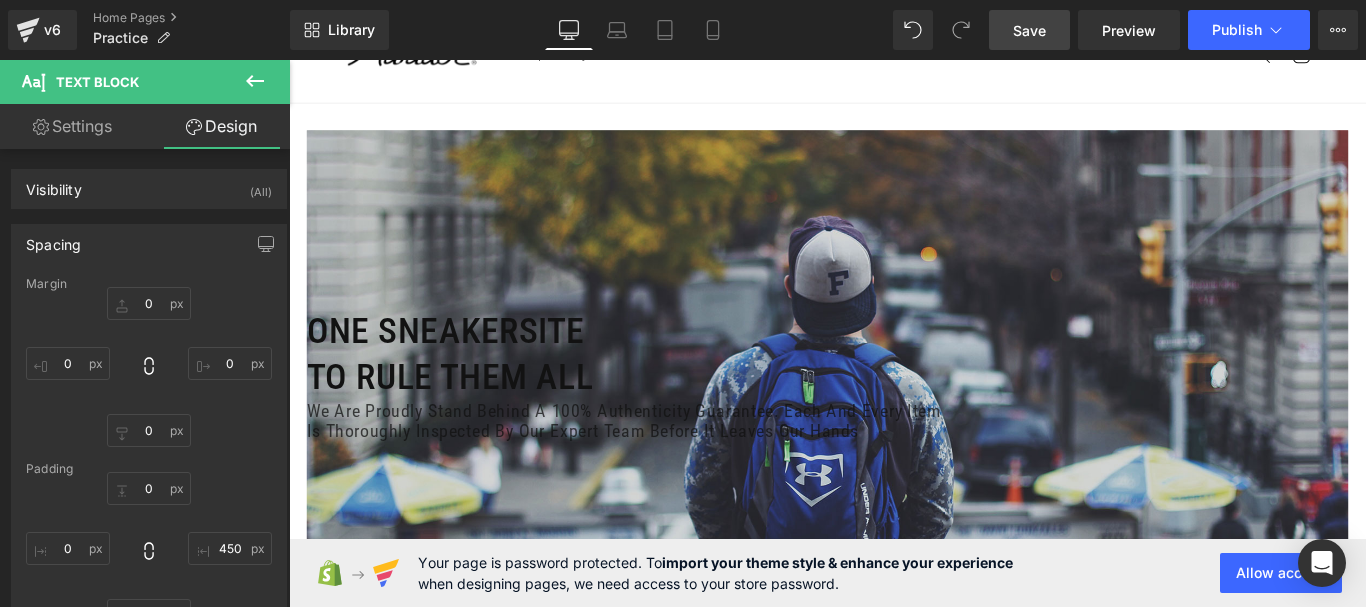 click on "Save" at bounding box center (1029, 30) 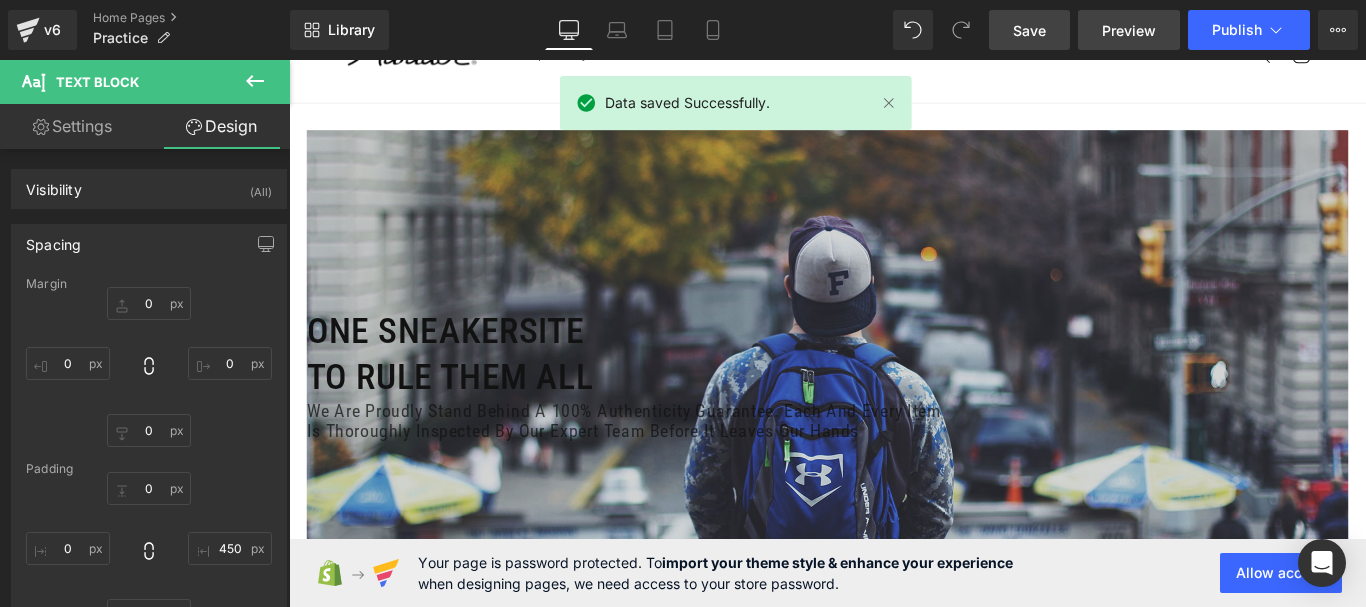 click on "Preview" at bounding box center (1129, 30) 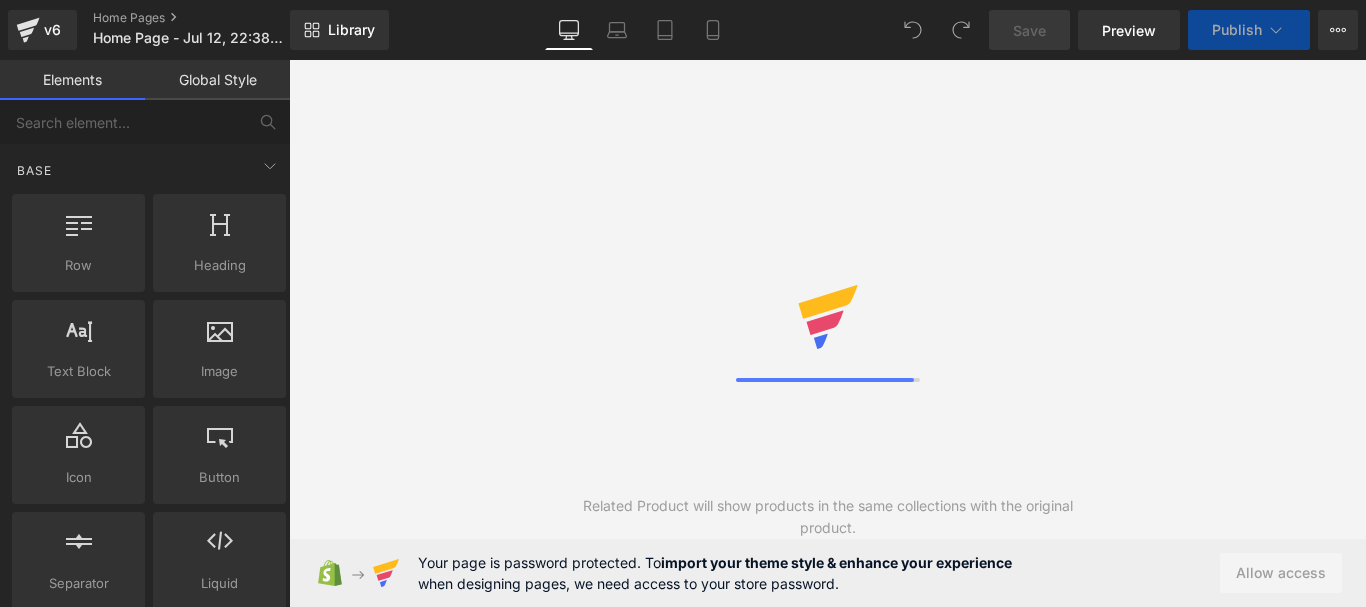 scroll, scrollTop: 0, scrollLeft: 0, axis: both 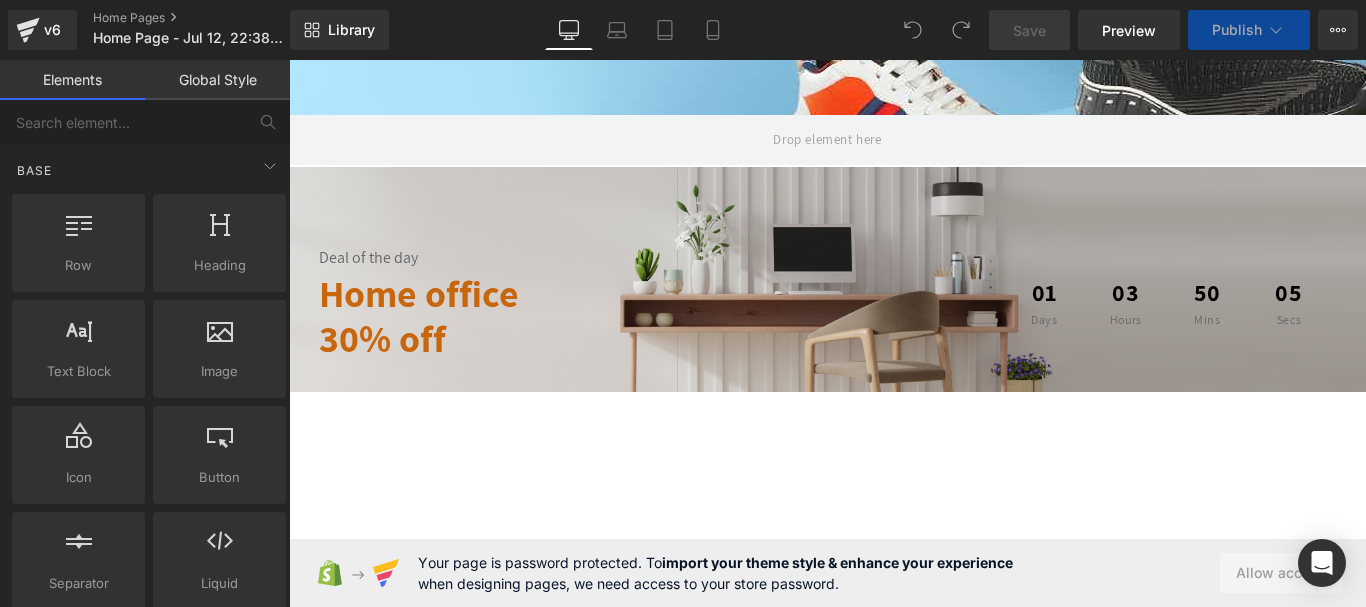 click on "One sneakersite" at bounding box center [501, 583] 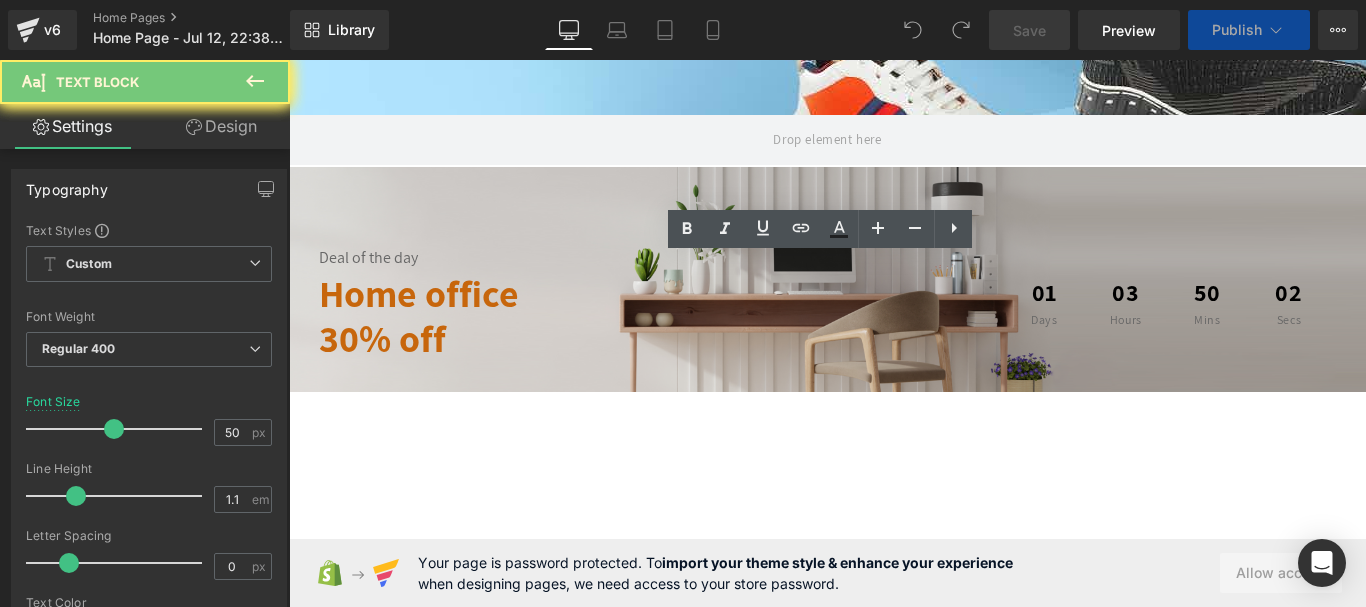 scroll, scrollTop: 800, scrollLeft: 0, axis: vertical 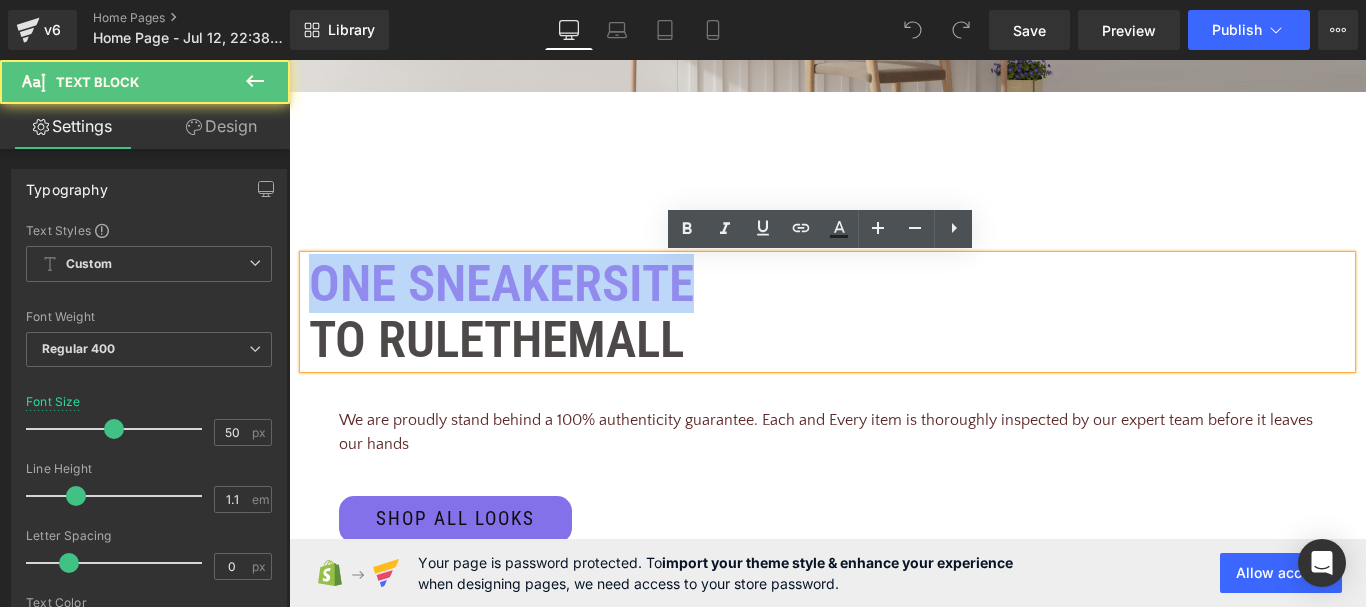 type 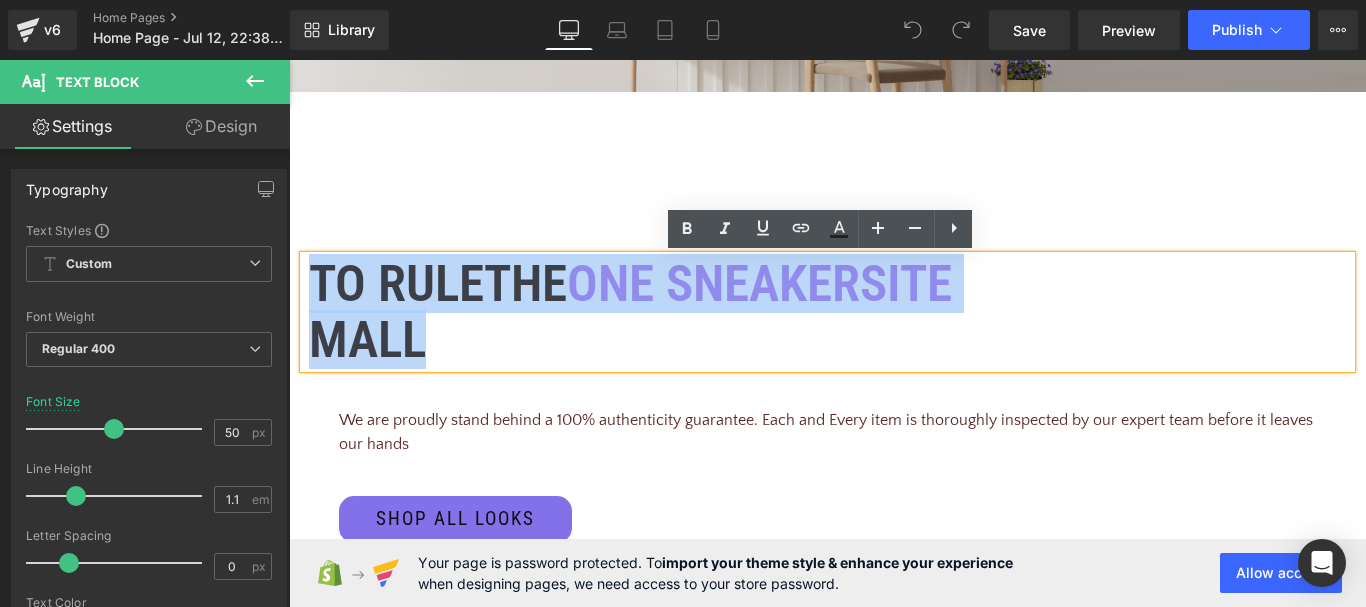 drag, startPoint x: 459, startPoint y: 360, endPoint x: 313, endPoint y: 285, distance: 164.13713 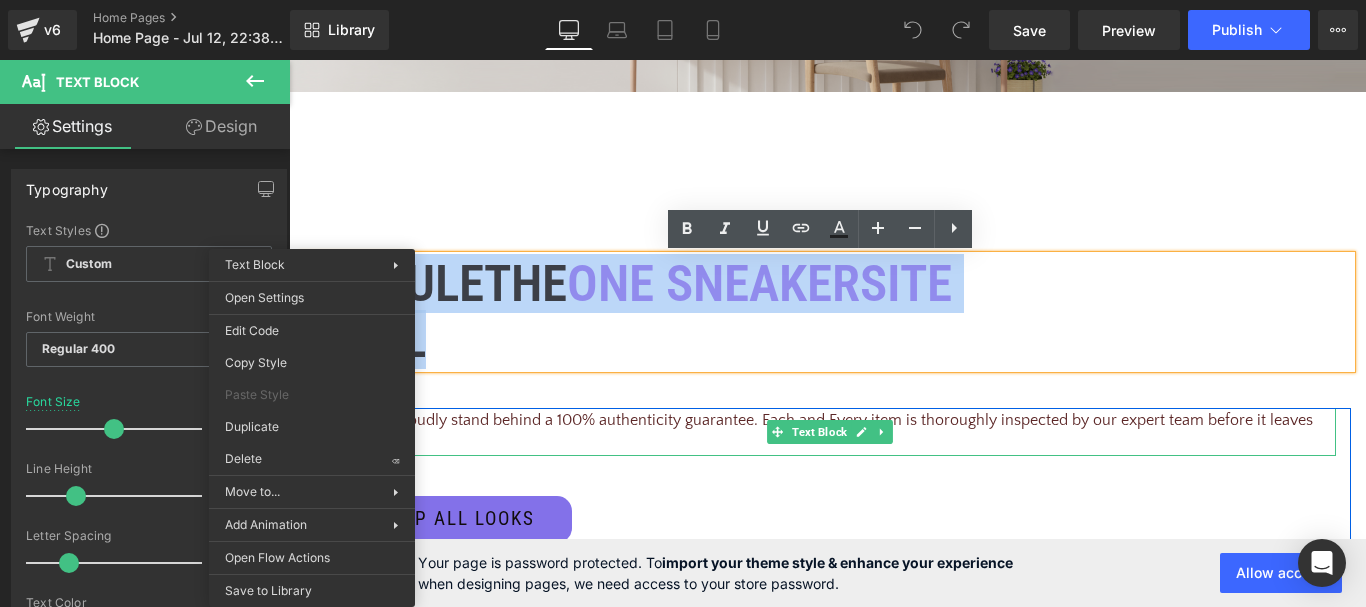 click at bounding box center [837, 453] 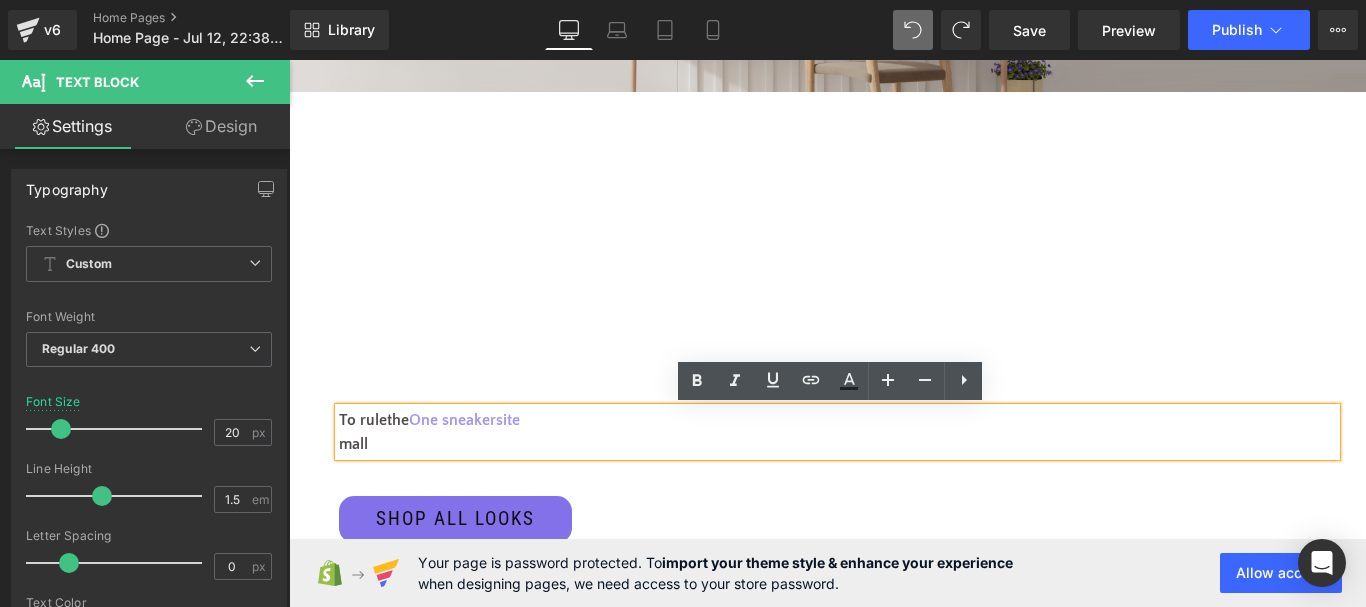 click at bounding box center (830, 340) 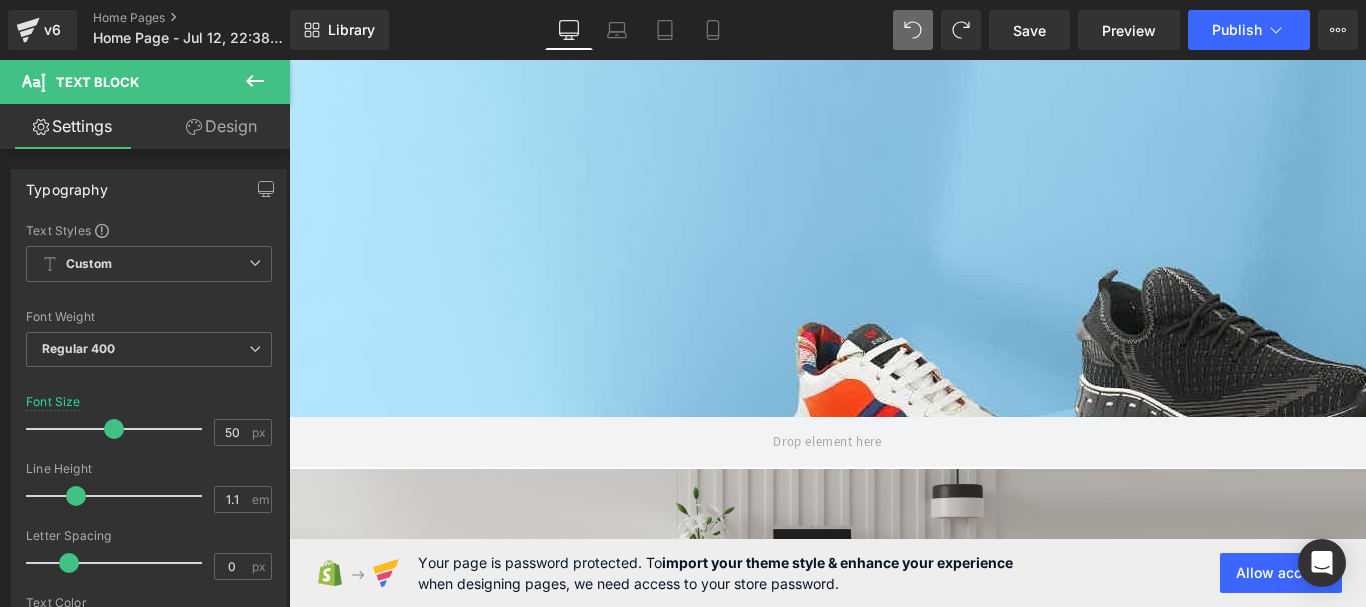 scroll, scrollTop: 0, scrollLeft: 0, axis: both 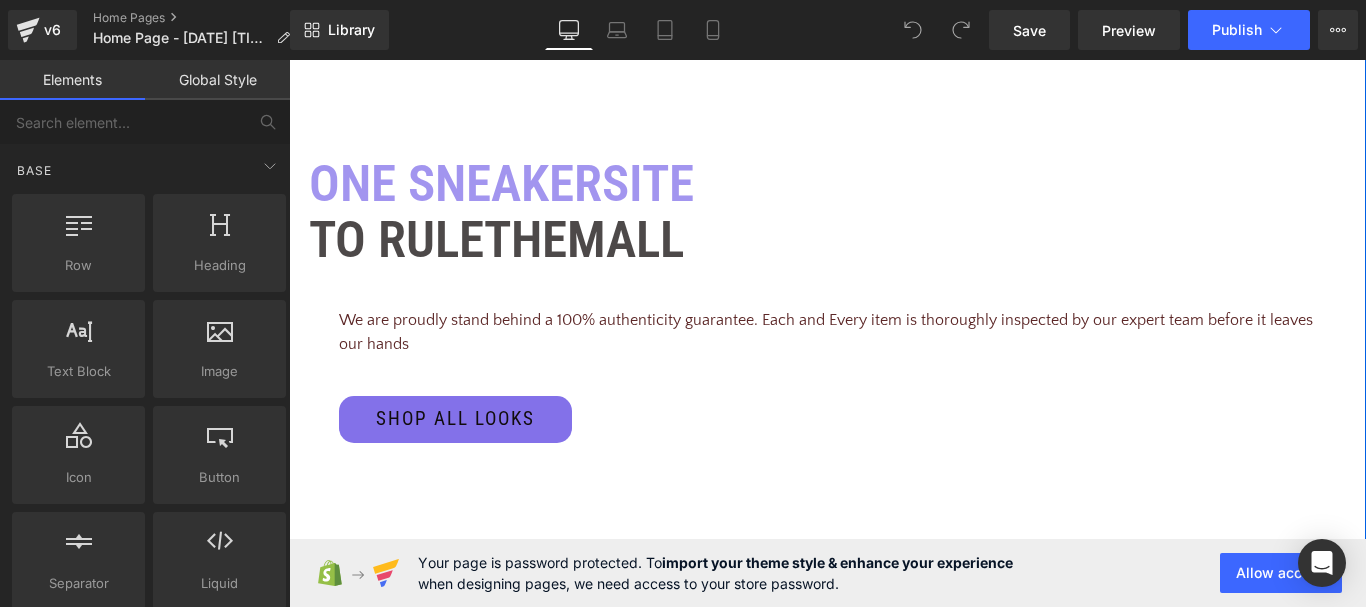 click on "We are proudly stand behind a 100% authenticity guarantee. Each and Every item is thoroughly inspected by our expert team before it leaves our hands Text Block         Shop all looks Button         Row" at bounding box center (827, 473) 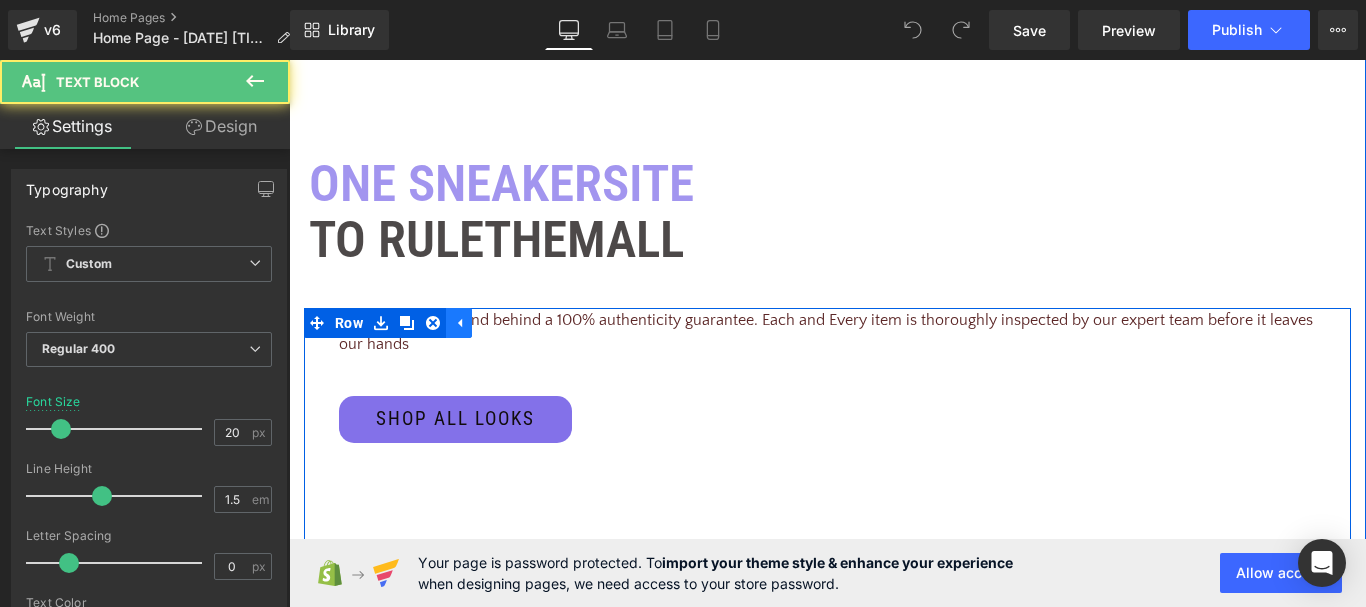 click 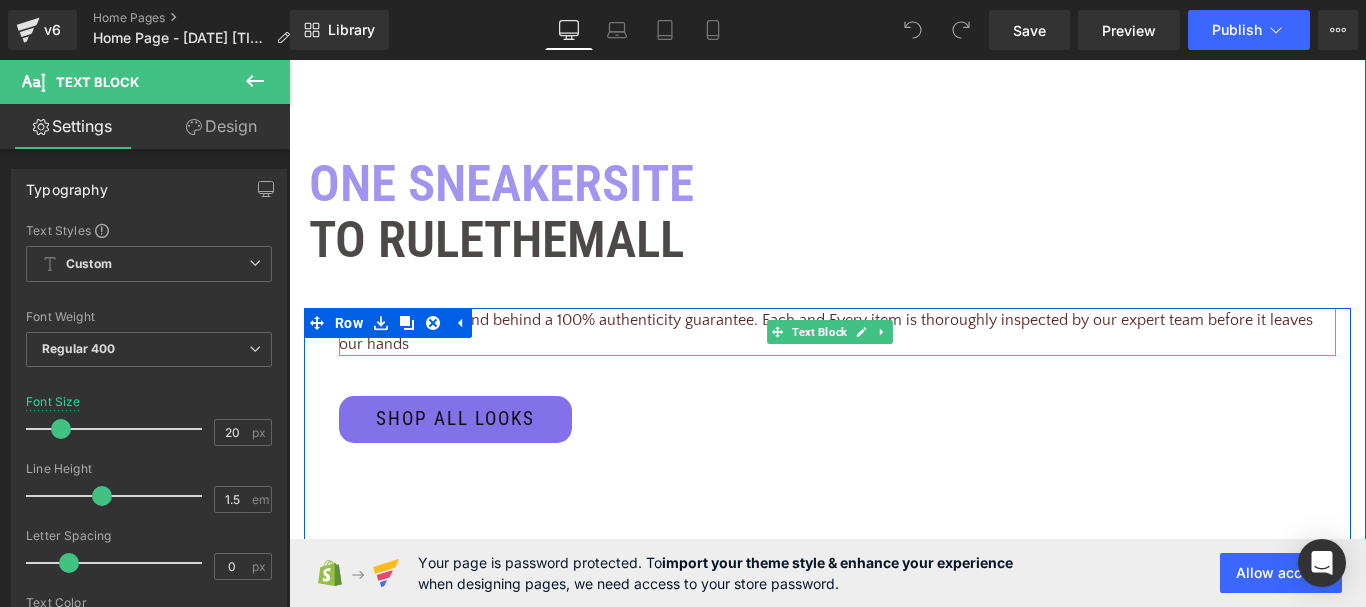 click on "We are proudly stand behind a 100% authenticity guarantee. Each and Every item is thoroughly inspected by our expert team before it leaves our hands" at bounding box center (827, 332) 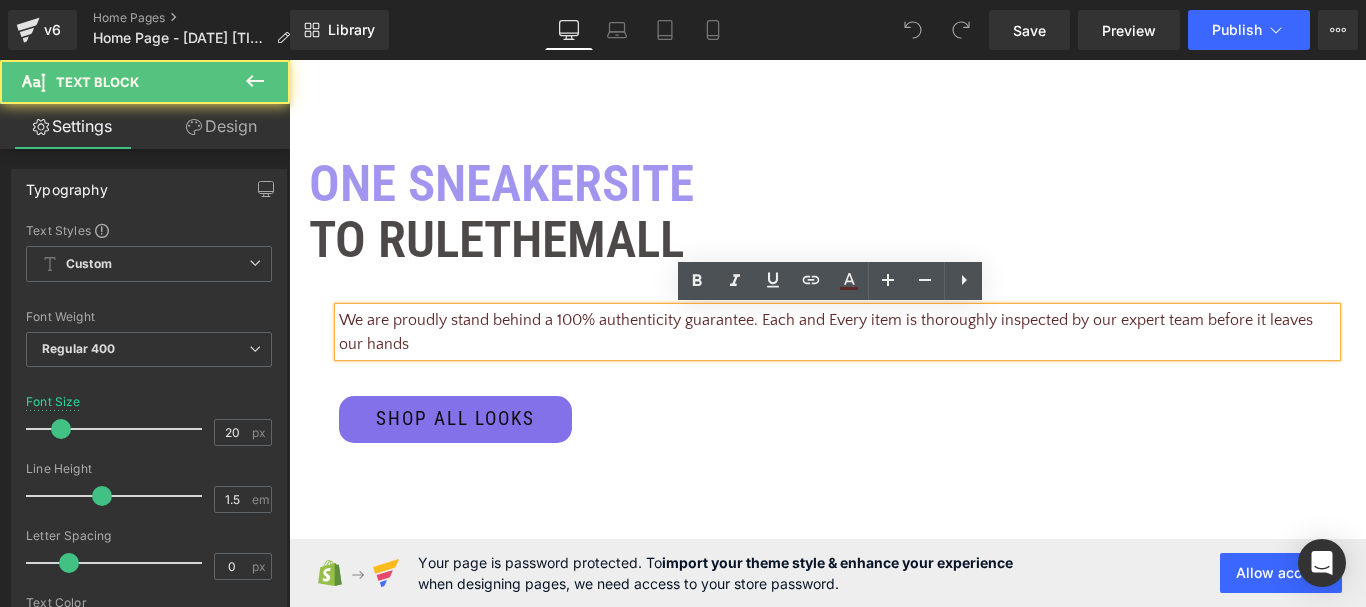 click on "We are proudly stand behind a 100% authenticity guarantee. Each and Every item is thoroughly inspected by our expert team before it leaves our hands" at bounding box center (827, 332) 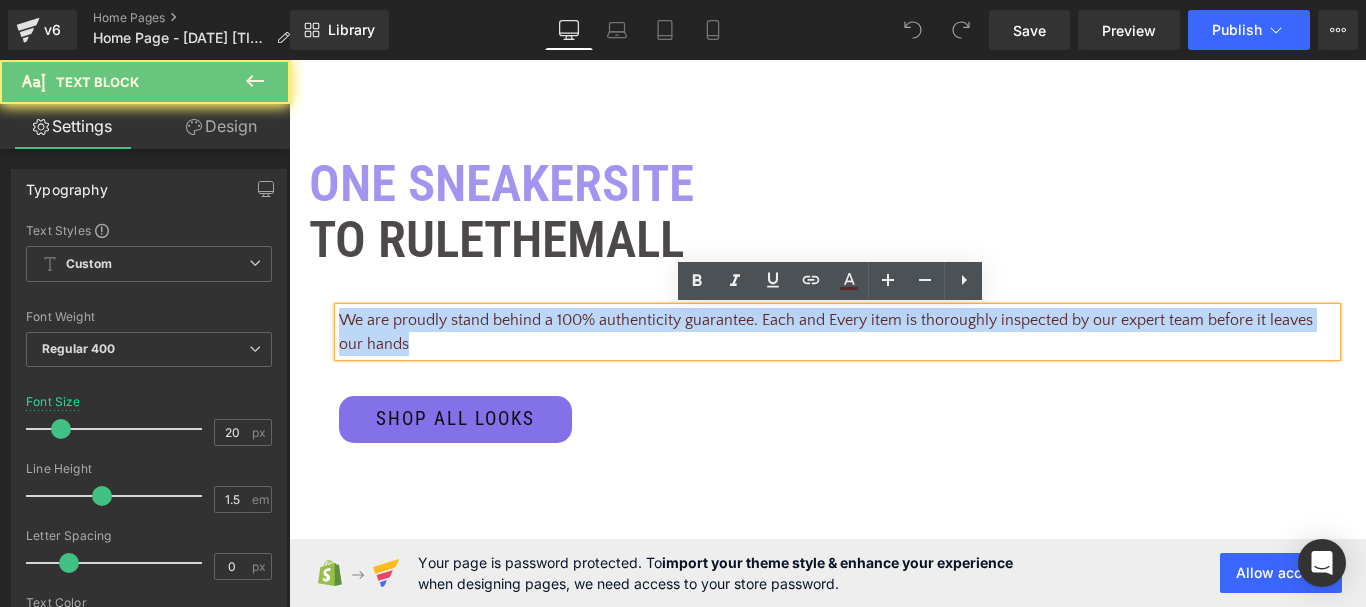 click on "We are proudly stand behind a 100% authenticity guarantee. Each and Every item is thoroughly inspected by our expert team before it leaves our hands" at bounding box center (827, 332) 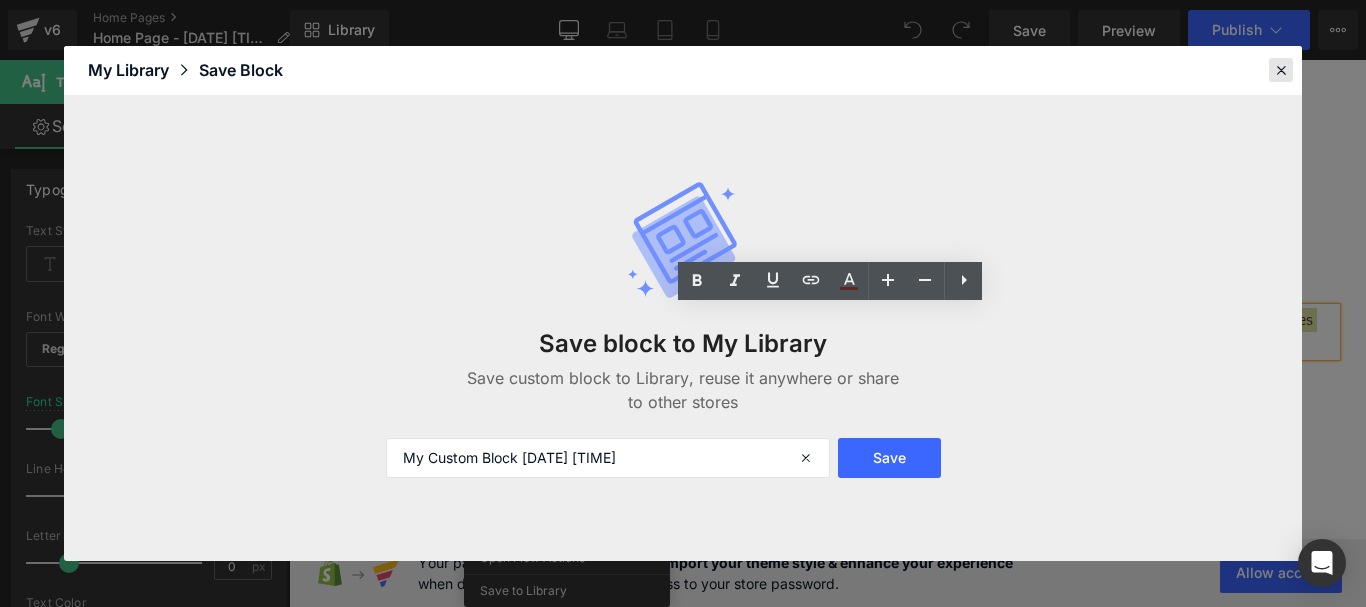 click at bounding box center [1281, 70] 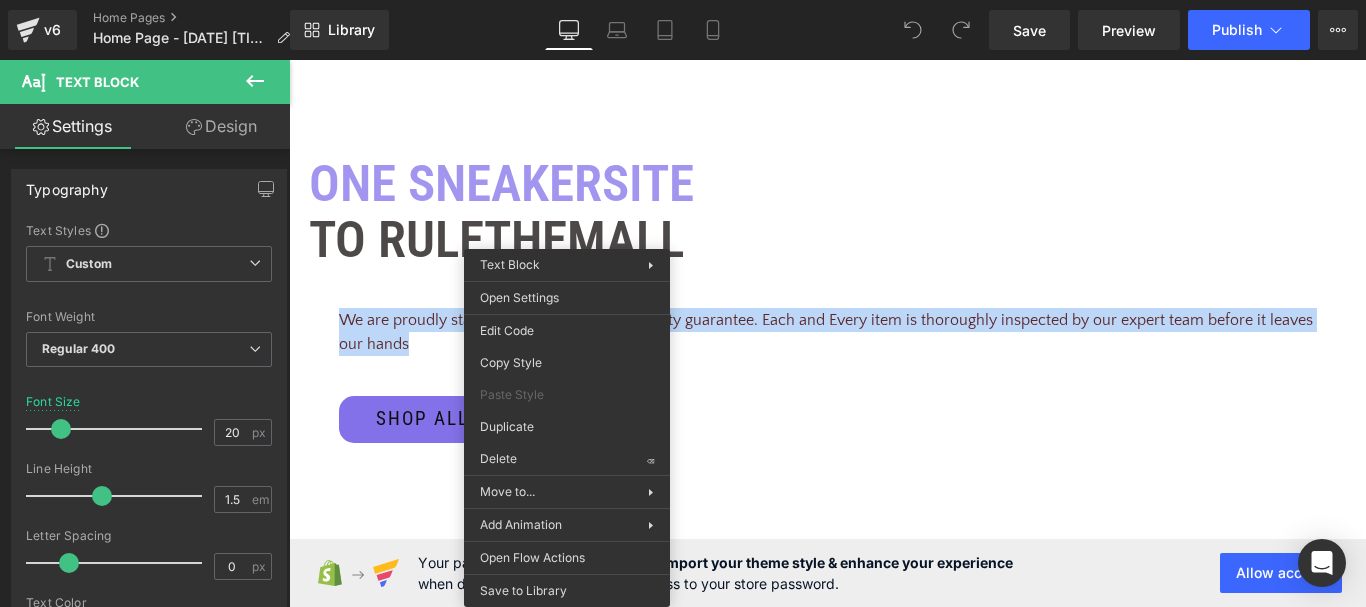click on "Shop all looks" at bounding box center (797, 419) 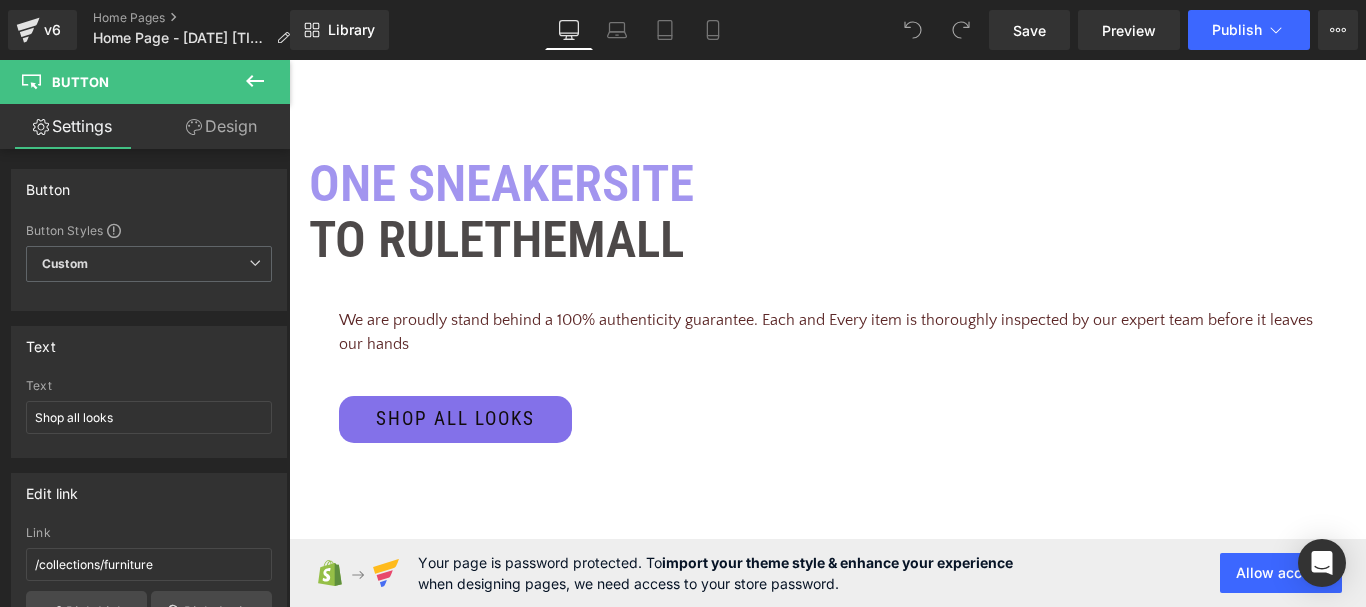scroll, scrollTop: 0, scrollLeft: 0, axis: both 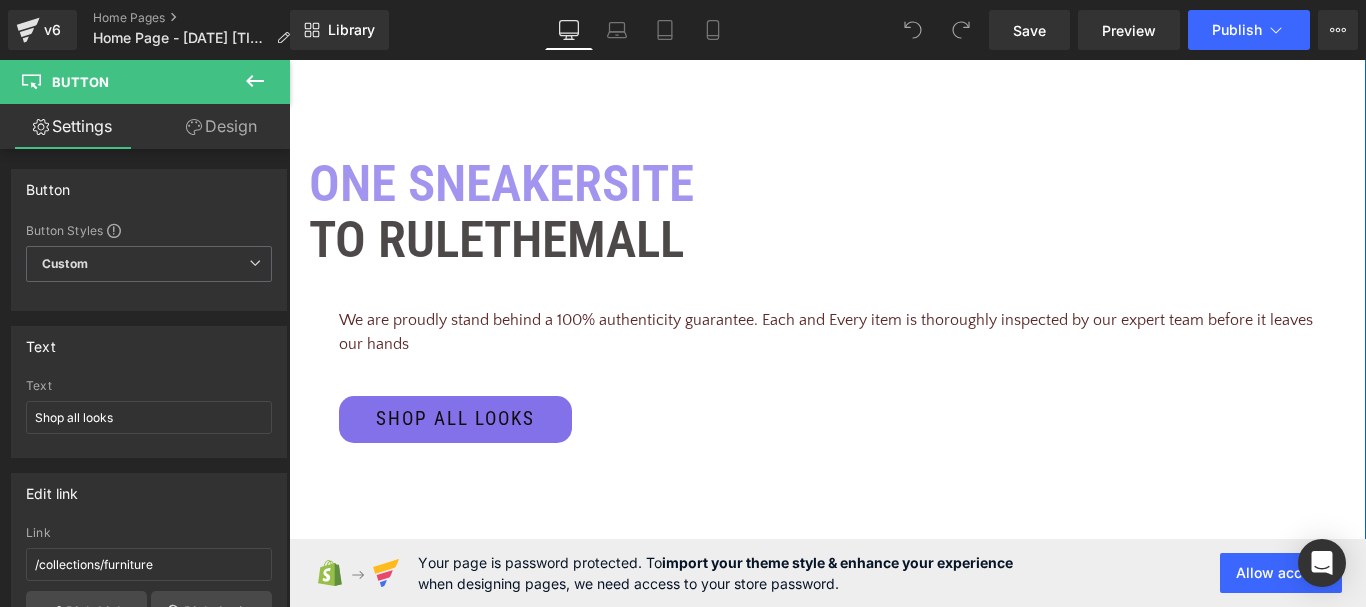 click on "One sneakersite To rule  them  all Text Block         We are proudly stand behind a 100% authenticity guarantee. Each and Every item is thoroughly inspected by our expert team before it leaves our hands Text Block         Shop all looks Button         Row         Shop by categories Text Block" at bounding box center [827, 414] 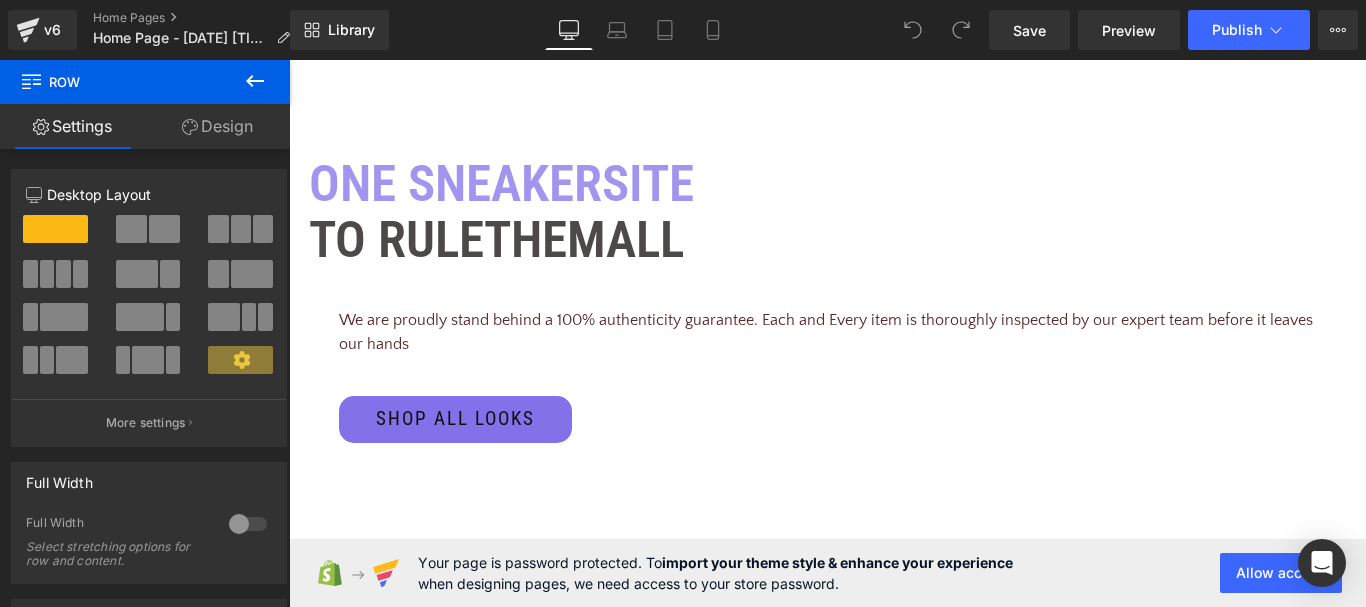 copy on "Text Block" 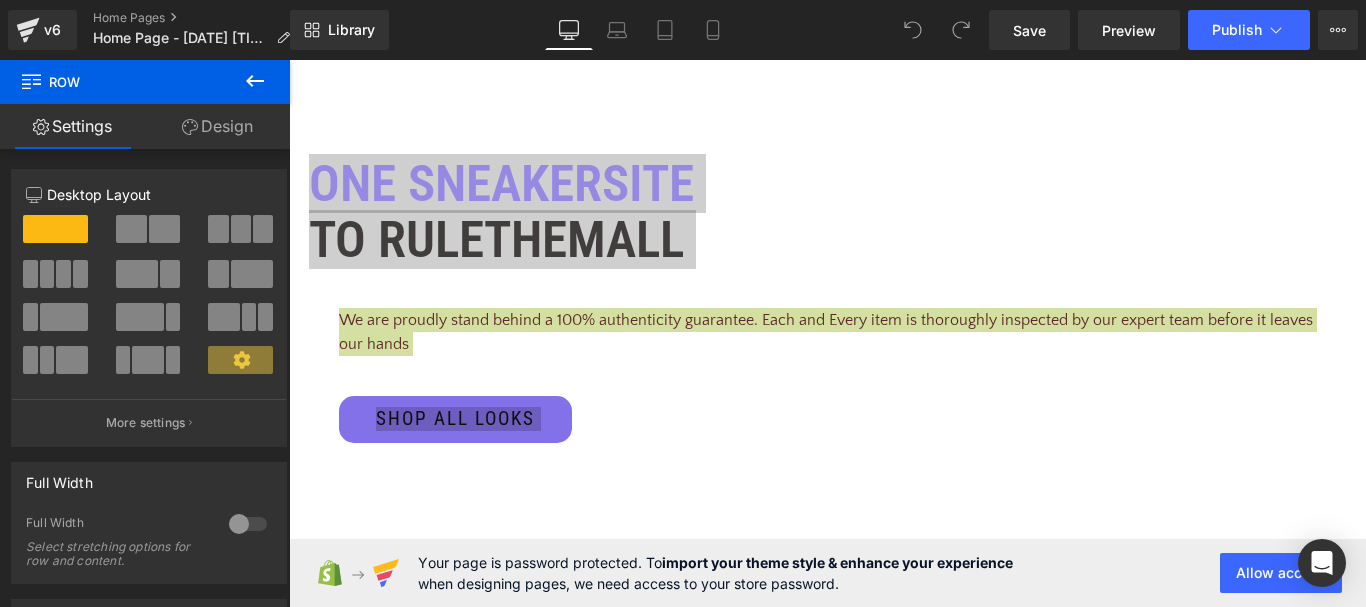 copy on "Skip to content
Welcome to our store
Shop
Buy SEG42 Travel Pack
News
Contact
Shop
Buy SEG42 Travel Pack
News
Contact
Search
Cart
Item added to your cart
View cart
Check out
Continue shopping
Row         Row         Deal of the day Text Block         Home office  30% off Text Block
01 Days
03 Hours
46 Mins
16 Secs
Count Down         Row         Row         Row         One sneakersite To rule  them  all Text Block         We are proudly stand behind a 100% authenticity guarantee. Each and Every item is thoroughly inspected by our expert team before it leaves our hands Text Block         Shop all looks Button         Row         Shop by categories Text Block         Row         Image         Bedroom Text Block         Image         Liv..." 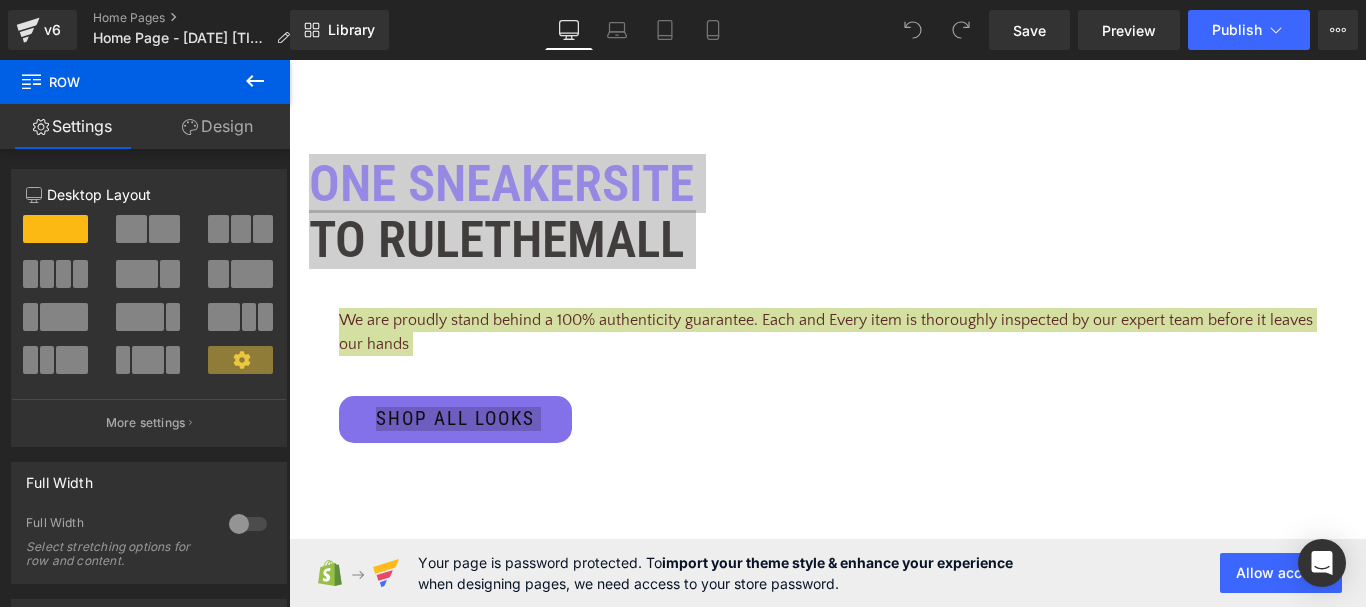 drag, startPoint x: 324, startPoint y: 292, endPoint x: 988, endPoint y: 313, distance: 664.332 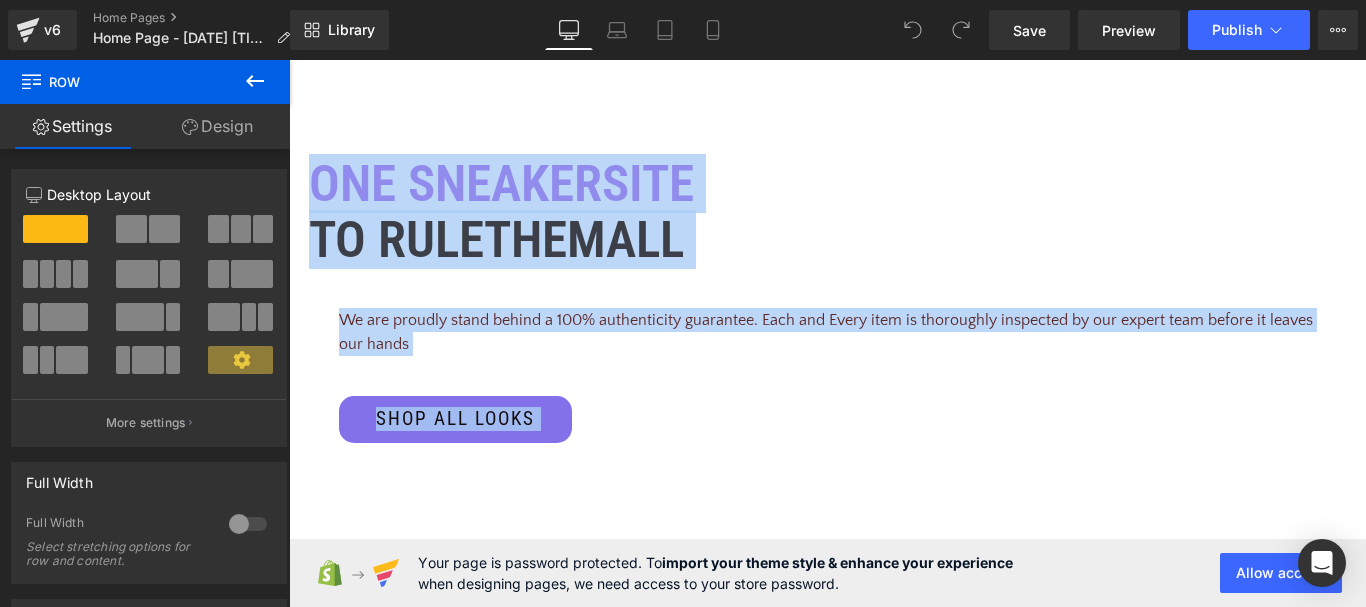 click on "One sneakersite To rule  them  all Text Block         We are proudly stand behind a 100% authenticity guarantee. Each and Every item is thoroughly inspected by our expert team before it leaves our hands Text Block         Shop all looks Button         Row         Shop by categories Text Block         Row" at bounding box center [827, 342] 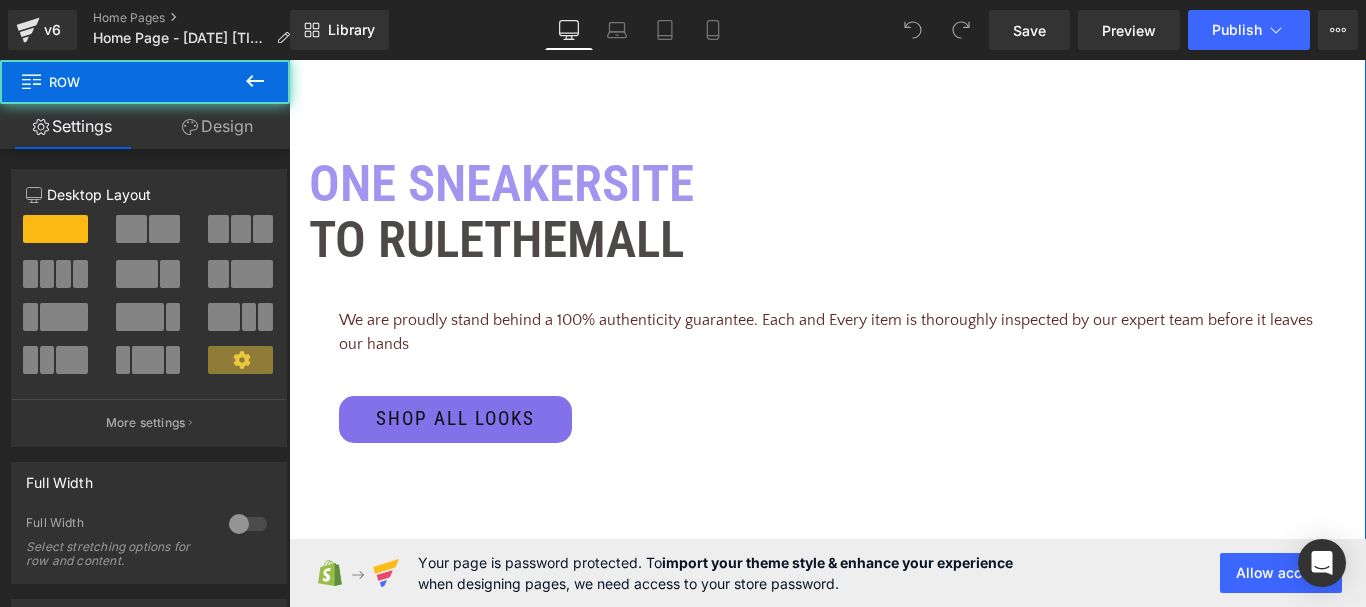 click 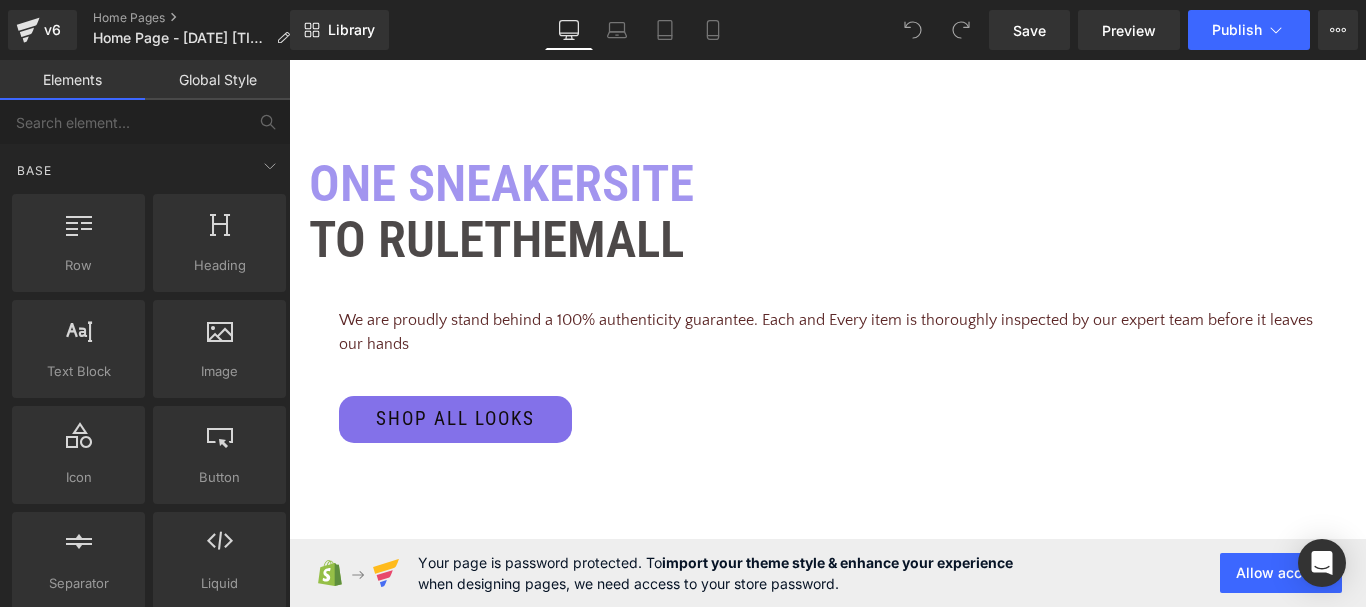 scroll, scrollTop: 9332, scrollLeft: 0, axis: vertical 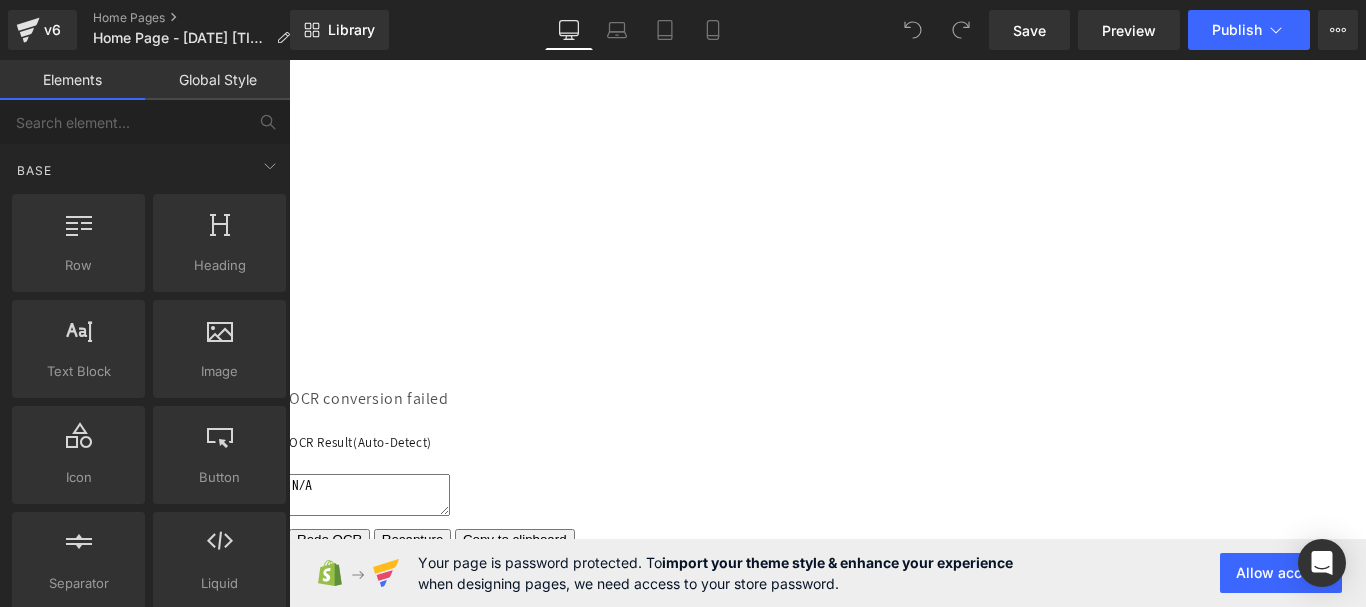 click 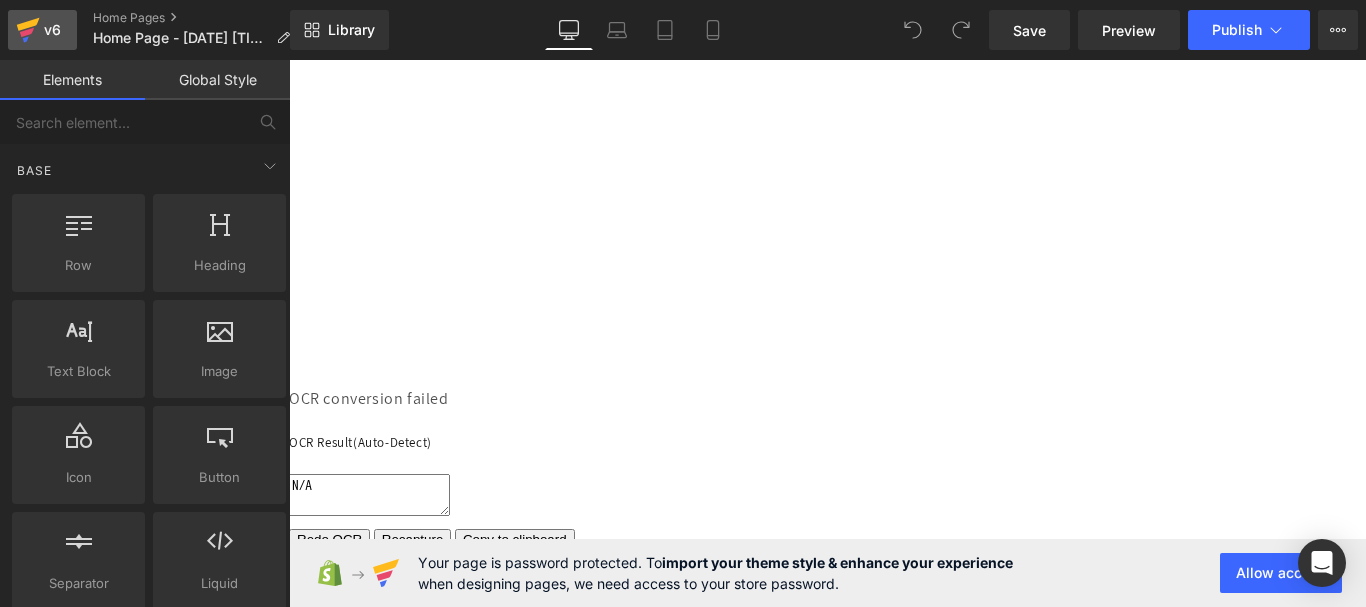 click 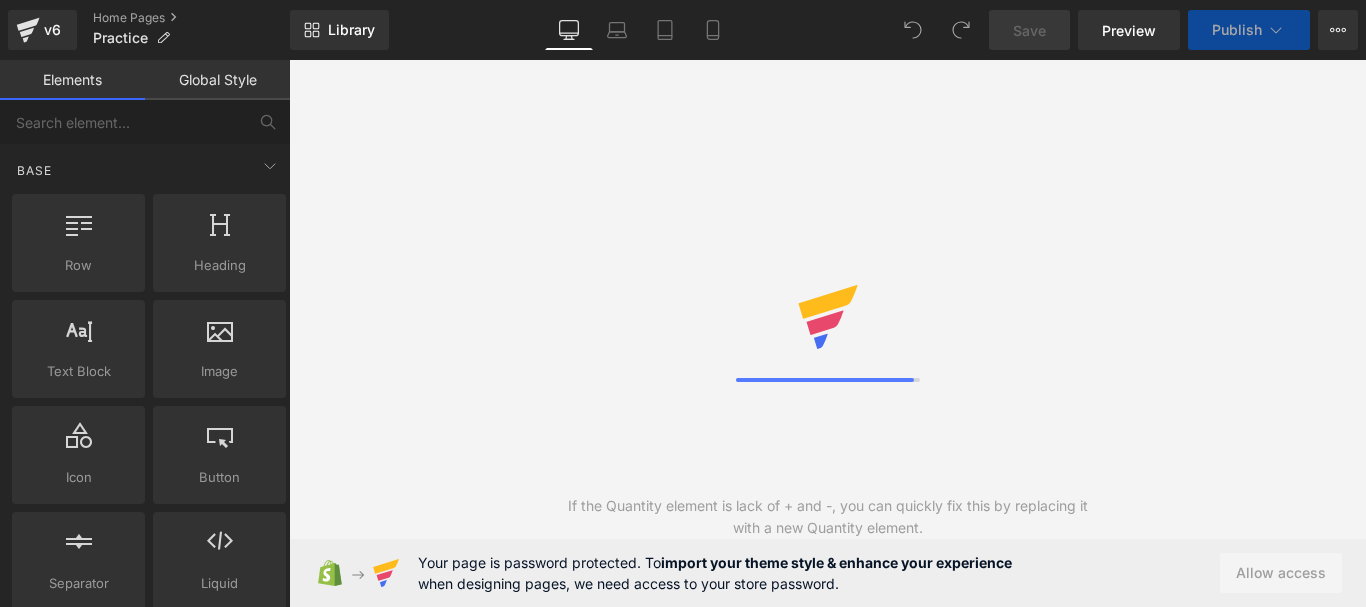 scroll, scrollTop: 0, scrollLeft: 0, axis: both 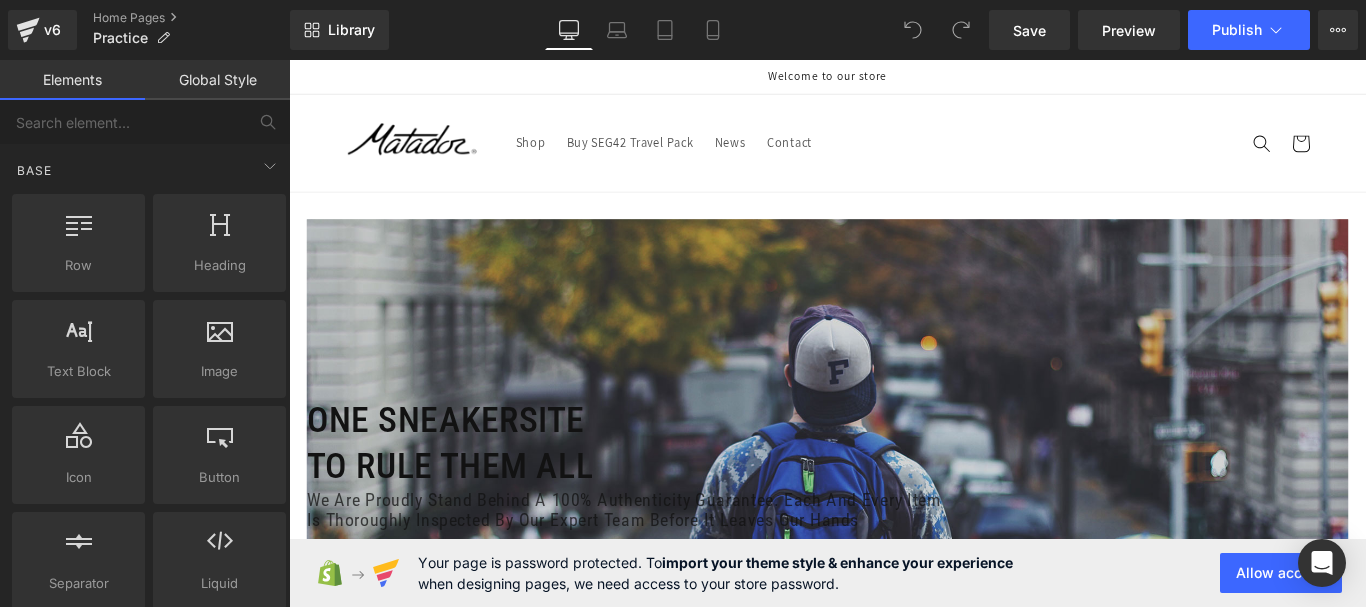 click at bounding box center [894, 513] 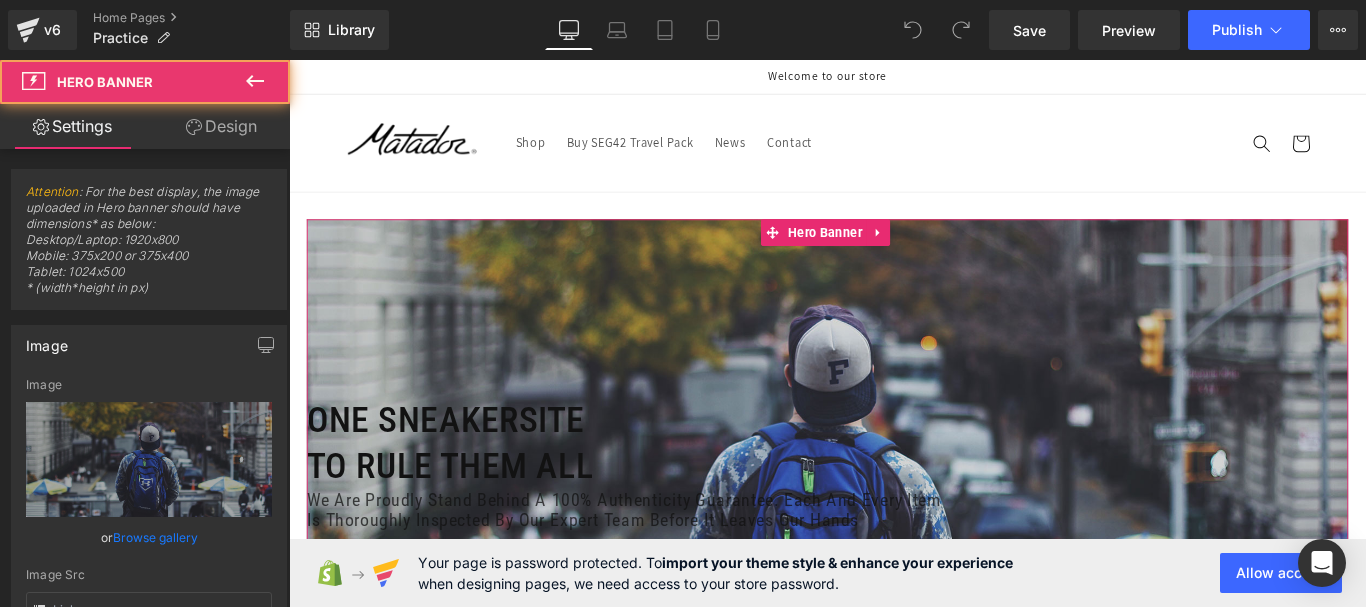 type on "https://d1um8515vdn9kb.cloudfront.net/images/hero.jpg" 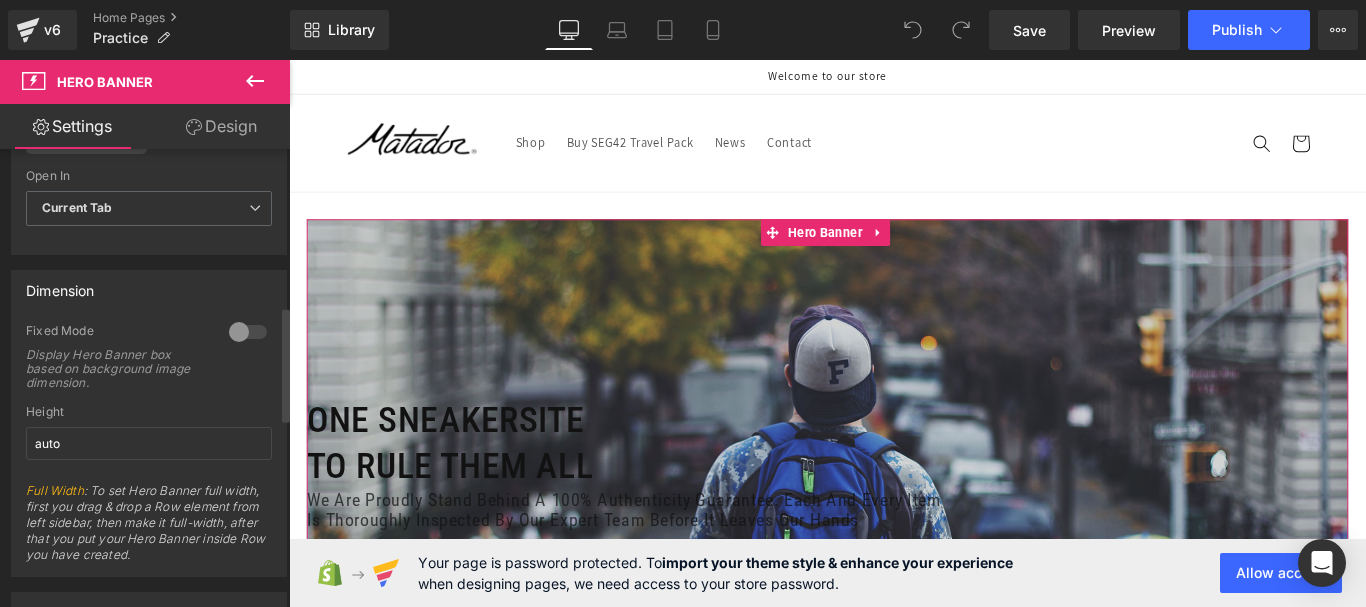 scroll, scrollTop: 900, scrollLeft: 0, axis: vertical 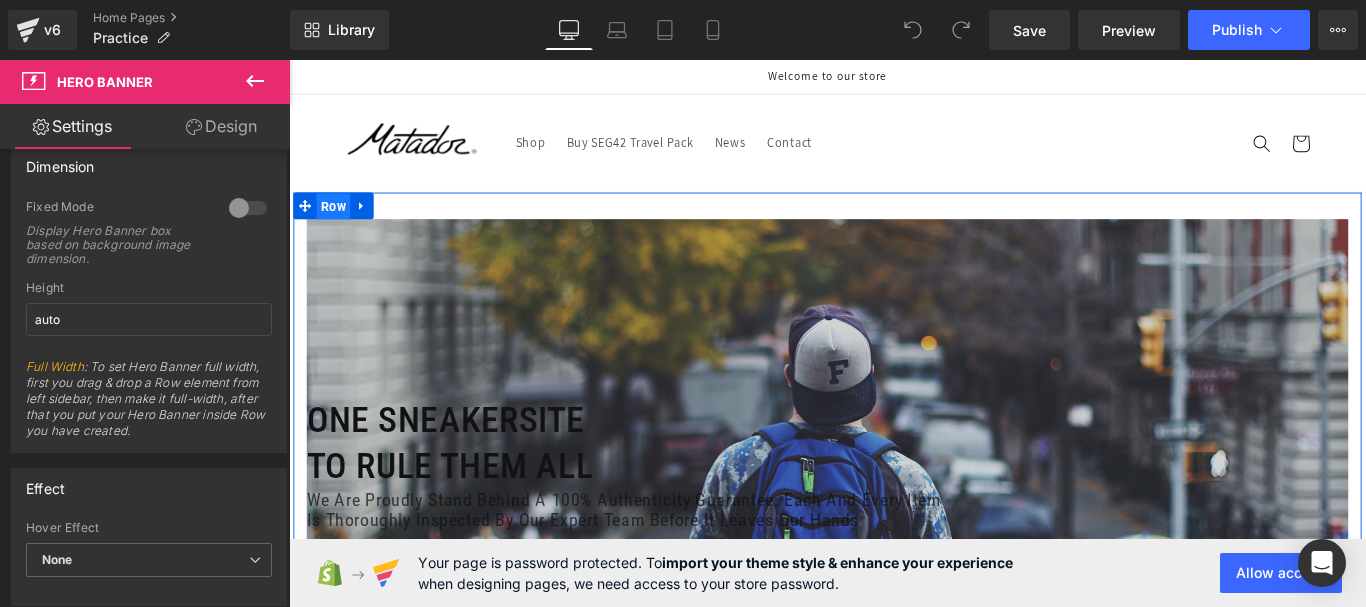 click on "Row" at bounding box center [339, 225] 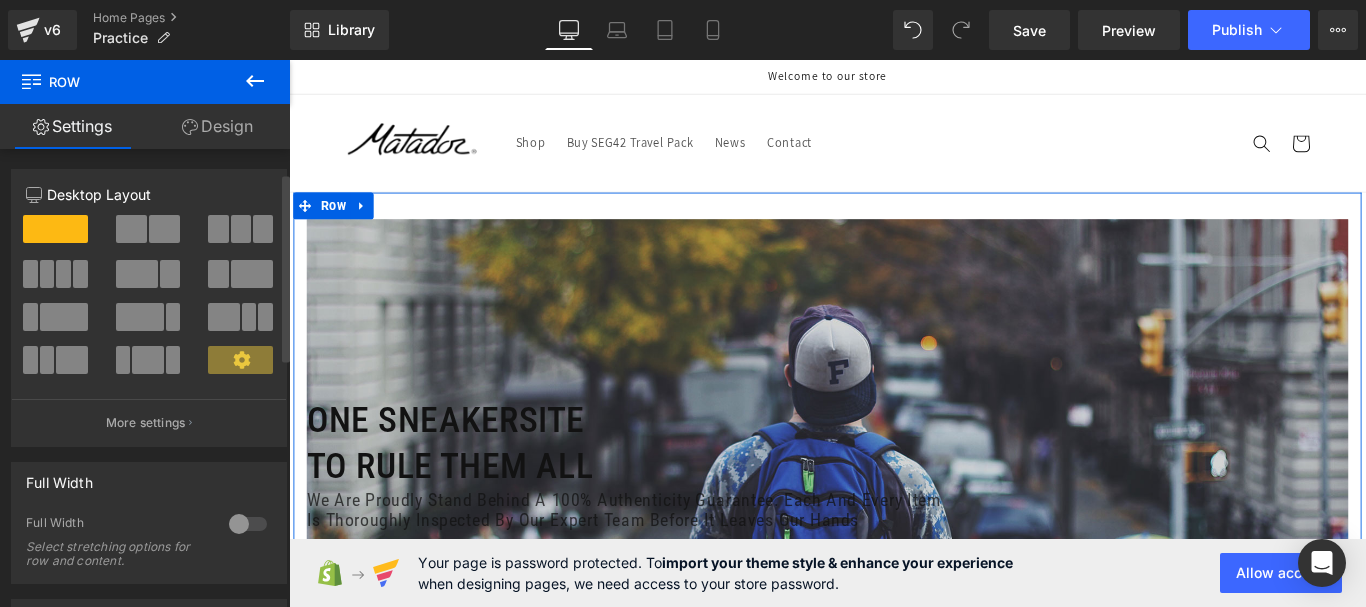 scroll, scrollTop: 100, scrollLeft: 0, axis: vertical 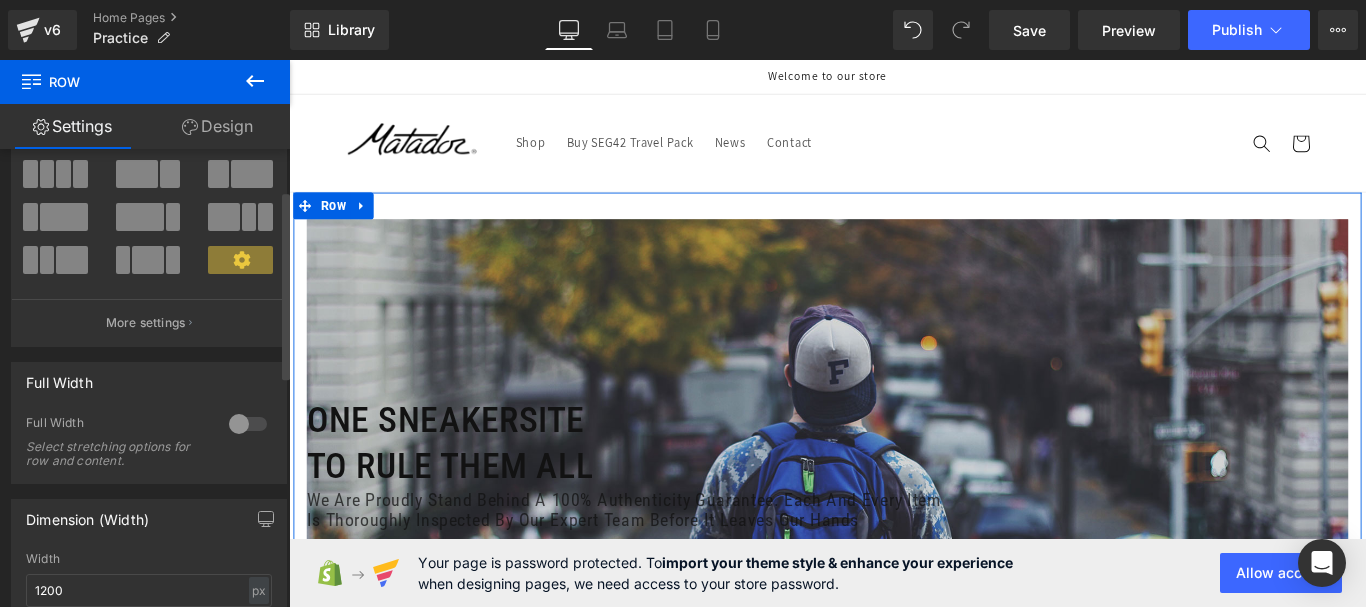 click at bounding box center (248, 424) 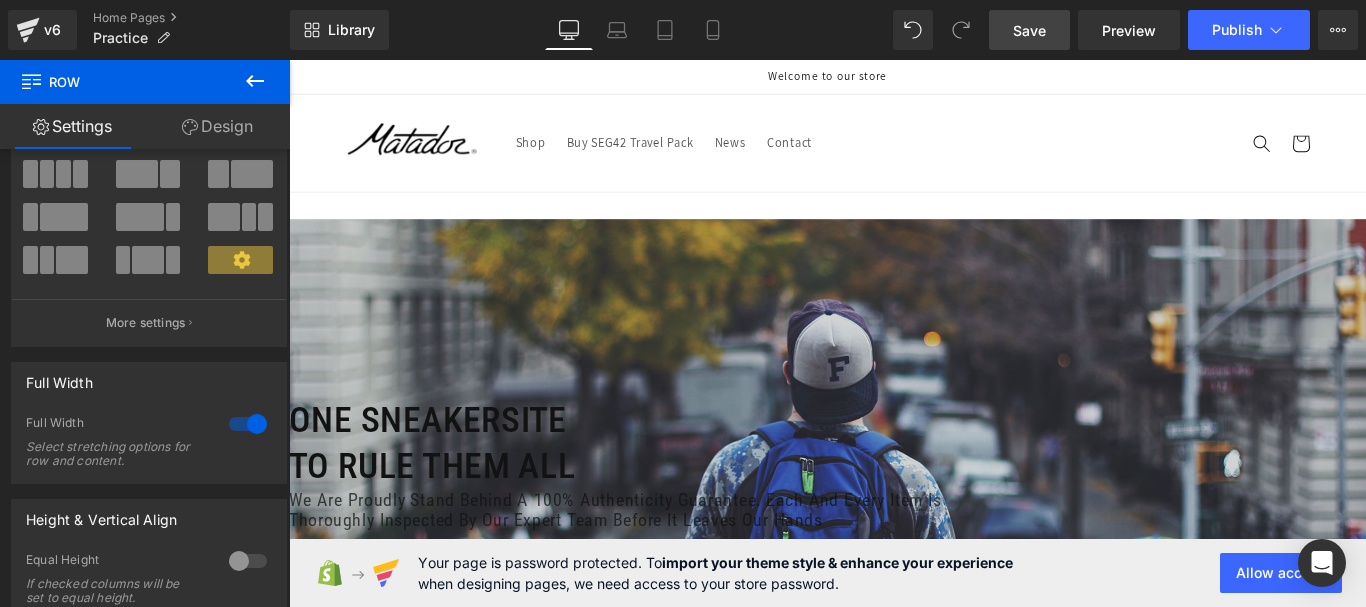 click on "Save" at bounding box center (1029, 30) 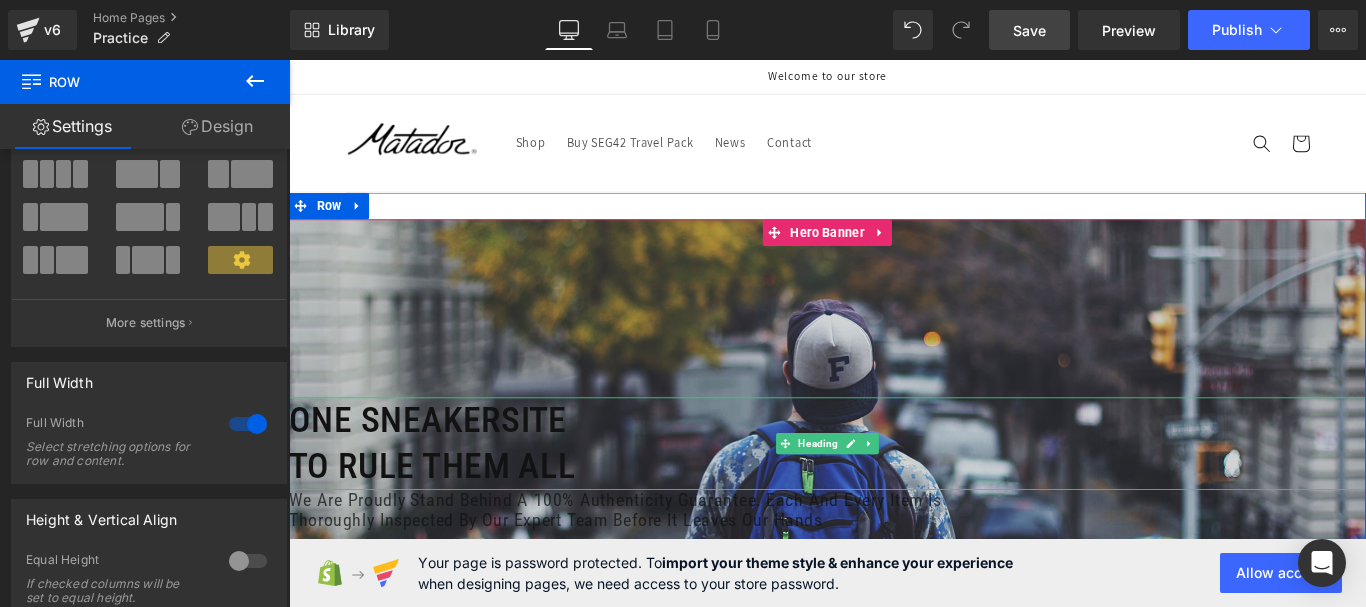 click on "To Rule Them All" at bounding box center (894, 517) 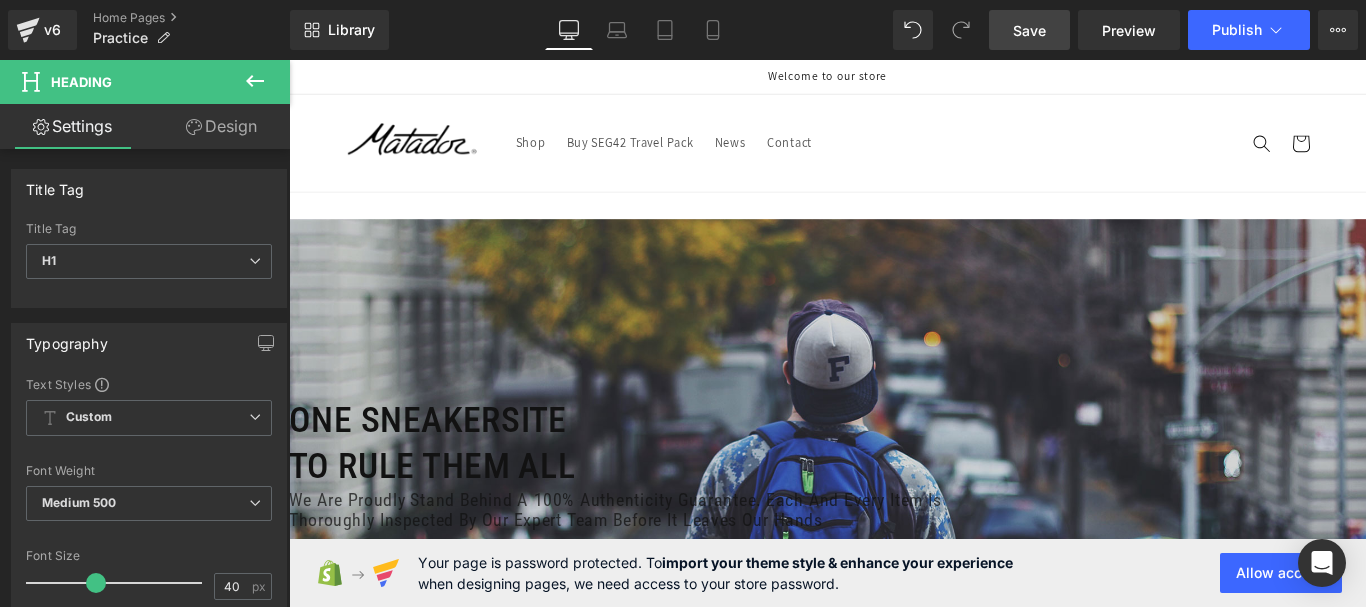 click on "Design" at bounding box center (221, 126) 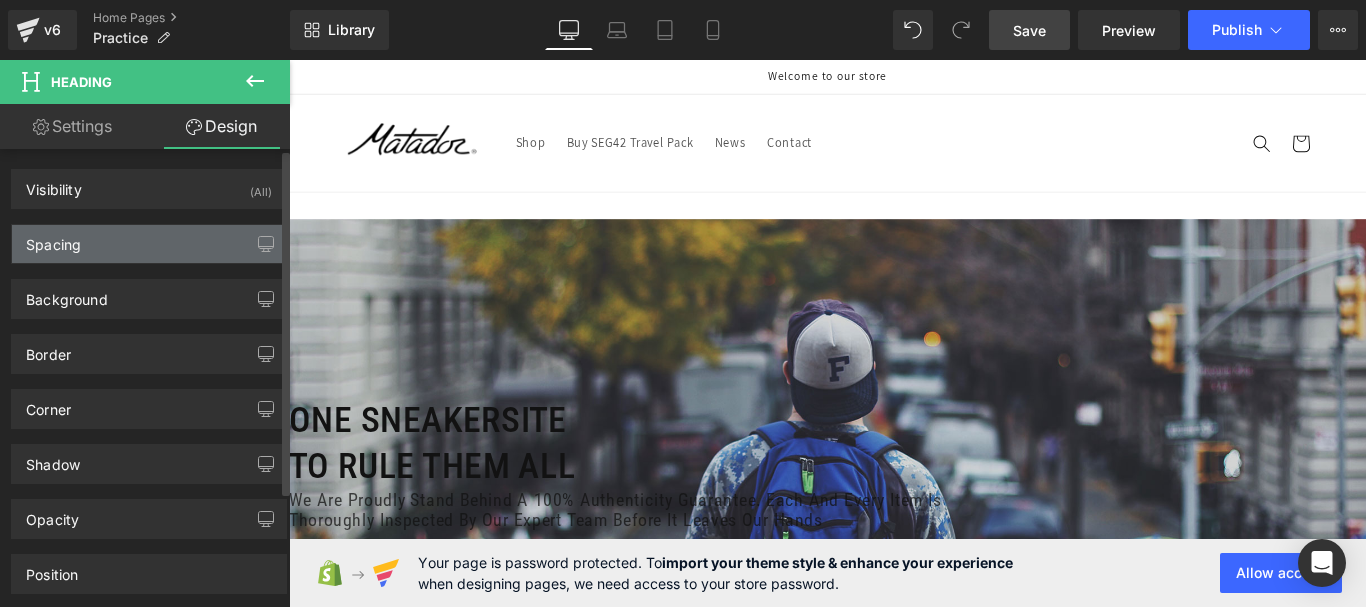 type on "0" 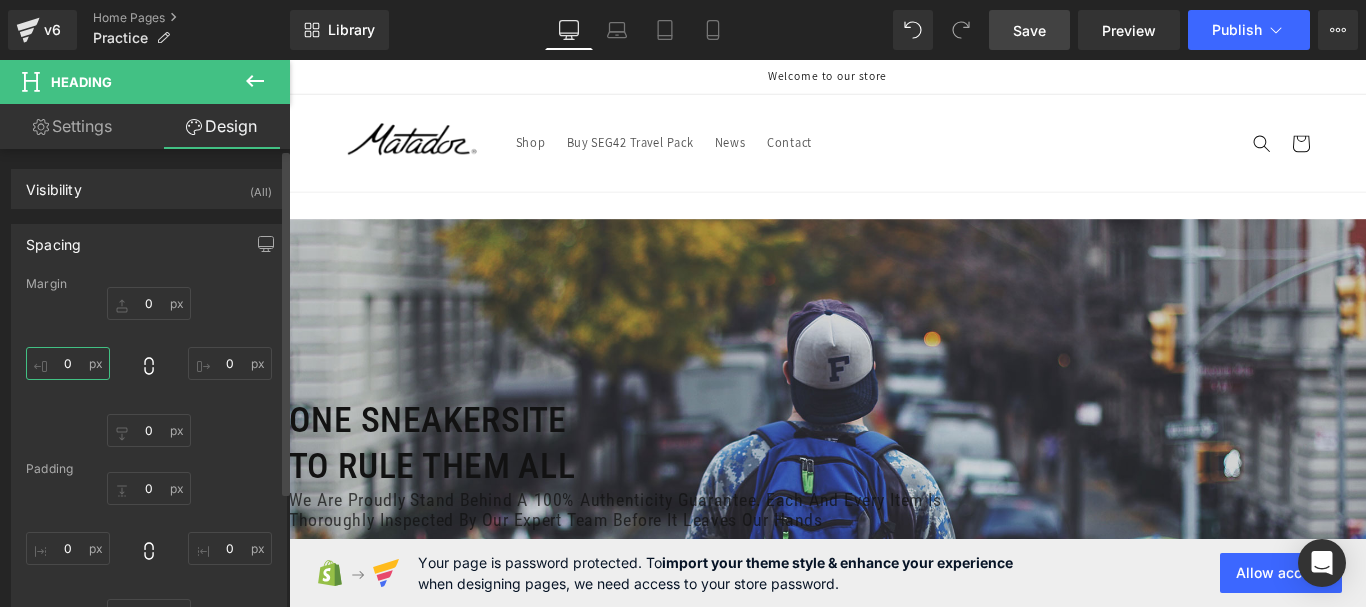 click on "0" at bounding box center [68, 363] 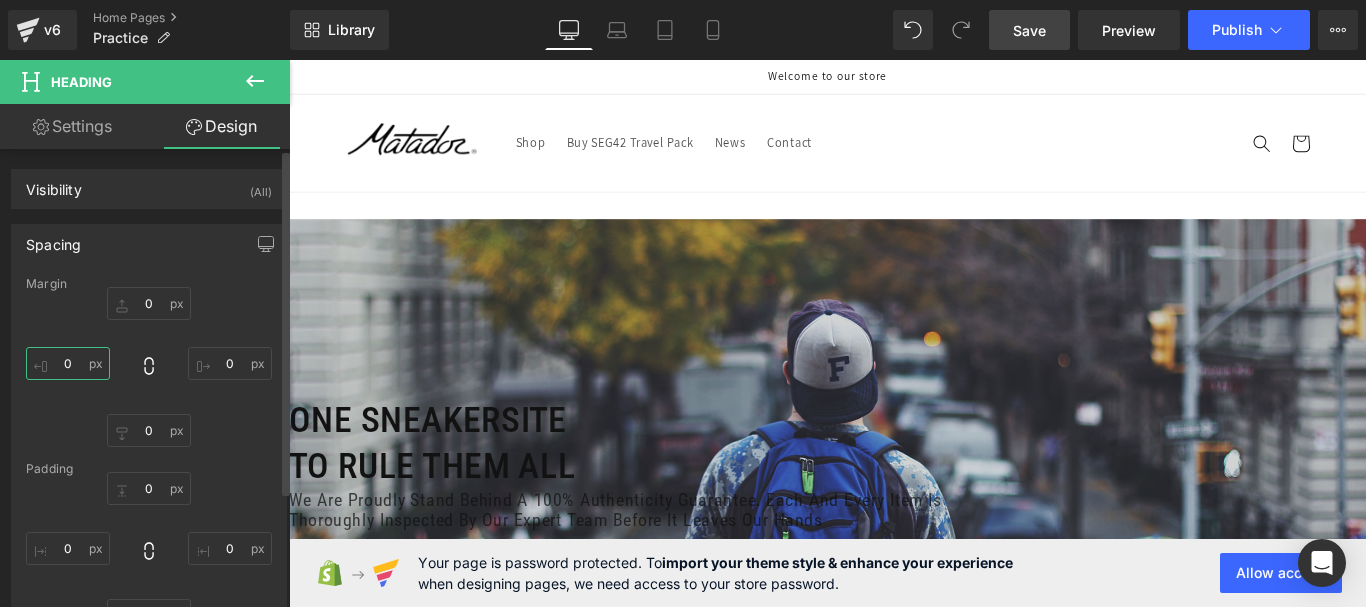 click on "0" at bounding box center [68, 363] 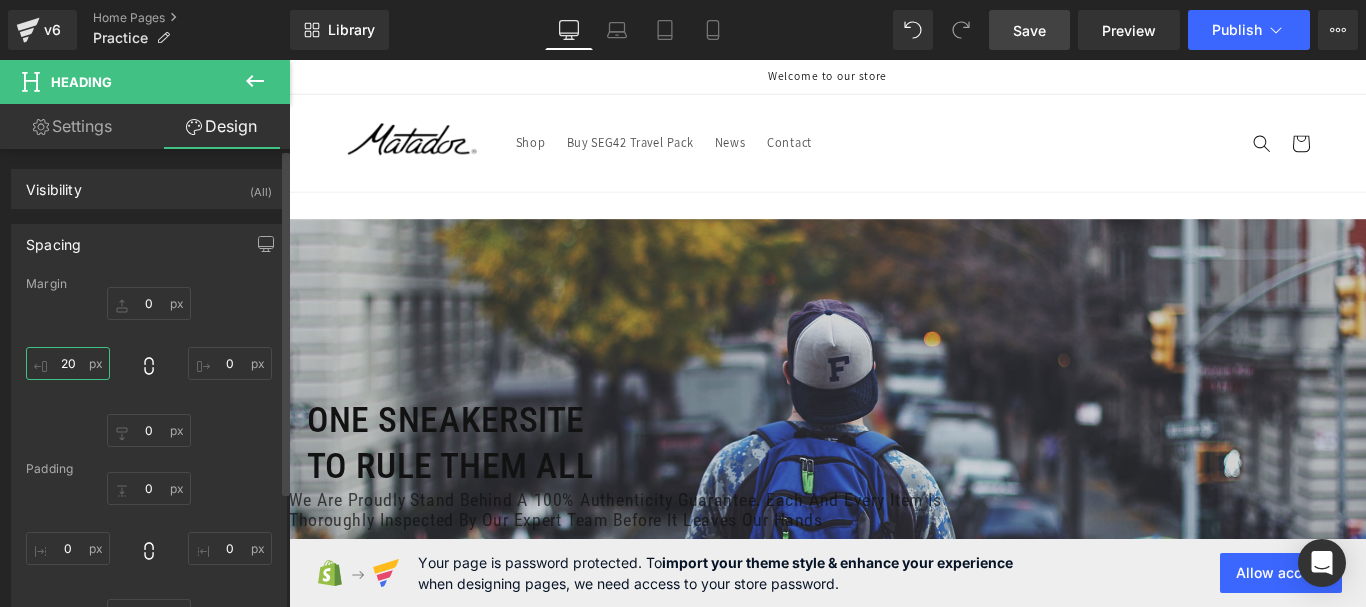 type on "2" 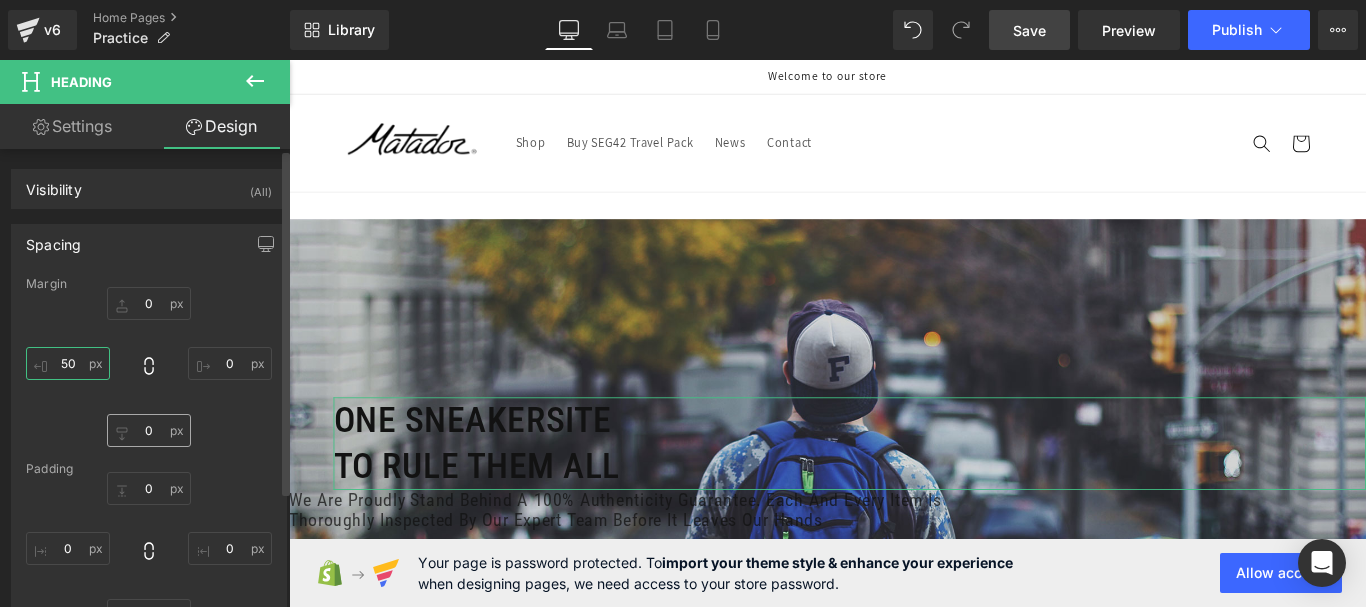 type on "50" 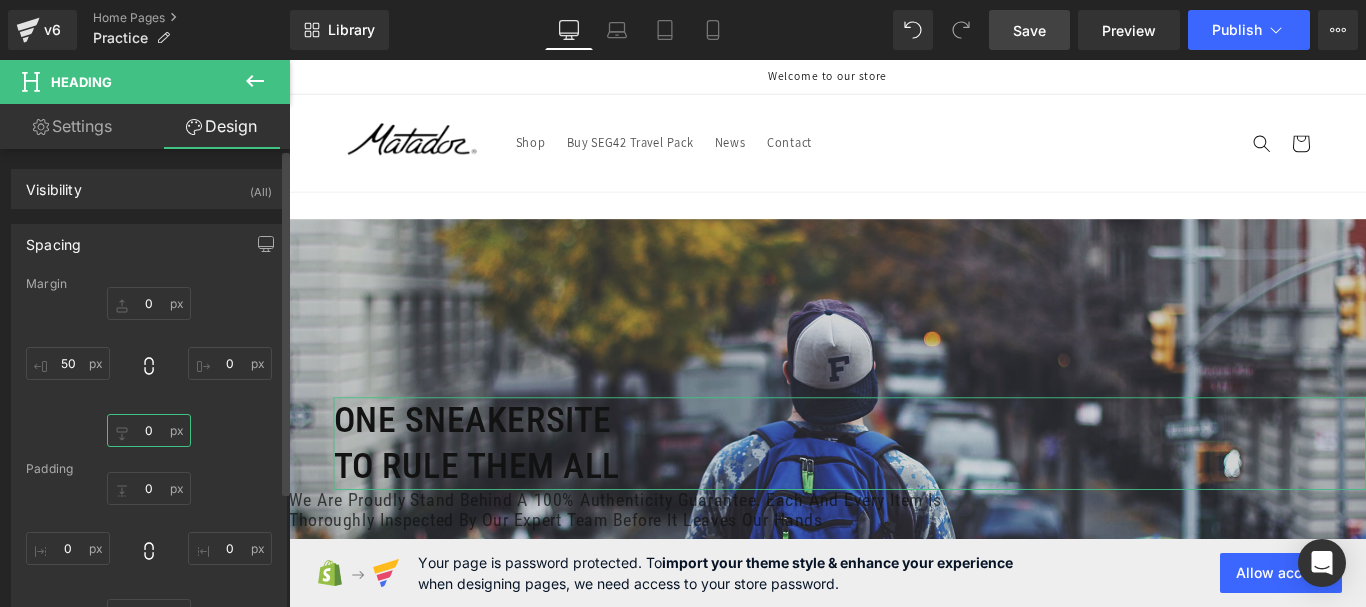 click on "0" at bounding box center [149, 430] 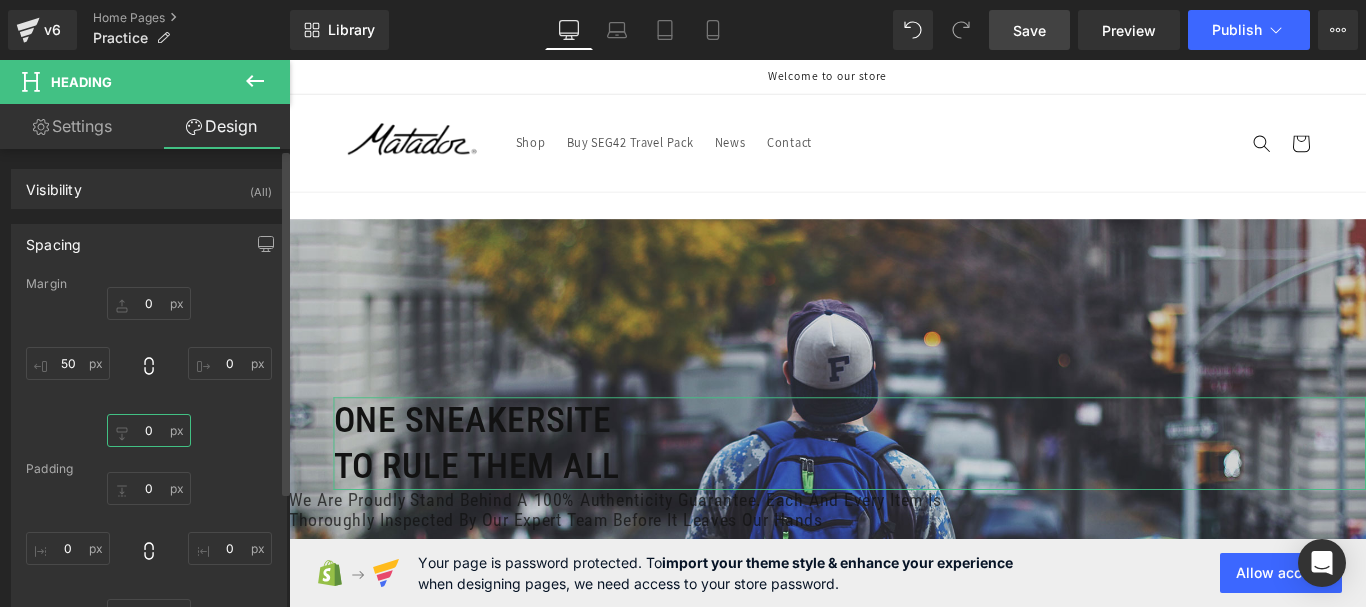 click on "0" at bounding box center [149, 430] 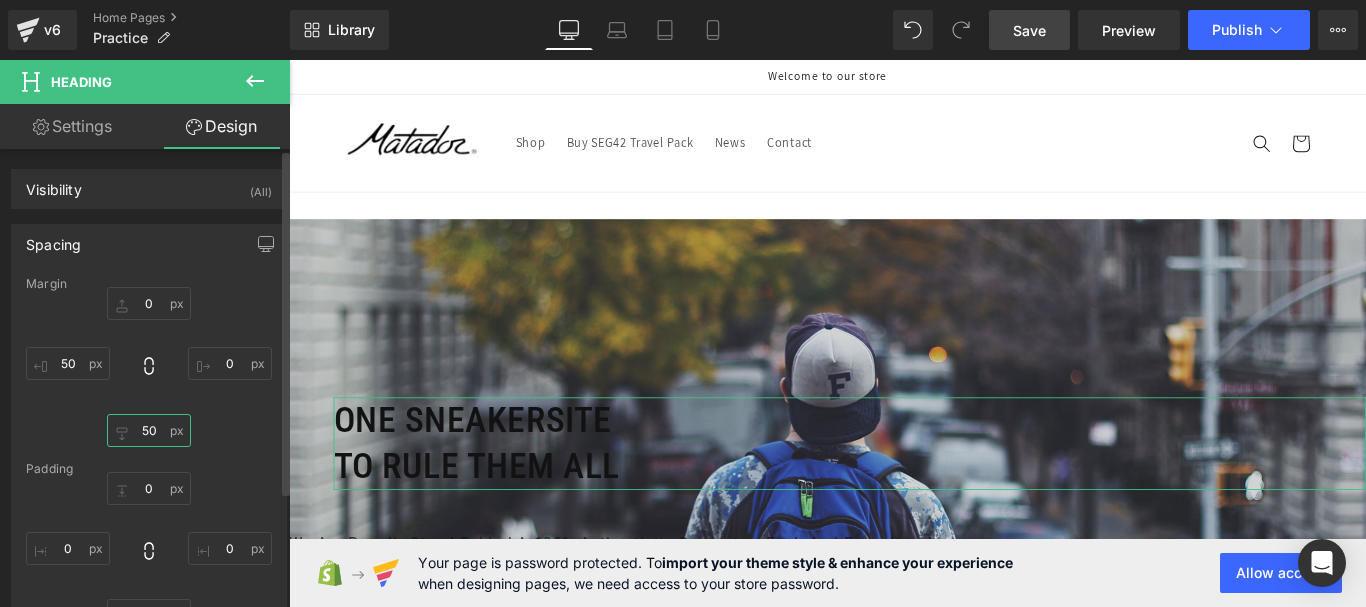 type on "5" 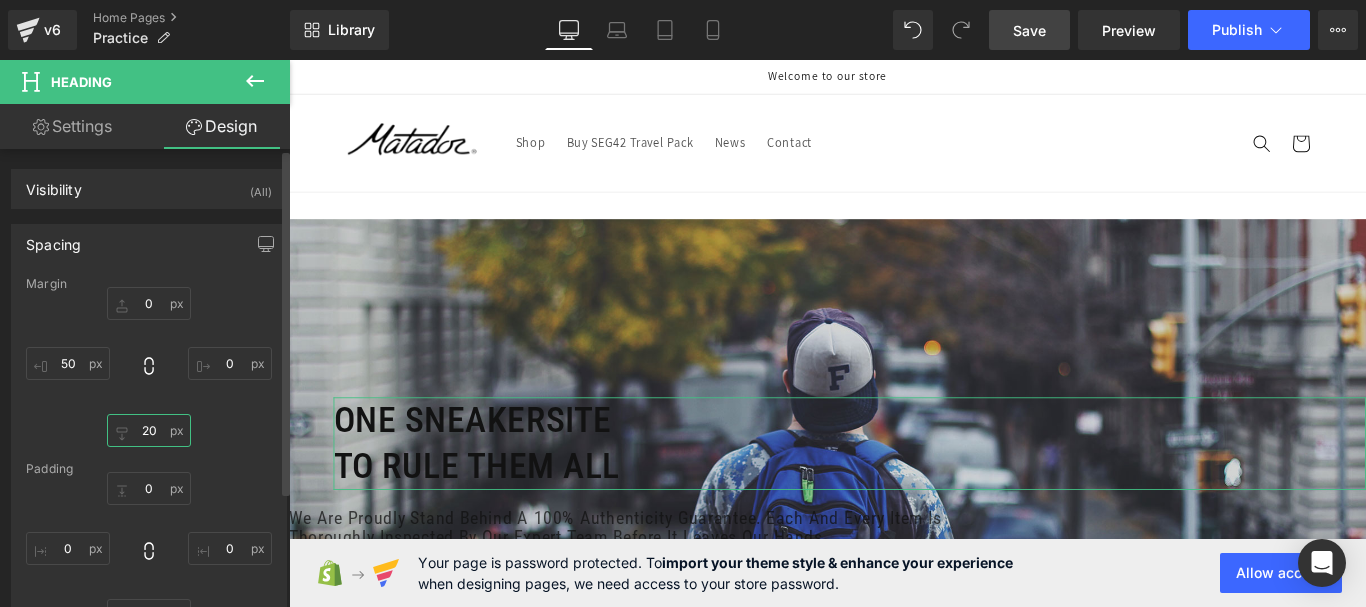 type on "2" 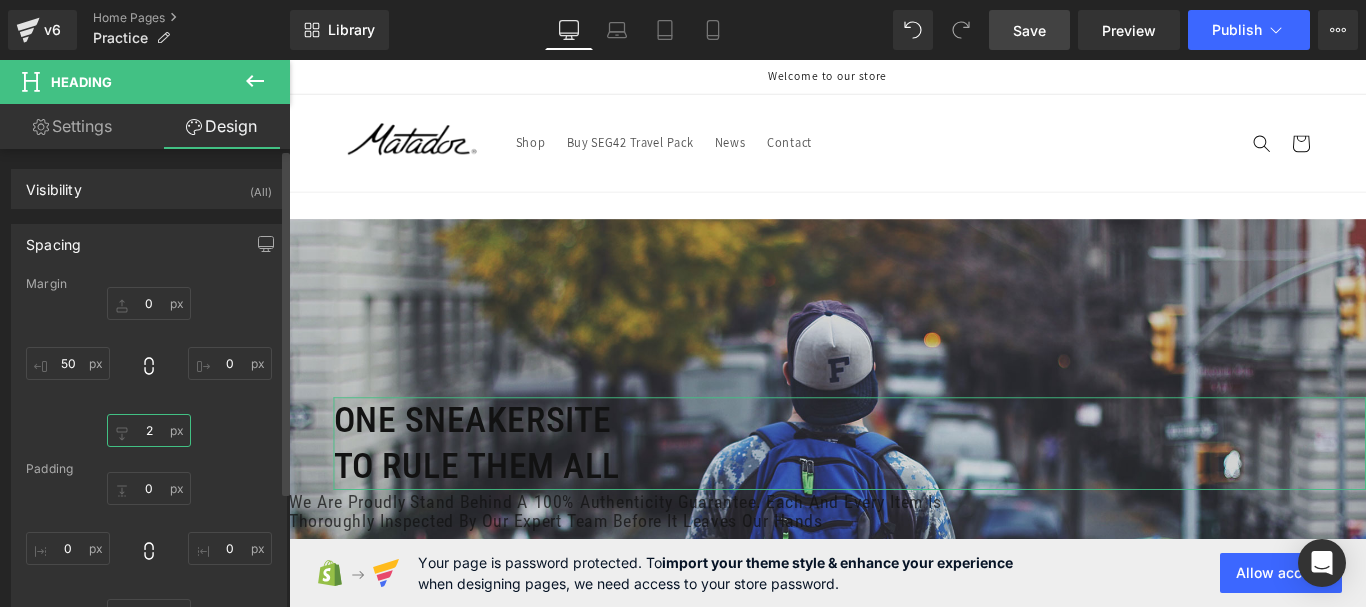 type 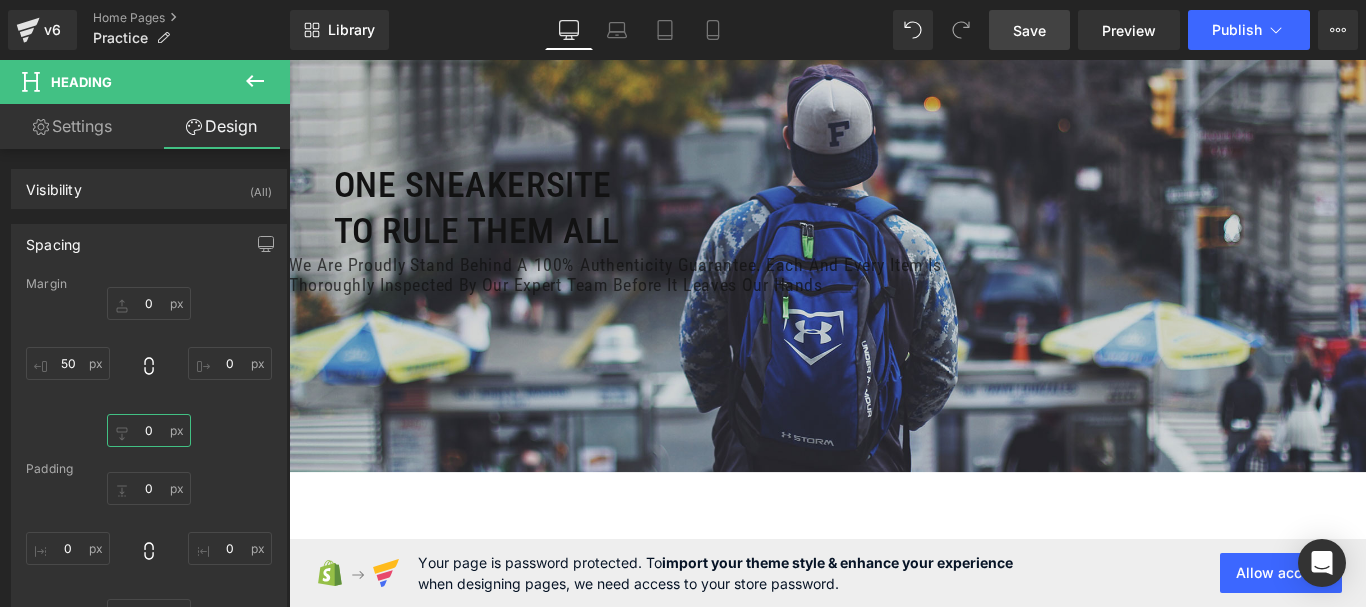 scroll, scrollTop: 200, scrollLeft: 0, axis: vertical 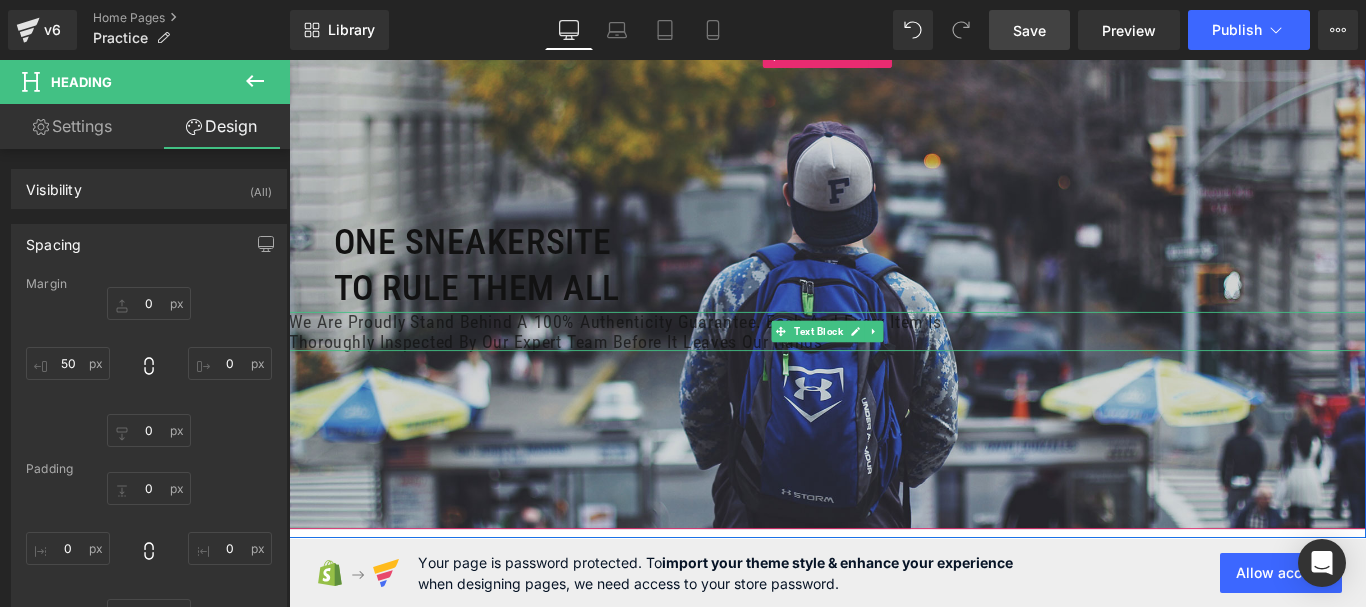 click on "We are proudly stand behind a 100% authenticity guarantee. Each and Every item is thoroughly inspected by our expert team before it leaves our hands" at bounding box center [669, 365] 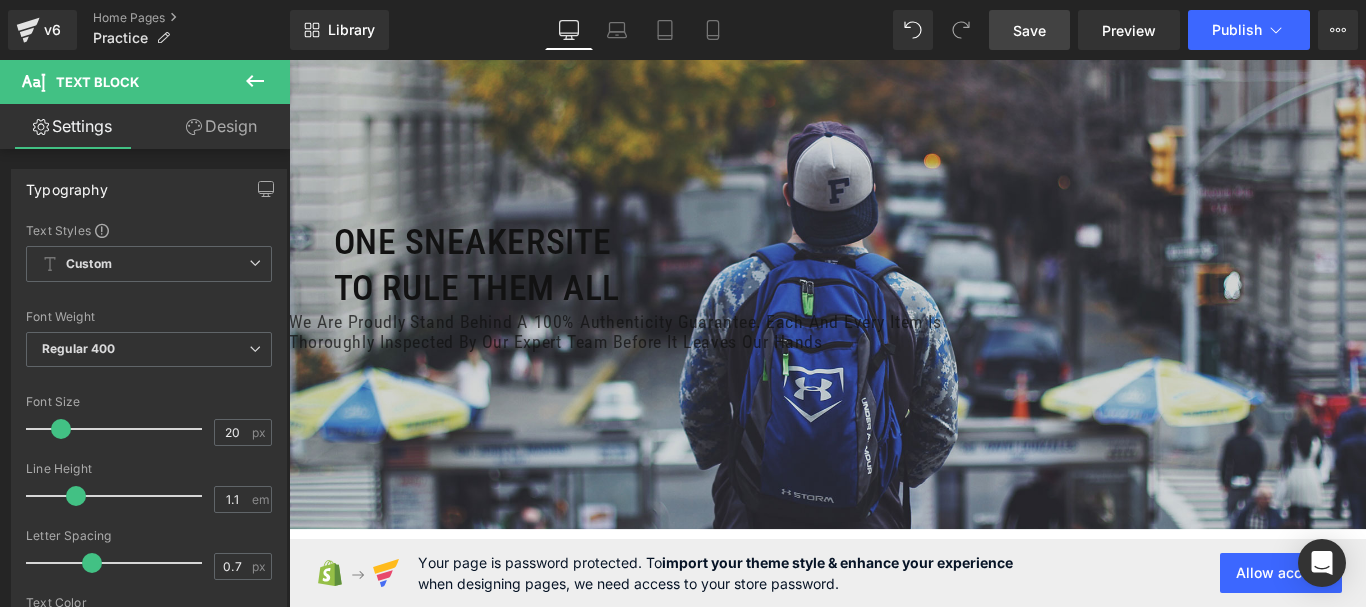 click on "Design" at bounding box center [221, 126] 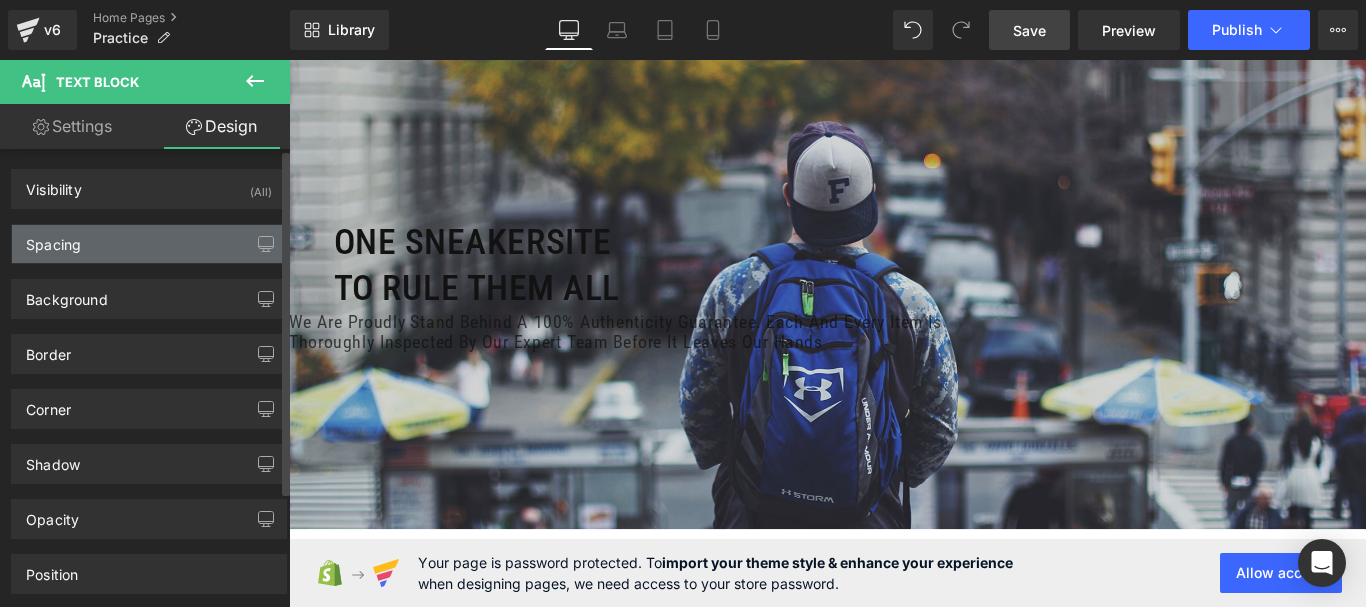 type on "0" 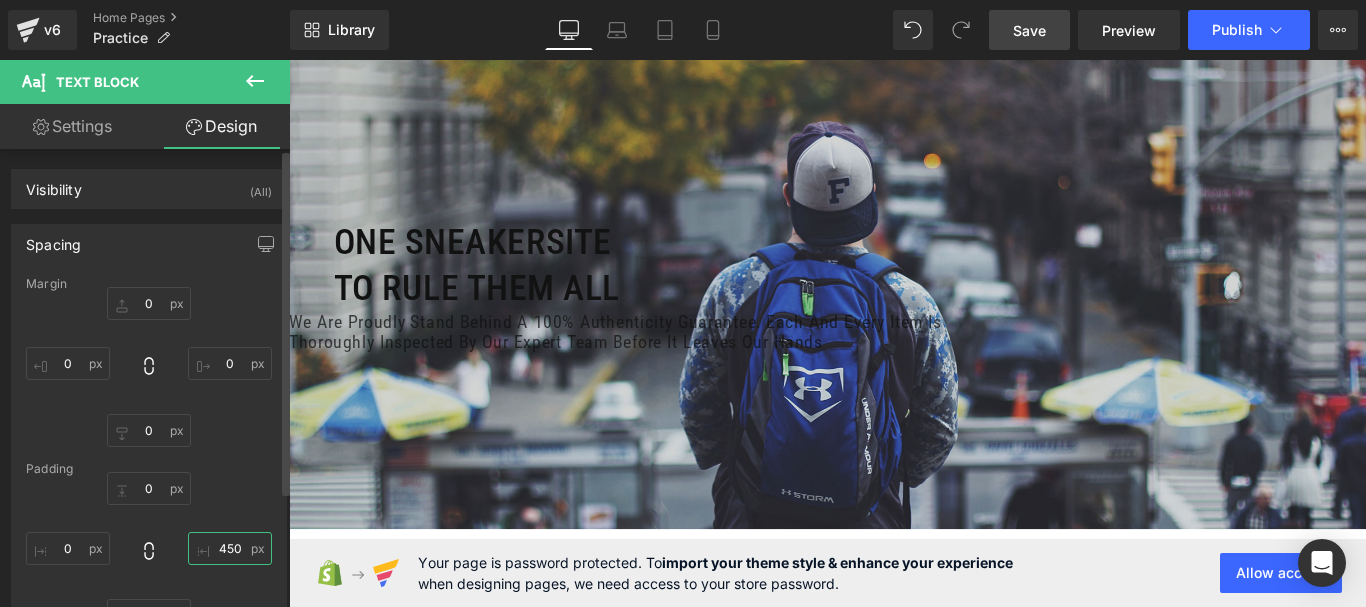 click on "450" at bounding box center [230, 548] 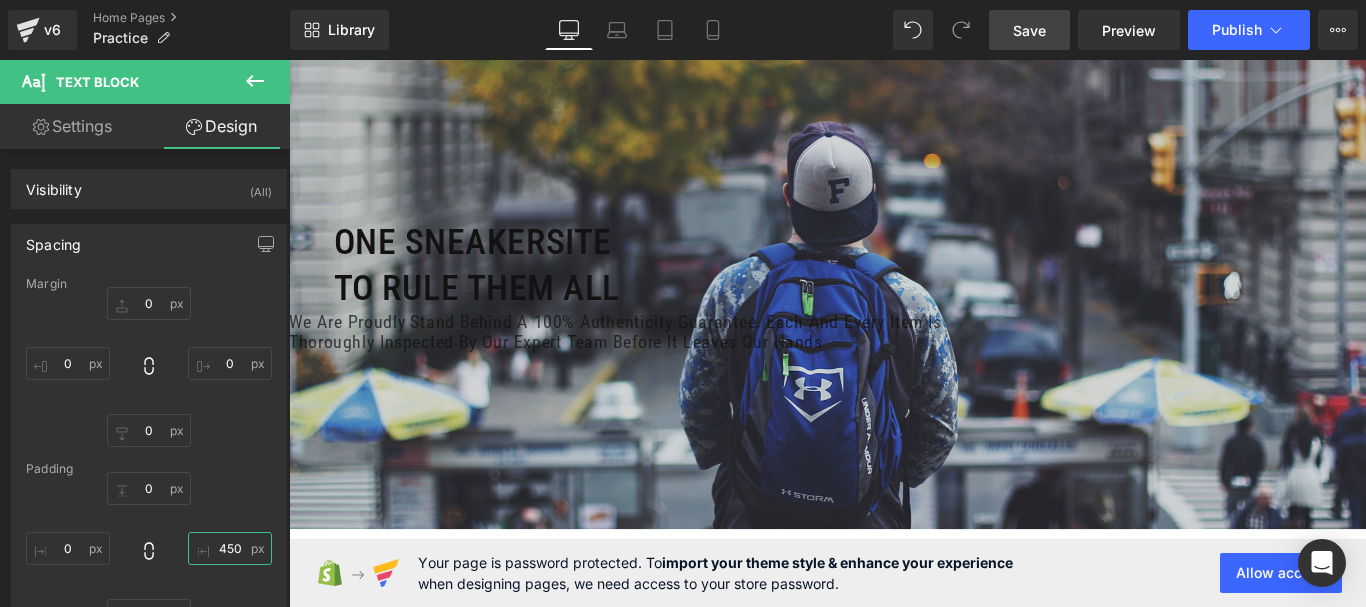 type 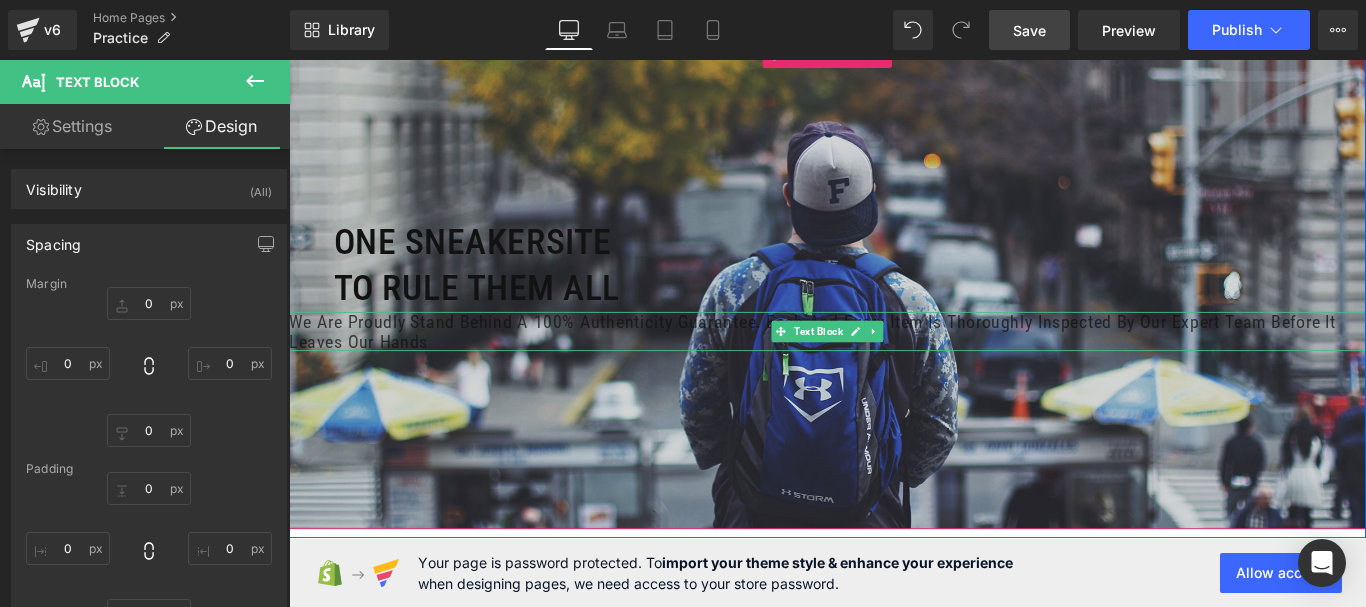 click on "We are proudly stand behind a 100% authenticity guarantee. Each and Every item is thoroughly inspected by our expert team before it leaves our hands" at bounding box center [894, 365] 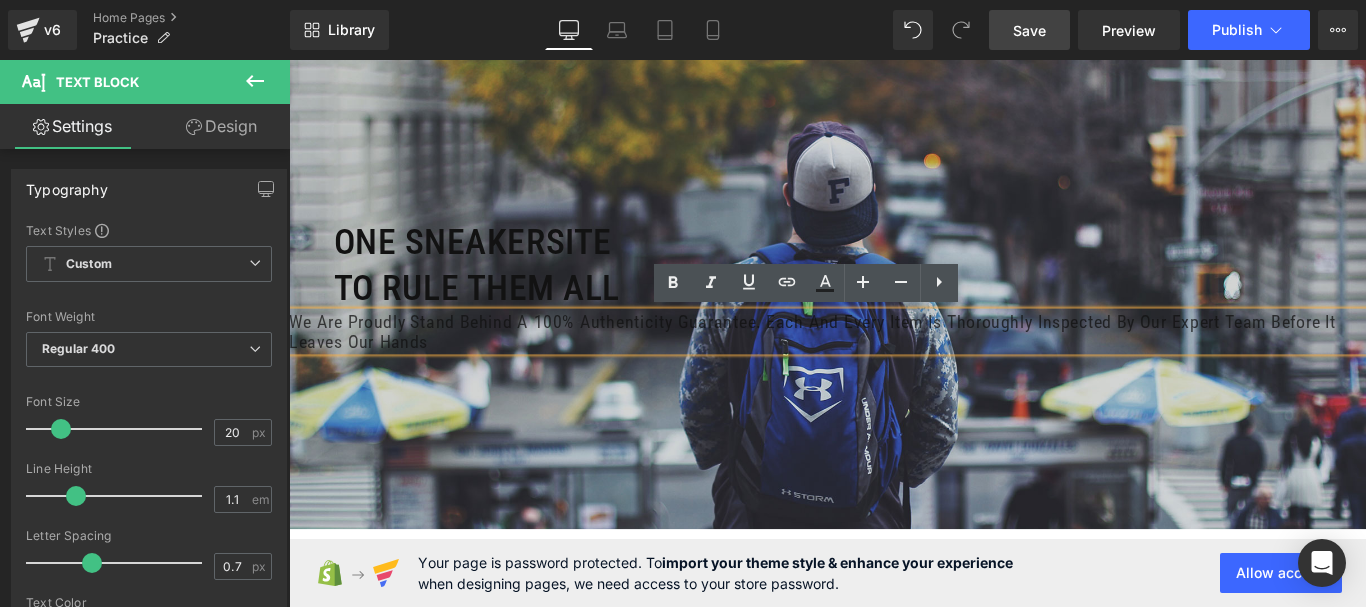 type 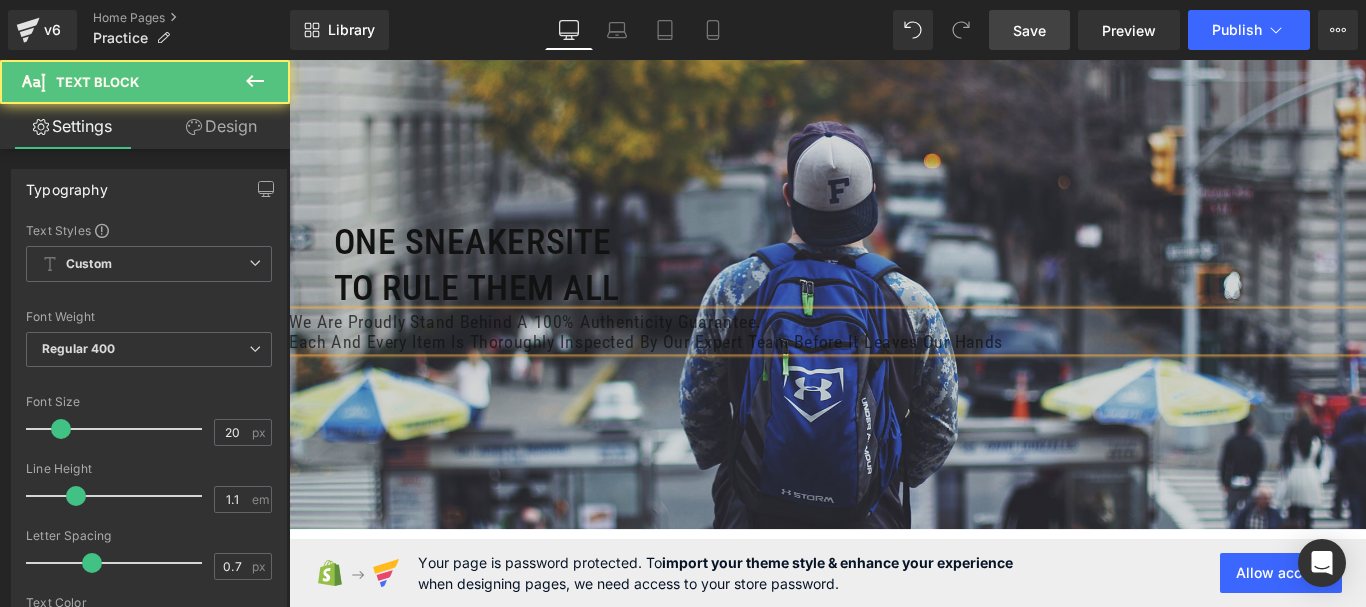 click on "Each and Every item is thoroughly inspected by our expert team before it leaves our hands" at bounding box center (894, 376) 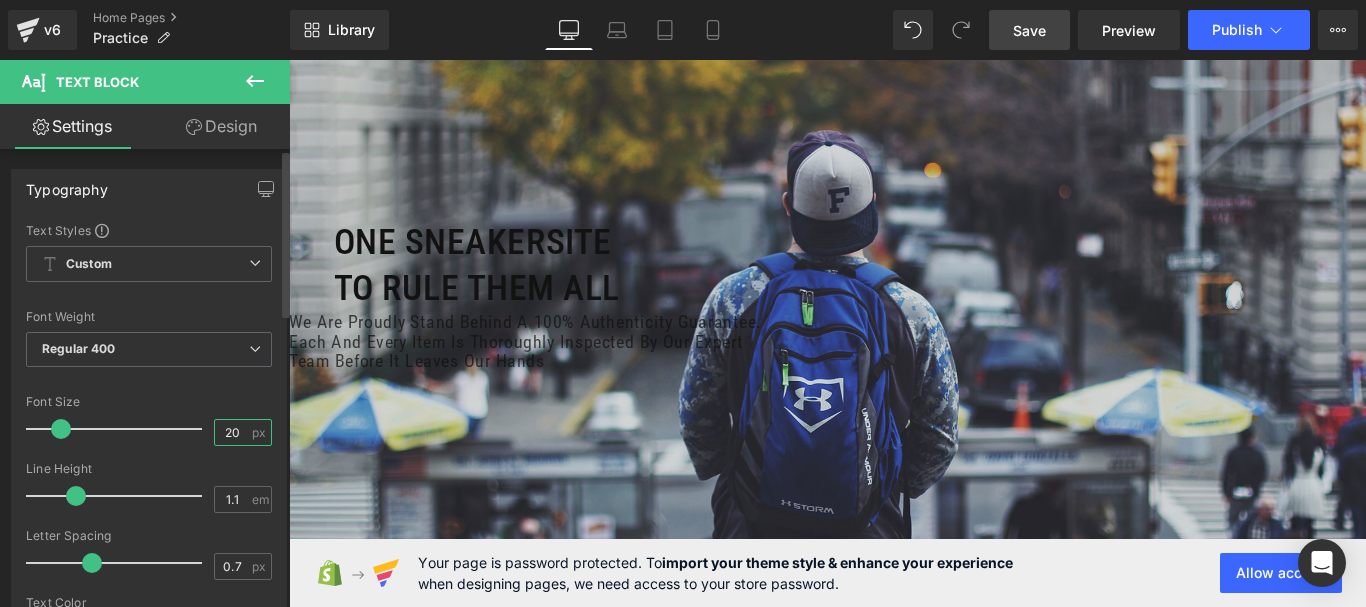 click on "20" at bounding box center [232, 432] 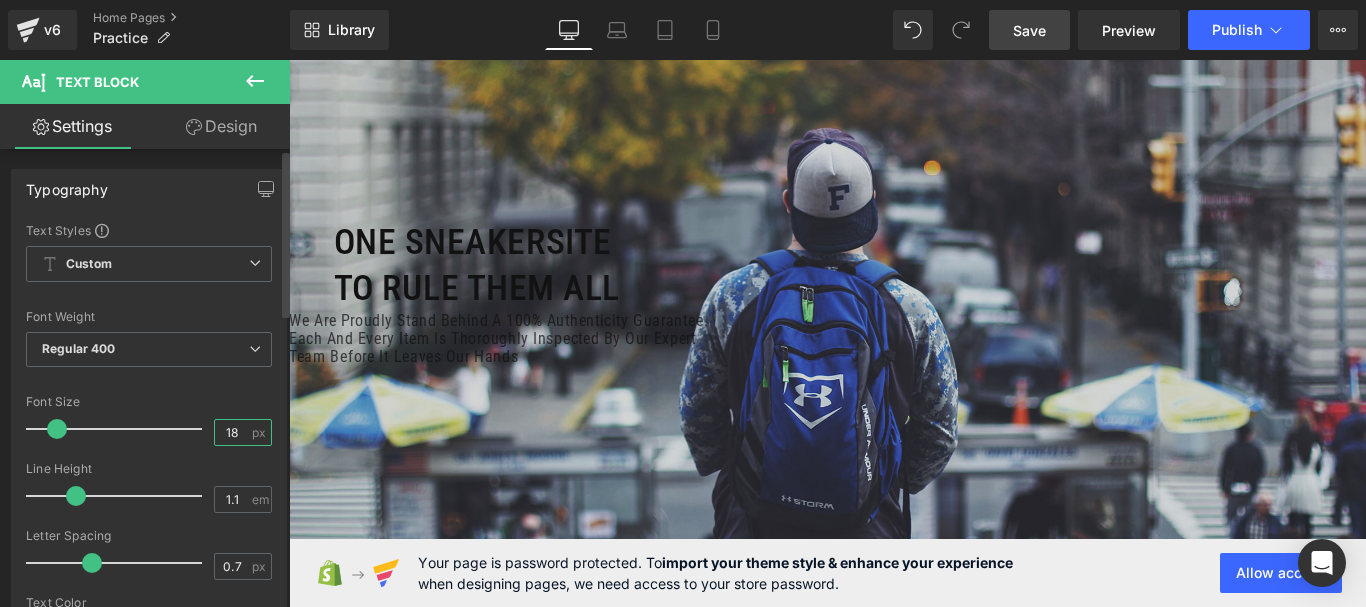 click on "18" at bounding box center (232, 432) 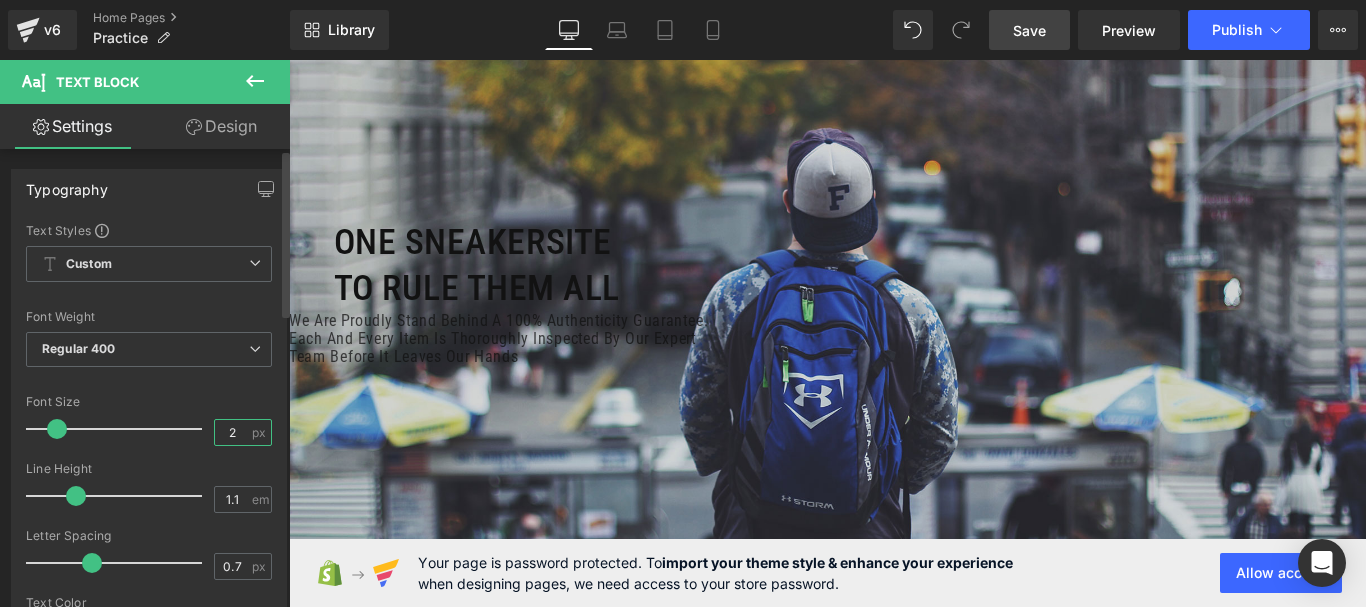 type on "20" 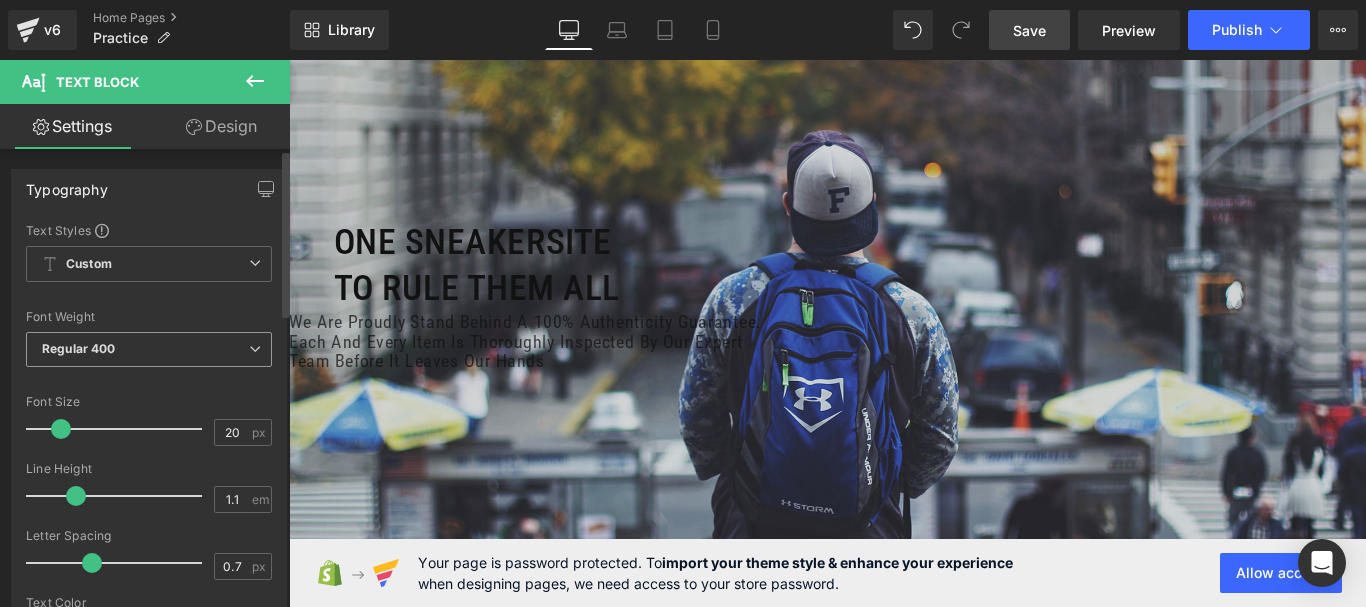 click on "Regular 400" at bounding box center (149, 349) 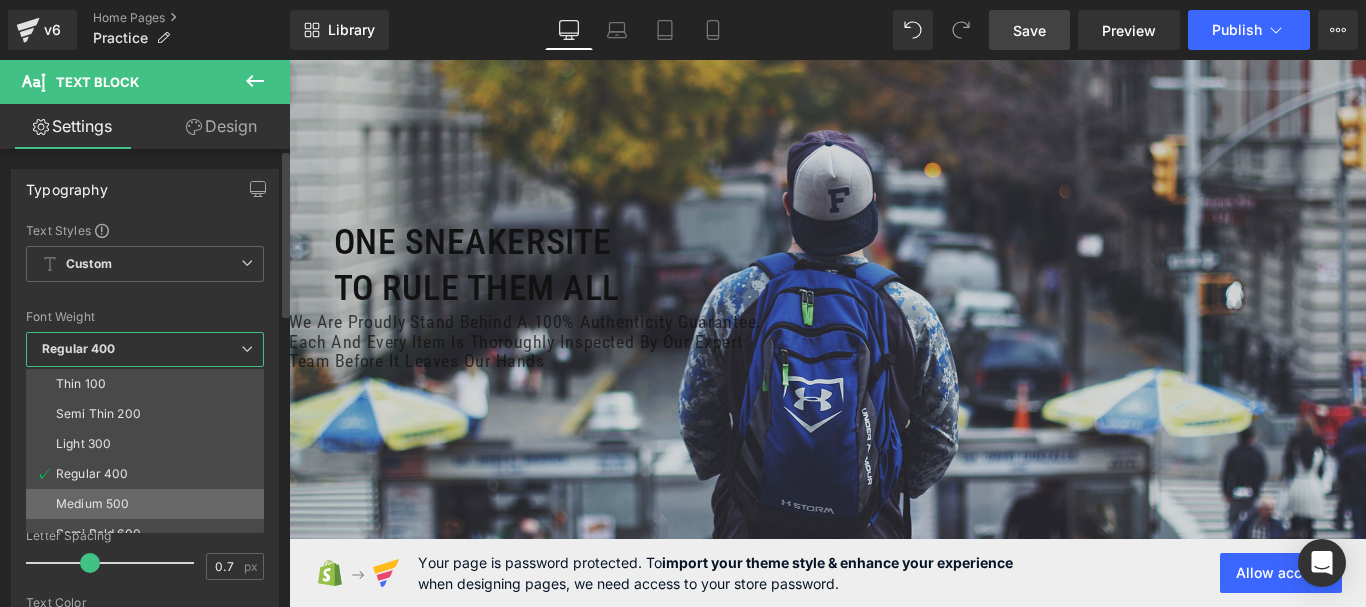 click on "Medium 500" at bounding box center (92, 504) 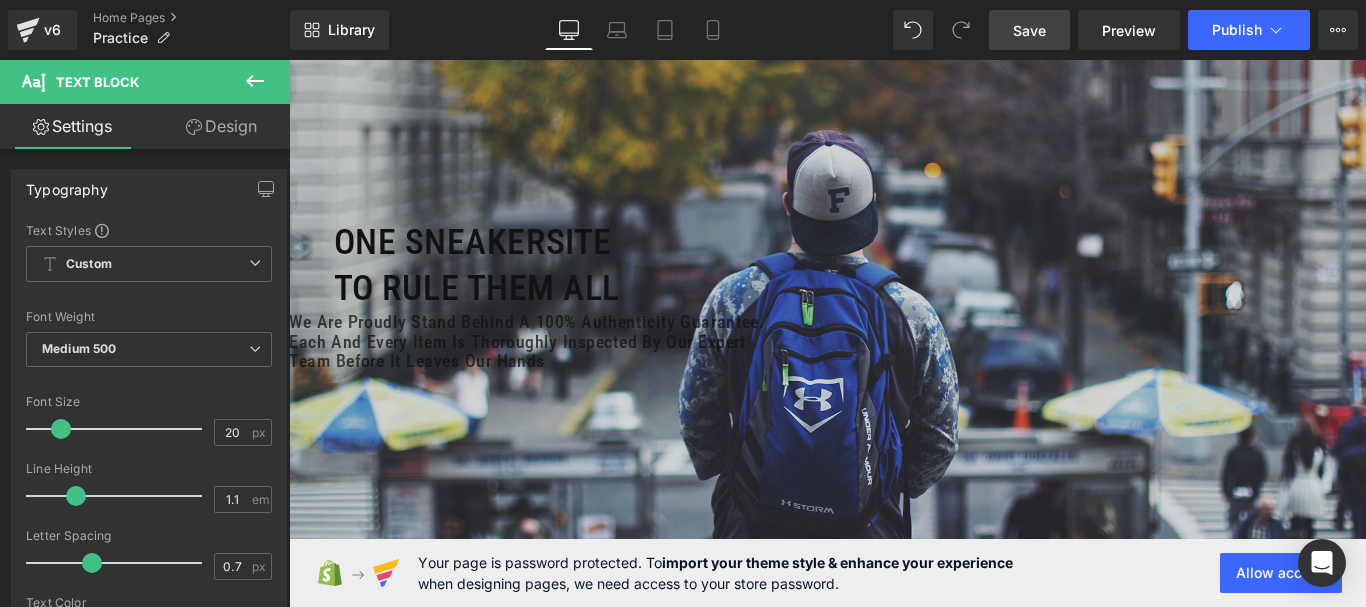 click on "Design" at bounding box center (221, 126) 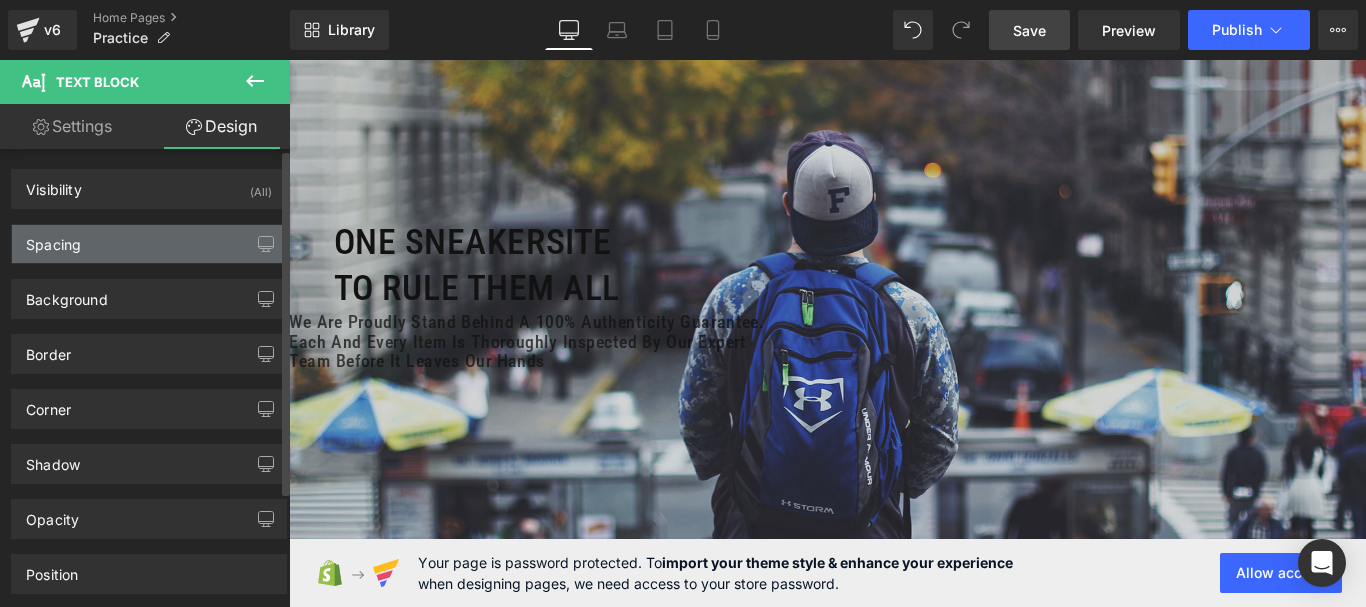 click on "Spacing" at bounding box center [149, 244] 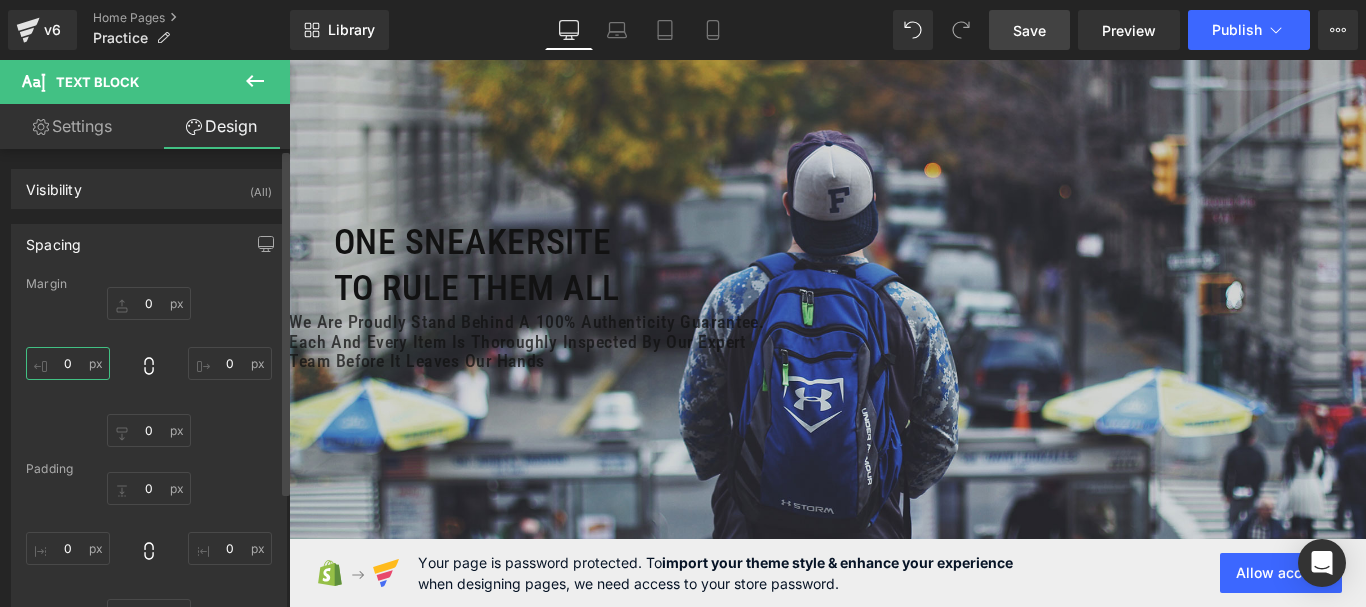 click on "0" at bounding box center (68, 363) 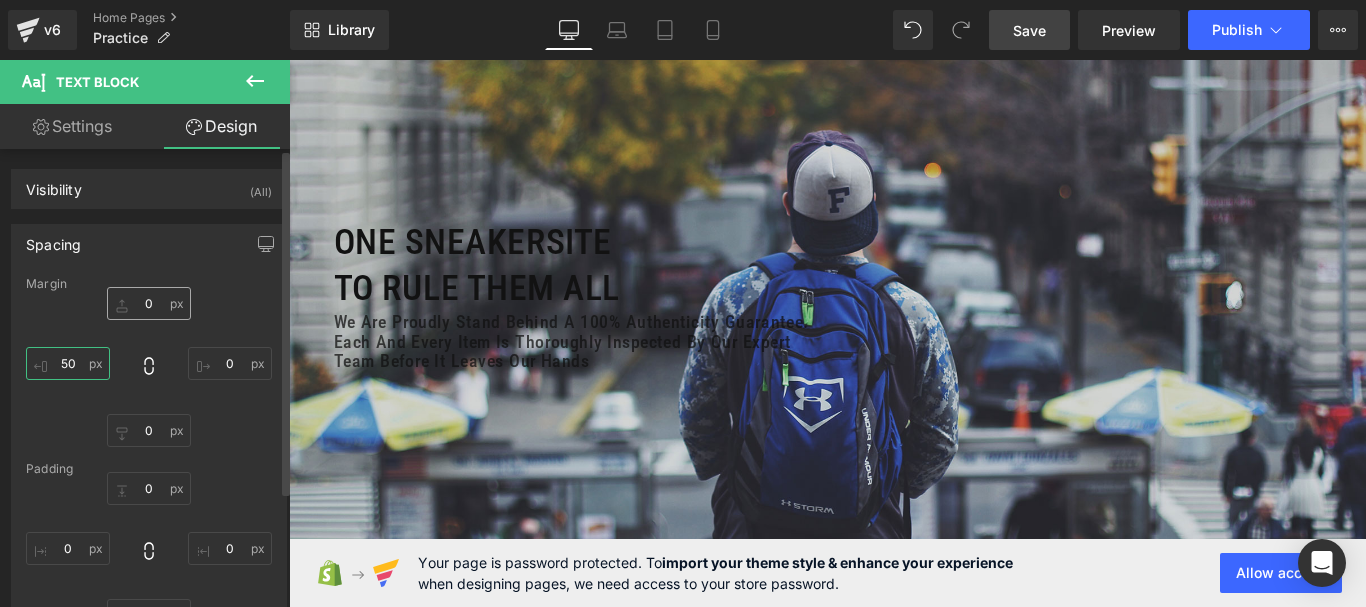 type on "50" 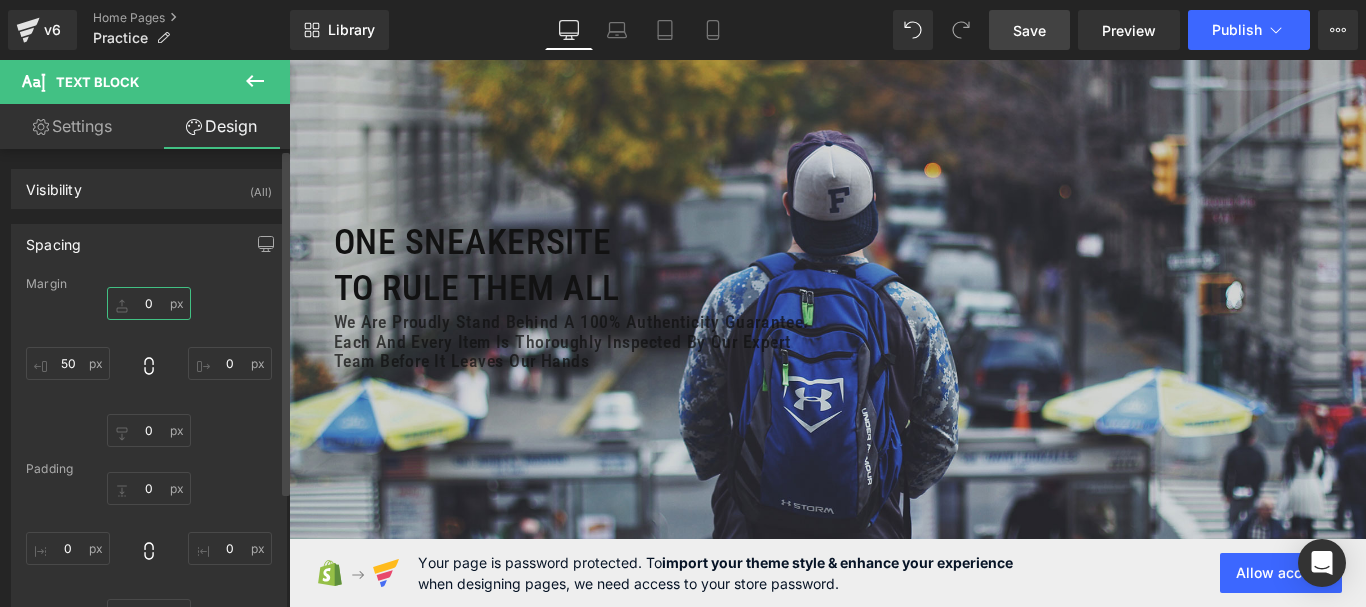 click on "0" at bounding box center (149, 303) 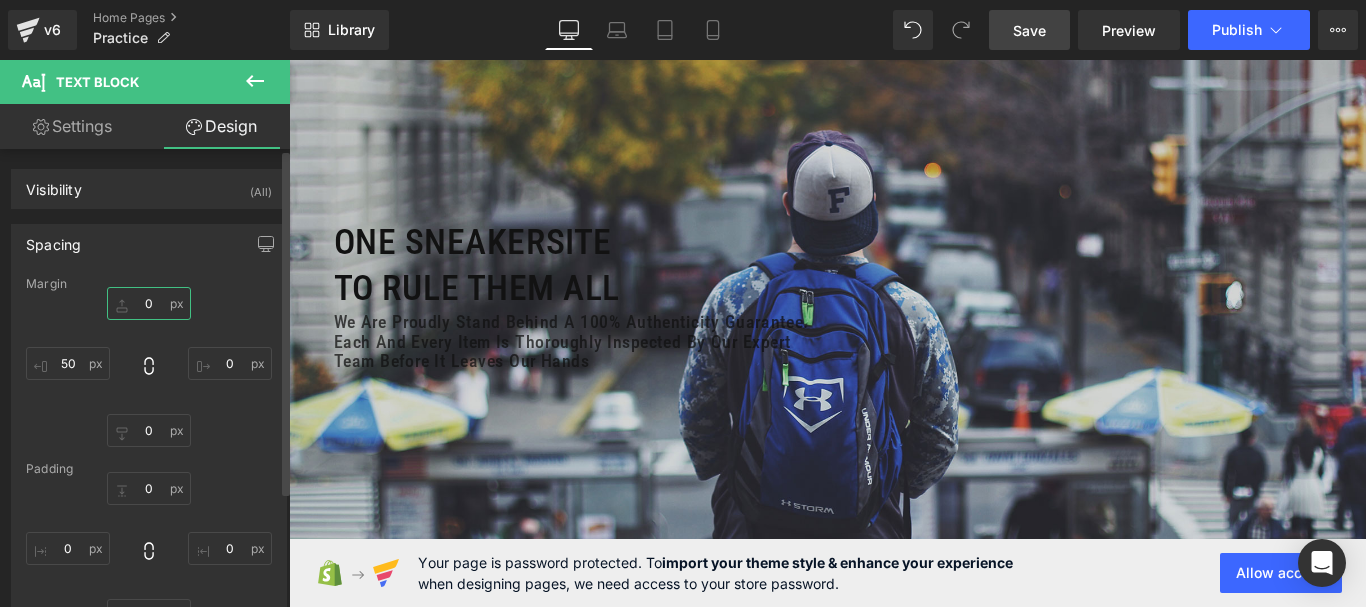 click on "0" at bounding box center [149, 303] 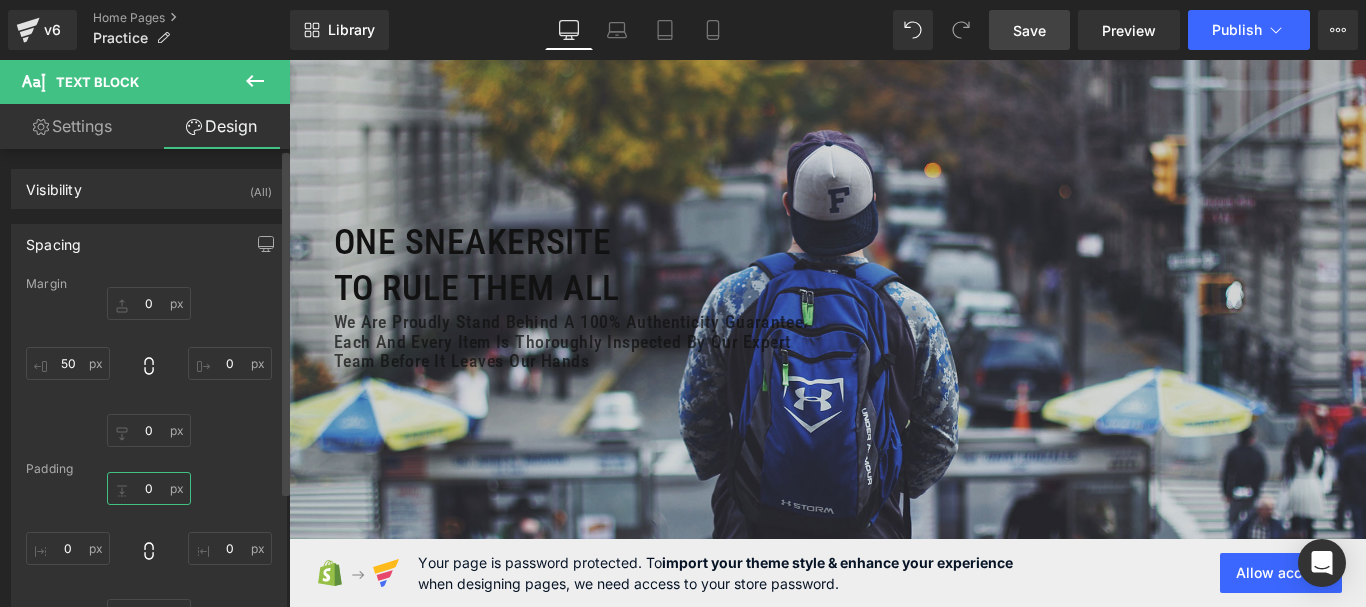 click on "0" at bounding box center [149, 488] 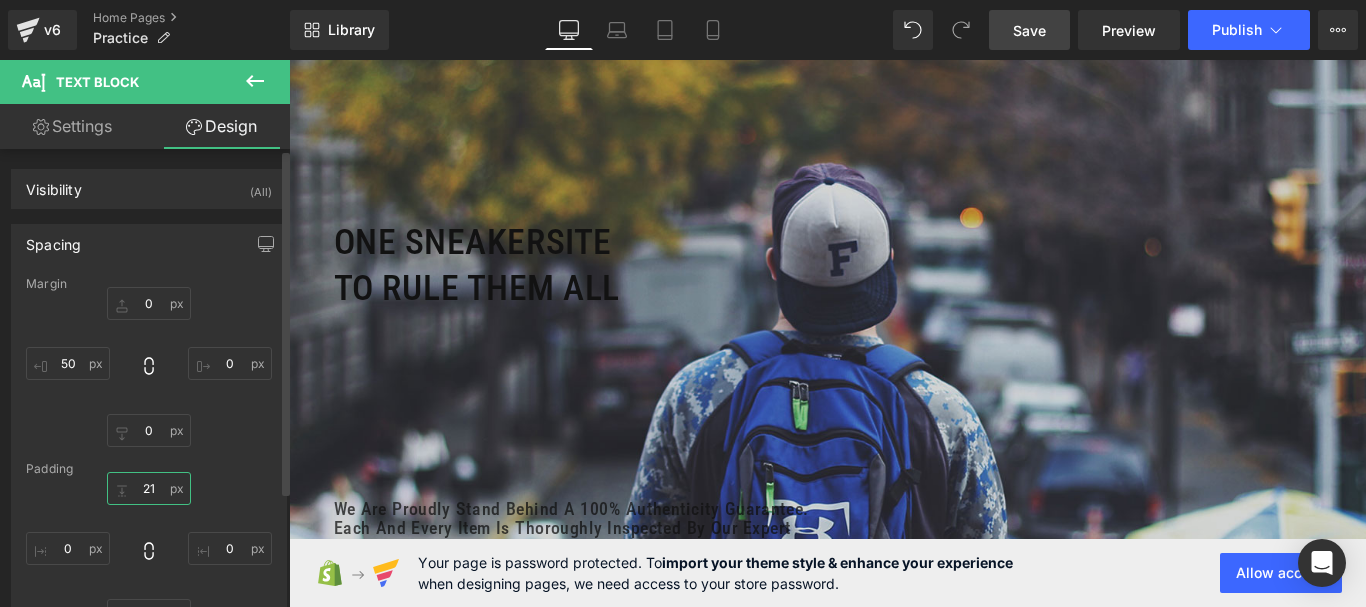 type on "2" 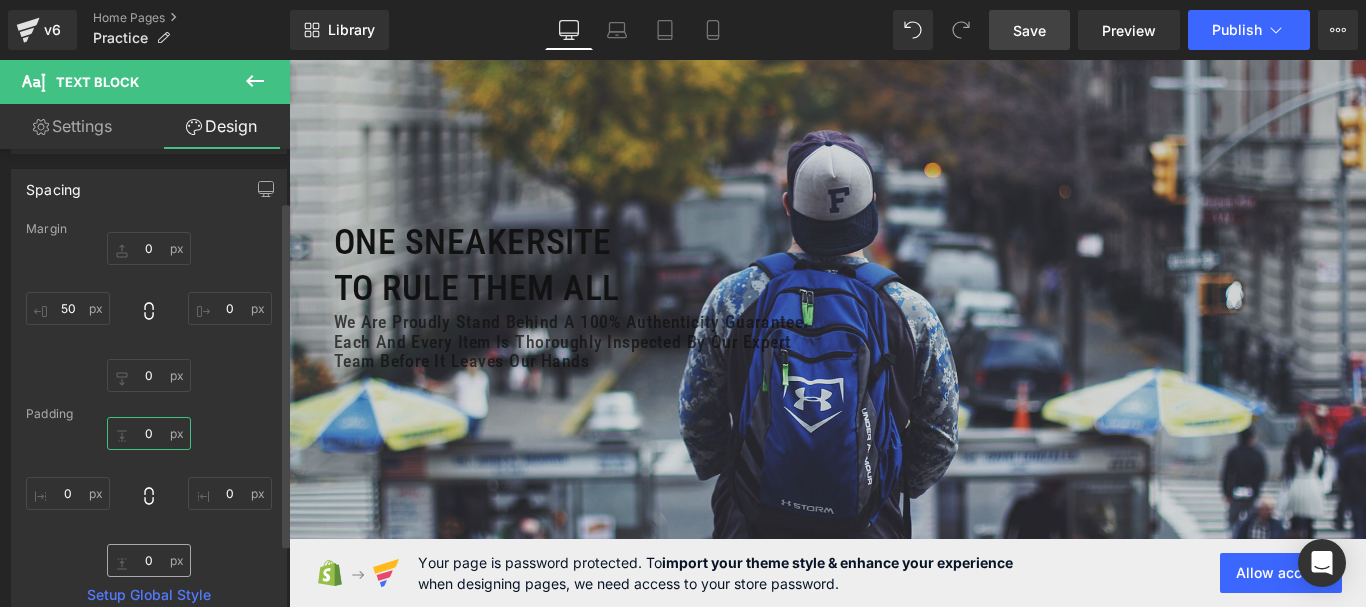 scroll, scrollTop: 100, scrollLeft: 0, axis: vertical 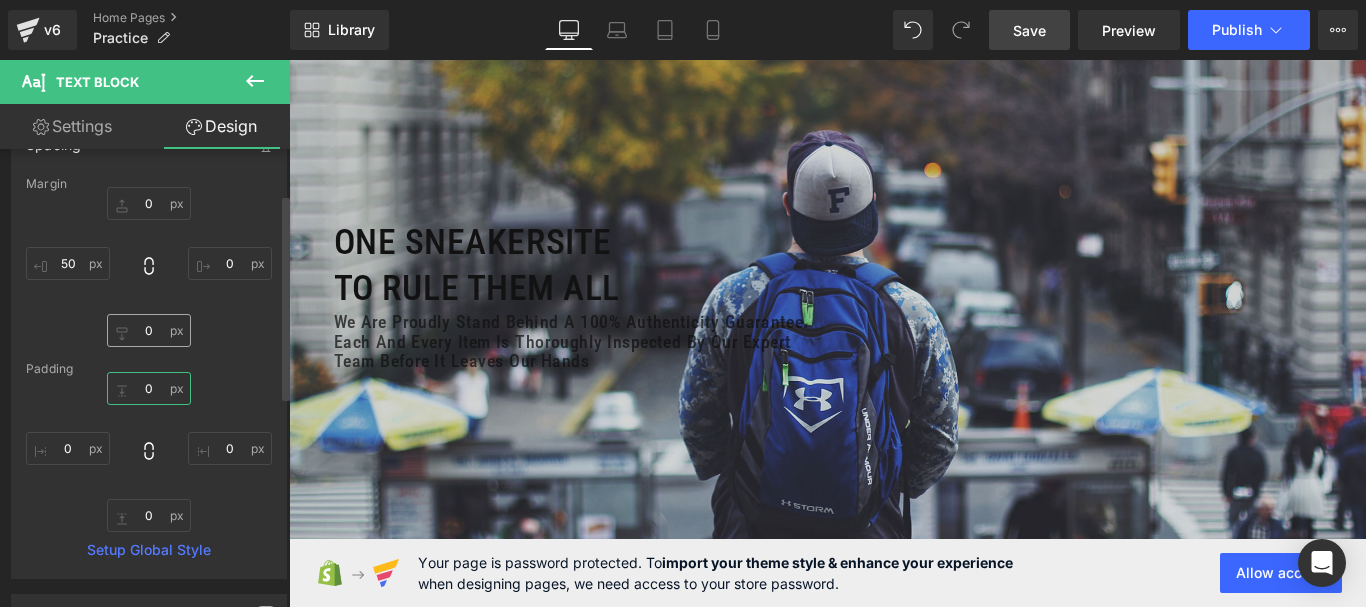type 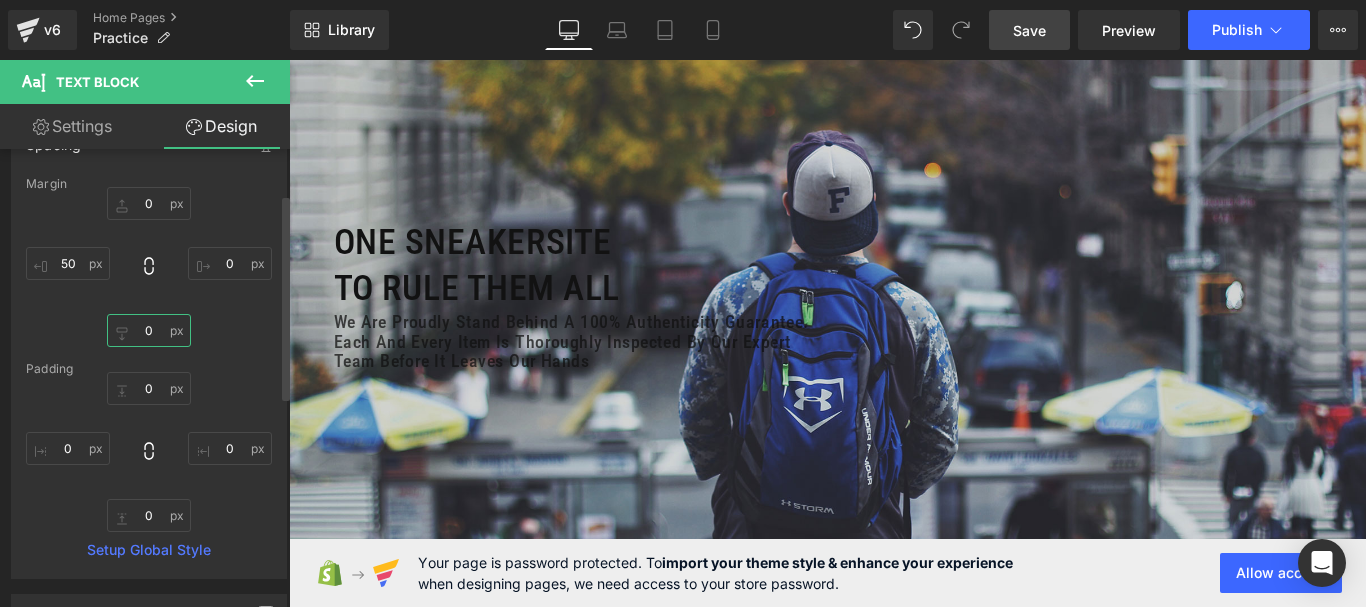 click on "0" at bounding box center (149, 330) 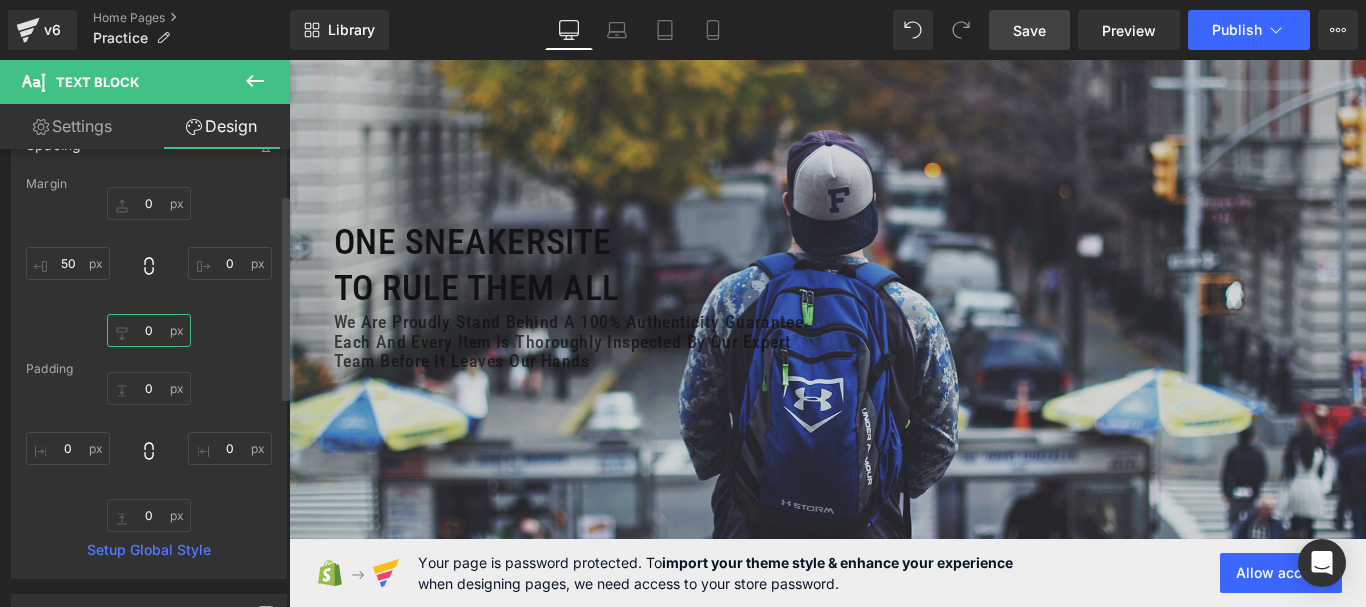 click on "0" at bounding box center (149, 330) 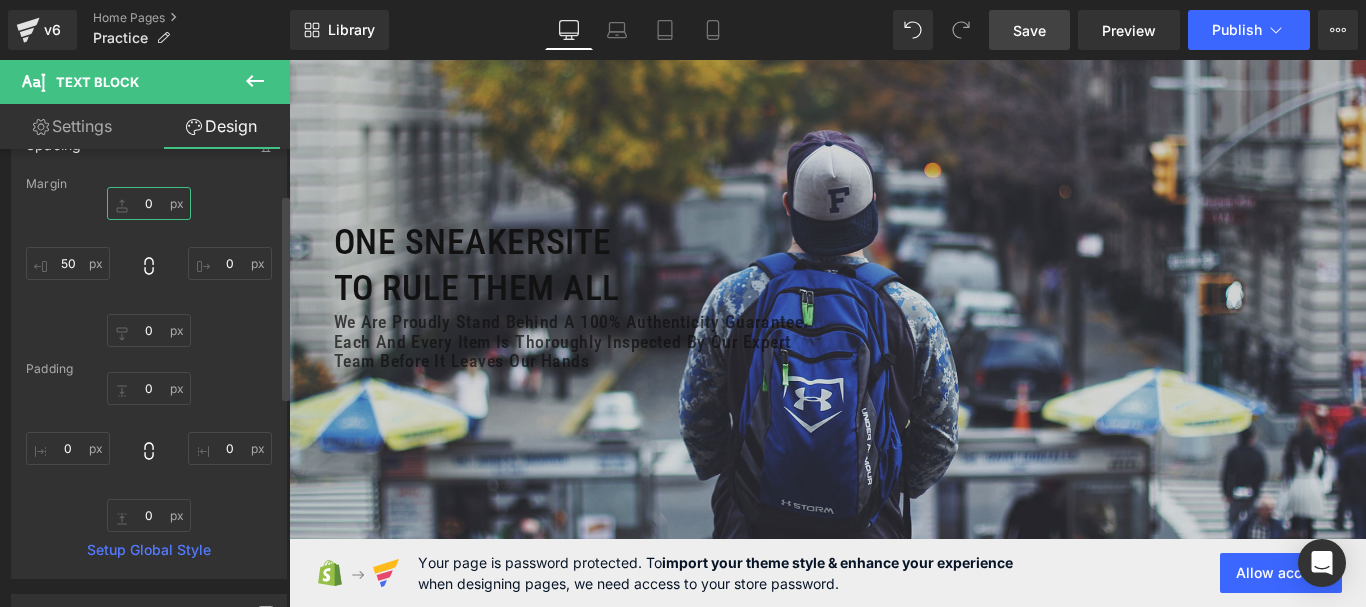 click on "0" at bounding box center (149, 203) 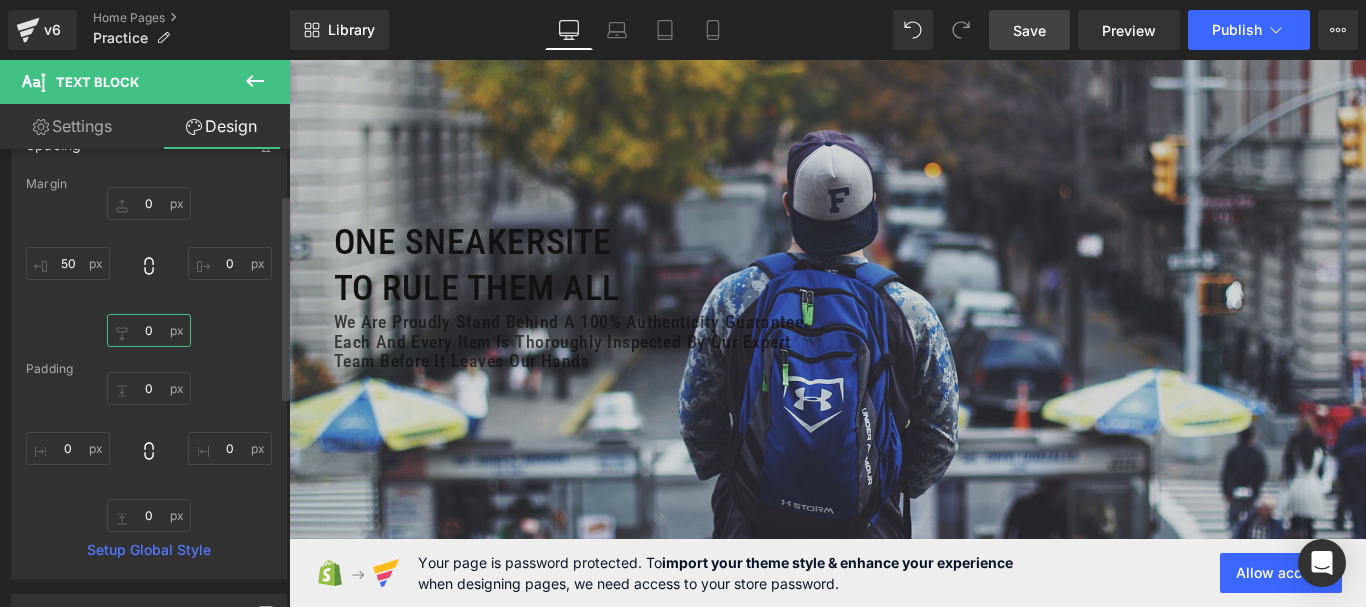 click on "0" at bounding box center [149, 330] 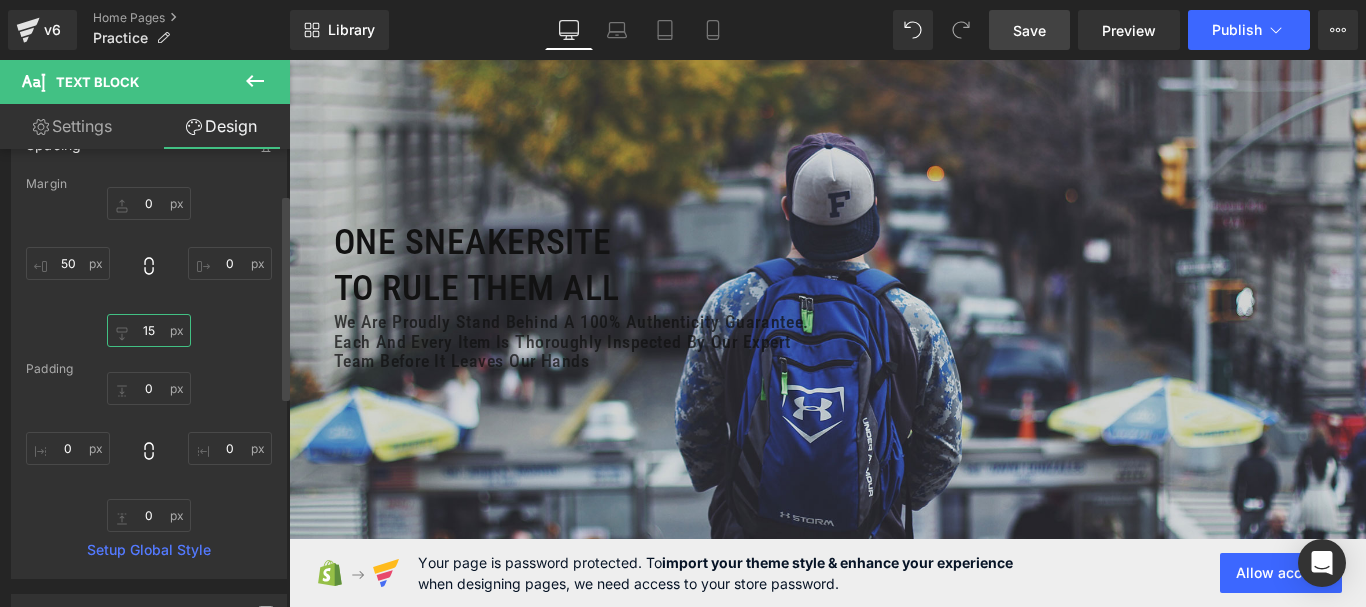 type on "1" 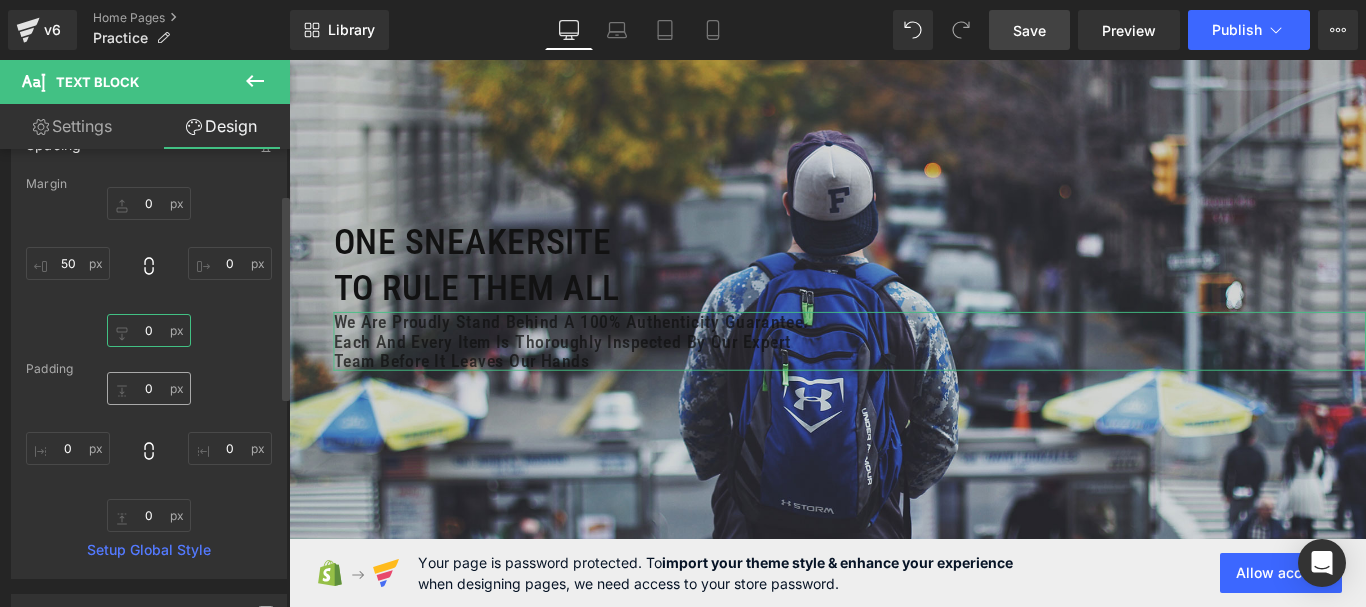 type 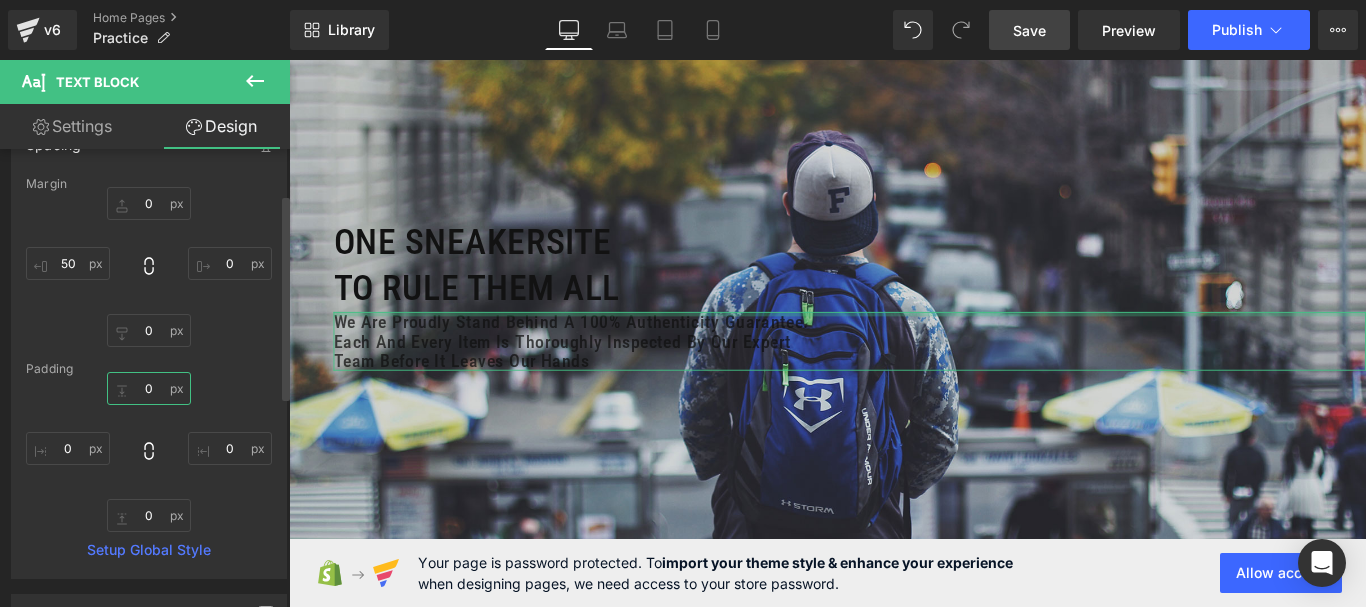 click at bounding box center [149, 388] 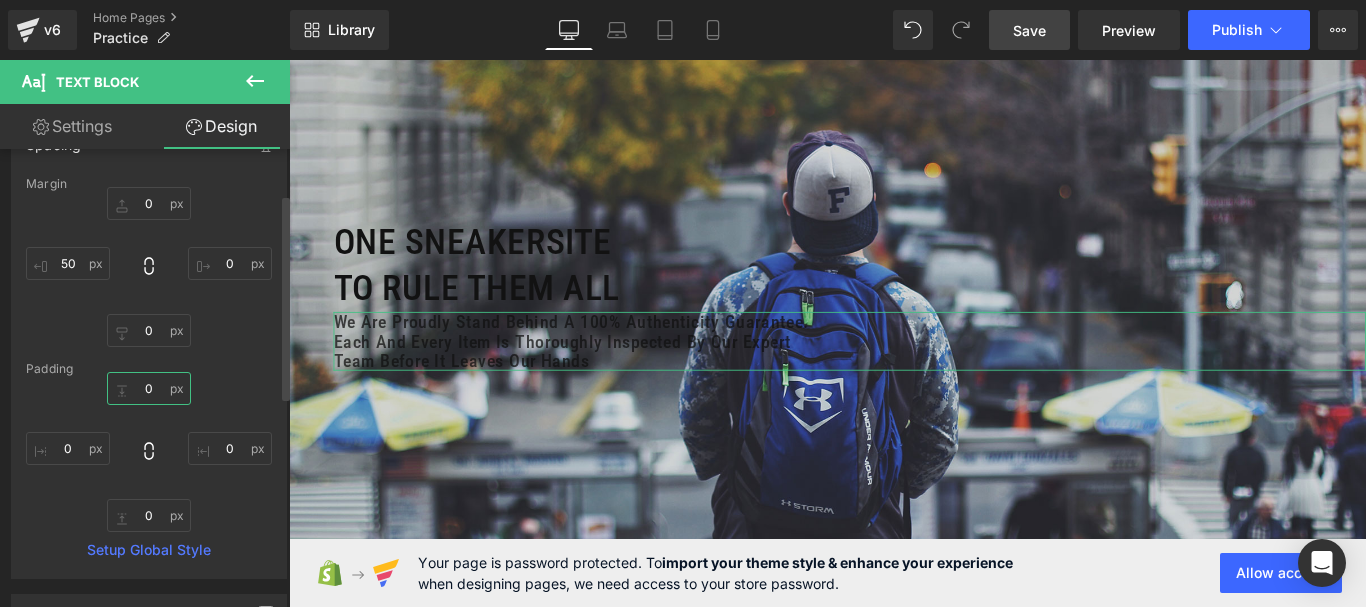 click at bounding box center [149, 388] 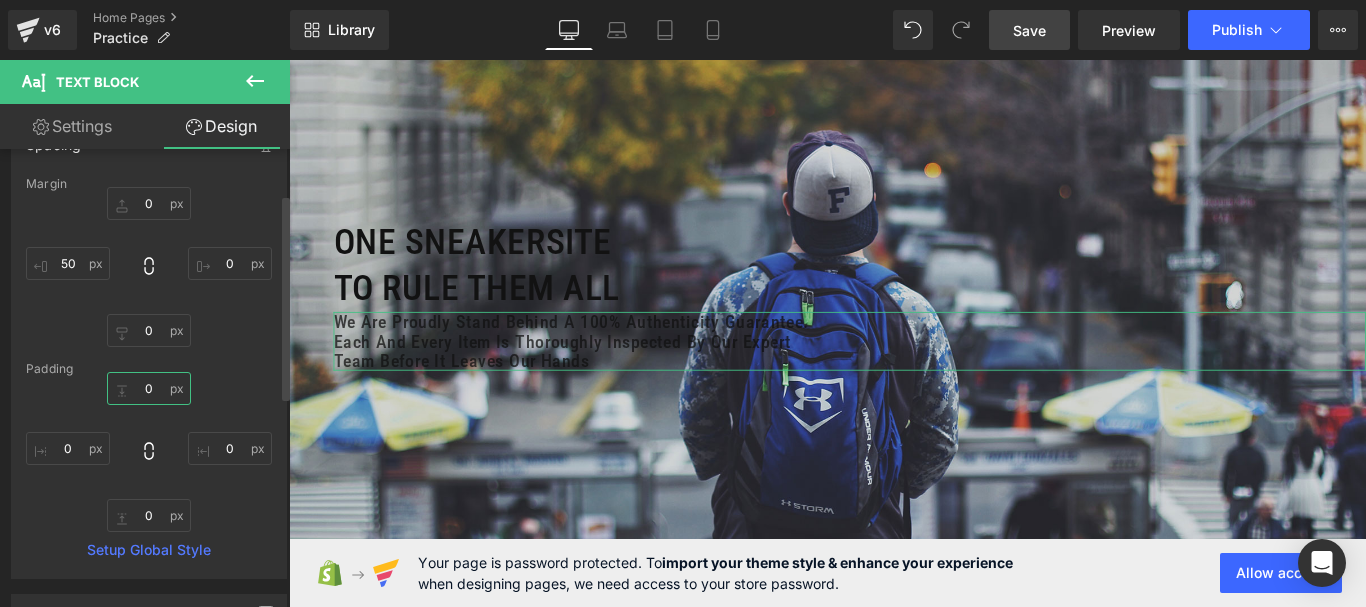 click at bounding box center [149, 388] 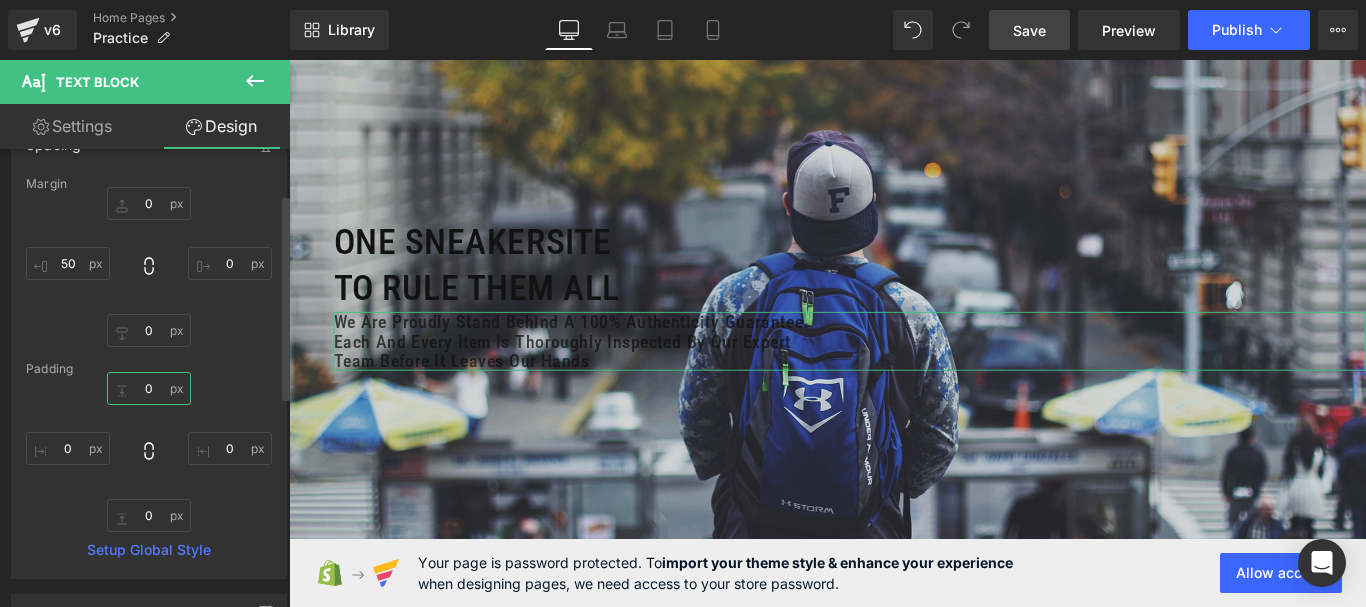 click at bounding box center [149, 388] 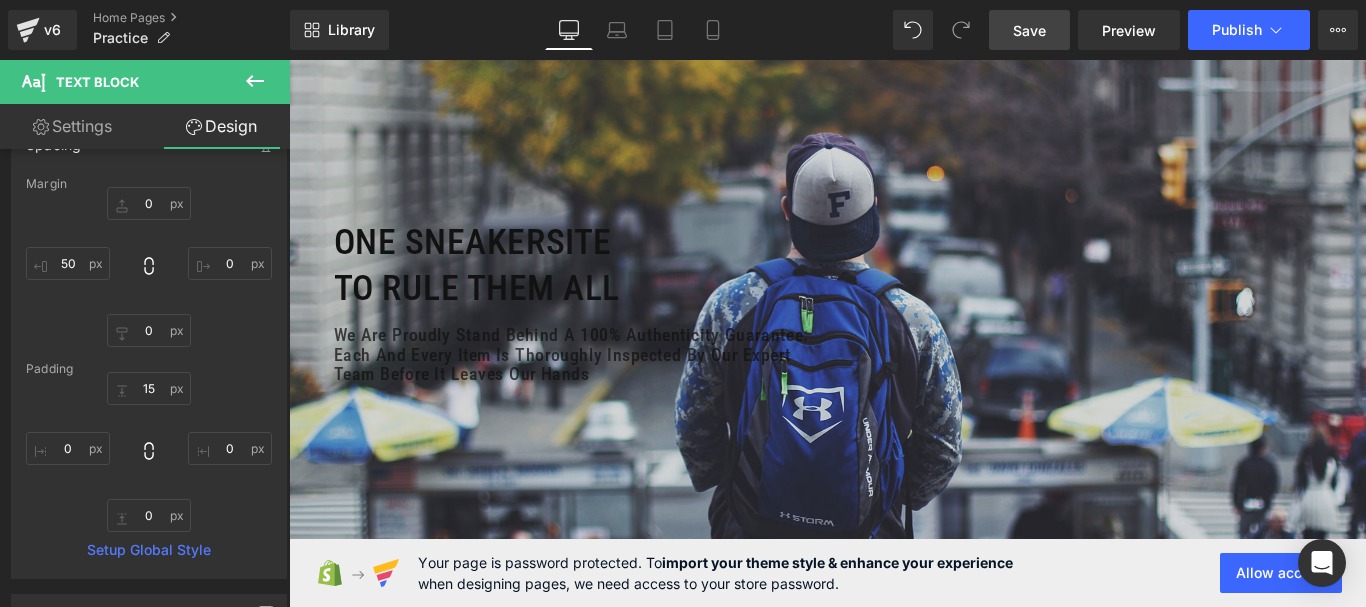 click on "Save" at bounding box center [1029, 30] 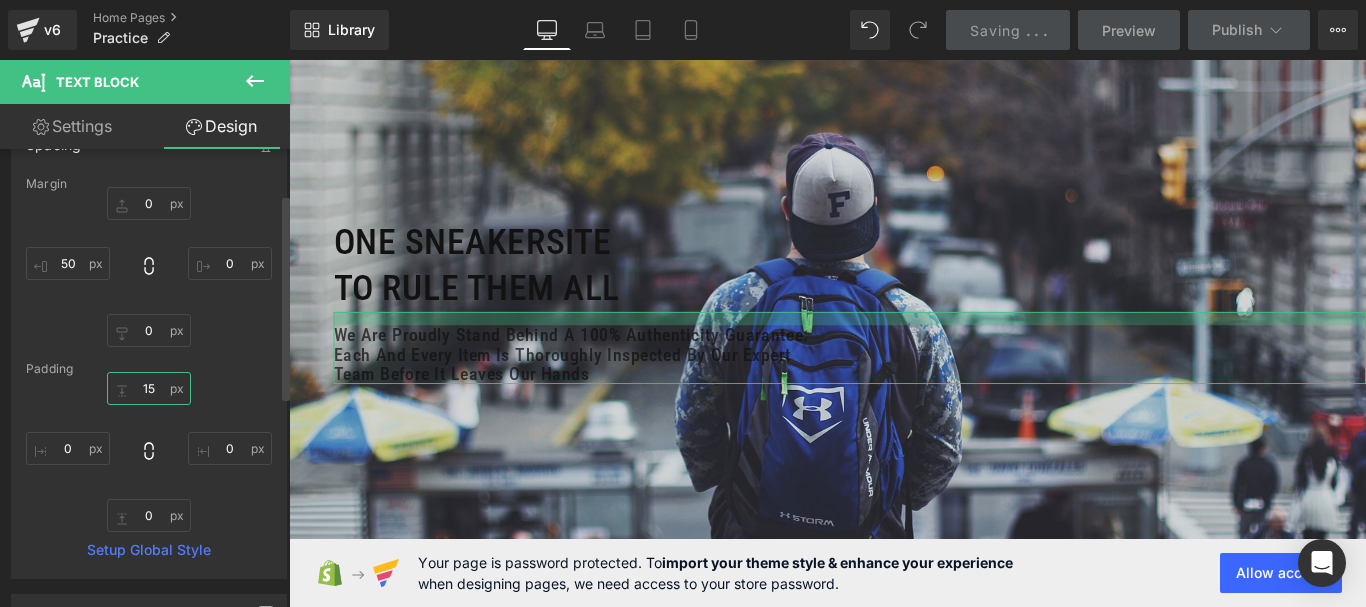 click on "15" at bounding box center (149, 388) 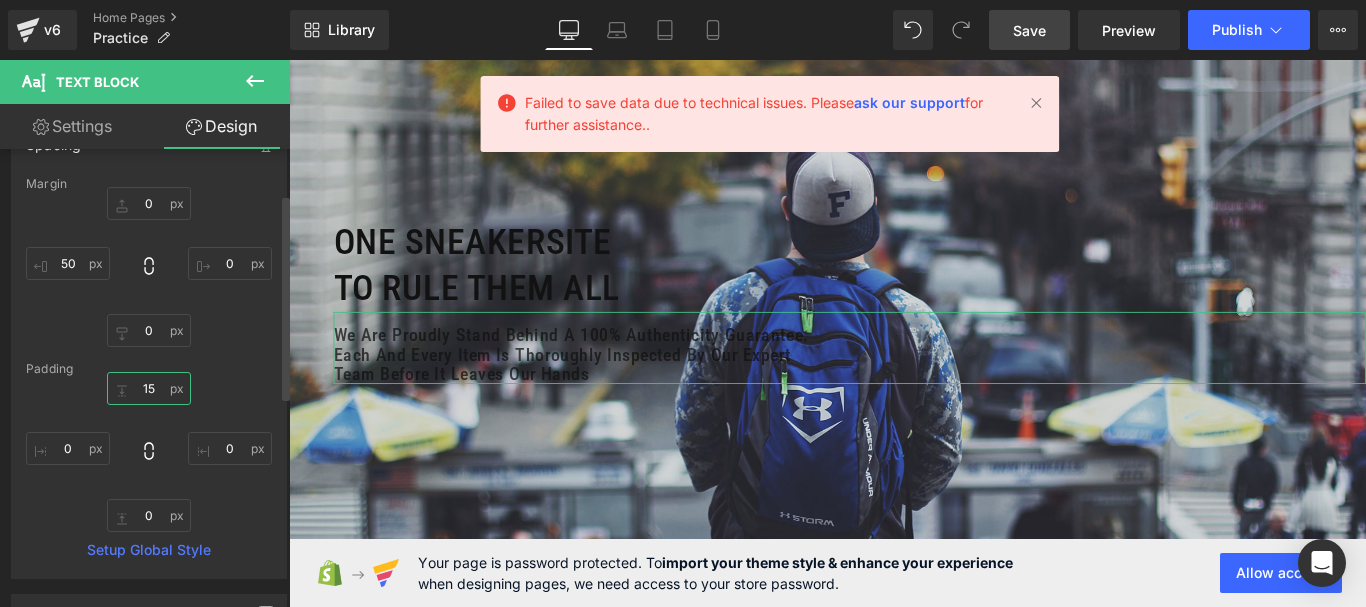 click on "15" at bounding box center (149, 388) 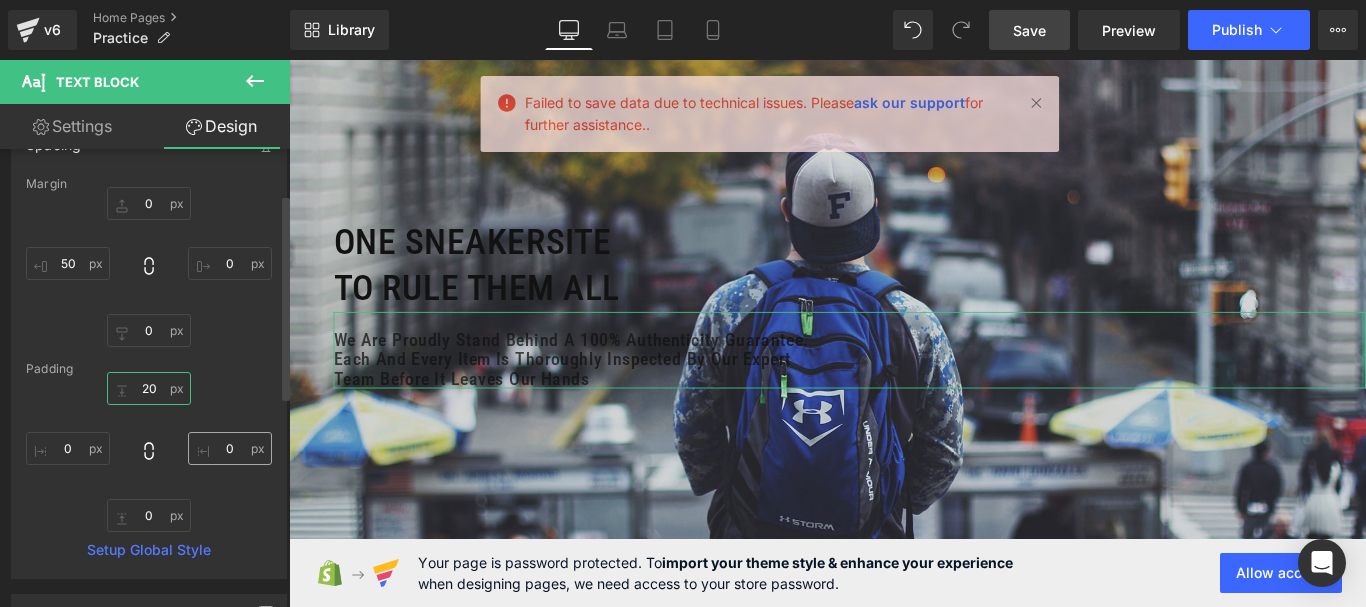 type on "2" 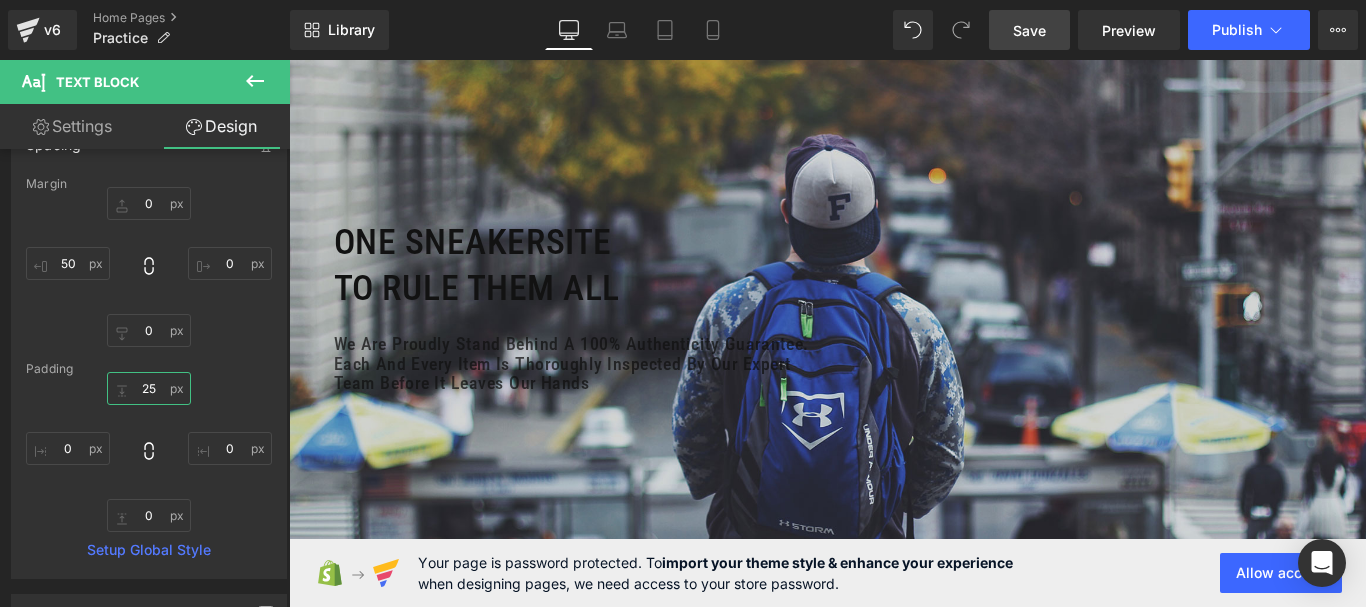 type on "25" 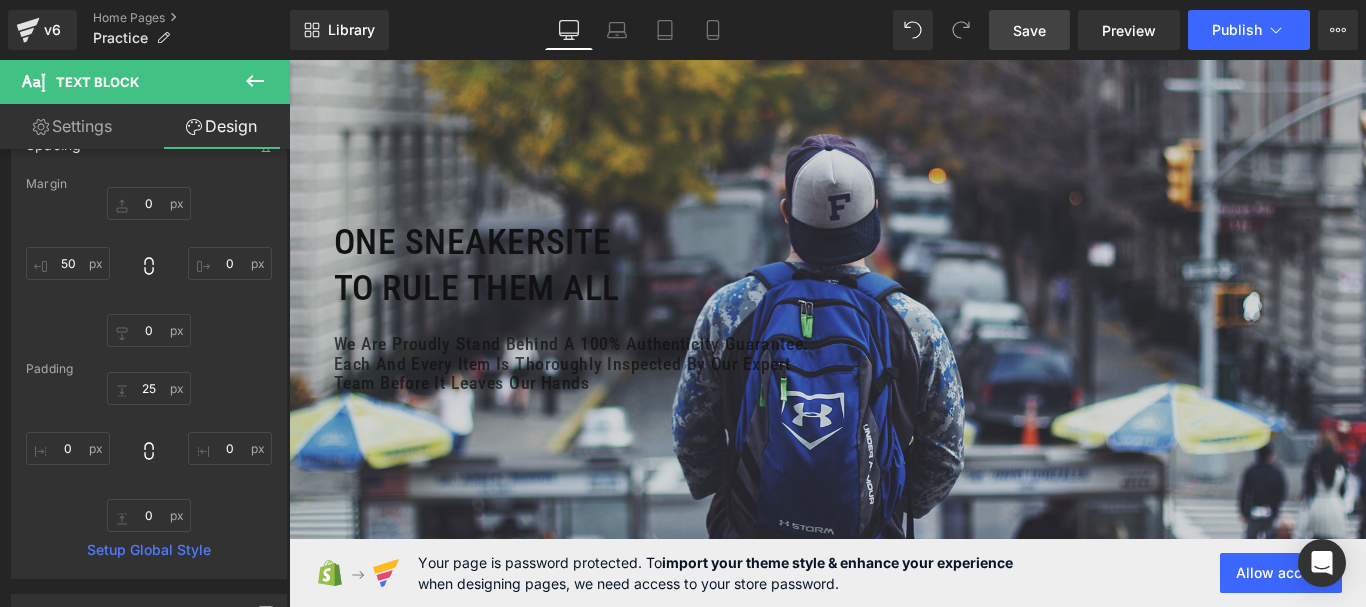 click on "Save" at bounding box center [1029, 30] 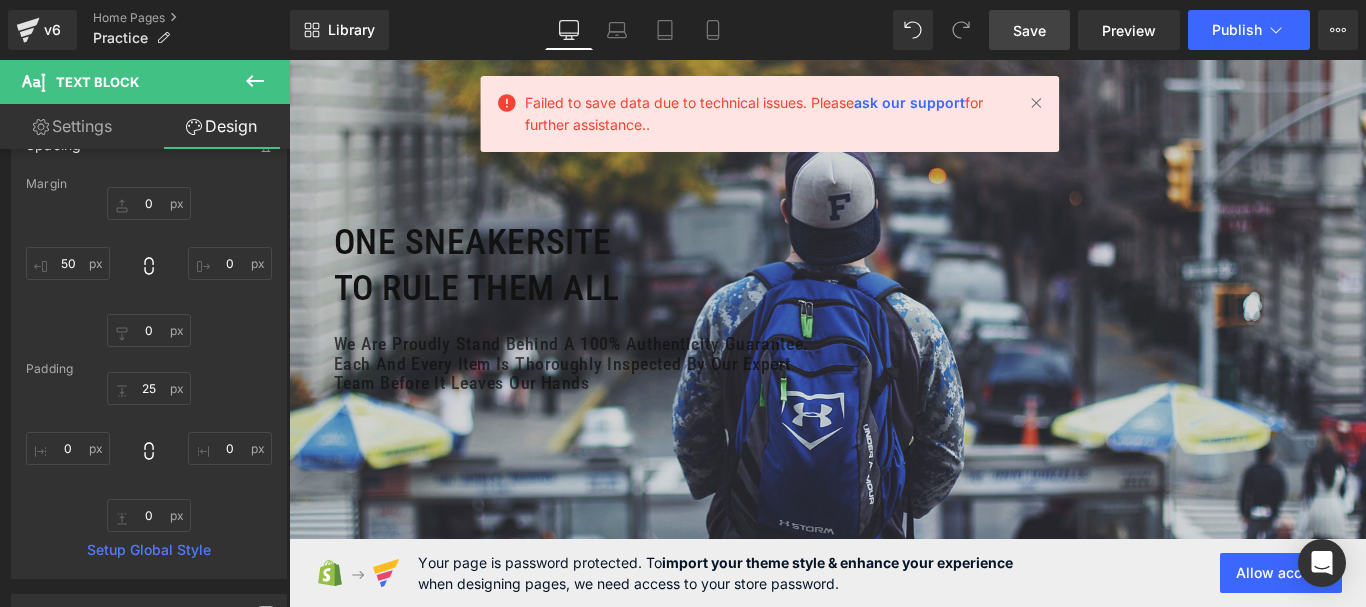 click on "Save" at bounding box center (1029, 30) 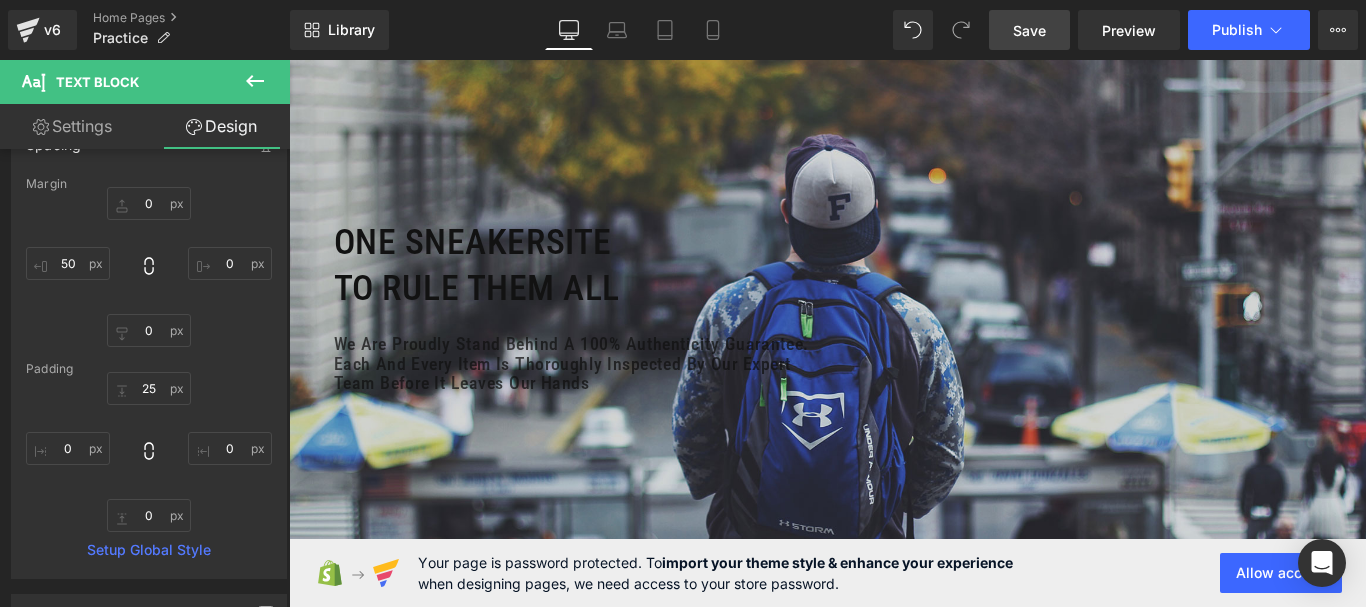 click on "Save" at bounding box center (1029, 30) 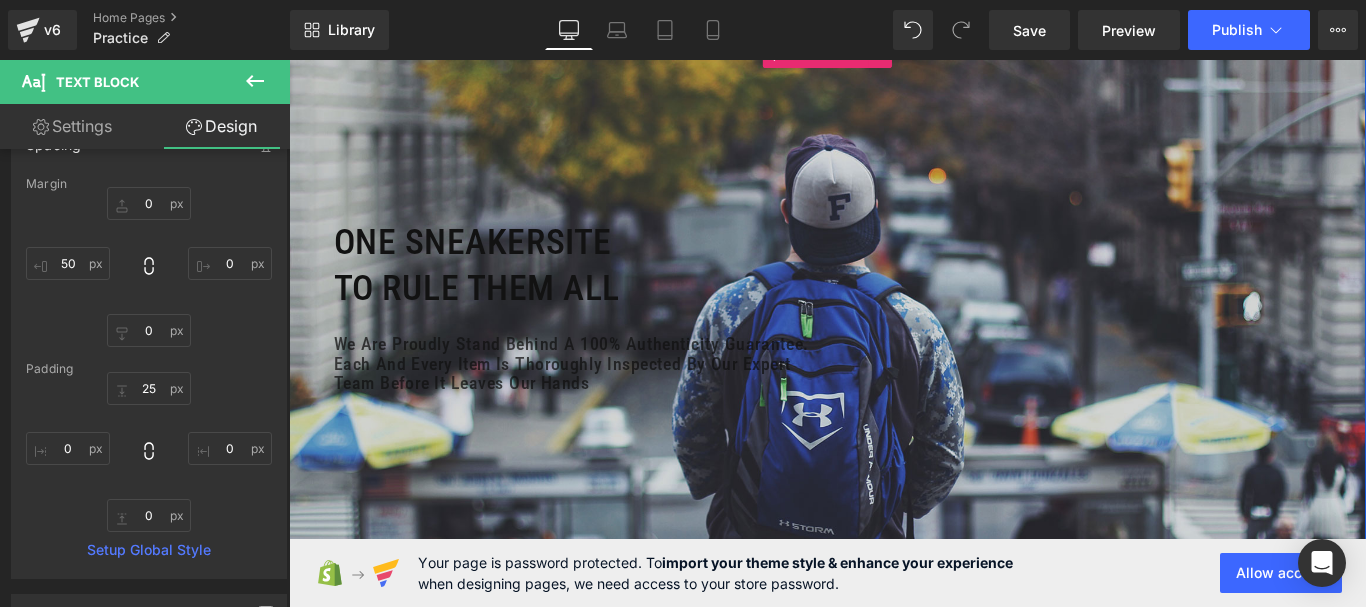 drag, startPoint x: 865, startPoint y: 191, endPoint x: 879, endPoint y: 255, distance: 65.51336 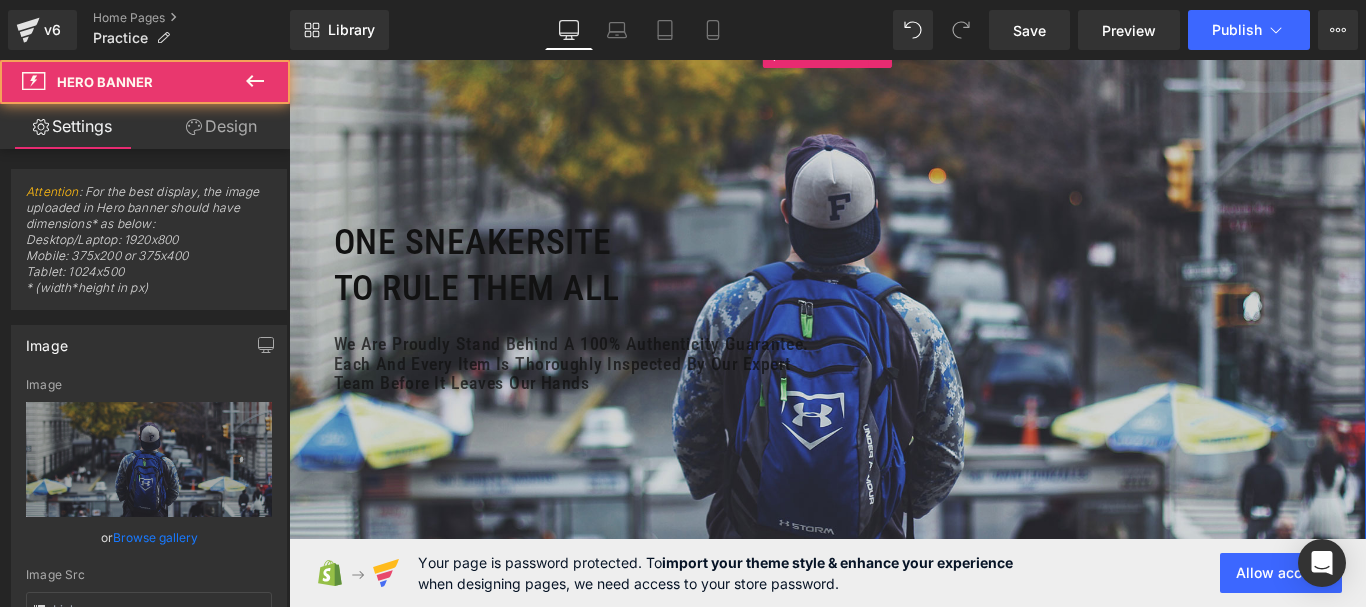 type on "https://d1um8515vdn9kb.cloudfront.net/images/hero.jpg" 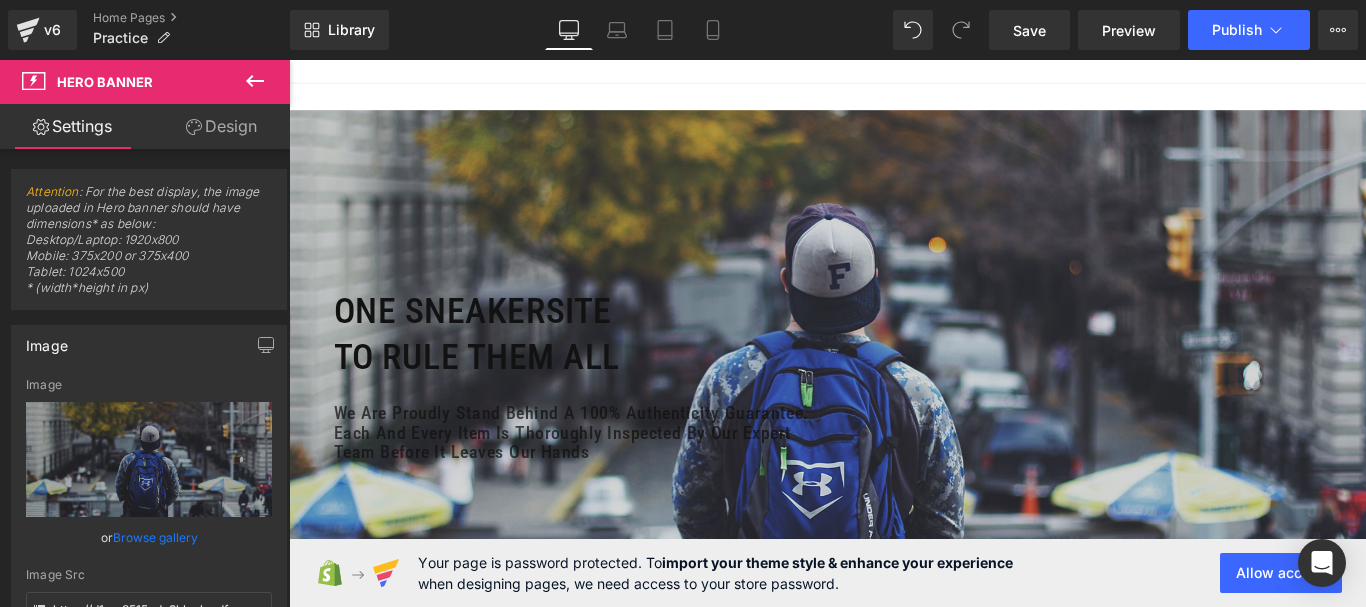 scroll, scrollTop: 100, scrollLeft: 0, axis: vertical 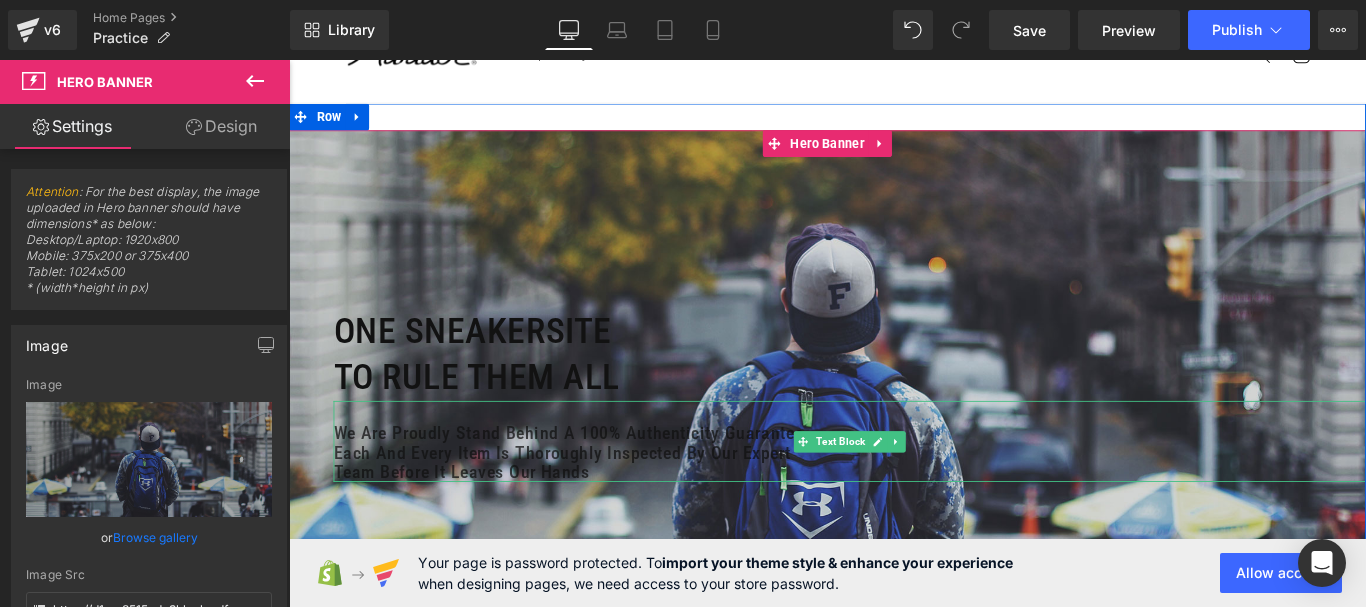 drag, startPoint x: 656, startPoint y: 485, endPoint x: 1082, endPoint y: 224, distance: 499.59683 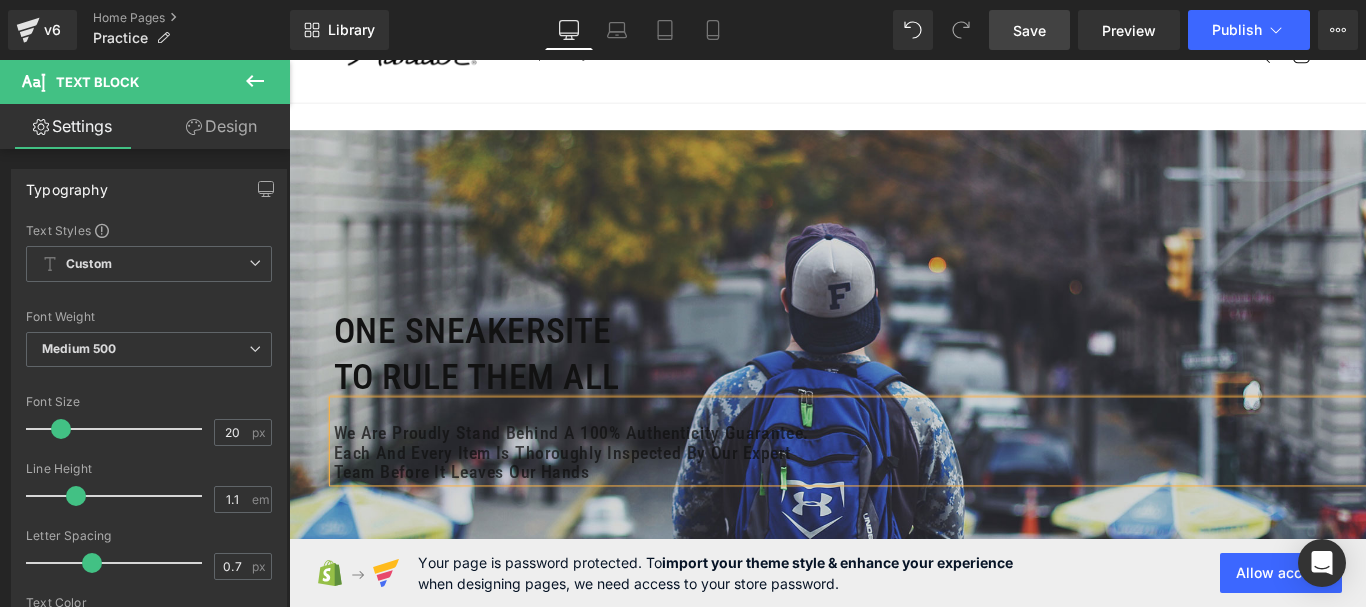 drag, startPoint x: 1056, startPoint y: 33, endPoint x: 478, endPoint y: 233, distance: 611.6241 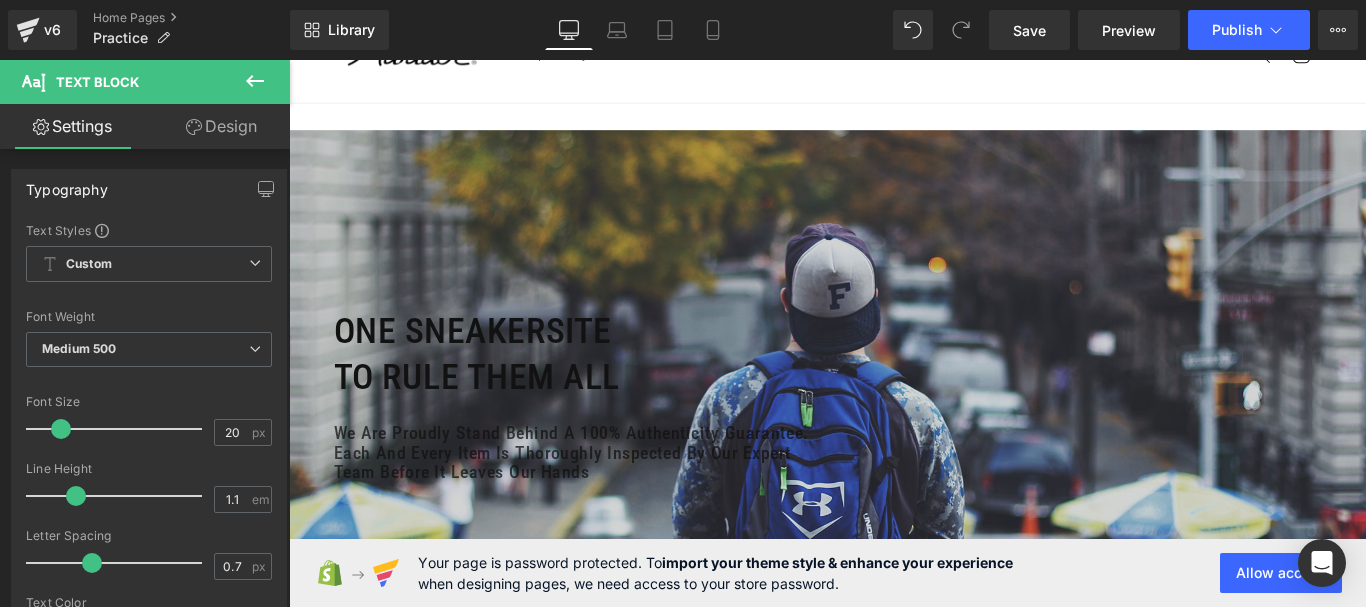 click 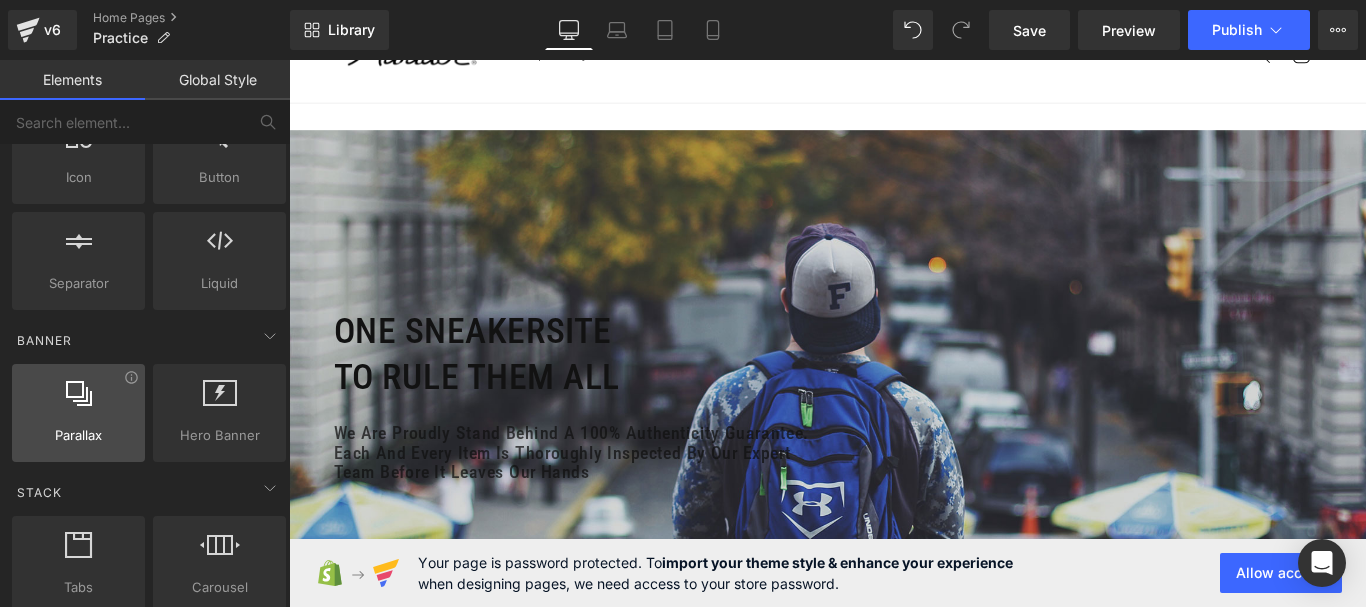 scroll, scrollTop: 0, scrollLeft: 0, axis: both 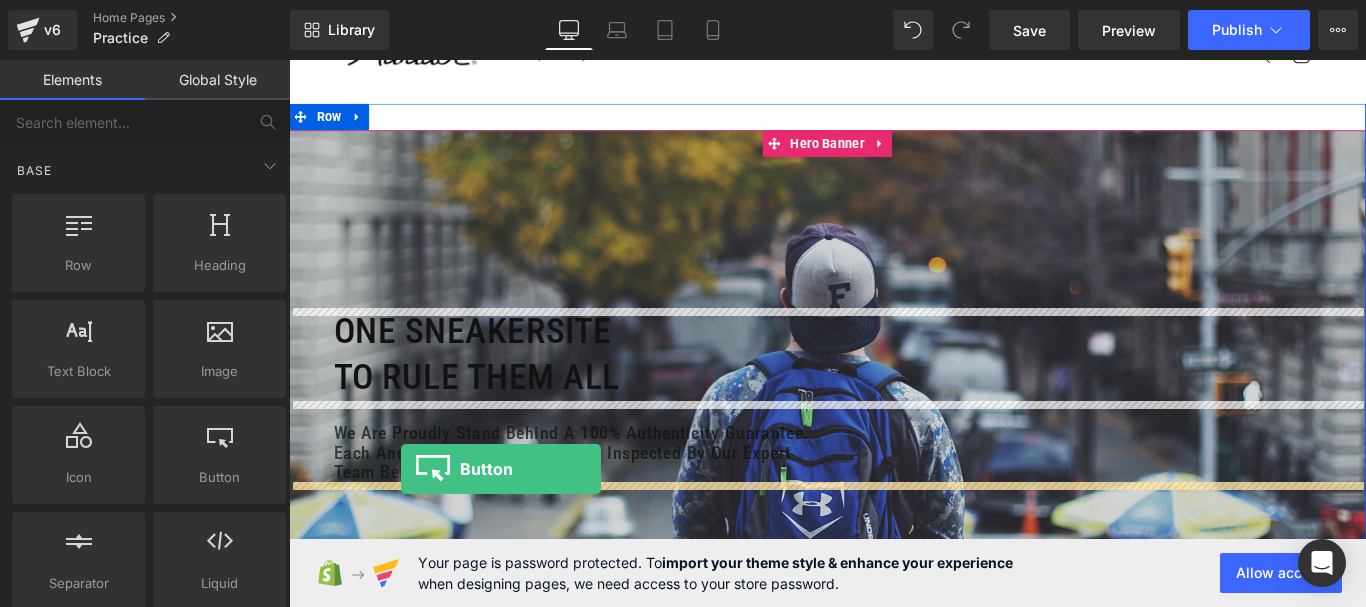 drag, startPoint x: 531, startPoint y: 537, endPoint x: 415, endPoint y: 520, distance: 117.239075 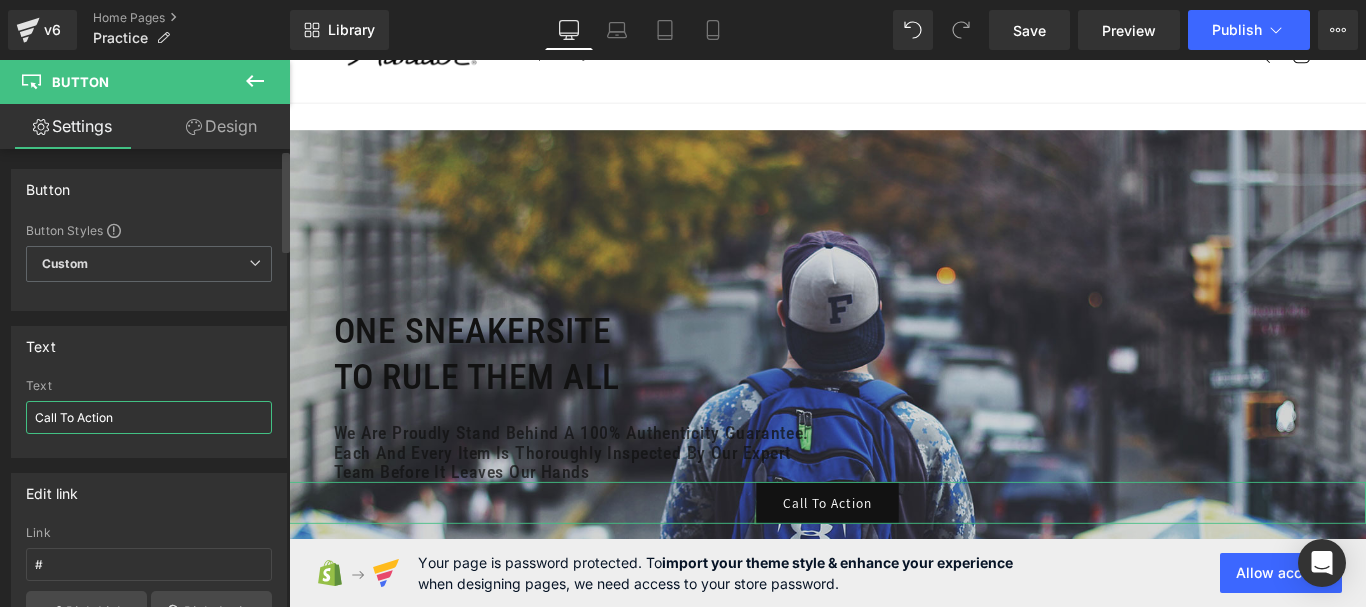 click on "Call To Action" at bounding box center (149, 417) 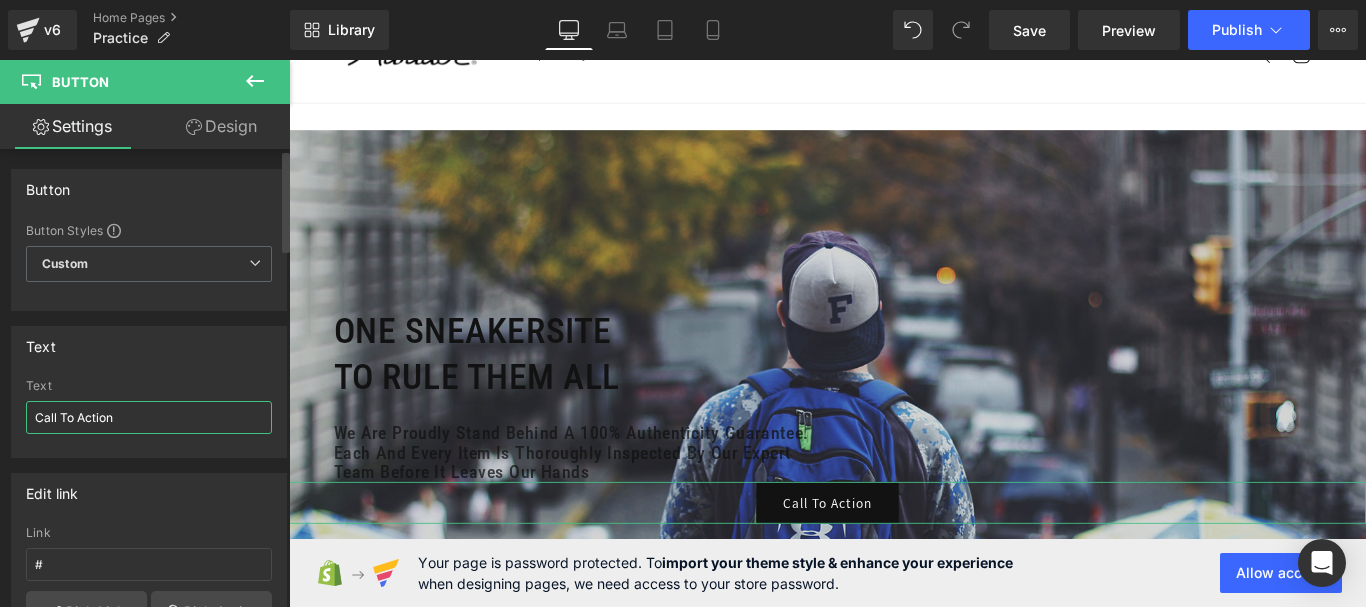 click on "Call To Action" at bounding box center [149, 417] 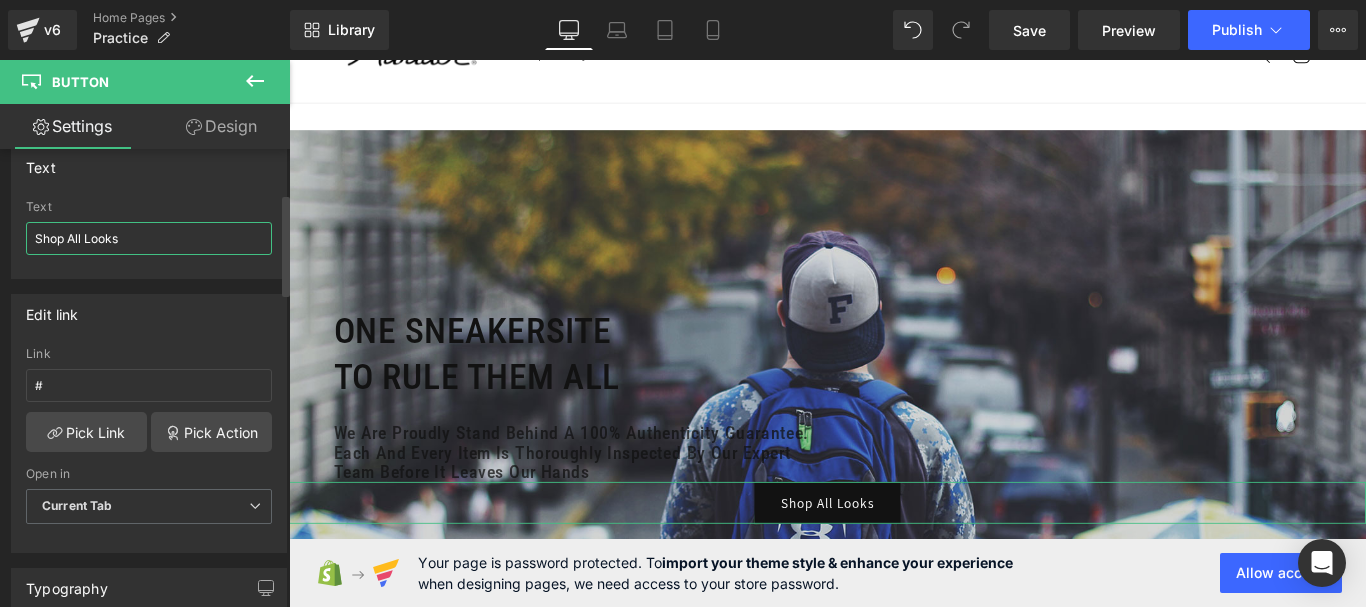 scroll, scrollTop: 200, scrollLeft: 0, axis: vertical 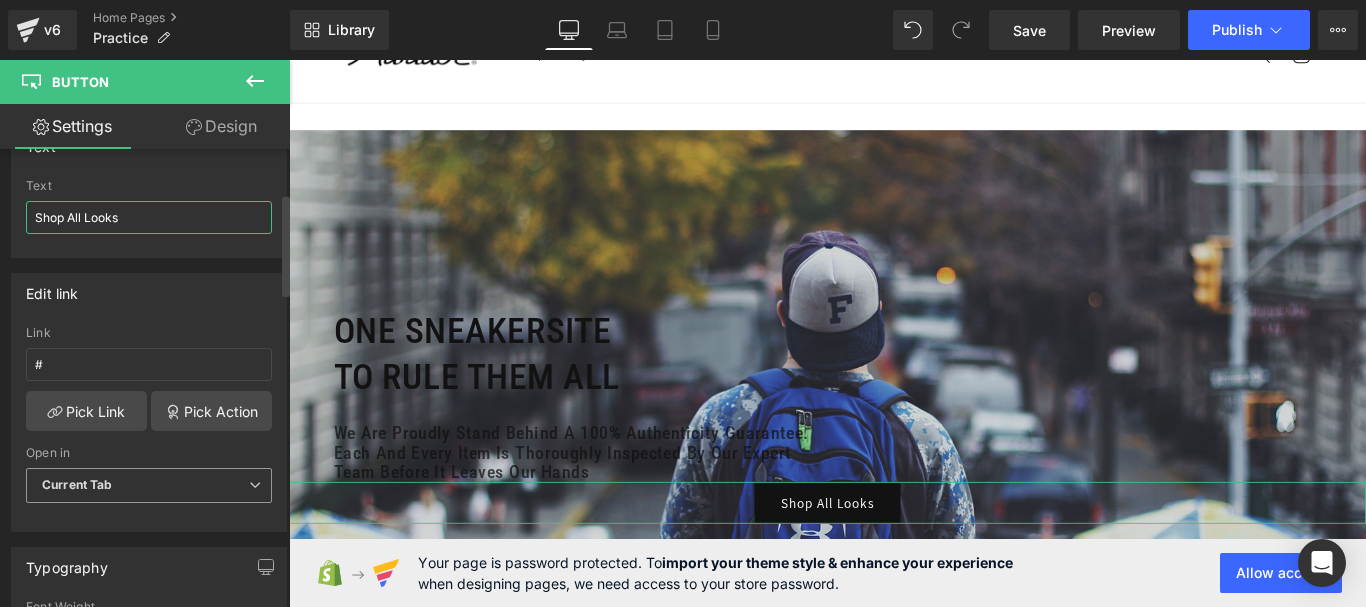 type on "Shop All Looks" 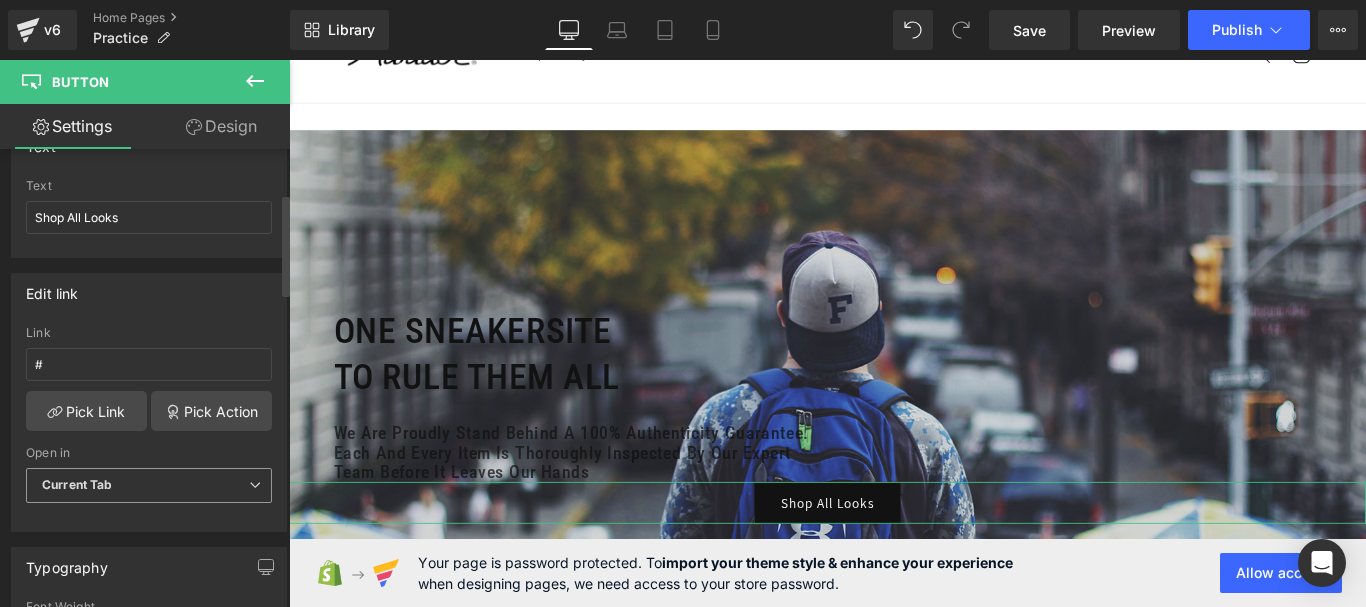 click on "Current Tab" at bounding box center [149, 485] 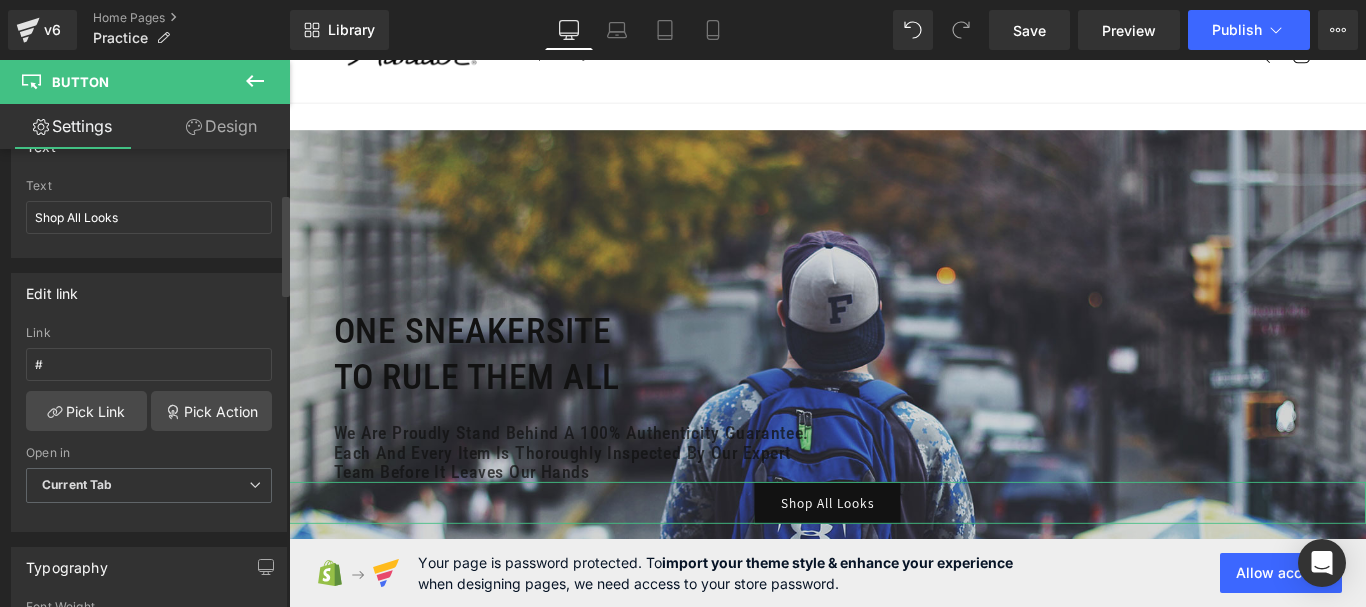 click on "Edit link" at bounding box center (149, 293) 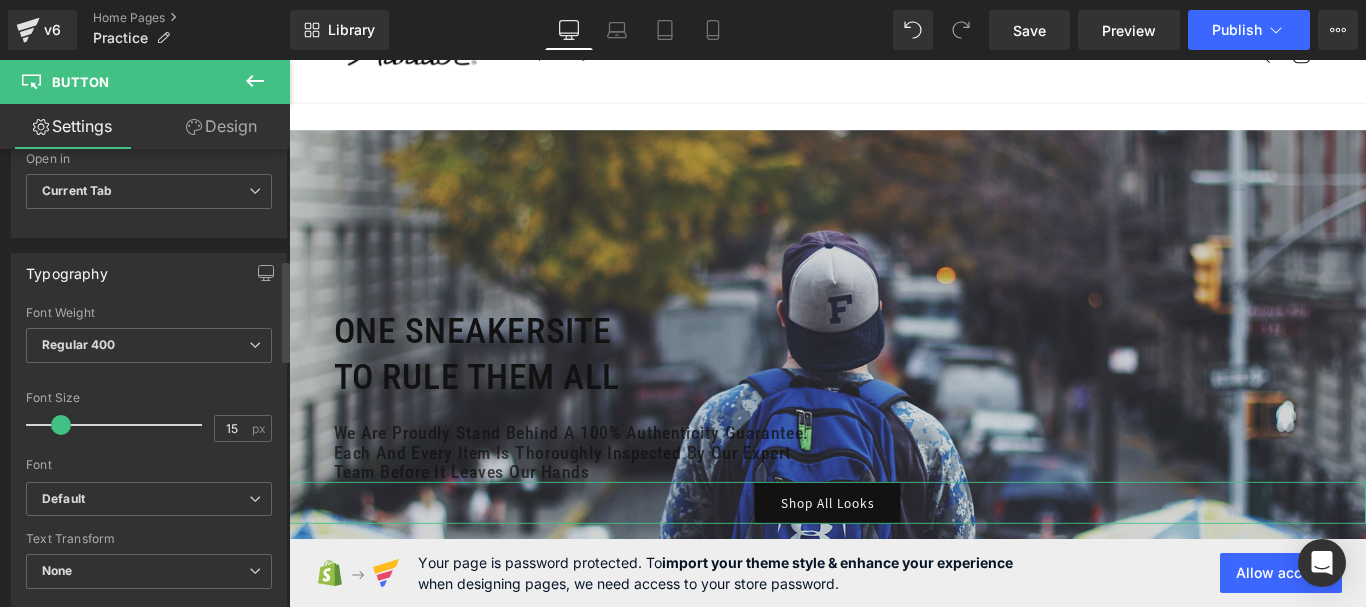 scroll, scrollTop: 500, scrollLeft: 0, axis: vertical 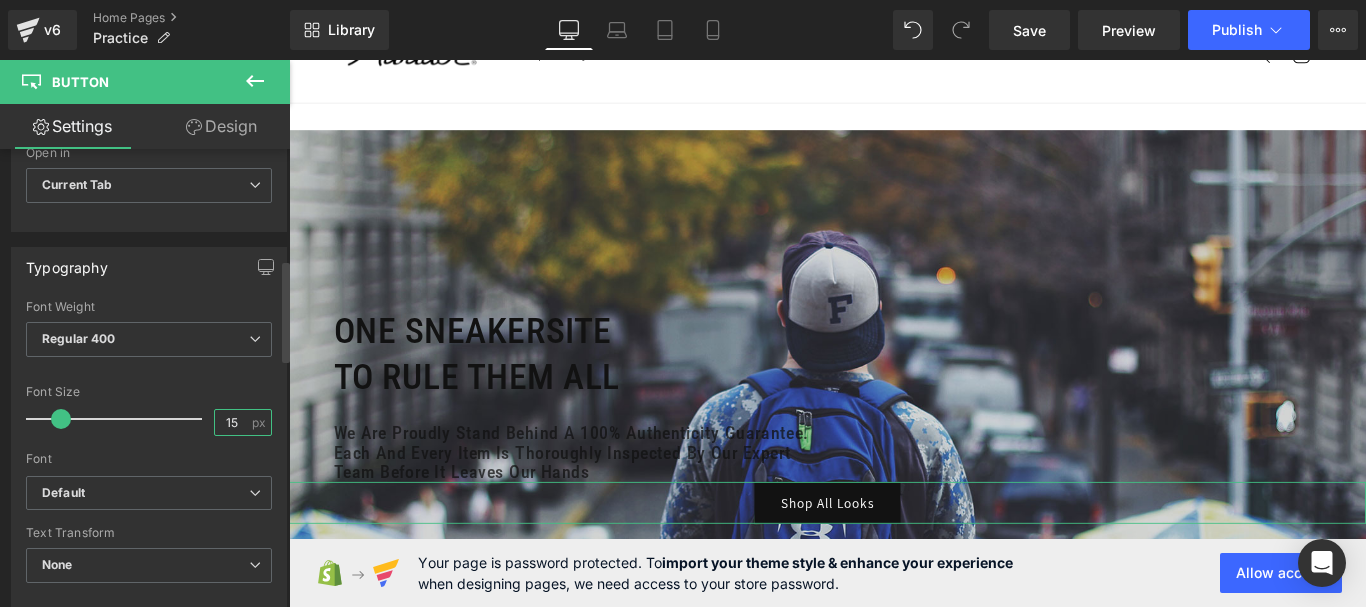 click on "15" at bounding box center (232, 422) 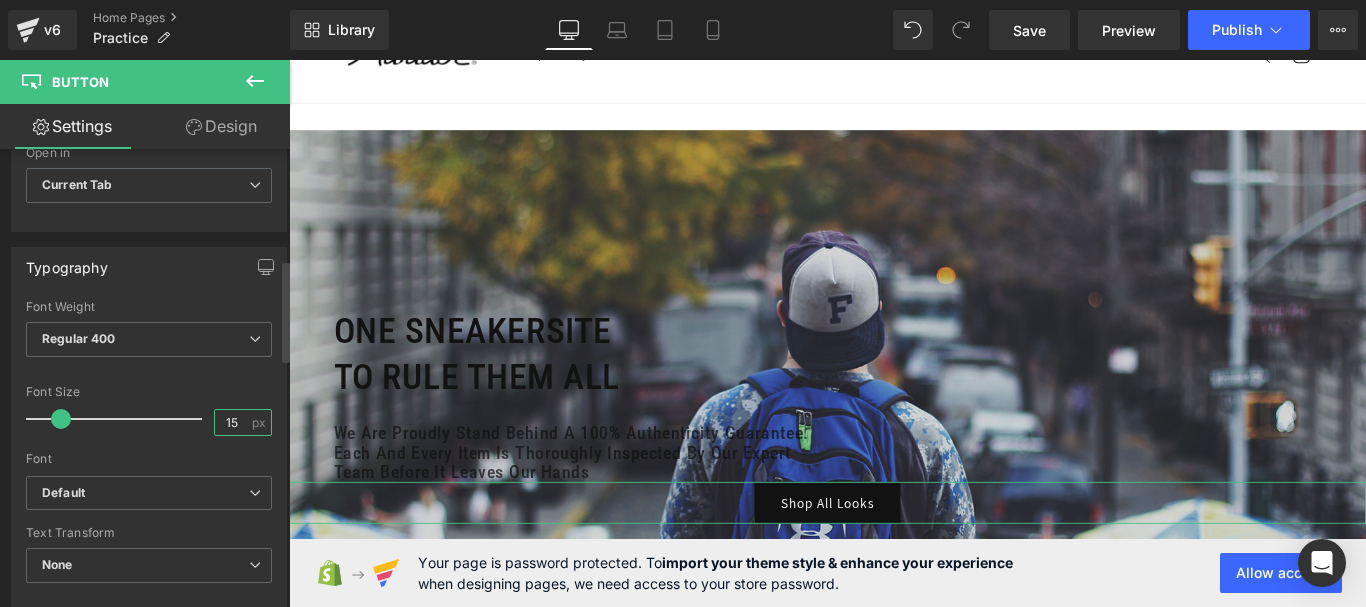click on "15" at bounding box center (232, 422) 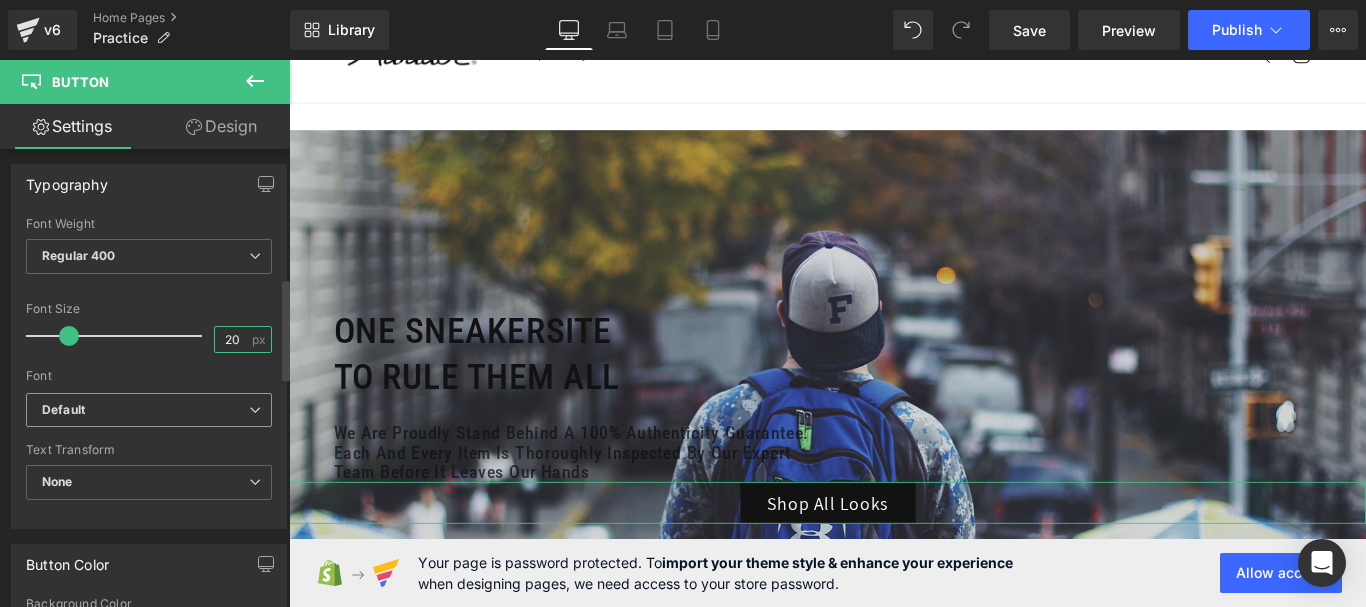 scroll, scrollTop: 700, scrollLeft: 0, axis: vertical 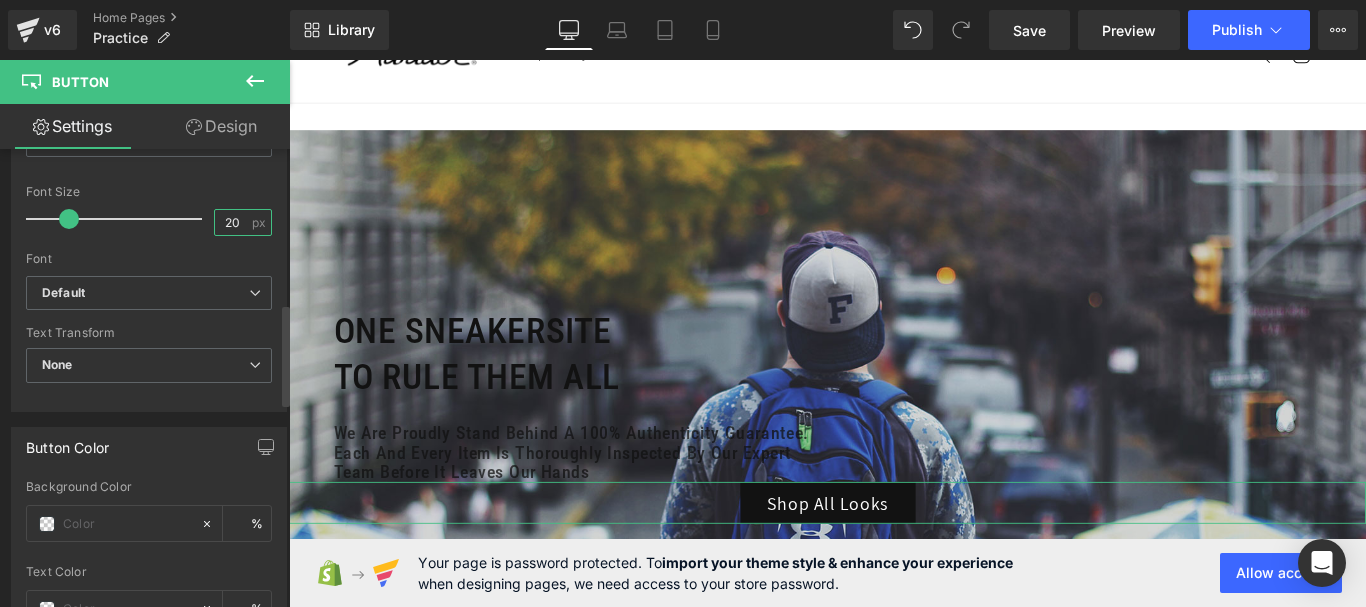 type on "2" 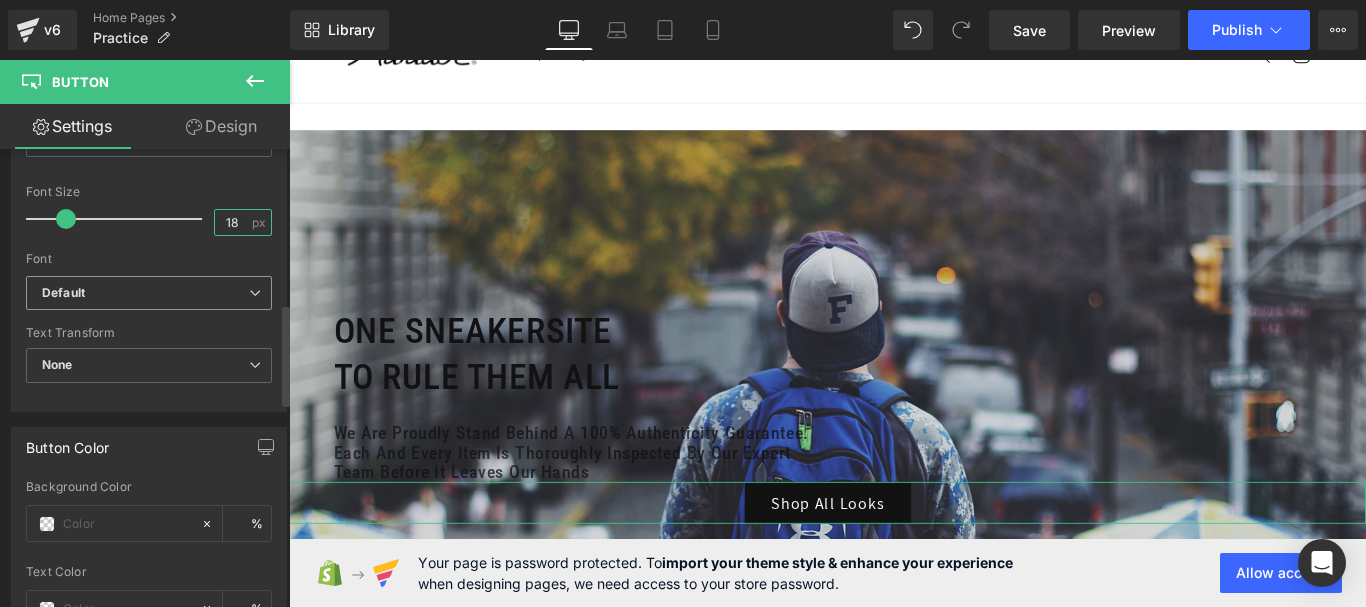 type on "18" 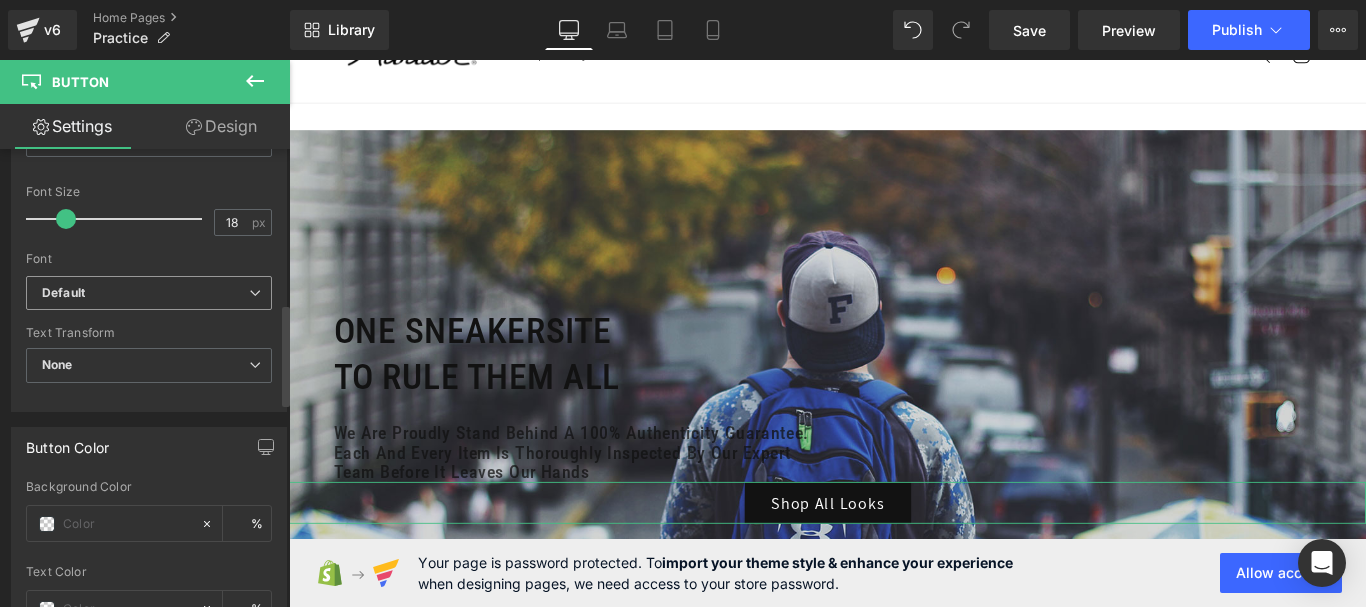 click on "Default" at bounding box center [145, 293] 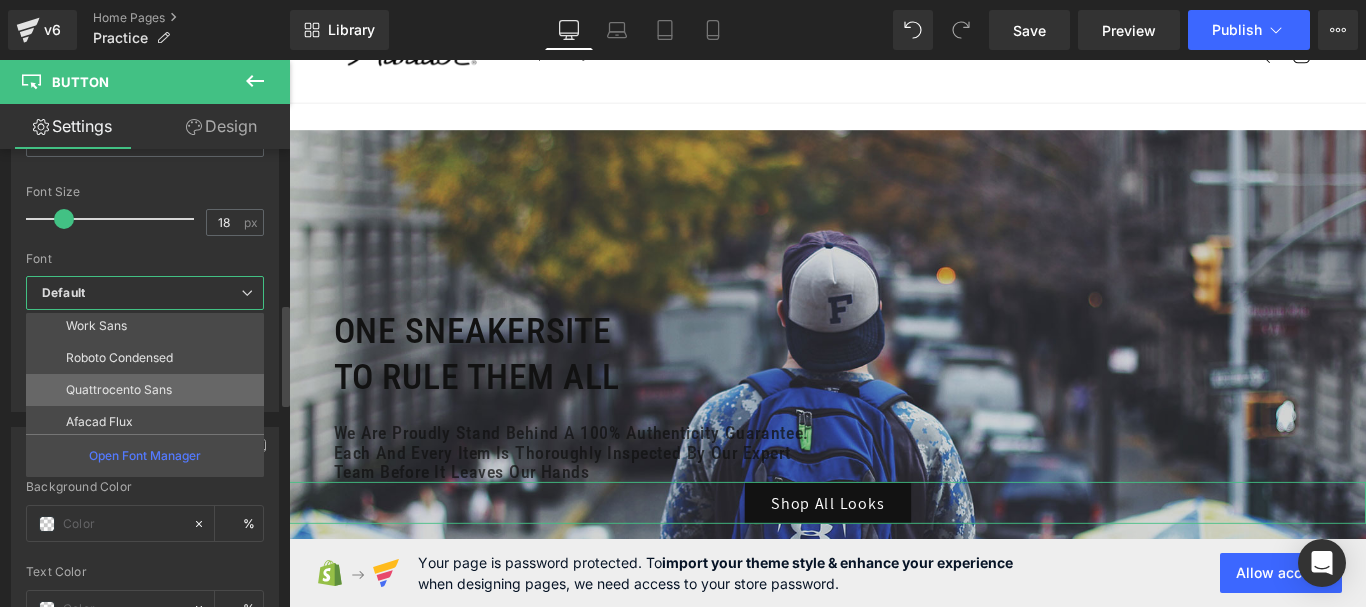 scroll, scrollTop: 328, scrollLeft: 0, axis: vertical 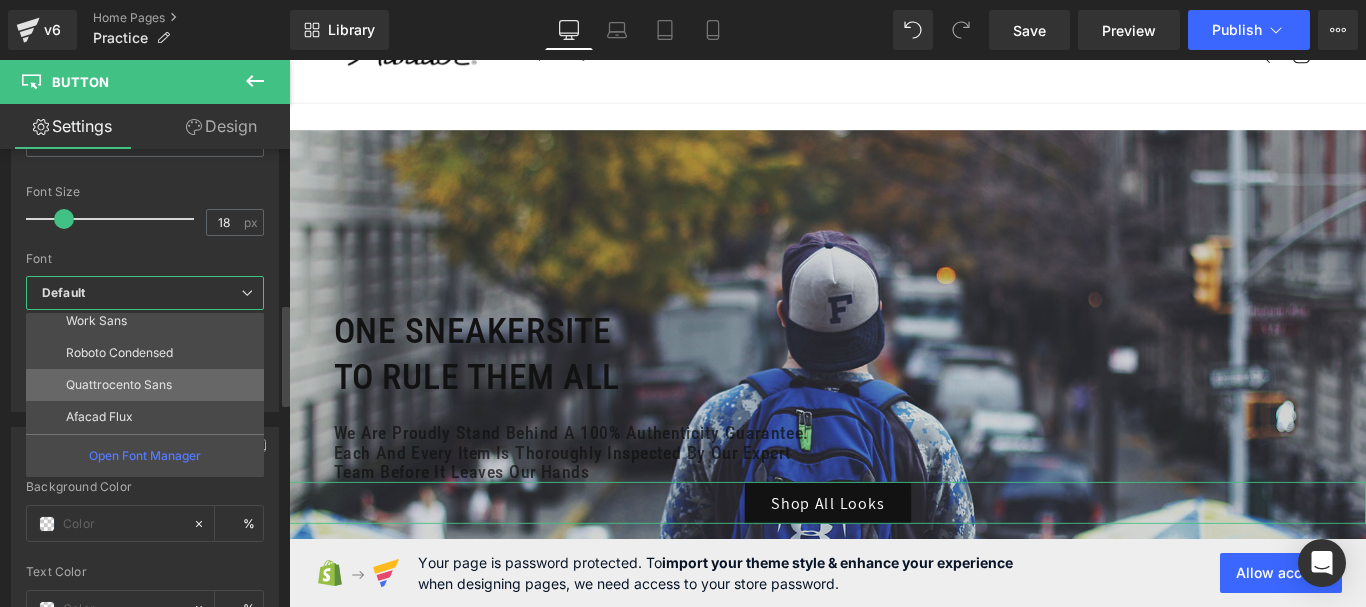 click on "Quattrocento Sans" at bounding box center [149, 385] 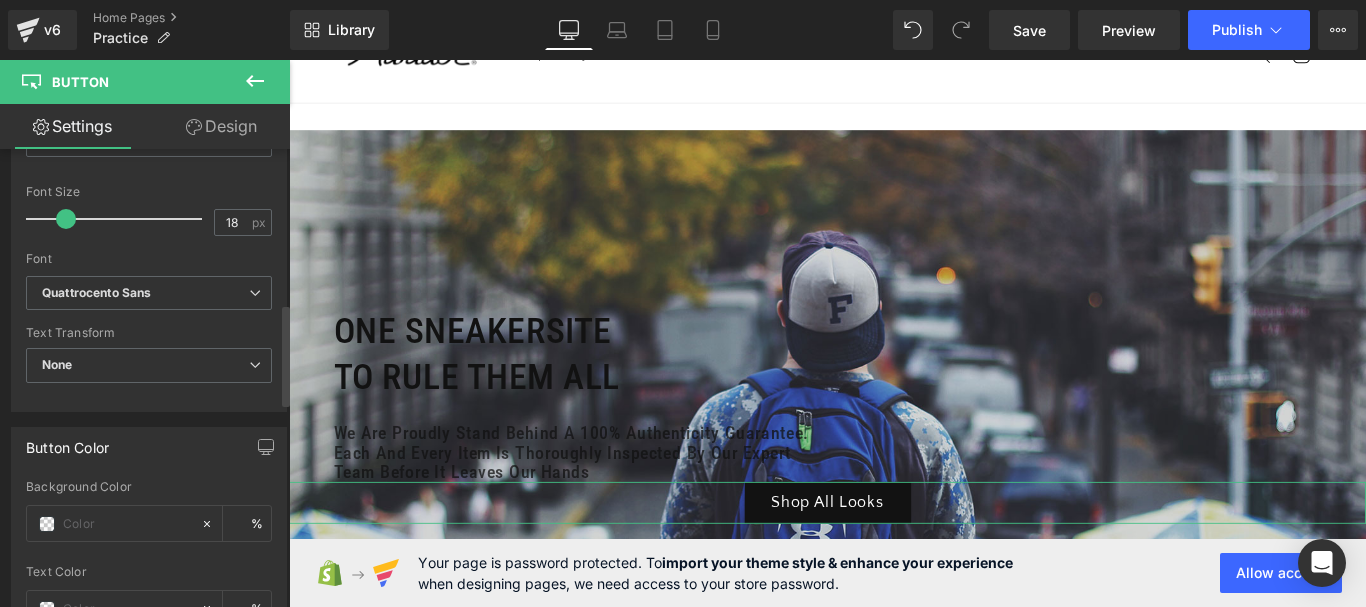 click at bounding box center [149, 245] 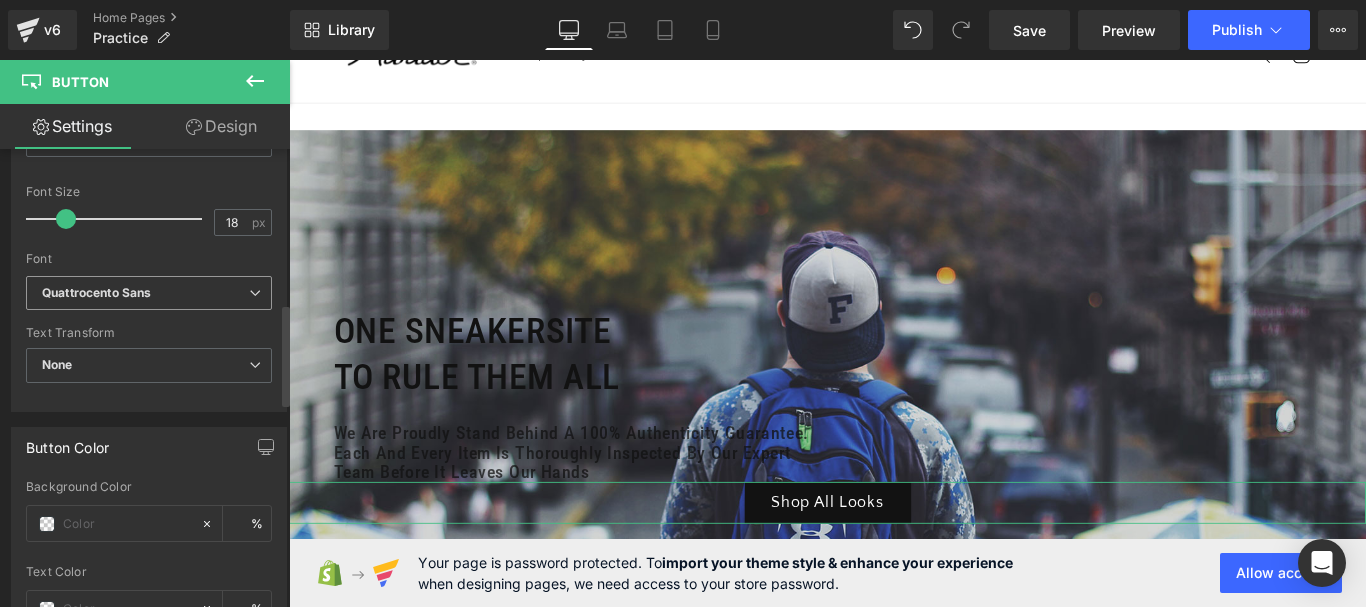 click on "Quattrocento Sans" at bounding box center (145, 293) 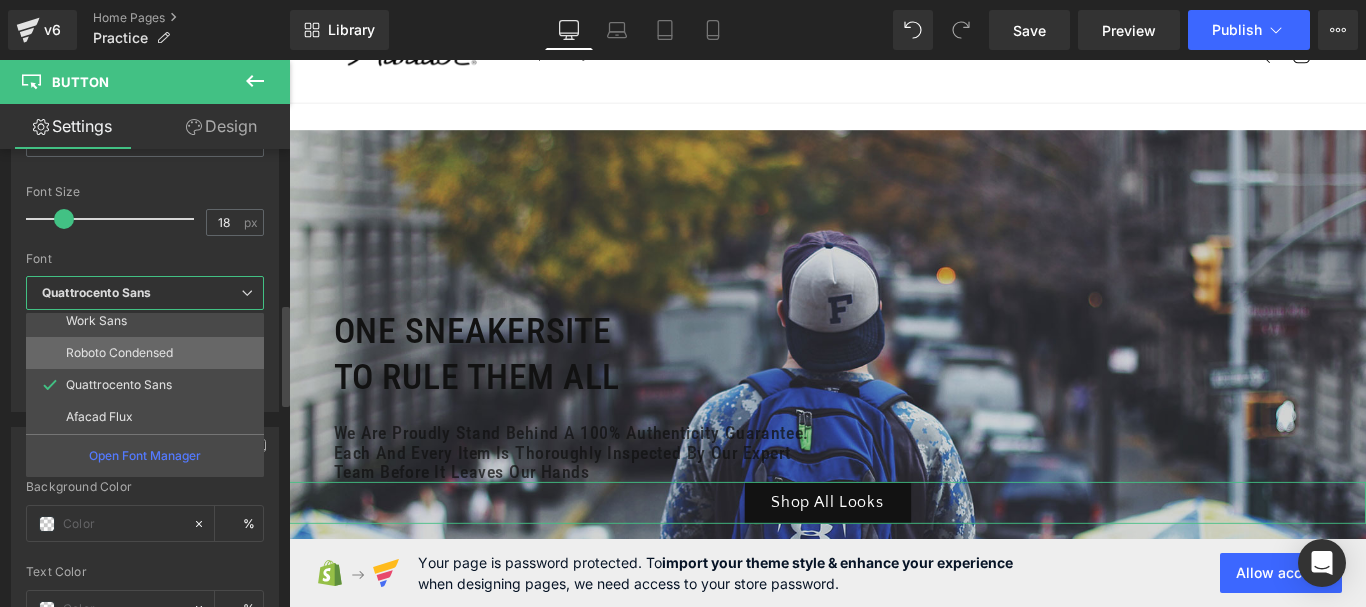 click on "Roboto Condensed" at bounding box center (119, 353) 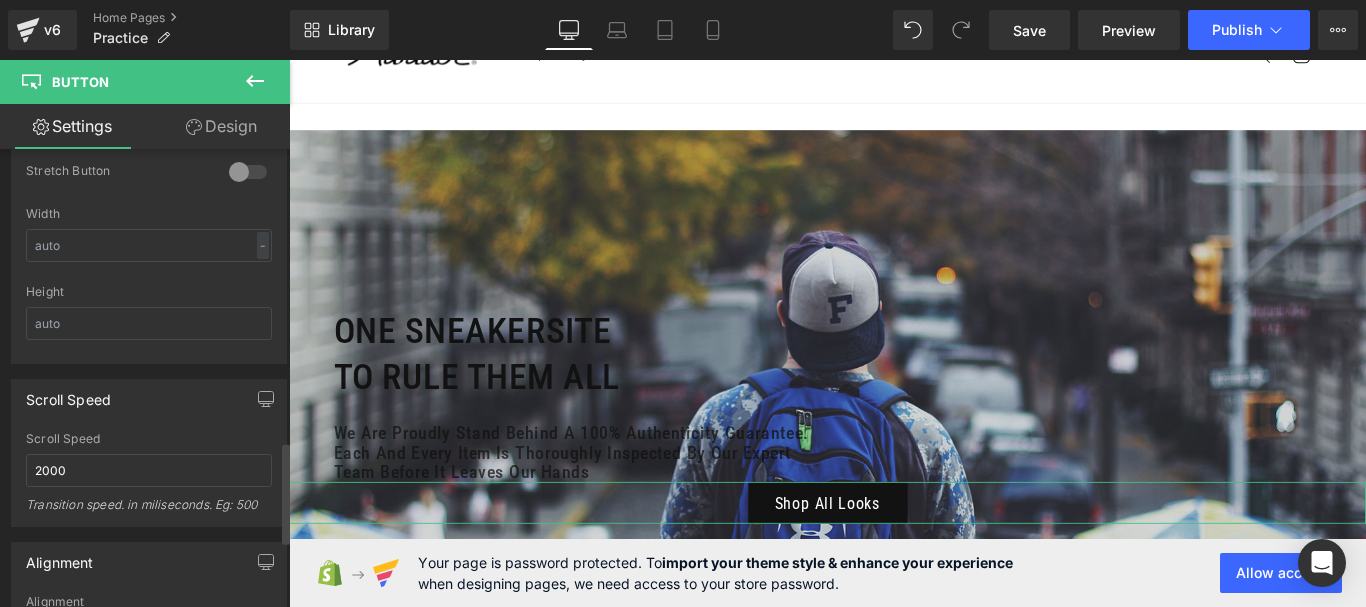 scroll, scrollTop: 1500, scrollLeft: 0, axis: vertical 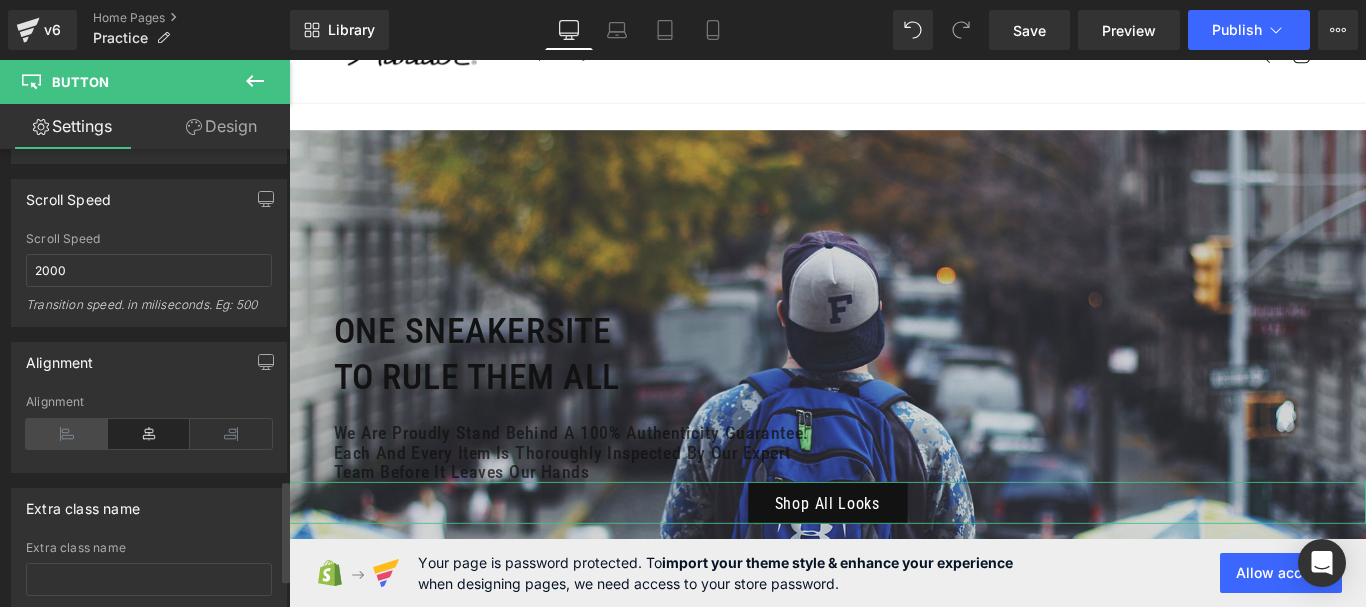 click at bounding box center (67, 434) 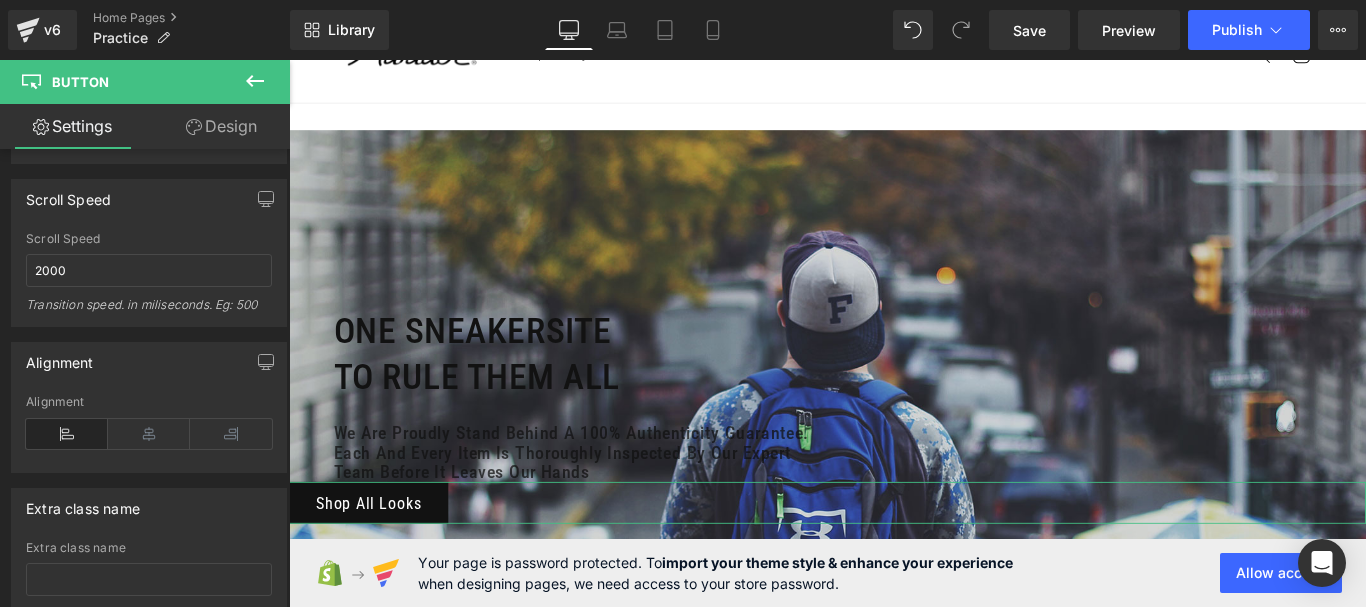 click on "Design" at bounding box center (221, 126) 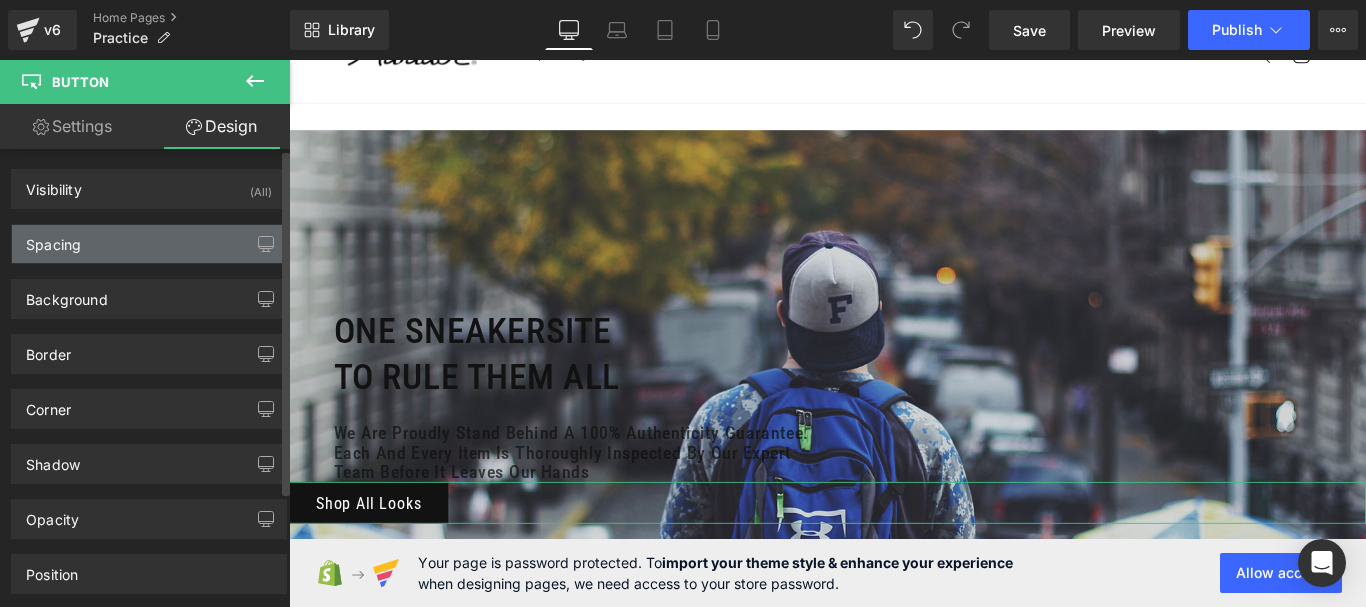 click on "Spacing" at bounding box center (149, 244) 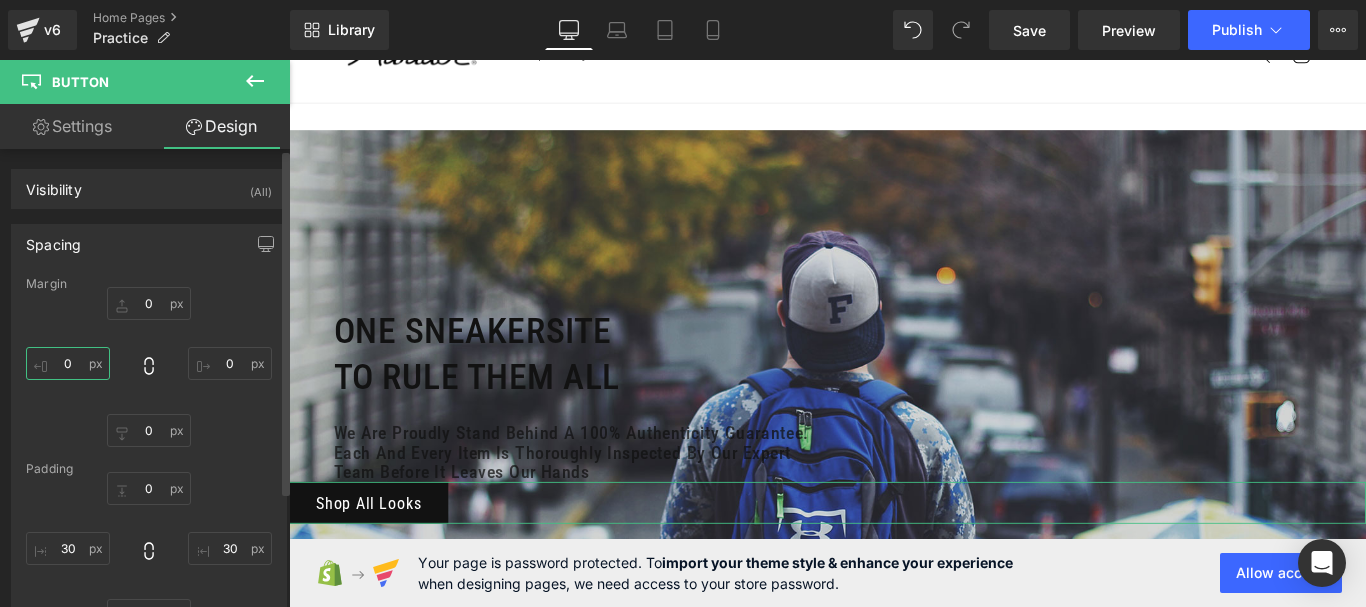click on "0" at bounding box center (68, 363) 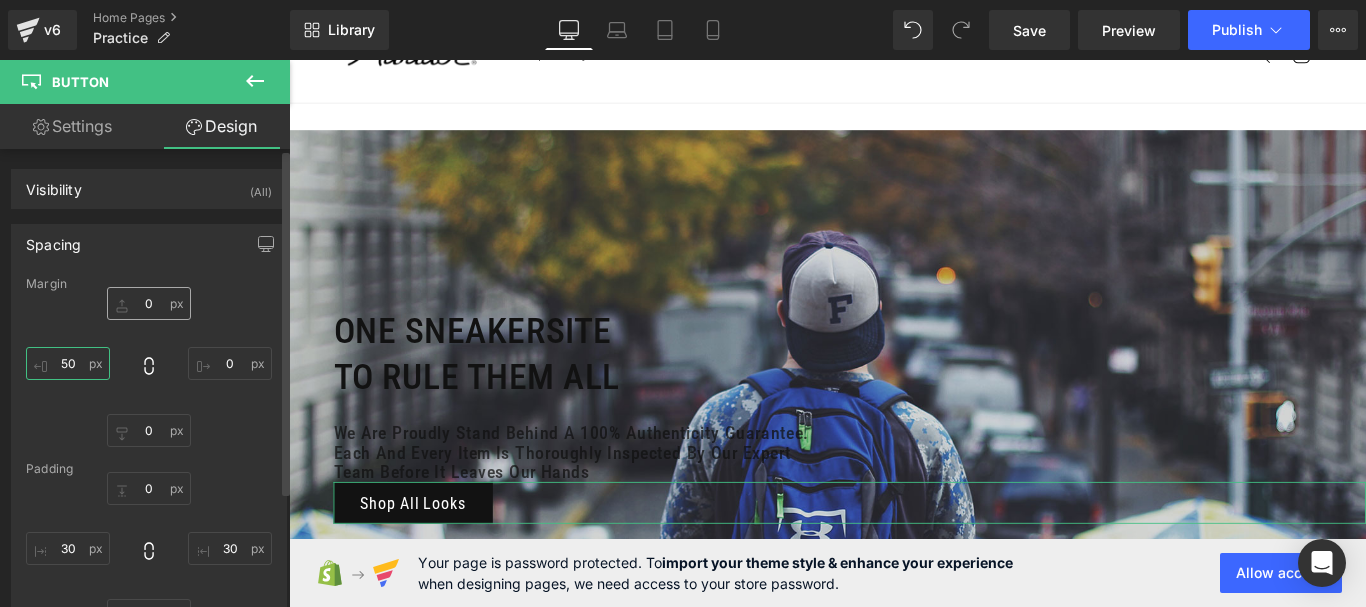 type on "50" 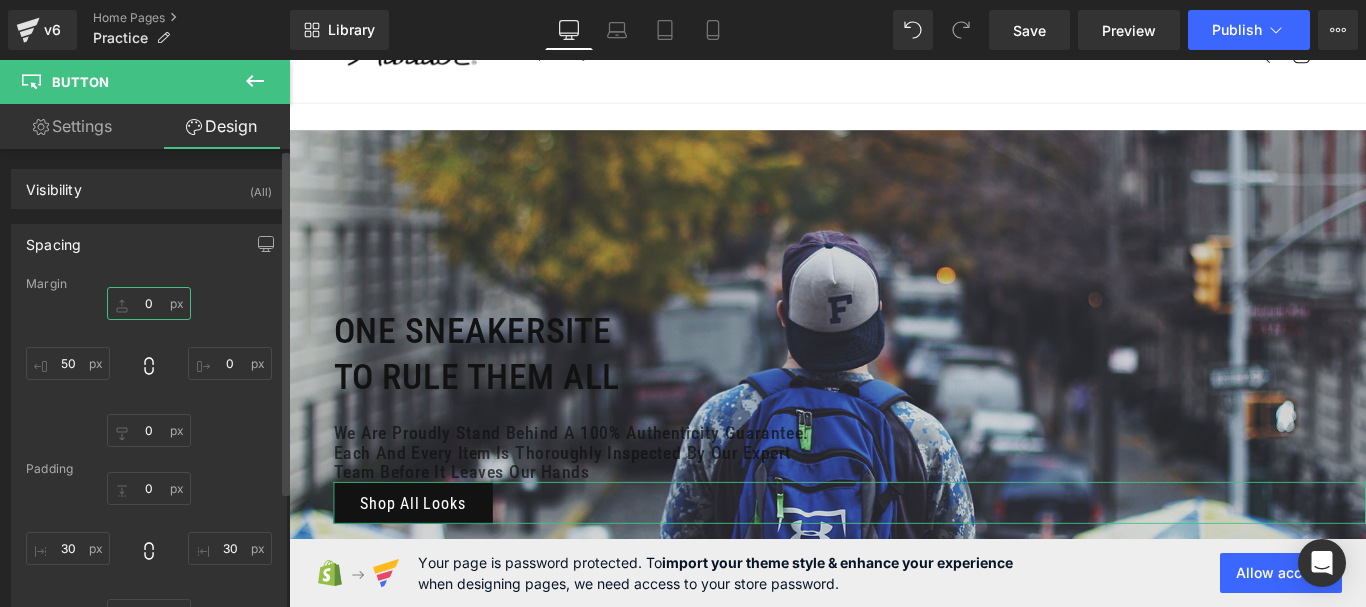click on "0" at bounding box center (149, 303) 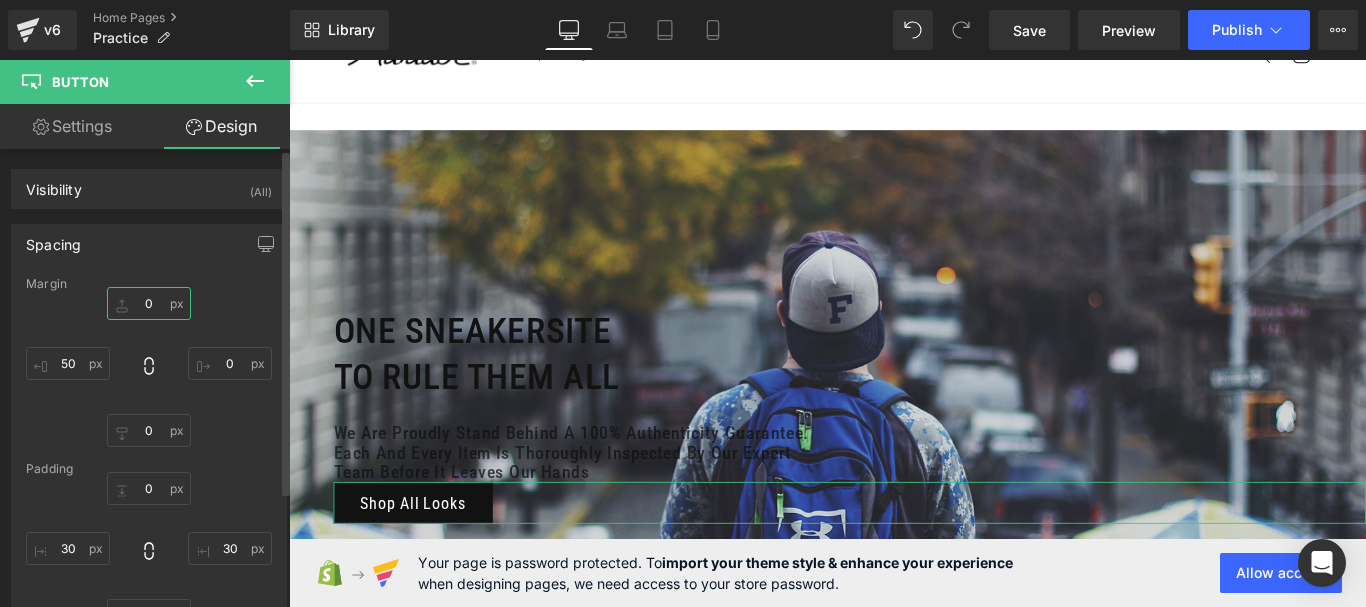 click on "0" at bounding box center (149, 303) 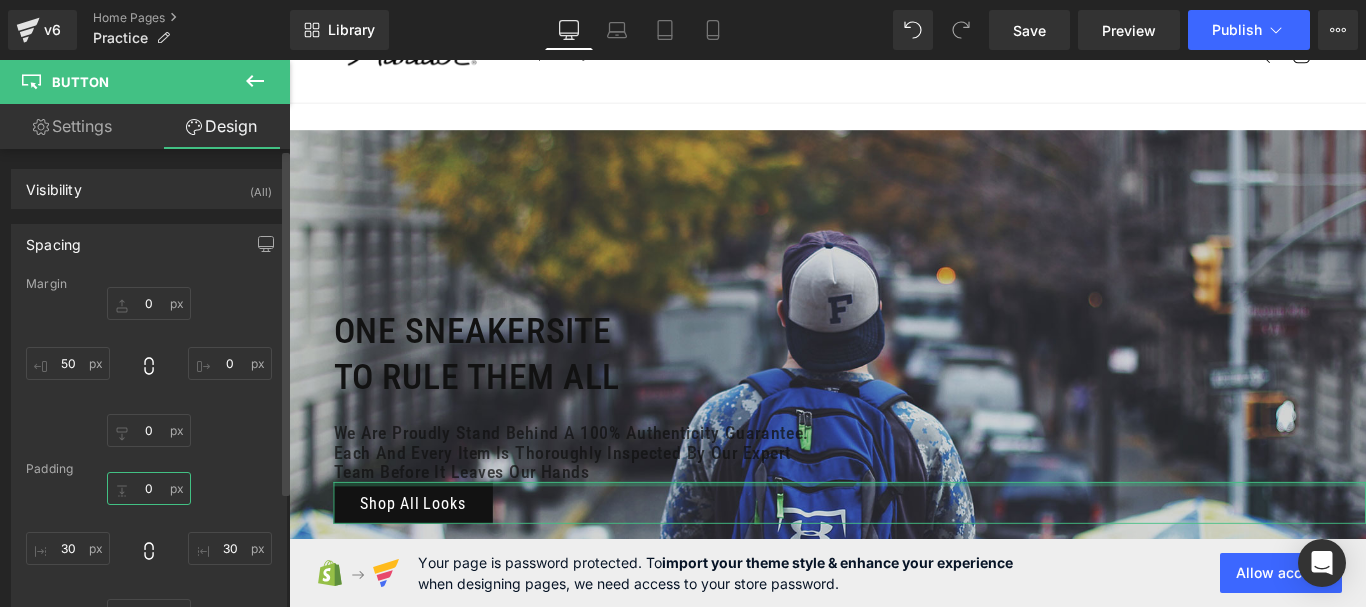 click on "0" at bounding box center [149, 488] 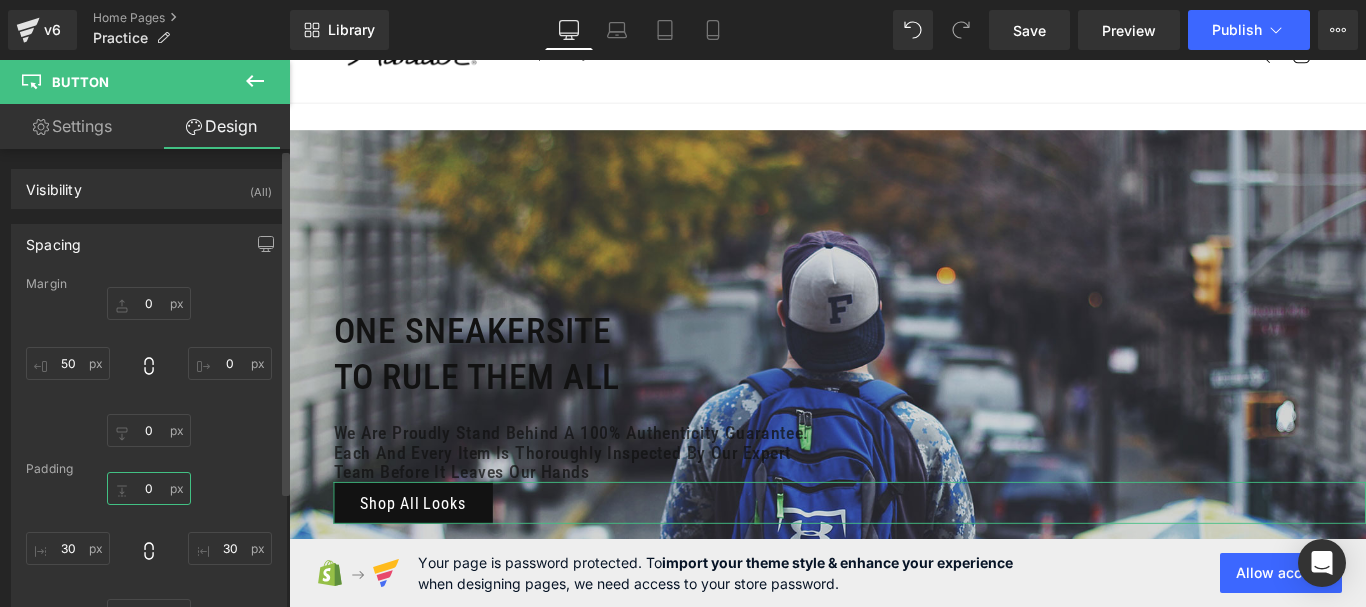 click on "0" at bounding box center (149, 488) 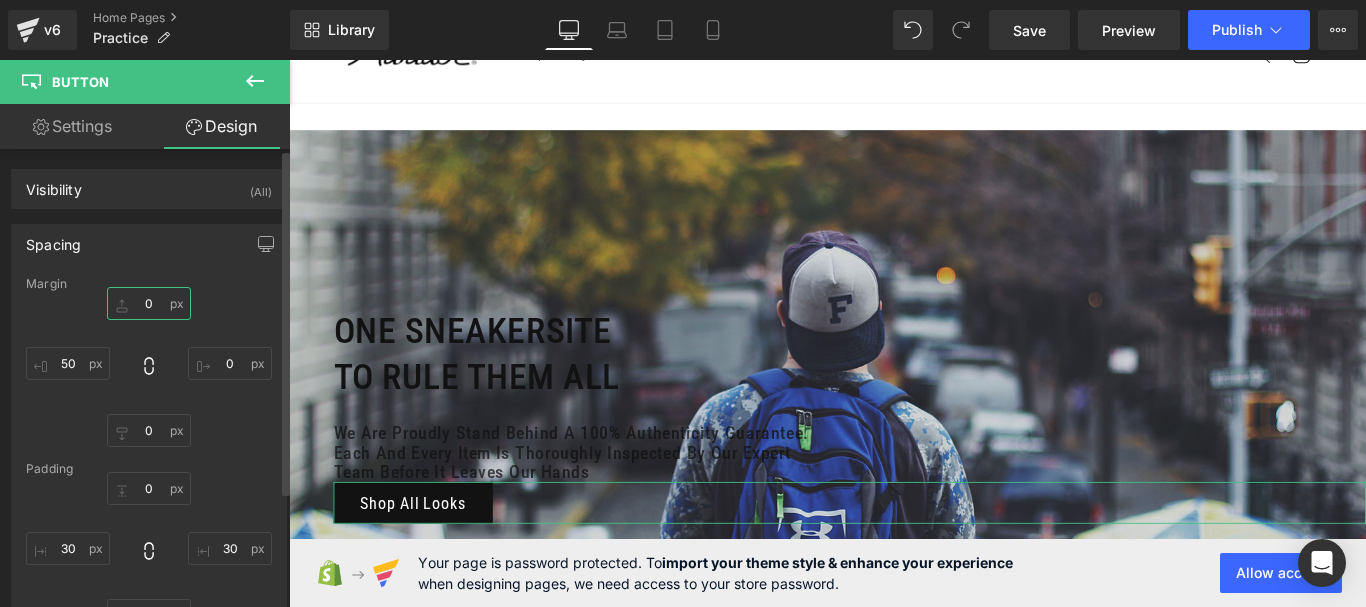 click on "0" at bounding box center [149, 303] 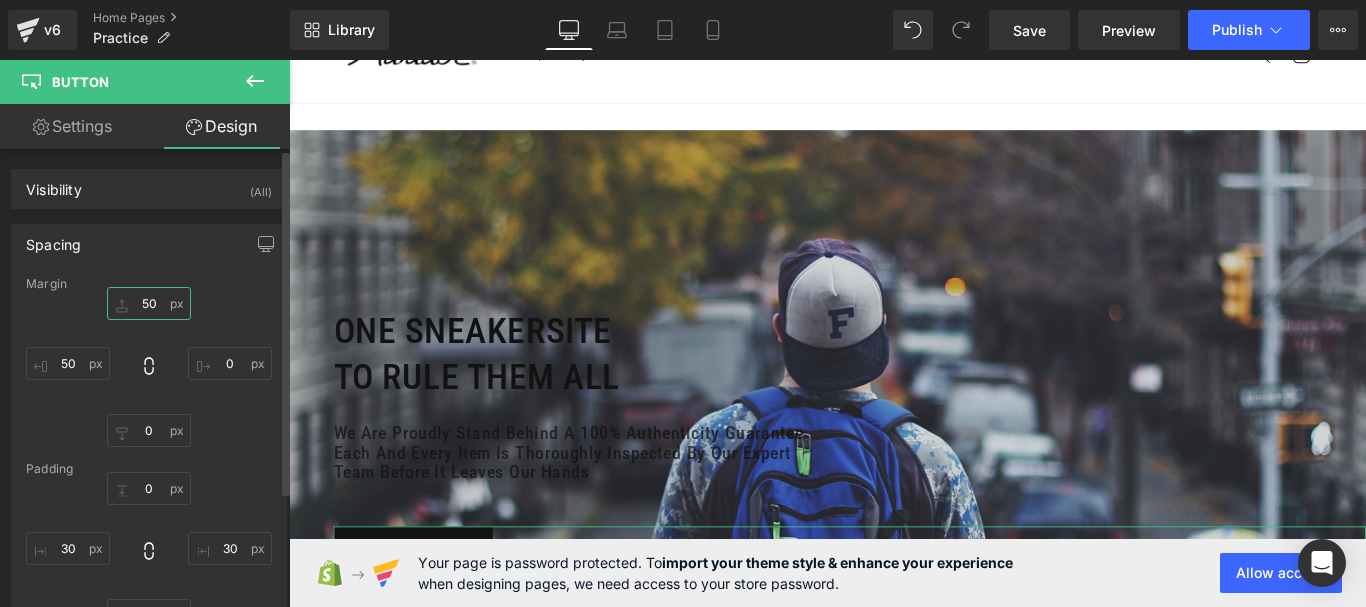 type on "5" 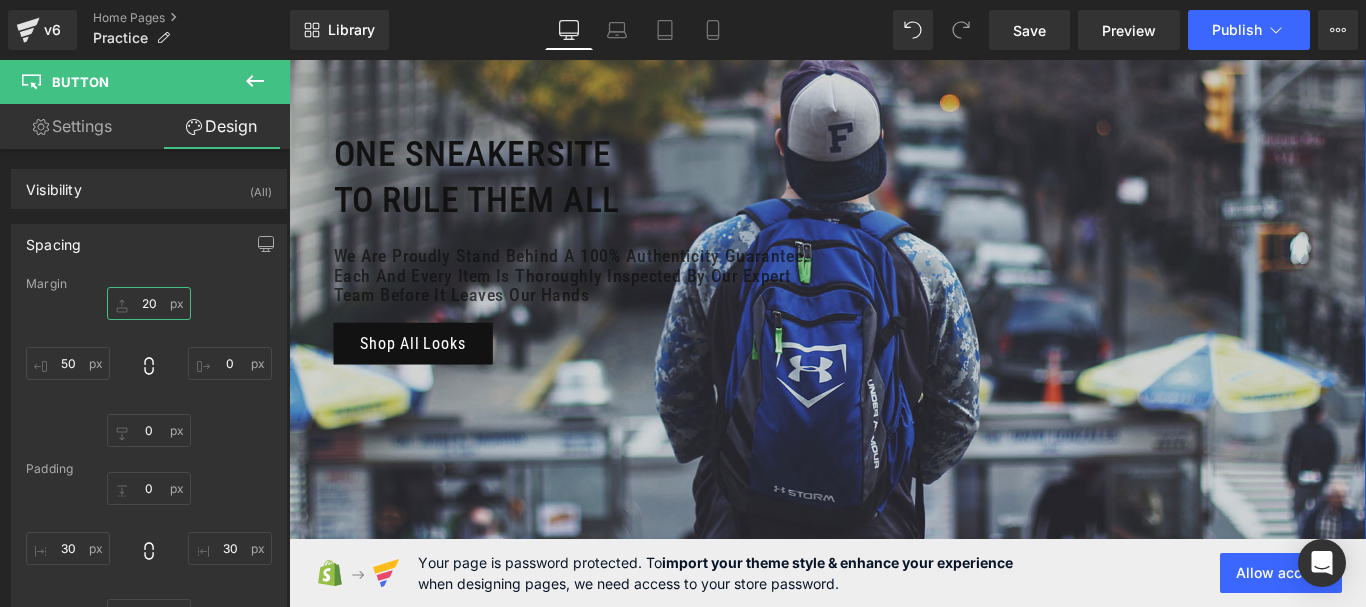 scroll, scrollTop: 300, scrollLeft: 0, axis: vertical 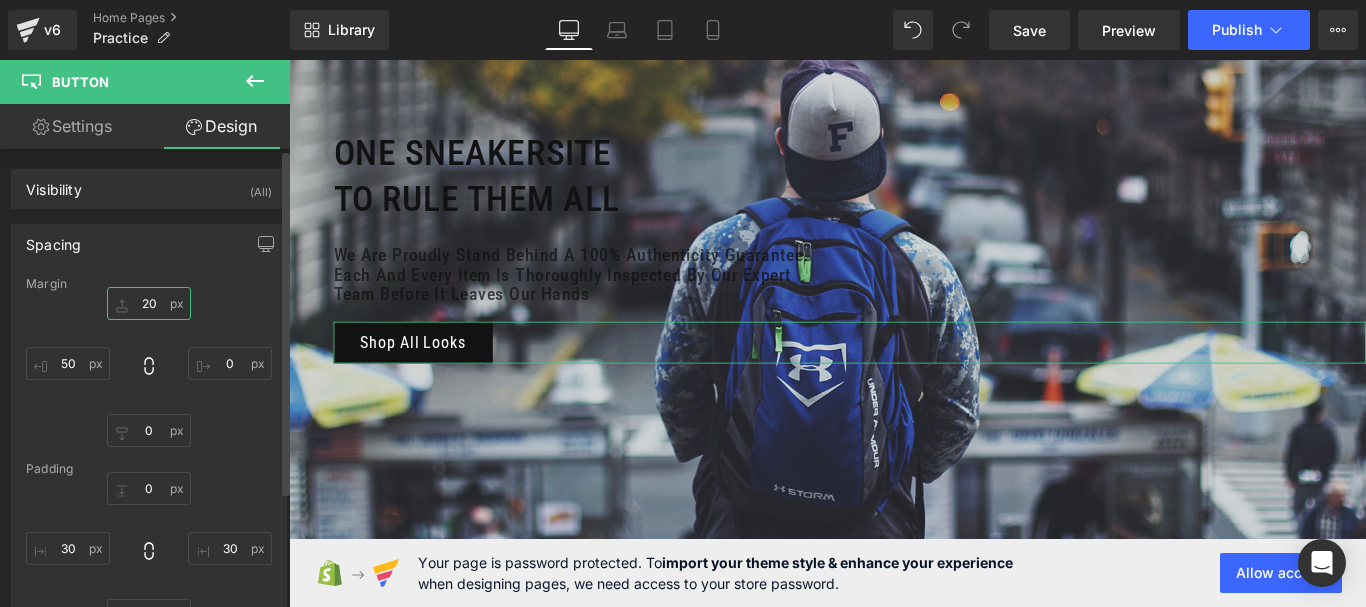 type on "2" 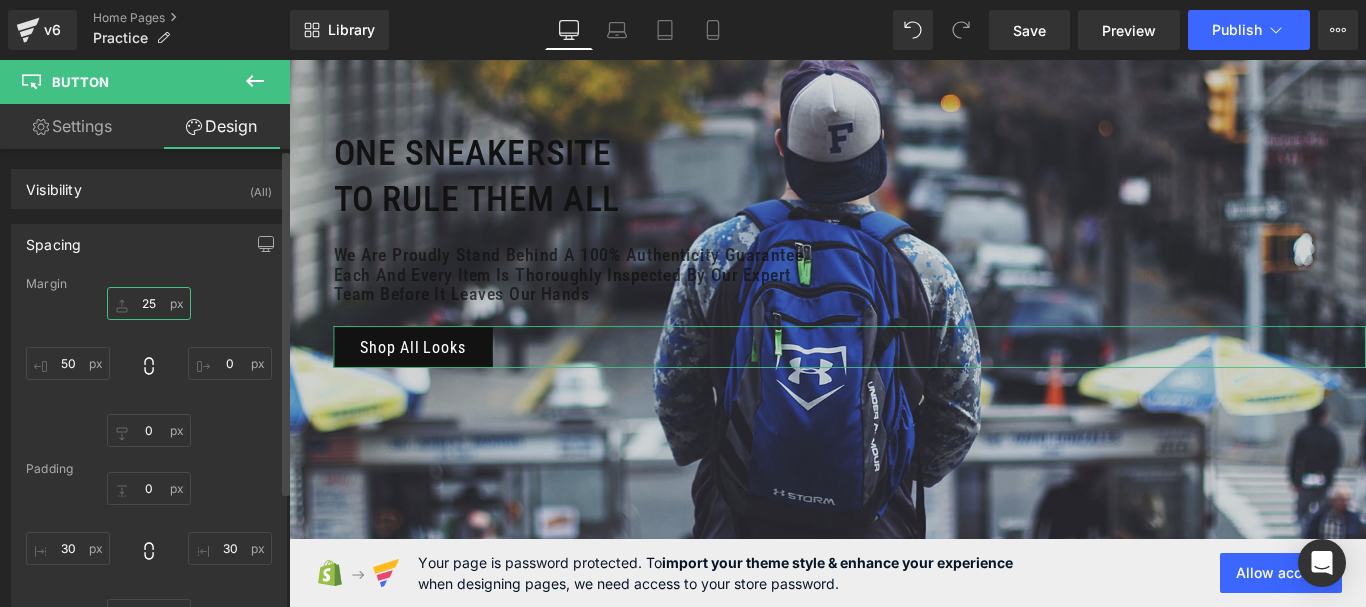 type on "2" 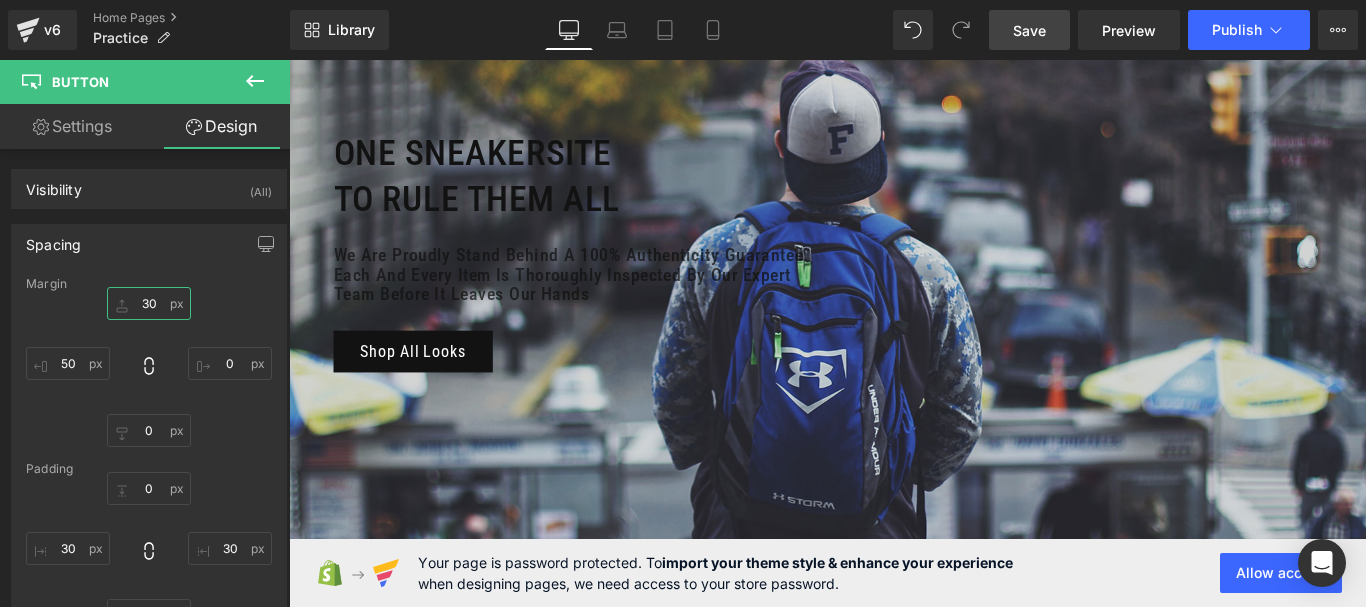 type on "30" 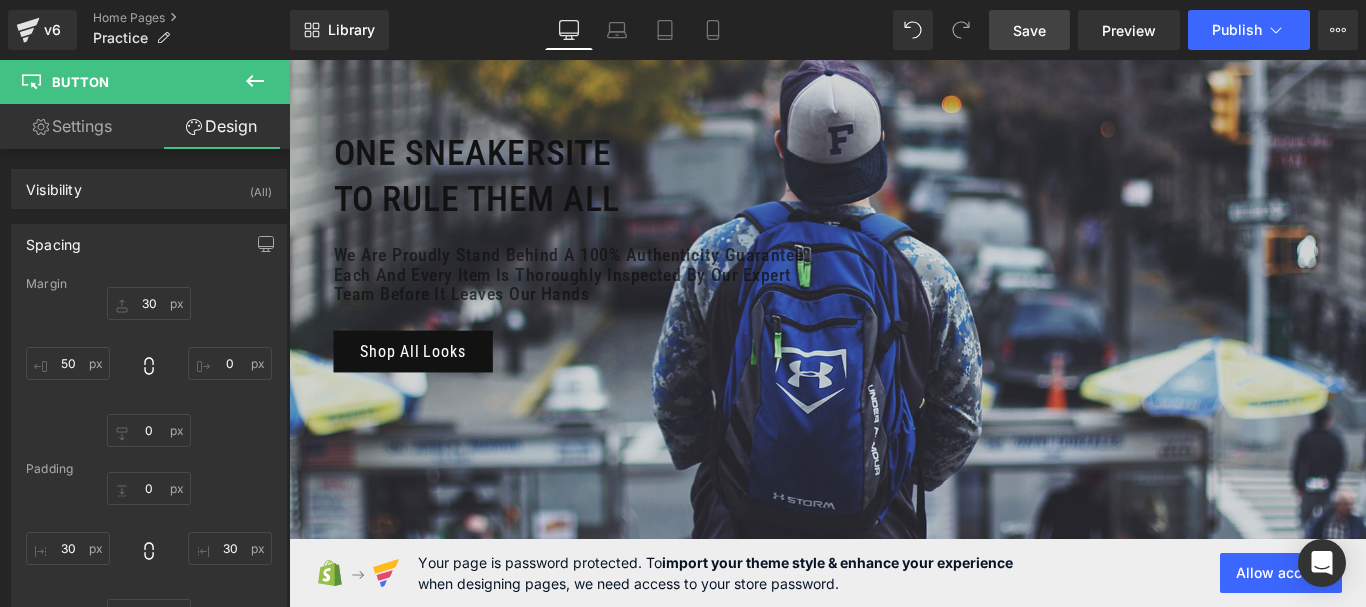 drag, startPoint x: 1048, startPoint y: 23, endPoint x: 939, endPoint y: 59, distance: 114.791115 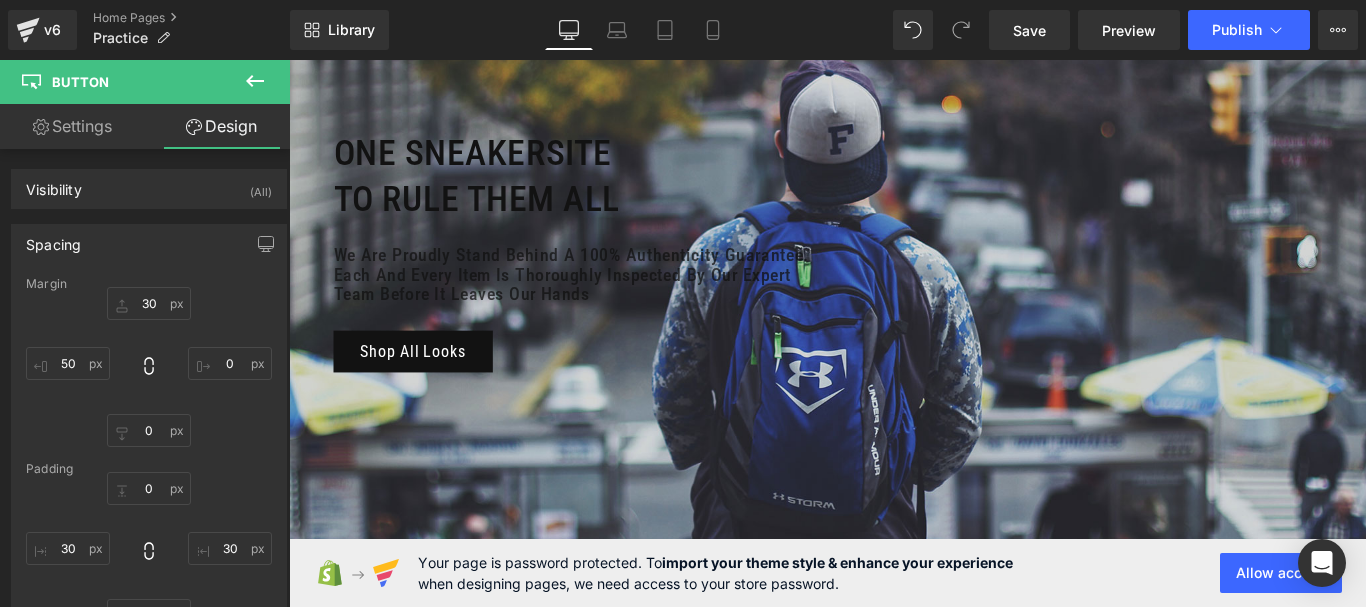 click on "Save" at bounding box center (1029, 30) 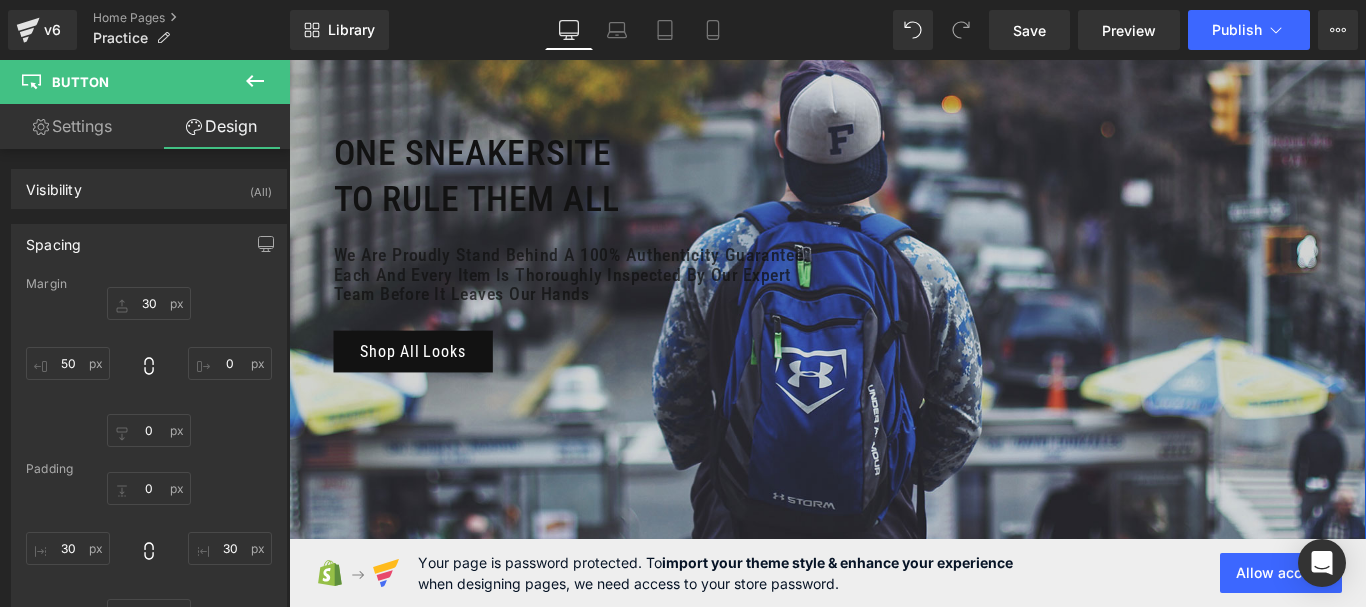 click at bounding box center [894, 275] 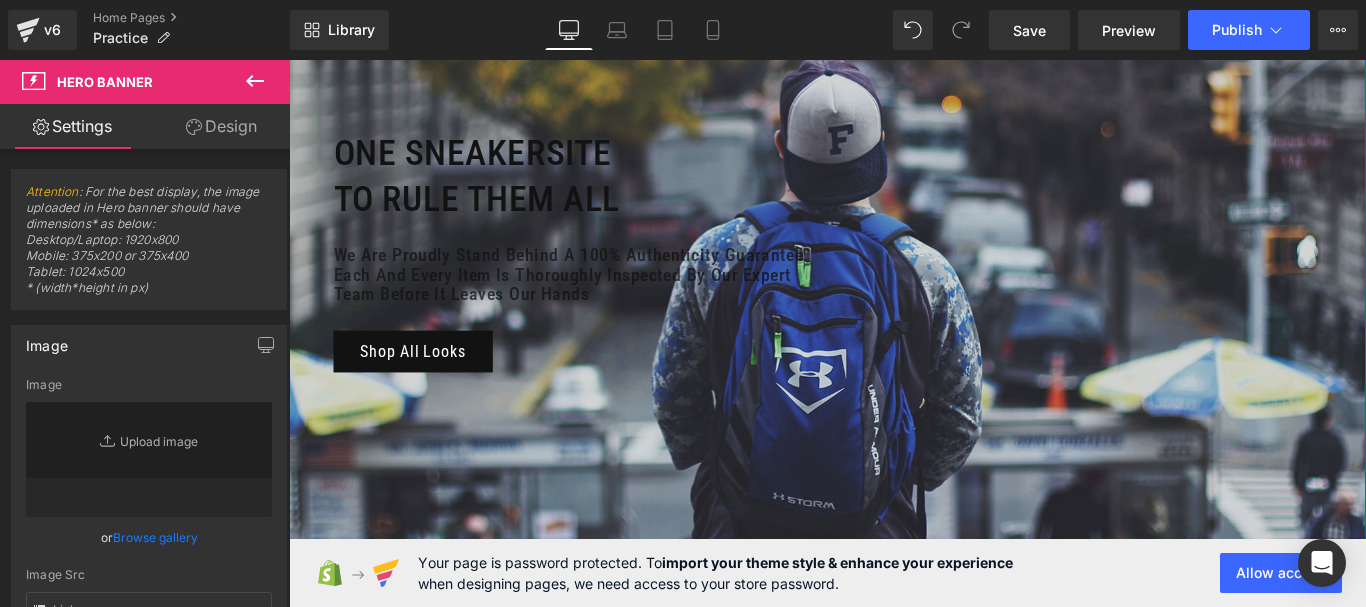 drag, startPoint x: 840, startPoint y: 573, endPoint x: 831, endPoint y: 509, distance: 64.629715 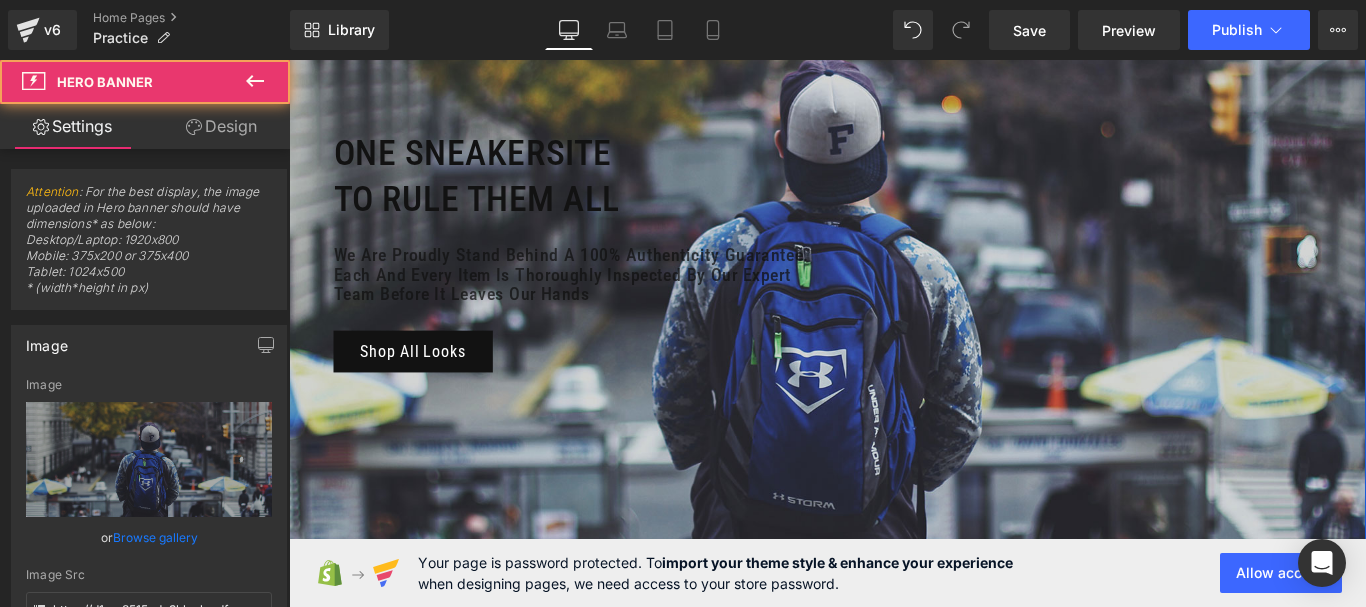 click at bounding box center (894, 275) 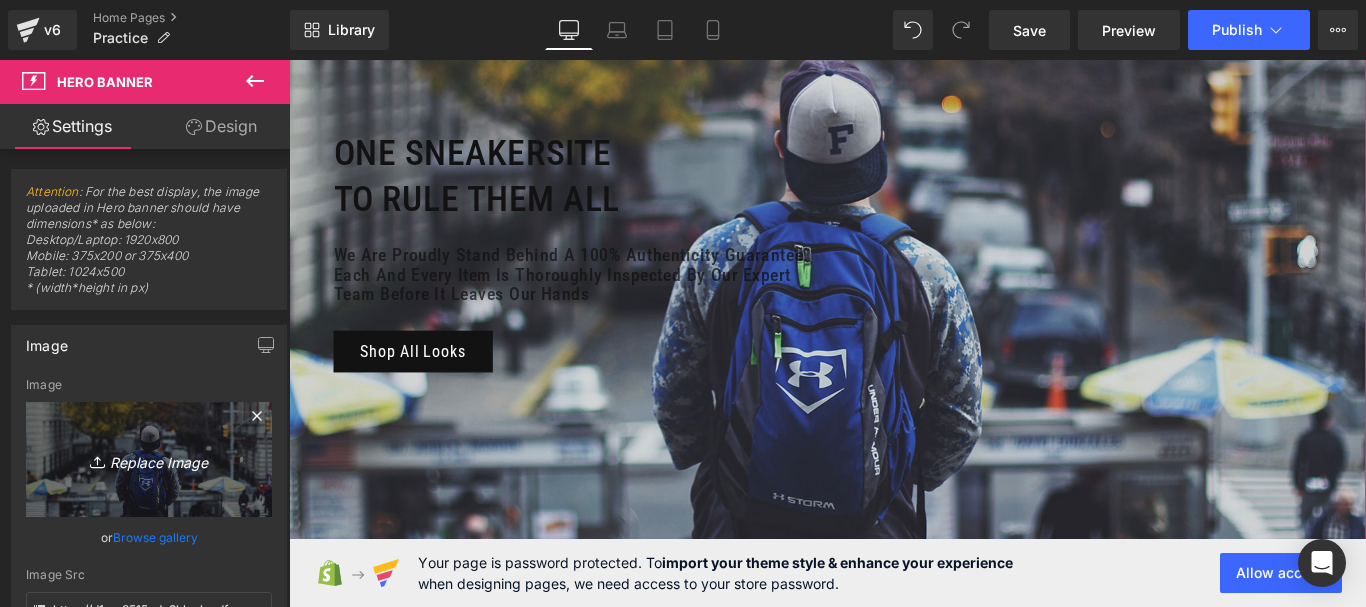 click on "Replace Image" at bounding box center (149, 459) 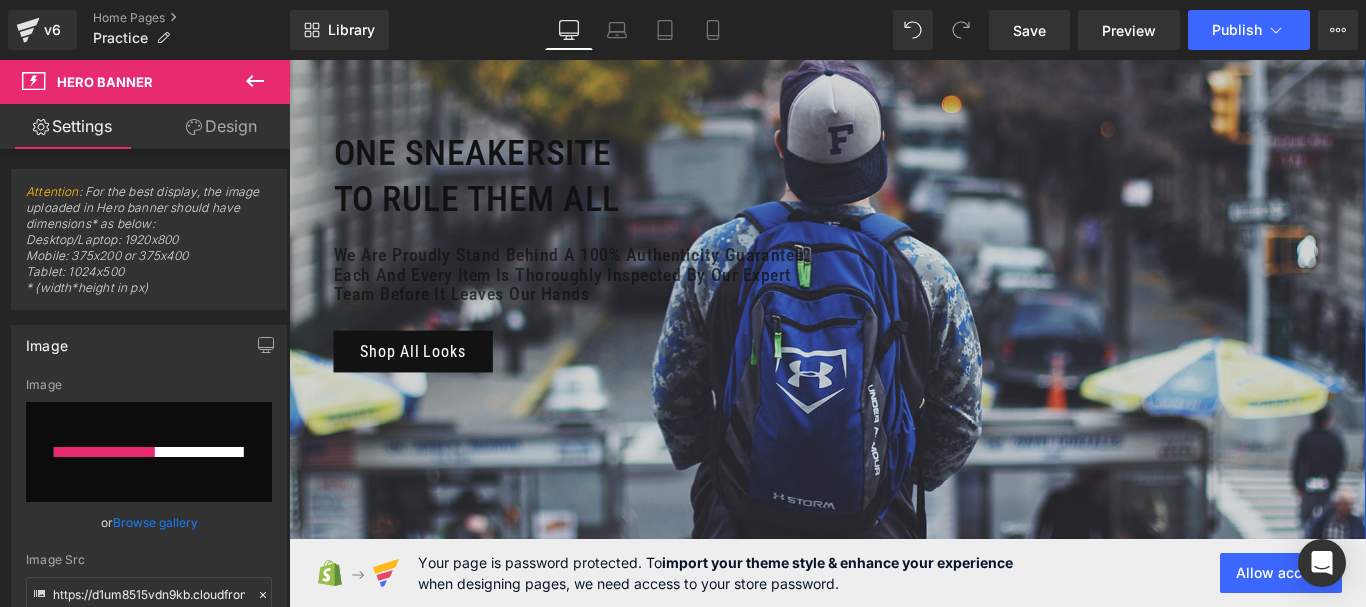type 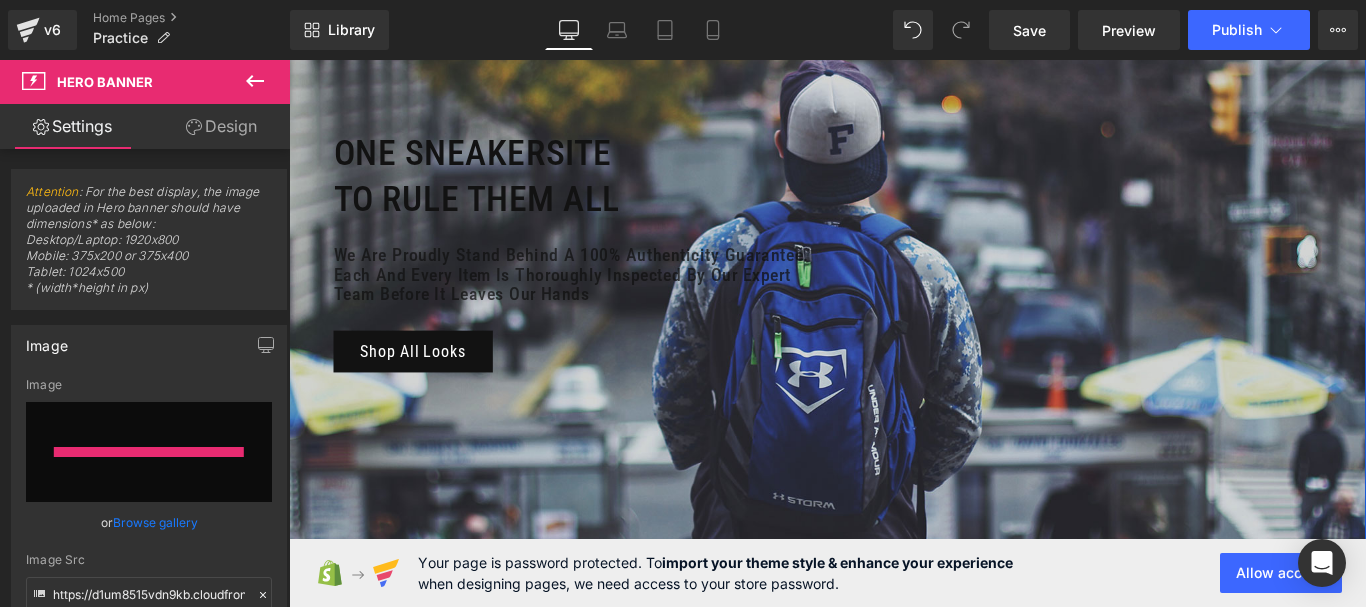 type on "https://ucarecdn.com/3899a0b6-4abf-481d-98e7-e410448091e5/-/format/auto/-/preview/3000x3000/-/quality/lighter/sneakers-female-legs-colored-bac.png" 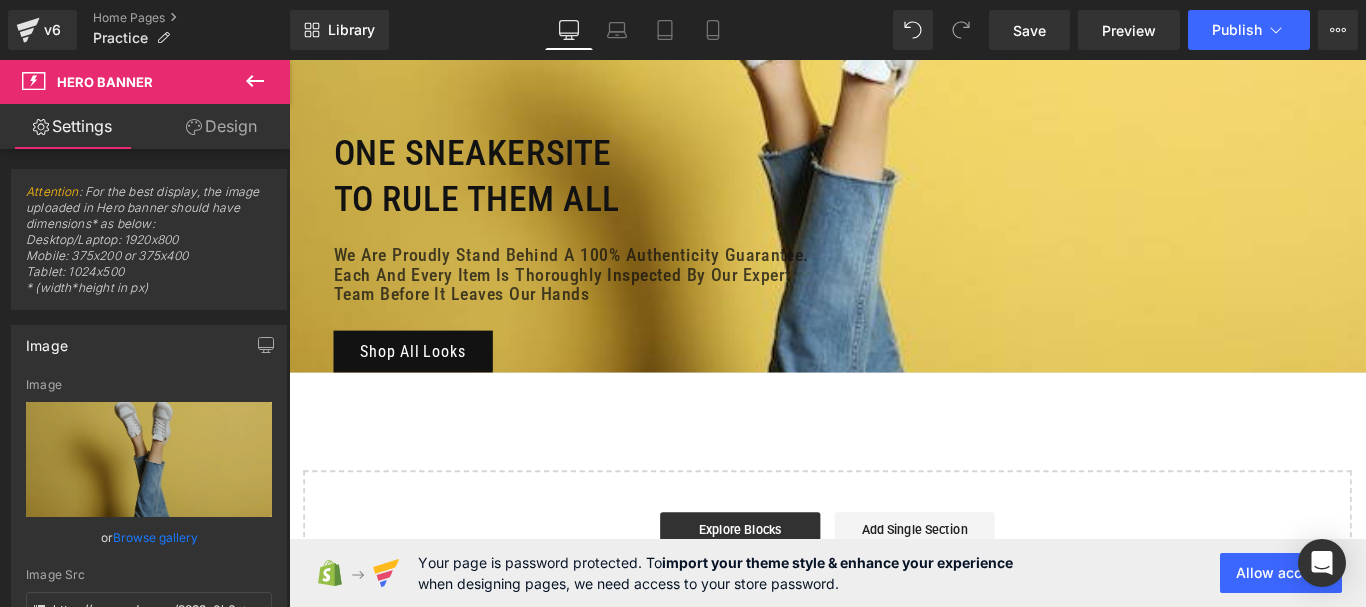 drag, startPoint x: 841, startPoint y: 582, endPoint x: 831, endPoint y: 430, distance: 152.3286 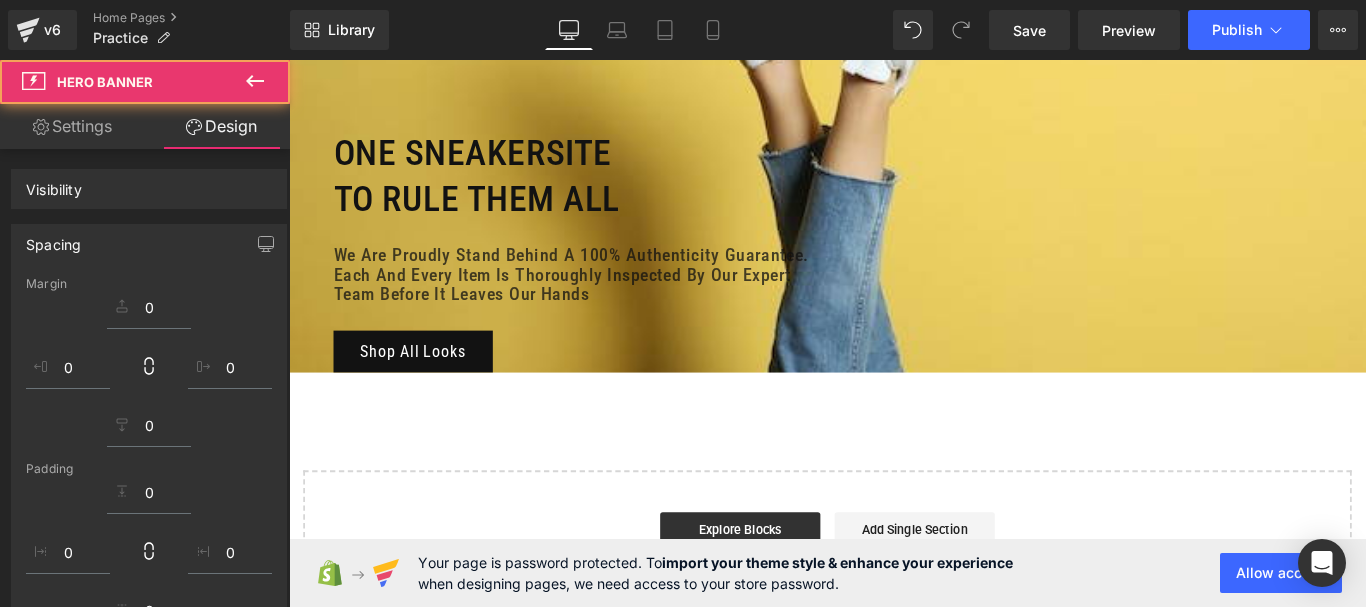 scroll, scrollTop: 100, scrollLeft: 0, axis: vertical 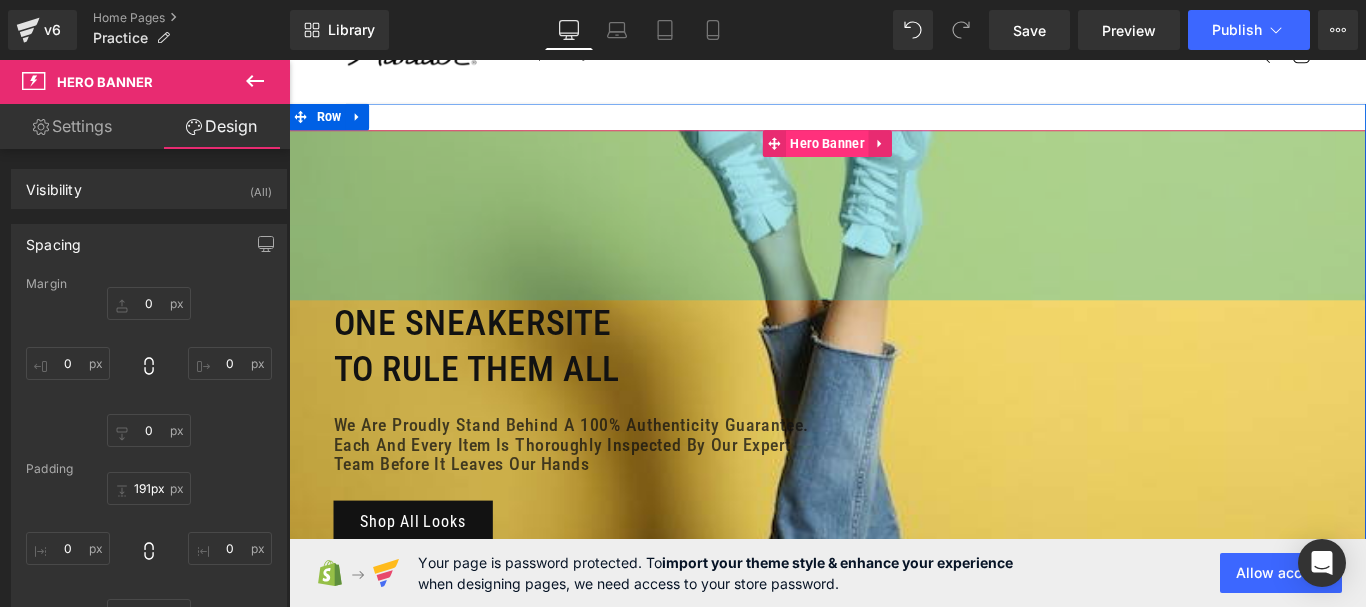 click on "One Sneakersite To Rule Them All
Heading
We are proudly stand behind a 100% authenticity guarantee.  Each and Every item is thoroughly inspected by our expert  team before it leaves our hands
Text Block
Shop All Looks
Button
Hero Banner   191px" at bounding box center (894, 370) 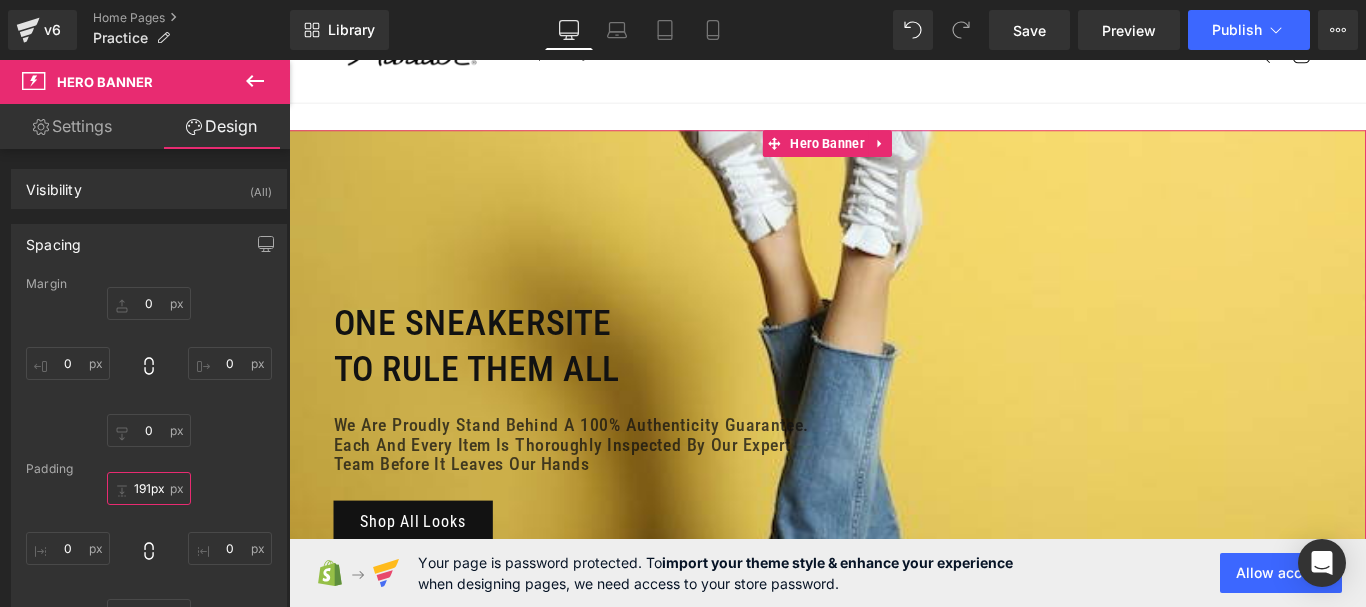 click on "191px" at bounding box center (149, 488) 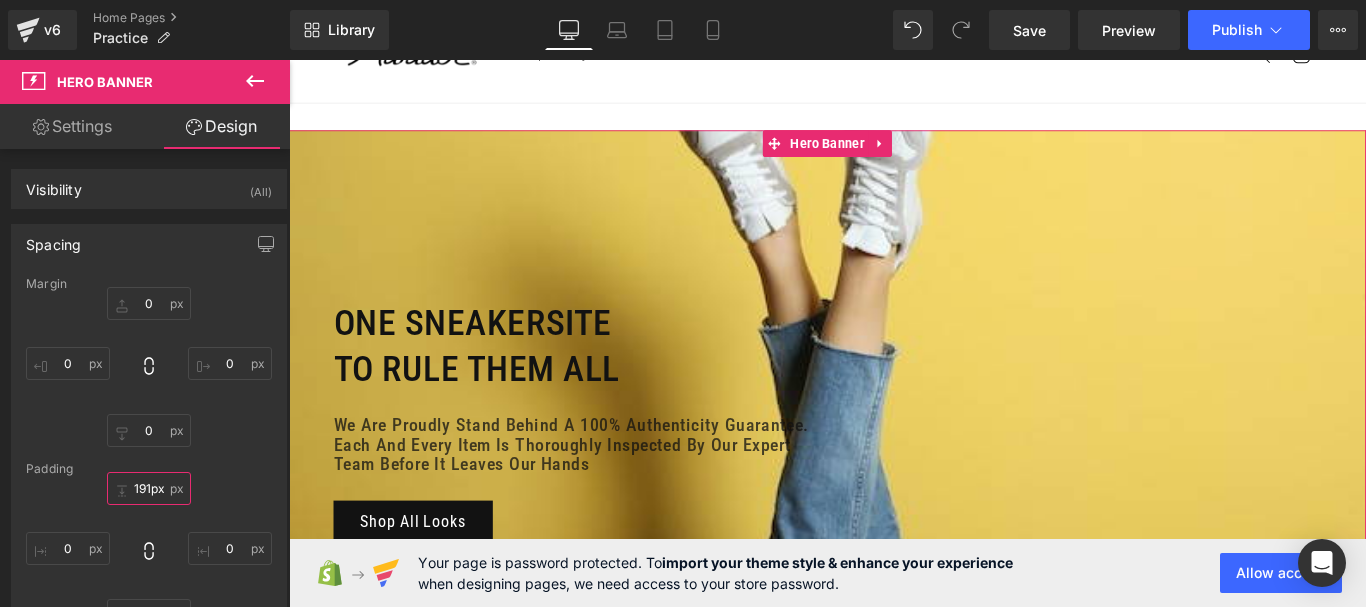 click on "191px" at bounding box center (149, 488) 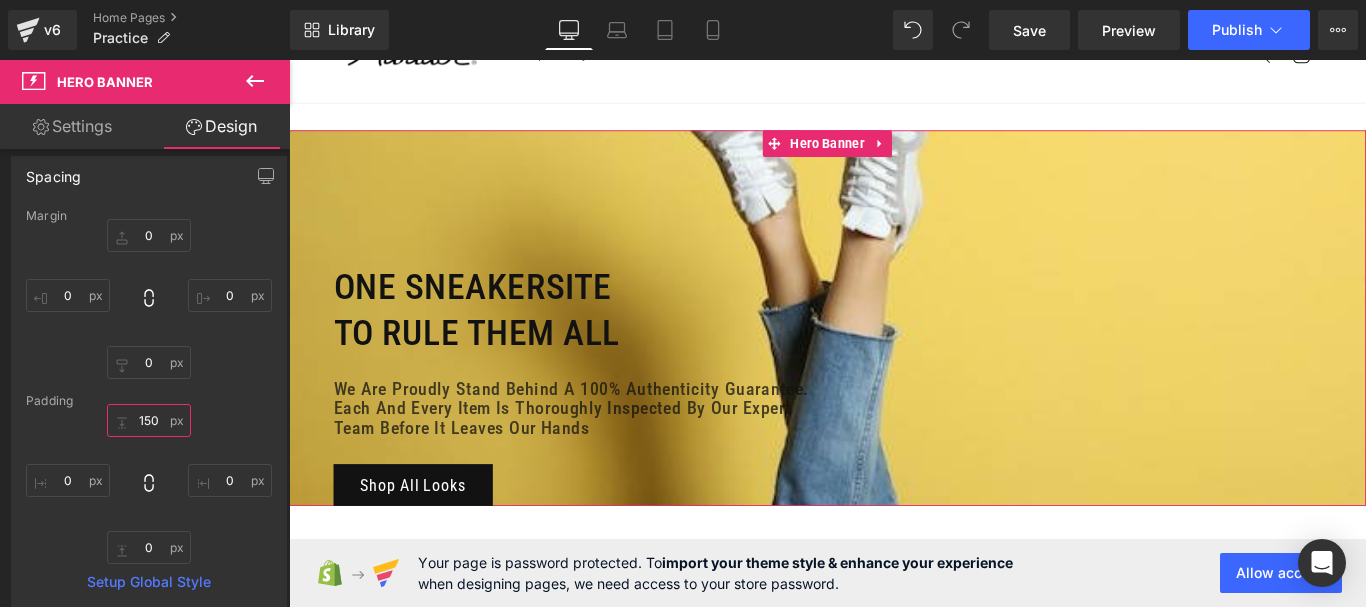scroll, scrollTop: 200, scrollLeft: 0, axis: vertical 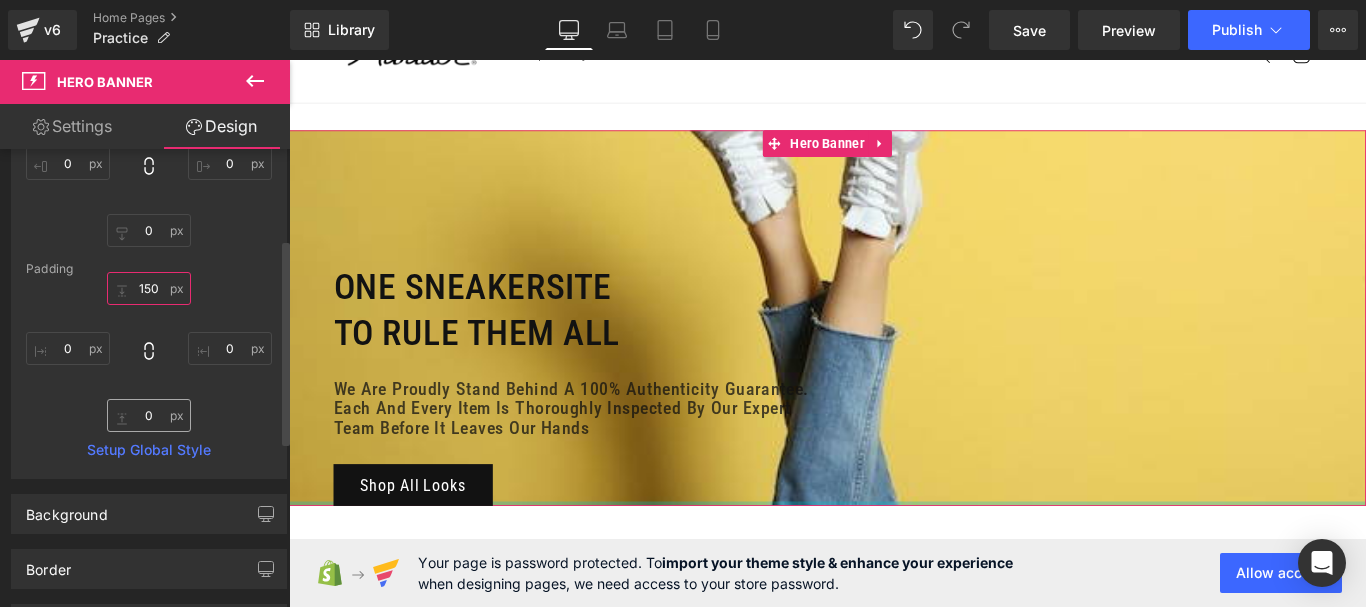 type on "150" 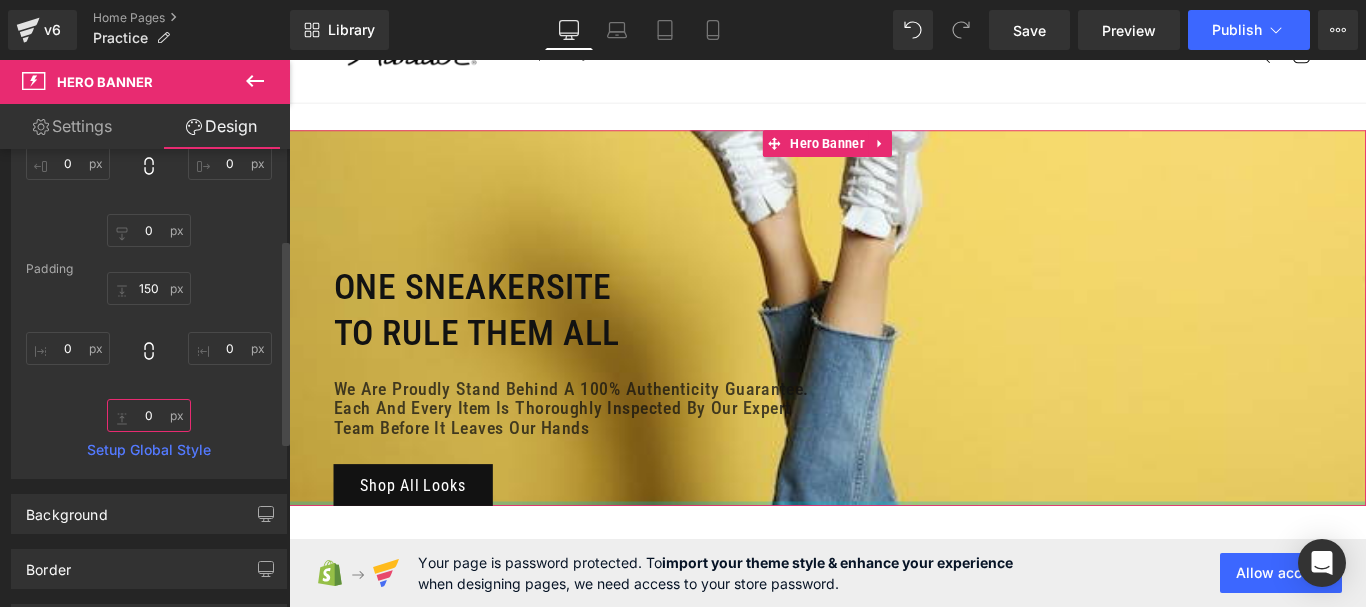 click on "0" at bounding box center [149, 415] 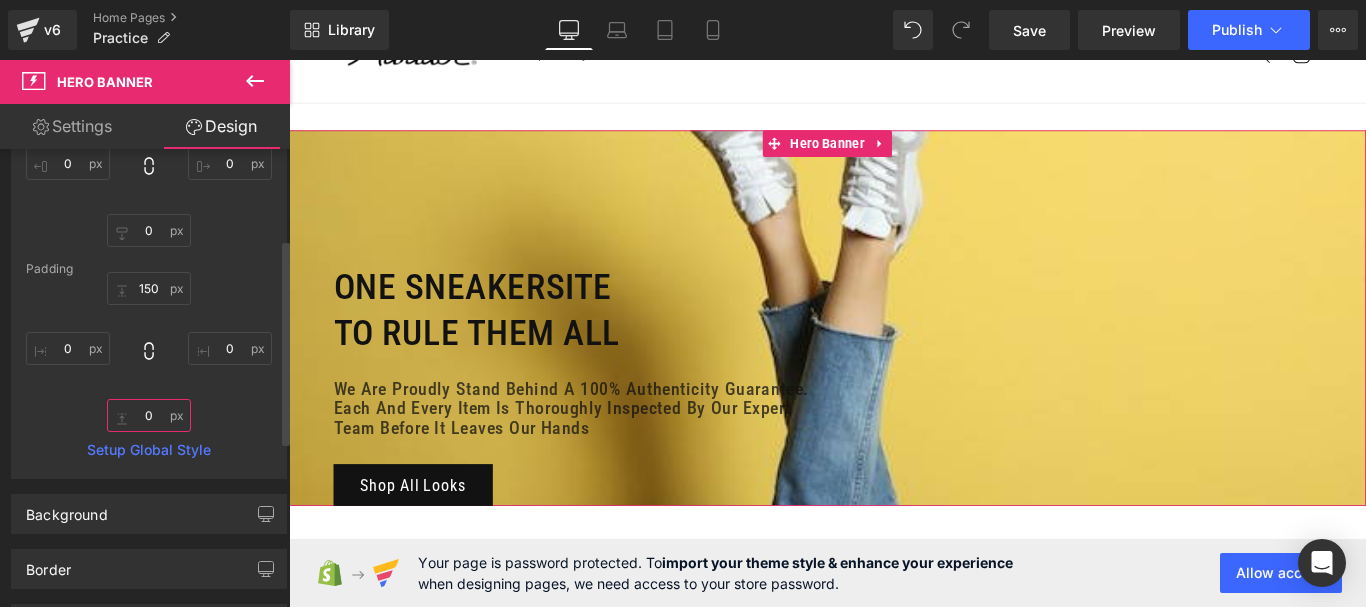 click on "0" at bounding box center (149, 415) 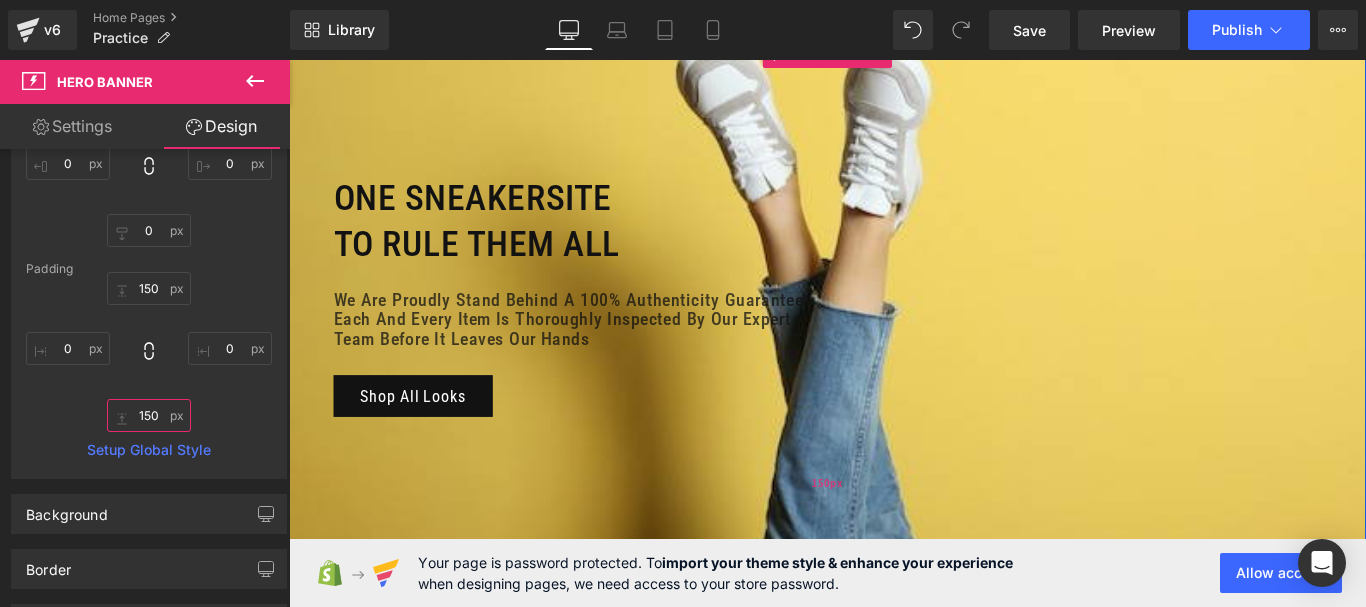 scroll, scrollTop: 100, scrollLeft: 0, axis: vertical 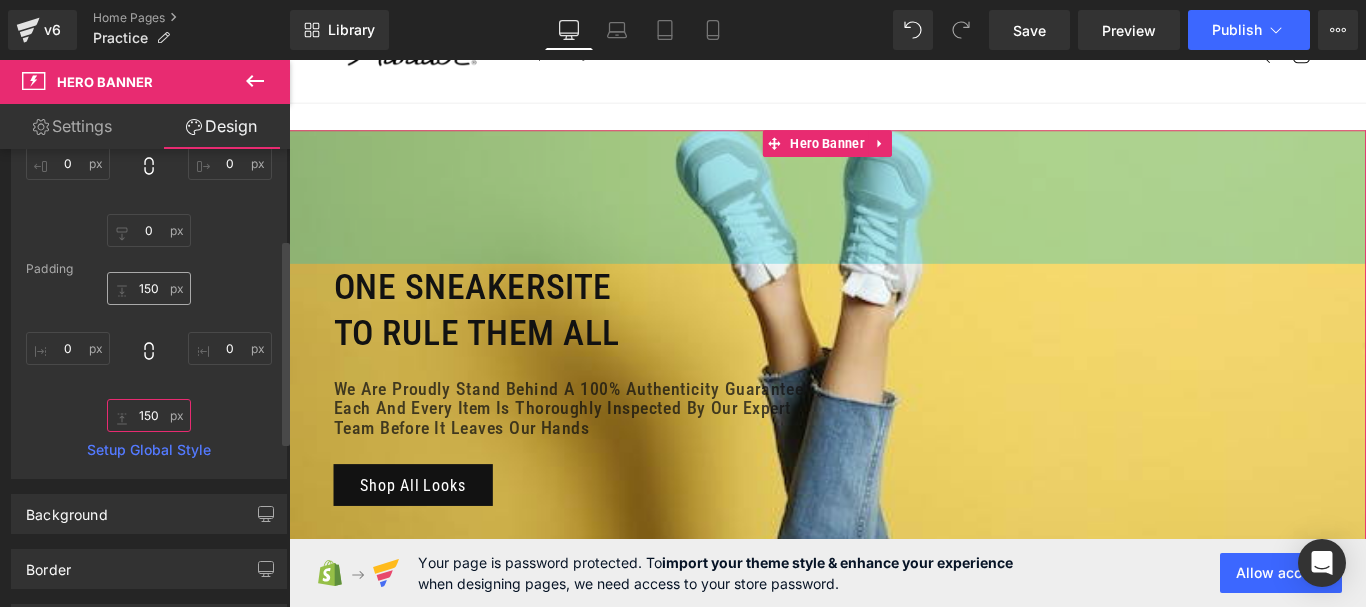 type on "150" 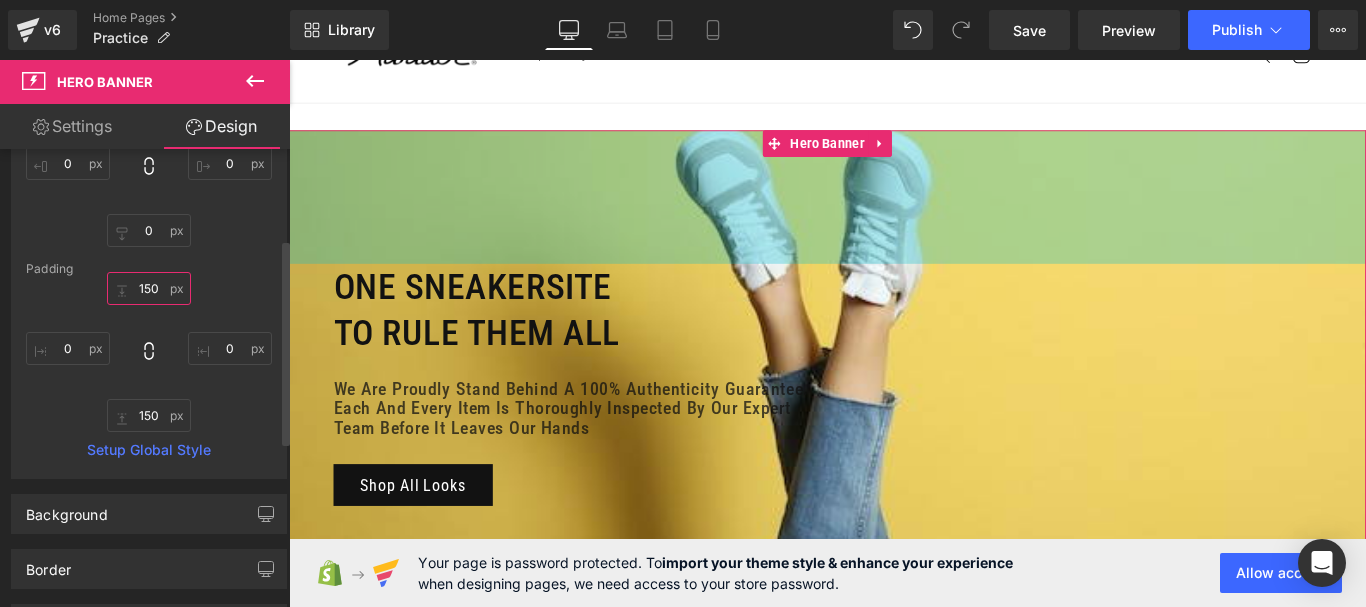 click on "150" at bounding box center [149, 288] 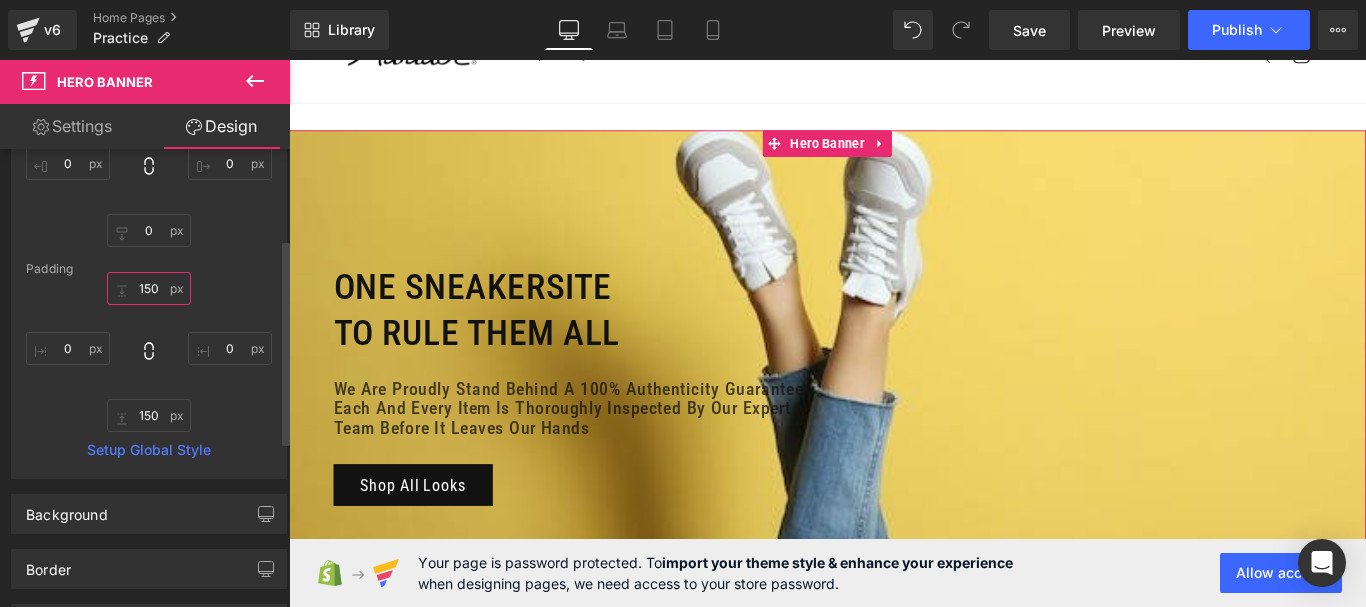 click on "150" at bounding box center [149, 288] 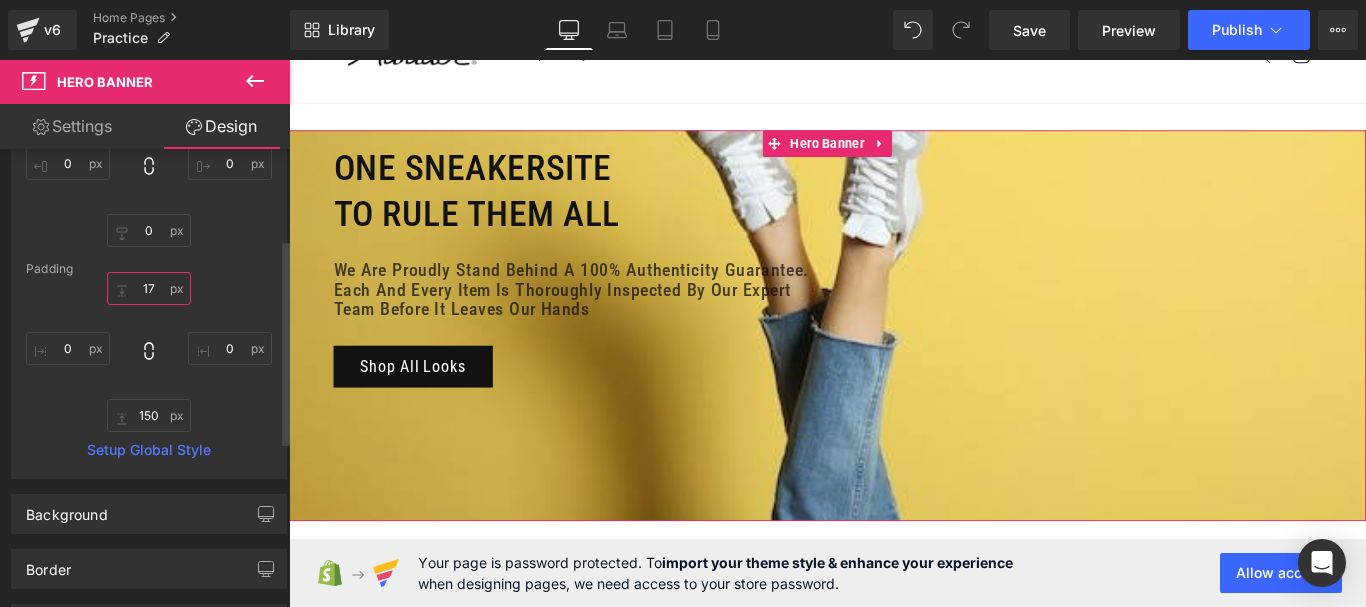 type on "1" 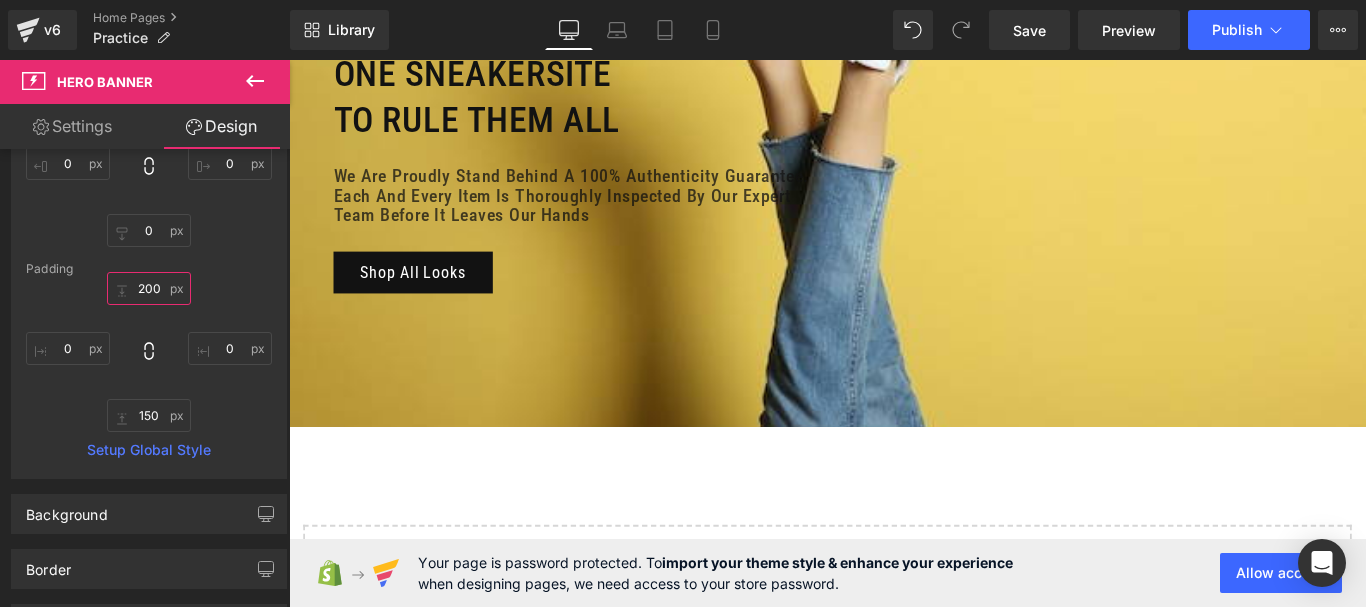 scroll, scrollTop: 400, scrollLeft: 0, axis: vertical 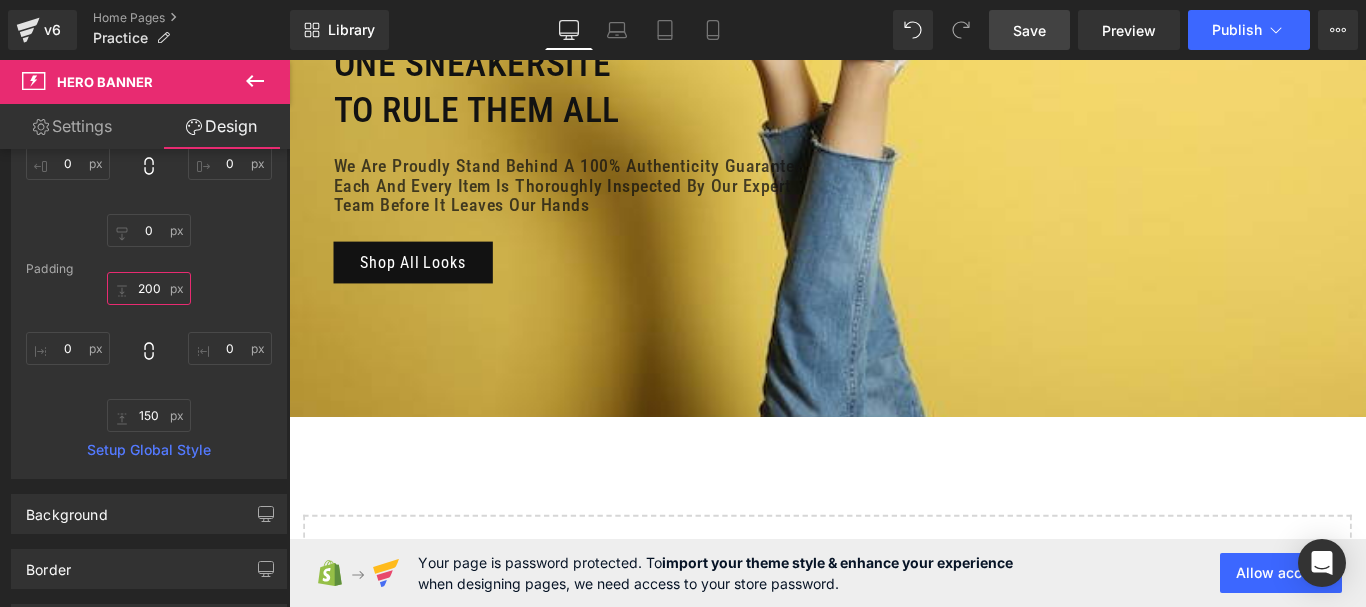 type on "200" 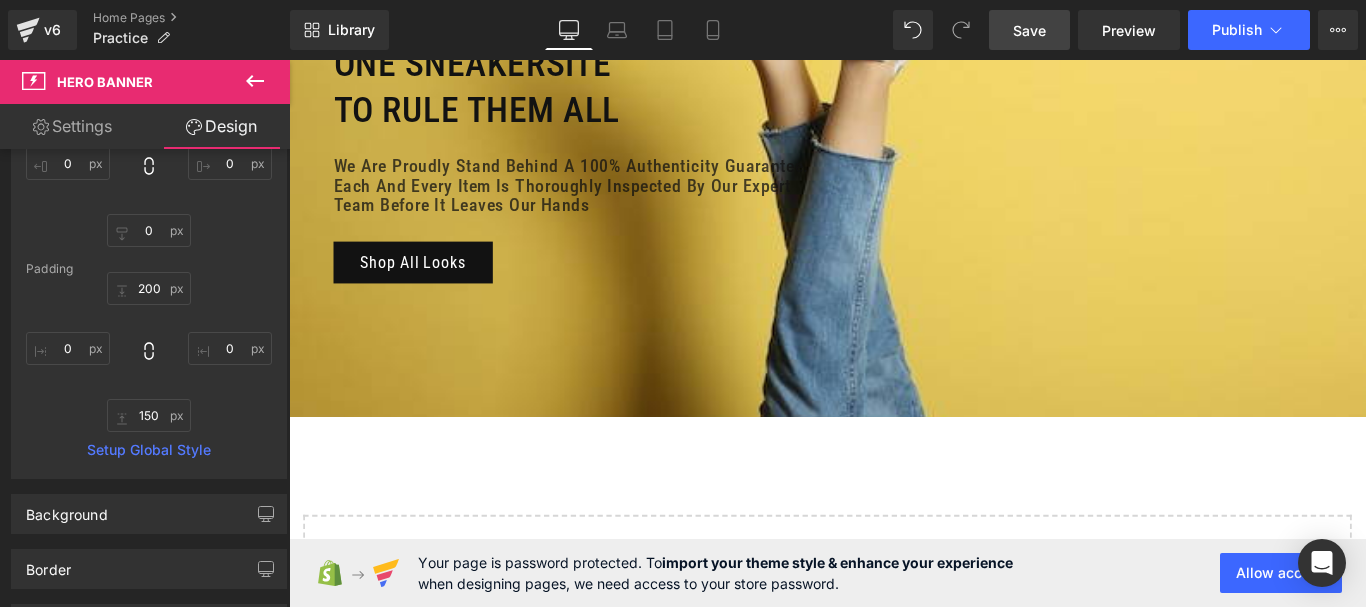 click on "Save" at bounding box center [1029, 30] 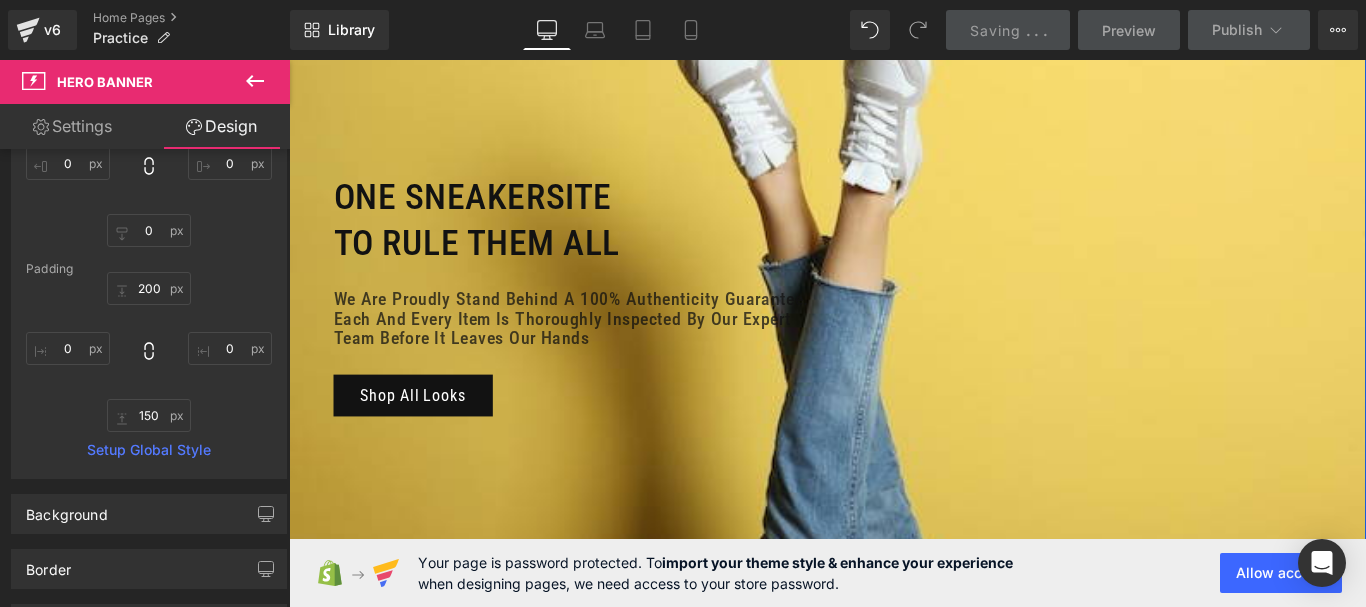 scroll, scrollTop: 200, scrollLeft: 0, axis: vertical 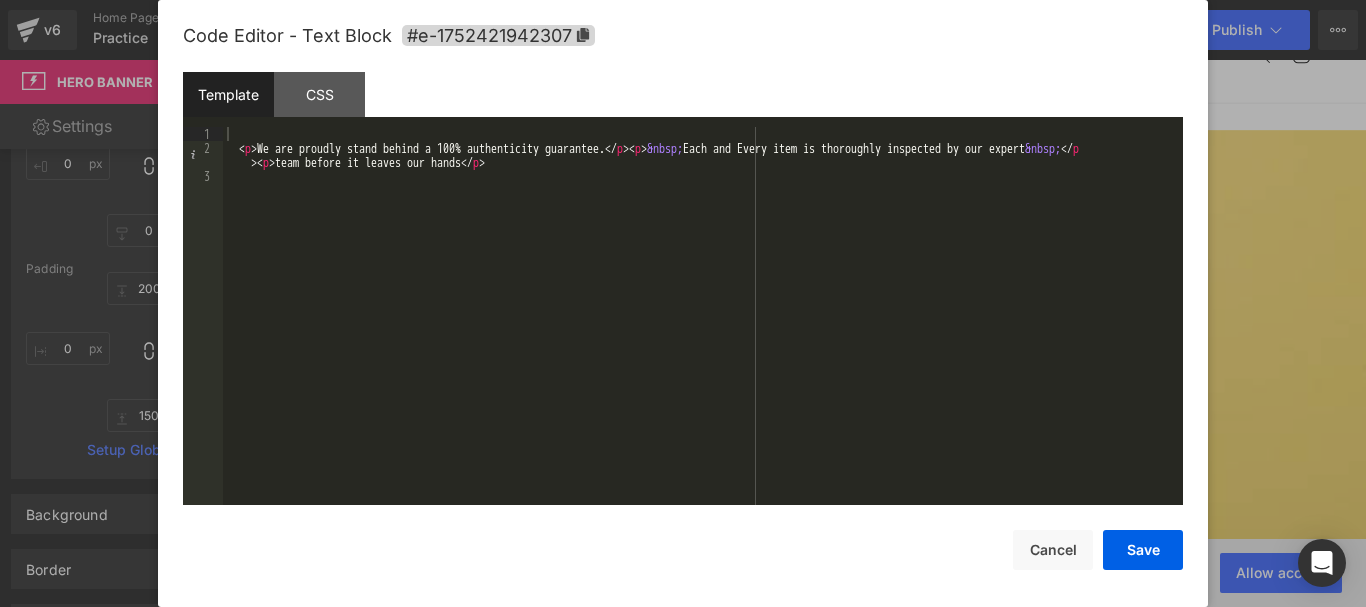 drag, startPoint x: 371, startPoint y: 305, endPoint x: 1146, endPoint y: 252, distance: 776.8101 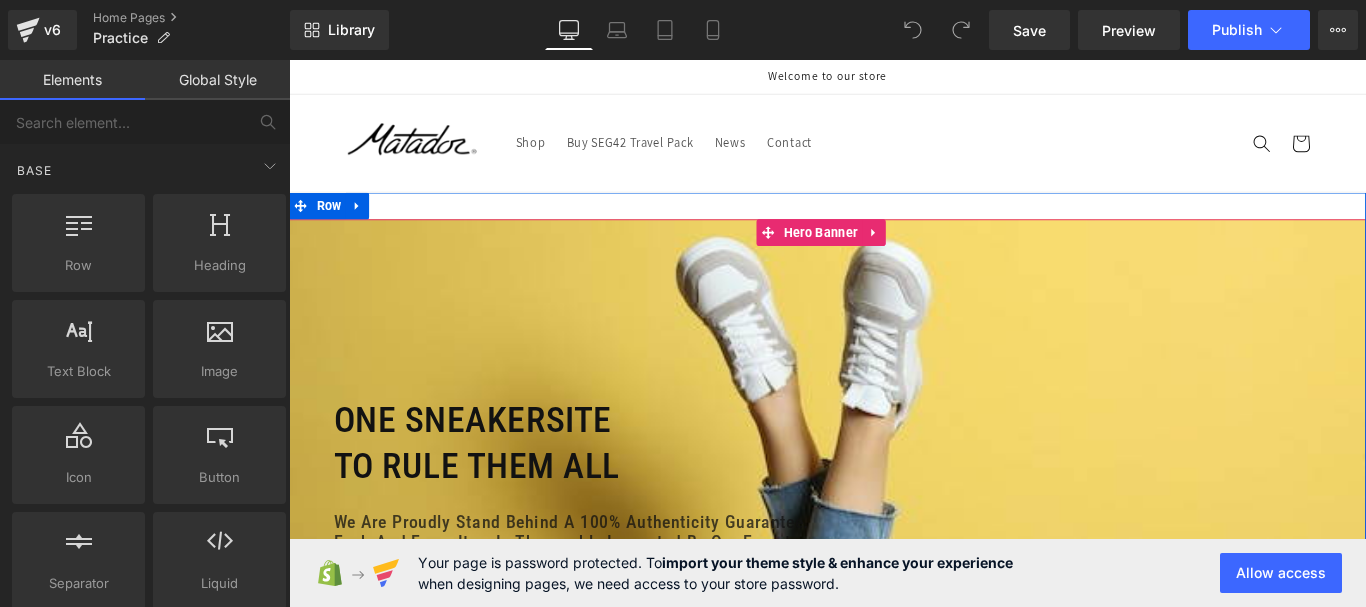 scroll, scrollTop: 200, scrollLeft: 0, axis: vertical 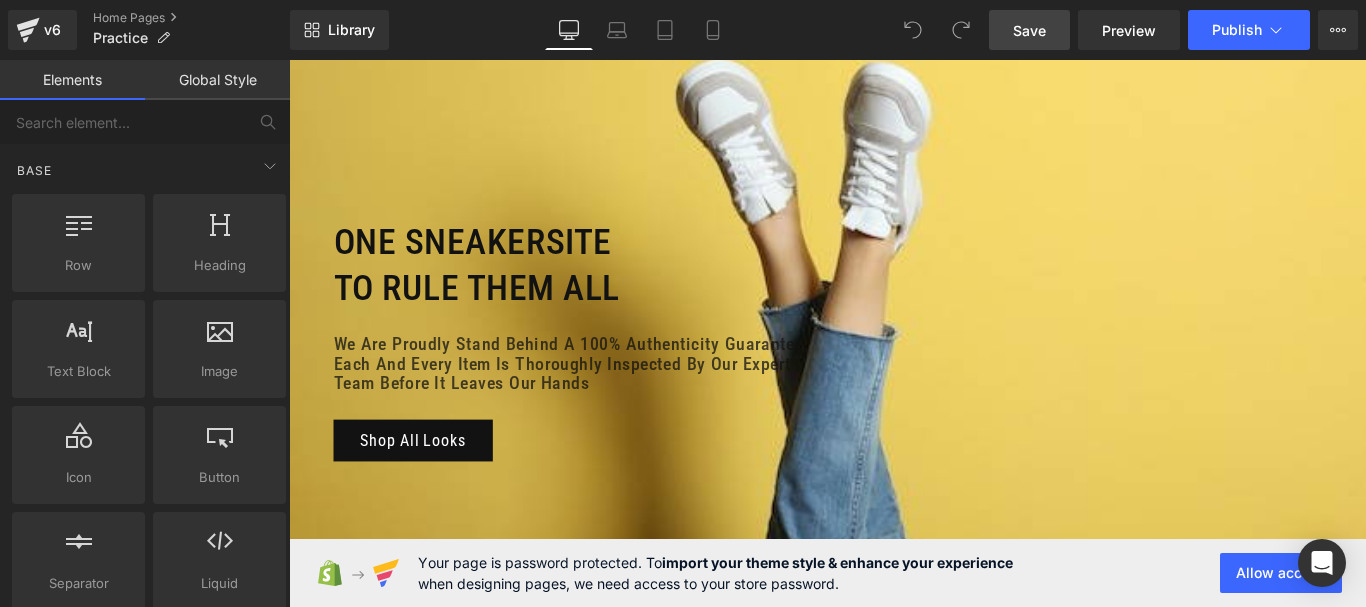 click on "Save" at bounding box center [1029, 30] 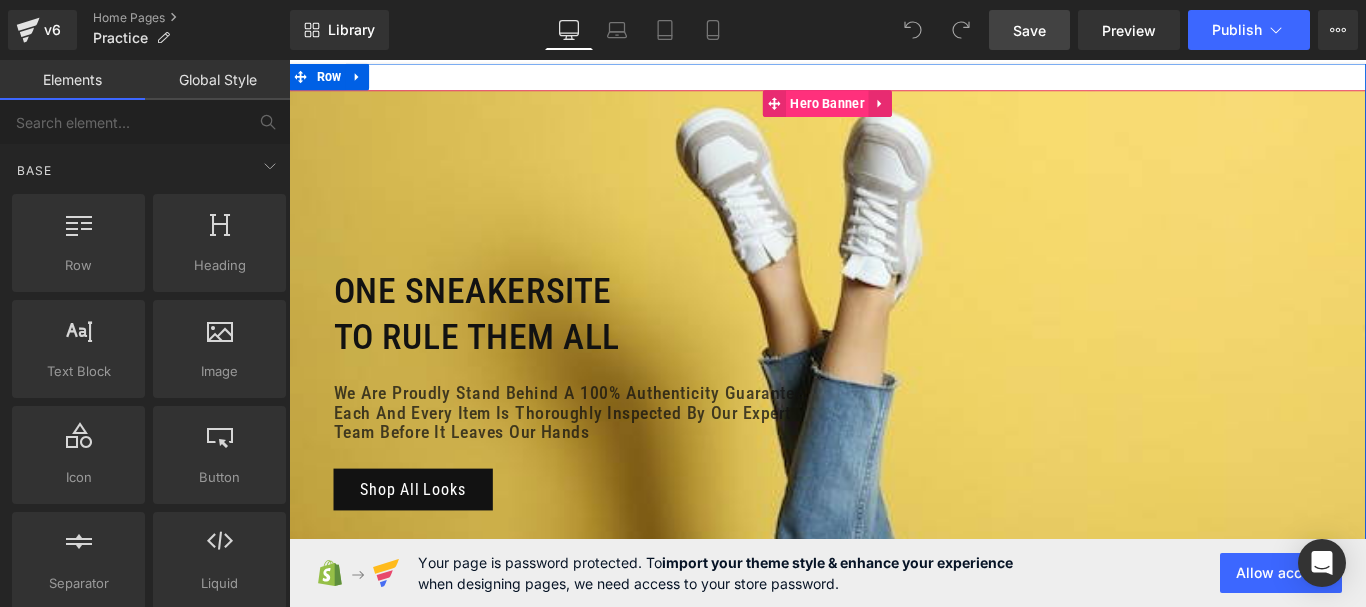scroll, scrollTop: 100, scrollLeft: 0, axis: vertical 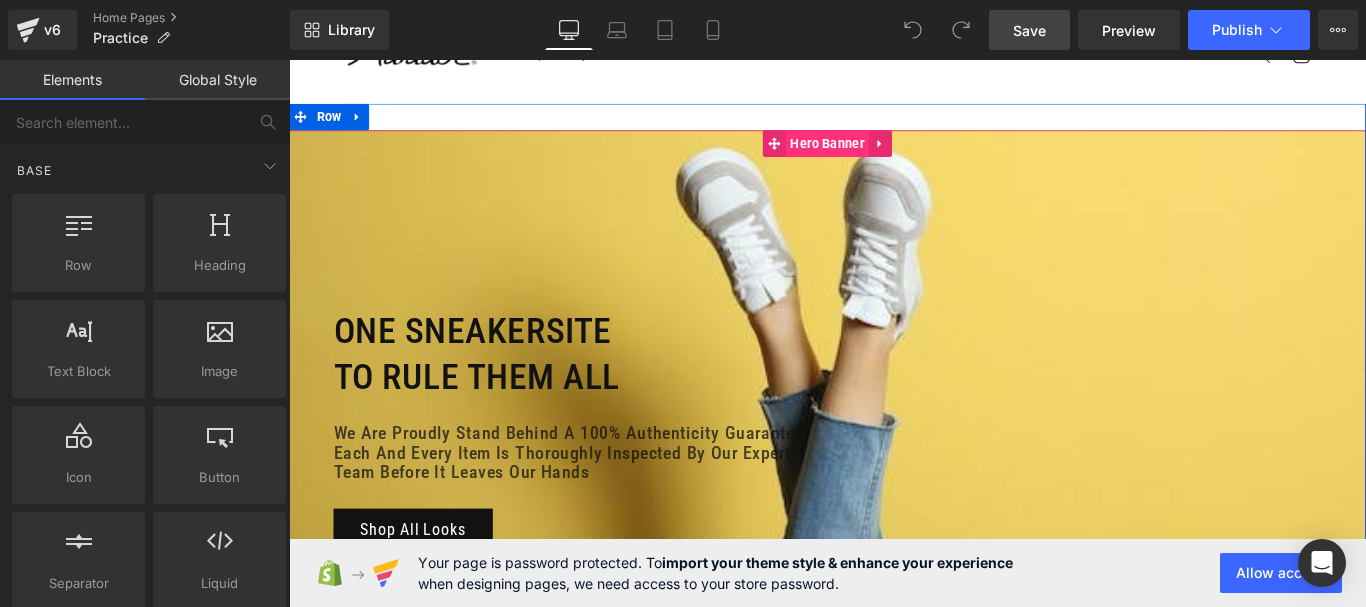 click on "Hero Banner" at bounding box center (893, 154) 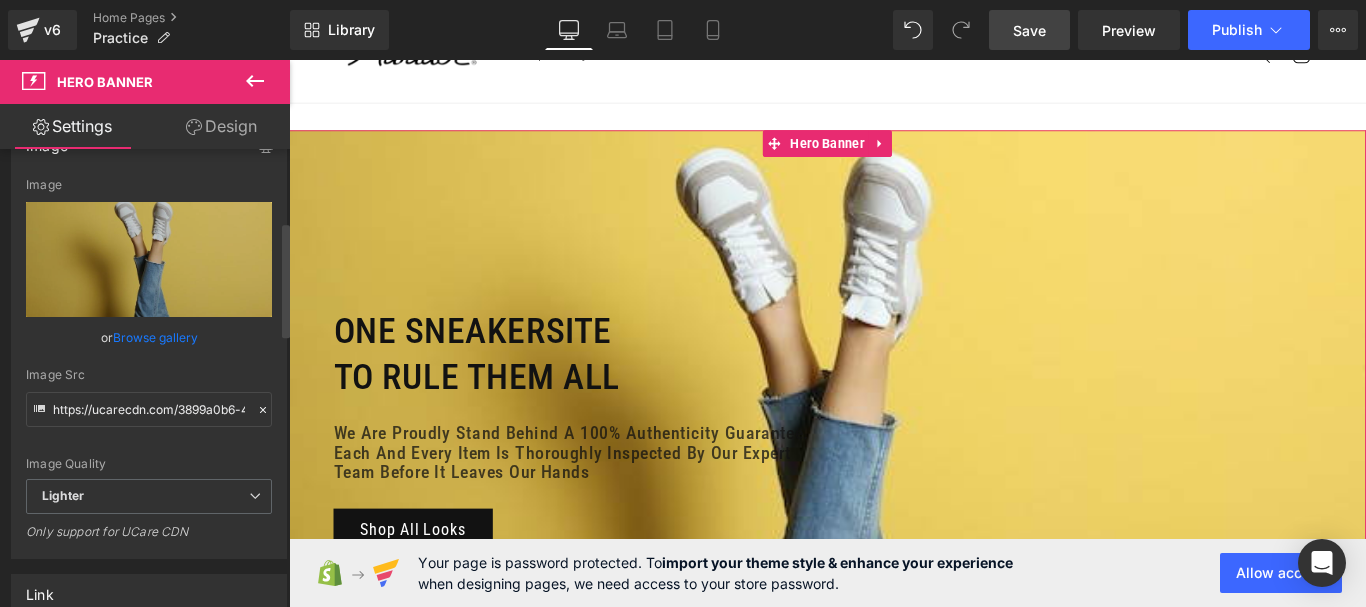 scroll, scrollTop: 400, scrollLeft: 0, axis: vertical 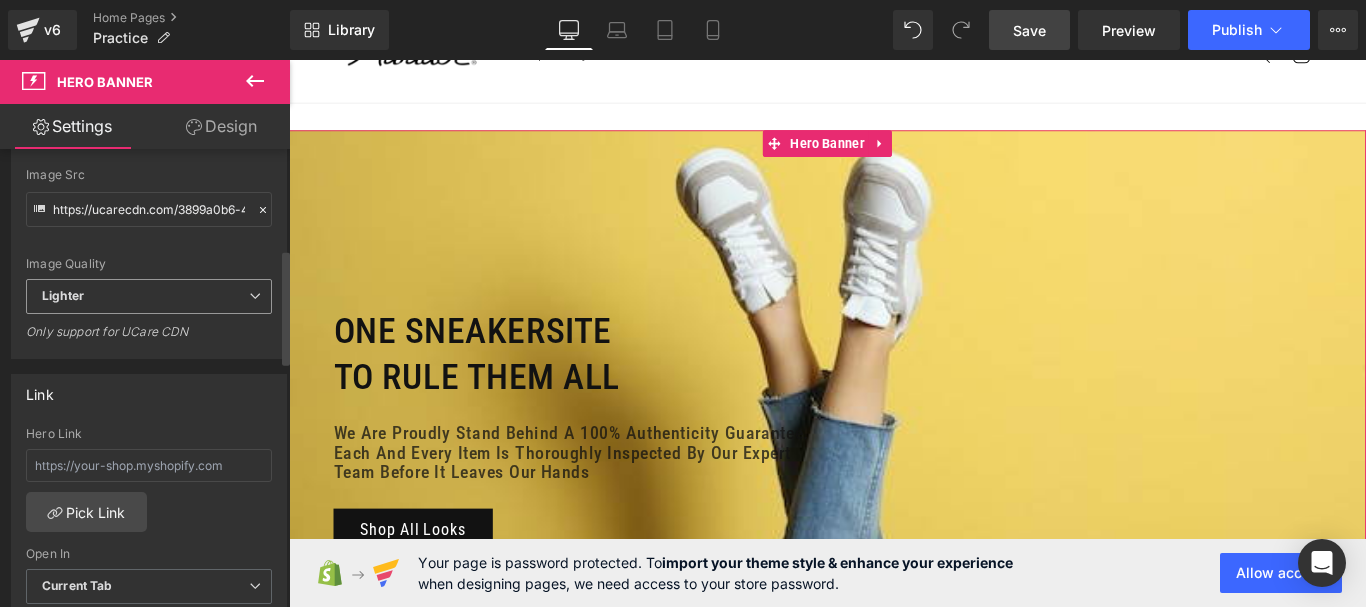 click on "Lighter" at bounding box center (149, 296) 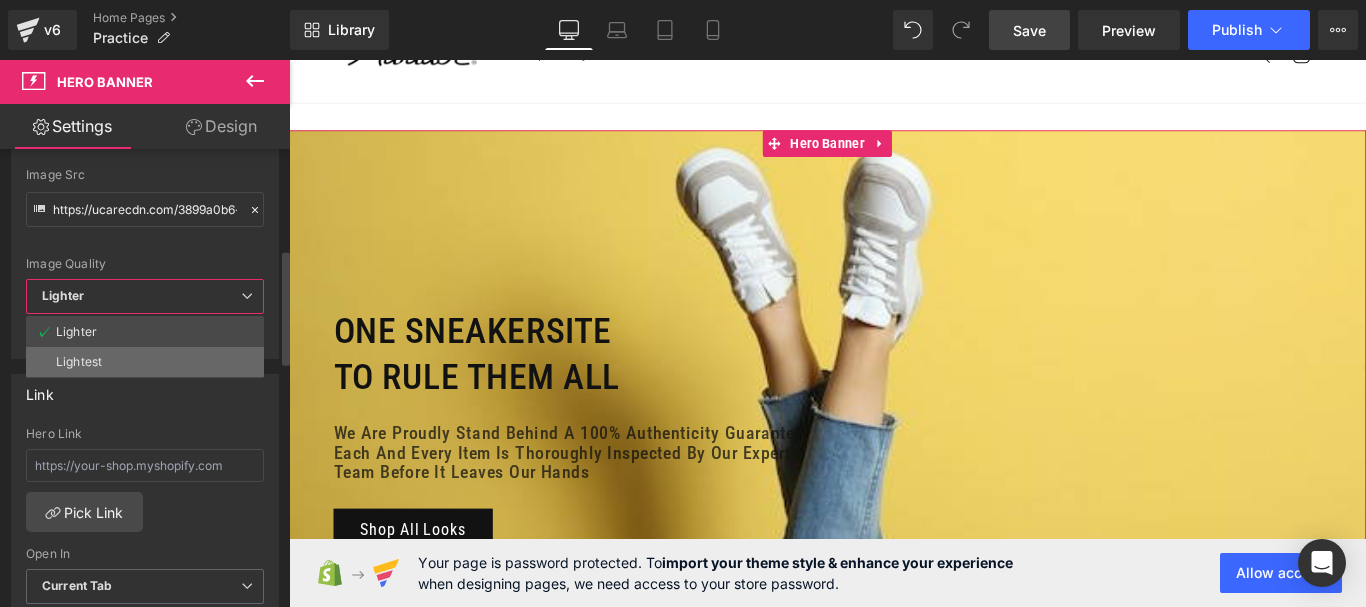 click on "Lightest" at bounding box center (145, 362) 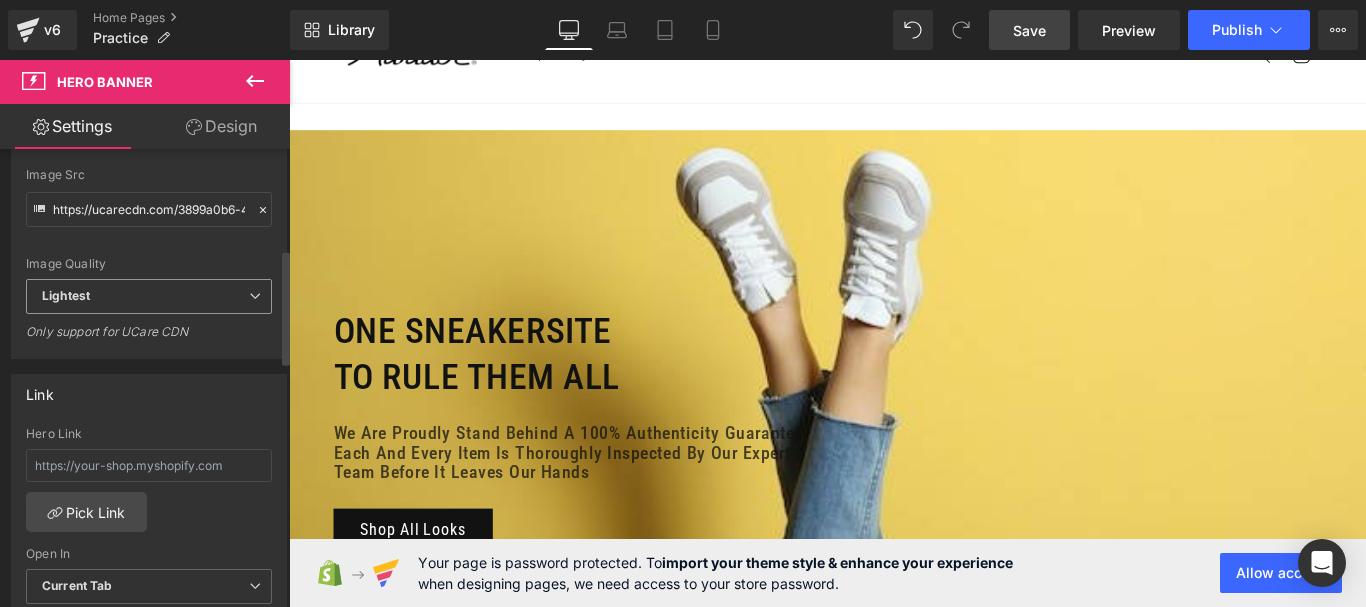 click on "Lightest" at bounding box center [149, 296] 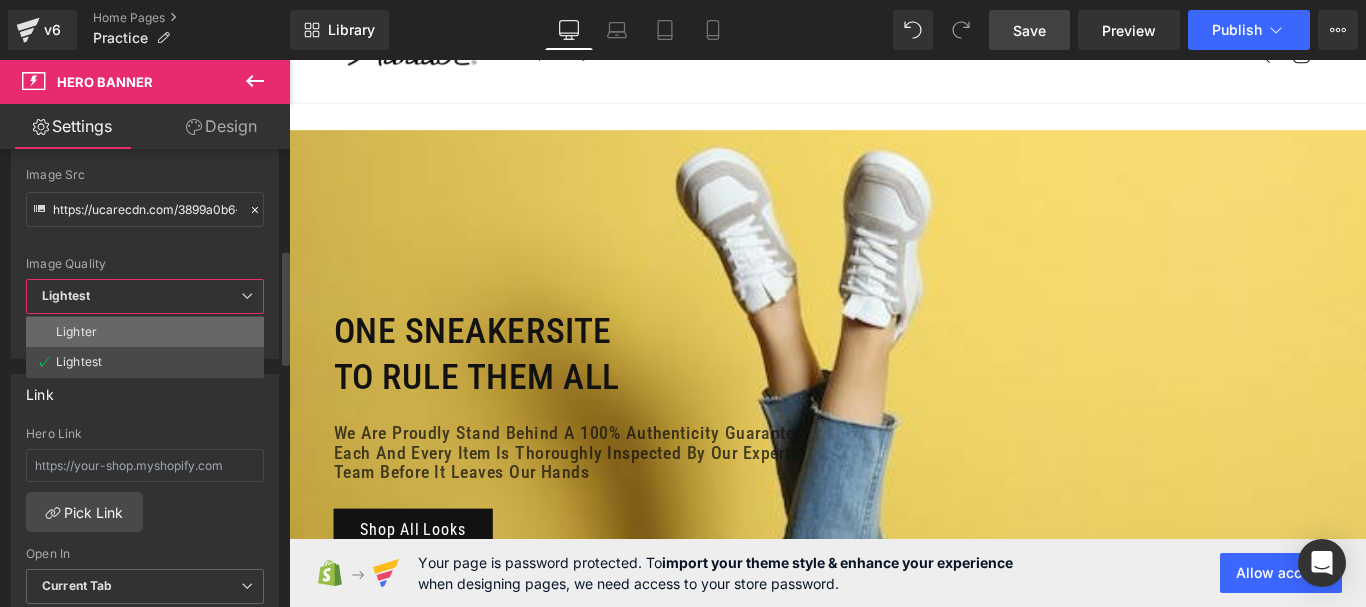 click on "Lighter" at bounding box center (145, 332) 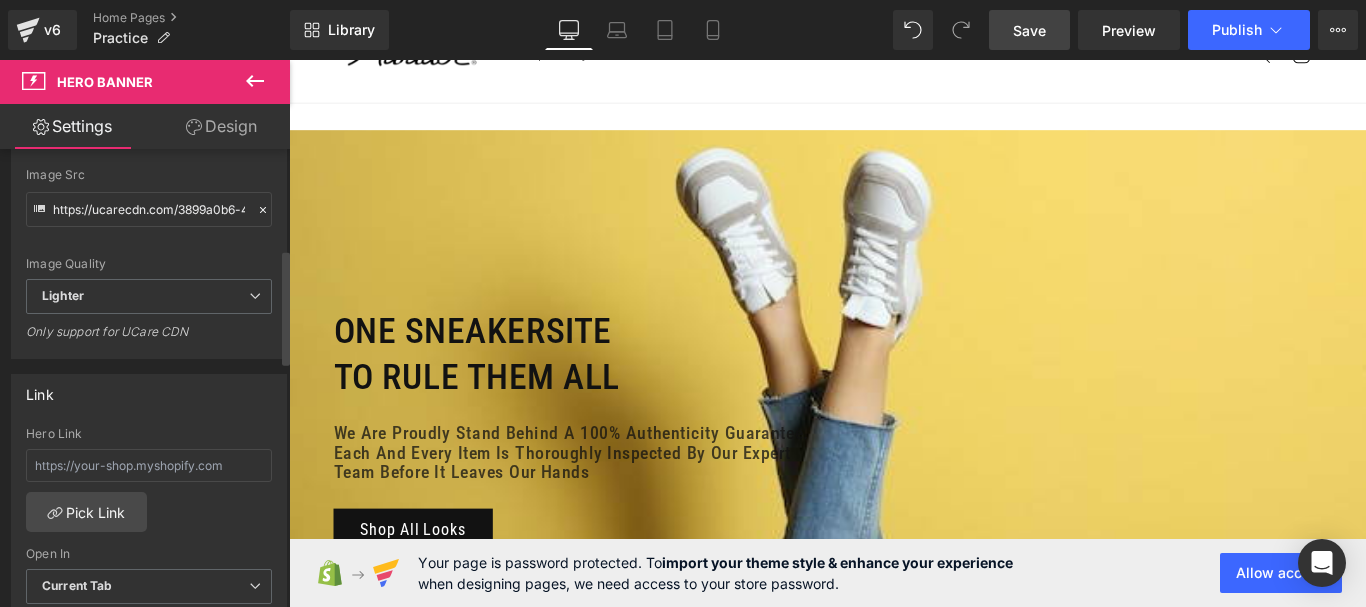 type on "https://ucarecdn.com/3899a0b6-4abf-481d-98e7-e410448091e5/-/format/auto/-/preview/3000x3000/-/quality/lightest/sneakers-female-legs-colored-bac.png" 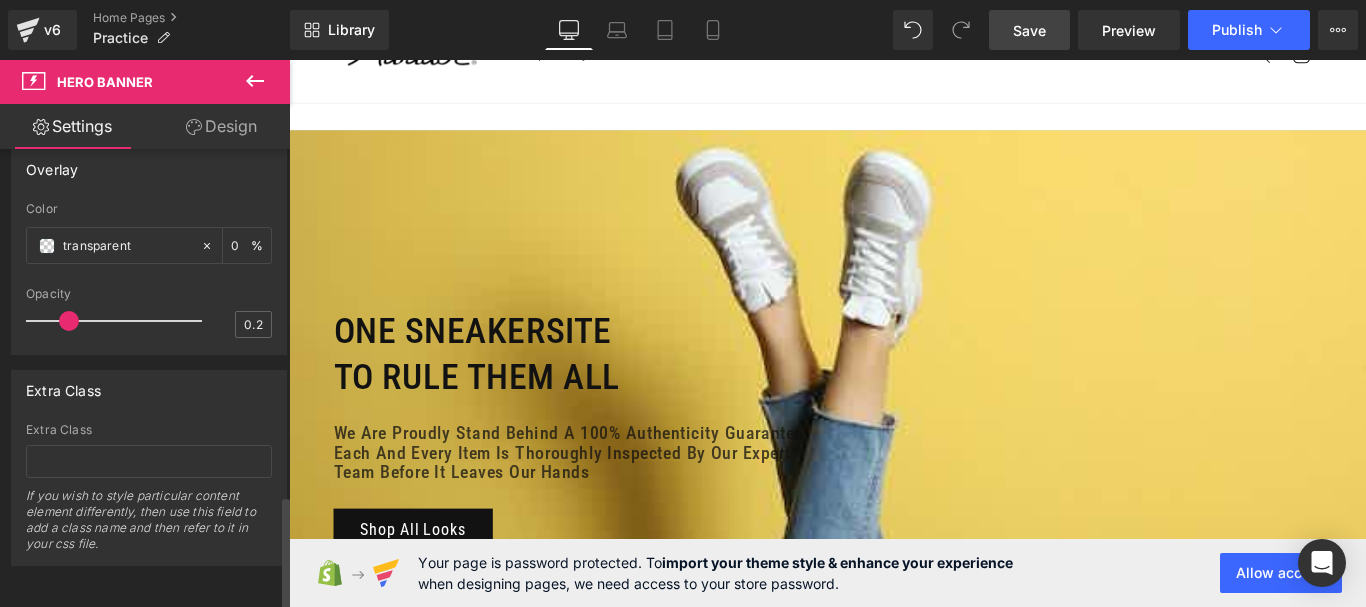 scroll, scrollTop: 1389, scrollLeft: 0, axis: vertical 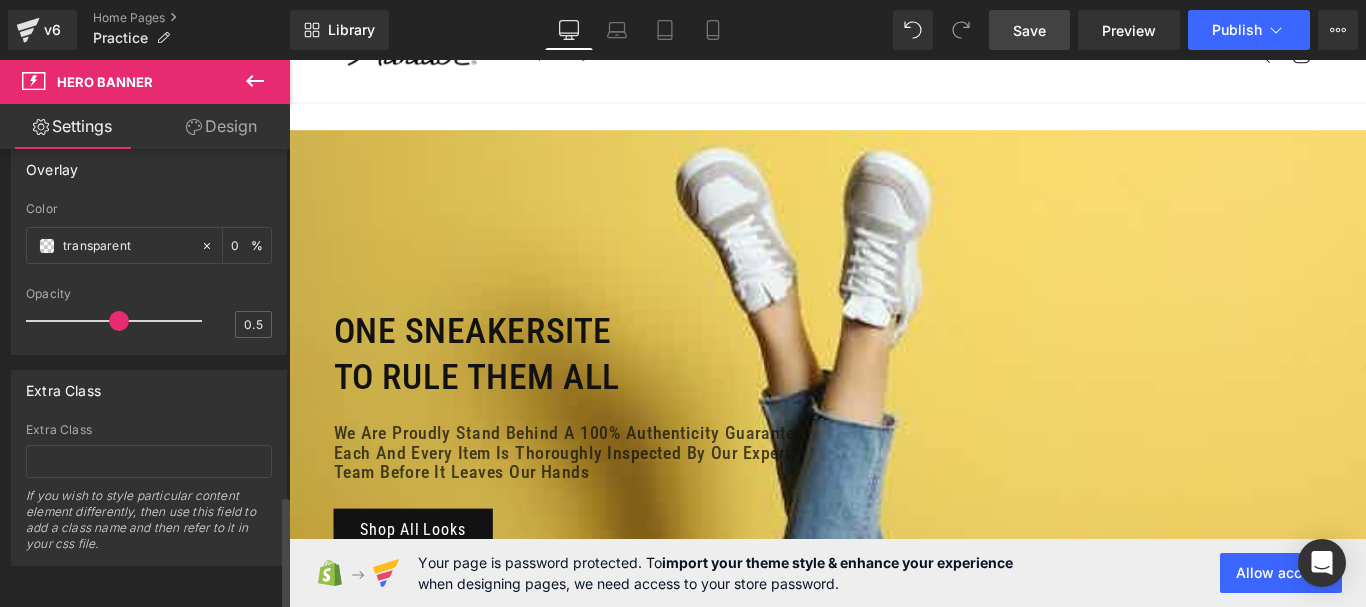 drag, startPoint x: 64, startPoint y: 306, endPoint x: 105, endPoint y: 311, distance: 41.303753 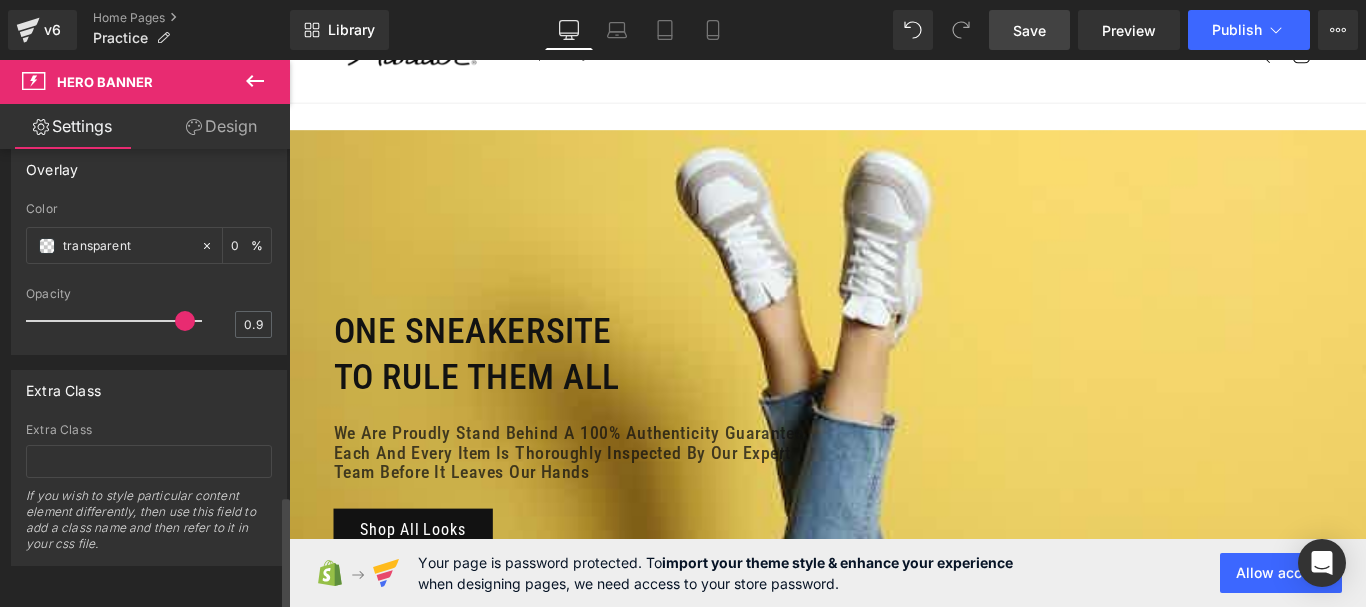 type on "1" 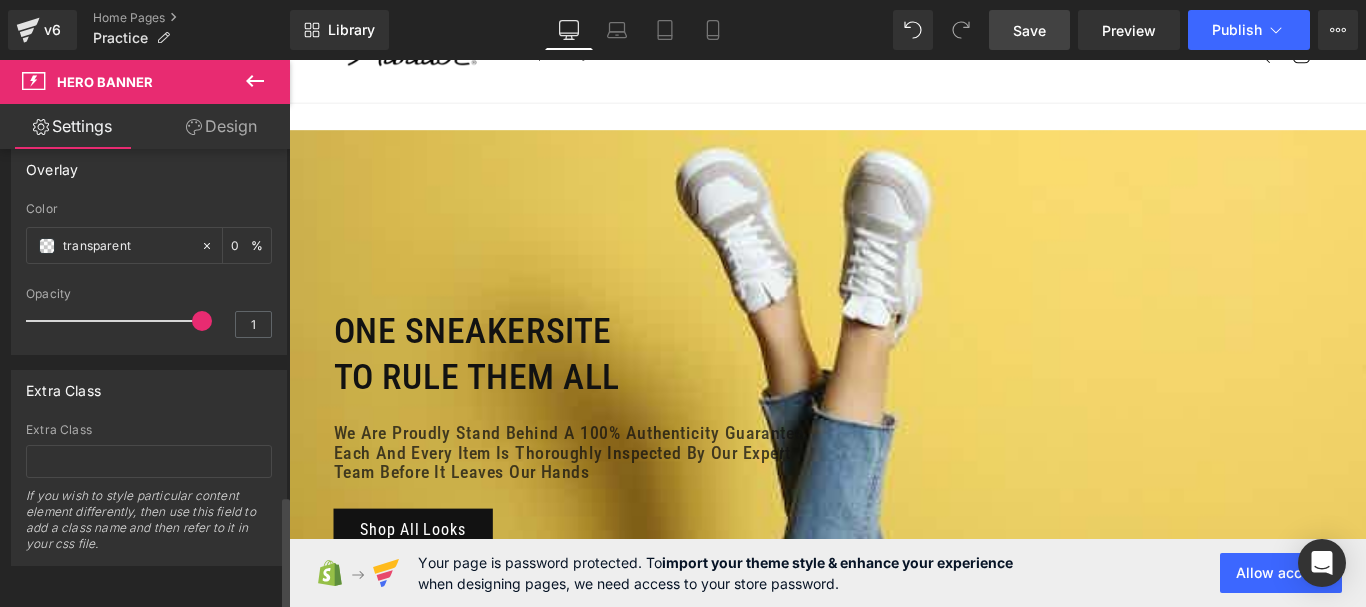 drag, startPoint x: 118, startPoint y: 311, endPoint x: 191, endPoint y: 305, distance: 73.24616 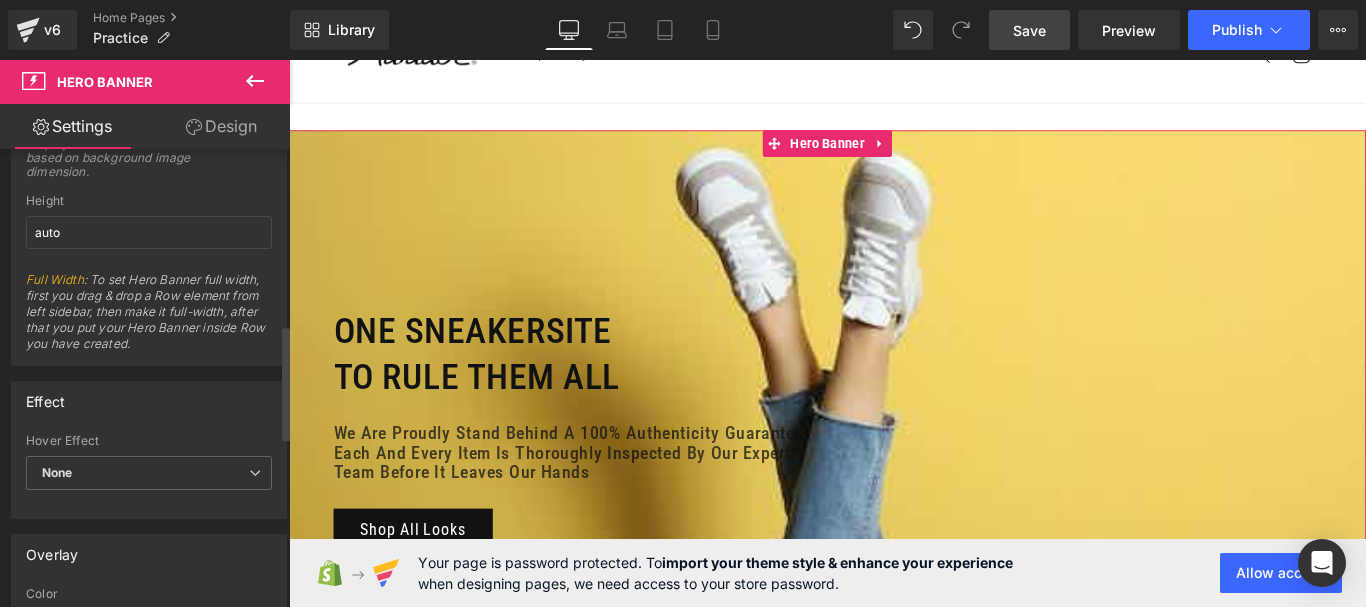 scroll, scrollTop: 689, scrollLeft: 0, axis: vertical 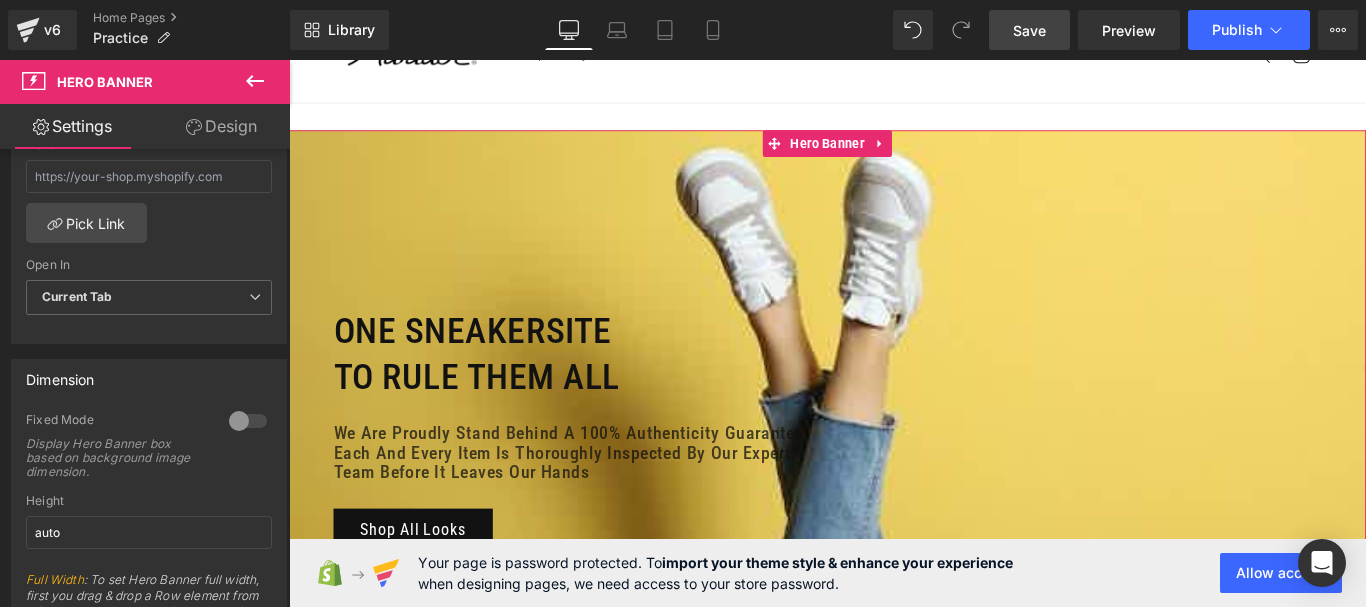 click on "Design" at bounding box center (221, 126) 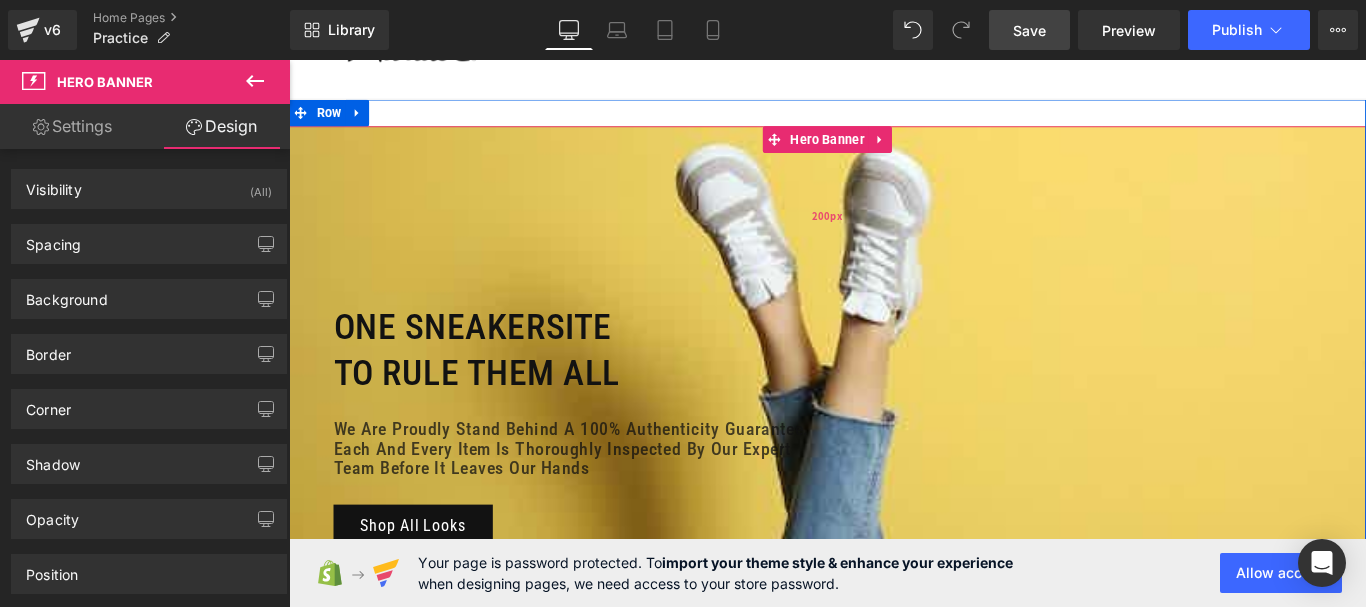 scroll, scrollTop: 100, scrollLeft: 0, axis: vertical 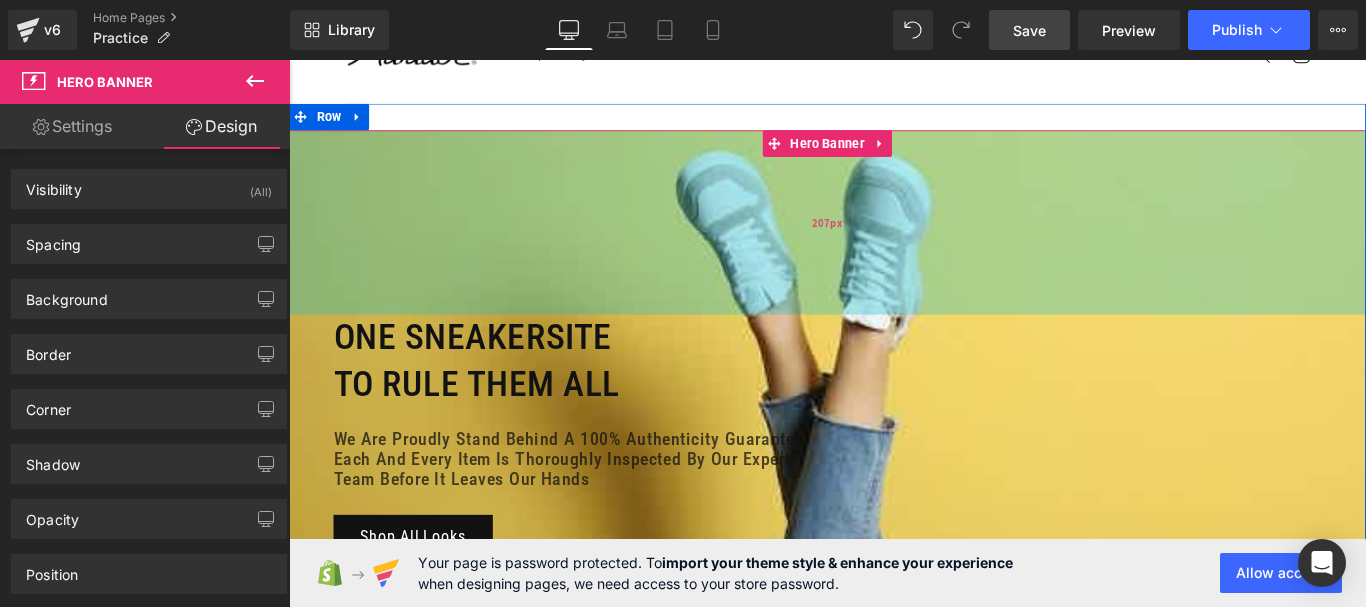 drag, startPoint x: 811, startPoint y: 273, endPoint x: 801, endPoint y: 280, distance: 12.206555 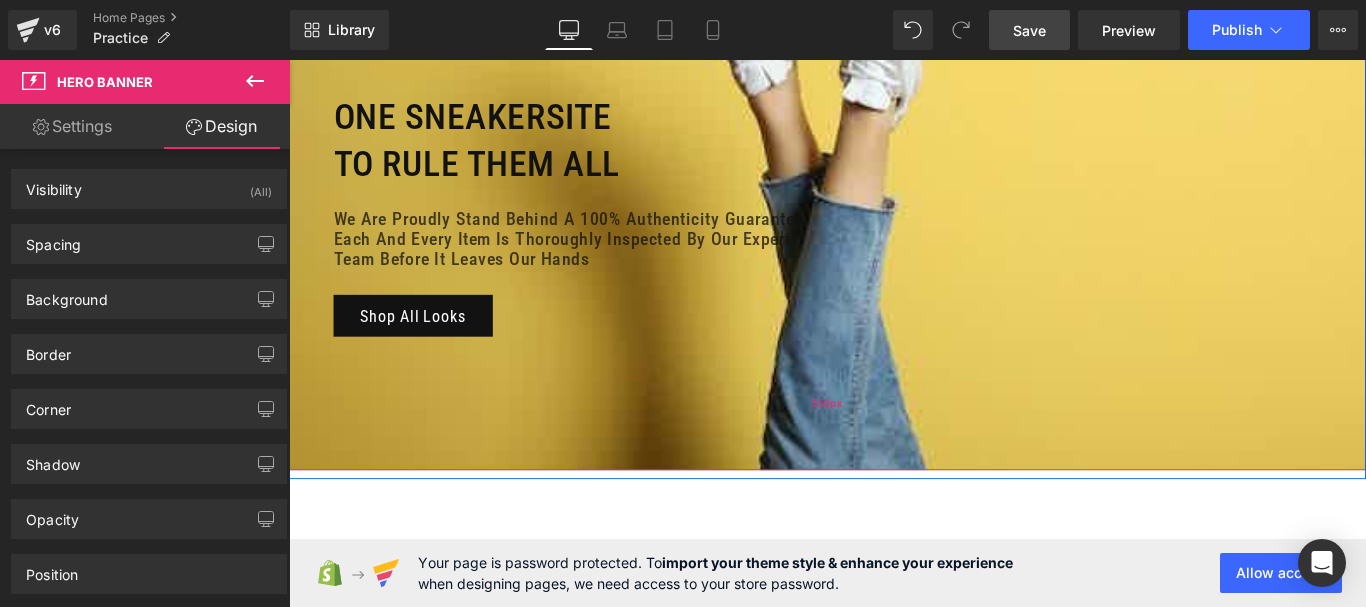 scroll, scrollTop: 400, scrollLeft: 0, axis: vertical 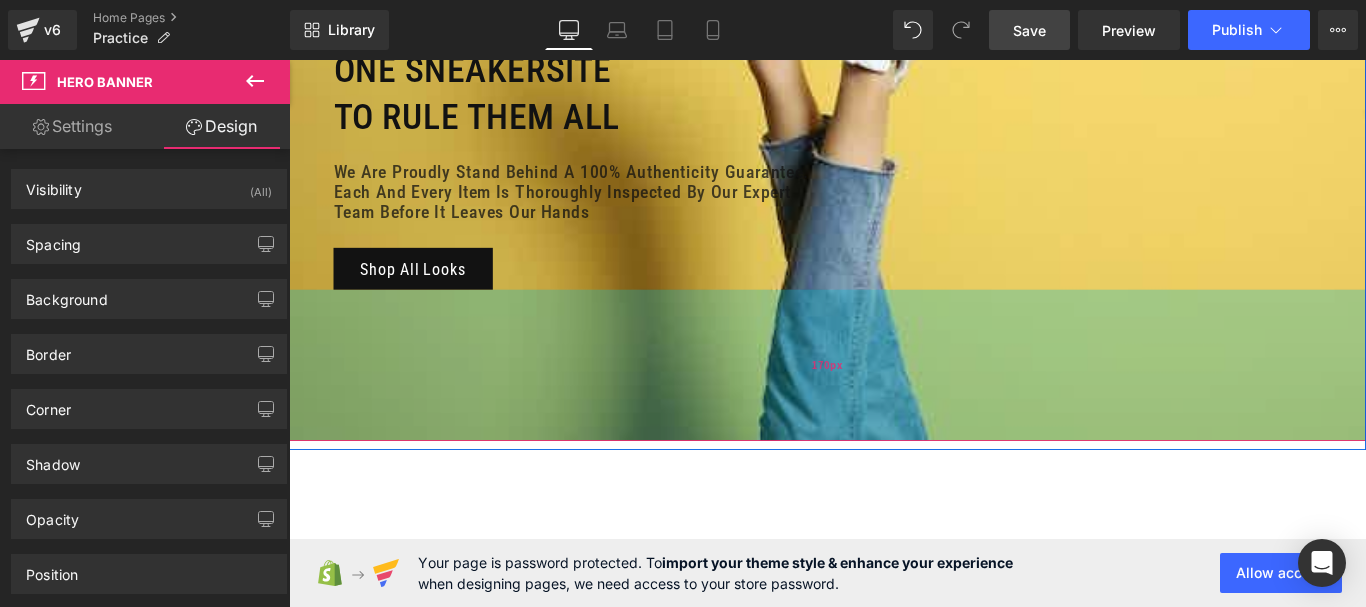drag, startPoint x: 801, startPoint y: 428, endPoint x: 804, endPoint y: 448, distance: 20.22375 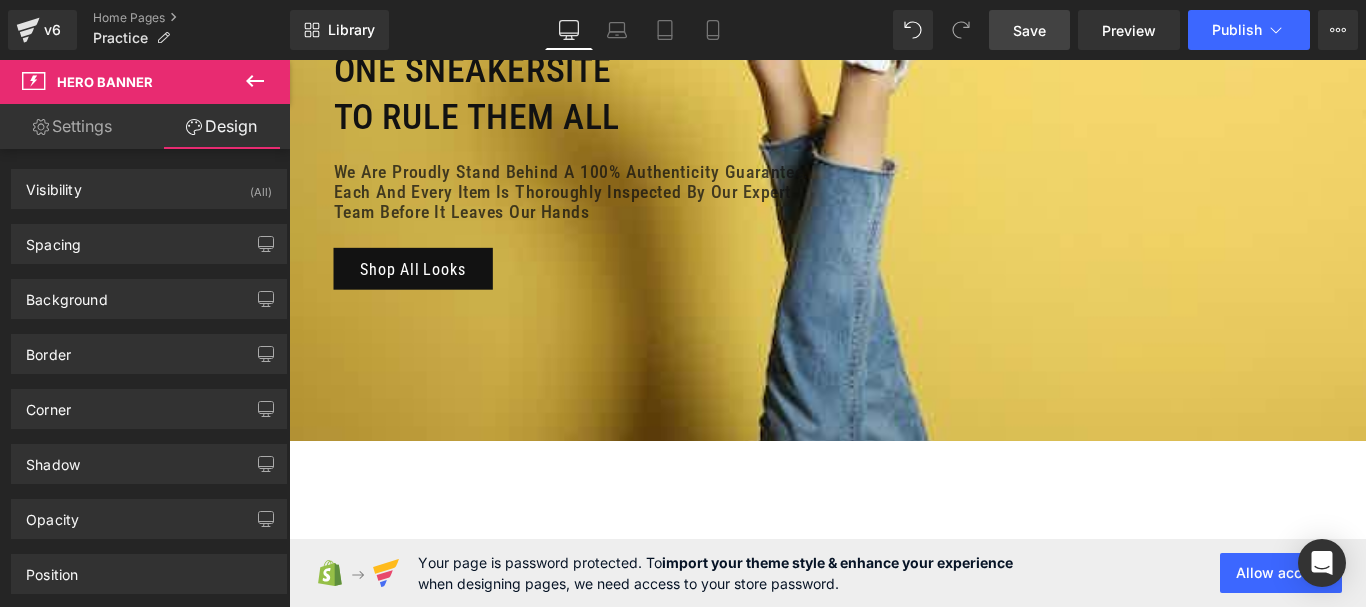 click on "Save" at bounding box center [1029, 30] 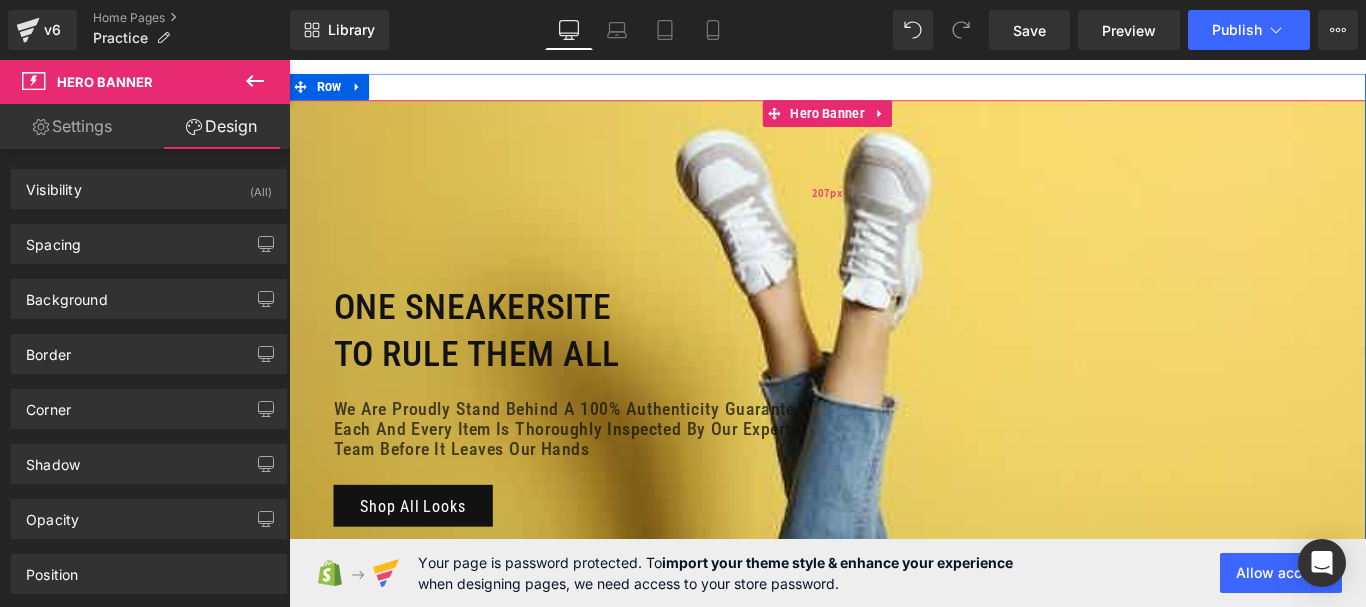 scroll, scrollTop: 100, scrollLeft: 0, axis: vertical 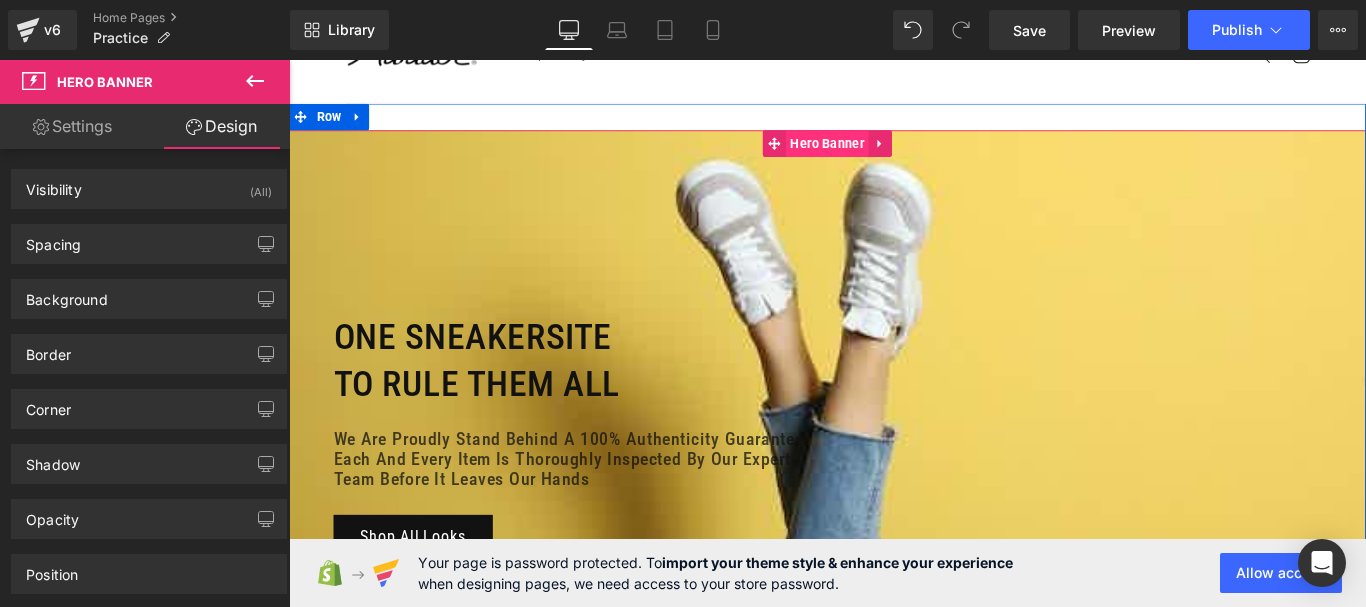 click on "Hero Banner" at bounding box center [893, 154] 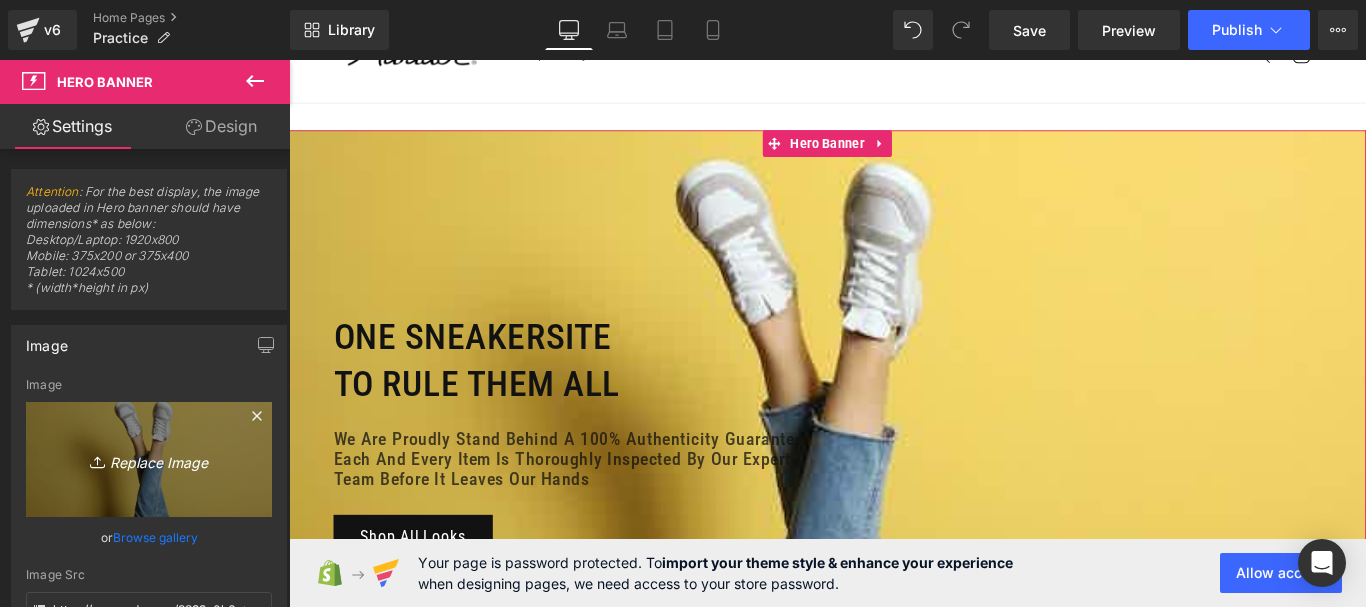 click on "Replace Image" at bounding box center (149, 459) 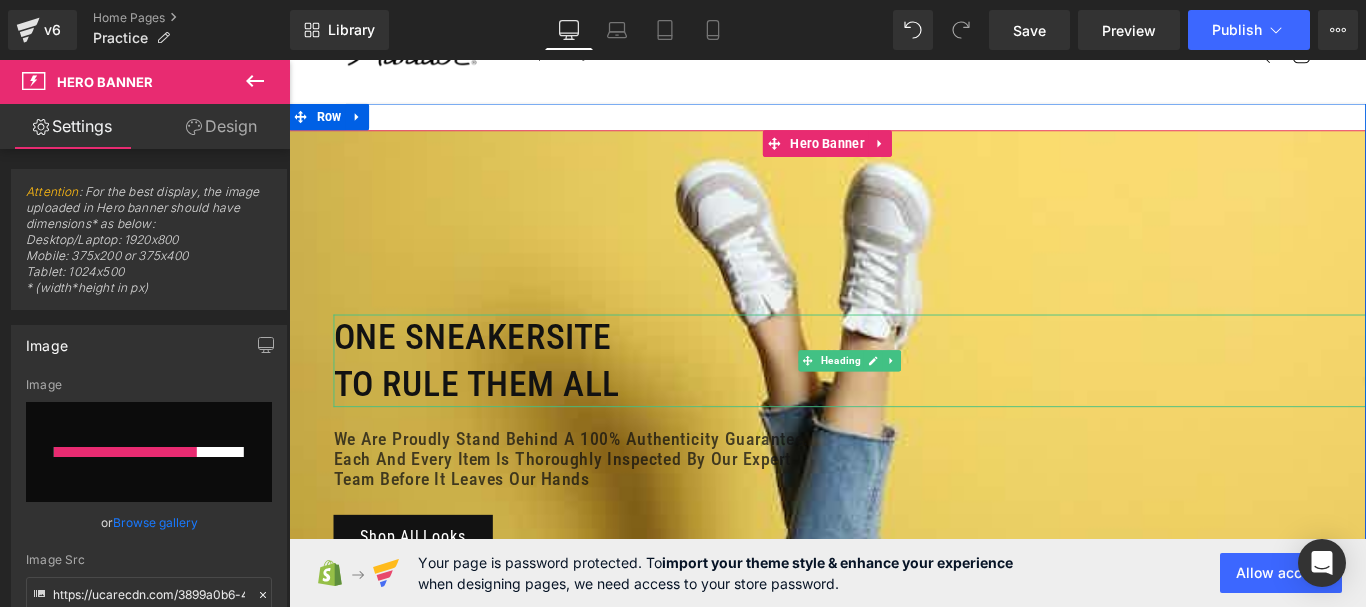 type 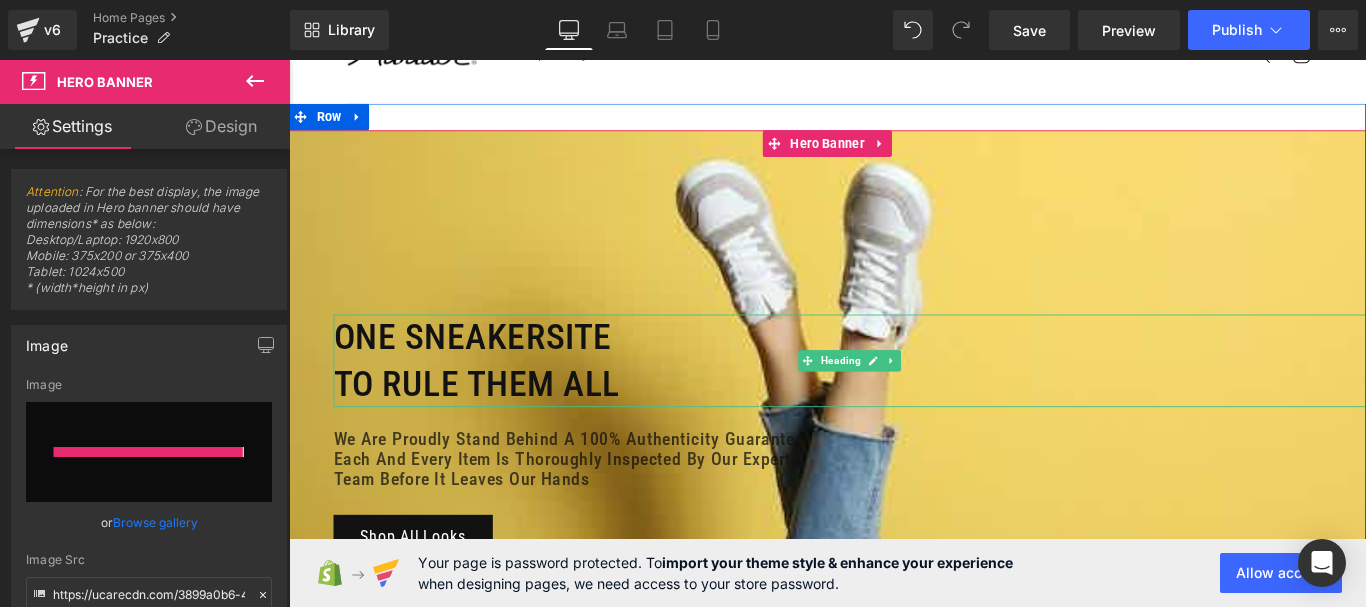 type on "https://ucarecdn.com/e47b342b-7147-4e1e-af3e-2c9f58b3d69d/-/format/auto/-/preview/3000x3000/-/quality/lightest/sneakers-in-front-of-red-wall.jpg" 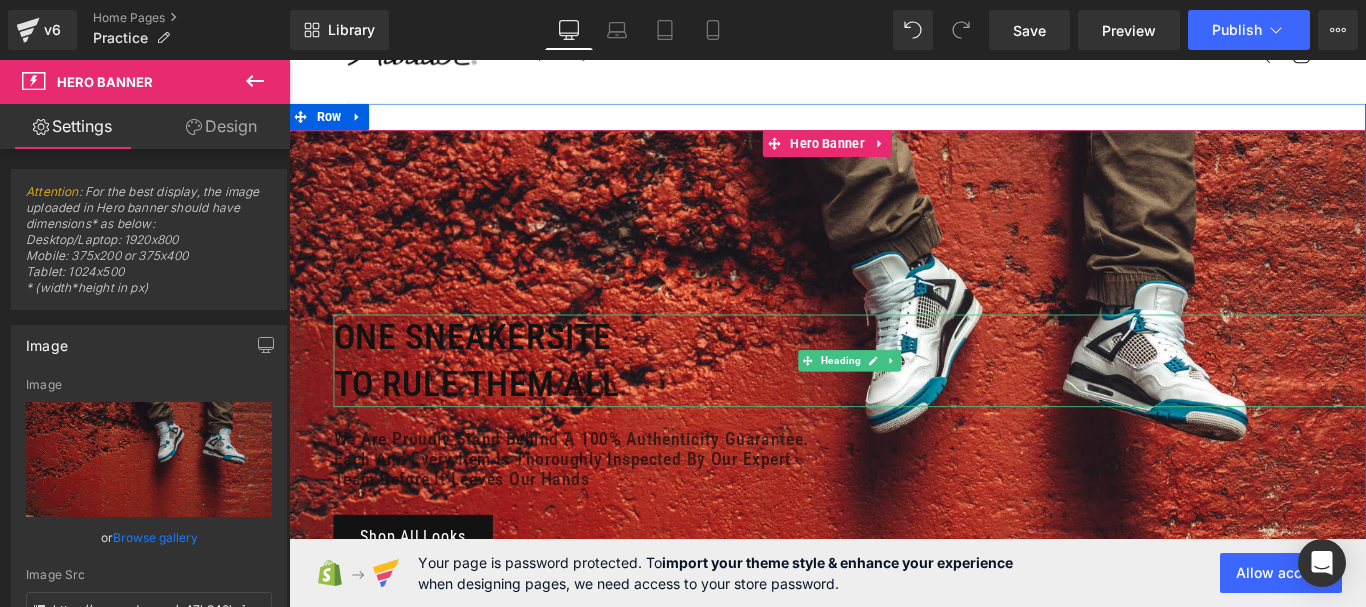 click on "One Sneakersite" at bounding box center [919, 372] 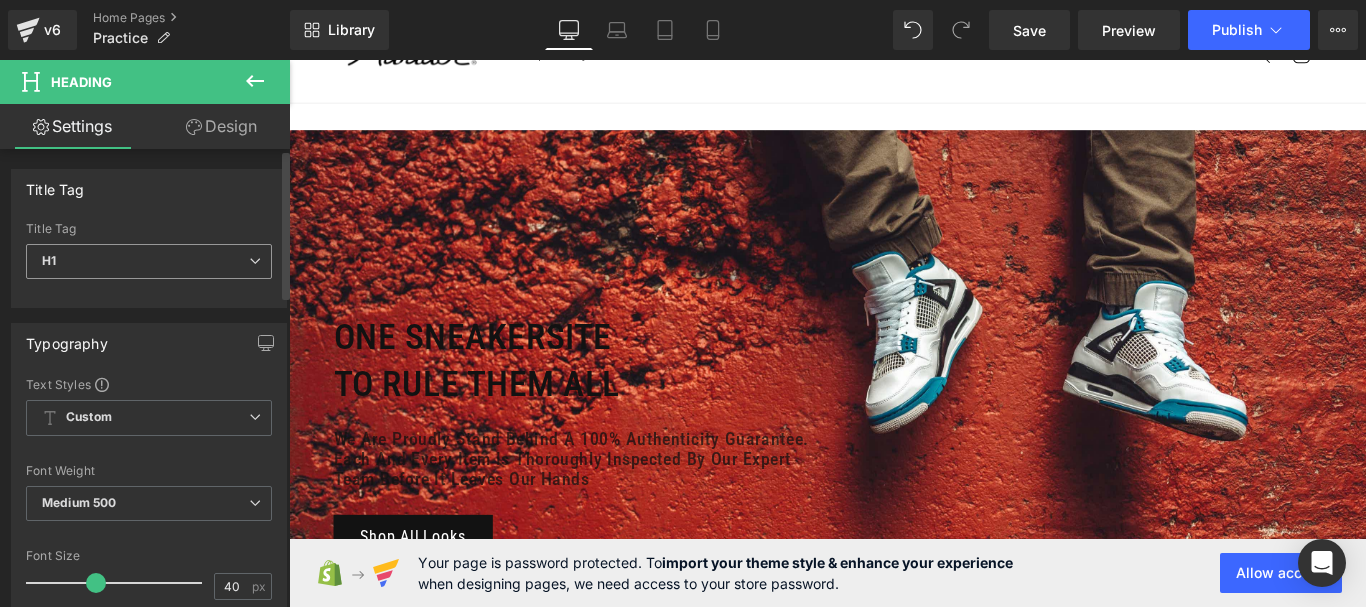 click on "H1" at bounding box center [149, 261] 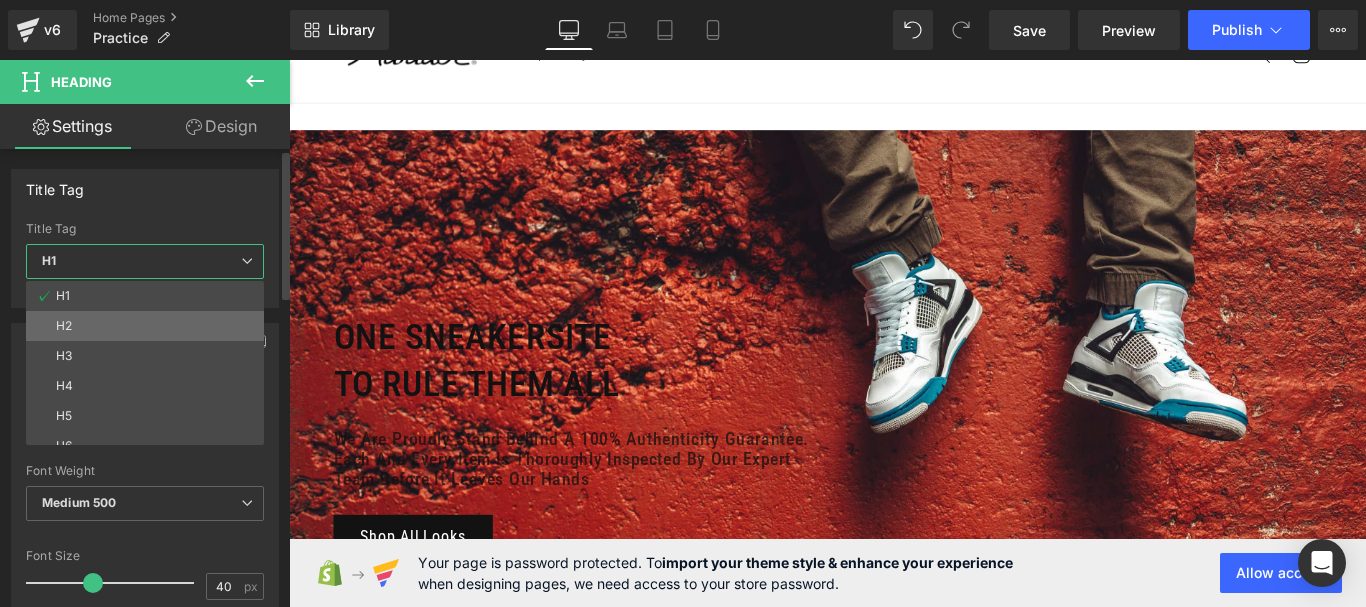 click on "H2" at bounding box center (149, 326) 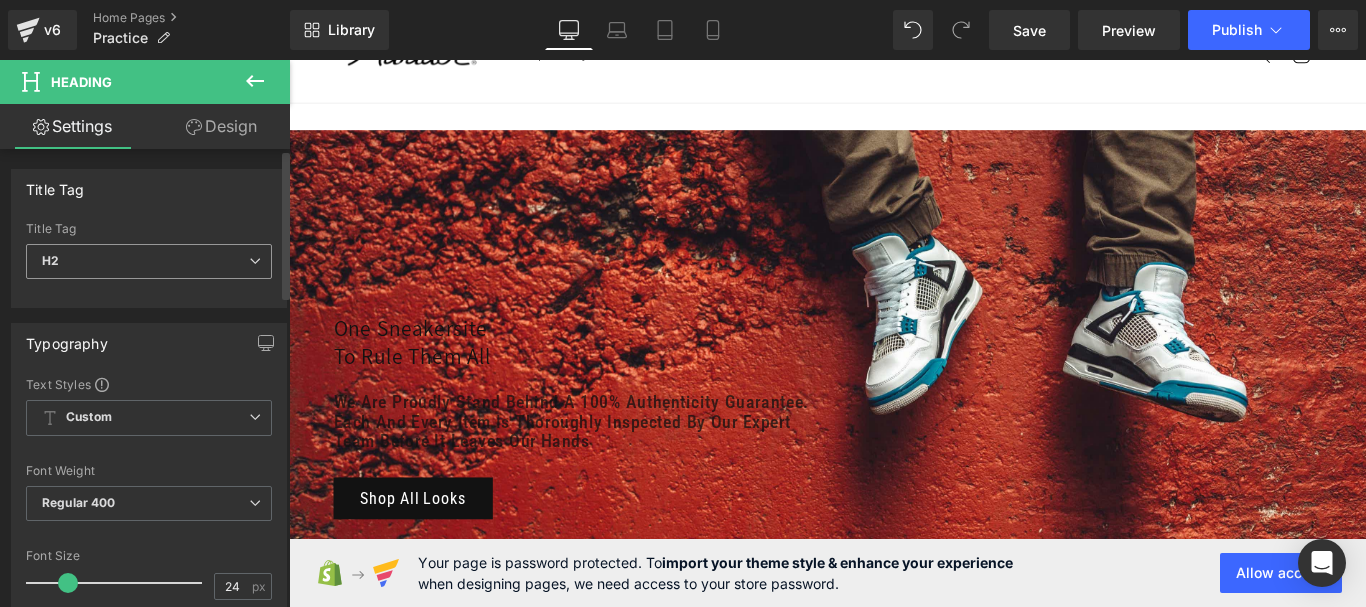 click on "H2" at bounding box center (149, 261) 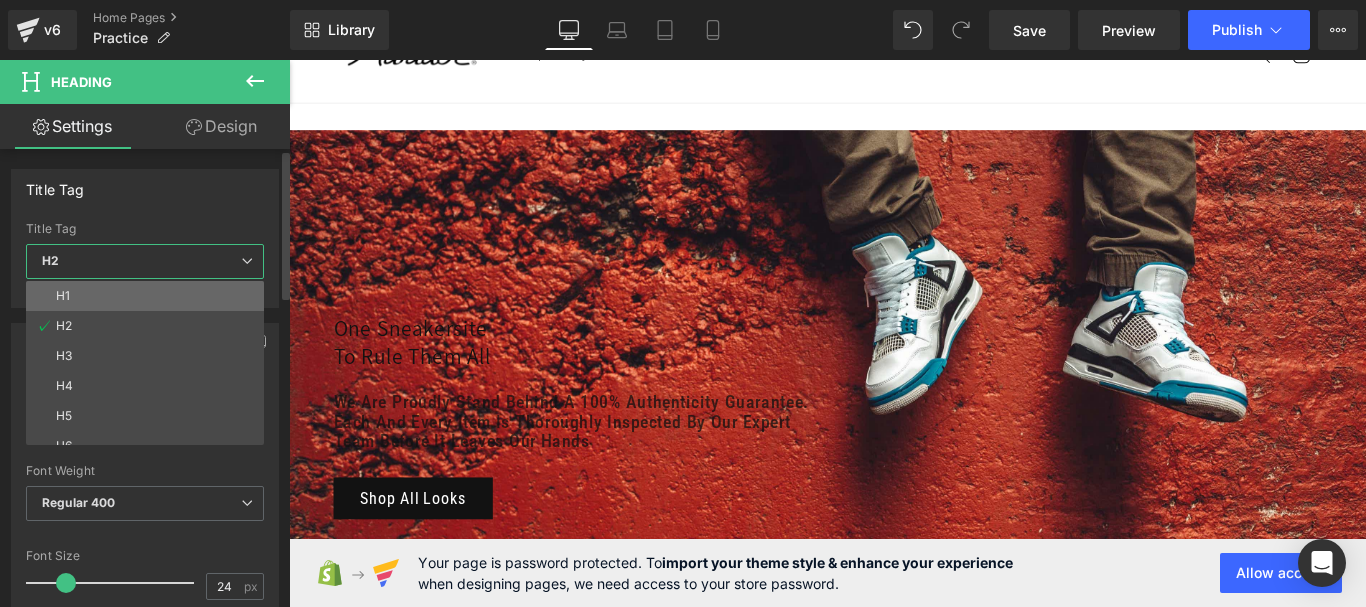 click on "H1" at bounding box center (149, 296) 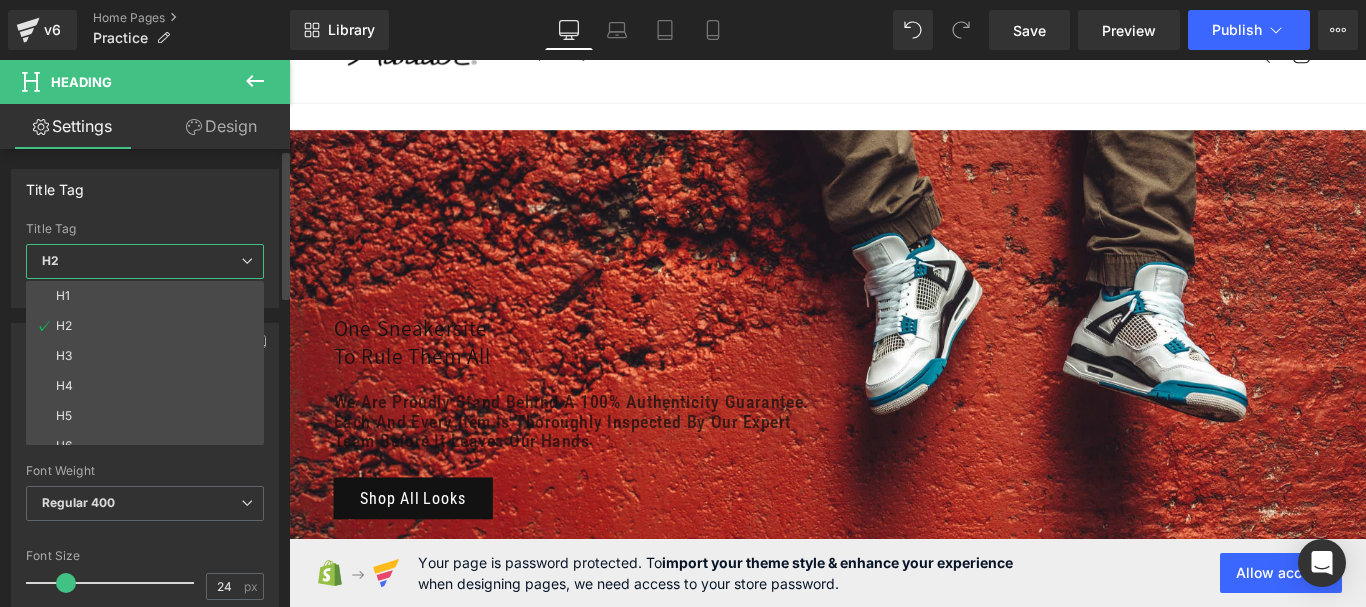 type on "40" 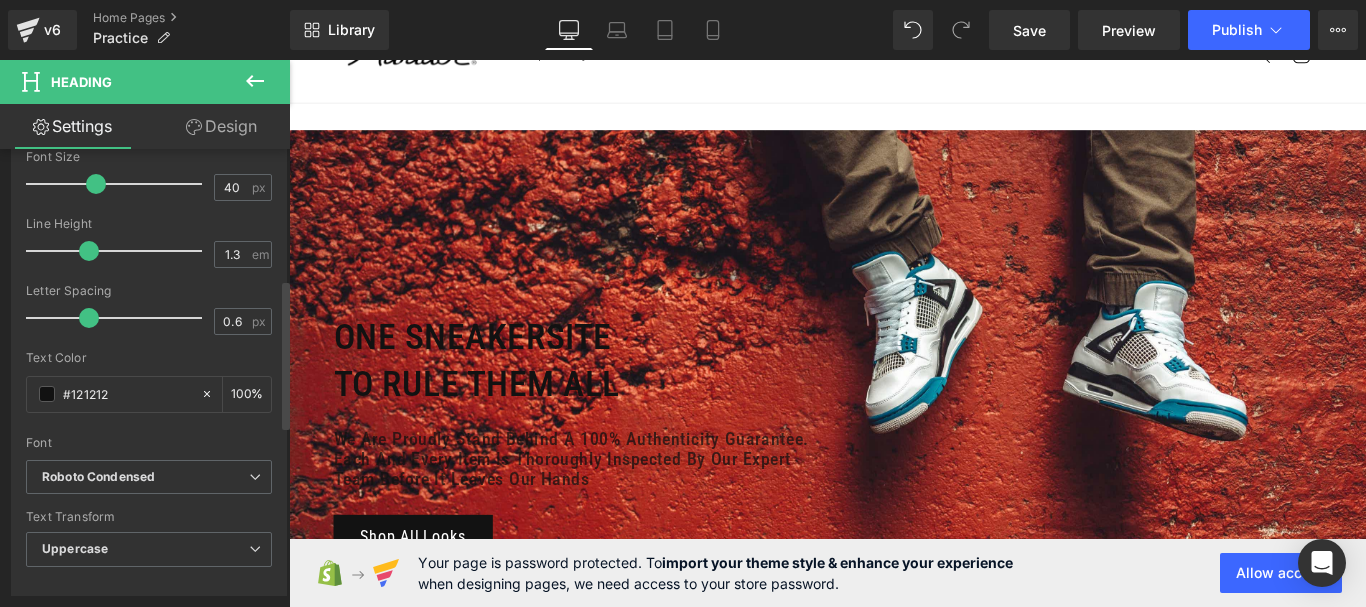 scroll, scrollTop: 400, scrollLeft: 0, axis: vertical 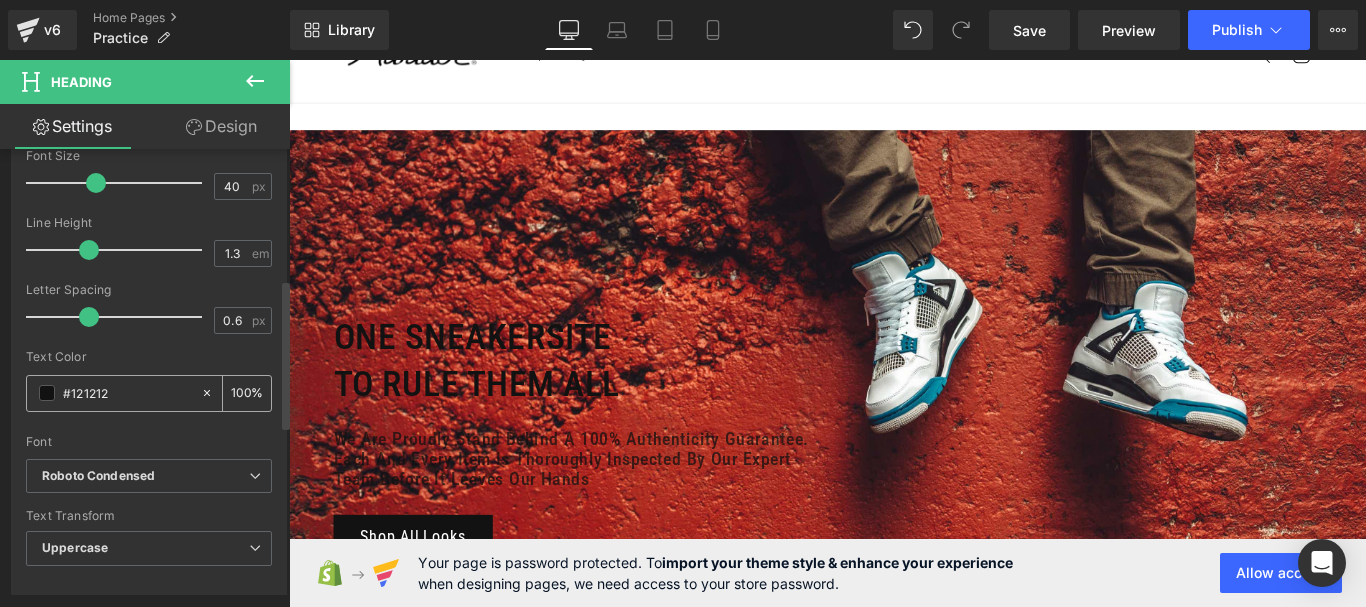 click at bounding box center [47, 393] 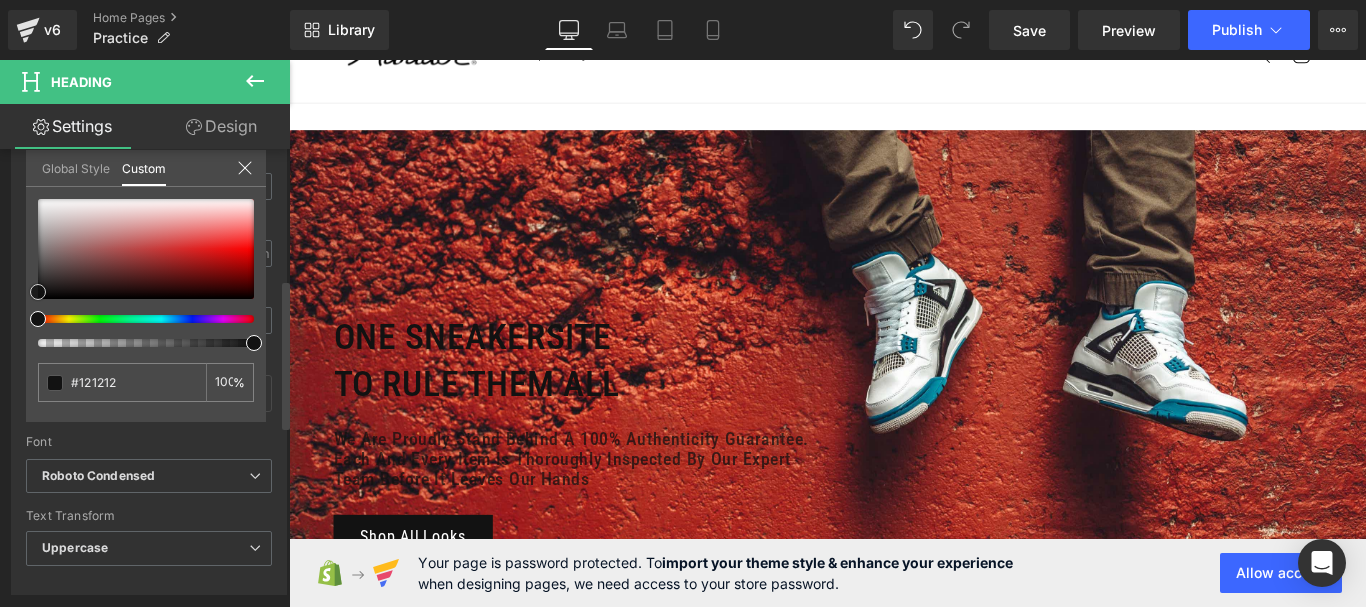 type on "#ab4444" 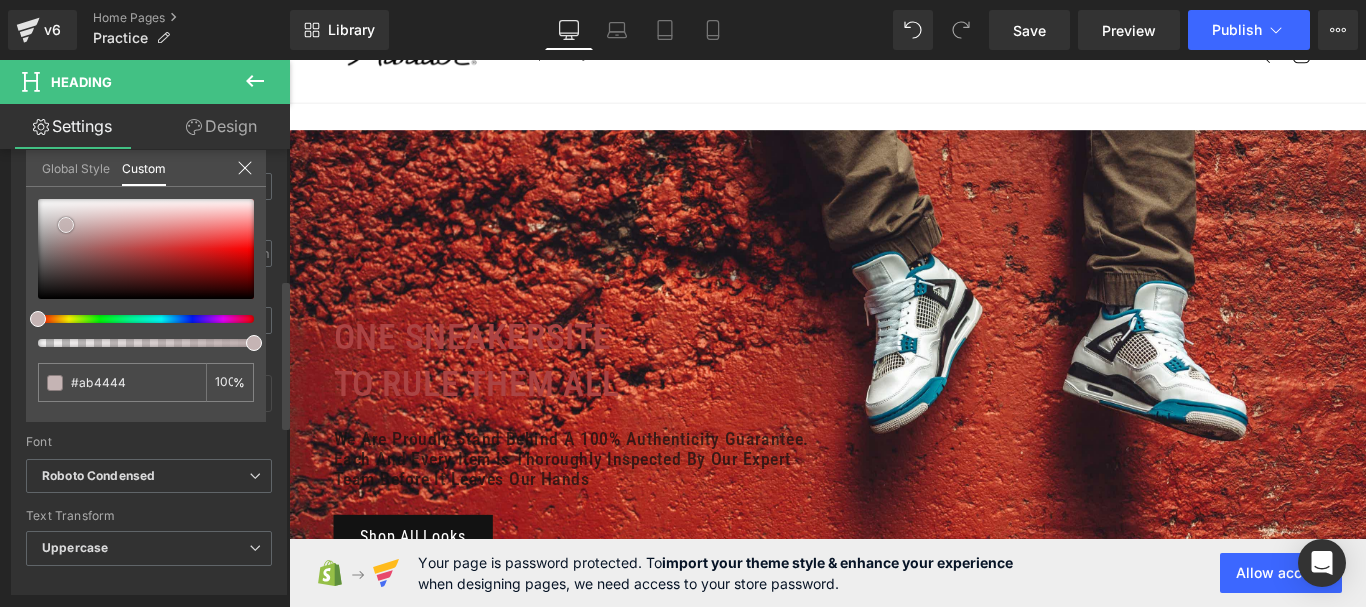 type on "#c9b0b0" 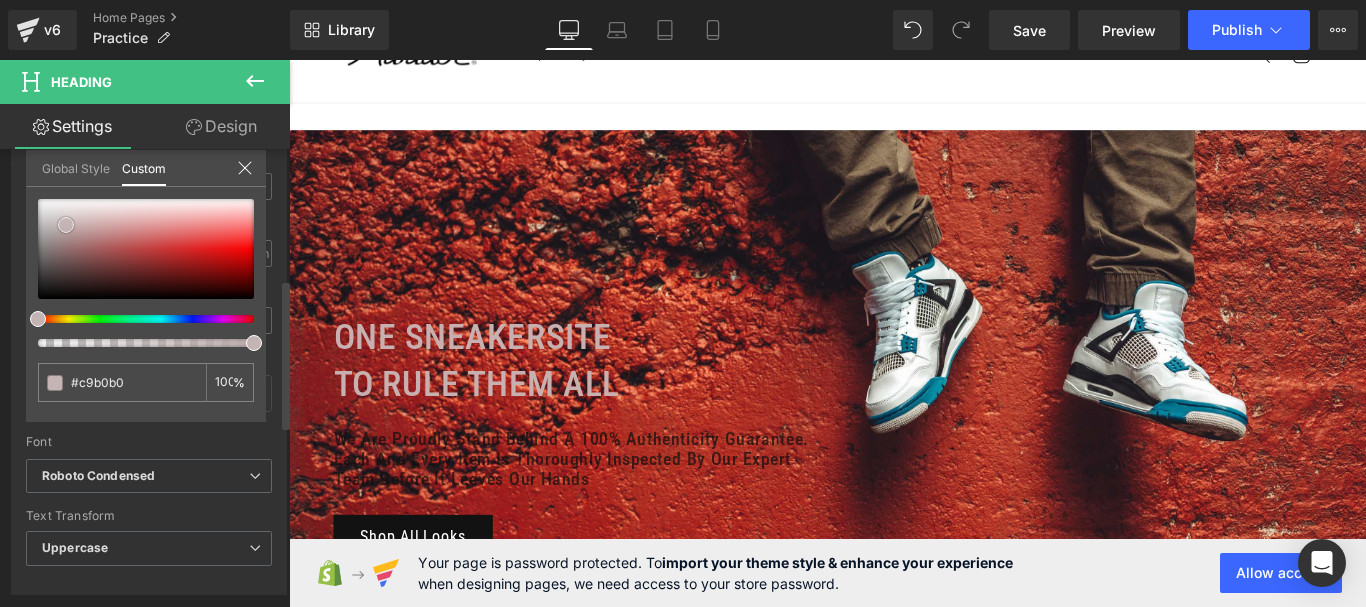 type on "#c5b4b4" 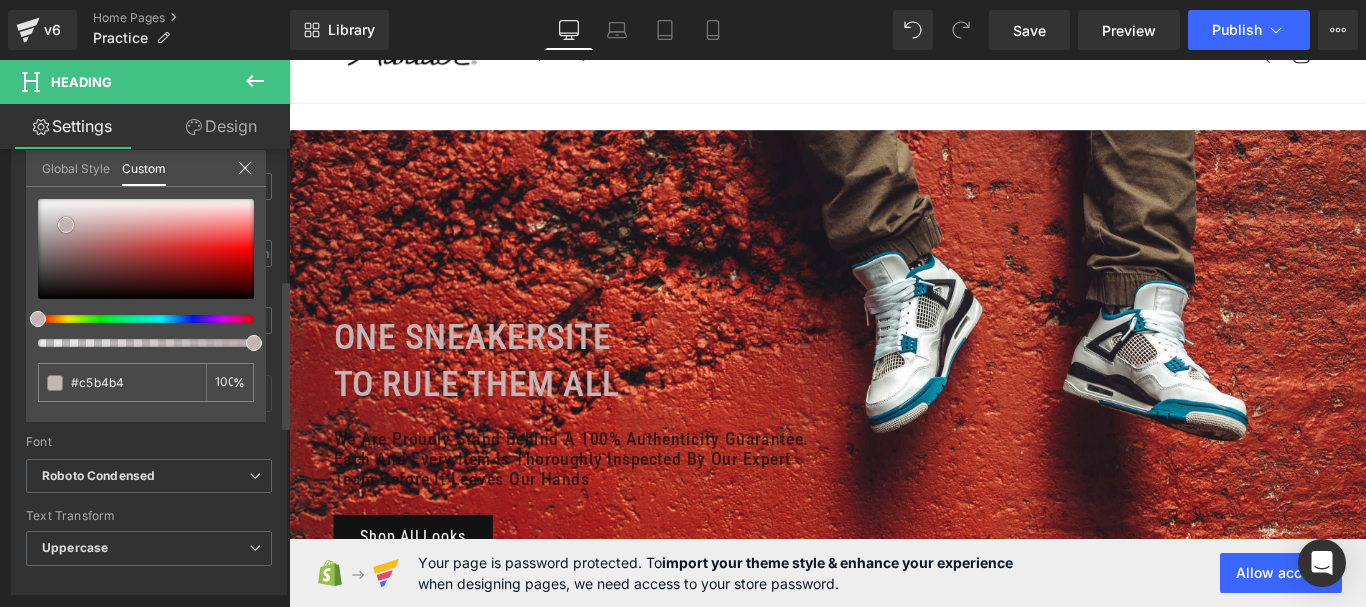 type on "#c9baba" 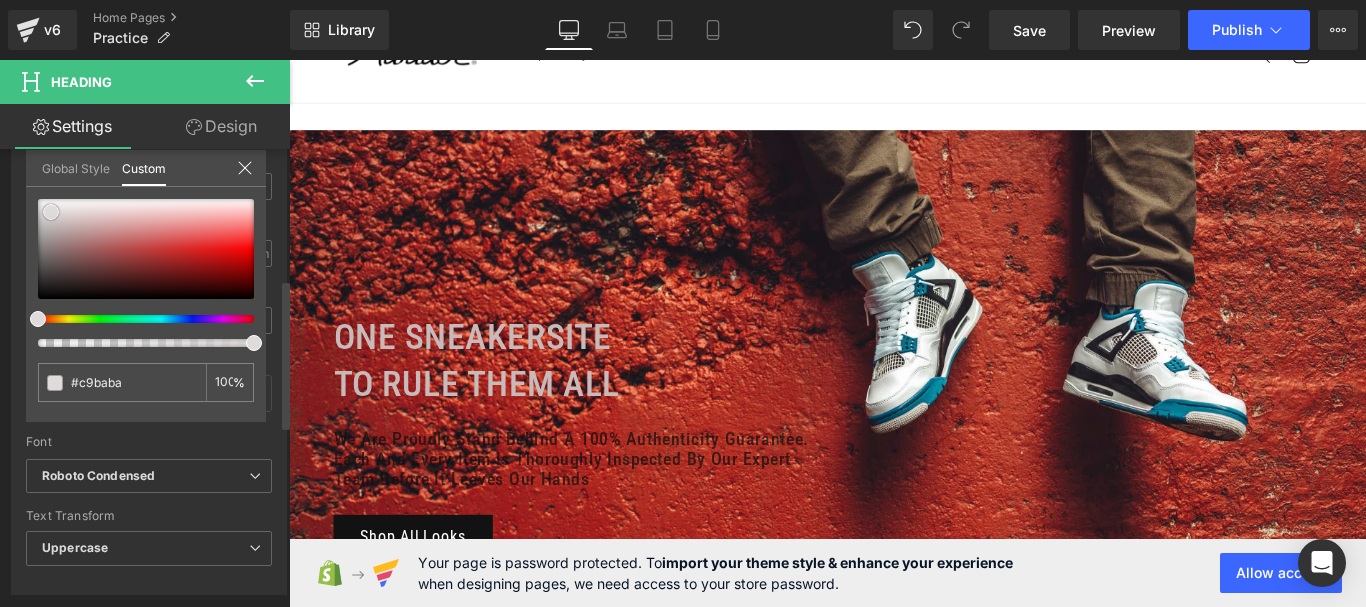 type on "#d6d0d0" 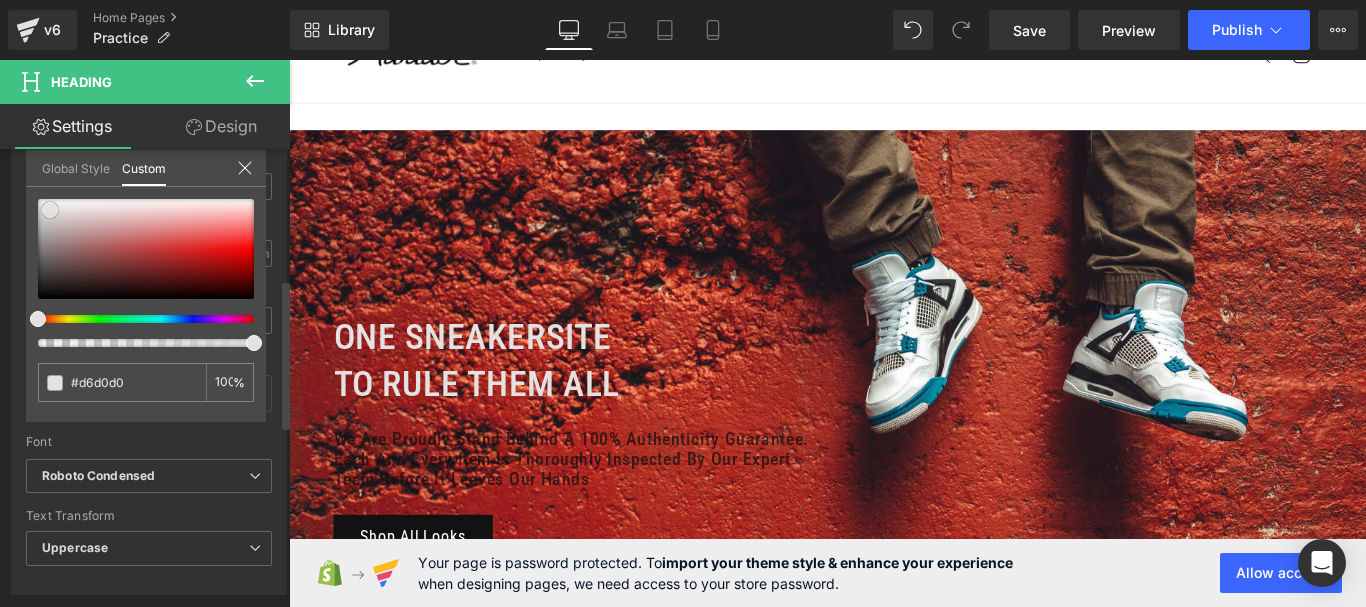 type on "#e4e1e1" 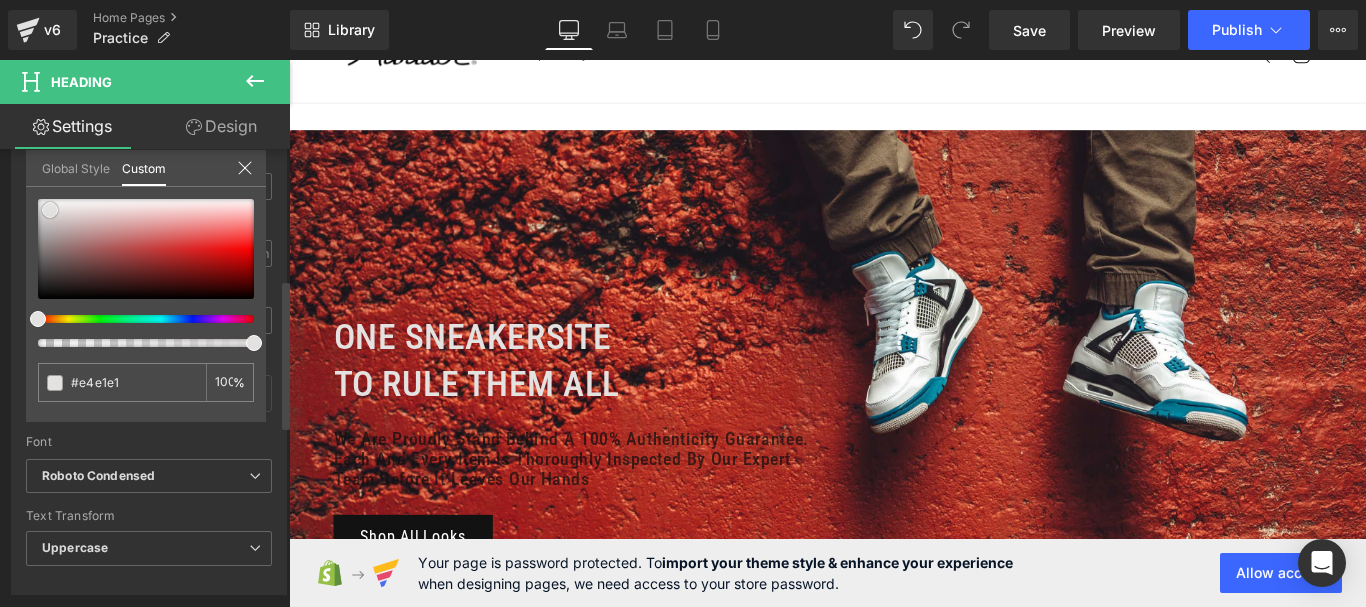 type on "#f5f4f4" 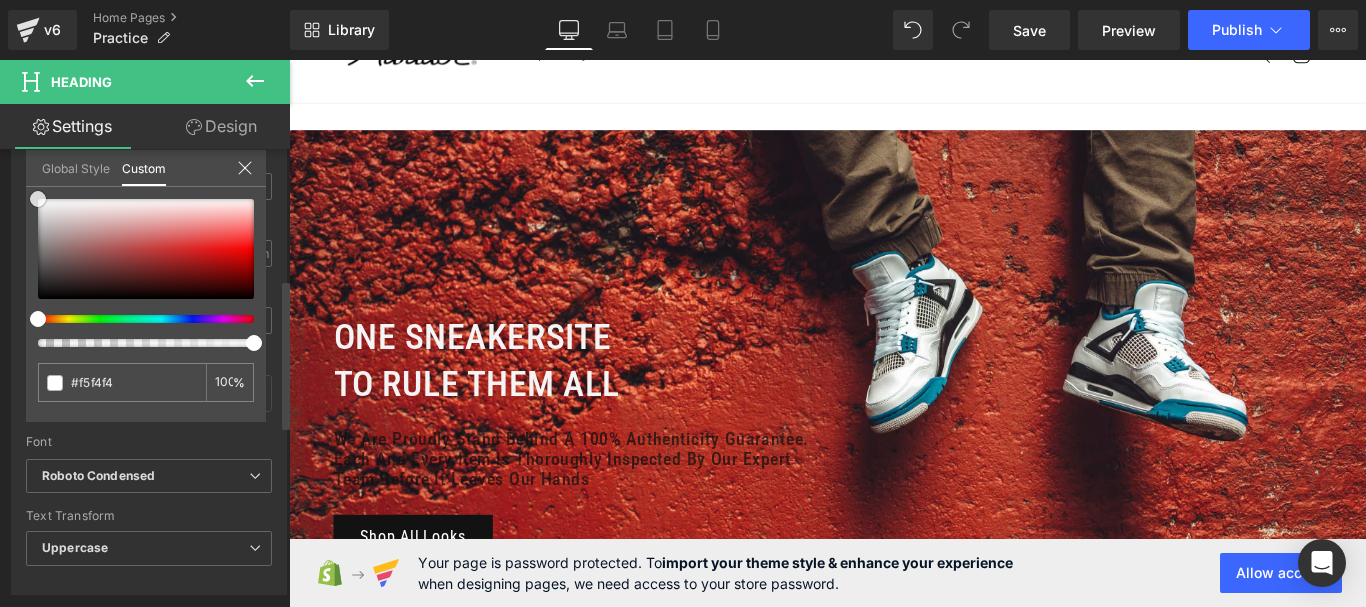 type on "#ffffff" 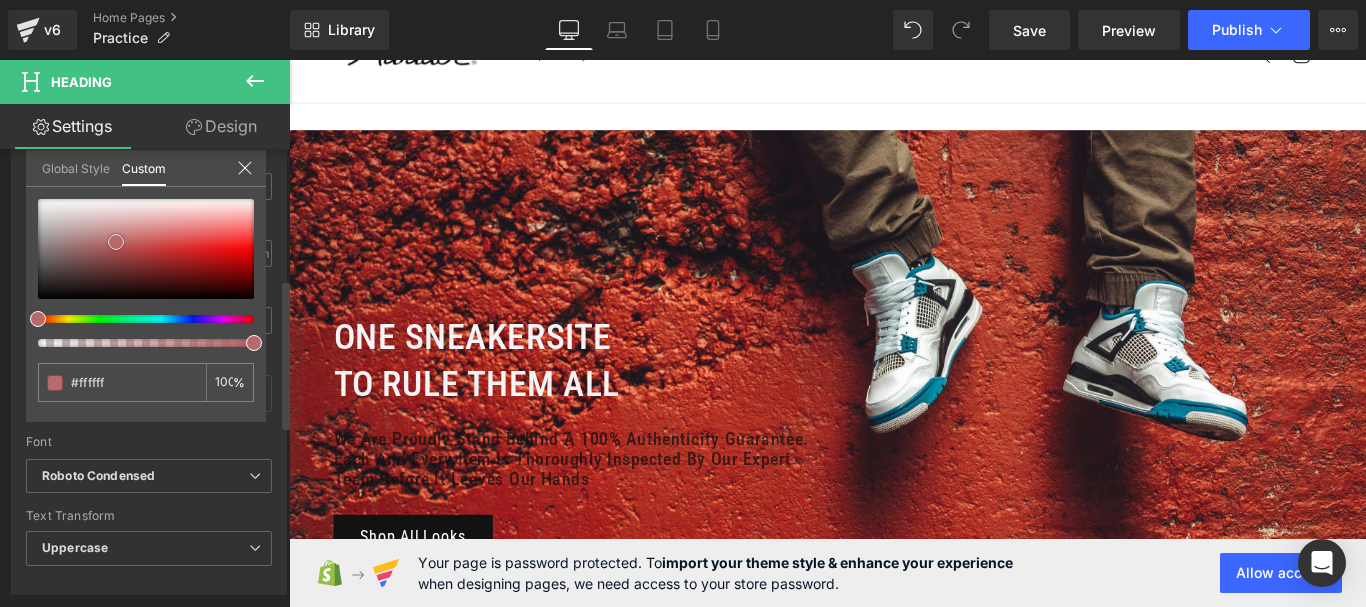 drag, startPoint x: 104, startPoint y: 234, endPoint x: 116, endPoint y: 242, distance: 14.422205 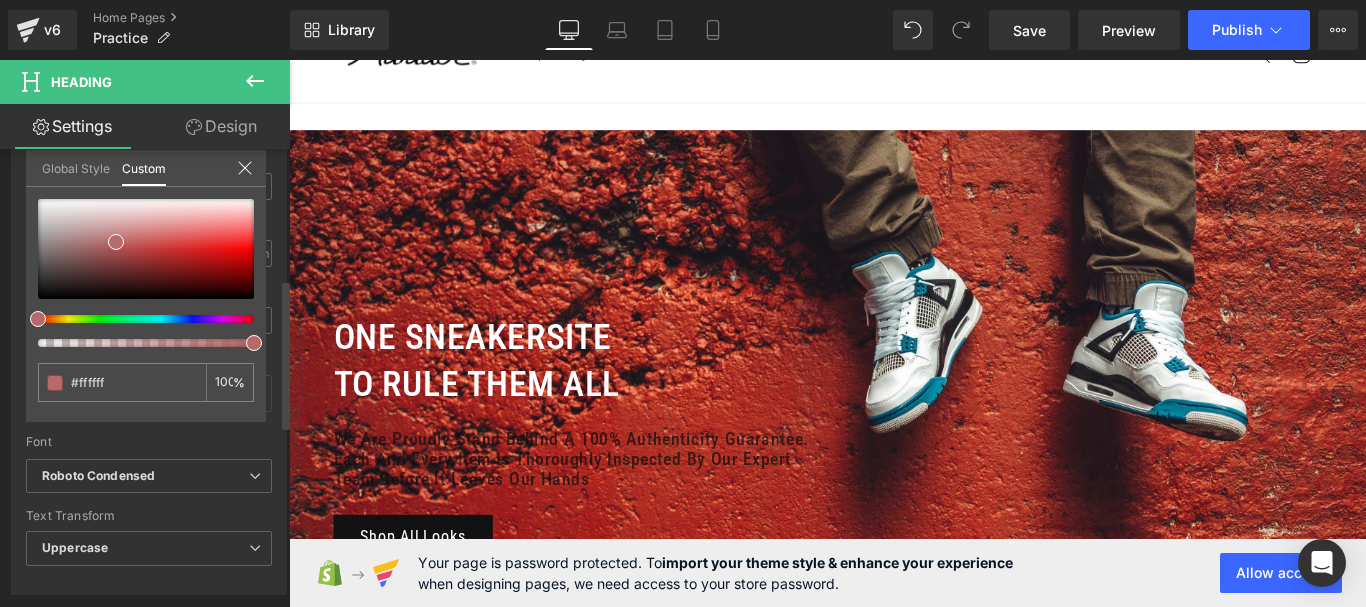 click at bounding box center [146, 273] 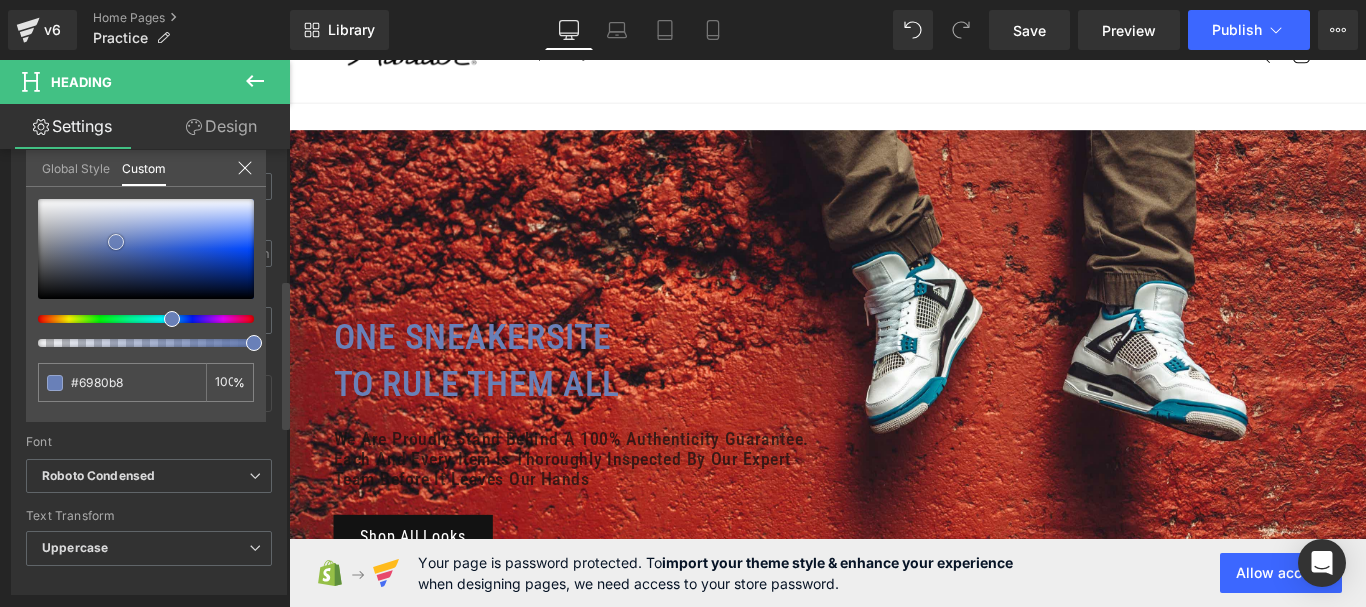 type on "#3e5798" 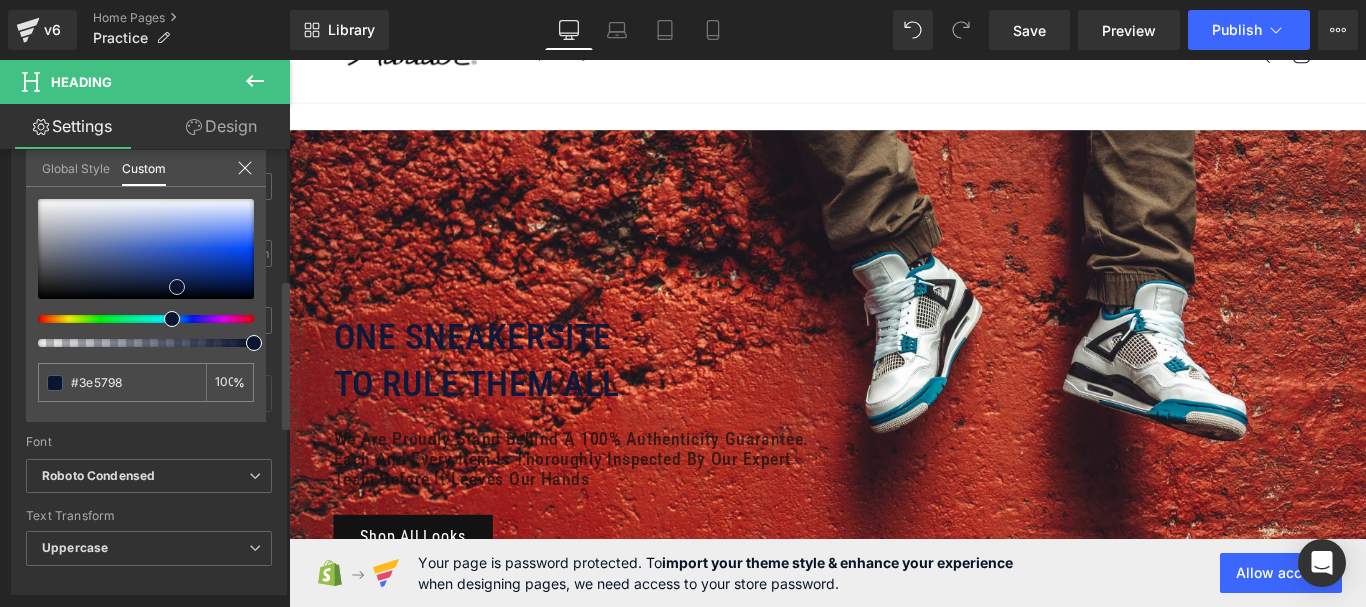 type on "#0d193a" 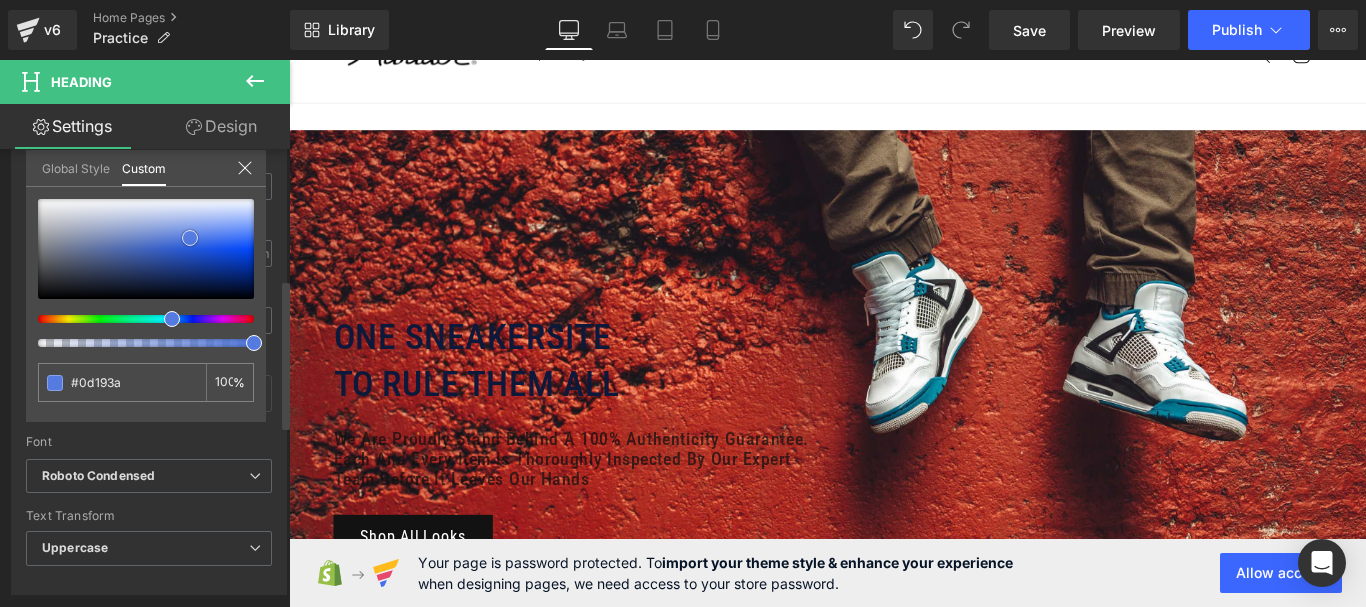 type on "#0a1533" 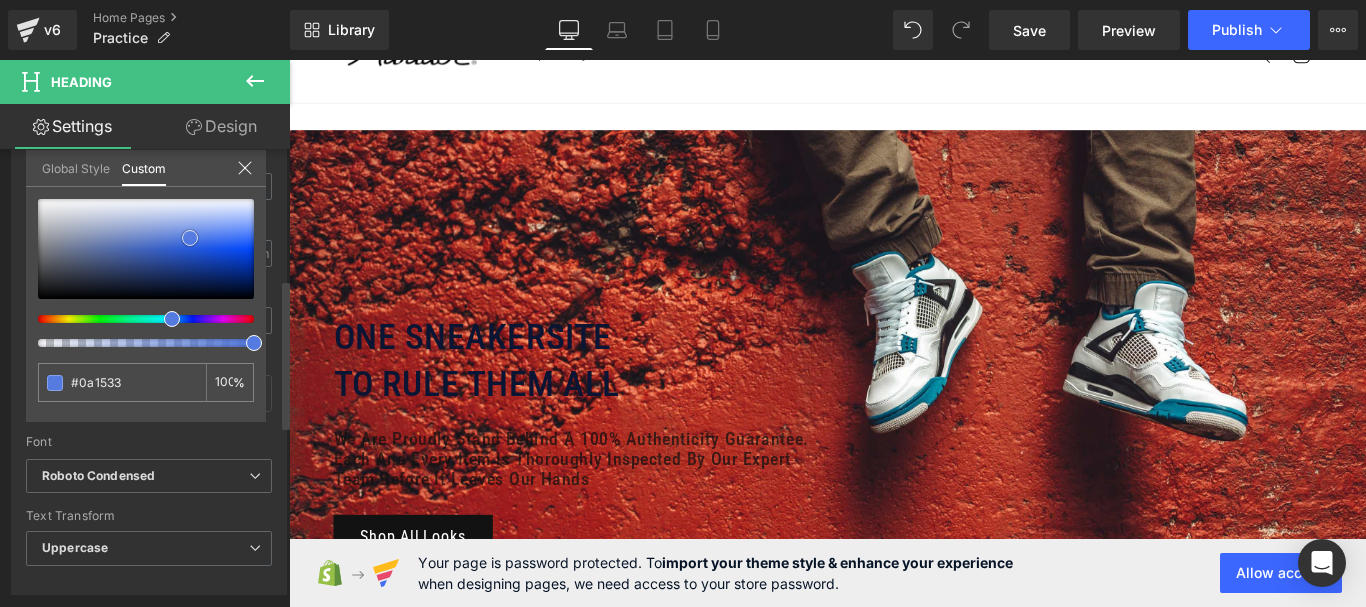 type on "#557be1" 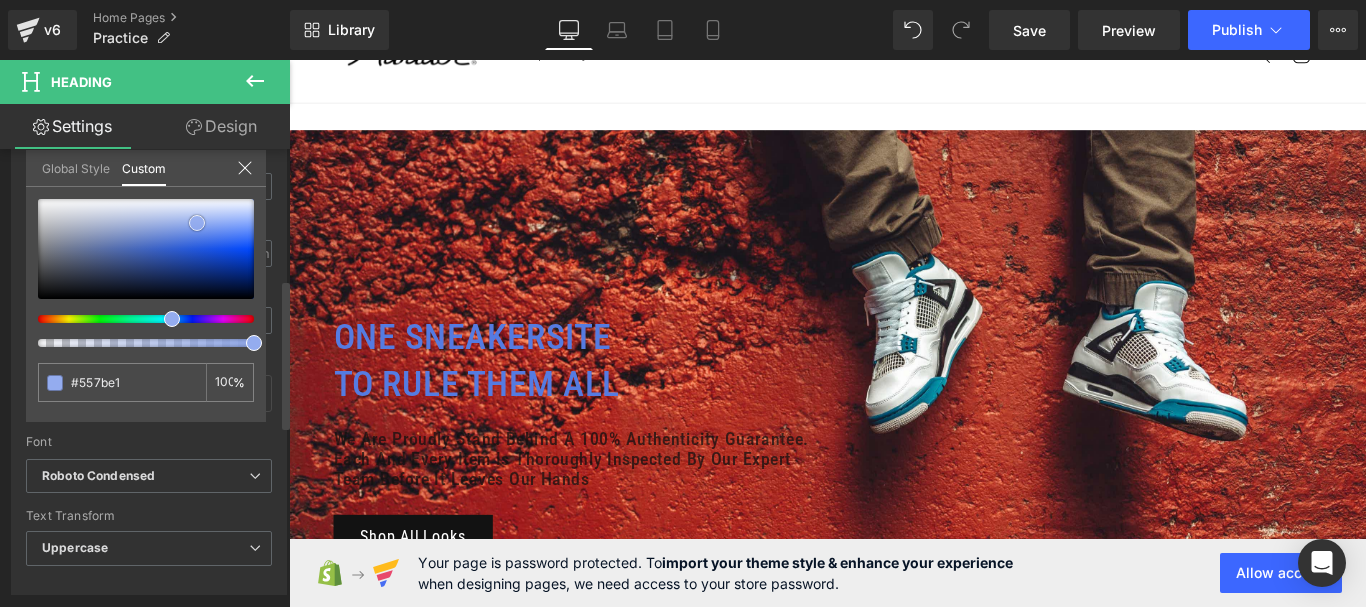 type on "#94acef" 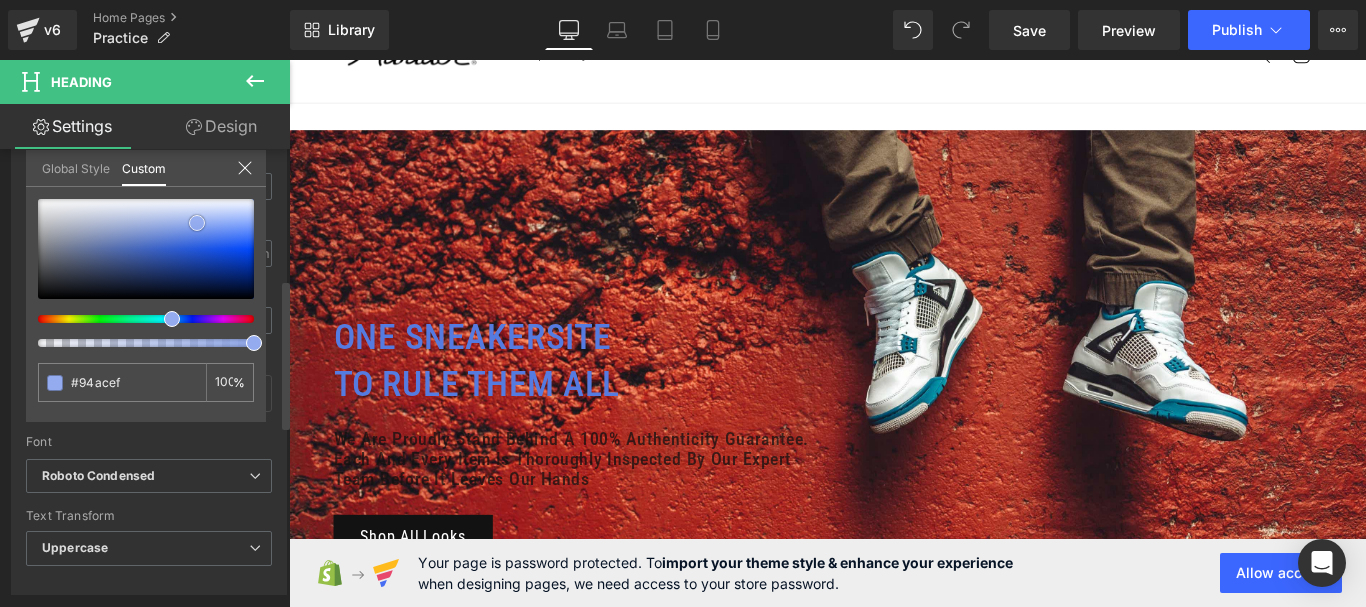 type on "#bccbf5" 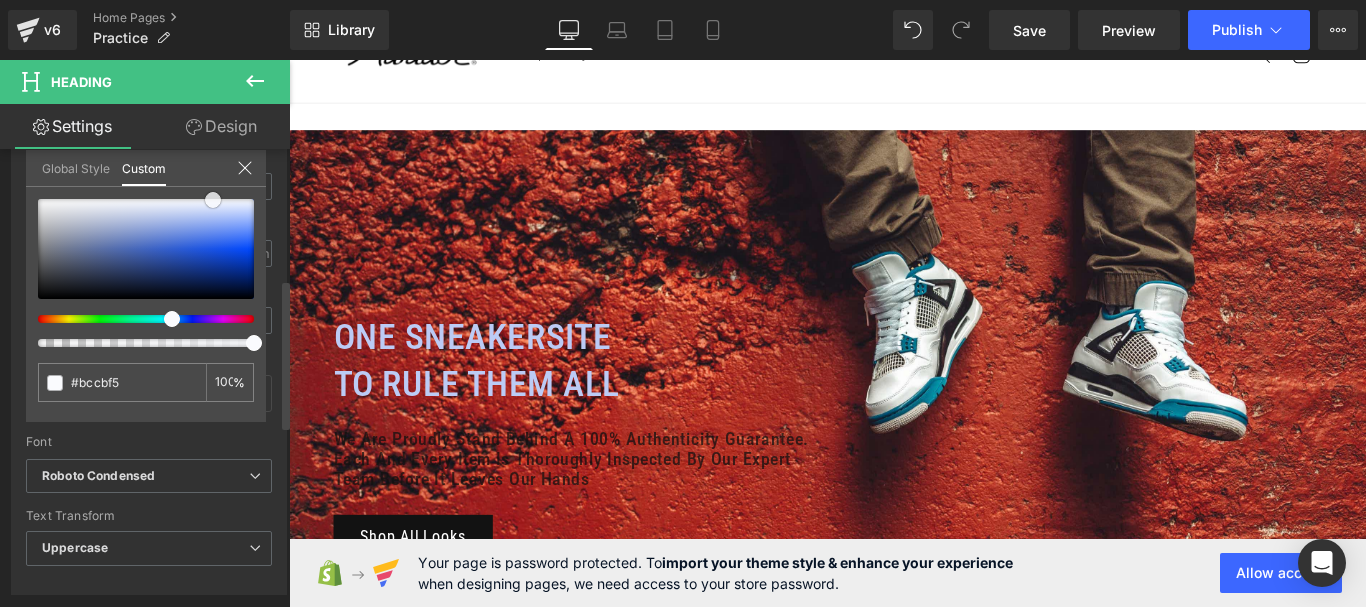 type on "#fafbfe" 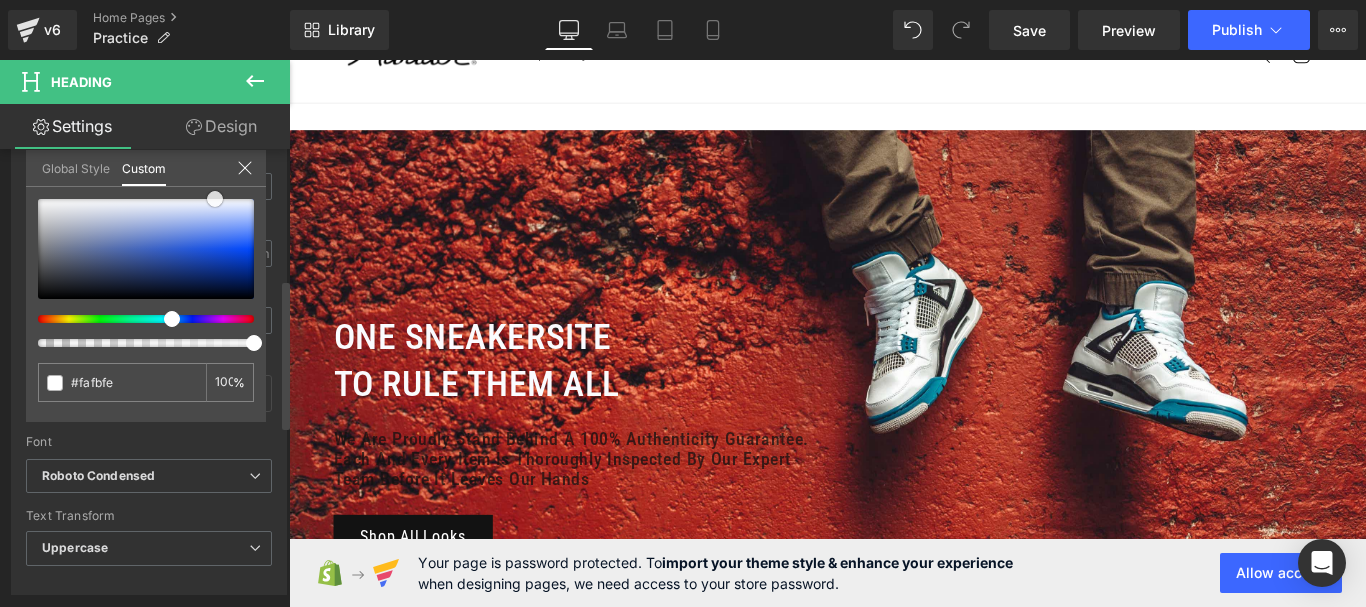 type on "#ffffff" 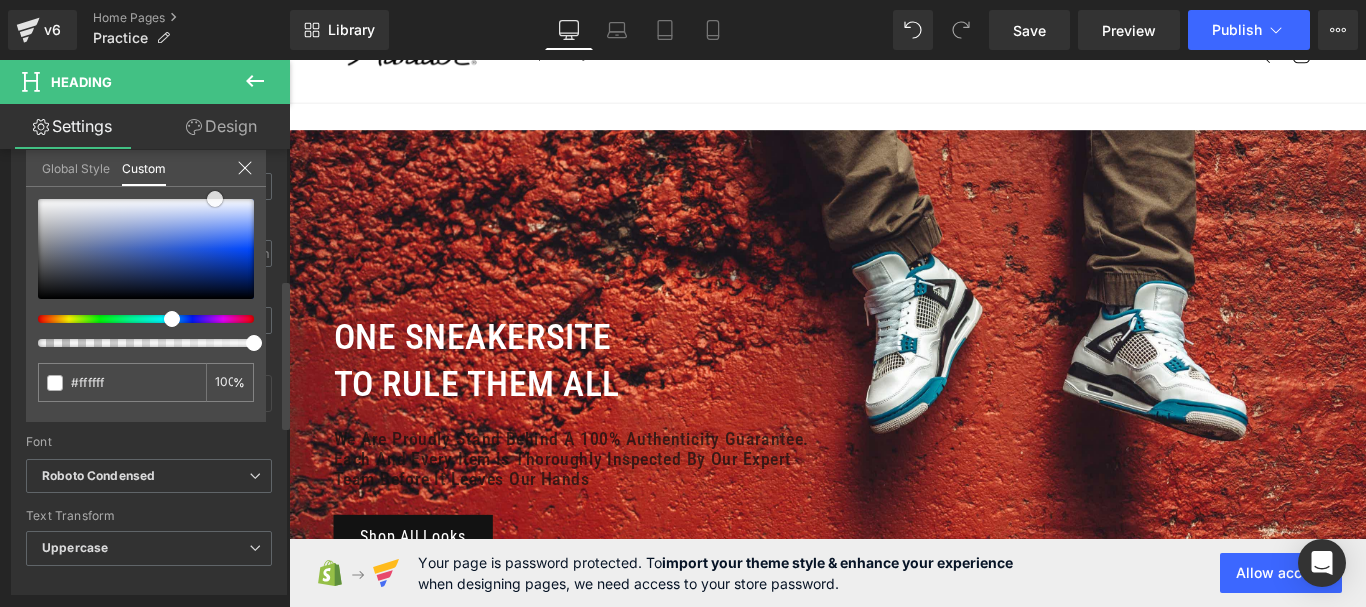 drag, startPoint x: 129, startPoint y: 257, endPoint x: 215, endPoint y: 197, distance: 104.86182 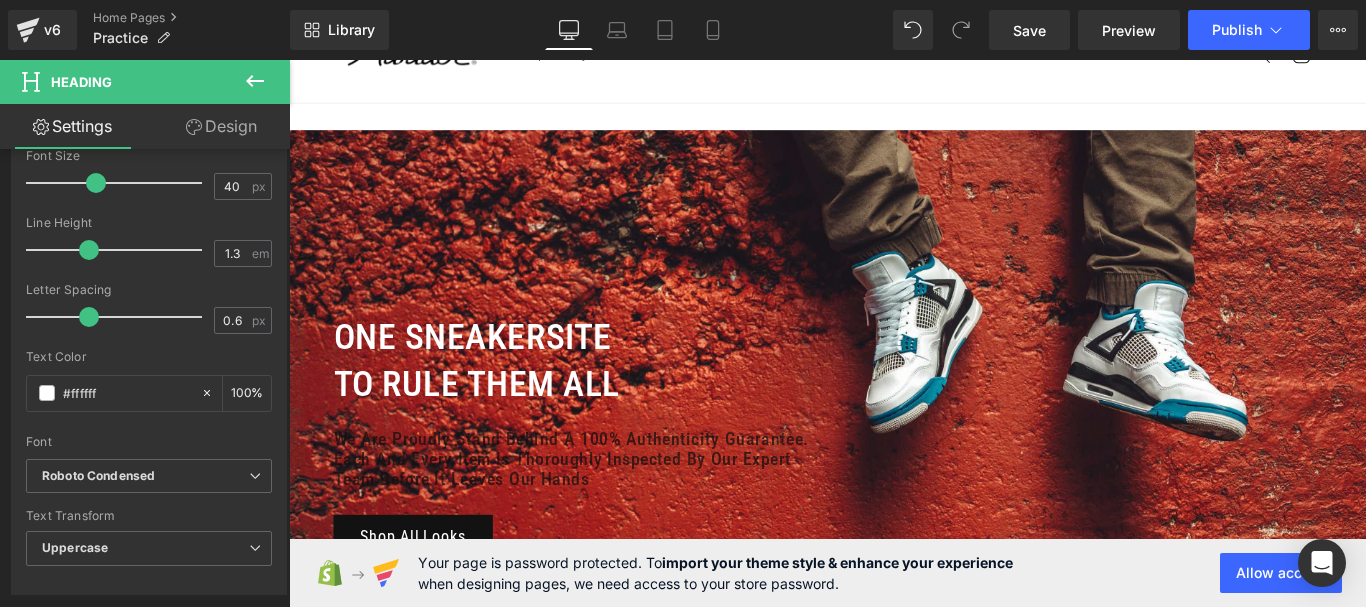 click on "Skip to content
Welcome to our store
Shop
Buy SEG42 Travel Pack
News
Contact
Shop
Buy SEG42 Travel Pack
News
Contact
Search" at bounding box center (894, 673) 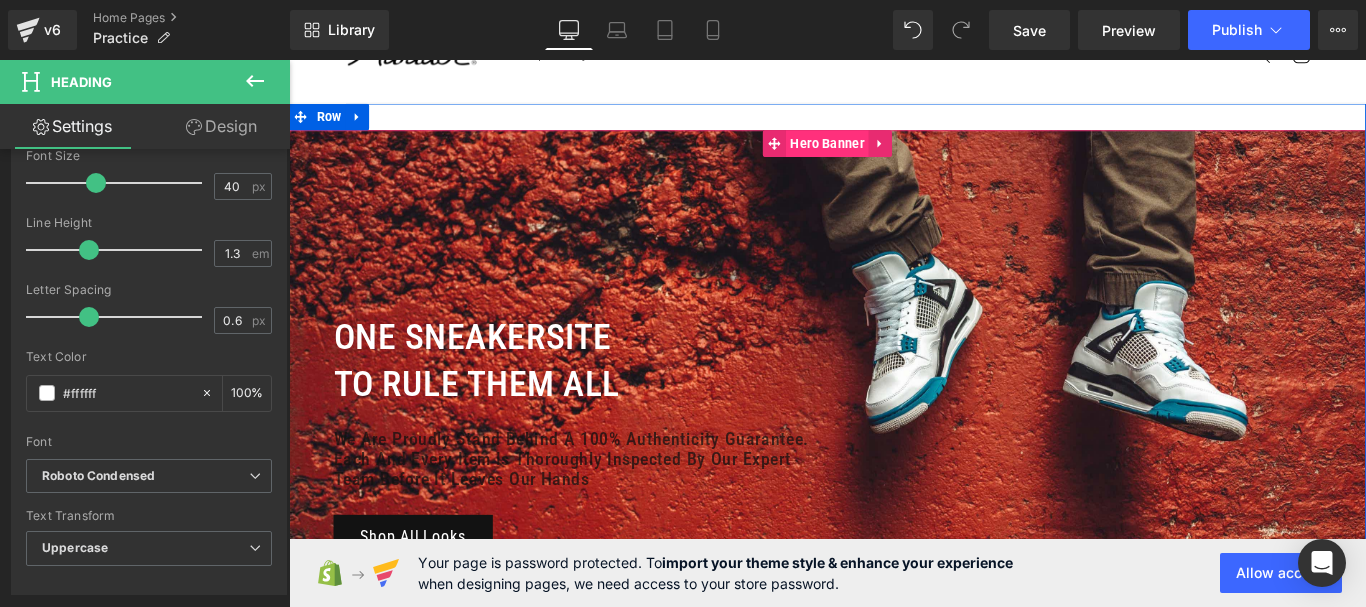 click on "Hero Banner" at bounding box center (893, 154) 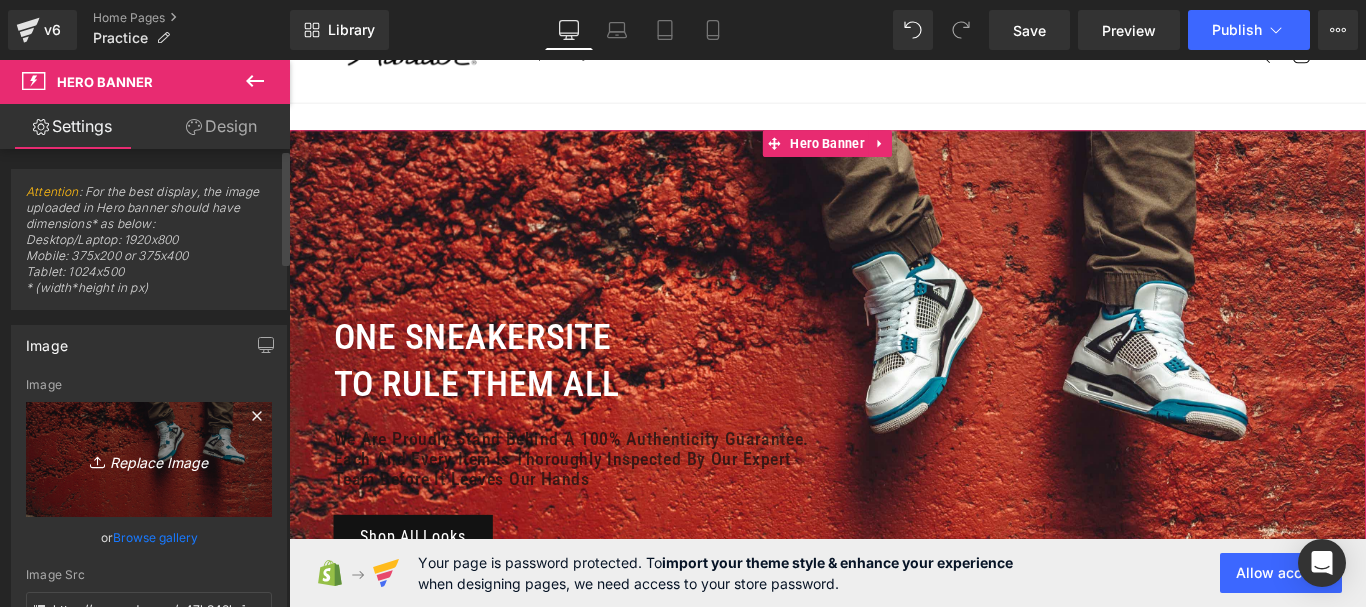 click on "Replace Image" at bounding box center [149, 459] 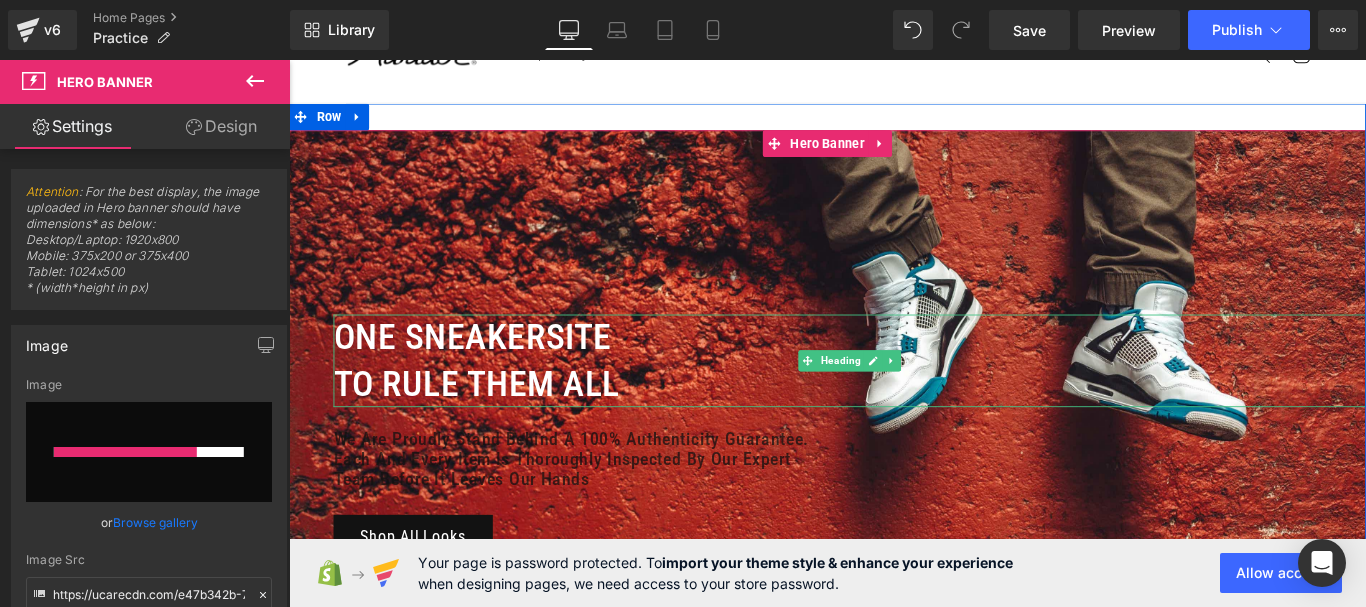type 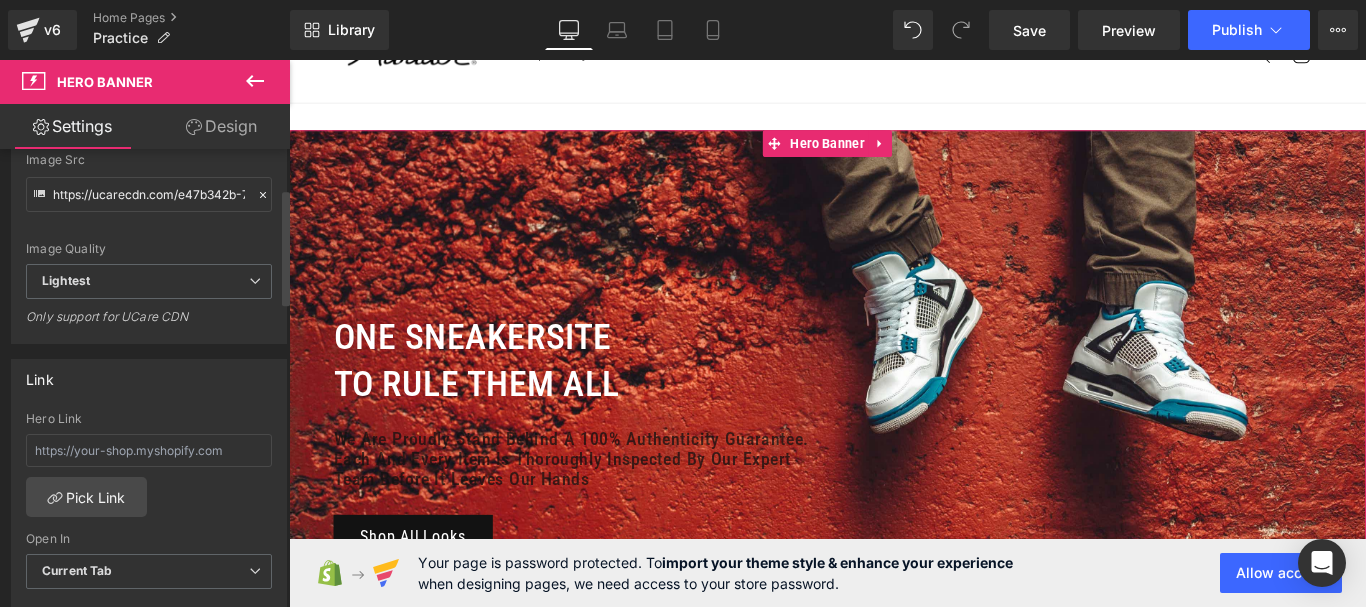 scroll, scrollTop: 0, scrollLeft: 0, axis: both 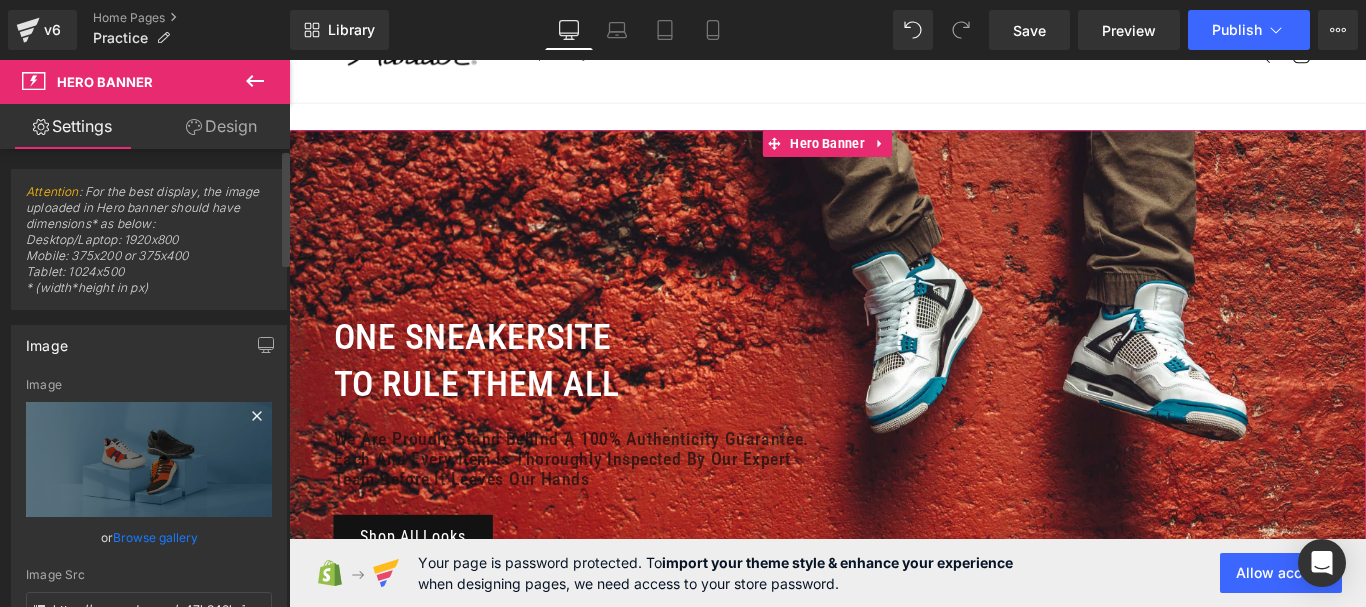 type on "https://ucarecdn.com/5cd29f85-498c-4ede-95d4-44f0b3cb08f5/-/format/auto/-/preview/3000x3000/-/quality/lightest/banner%202.jpg" 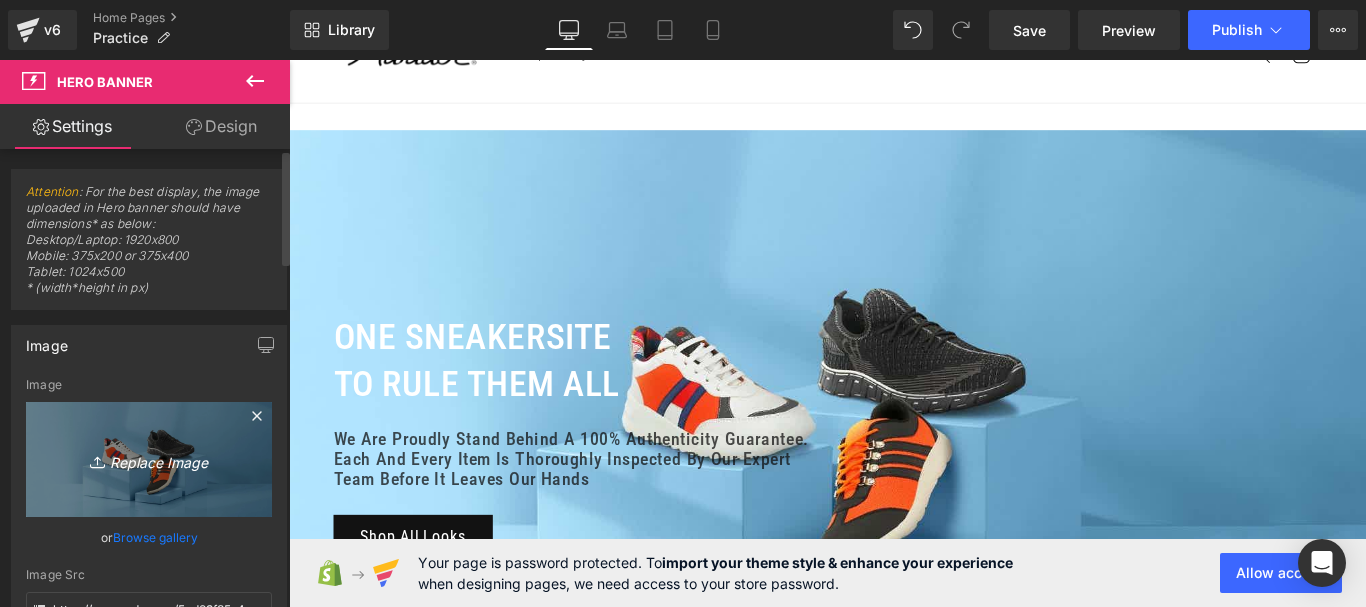 click on "Replace Image" at bounding box center [149, 459] 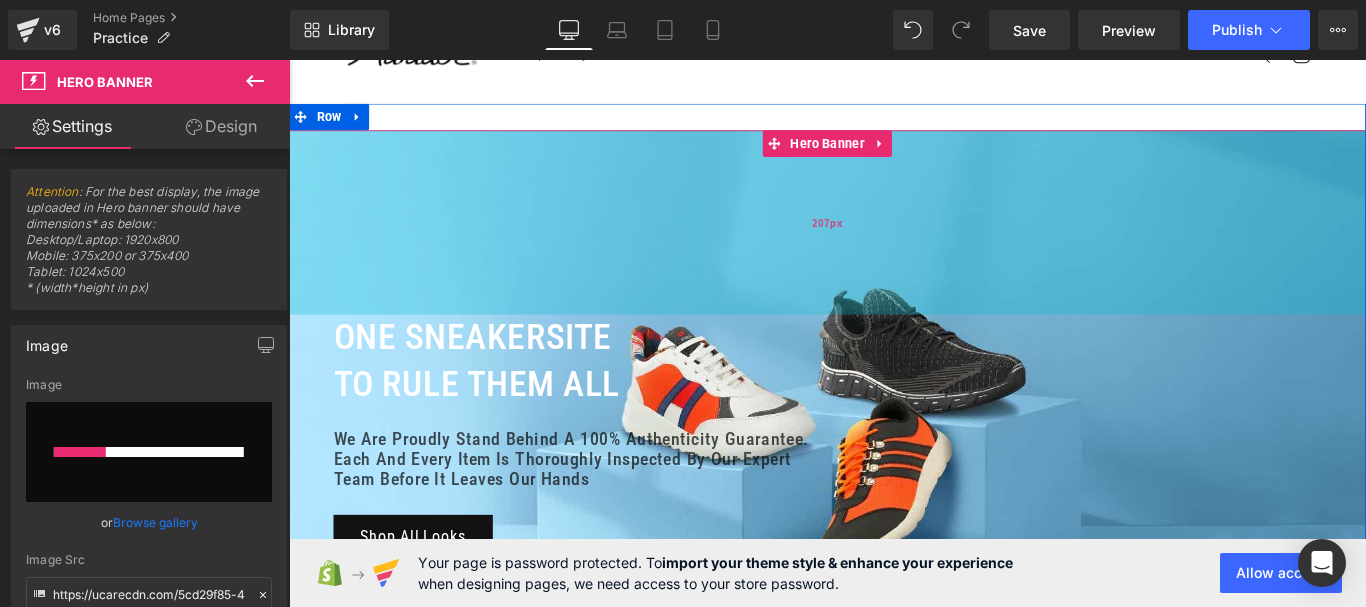 type 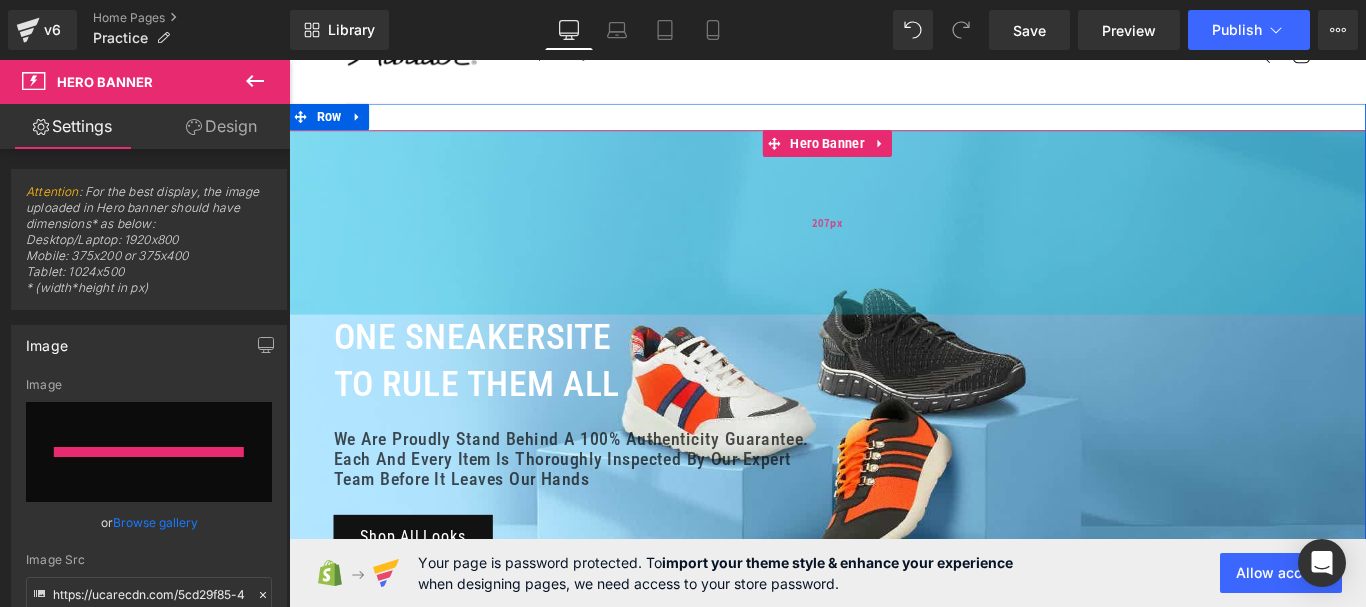 type on "https://ucarecdn.com/19760cbf-58a3-462d-981a-4c83c944c193/-/format/auto/-/preview/3000x3000/-/quality/lightest/jordan.jpg" 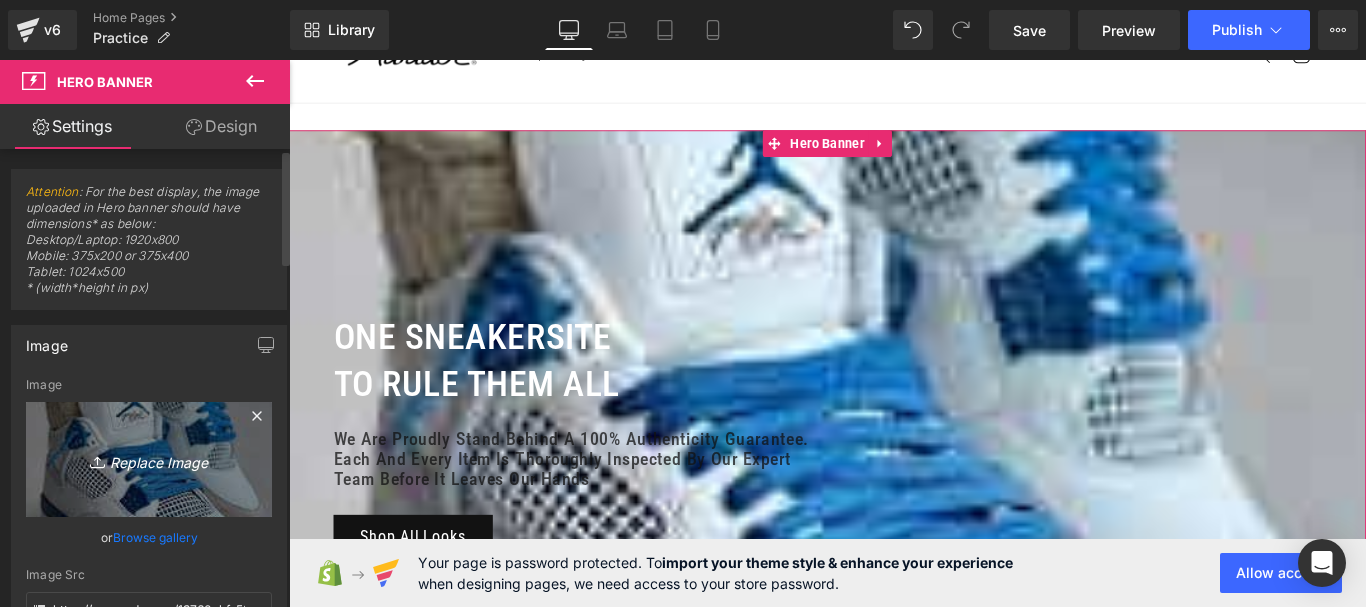 click on "Replace Image" at bounding box center [149, 459] 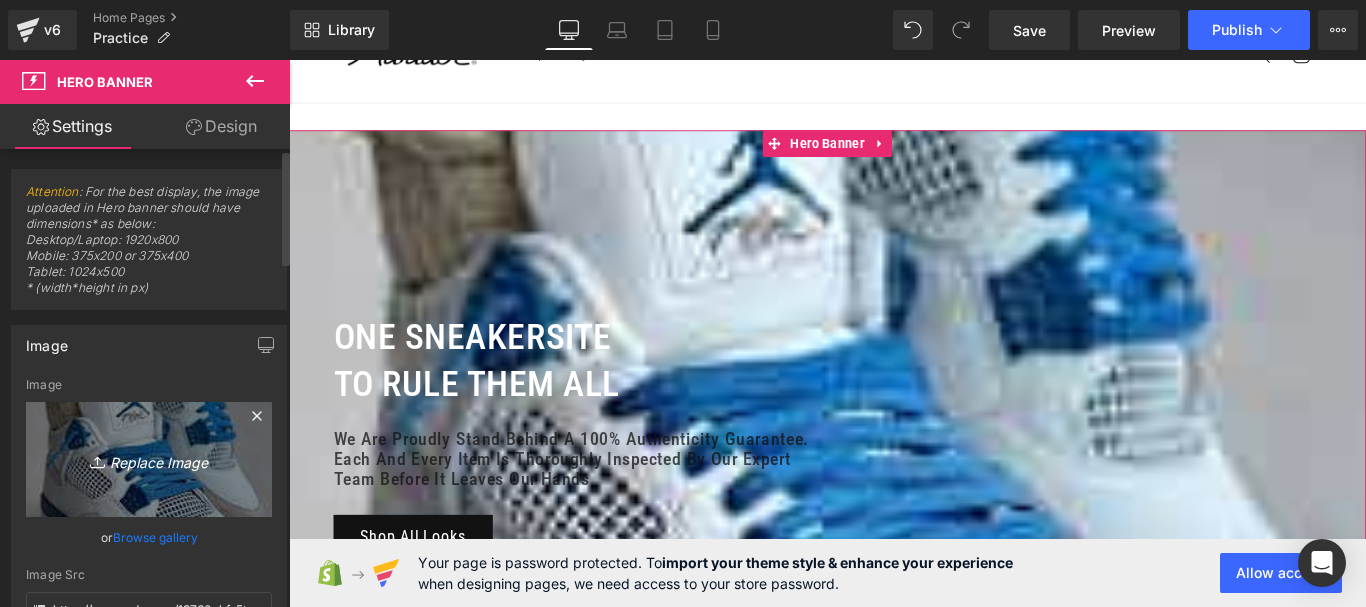 type on "C:\fakepath\jordan 2.jpg" 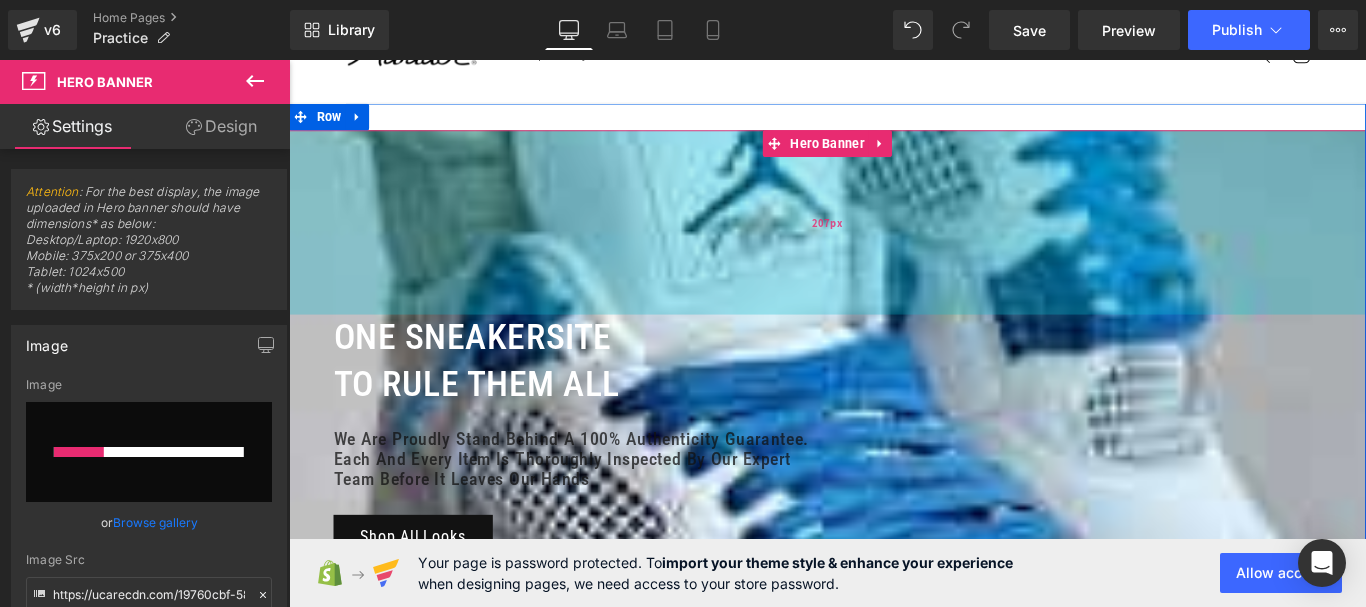 type 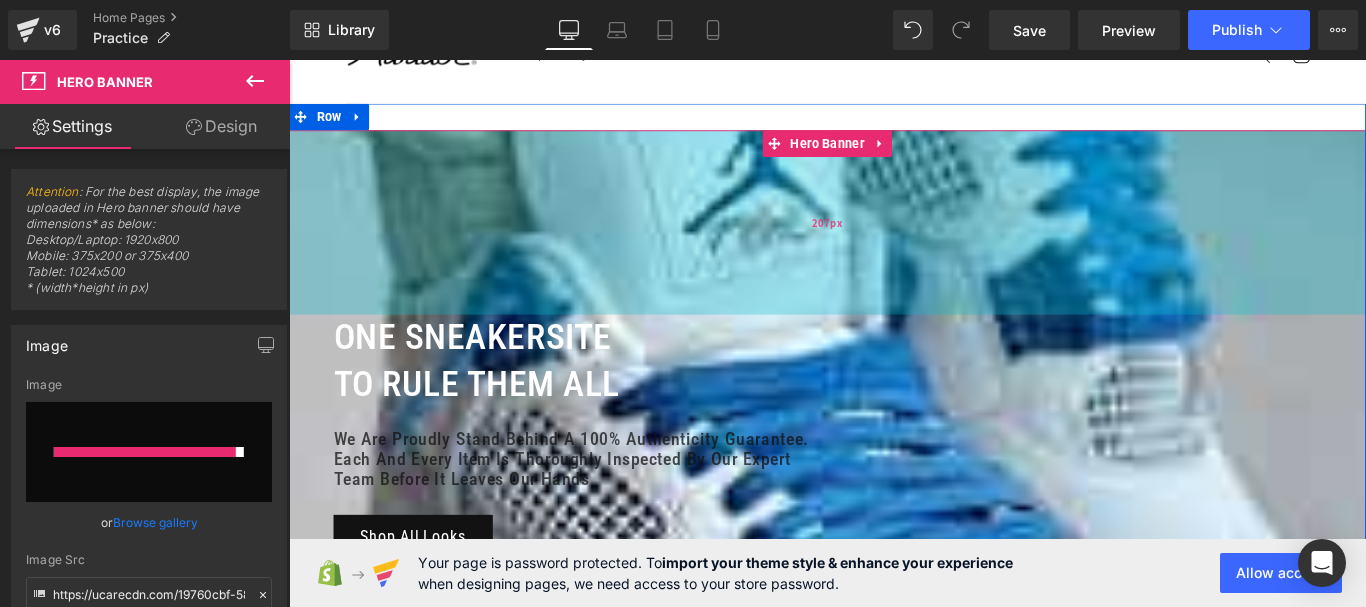 type on "https://ucarecdn.com/0e3a2d28-b419-440f-be90-69d29ecc3d8c/-/format/auto/-/preview/3000x3000/-/quality/lightest/jordan%202.jpg" 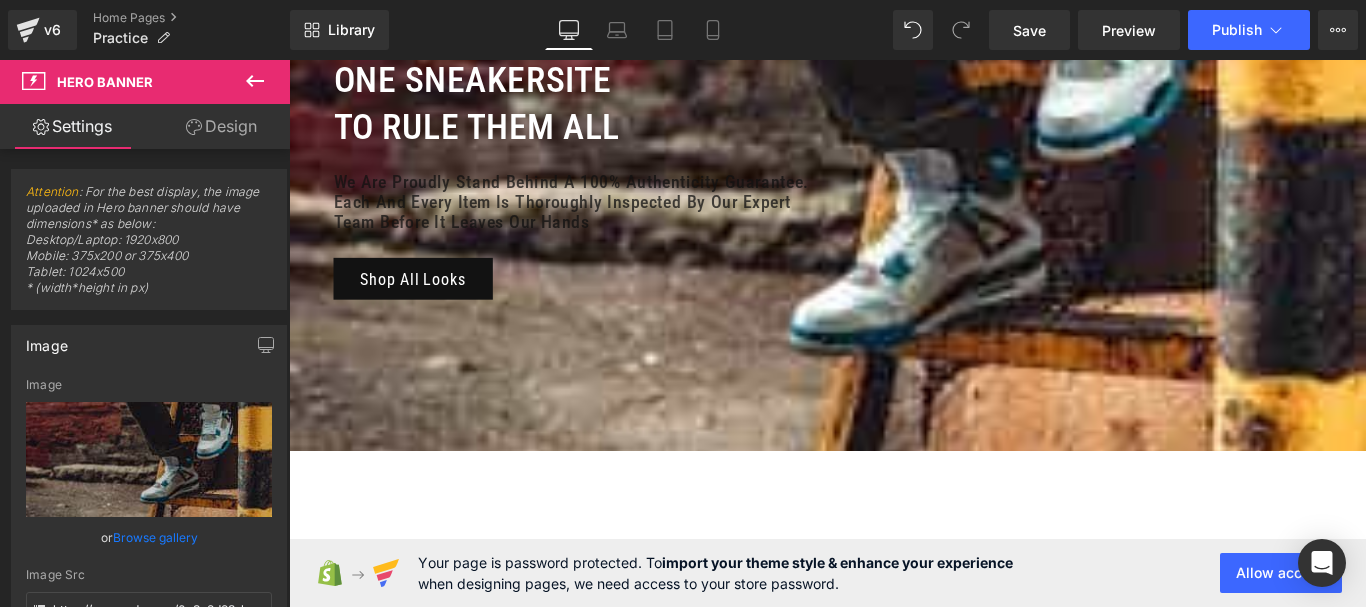 scroll, scrollTop: 200, scrollLeft: 0, axis: vertical 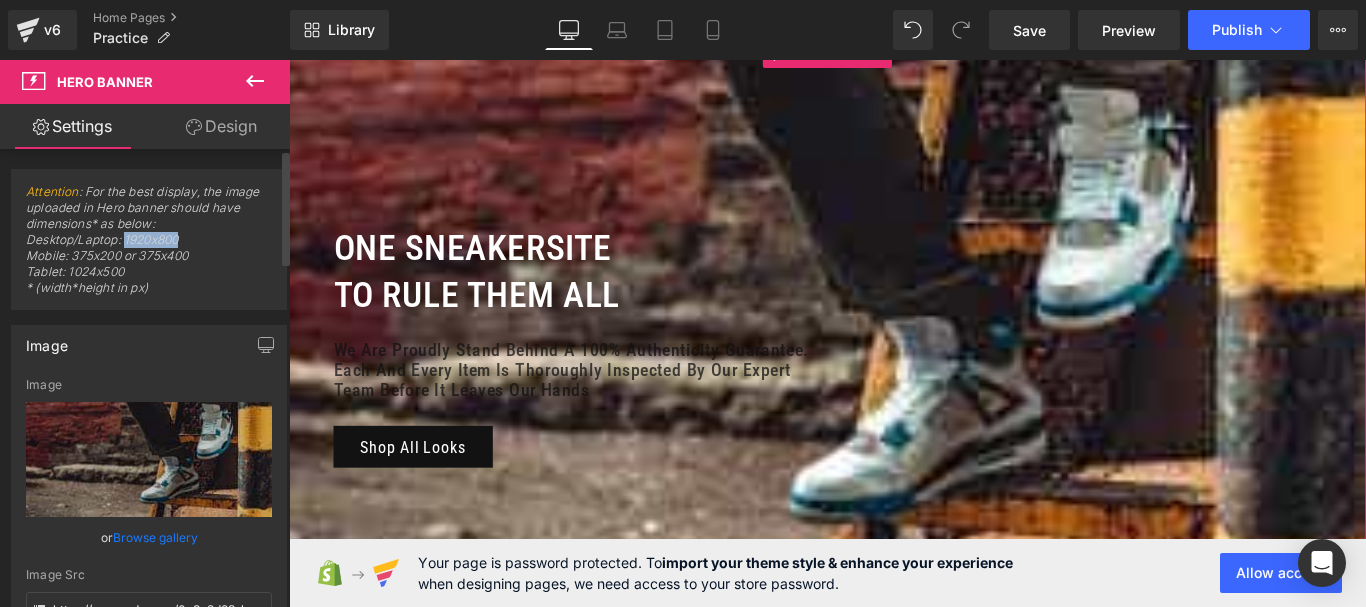 drag, startPoint x: 126, startPoint y: 241, endPoint x: 178, endPoint y: 241, distance: 52 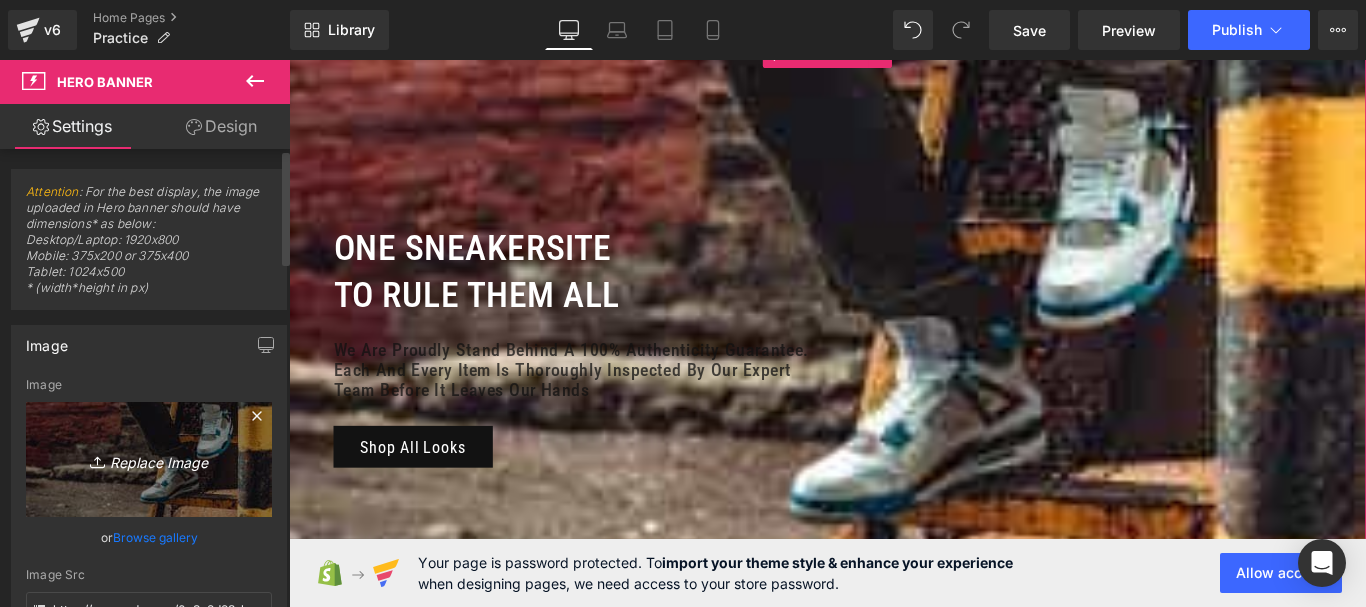 click on "Replace Image" at bounding box center (149, 459) 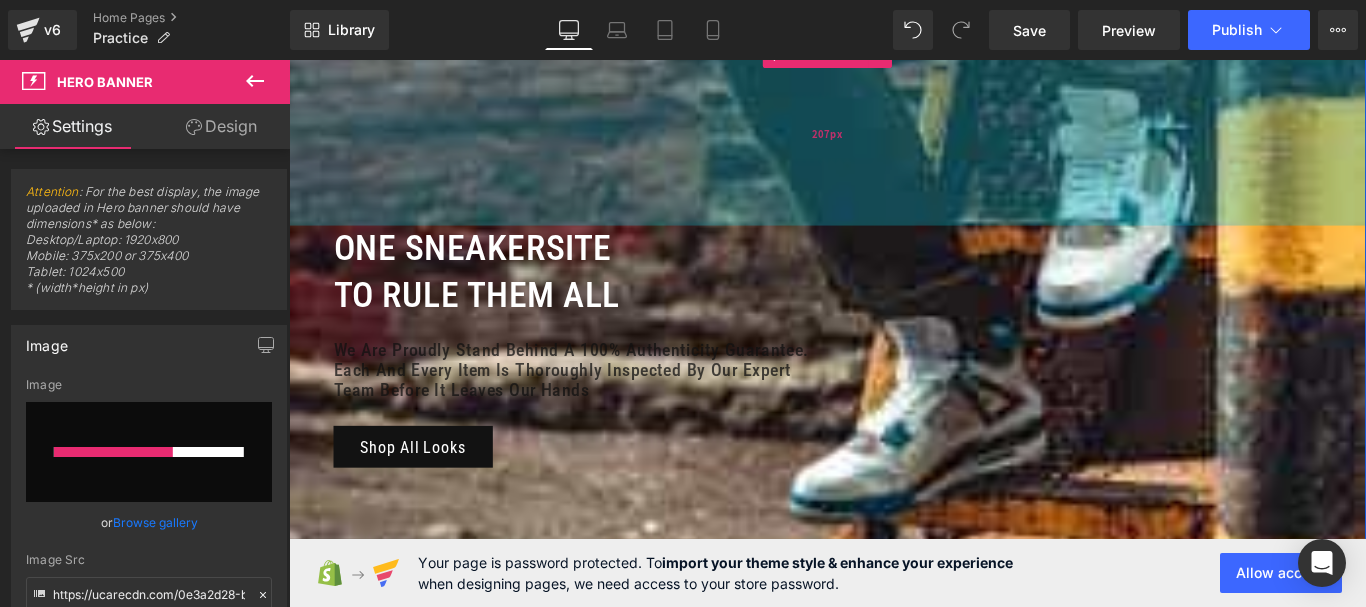 type 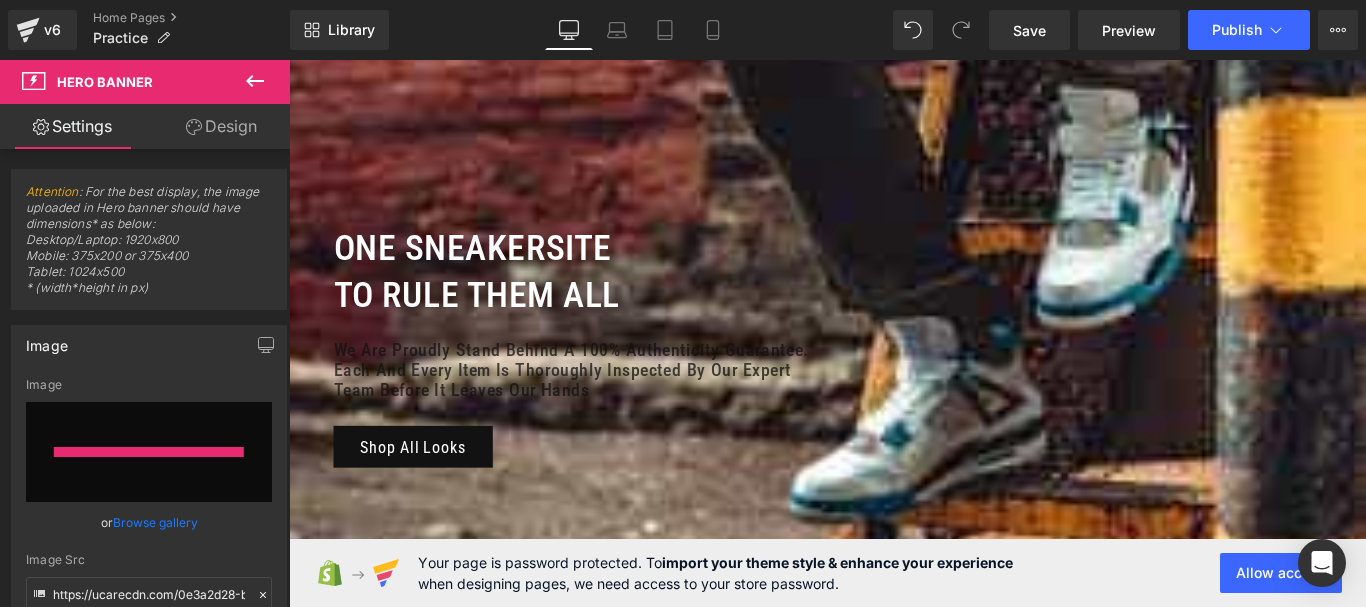 type on "https://ucarecdn.com/[UUID]/[FILENAME]" 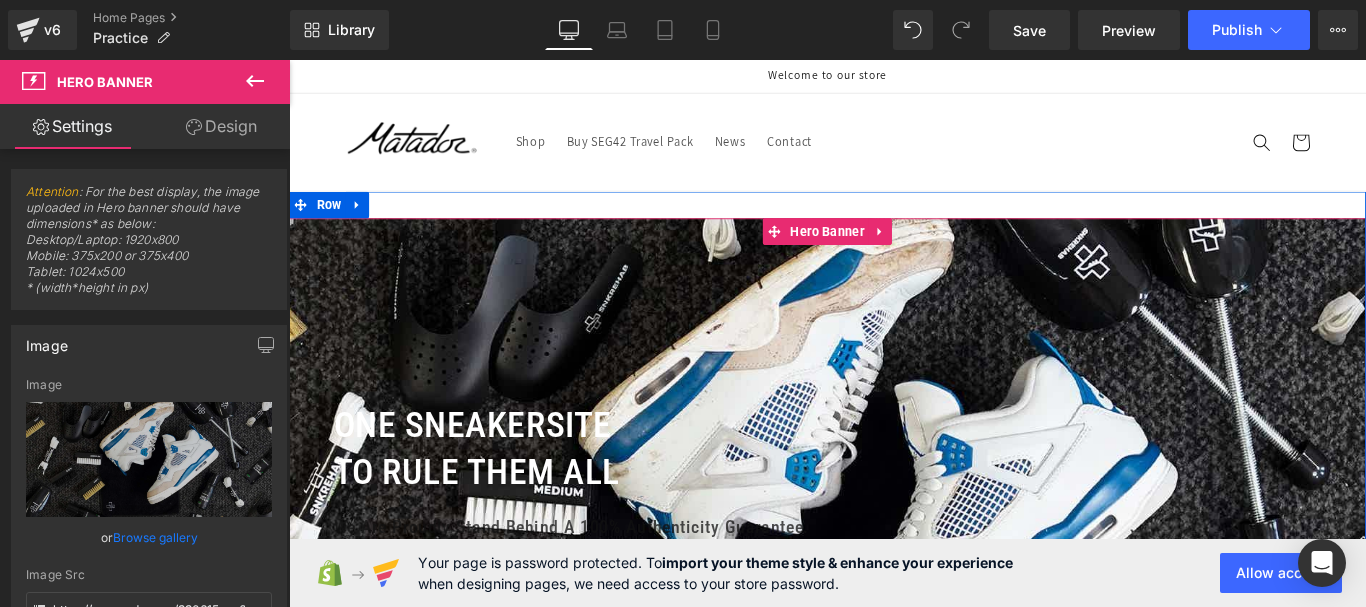 scroll, scrollTop: 0, scrollLeft: 0, axis: both 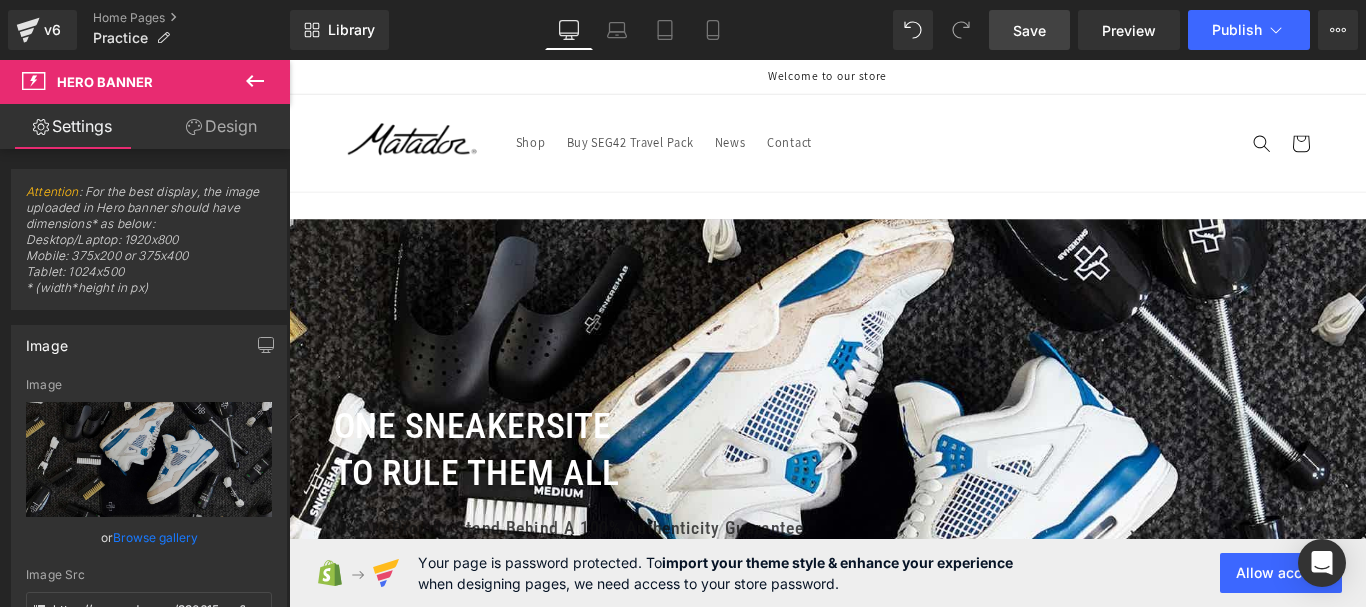 drag, startPoint x: 1042, startPoint y: 24, endPoint x: 1017, endPoint y: 56, distance: 40.60788 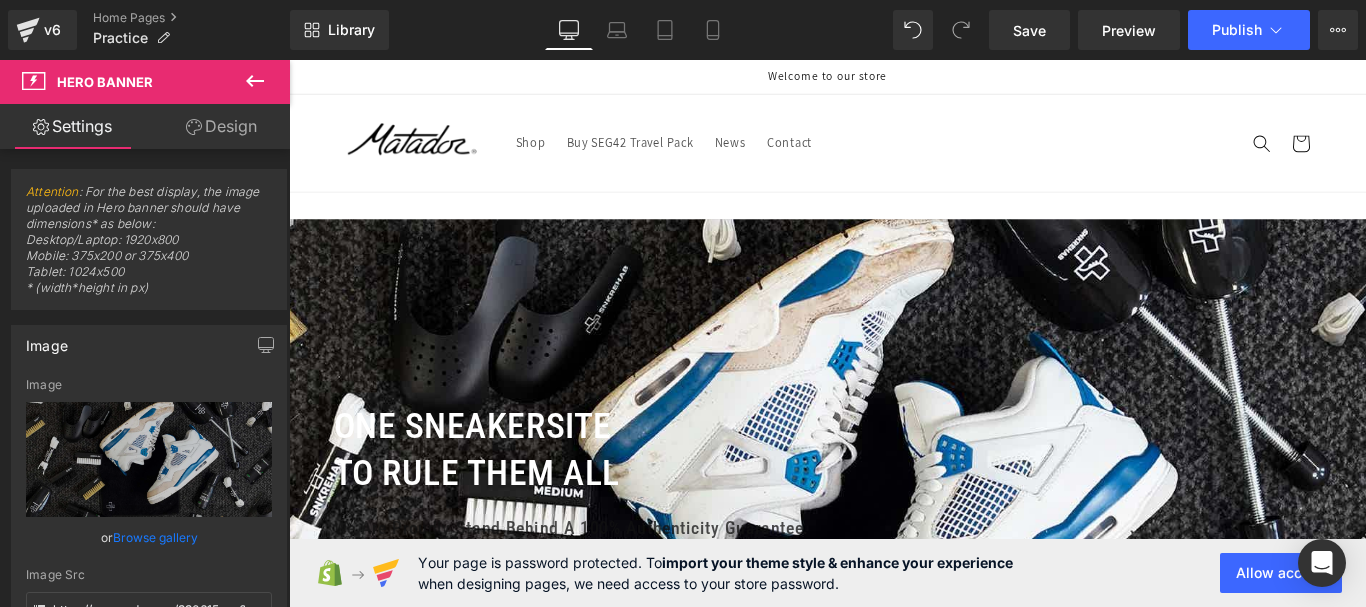 click on "Save" at bounding box center (1029, 30) 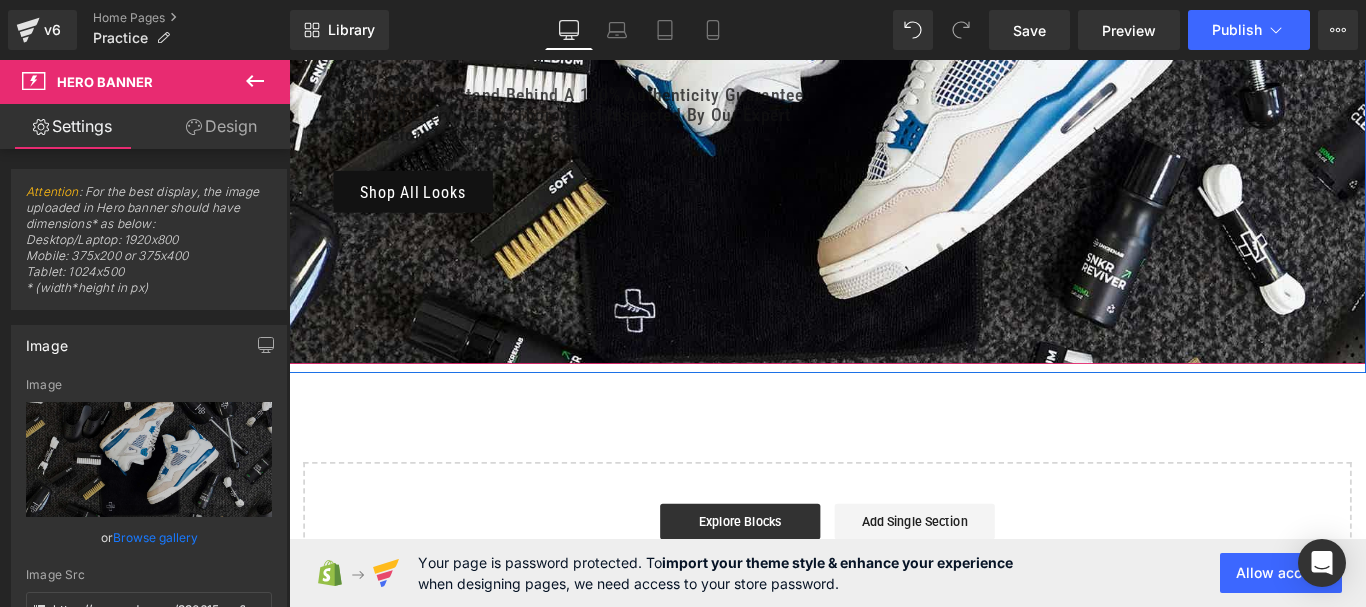 scroll, scrollTop: 300, scrollLeft: 0, axis: vertical 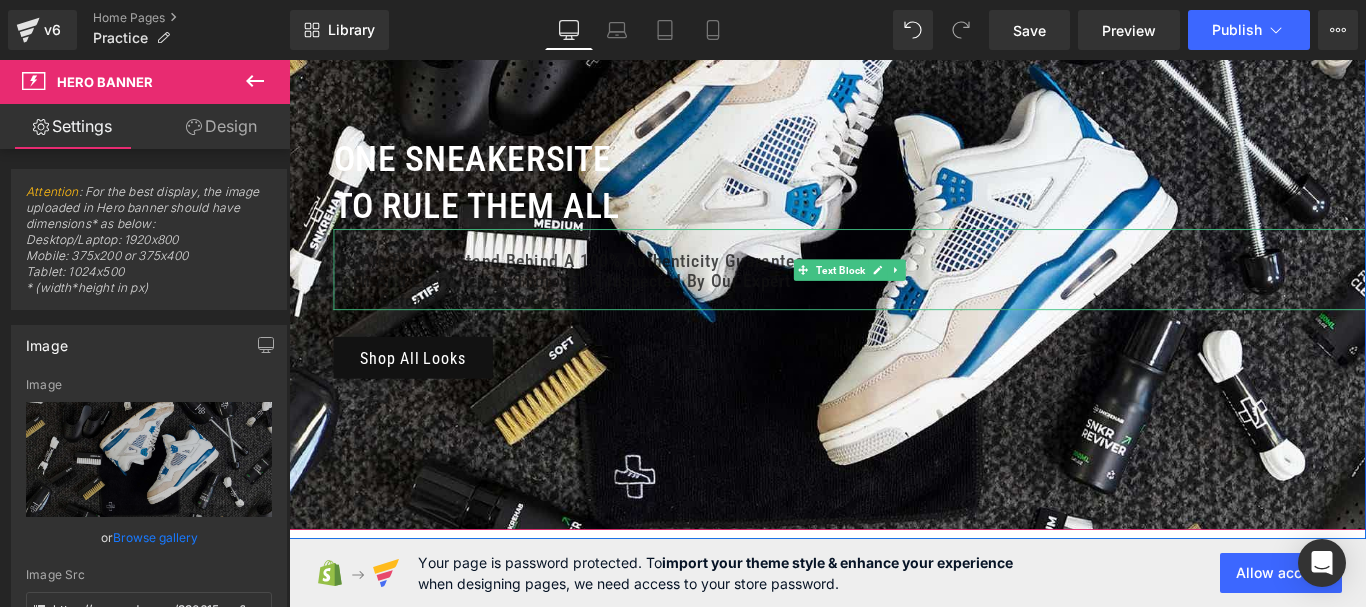click on "We are proudly stand behind a 100% authenticity guarantee." at bounding box center (919, 286) 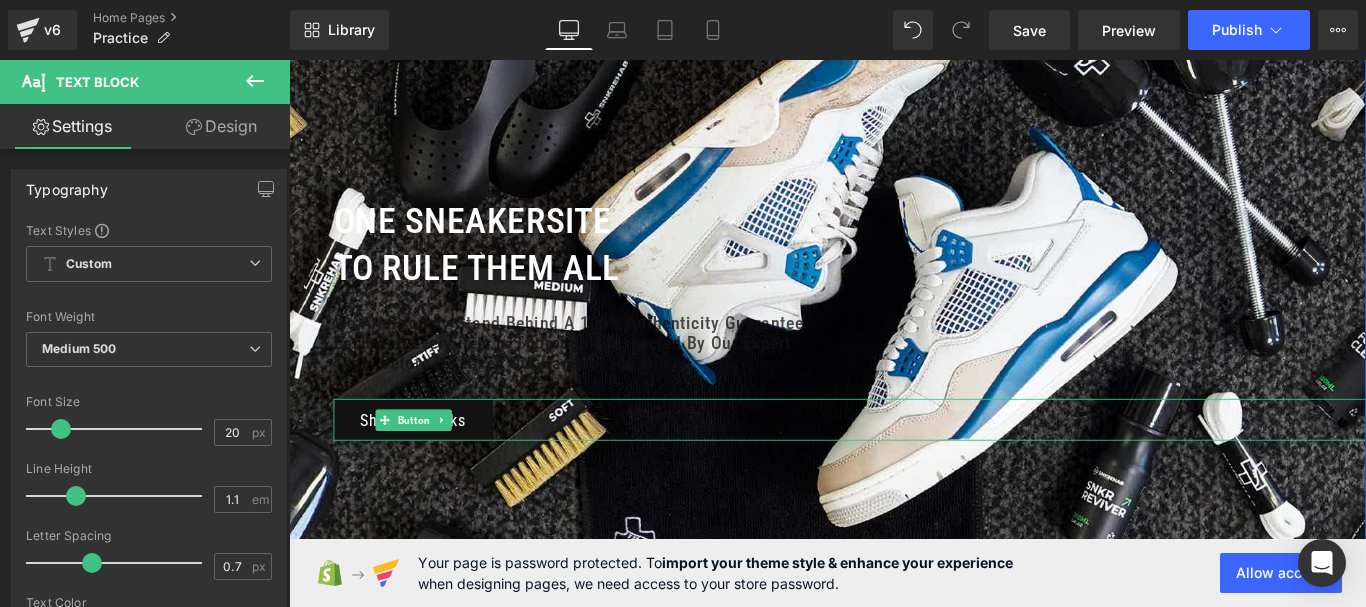 scroll, scrollTop: 200, scrollLeft: 0, axis: vertical 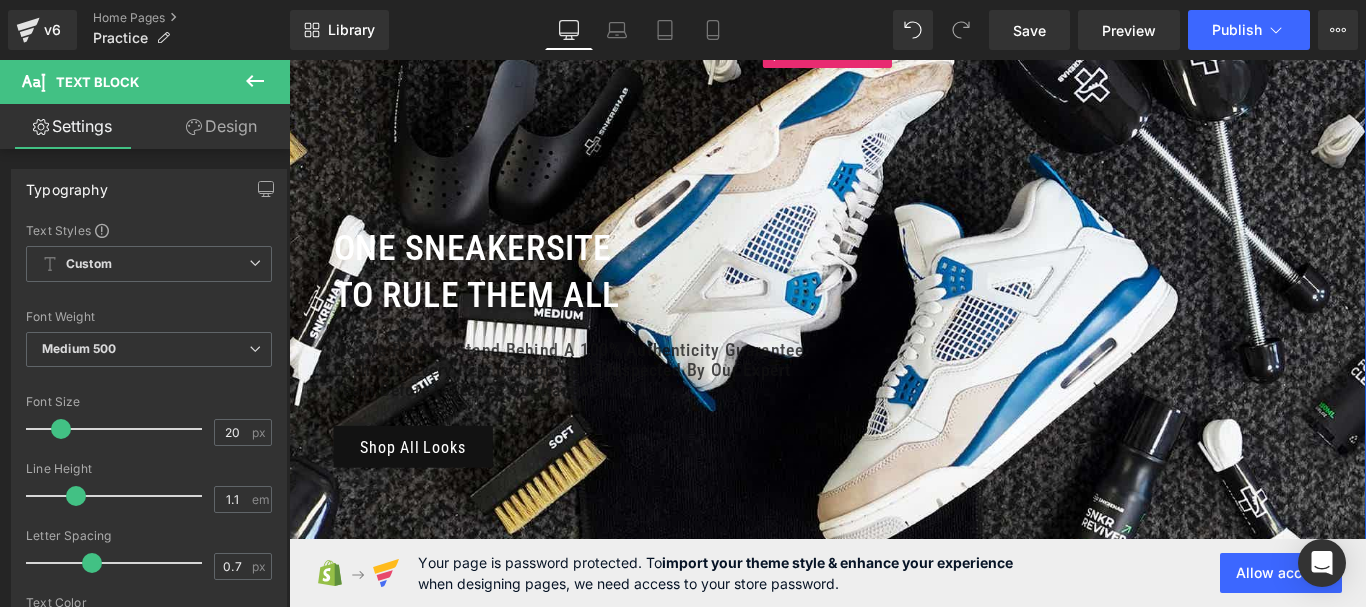 click on "To Rule Them All" at bounding box center (919, 324) 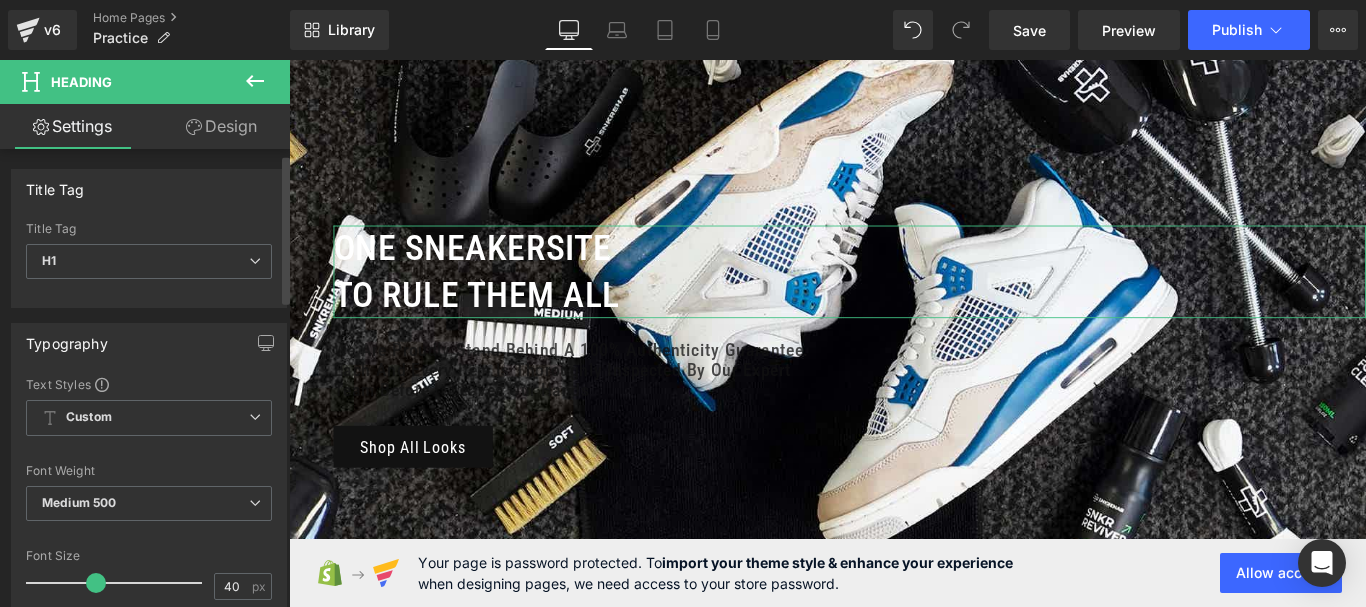 scroll, scrollTop: 300, scrollLeft: 0, axis: vertical 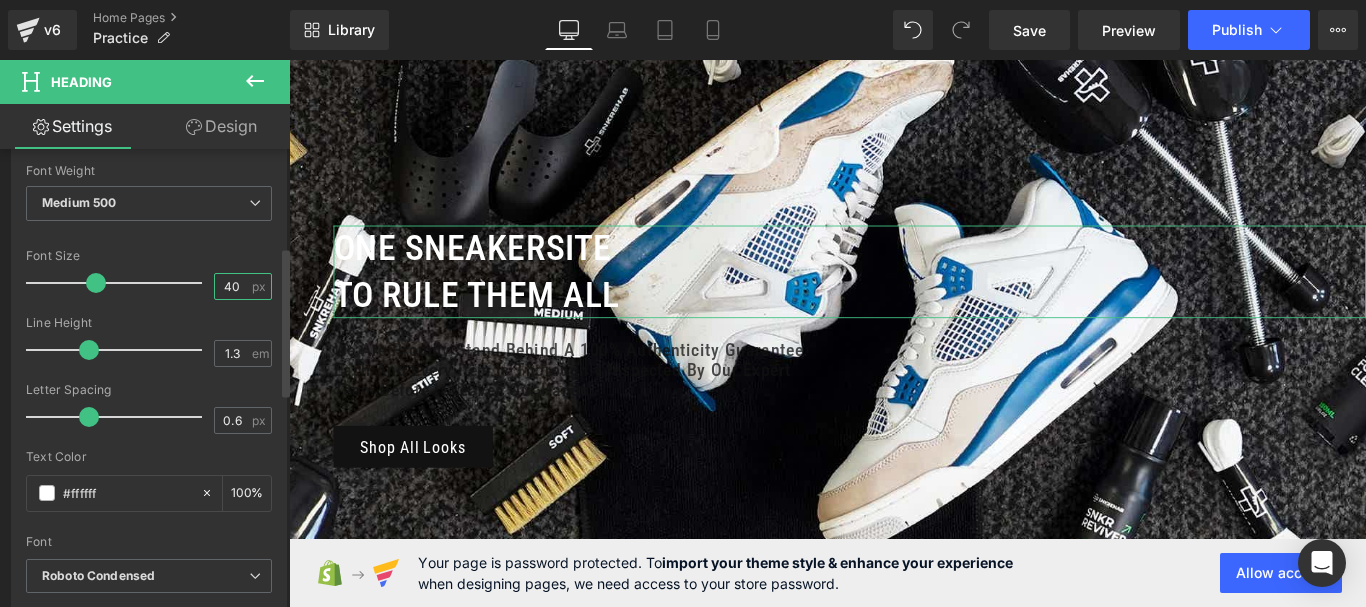click on "40" at bounding box center [232, 286] 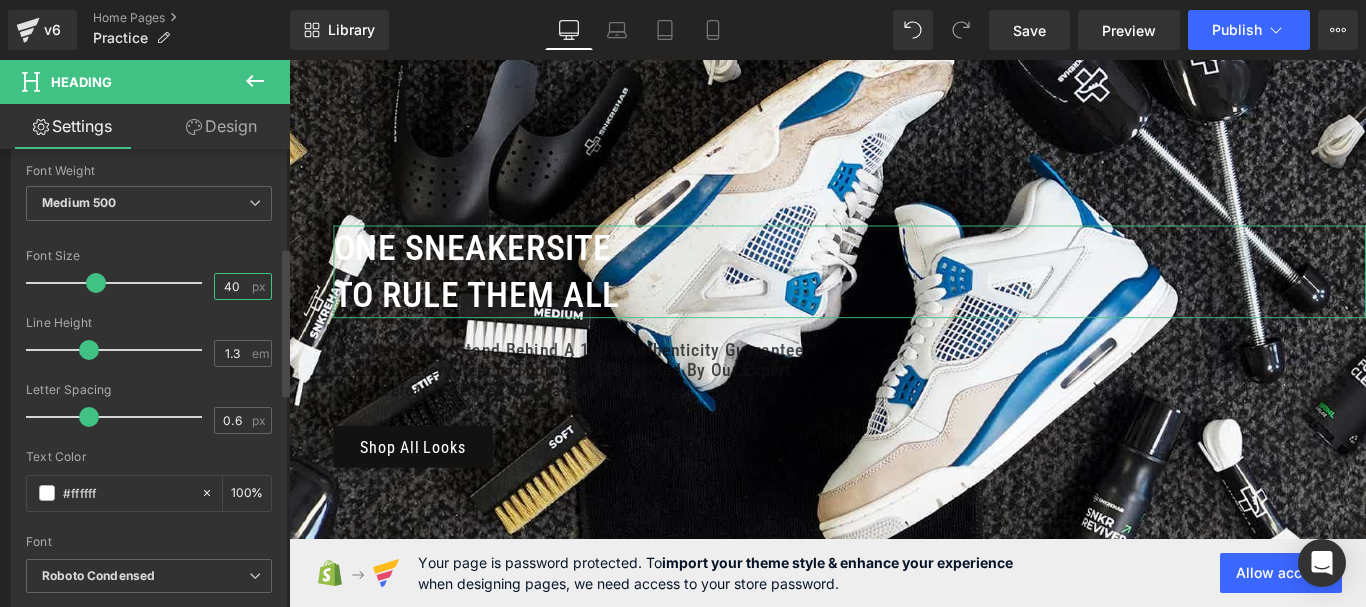 click on "40" at bounding box center (232, 286) 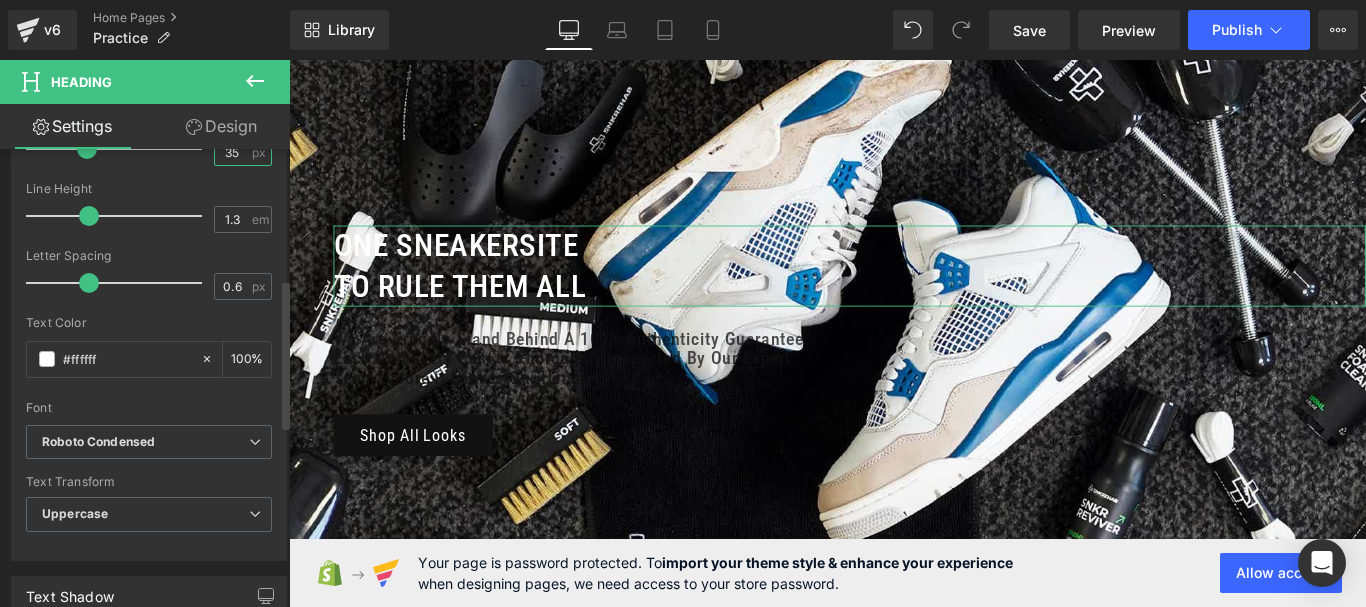 scroll, scrollTop: 400, scrollLeft: 0, axis: vertical 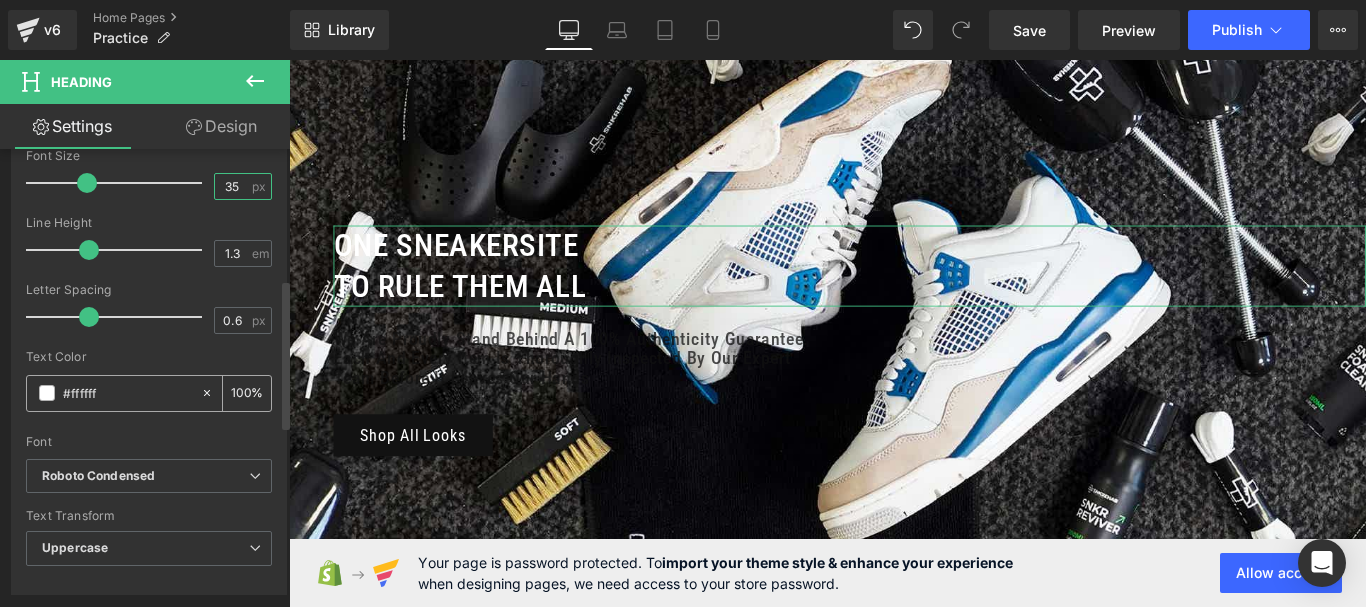 type on "35" 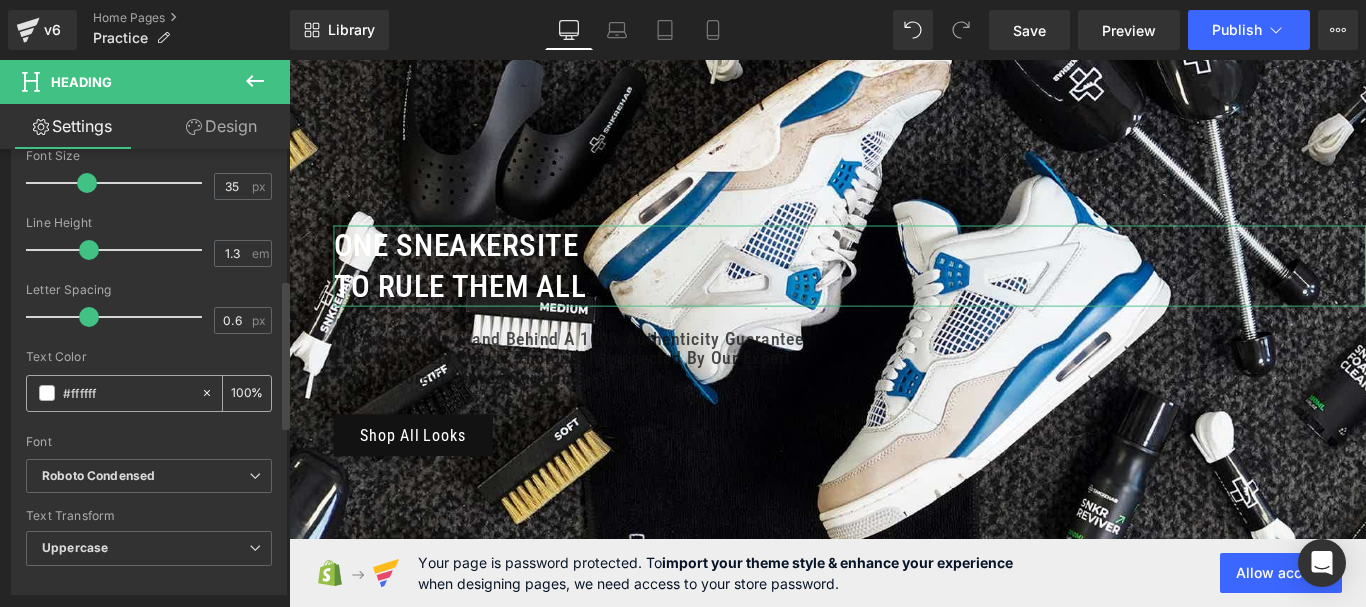 click on "#ffffff" at bounding box center (113, 393) 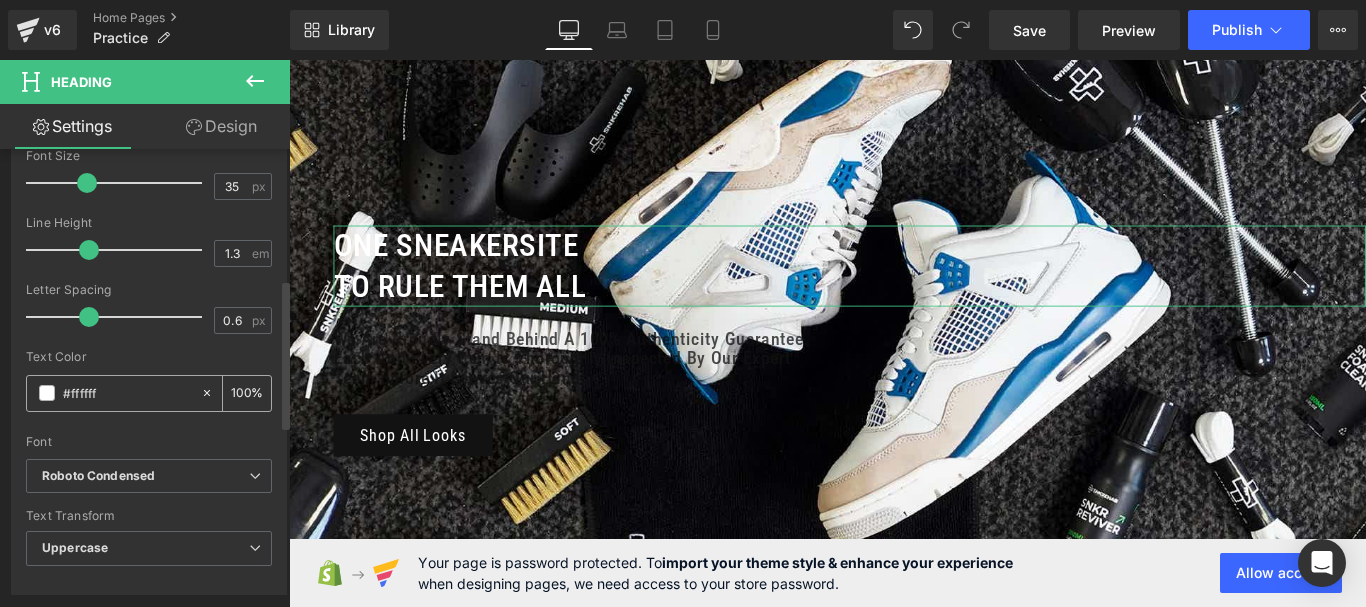 click at bounding box center (47, 393) 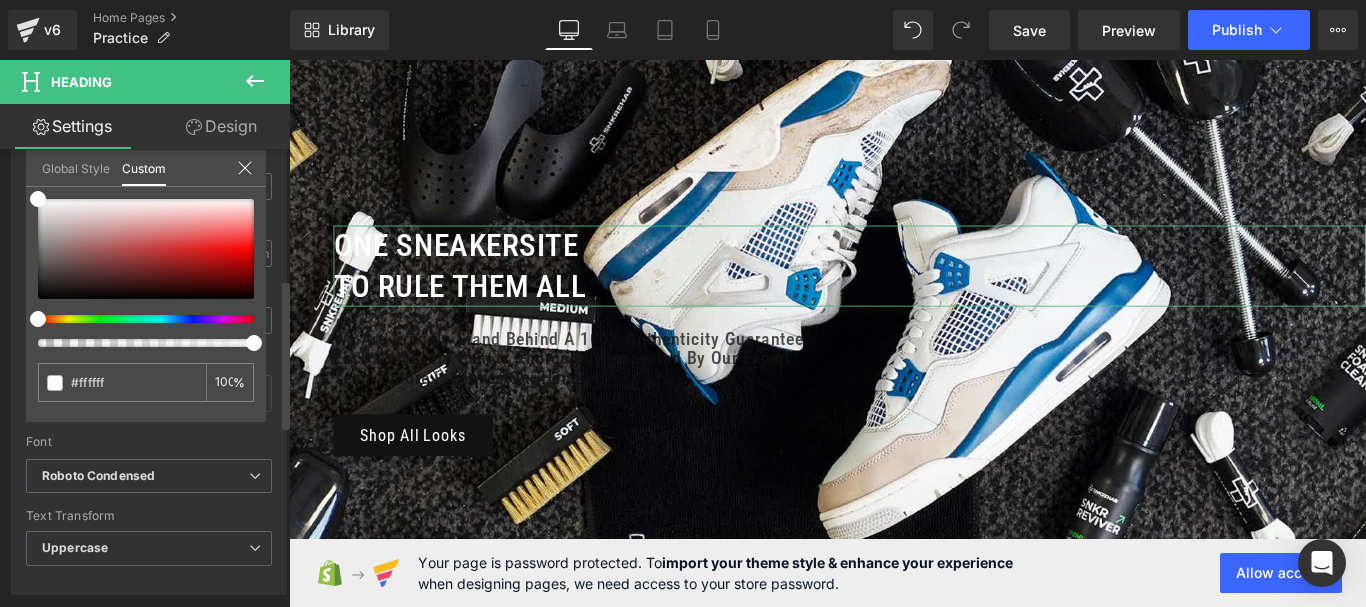 click at bounding box center [138, 319] 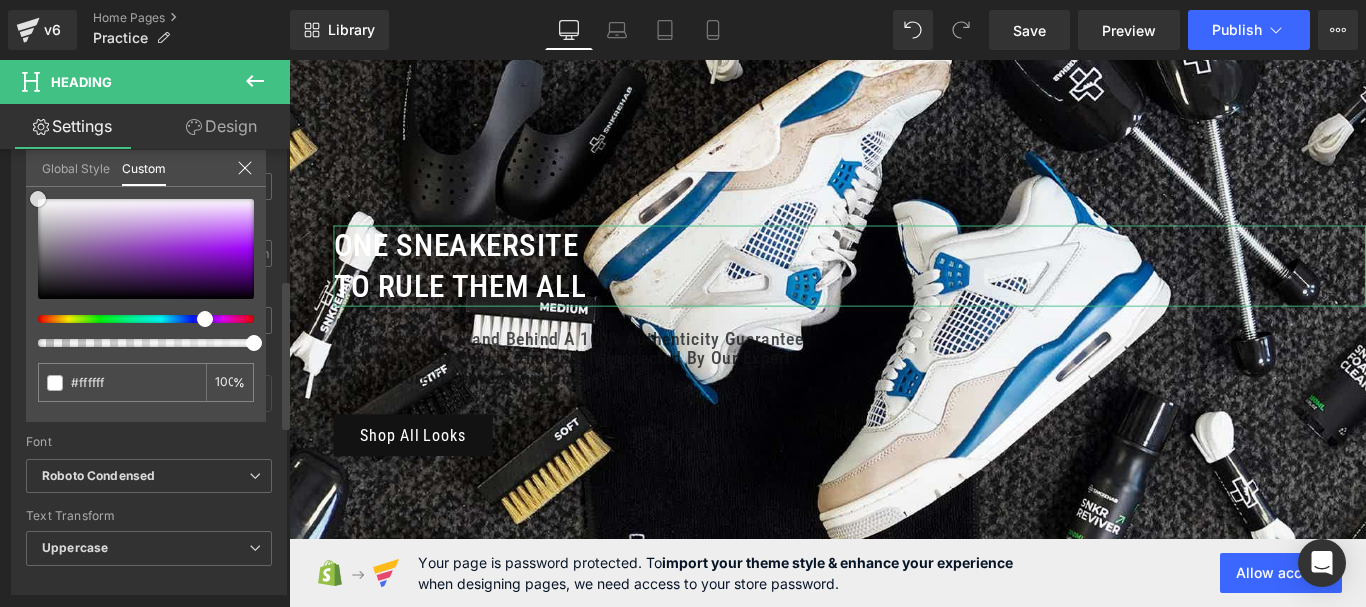 type on "#861cc4" 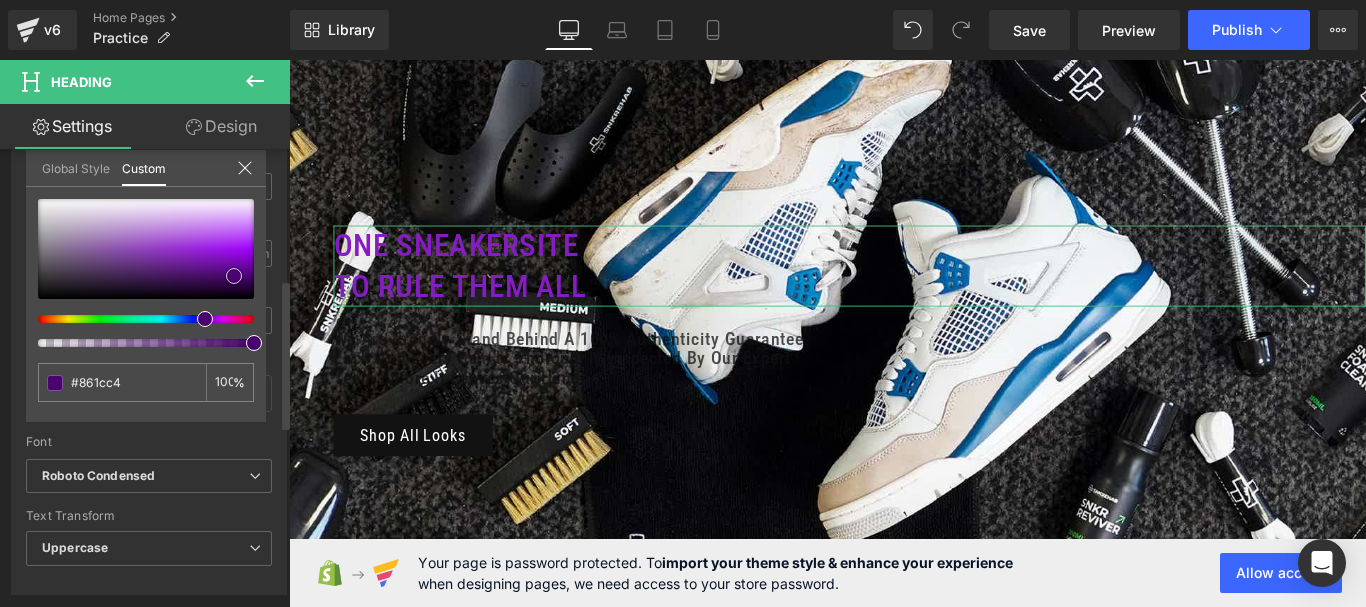 type on "#4f0579" 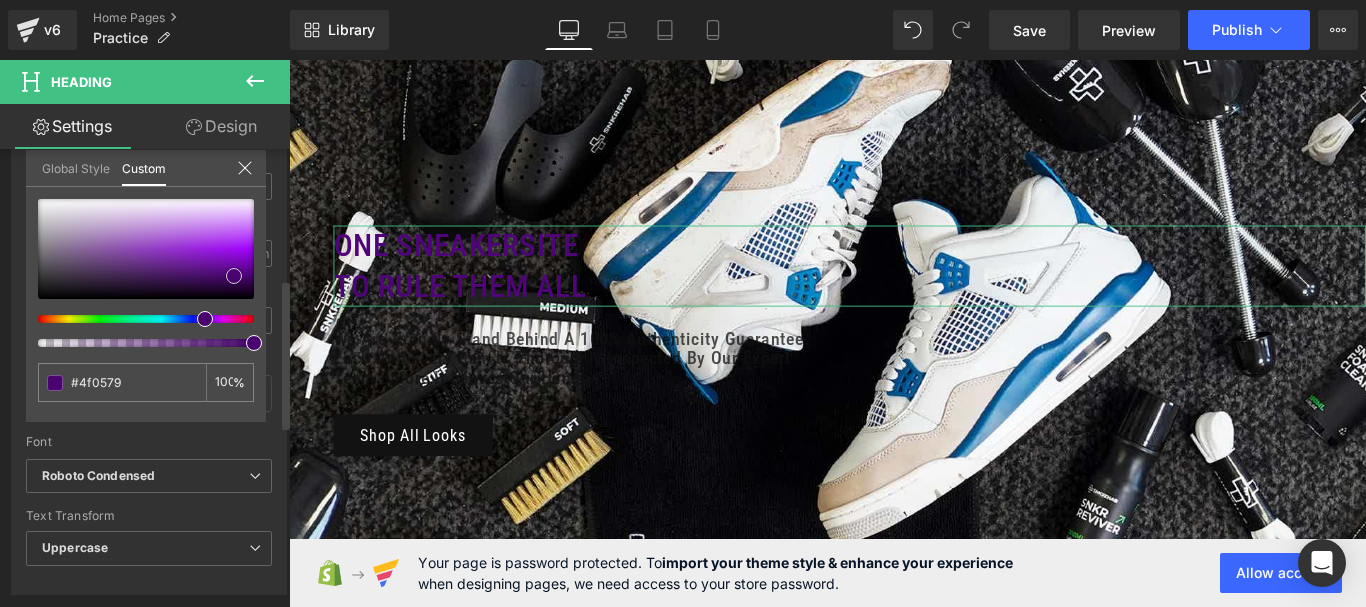 type on "#46036c" 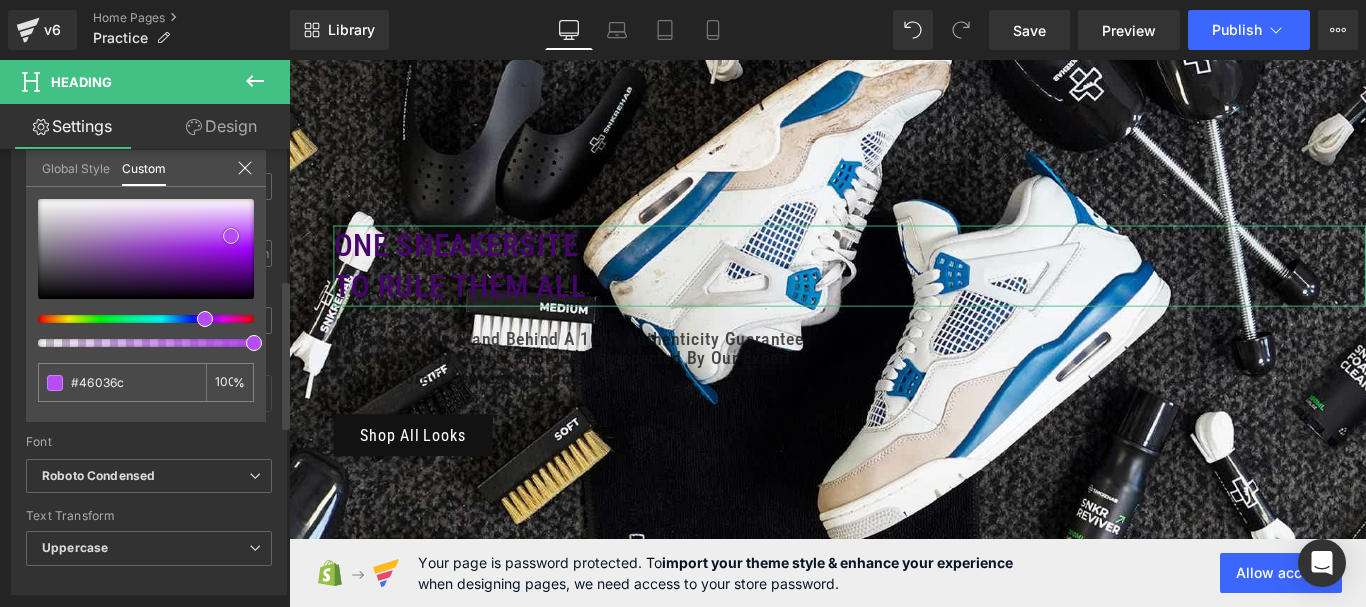 type on "#420367" 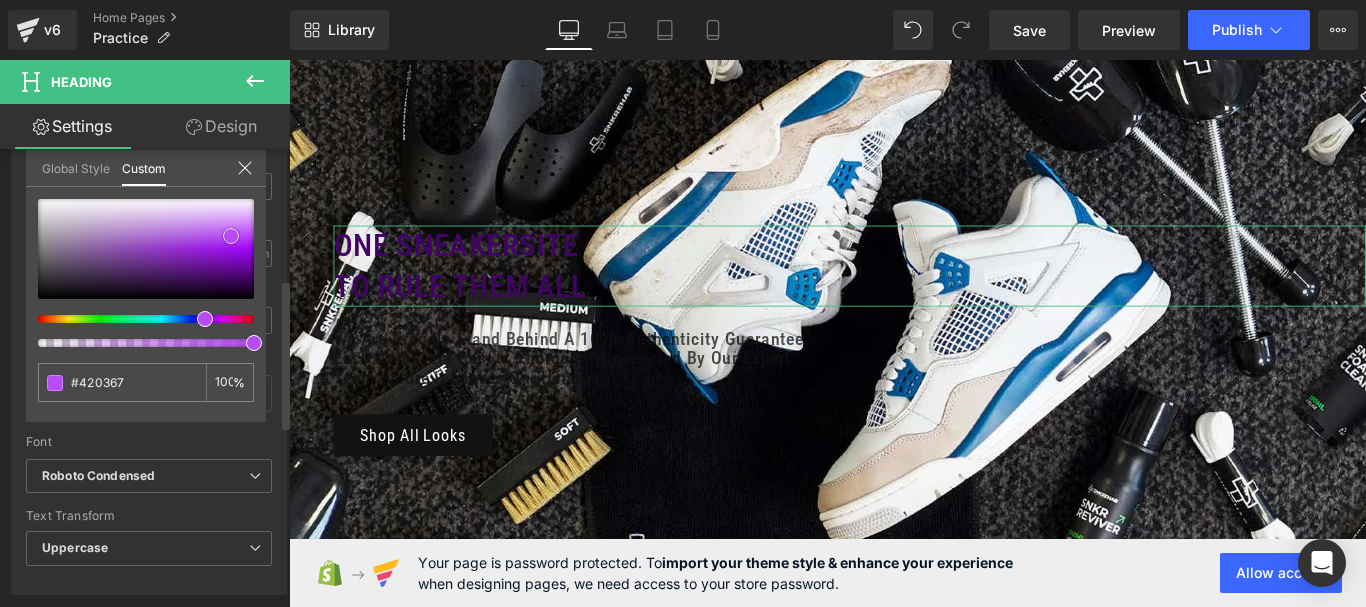 type on "#b74cf4" 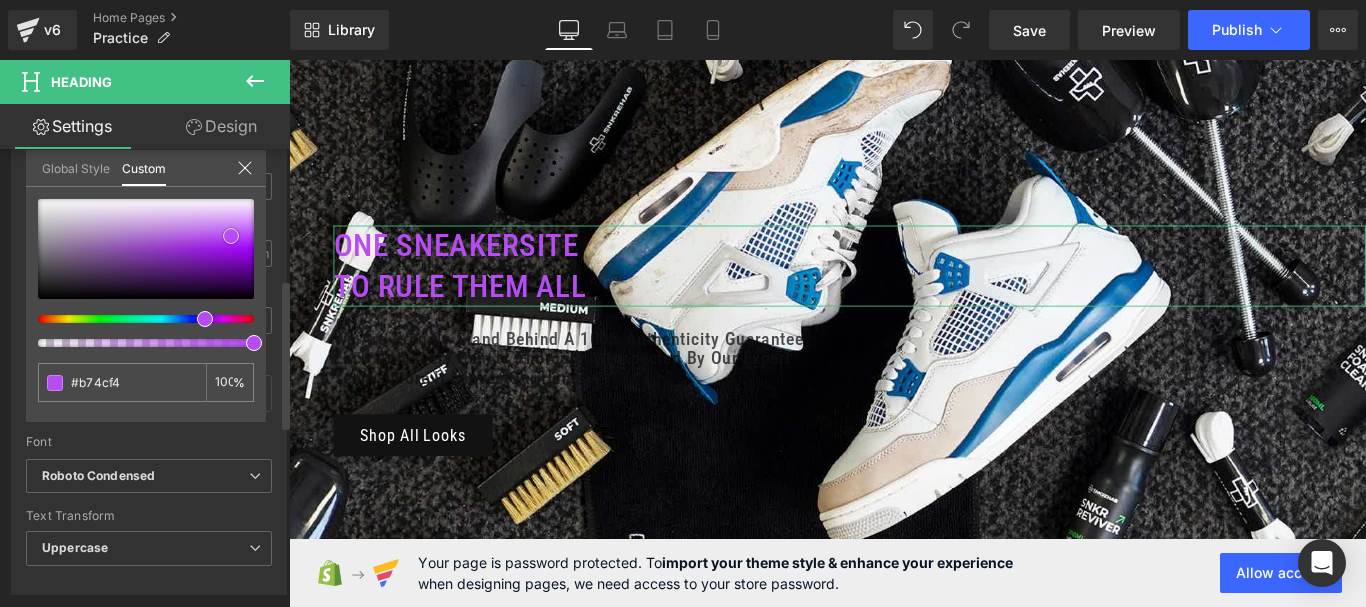 type on "#e1b6fb" 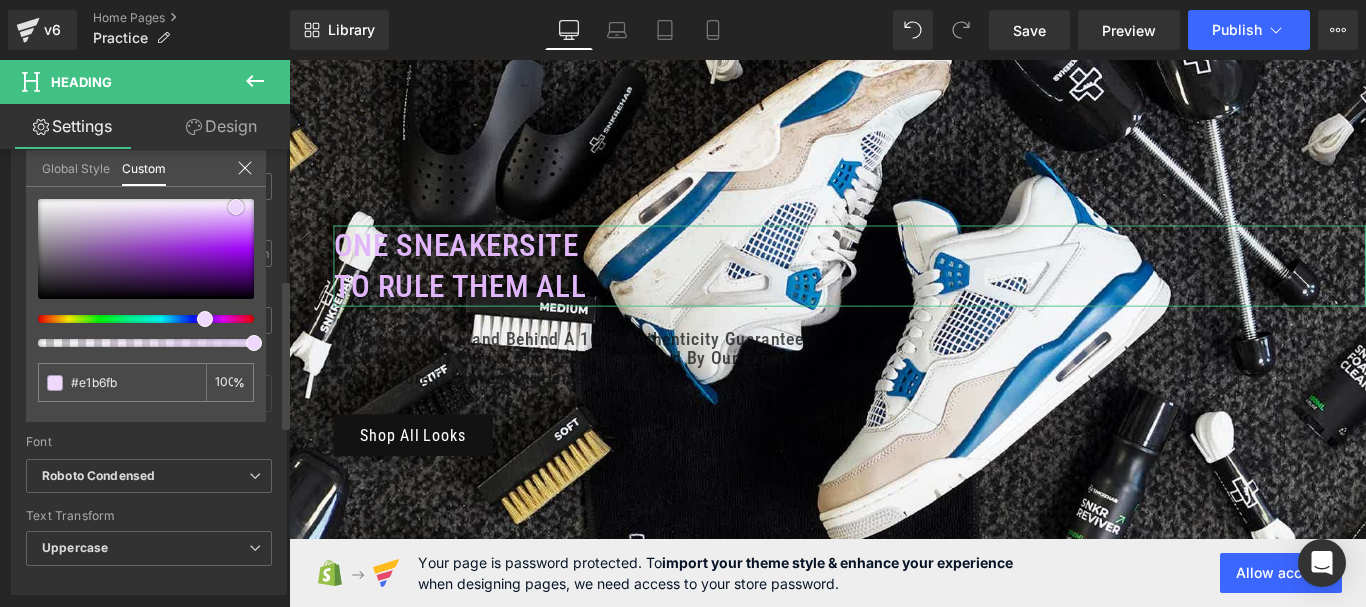 type on "#eed8fc" 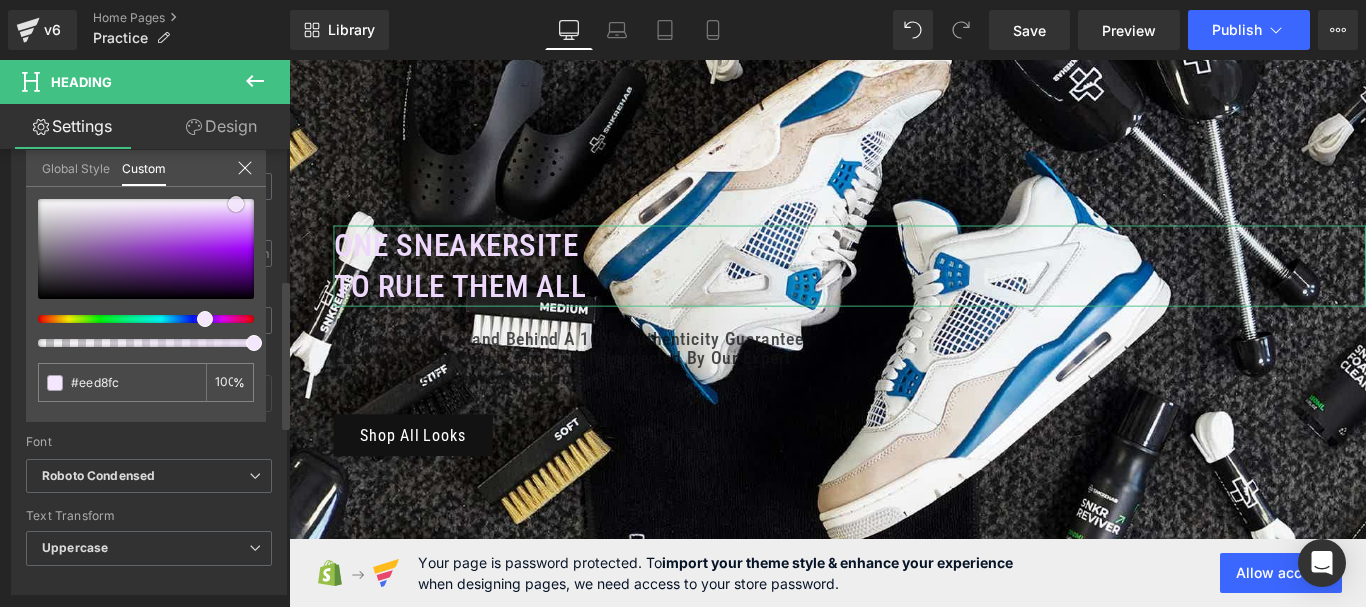 type on "#f4e7fd" 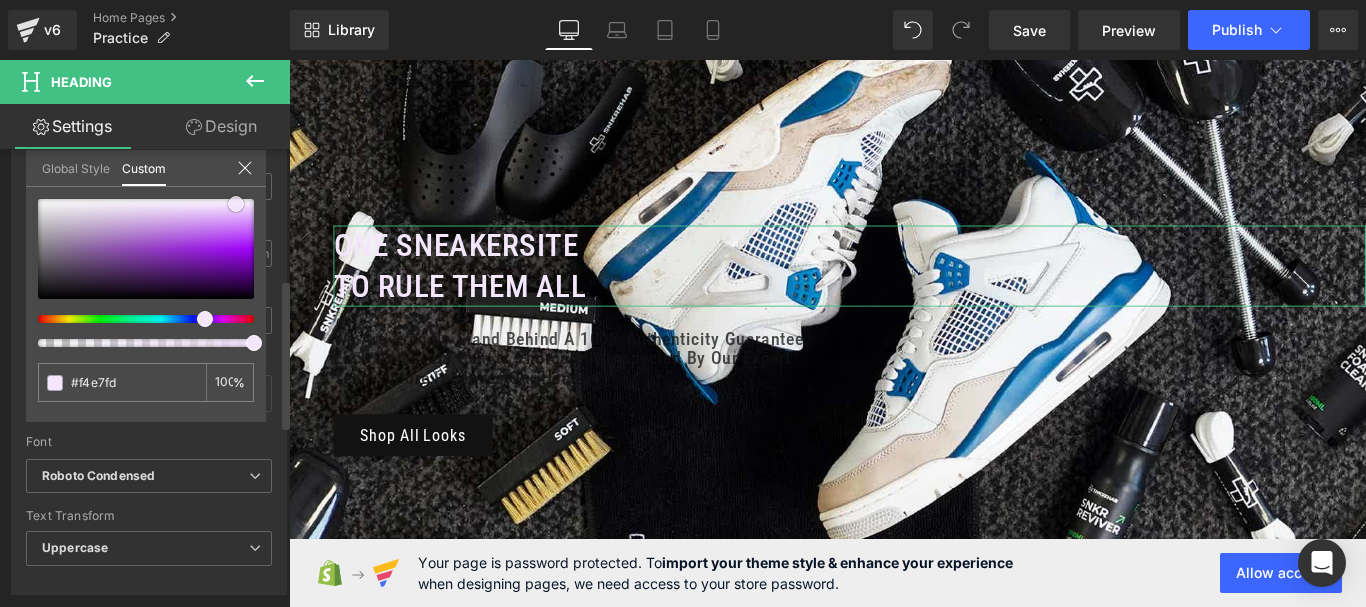 type on "#f1e3fc" 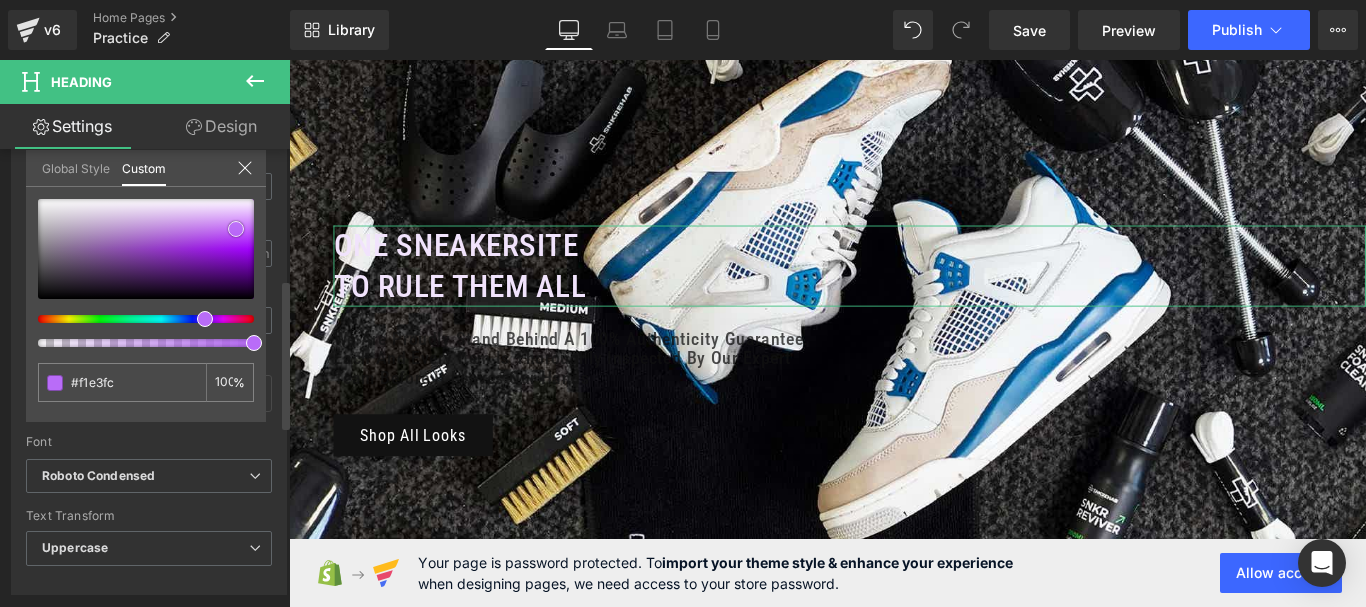 type on "#b96cf8" 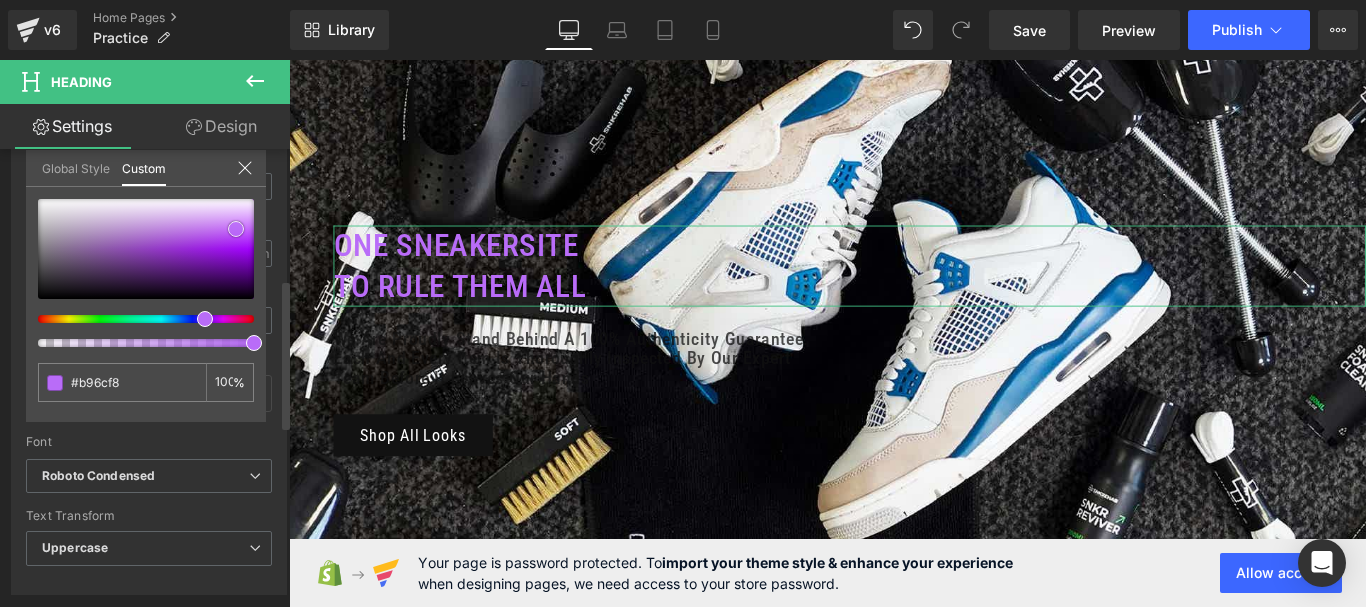 type on "#b25ef7" 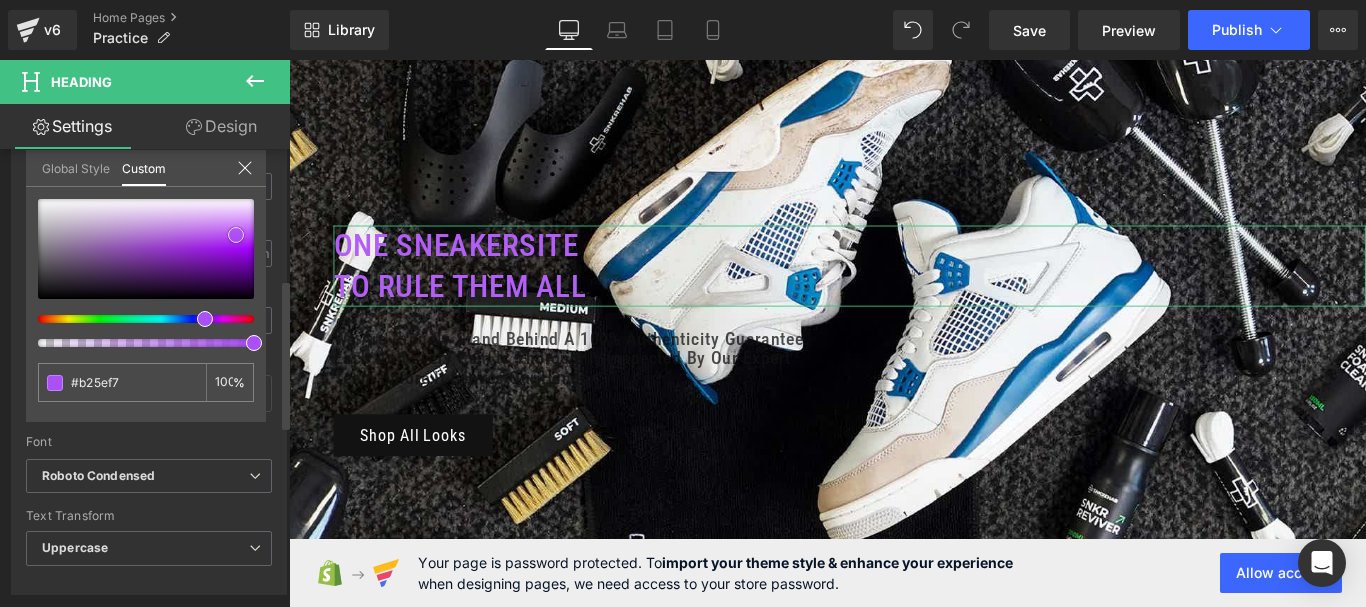 type on "#a645f6" 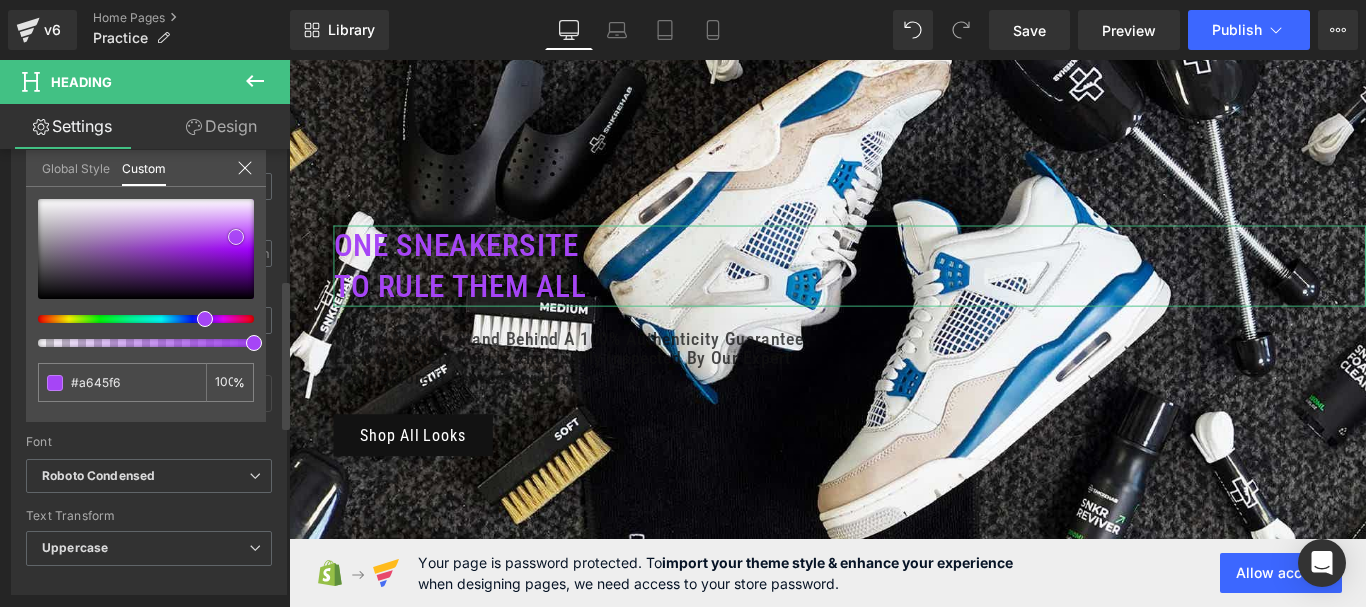 drag, startPoint x: 234, startPoint y: 274, endPoint x: 236, endPoint y: 237, distance: 37.054016 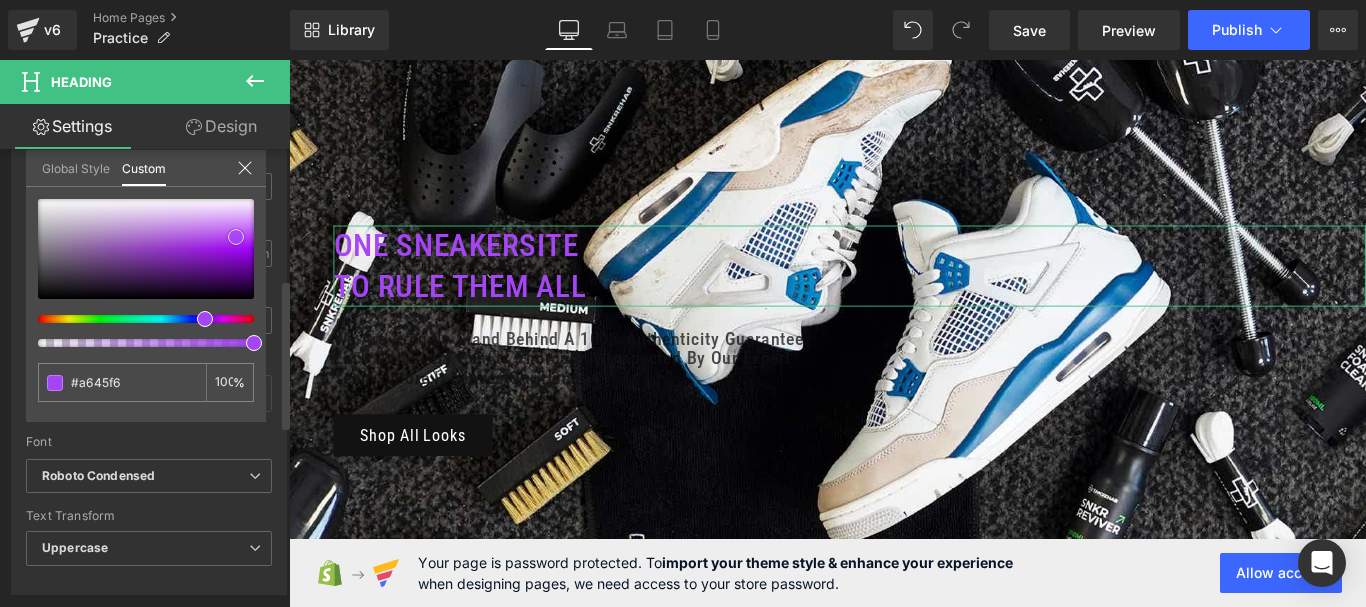type on "#a75fe1" 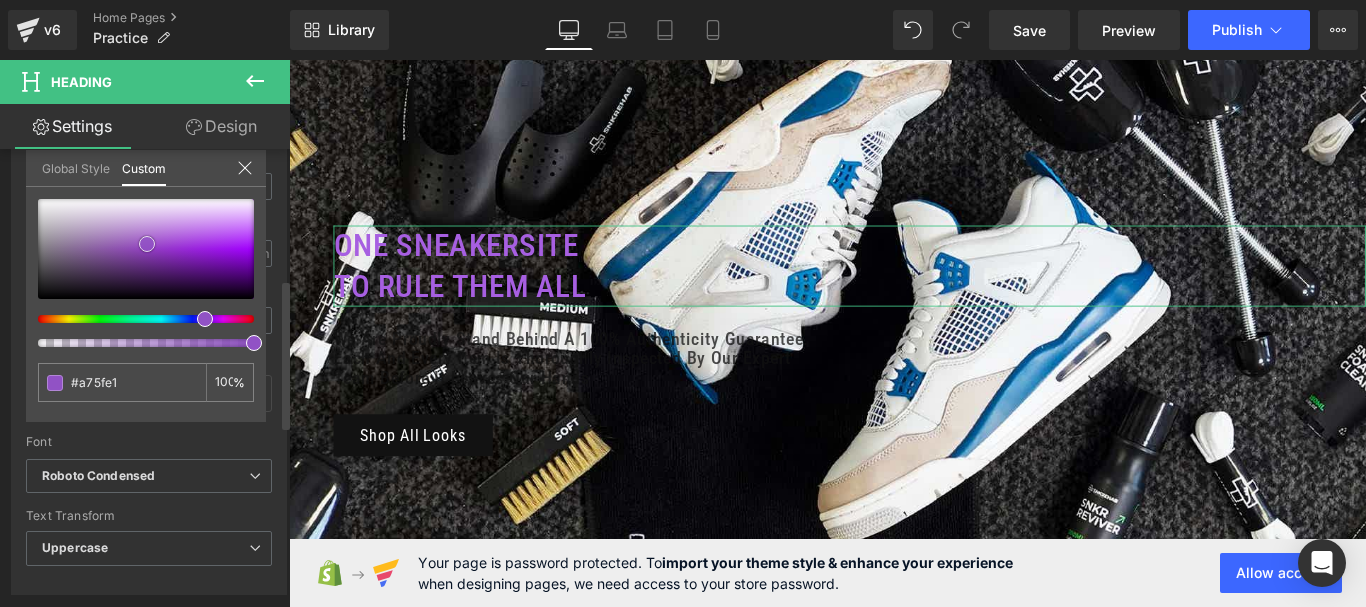 type on "#a462d9" 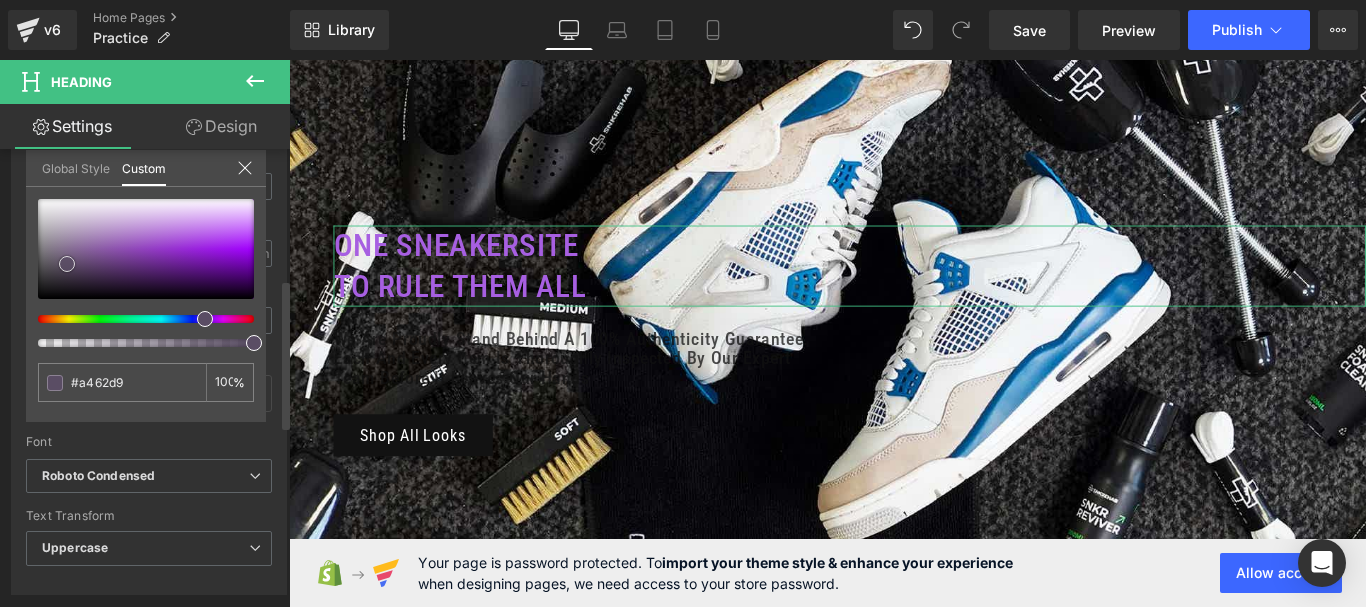 type on "#734f90" 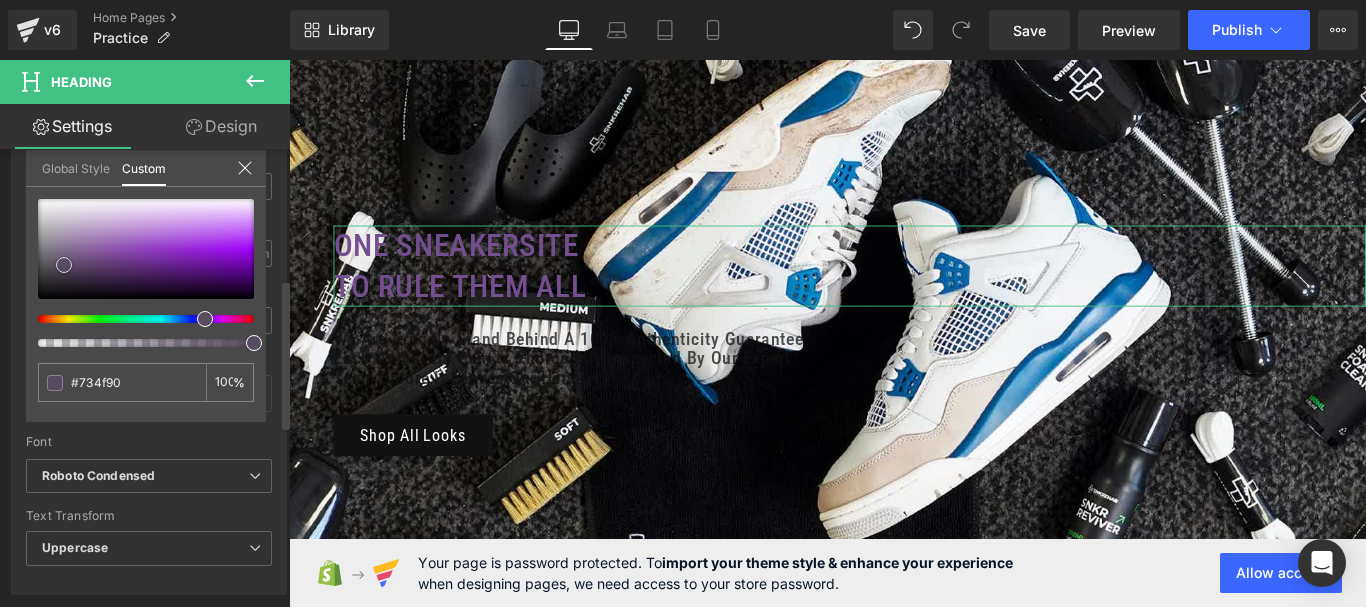 type on "#5a4d64" 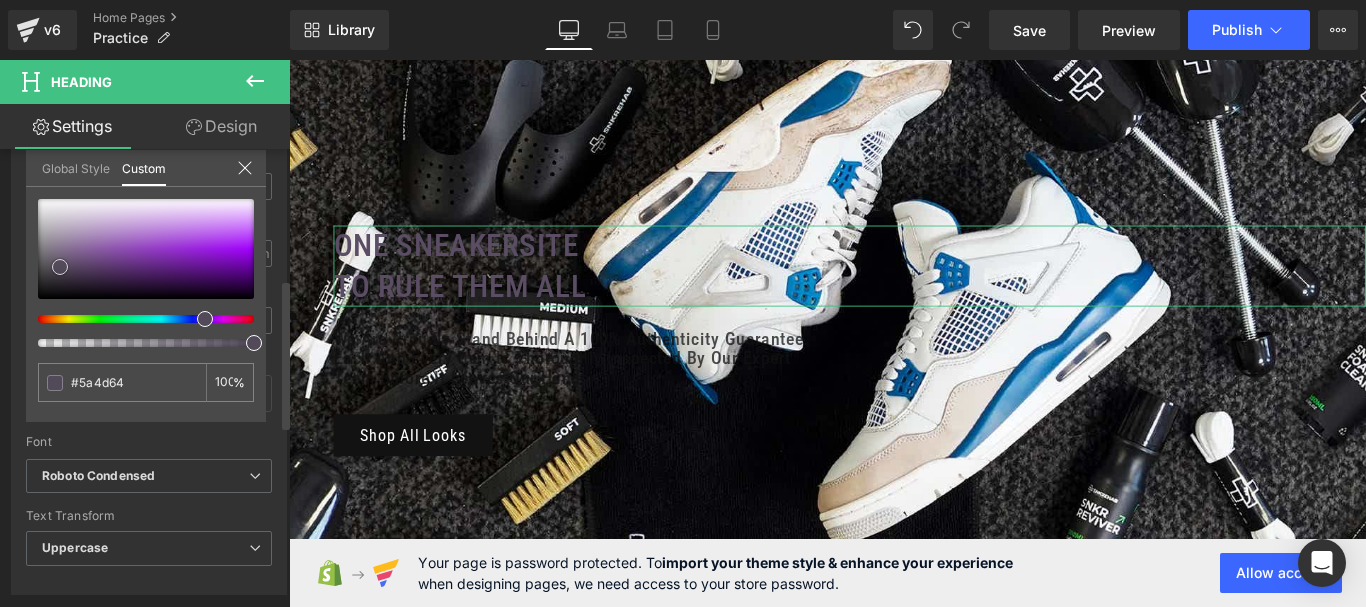 type on "#554a5d" 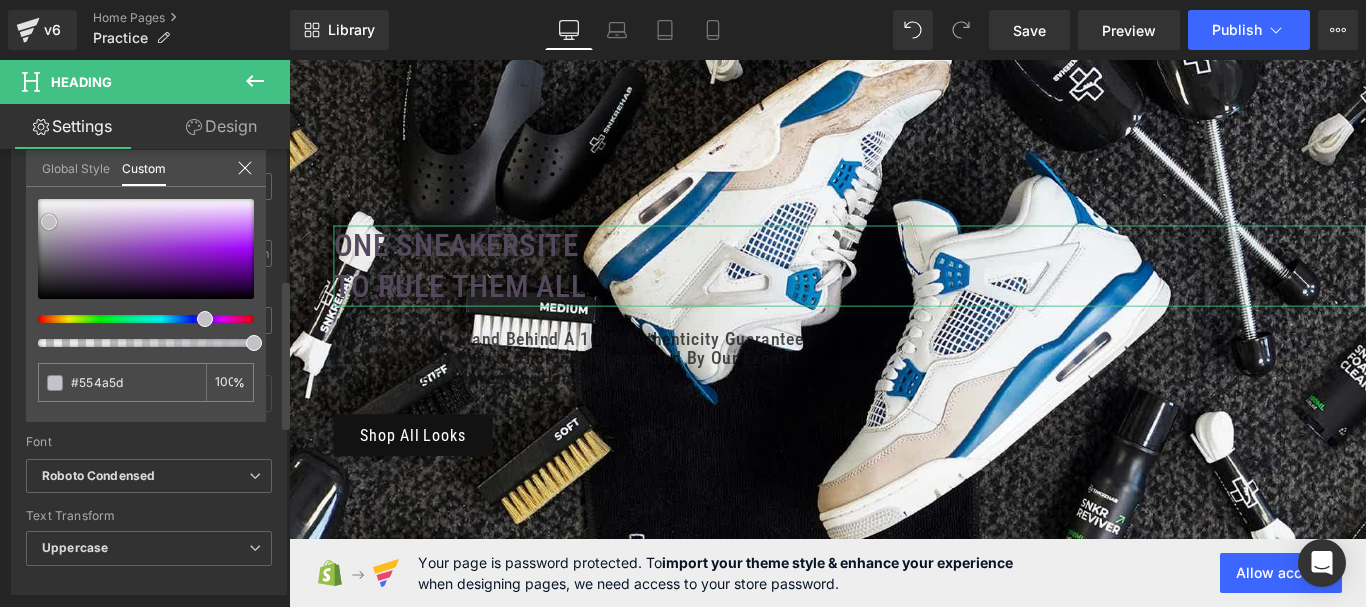 type on "#524959" 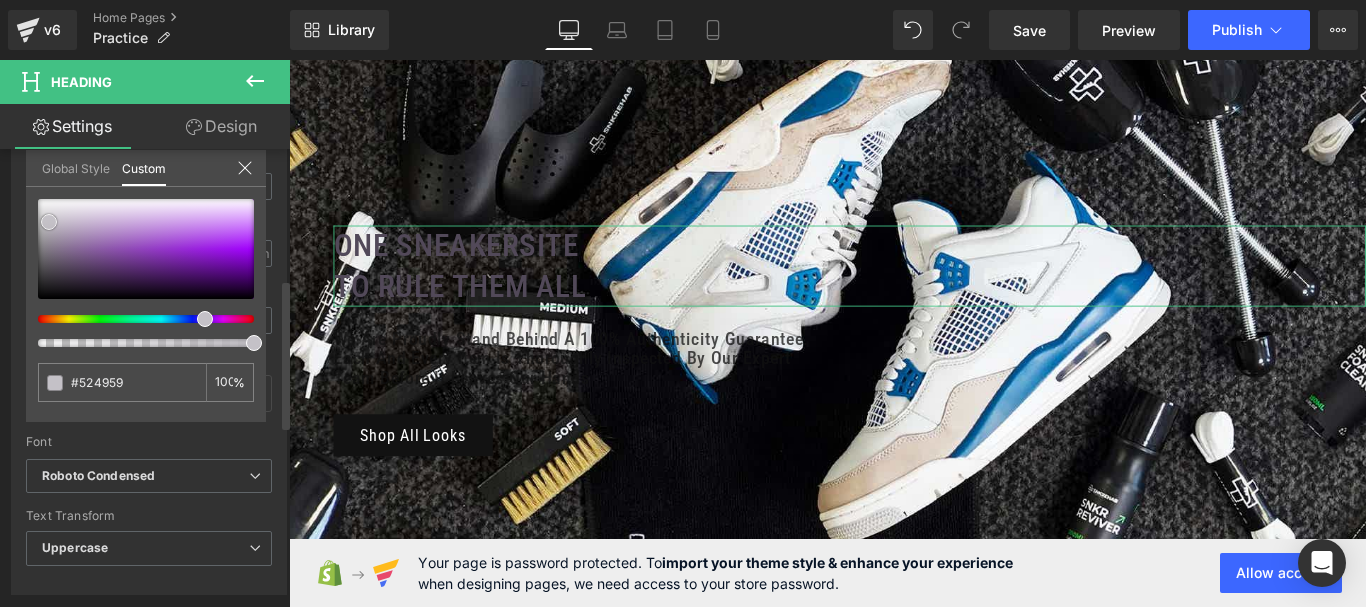 type on "#c4c1c7" 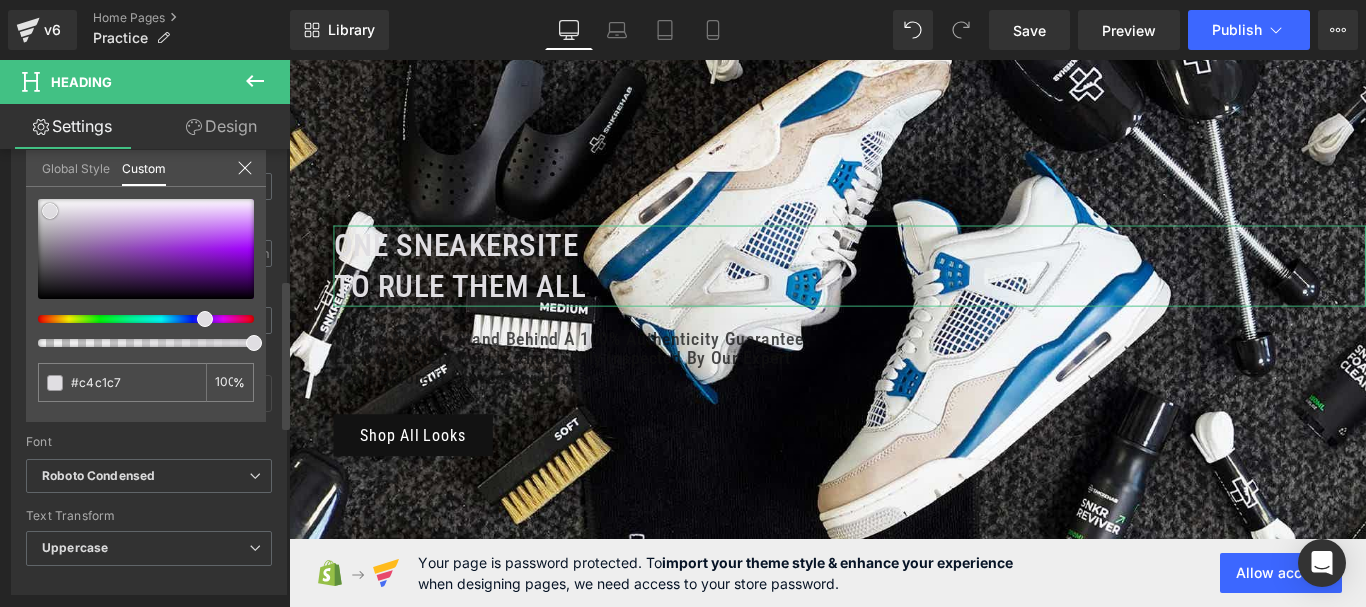 type on "#e0dee2" 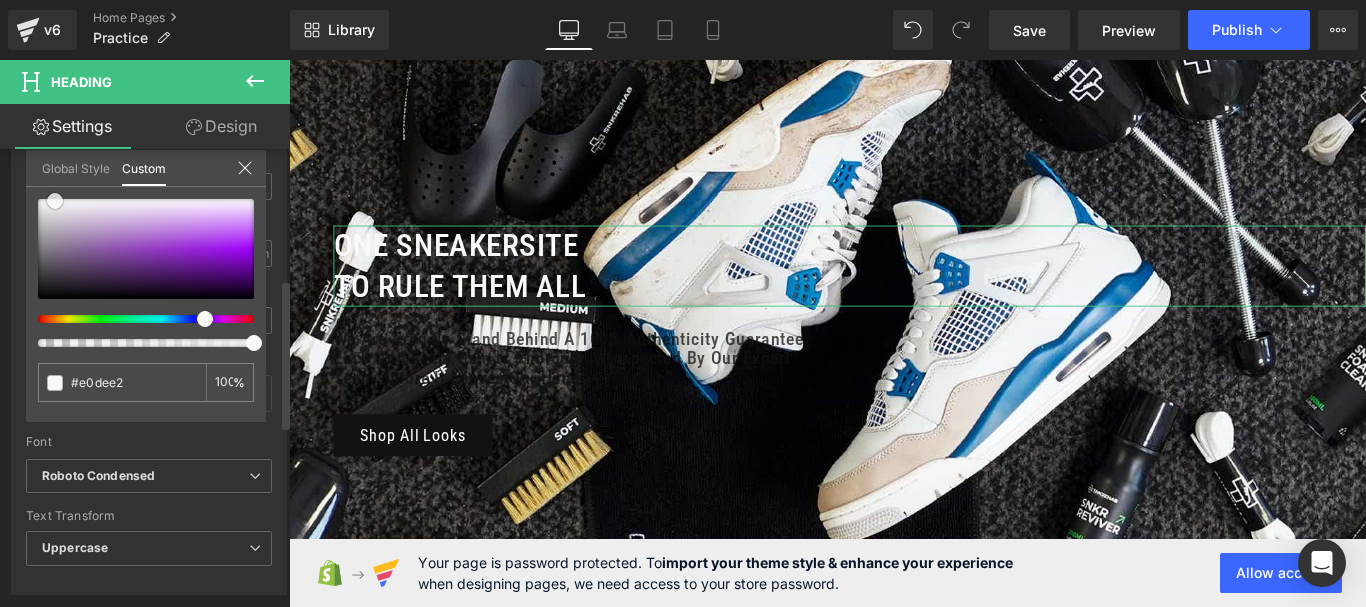 type on "#f9f9fa" 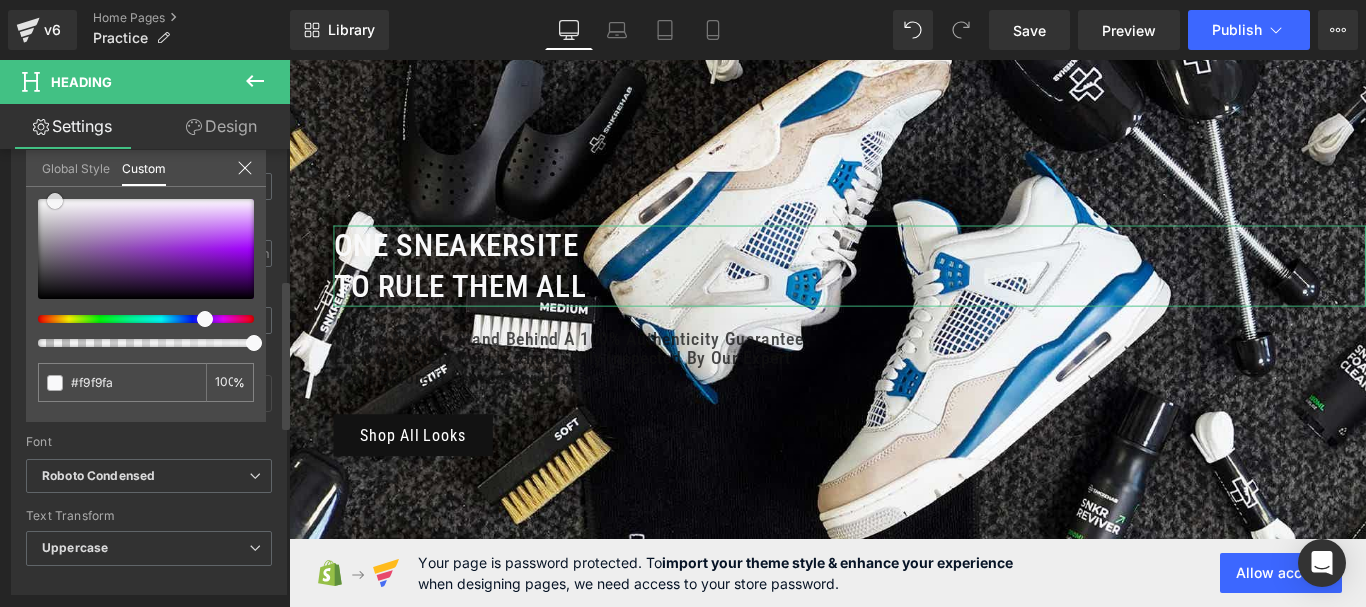 type on "#ffffff" 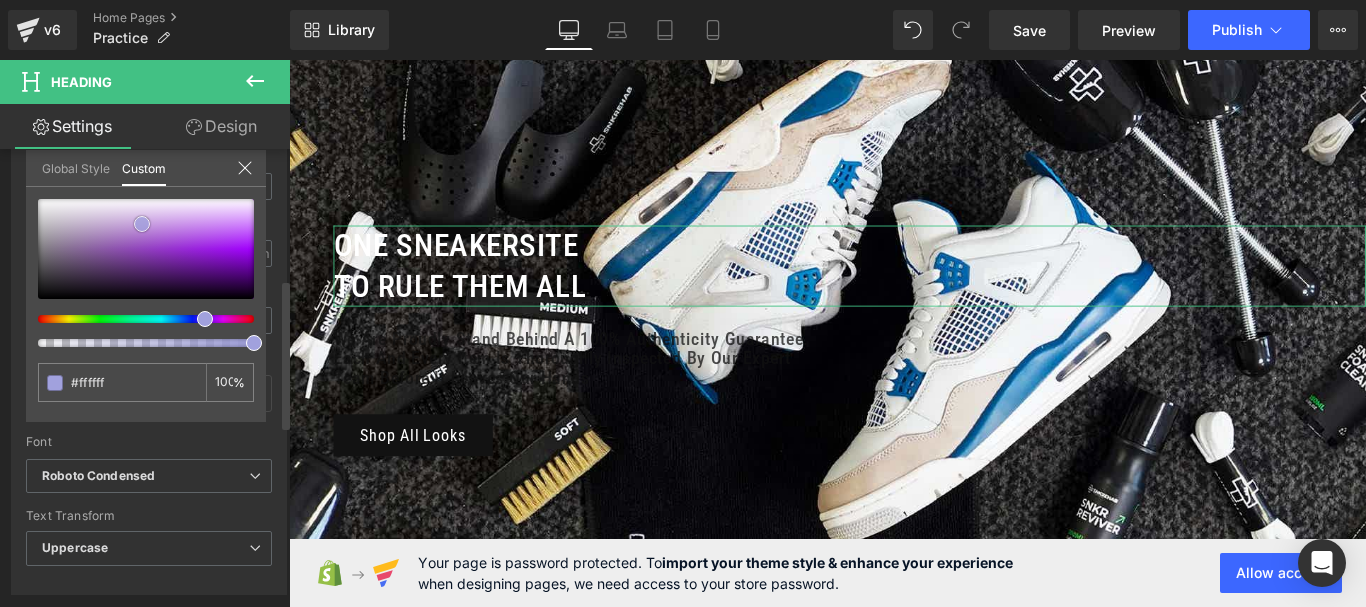 type on "#a1a1dd" 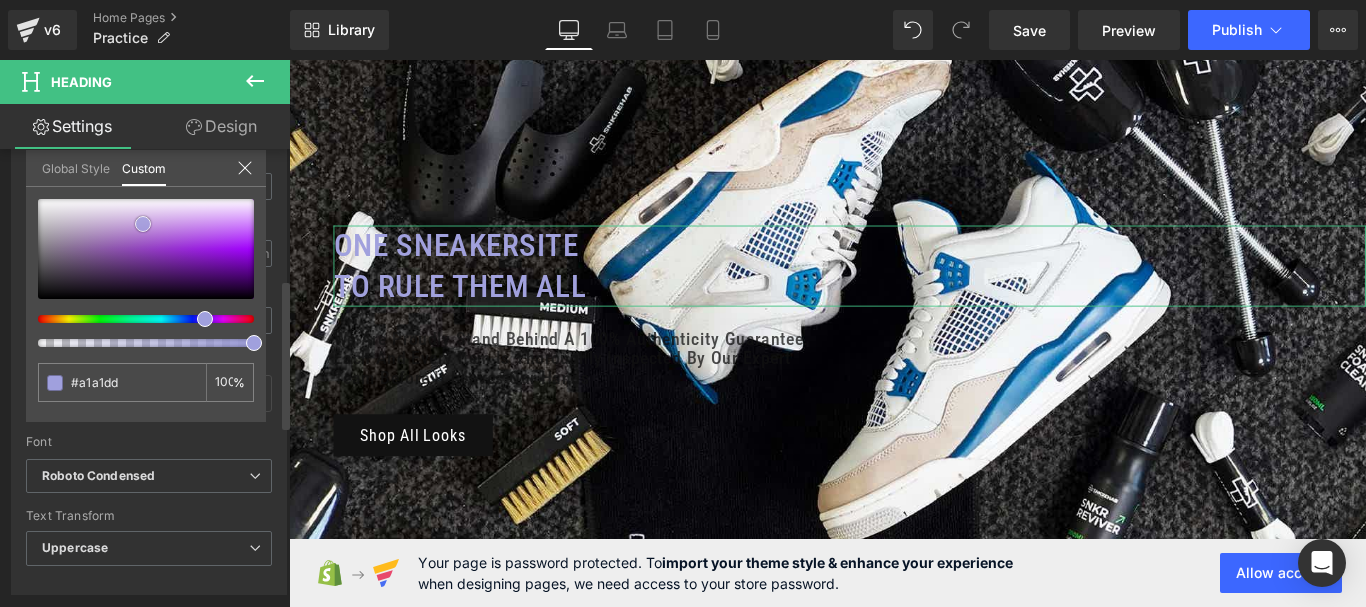type on "#a0a0dd" 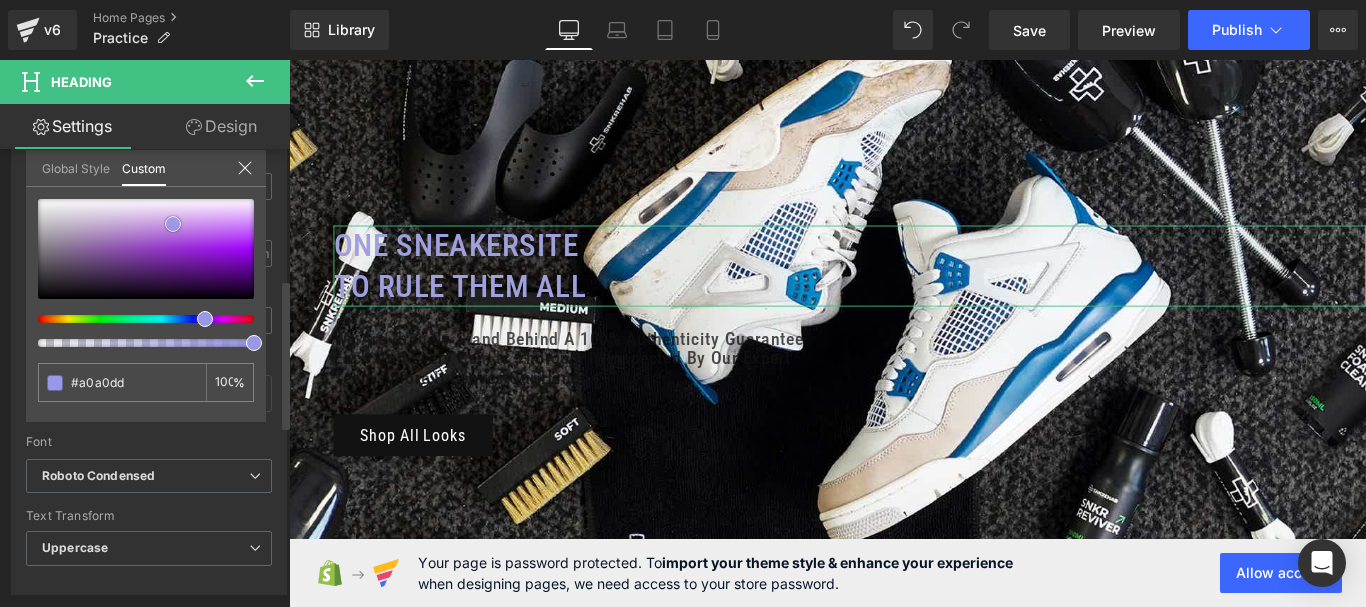 type on "#9f9fdf" 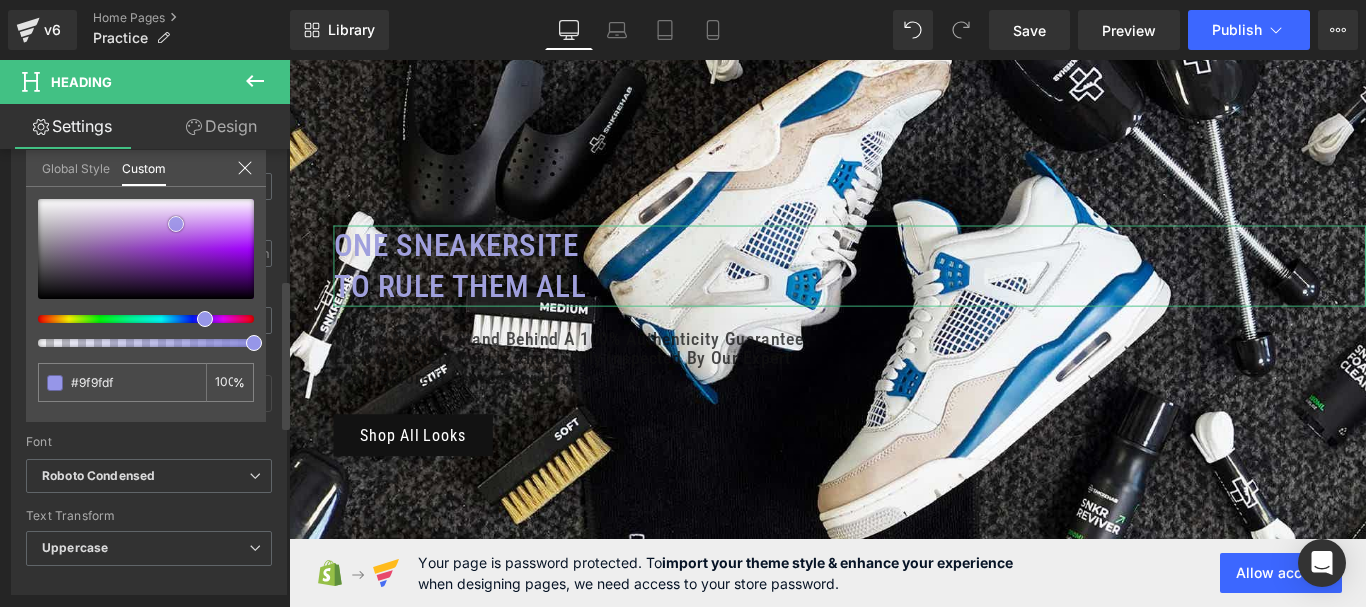 type on "#9696e8" 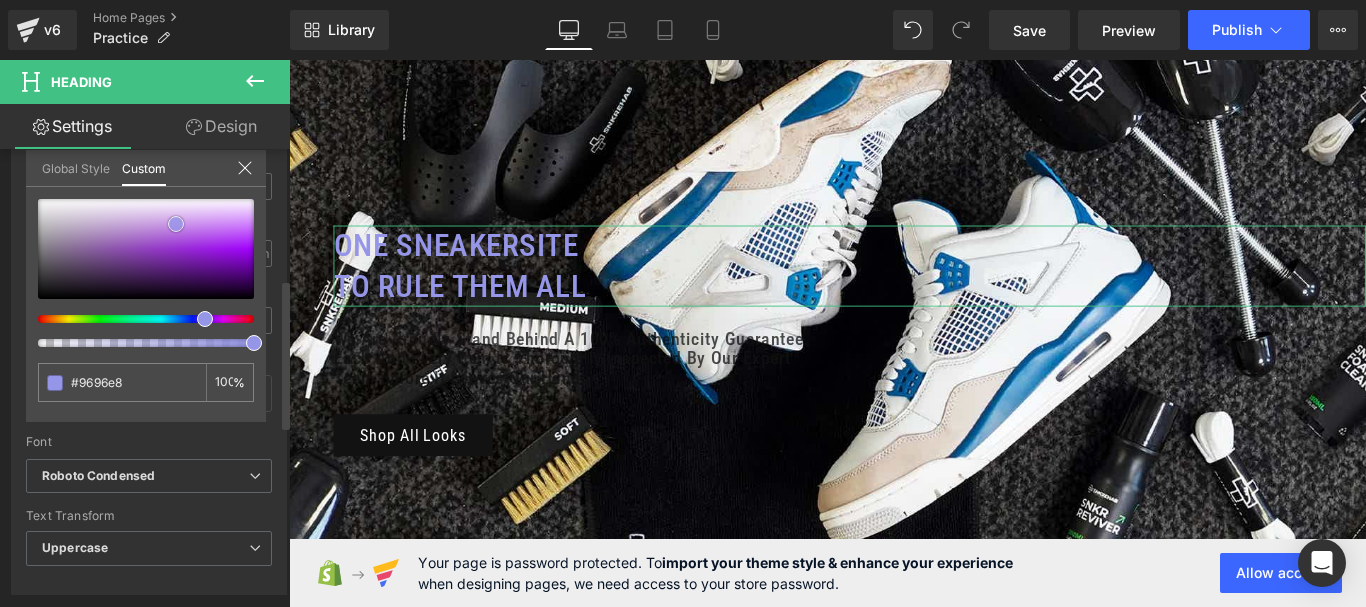 type on "#9797ec" 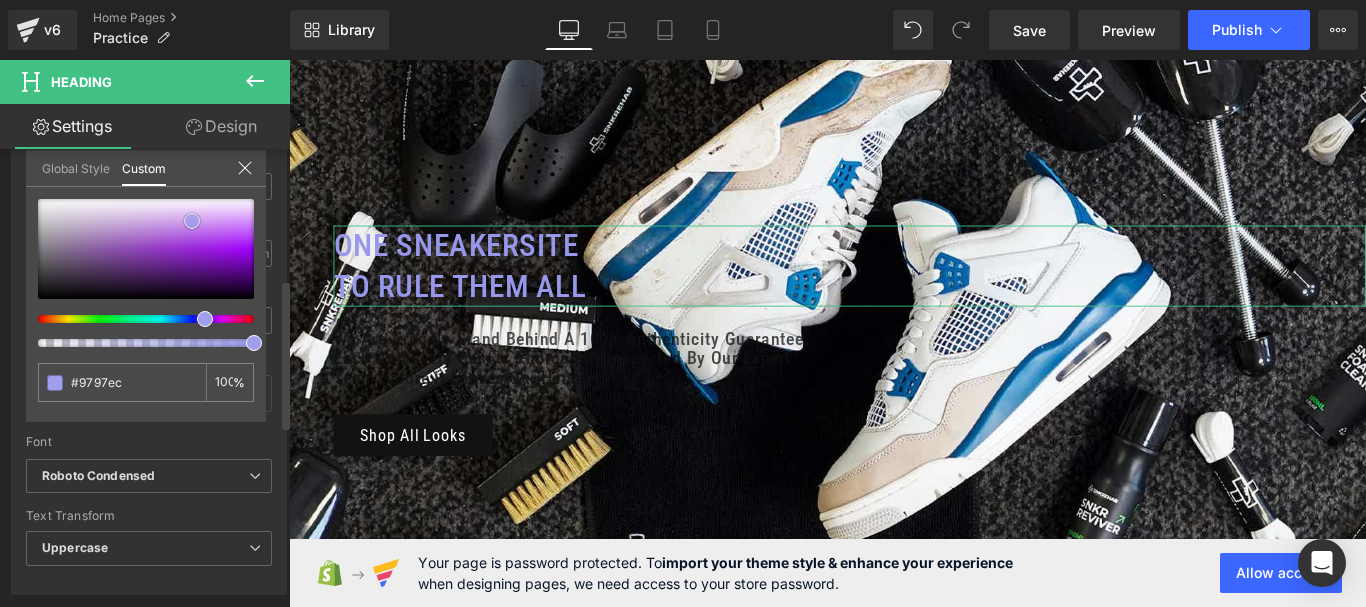 type on "#9b9bed" 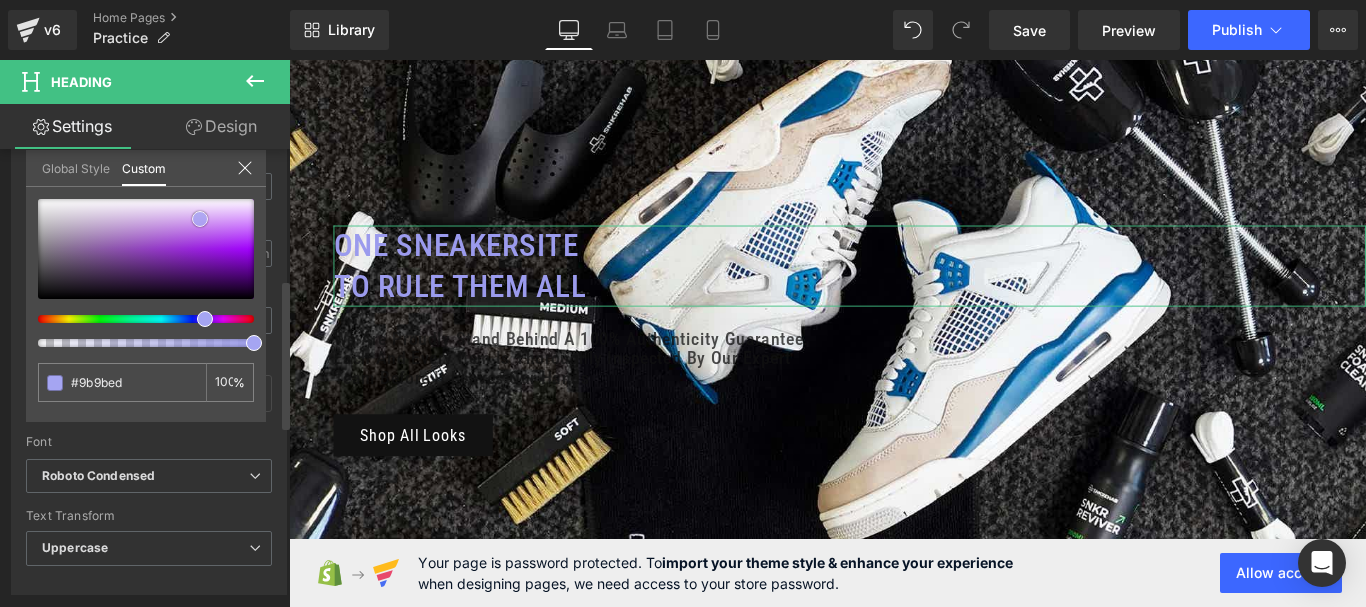 type on "#a6a6f1" 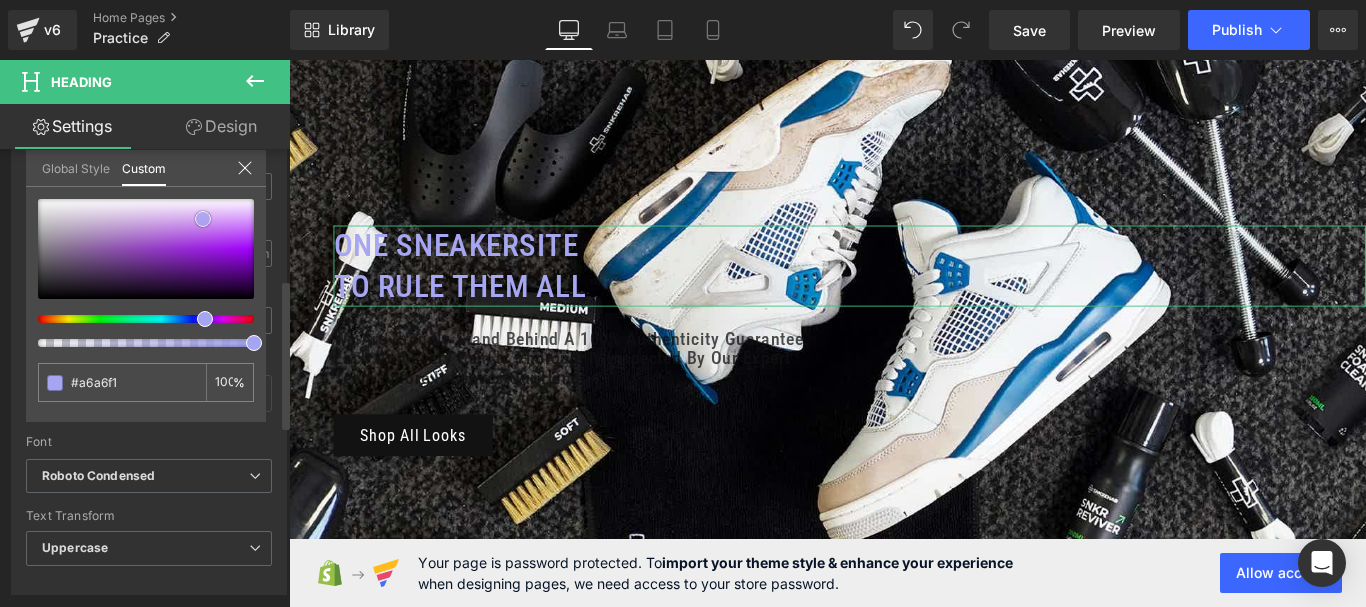 drag, startPoint x: 190, startPoint y: 236, endPoint x: 203, endPoint y: 219, distance: 21.400934 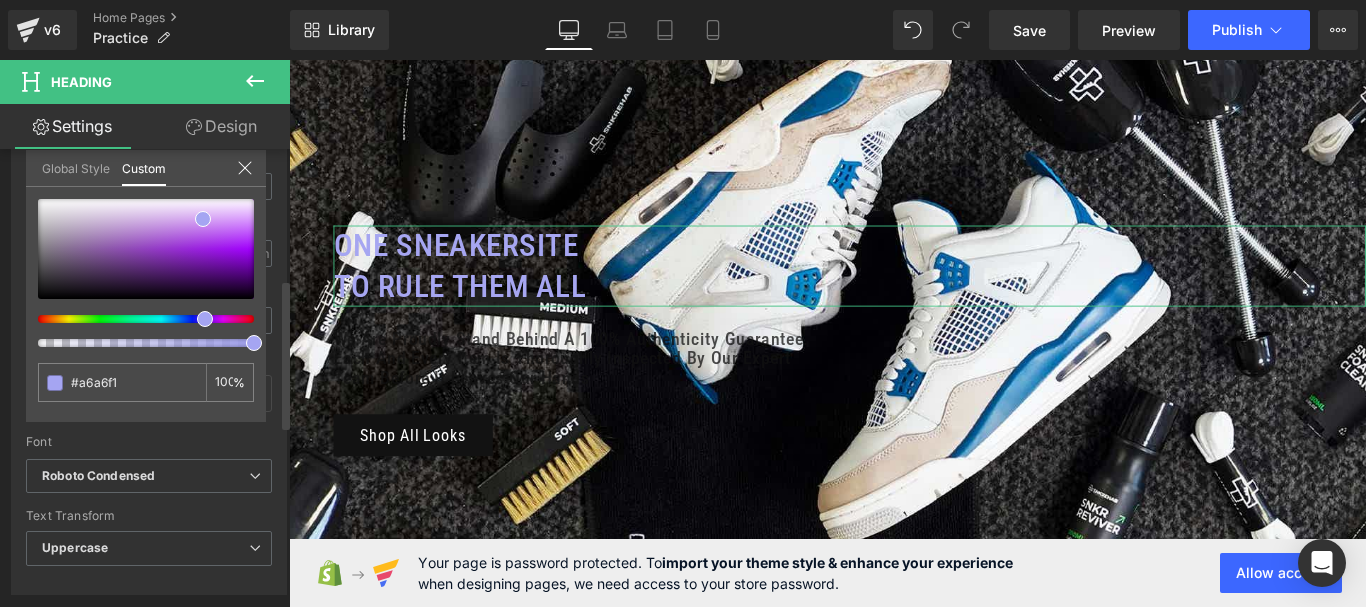 drag, startPoint x: 99, startPoint y: 320, endPoint x: 109, endPoint y: 274, distance: 47.07441 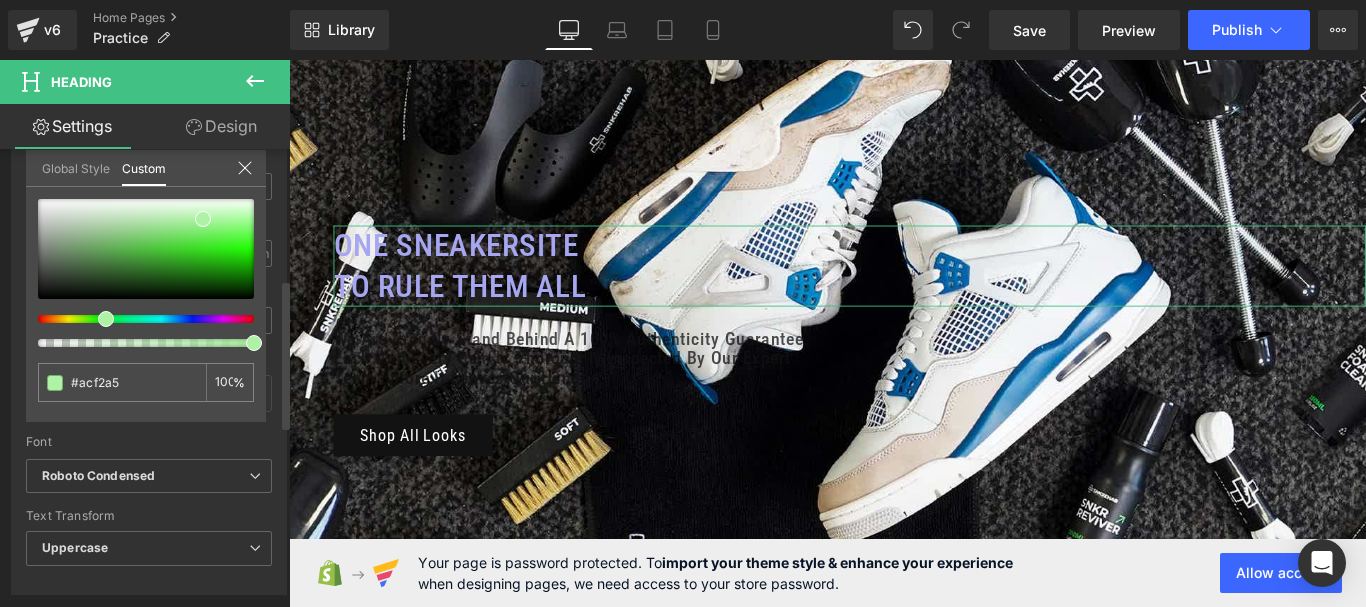 type on "#aef2a5" 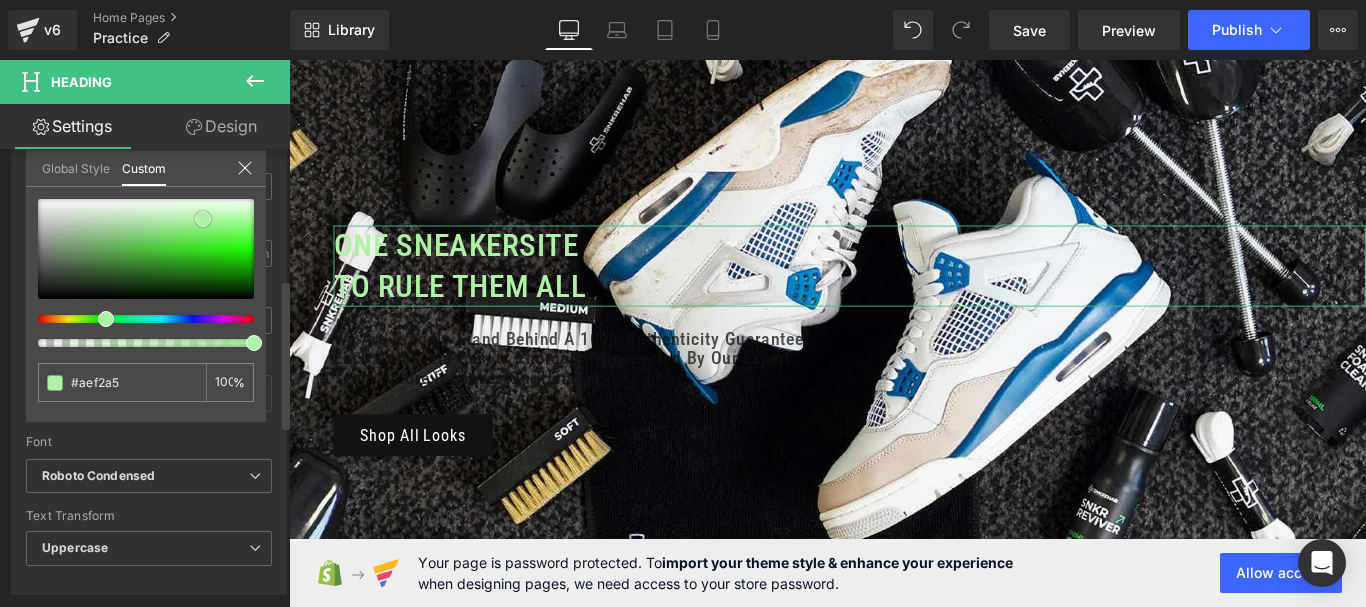 type on "#6fb766" 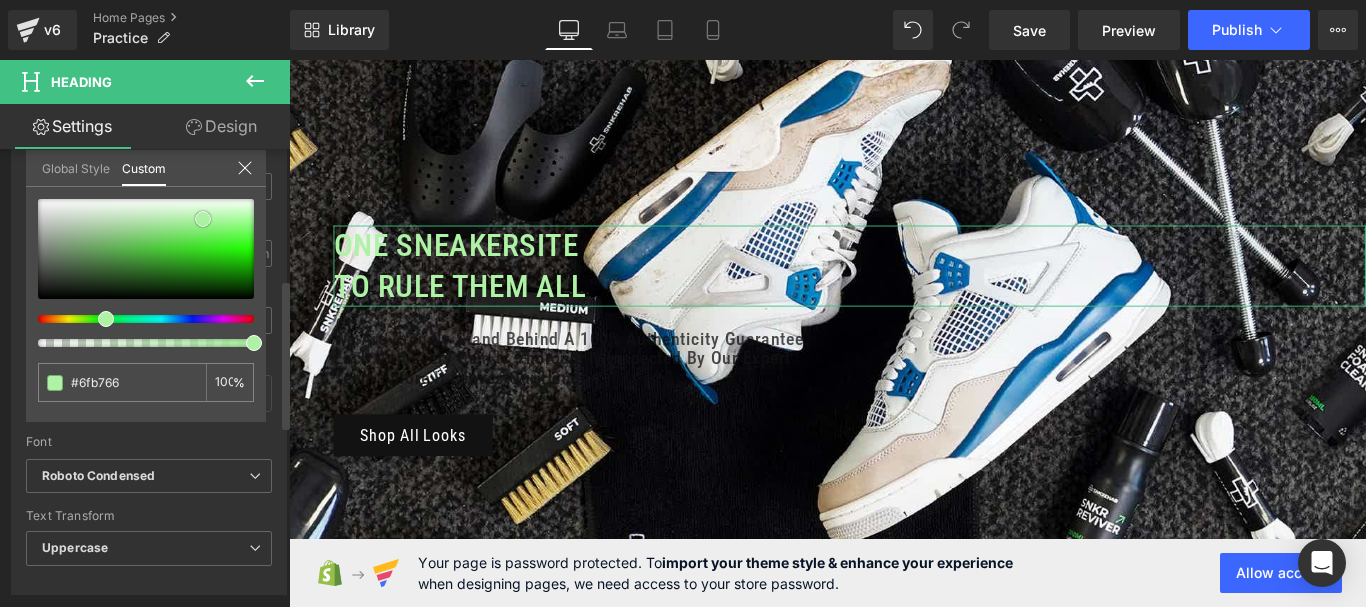 type on "#78bd6f" 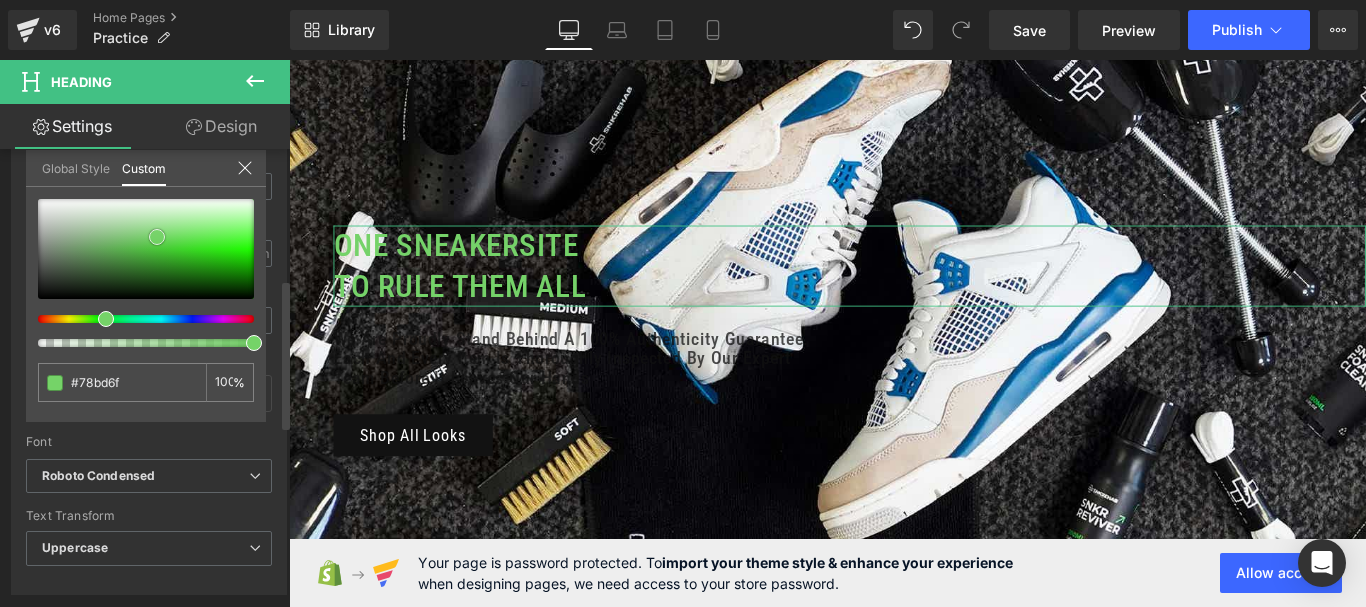 type on "#75d269" 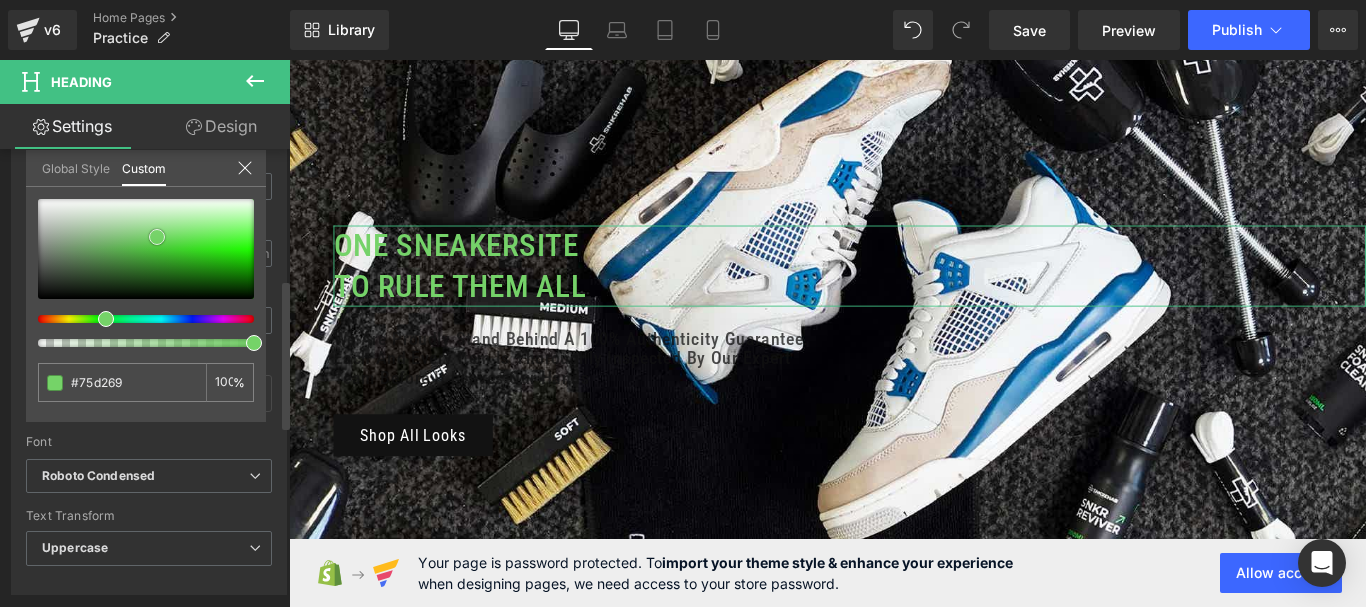 type on "#7bd76e" 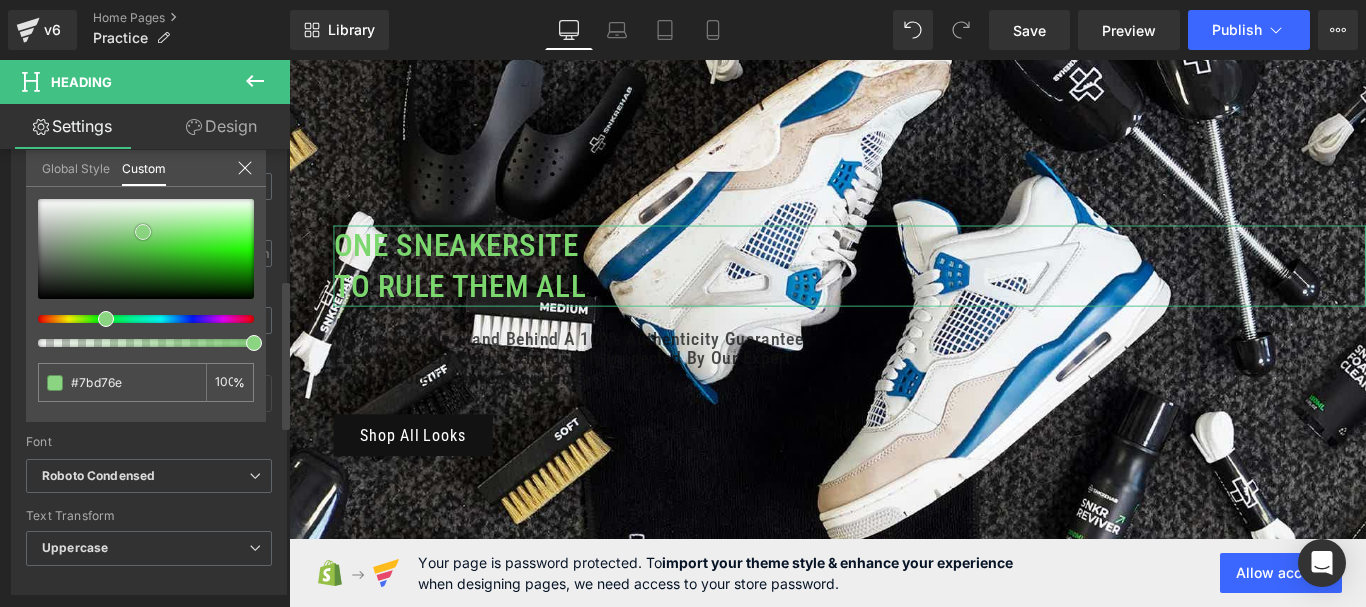 type on "#8ad480" 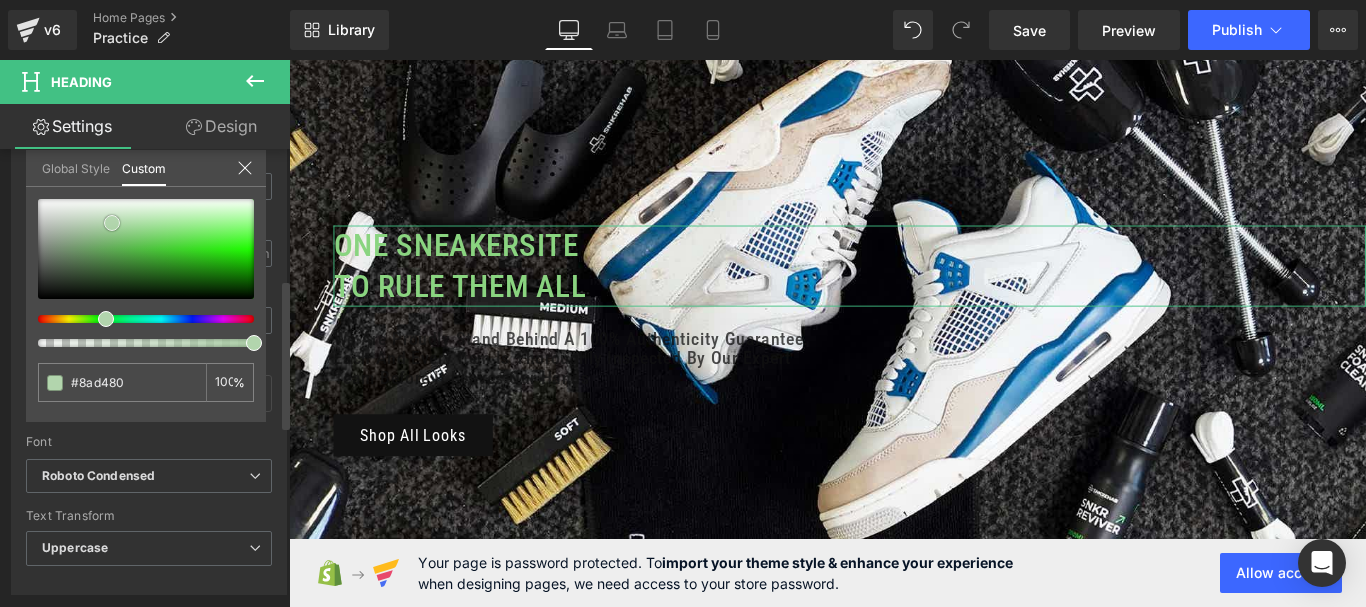 type on "#add6a8" 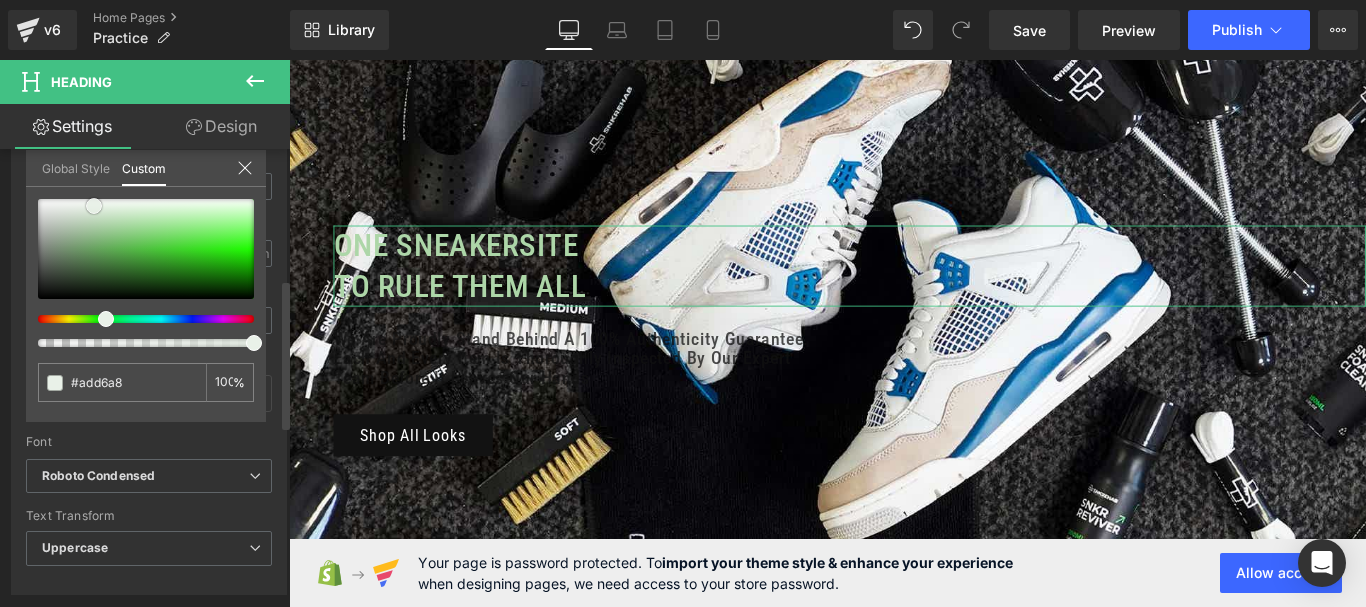 type on "#d3e5d0" 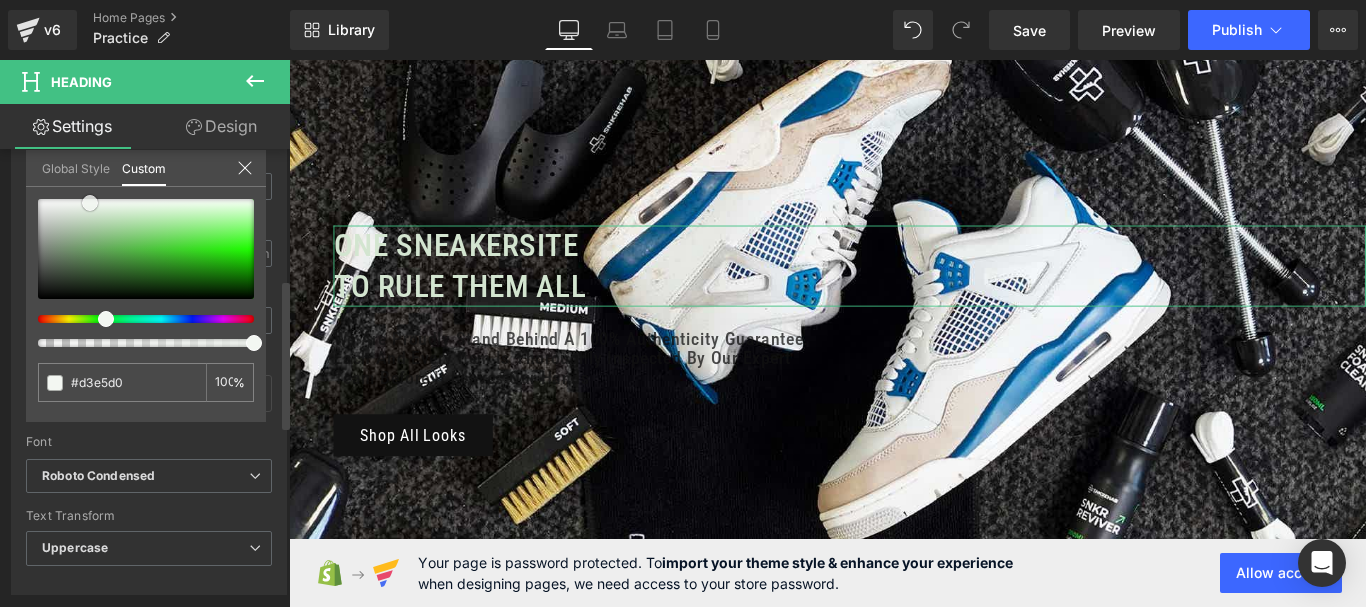 type on "#f3f7f2" 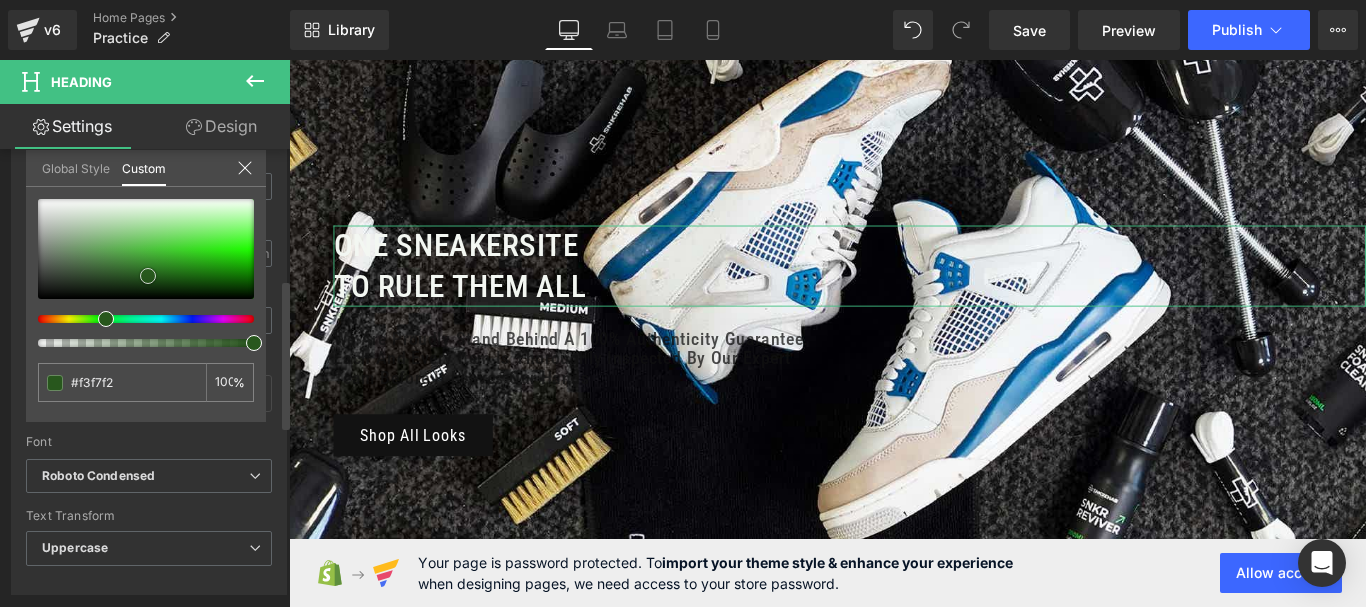 type on "#28571d" 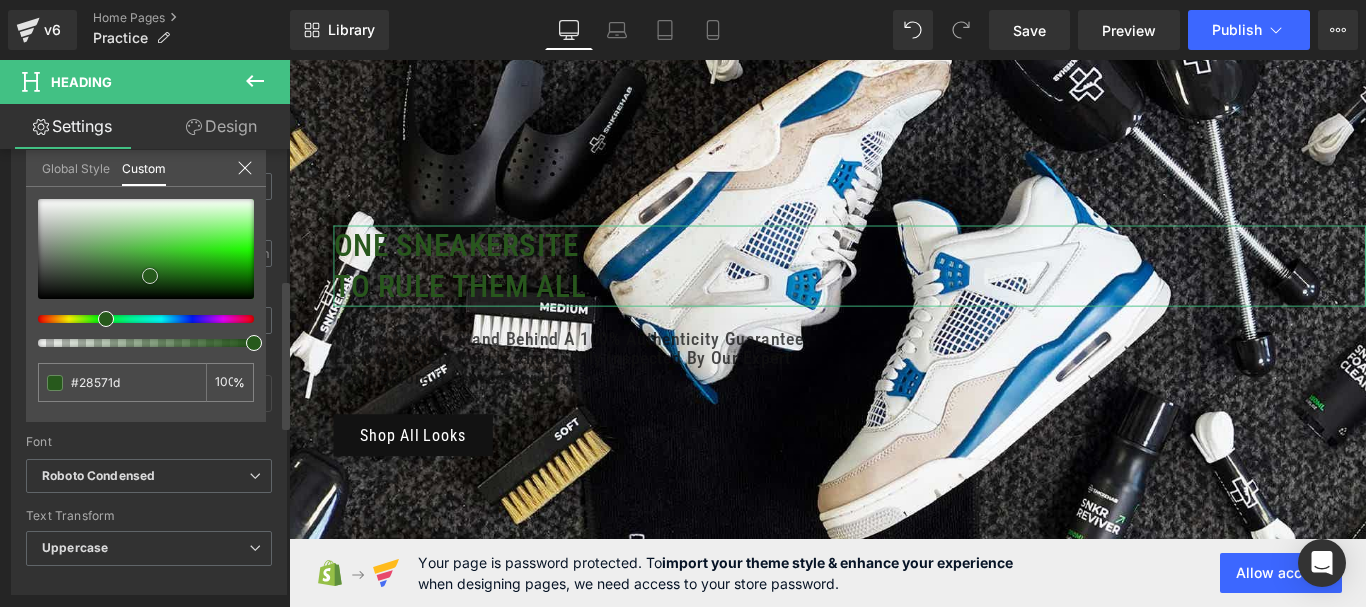 type on "#27591c" 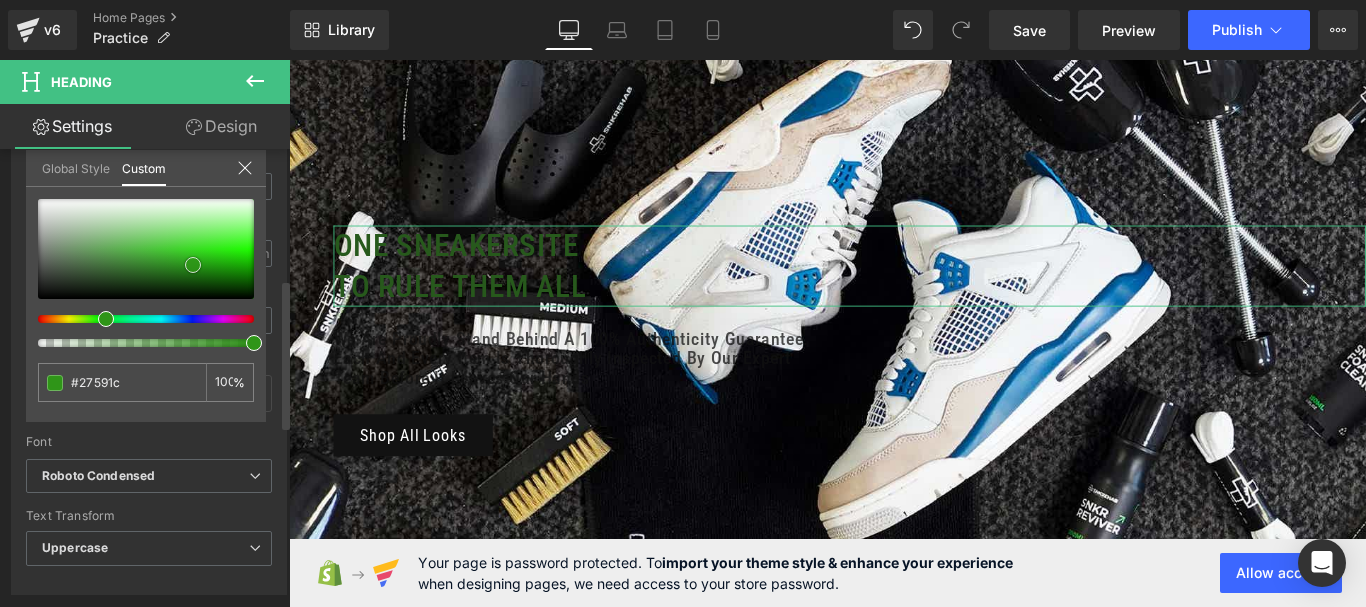 type on "#2f9518" 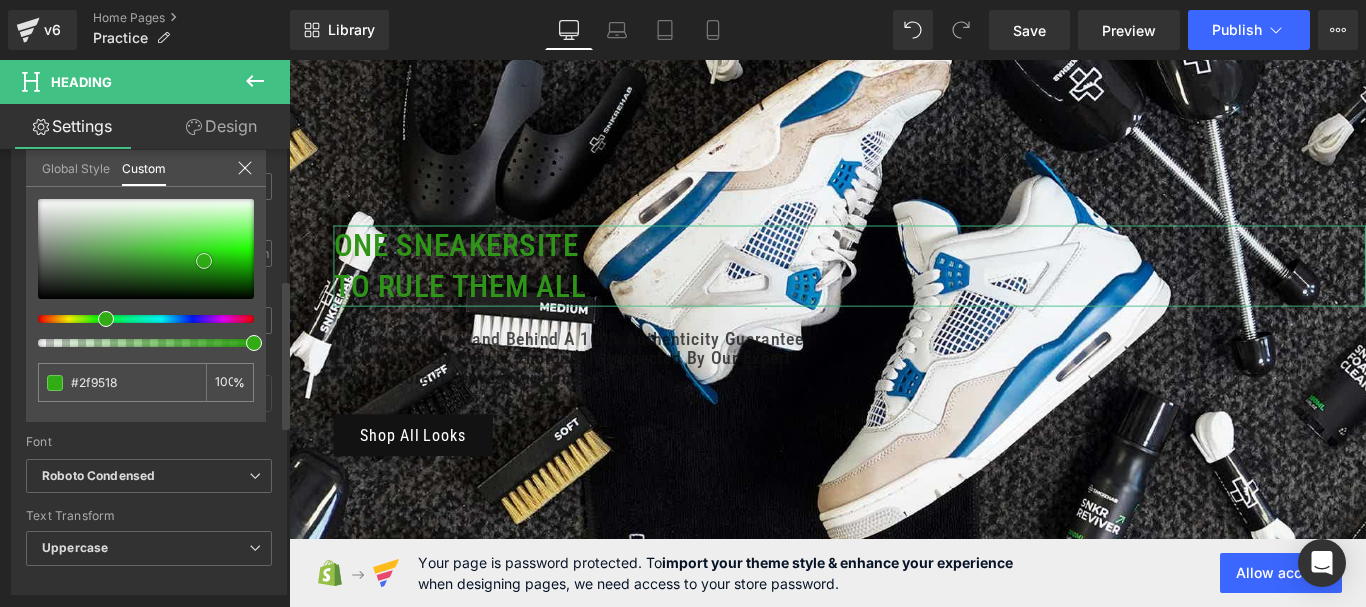 type on "#31ac15" 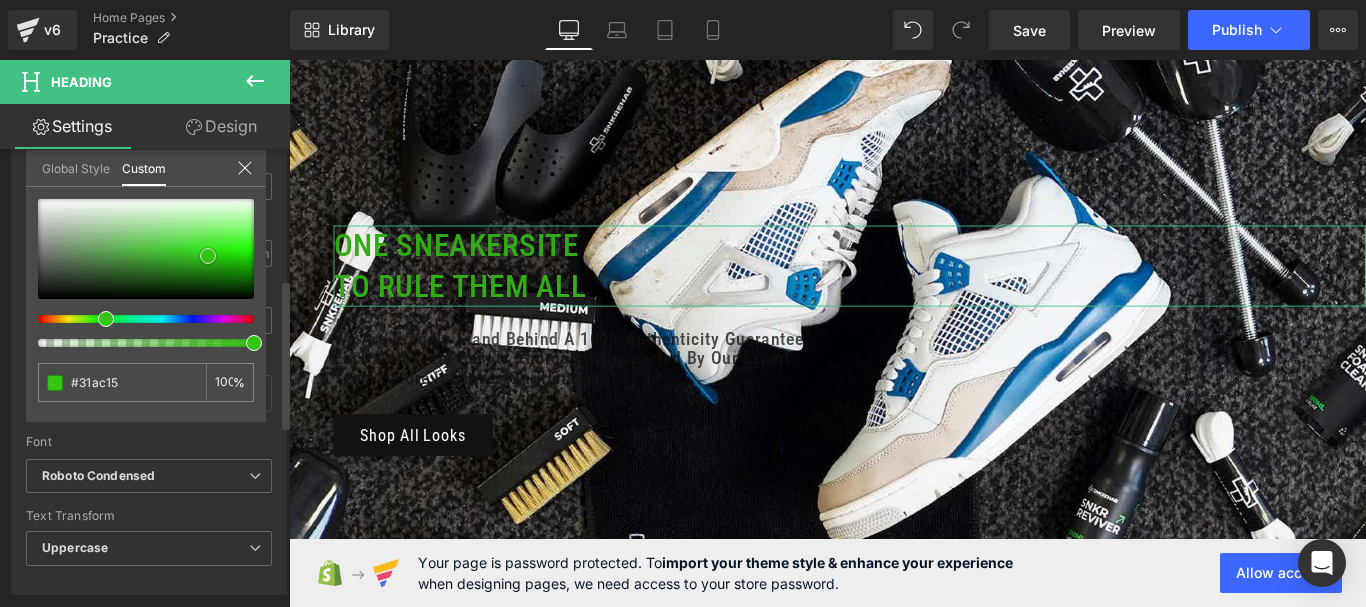 type on "#32b615" 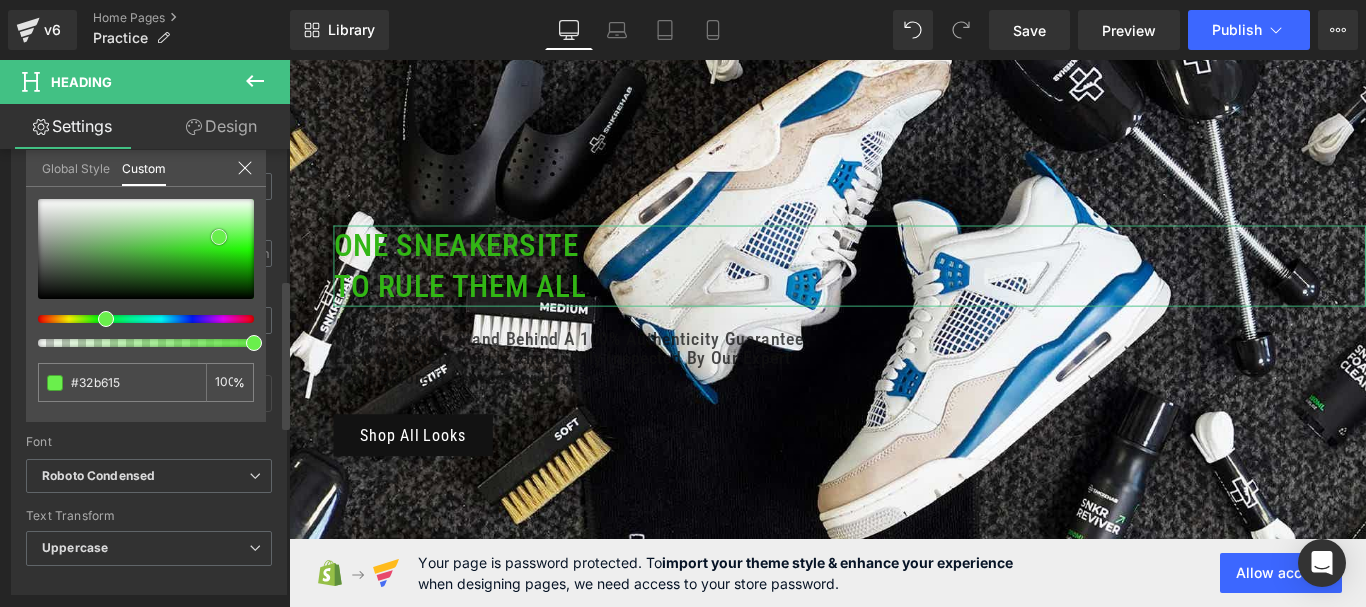 type on "#6aef4c" 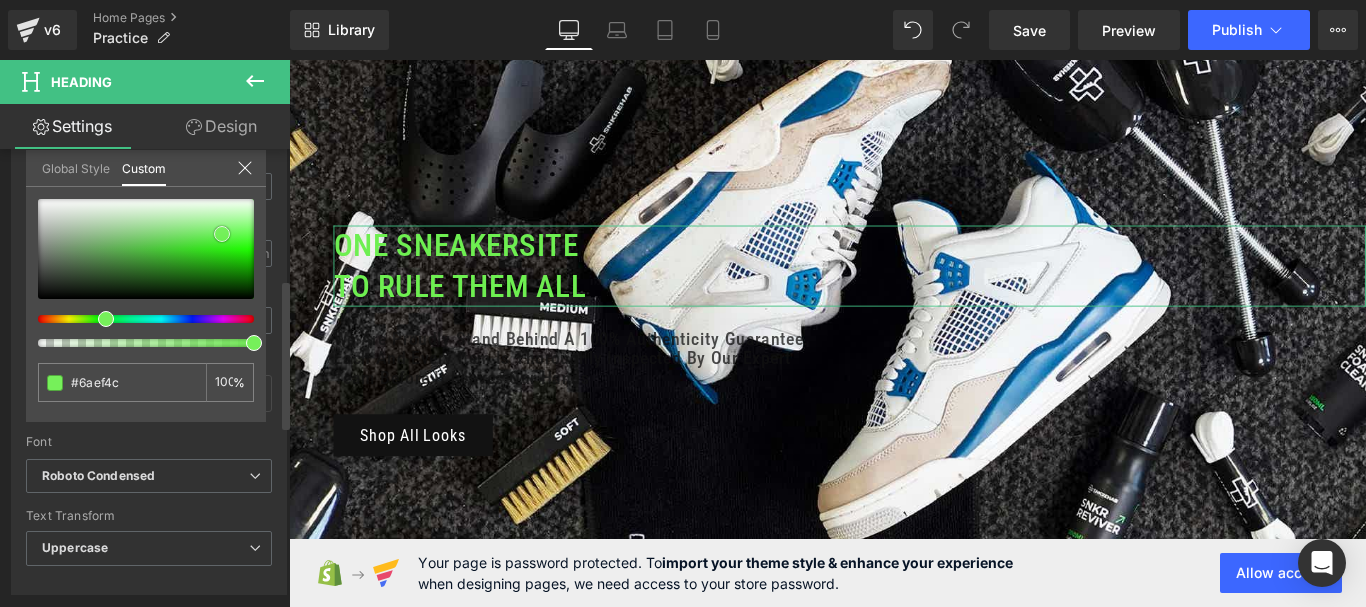 type on "#6eef51" 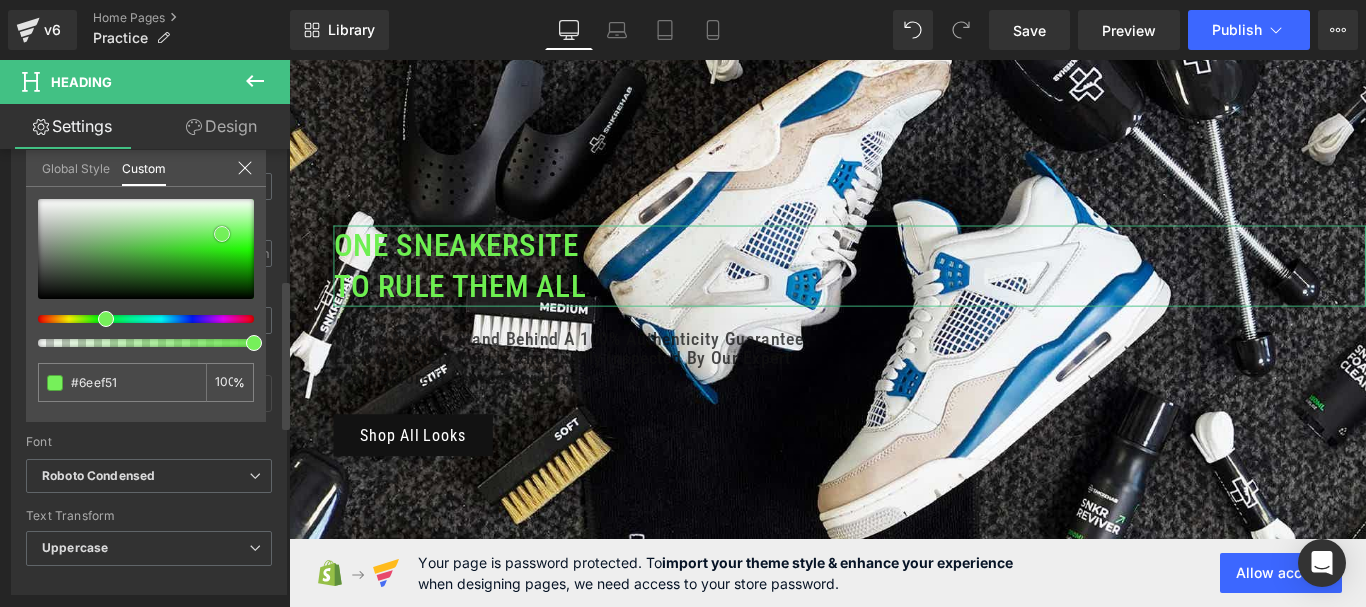 type on "#75f258" 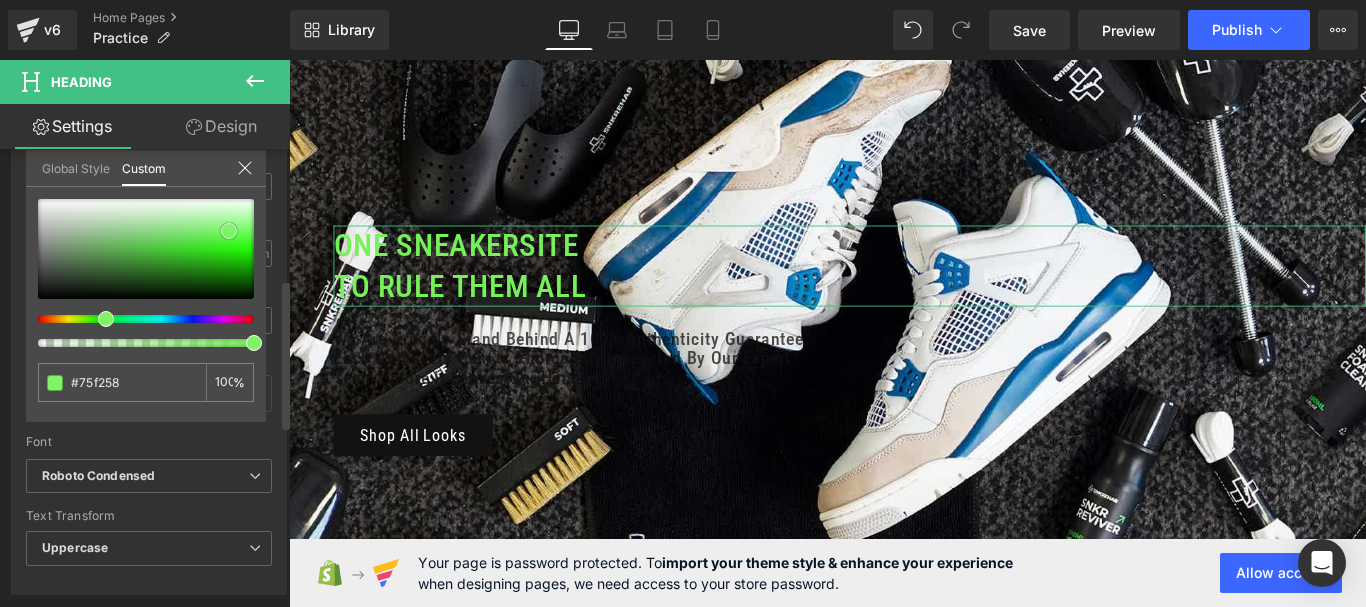 type on "#80f466" 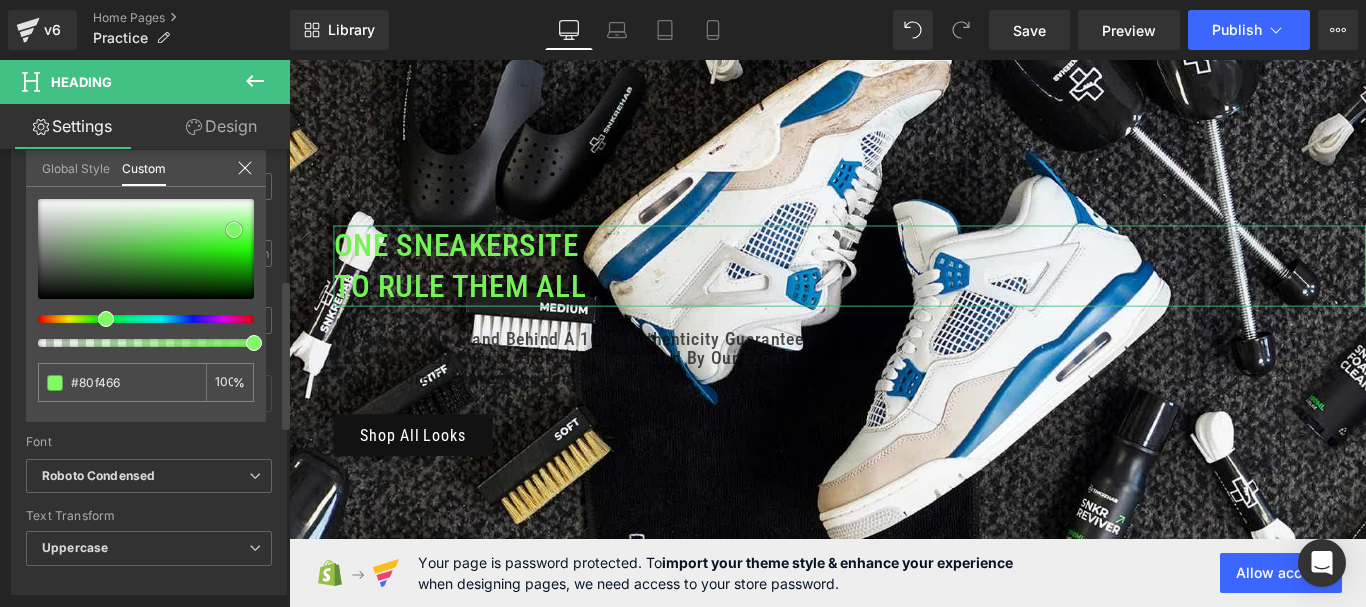 type on "#83f669" 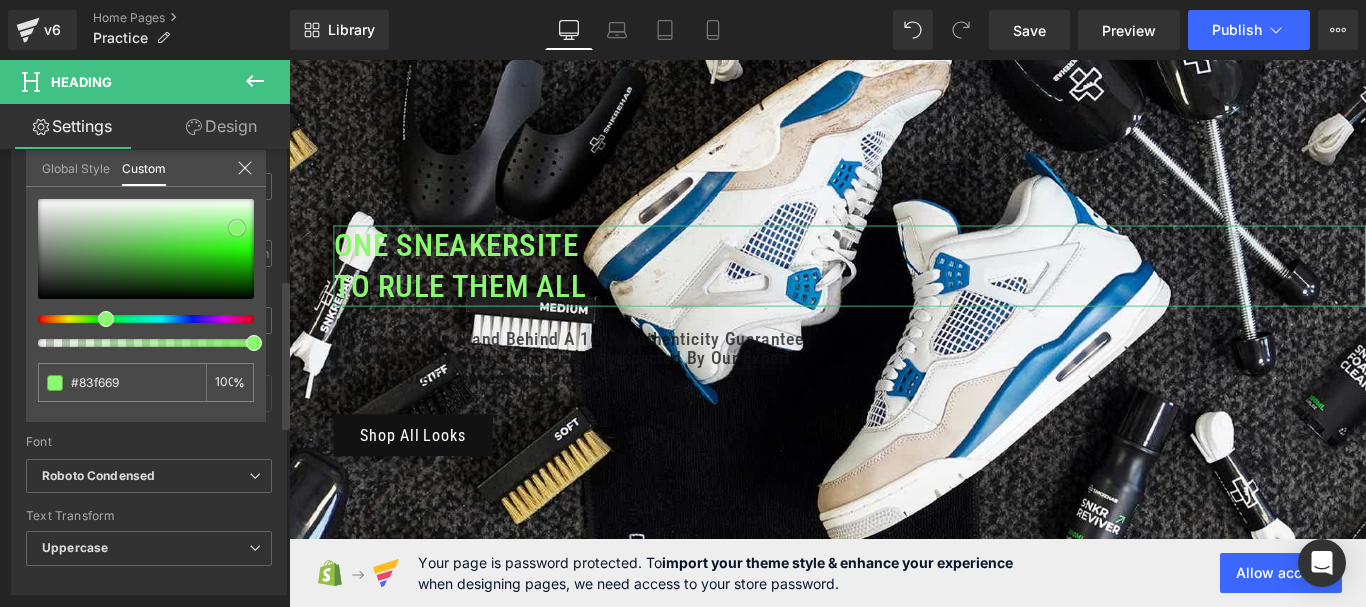 type on "#8af871" 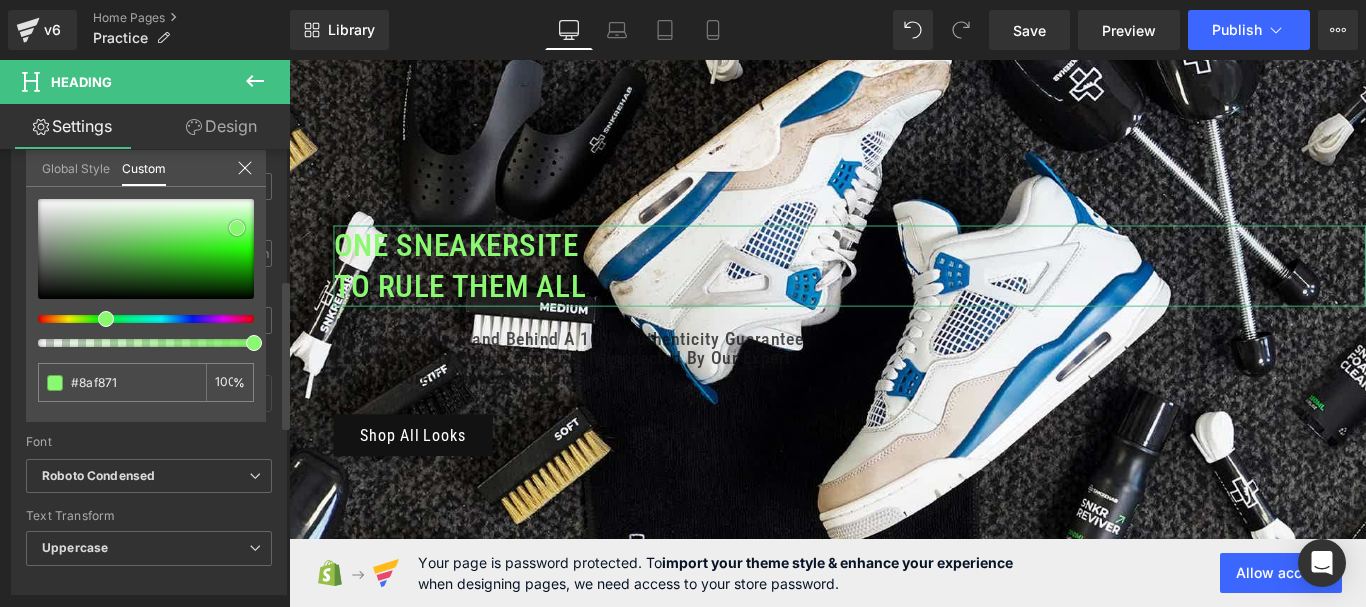 type on "#8dfa75" 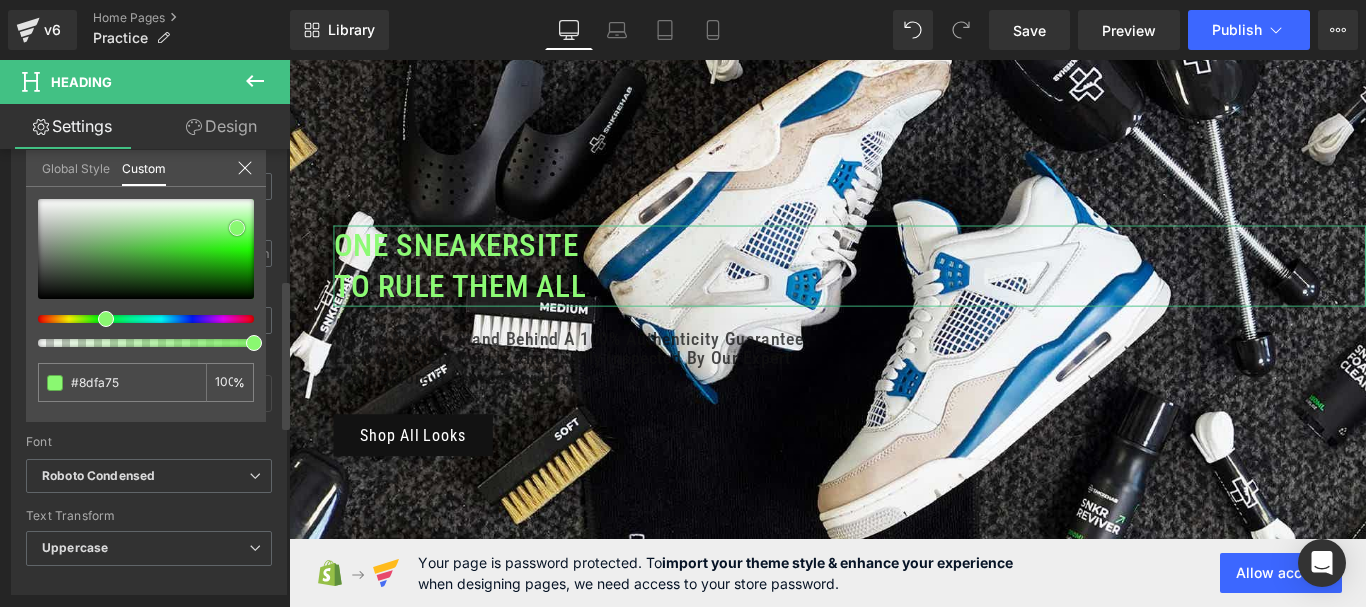 type on "#91fa79" 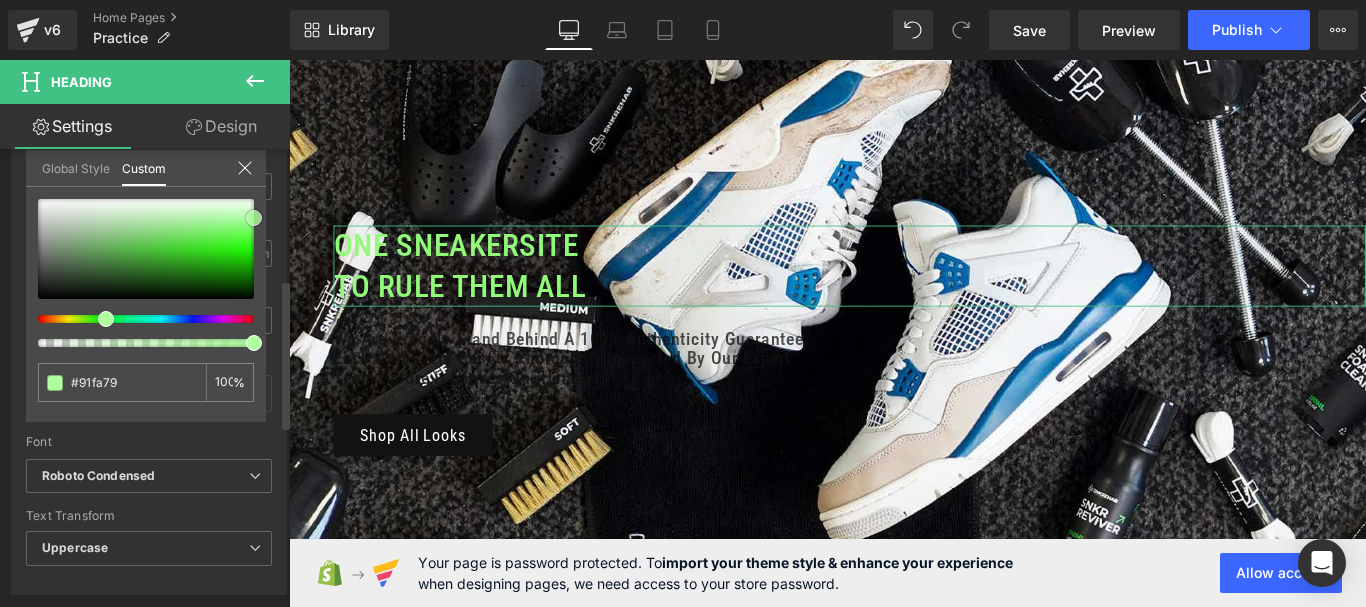 type on "#abff99" 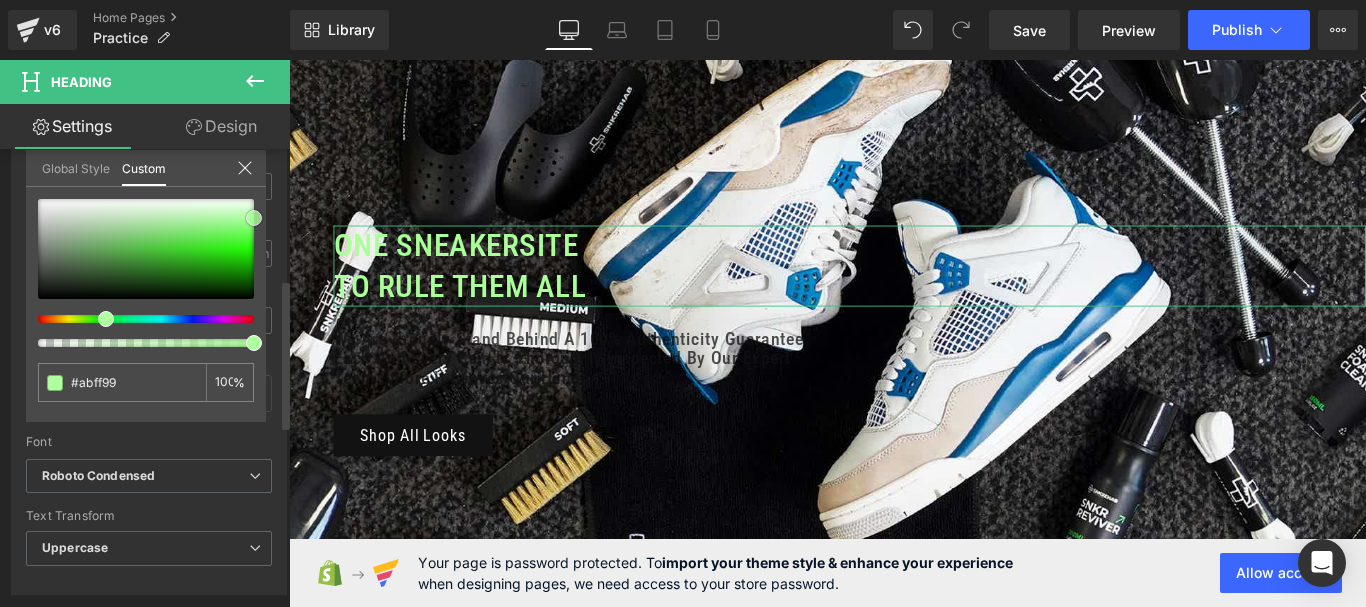 type on "#afff9e" 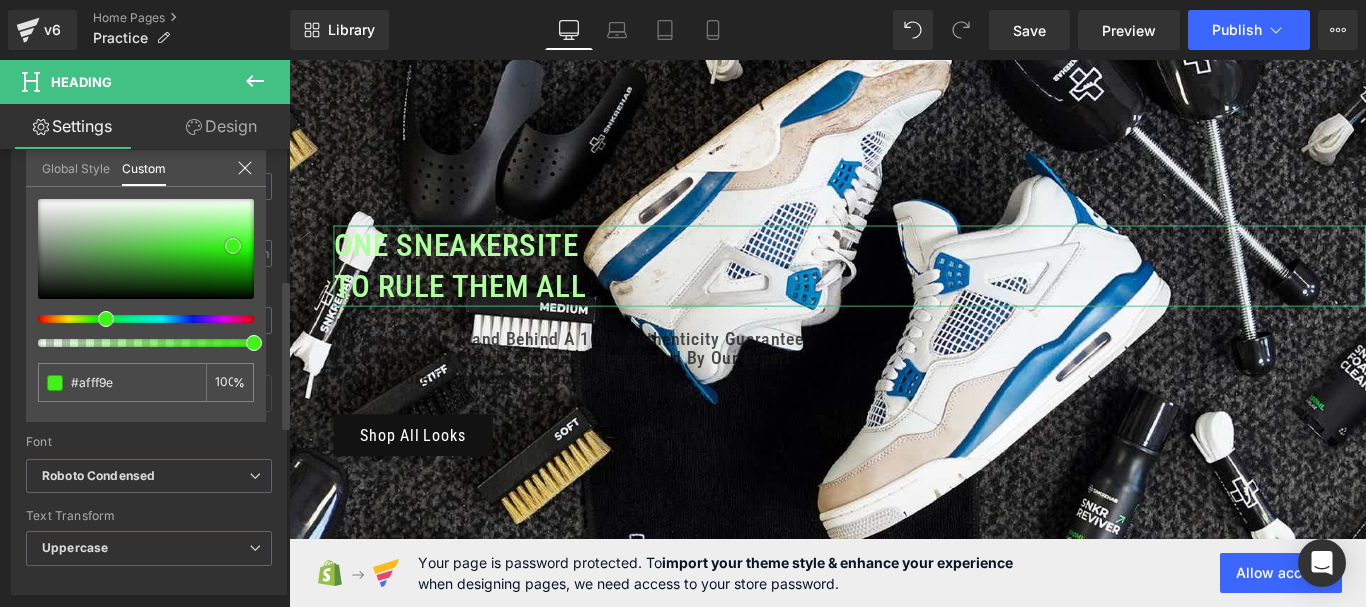 type on "#42f31b" 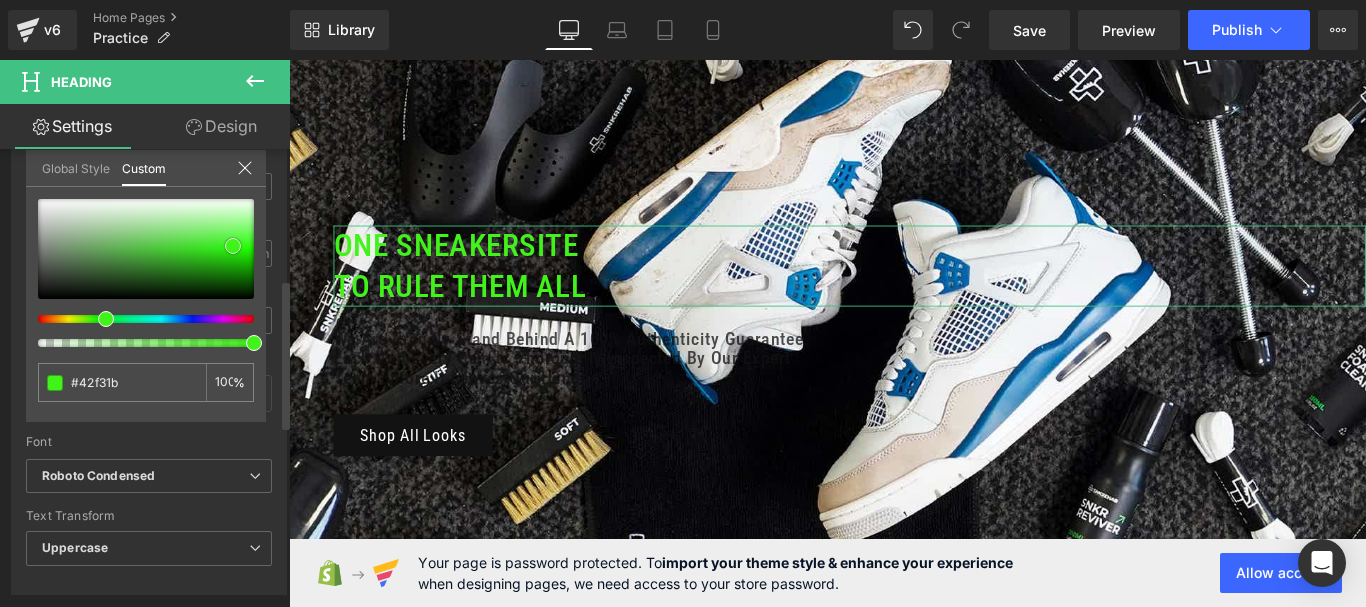 type on "#3af211" 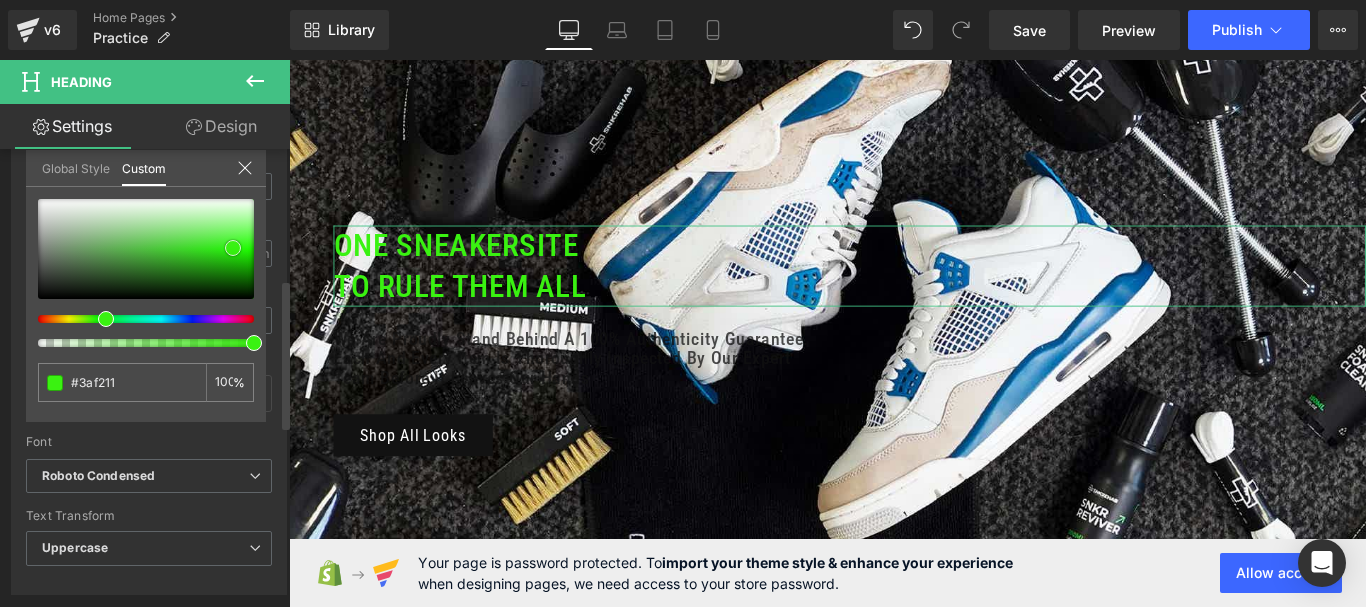 type on "#34e80c" 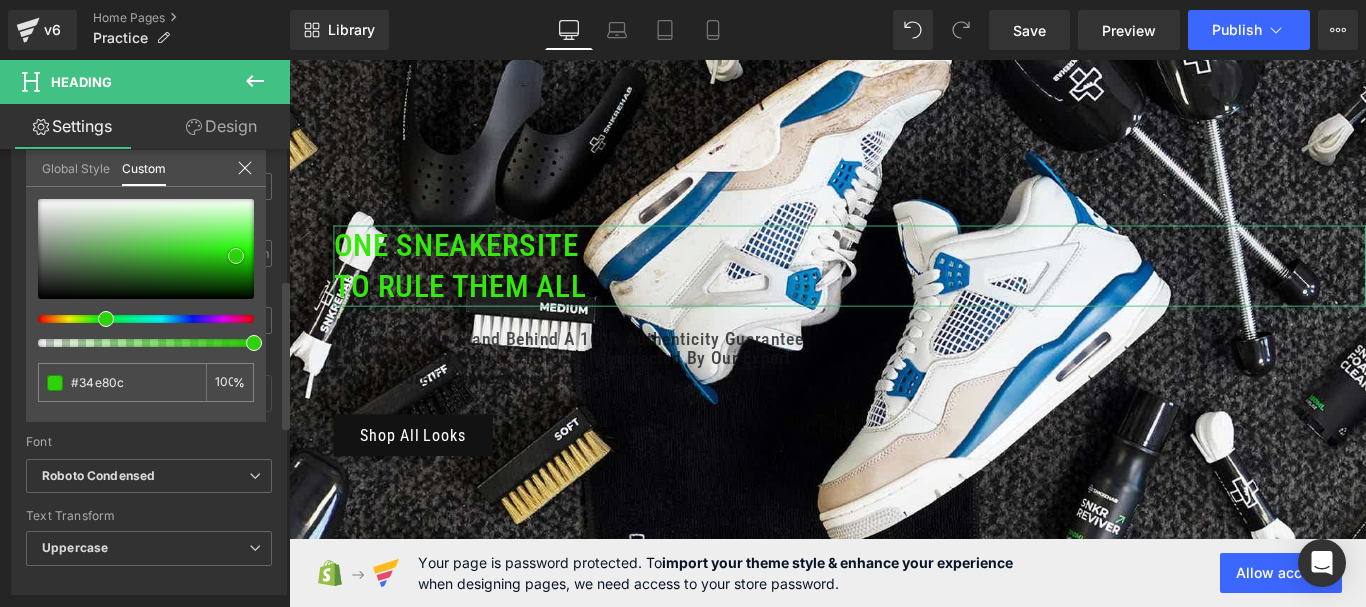type on "#2dd208" 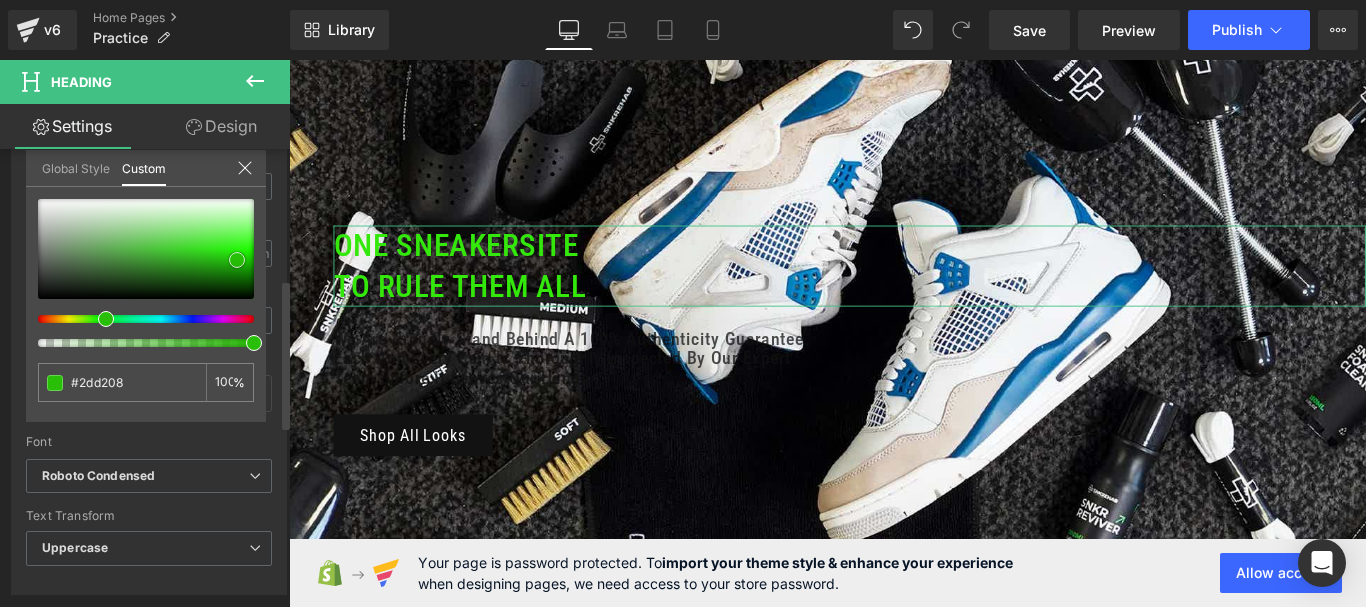 type on "#2ac907" 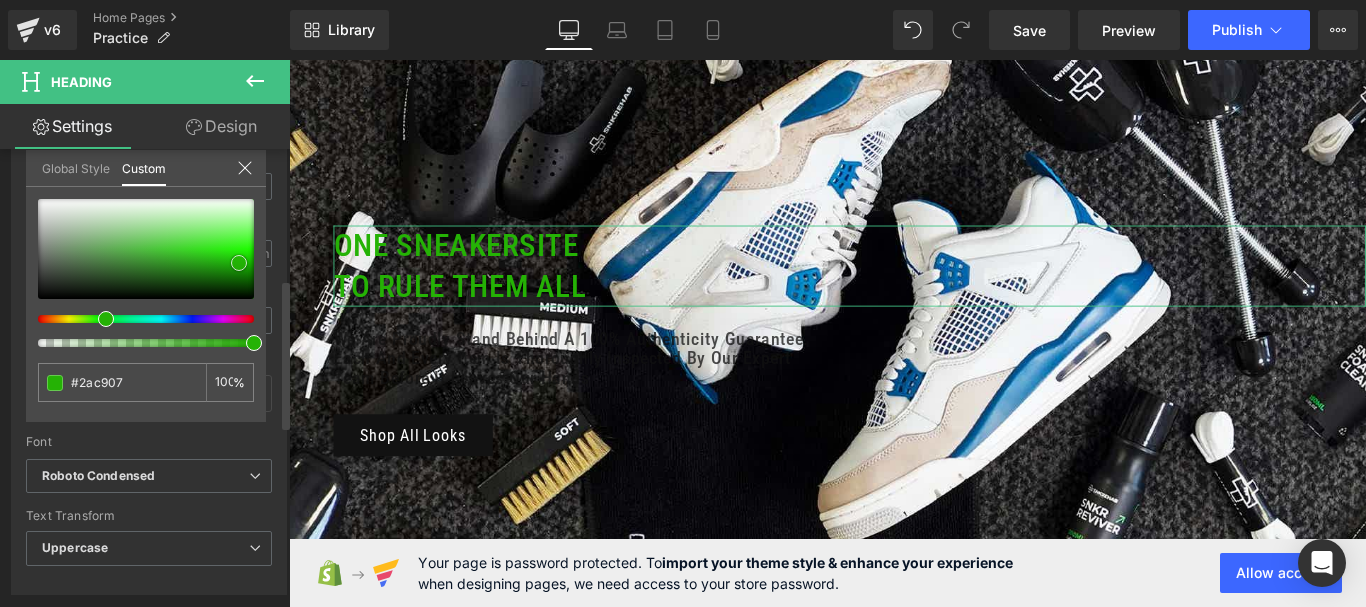type on "#25b205" 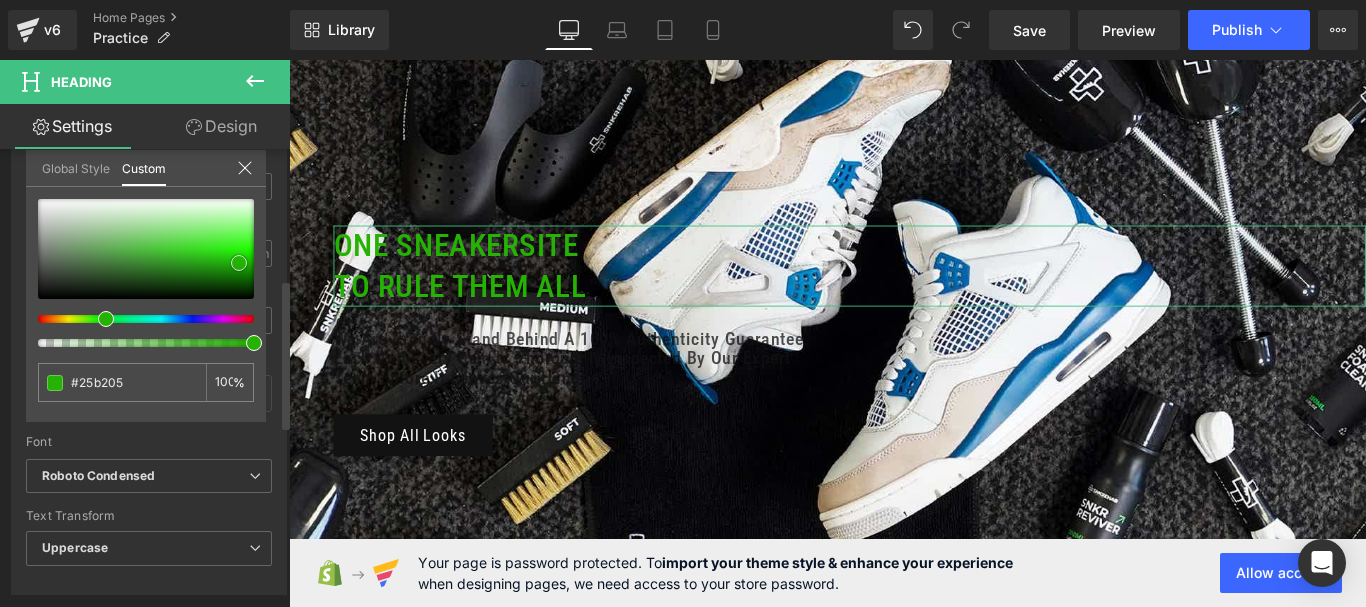 type on "#26b606" 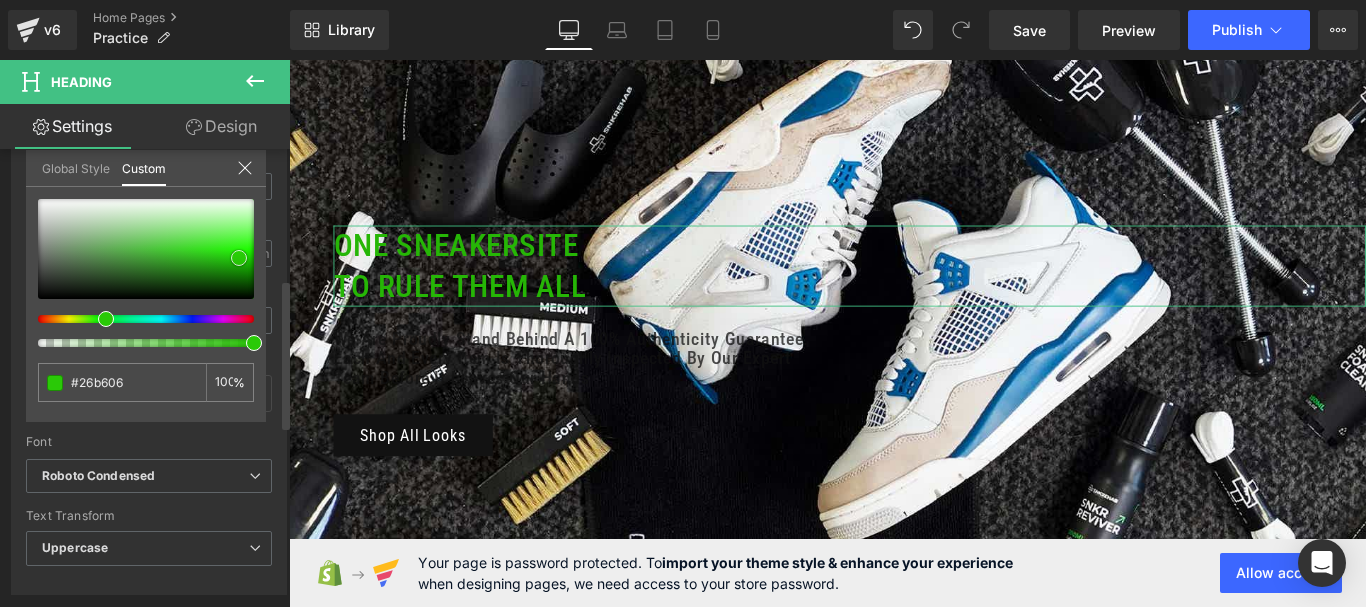 type on "#29c506" 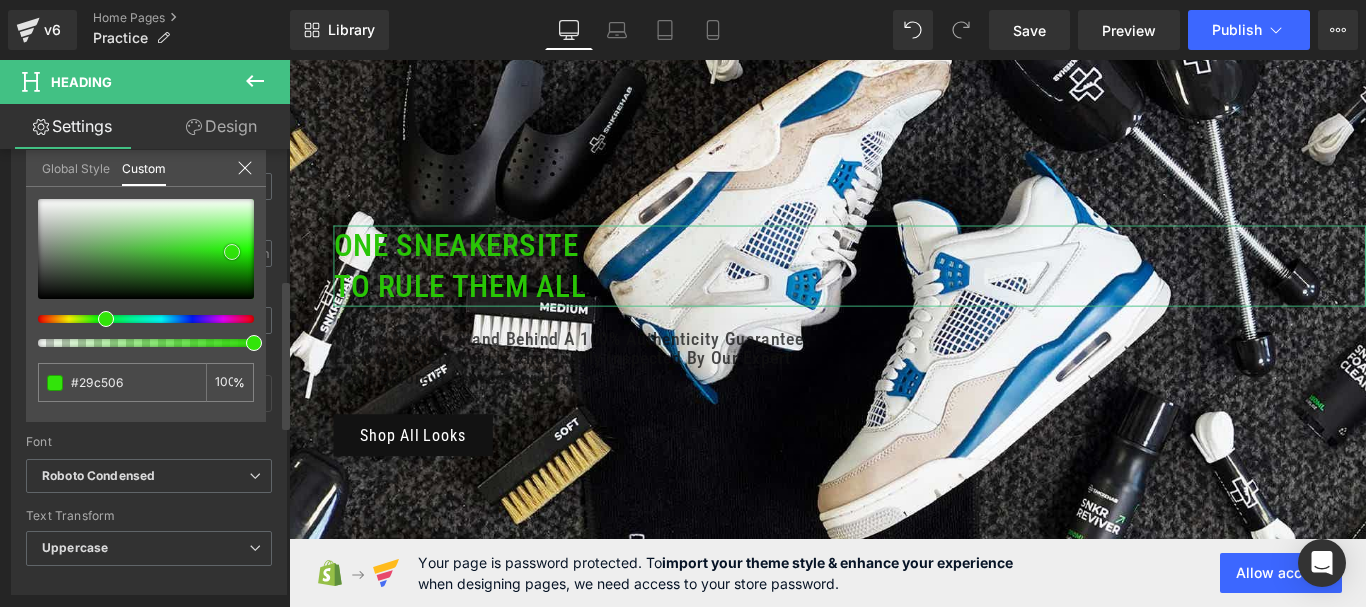 type on "#31e00a" 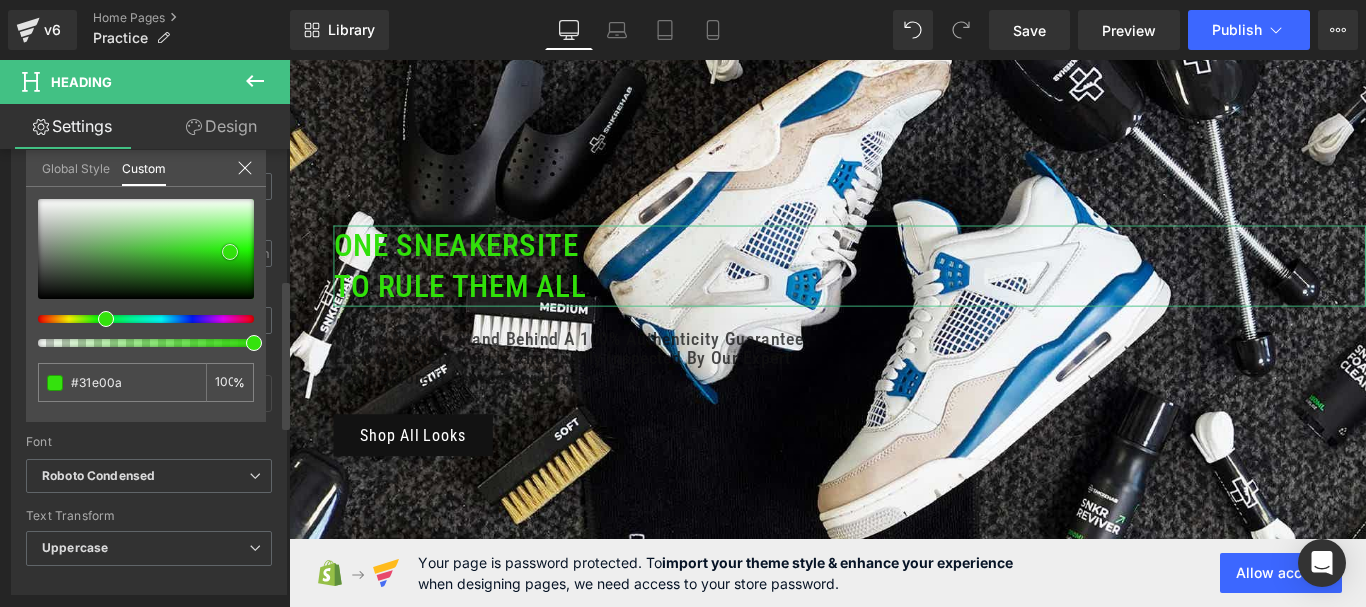 type on "#34e20d" 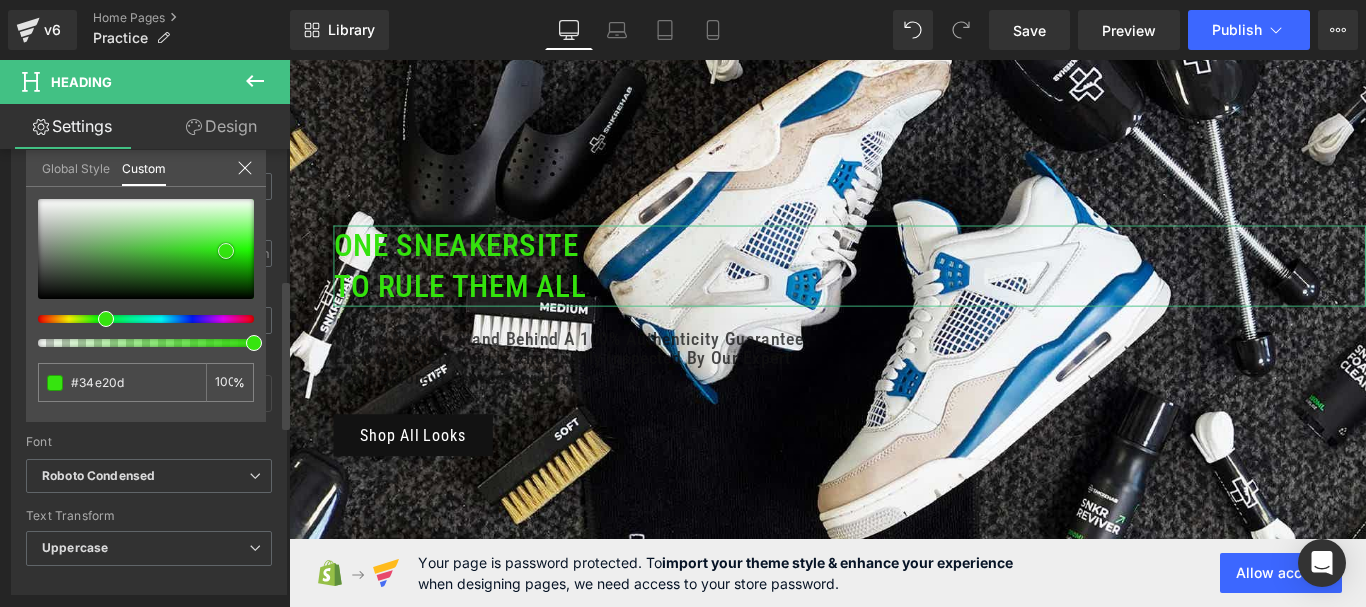 type on "#36e40f" 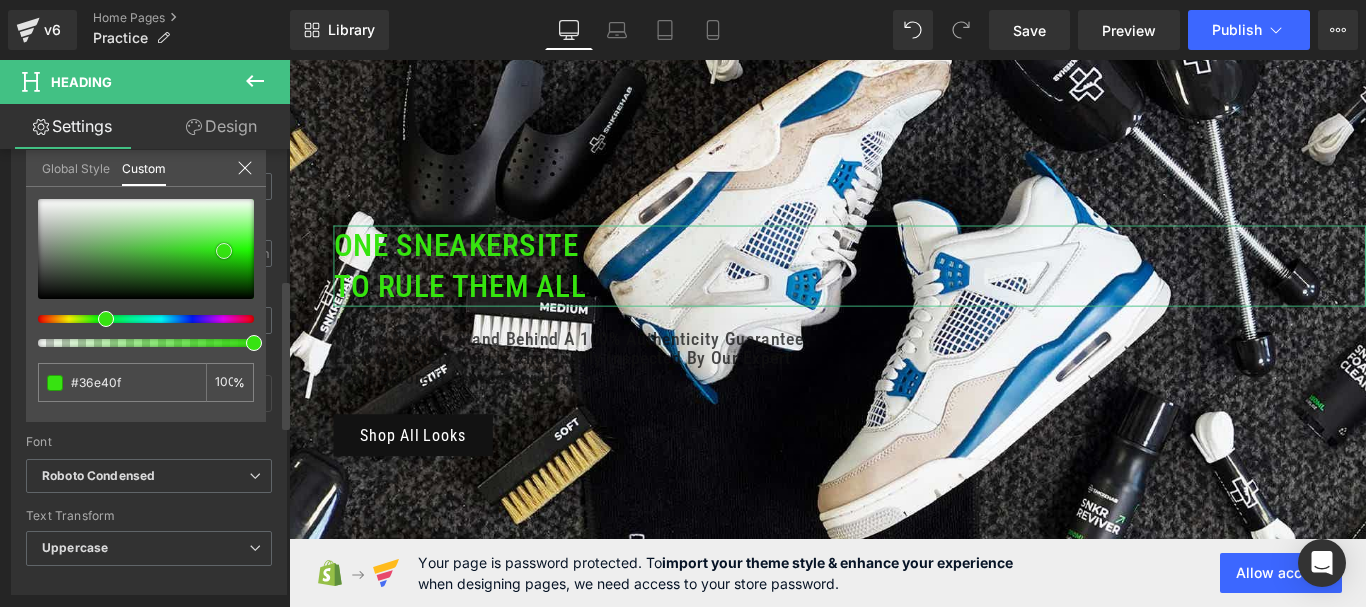 type on "#37e311" 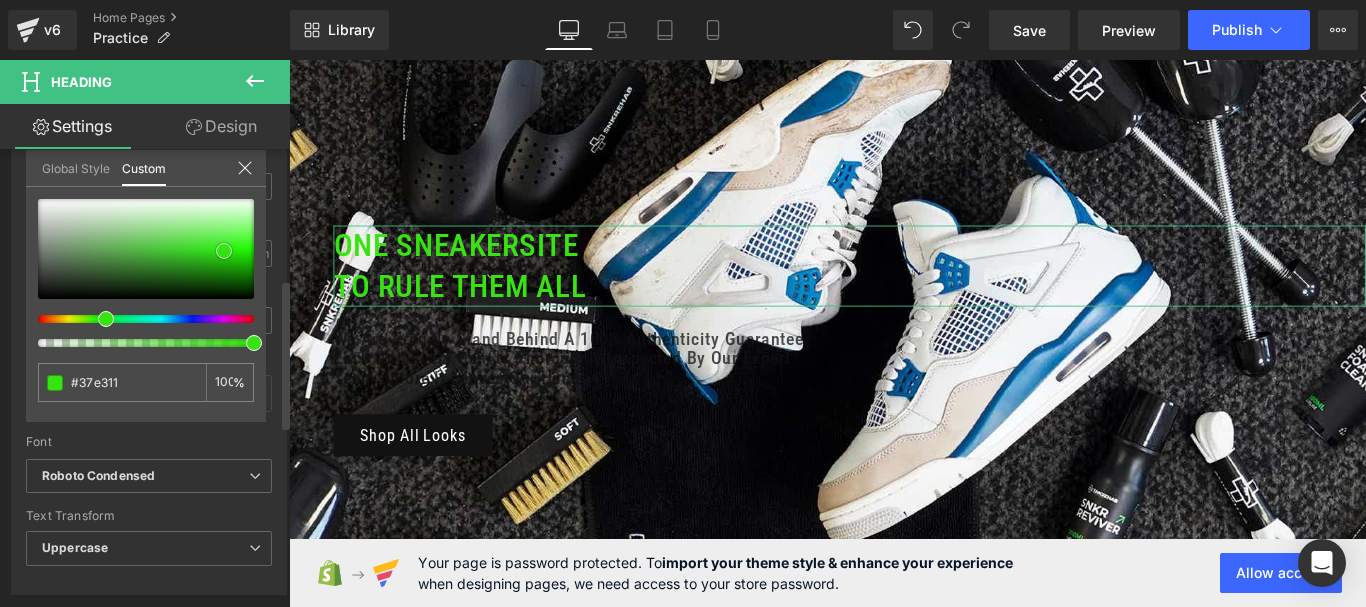 drag, startPoint x: 128, startPoint y: 238, endPoint x: 224, endPoint y: 251, distance: 96.87621 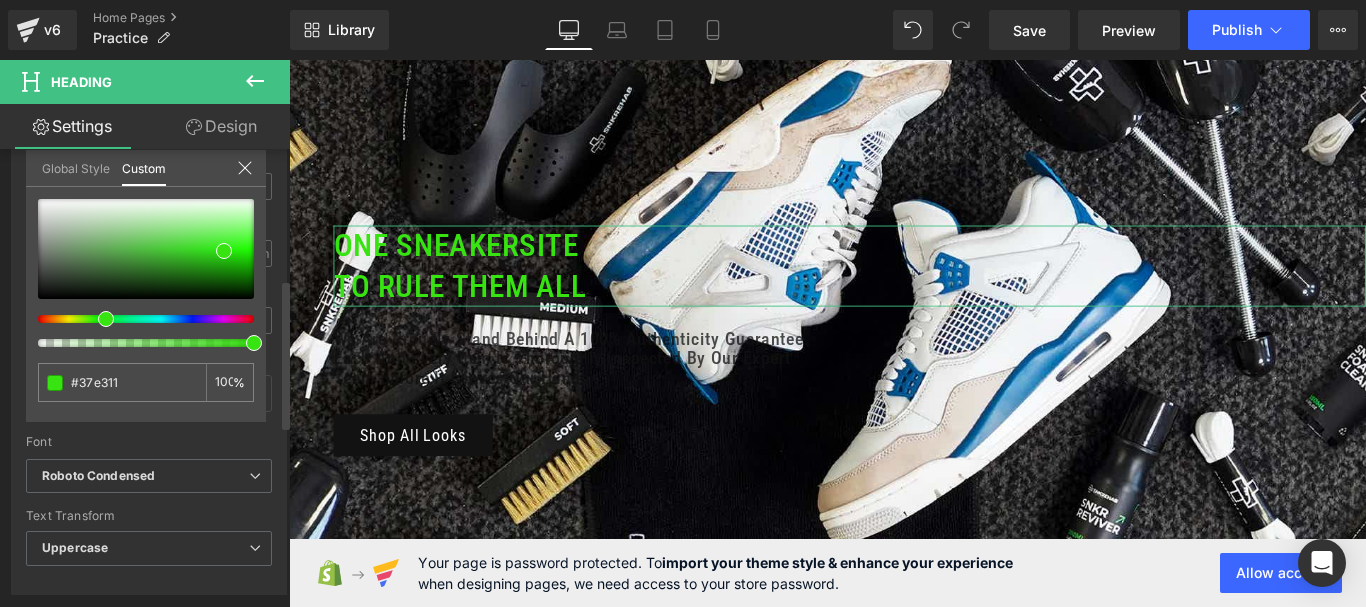 click at bounding box center (138, 319) 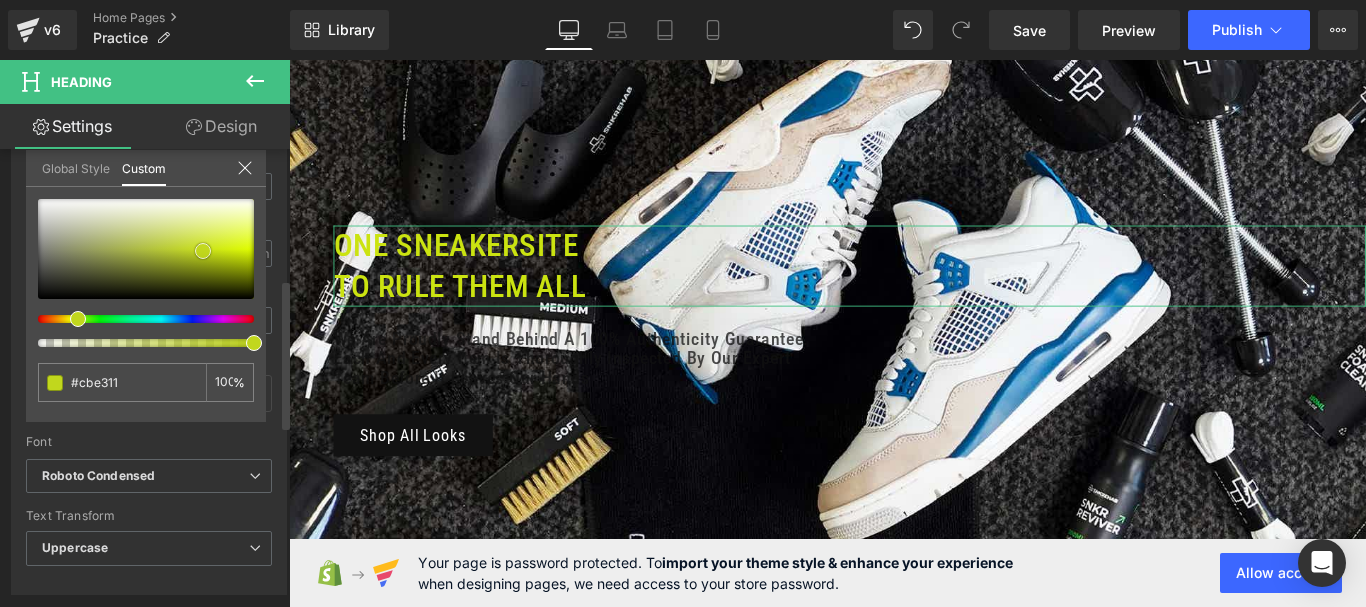 type on "#abbd1d" 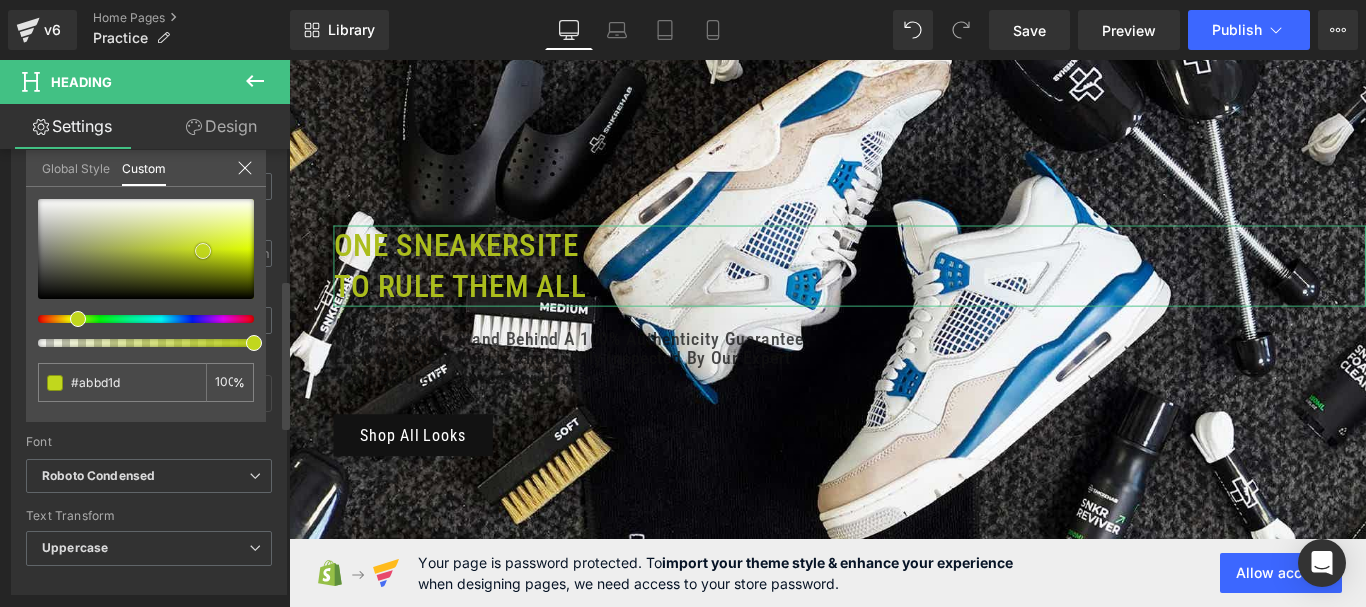 type on "#c1d71d" 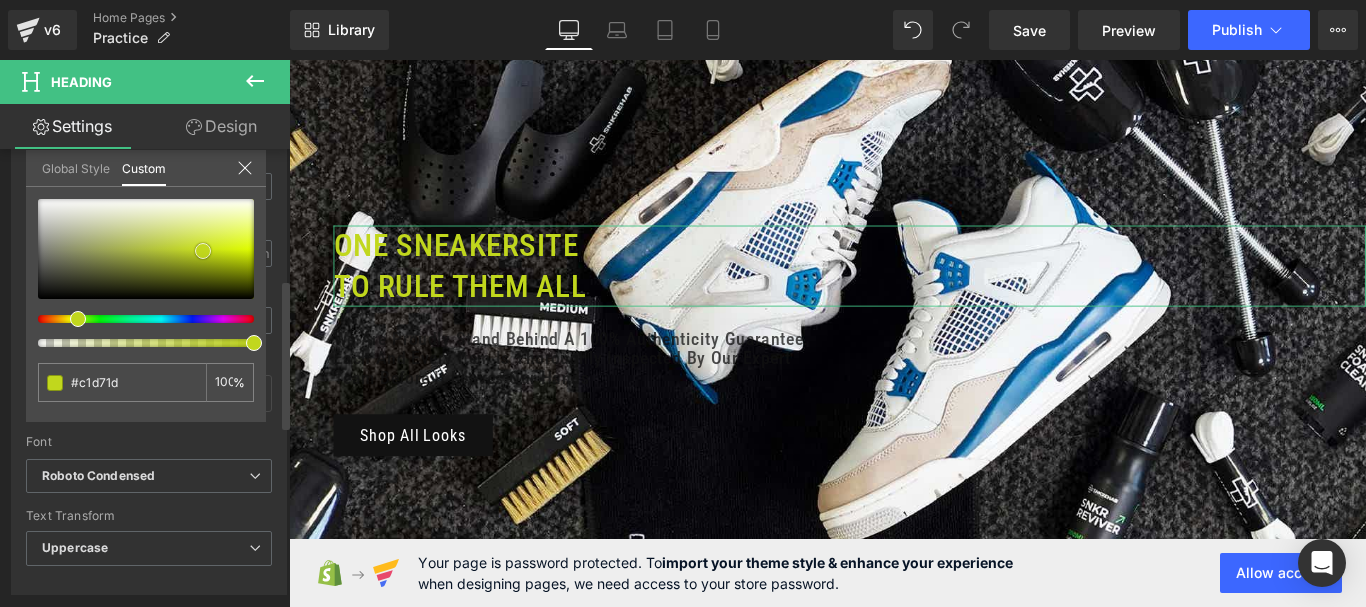 type on "#c6dd1c" 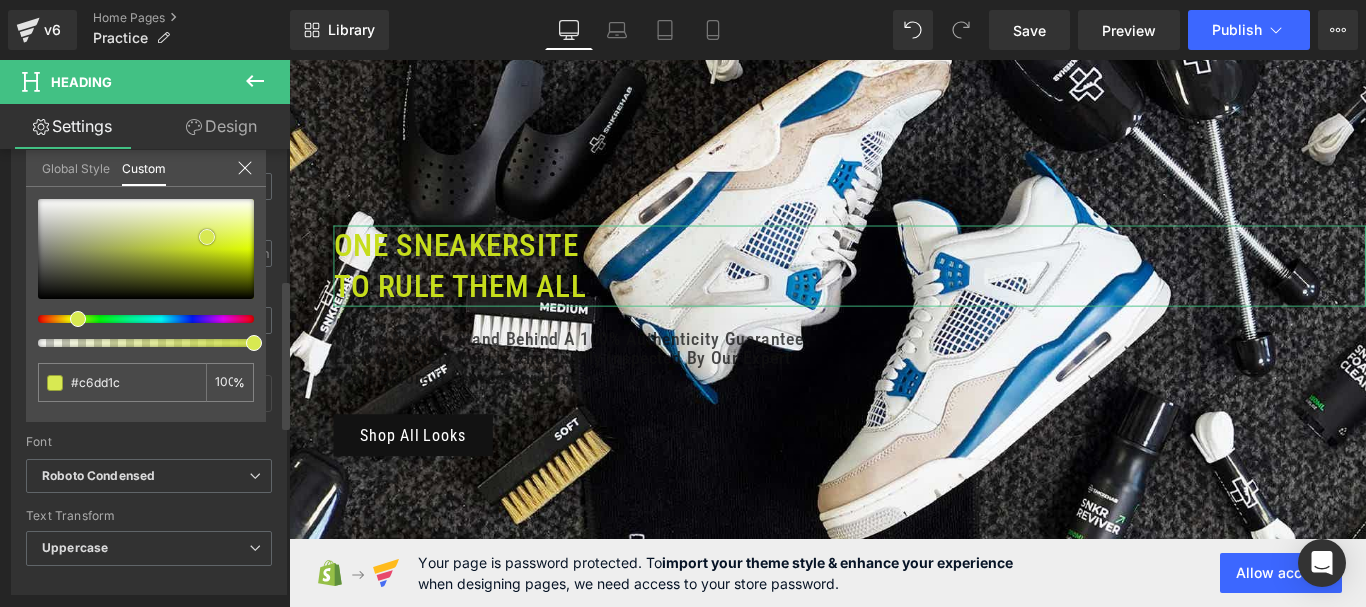 type on "#d8e952" 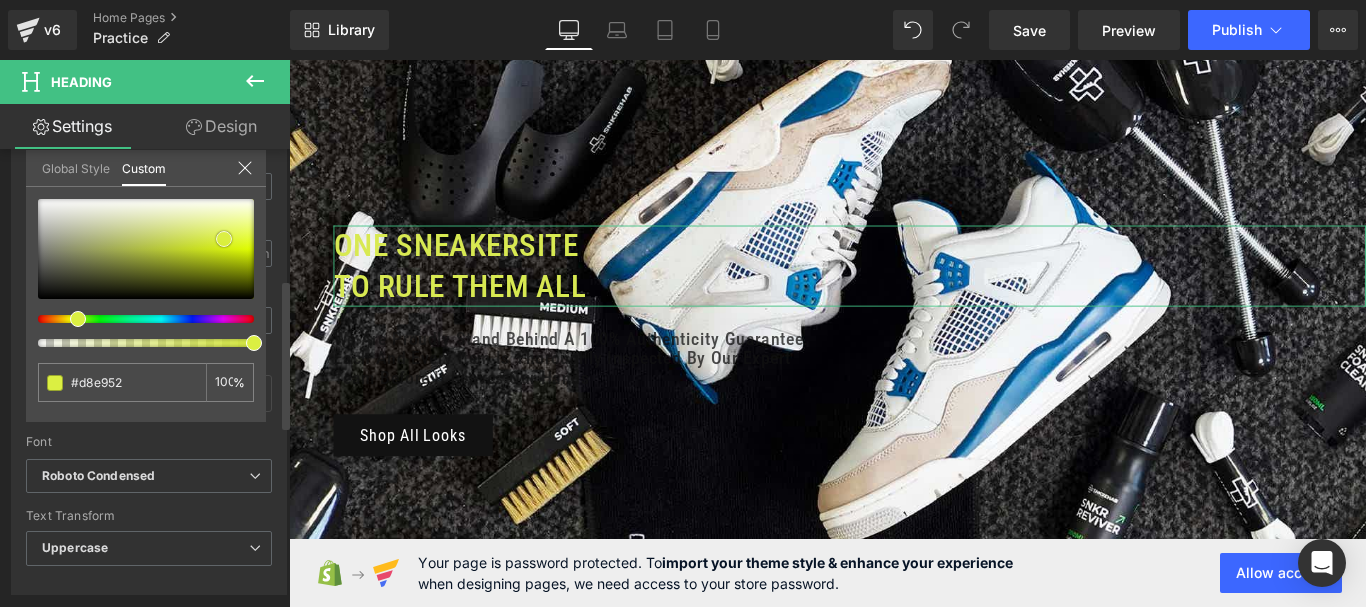 type on "#def14f" 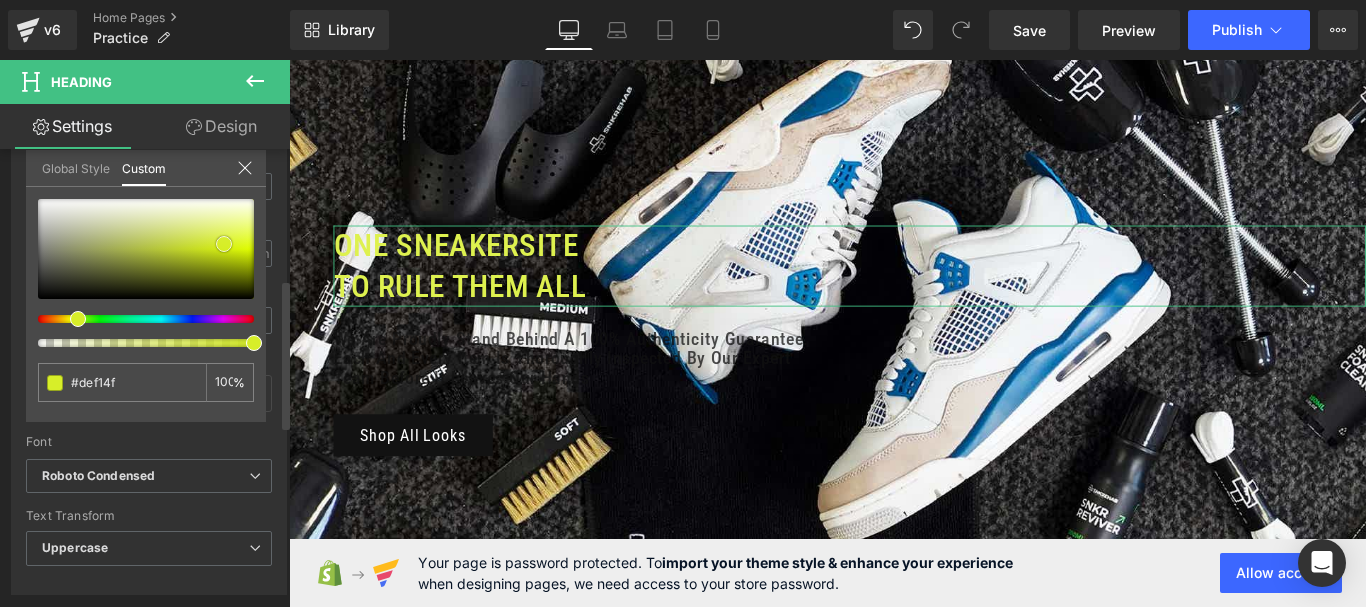 type 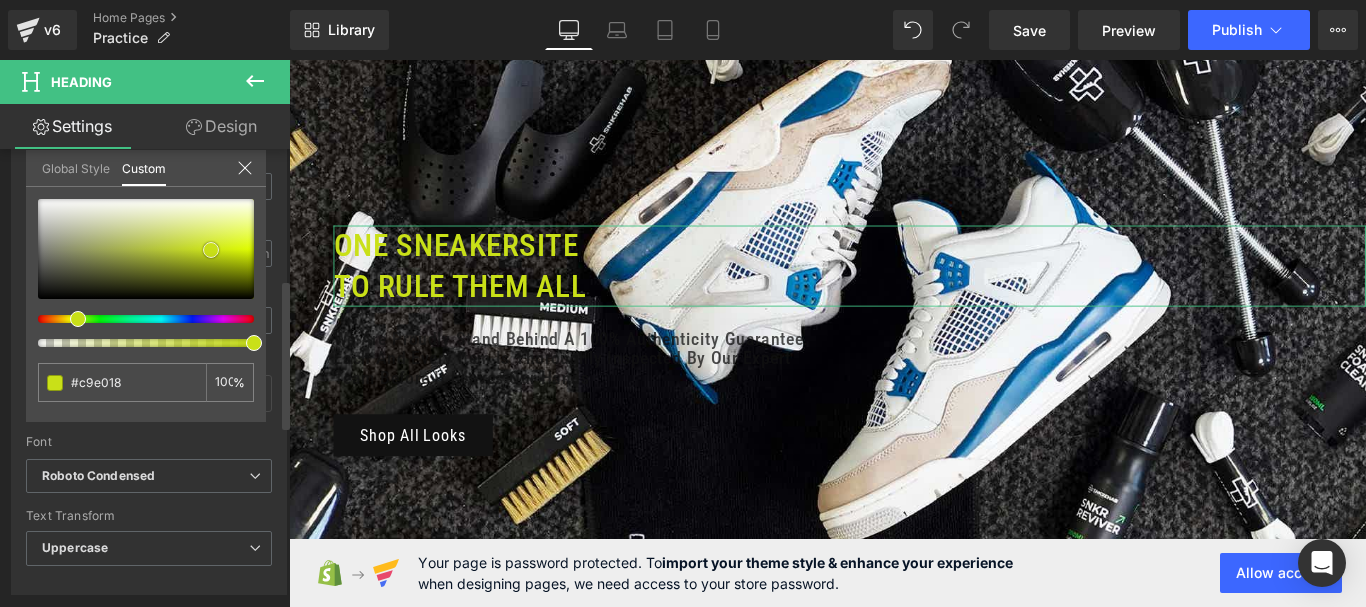 click at bounding box center (146, 249) 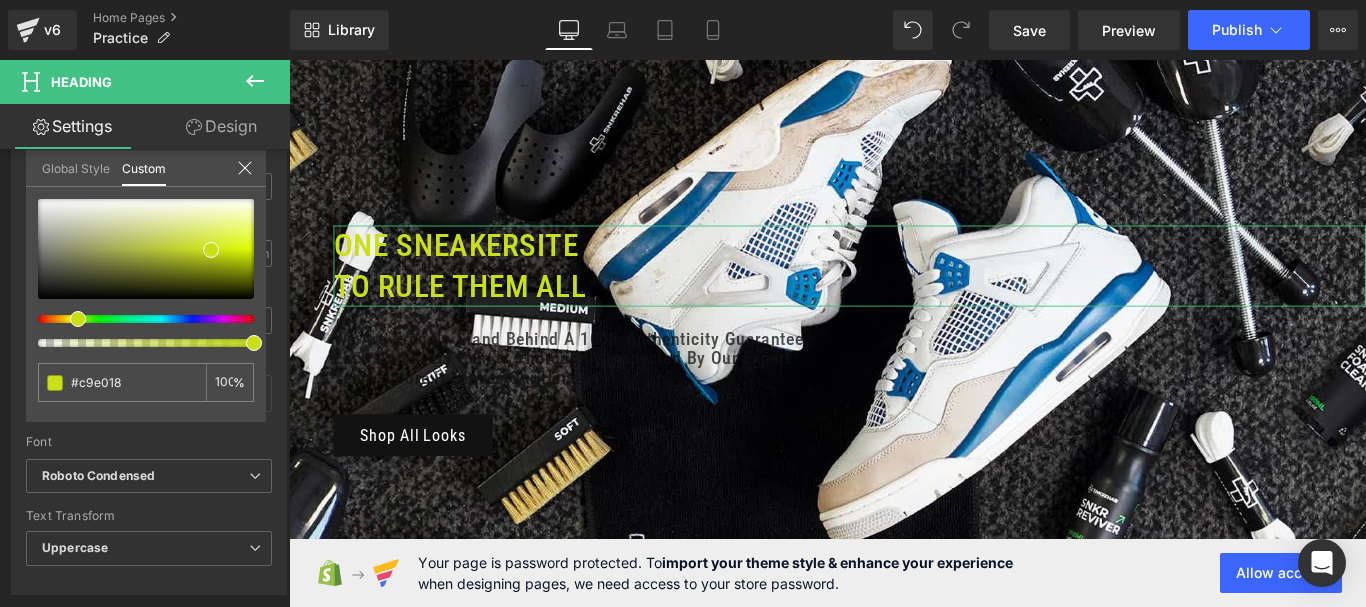 click 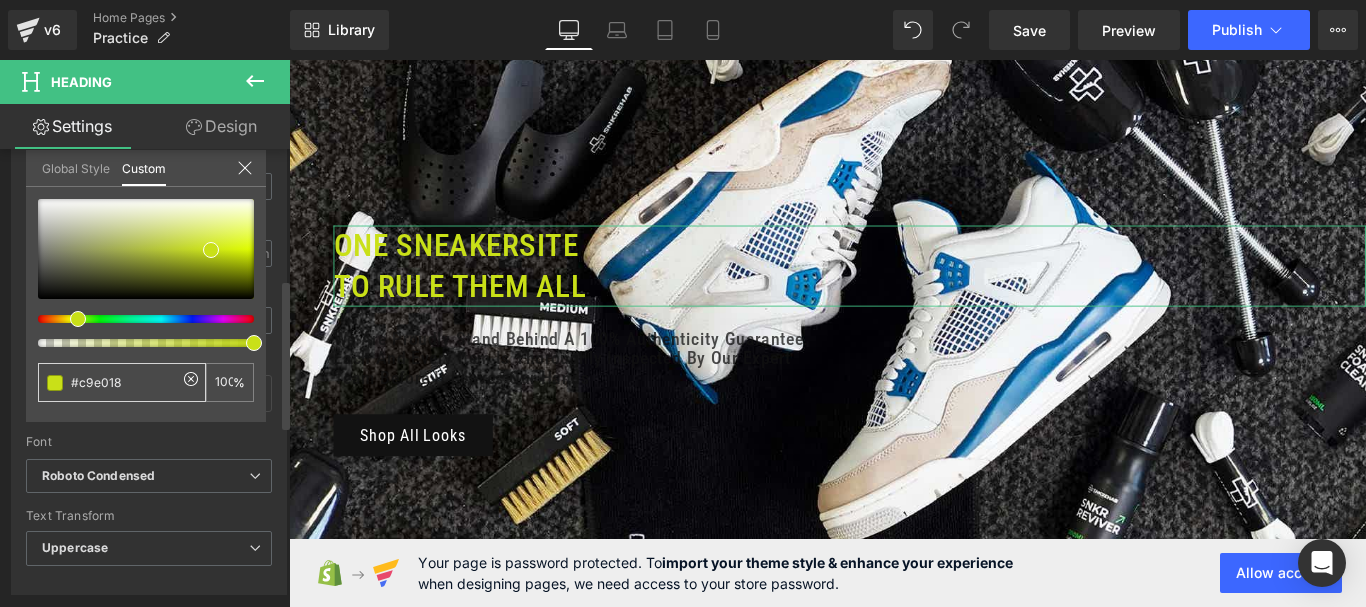click on "#c9e018" at bounding box center [122, 382] 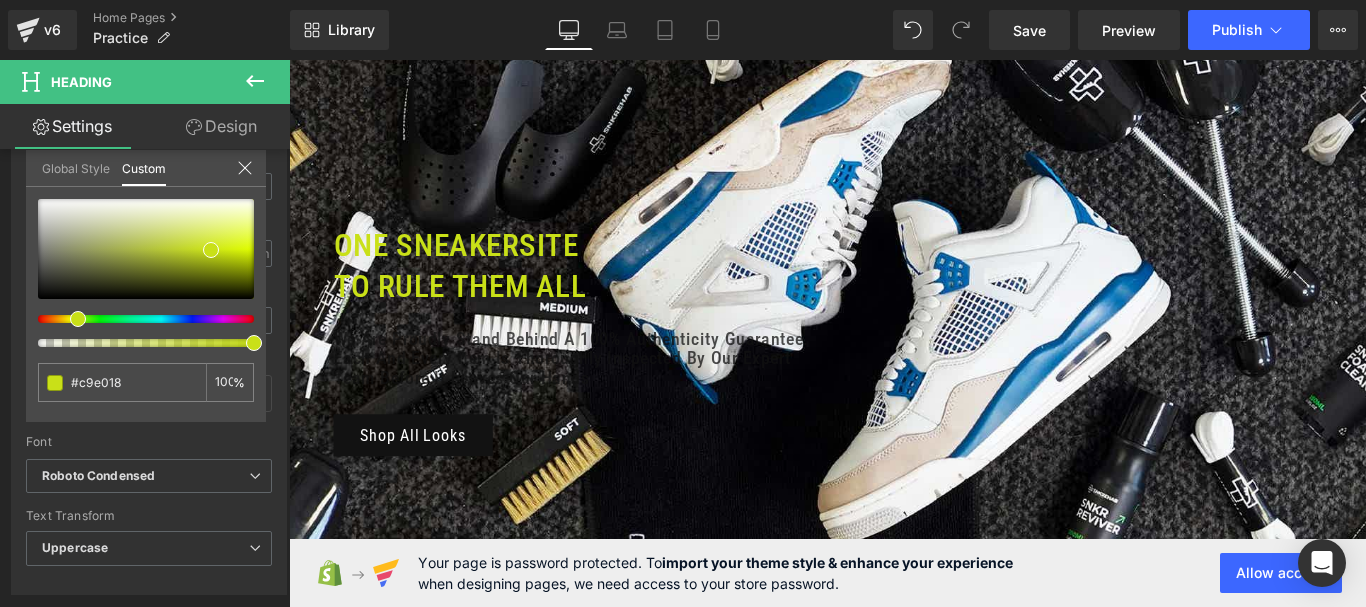 click at bounding box center (894, 367) 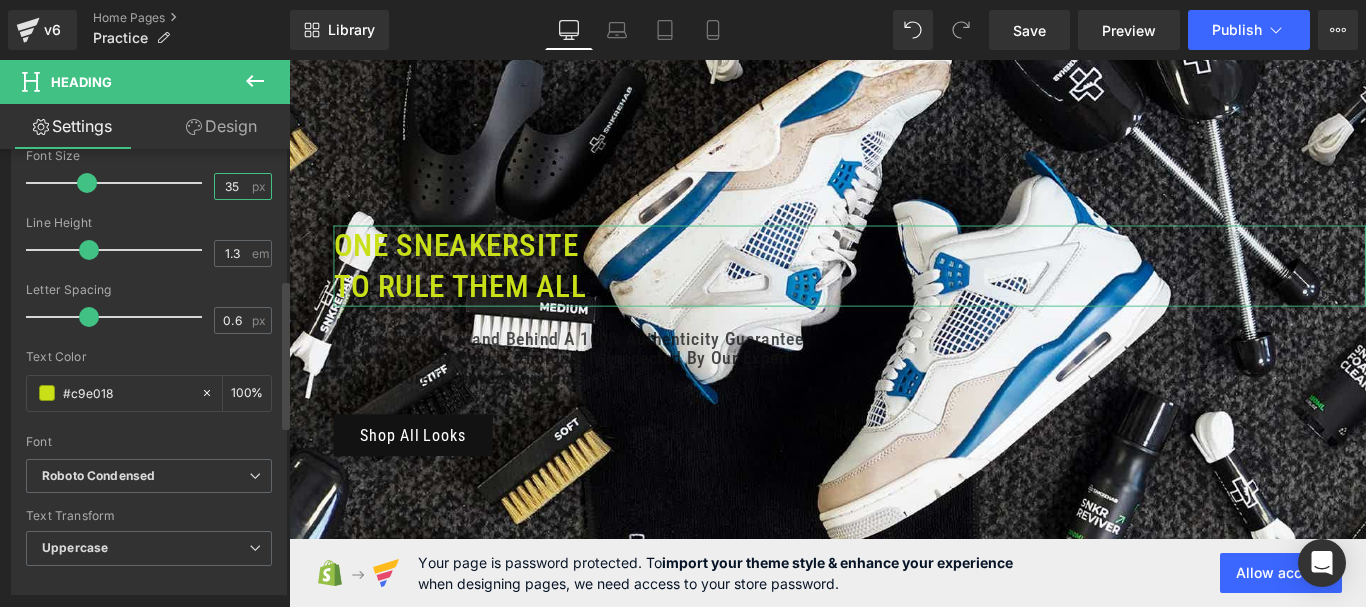click on "35" at bounding box center [232, 186] 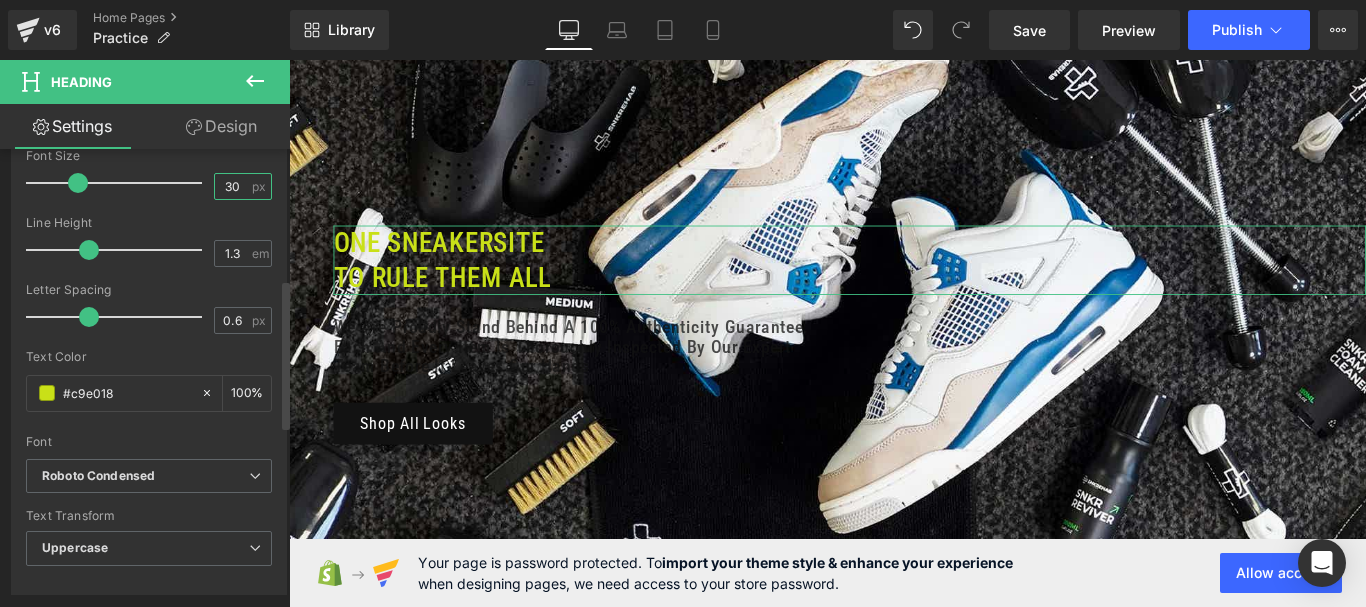 click on "30" at bounding box center (232, 186) 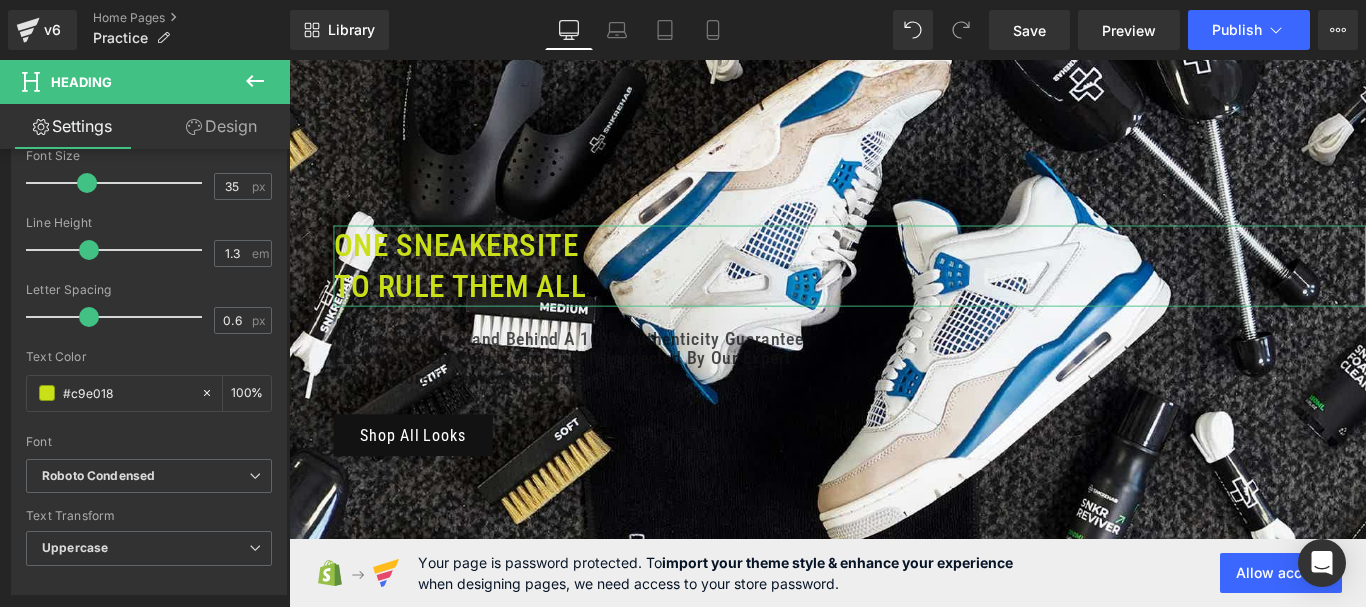click on "Design" at bounding box center [221, 126] 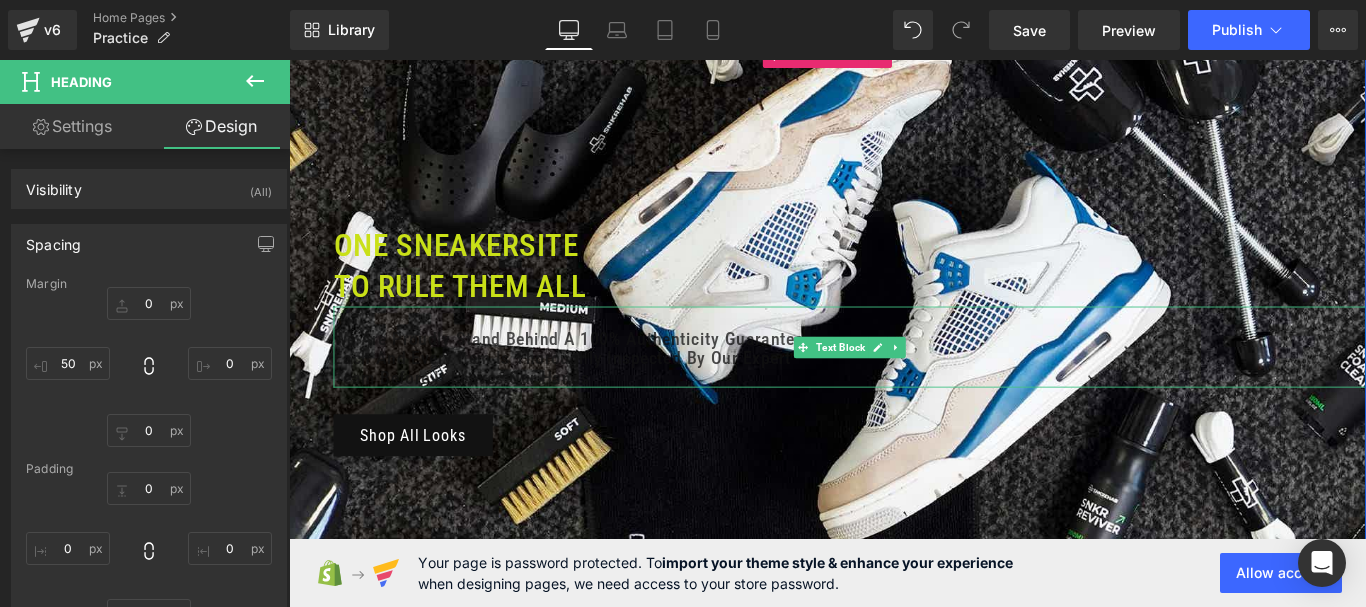 click on "We are proudly stand behind a 100% authenticity guarantee." at bounding box center [919, 373] 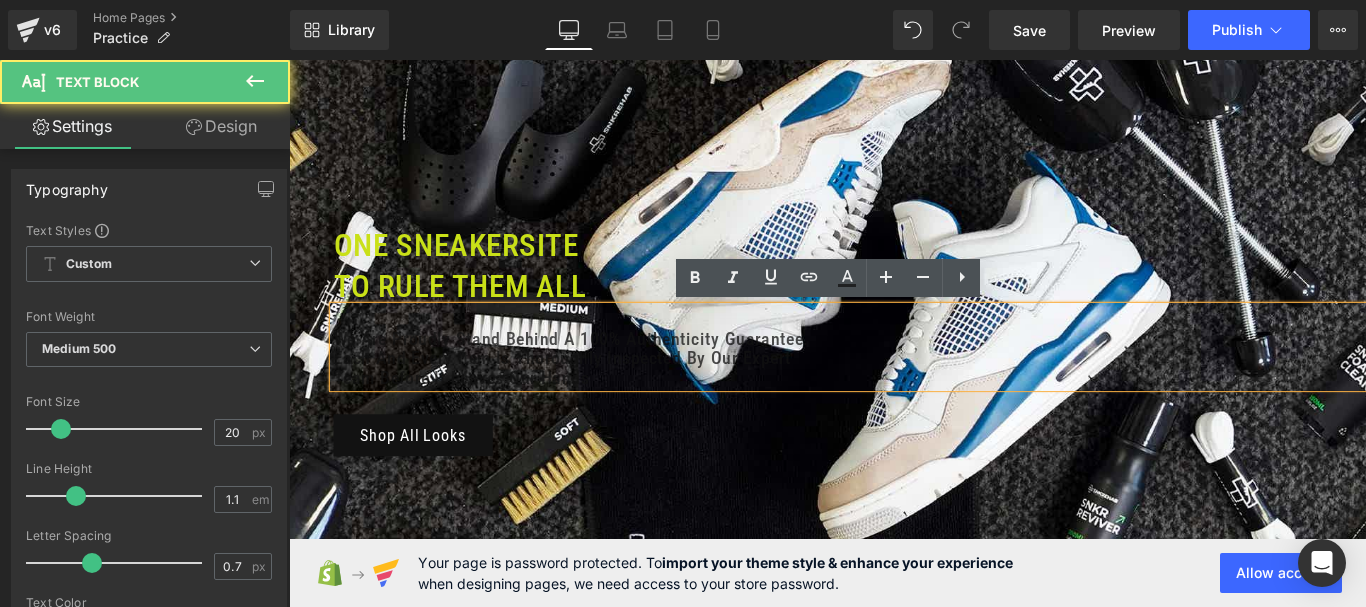 click on "Each and Every item is thoroughly inspected by our expert" at bounding box center (919, 395) 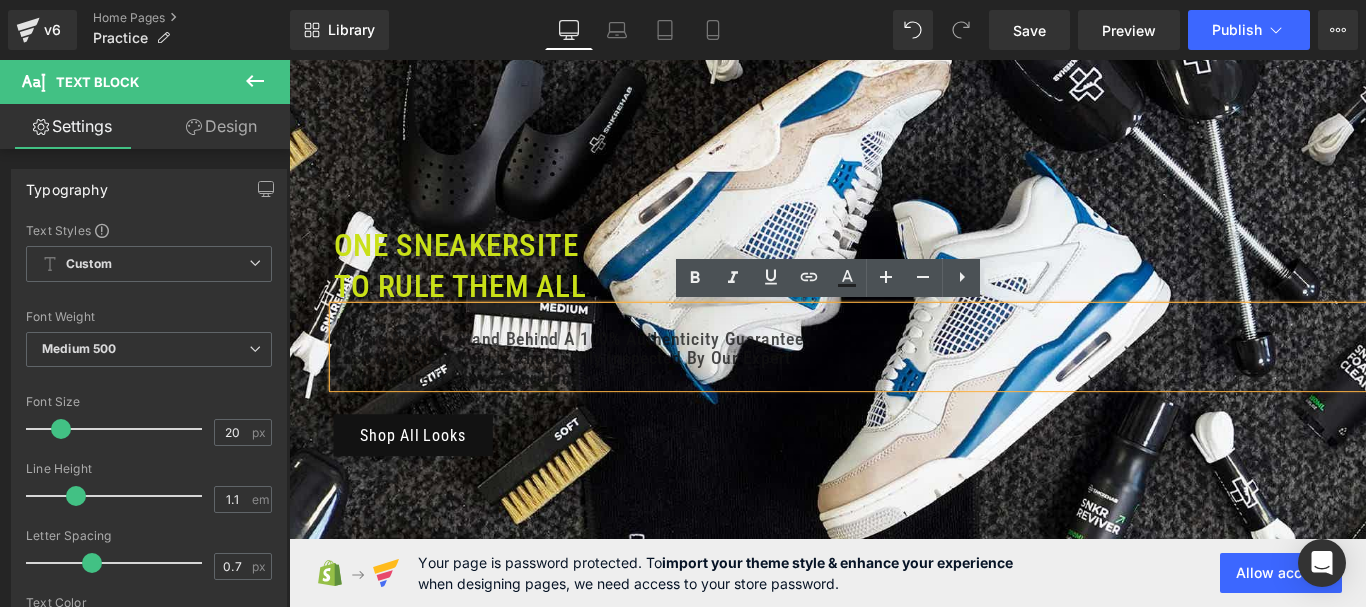 click at bounding box center (894, 357) 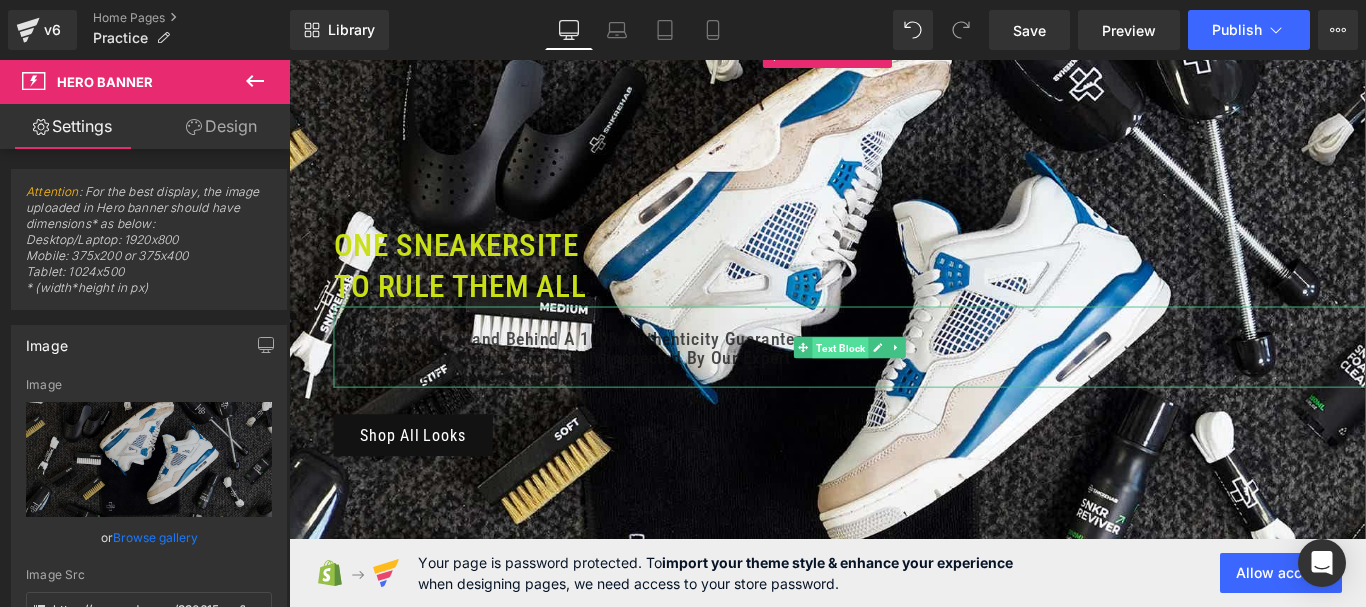click on "Text Block" at bounding box center [908, 383] 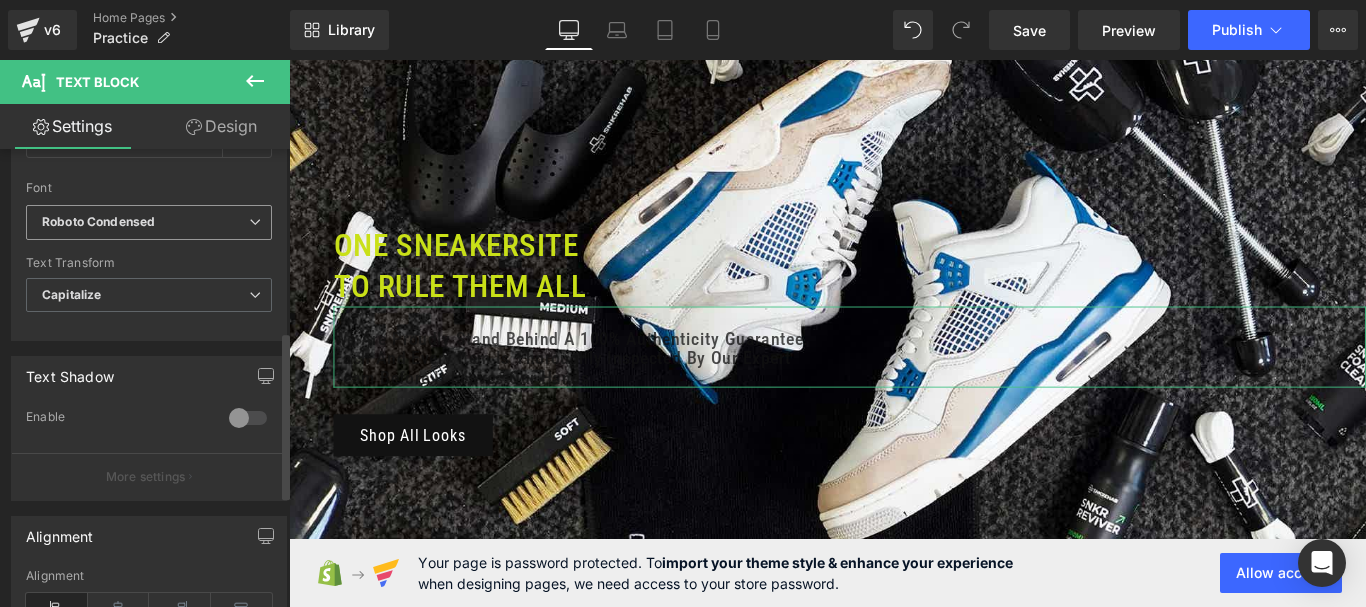 scroll, scrollTop: 400, scrollLeft: 0, axis: vertical 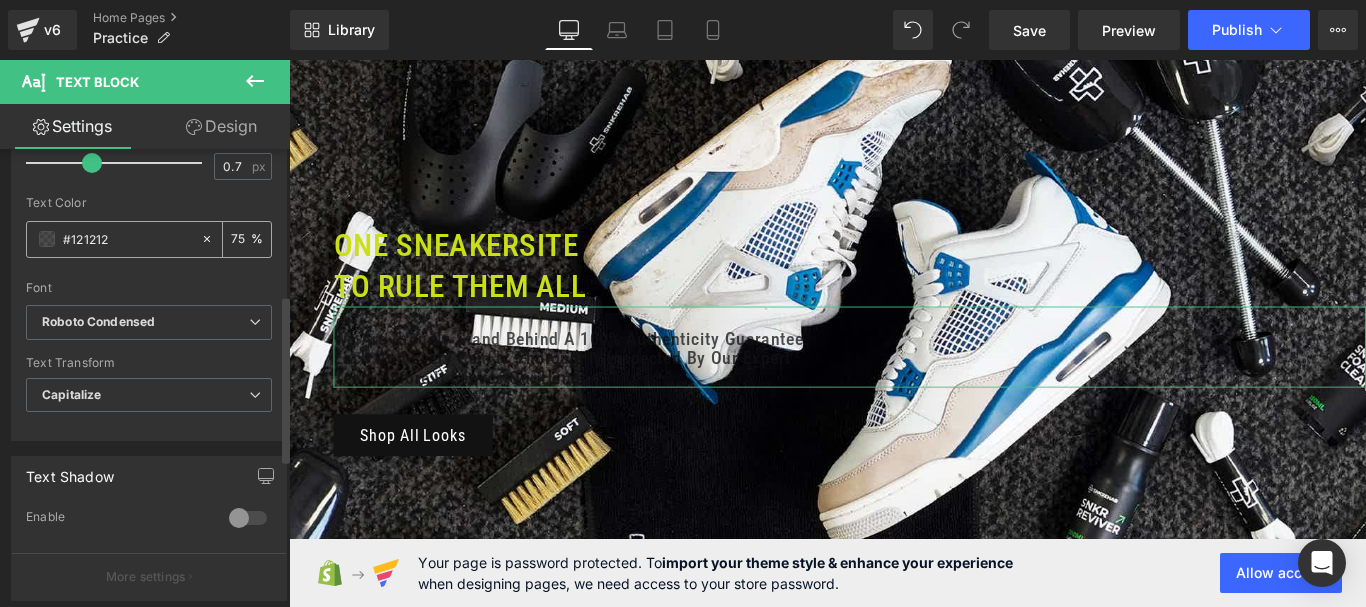click on "#121212" at bounding box center [127, 239] 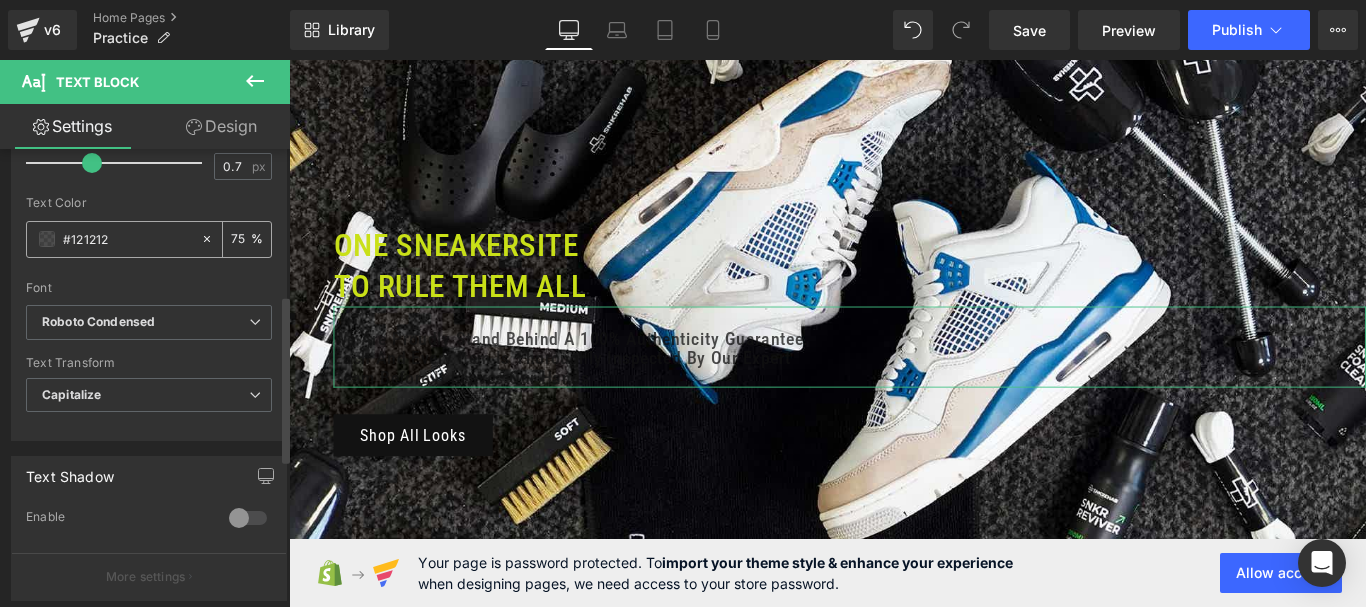 click on "#121212" at bounding box center [127, 239] 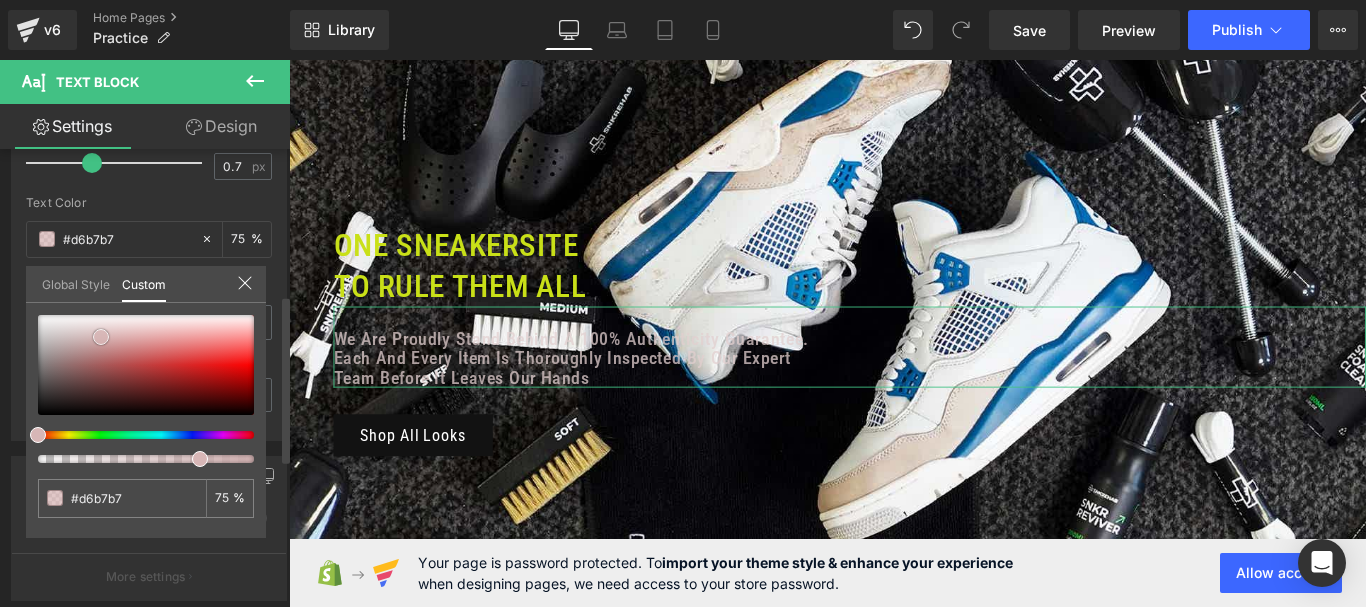 drag, startPoint x: 148, startPoint y: 346, endPoint x: 101, endPoint y: 337, distance: 47.853943 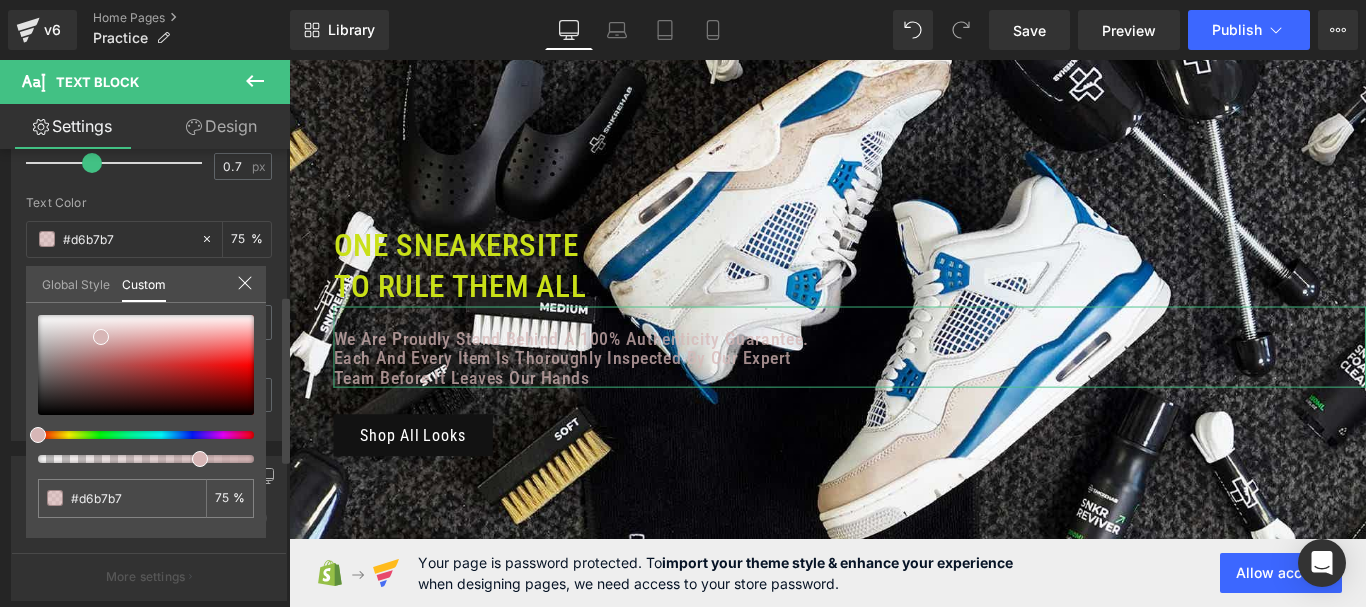 click at bounding box center [146, 389] 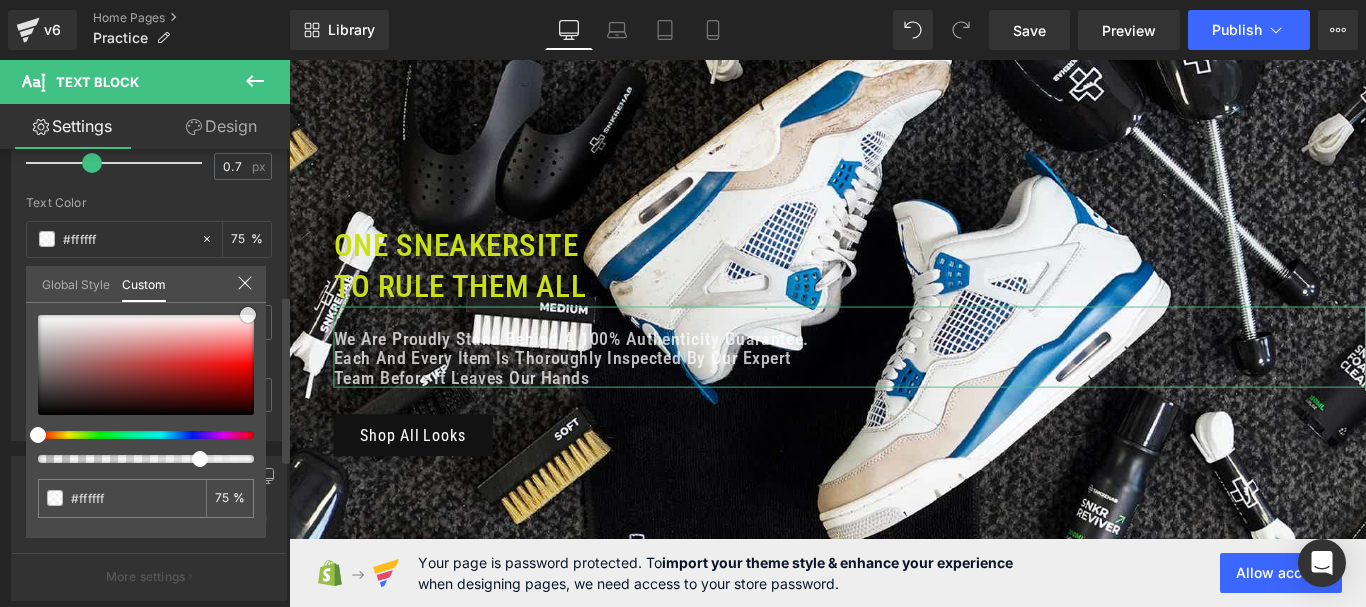 drag, startPoint x: 106, startPoint y: 344, endPoint x: 248, endPoint y: 309, distance: 146.24979 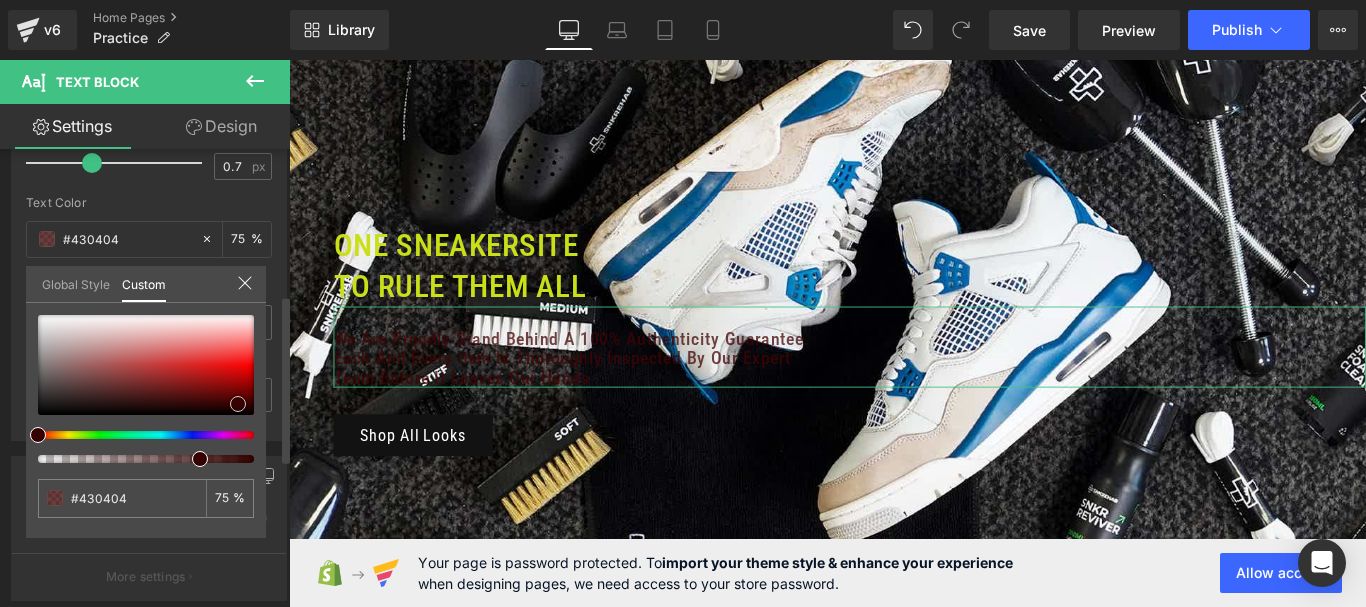 drag, startPoint x: 94, startPoint y: 357, endPoint x: 238, endPoint y: 404, distance: 151.47607 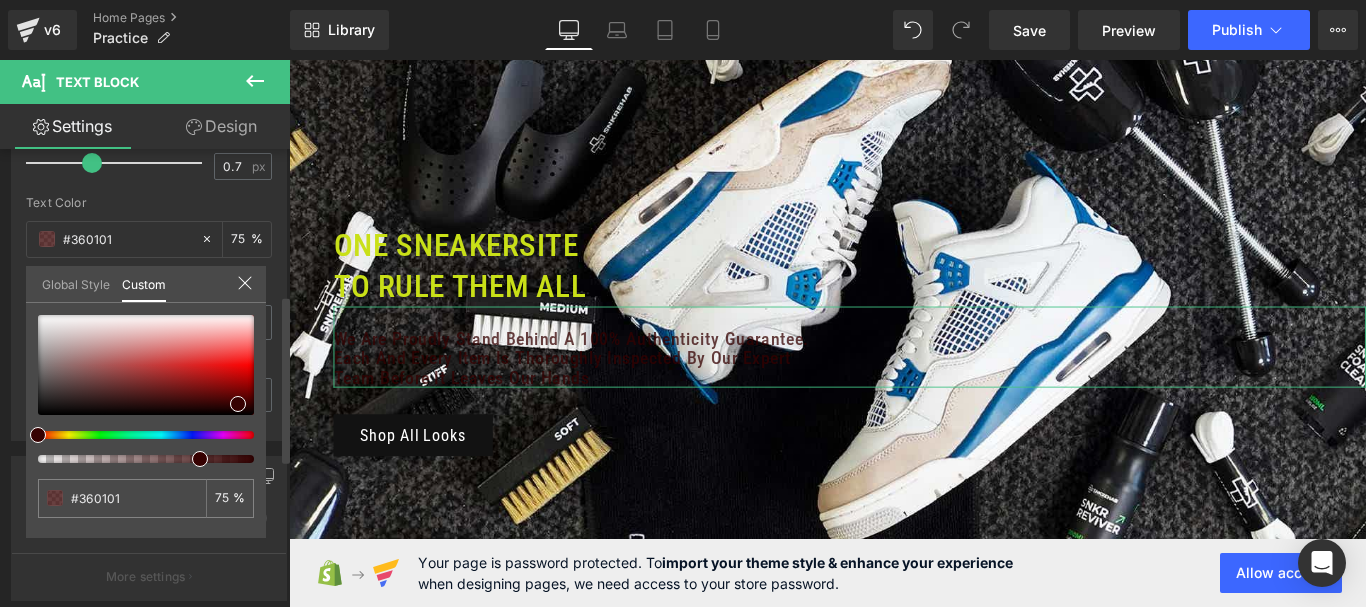 drag, startPoint x: 190, startPoint y: 433, endPoint x: 188, endPoint y: 410, distance: 23.086792 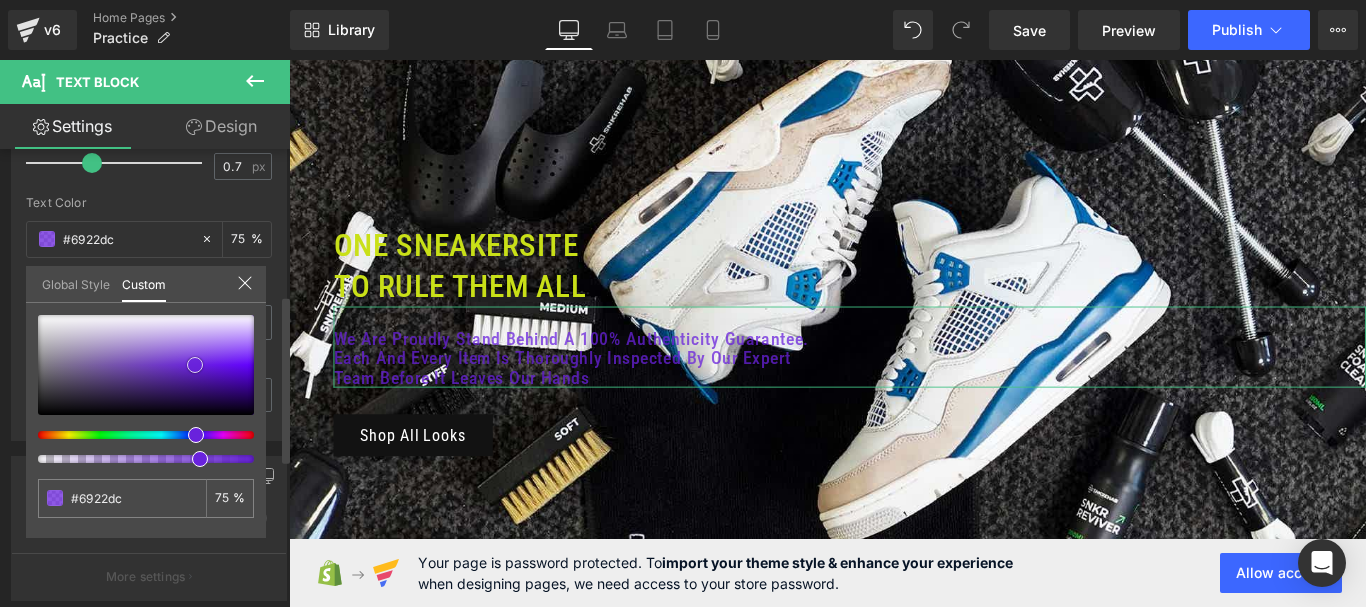 drag, startPoint x: 182, startPoint y: 360, endPoint x: 195, endPoint y: 365, distance: 13.928389 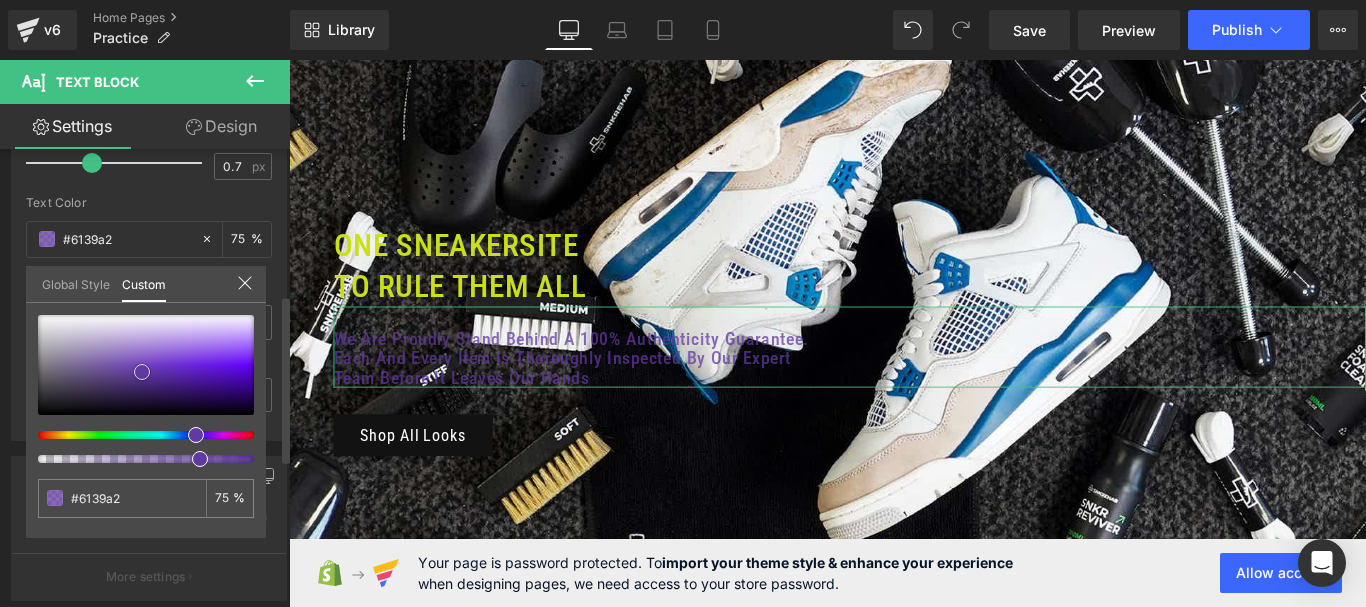 drag, startPoint x: 226, startPoint y: 343, endPoint x: 142, endPoint y: 372, distance: 88.86507 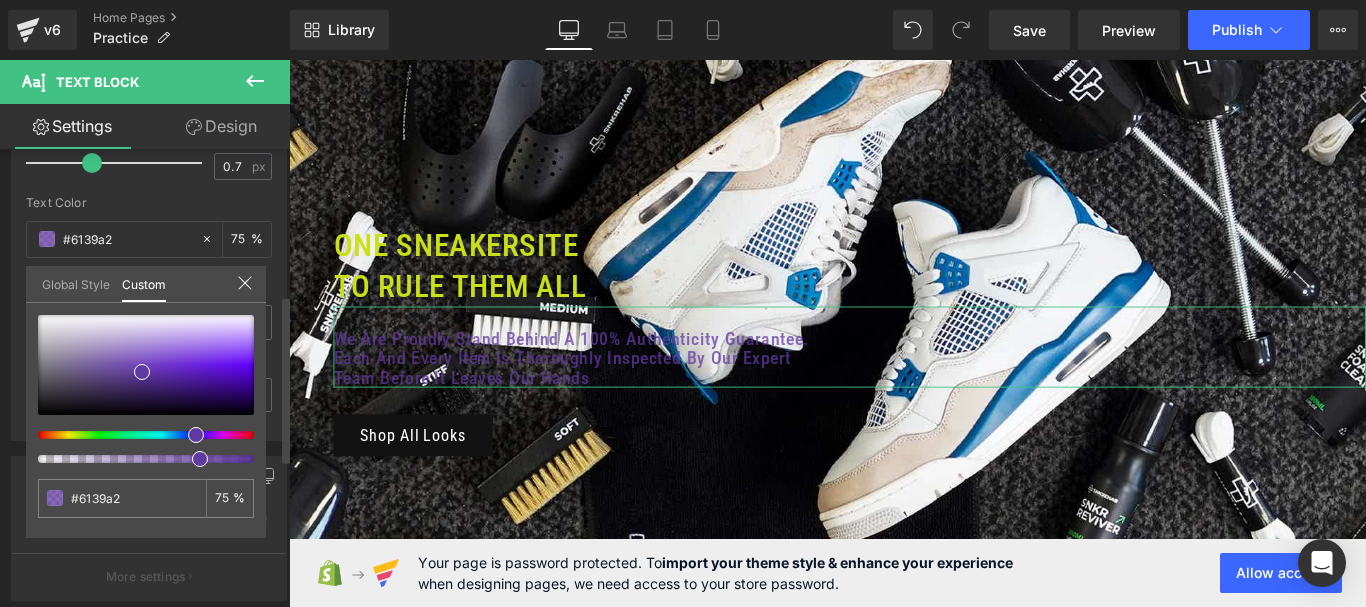 click at bounding box center (138, 435) 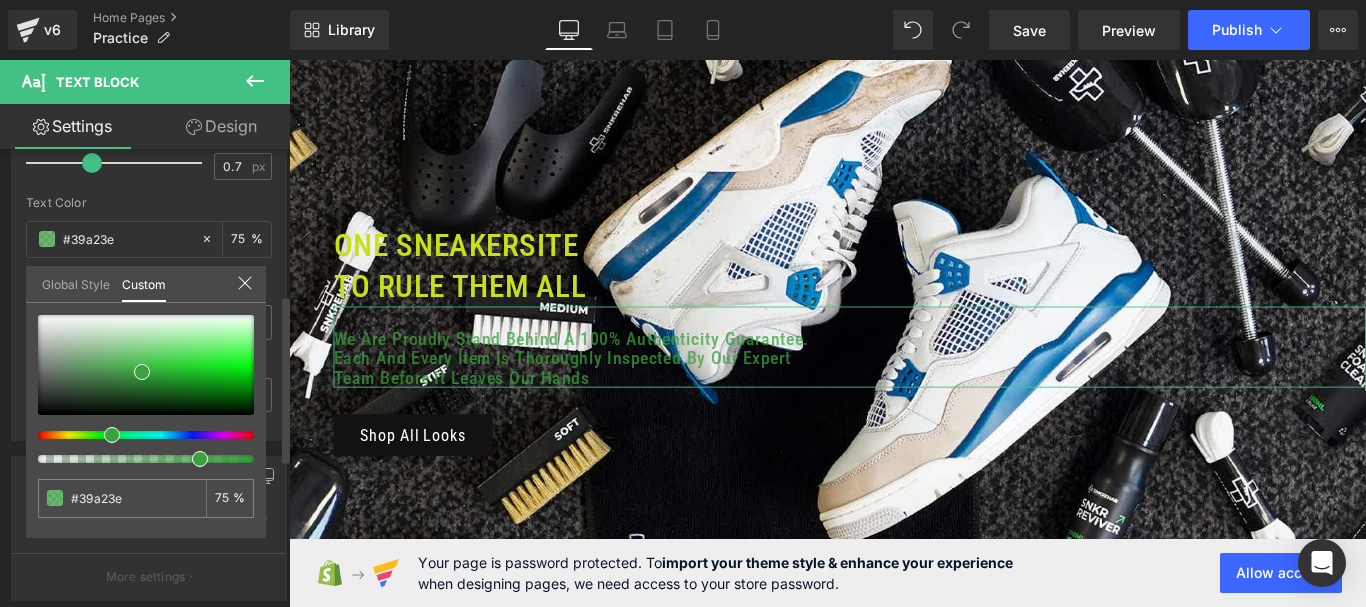 click at bounding box center [138, 435] 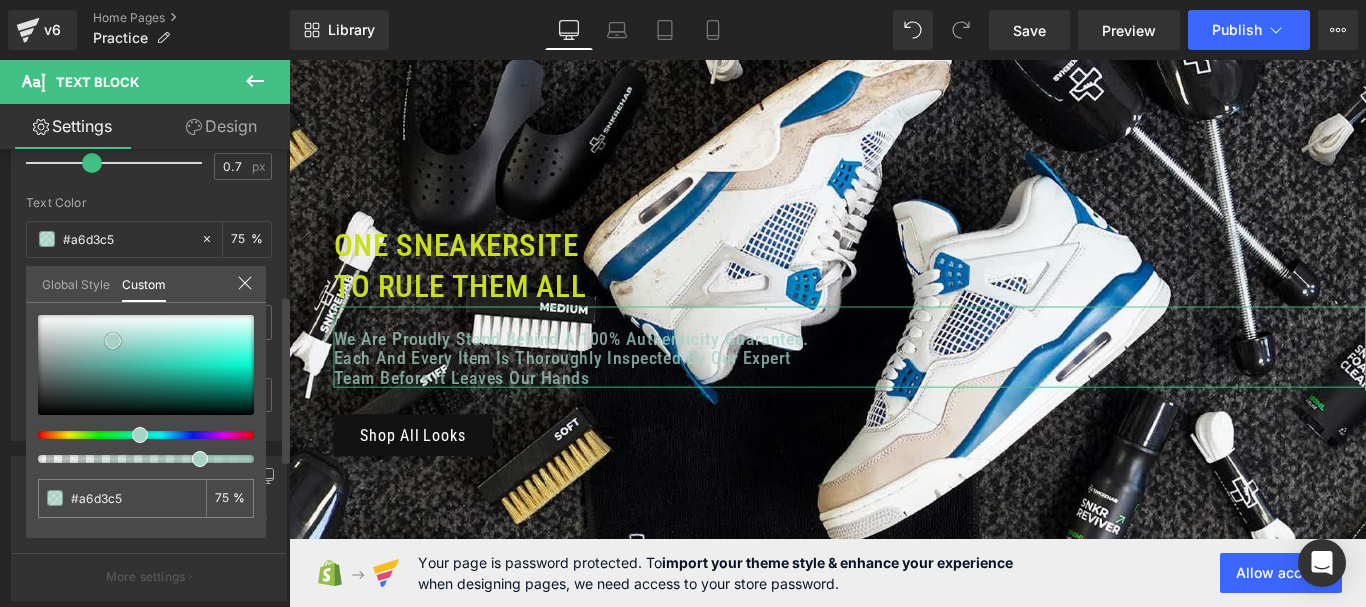 drag, startPoint x: 113, startPoint y: 381, endPoint x: 113, endPoint y: 341, distance: 40 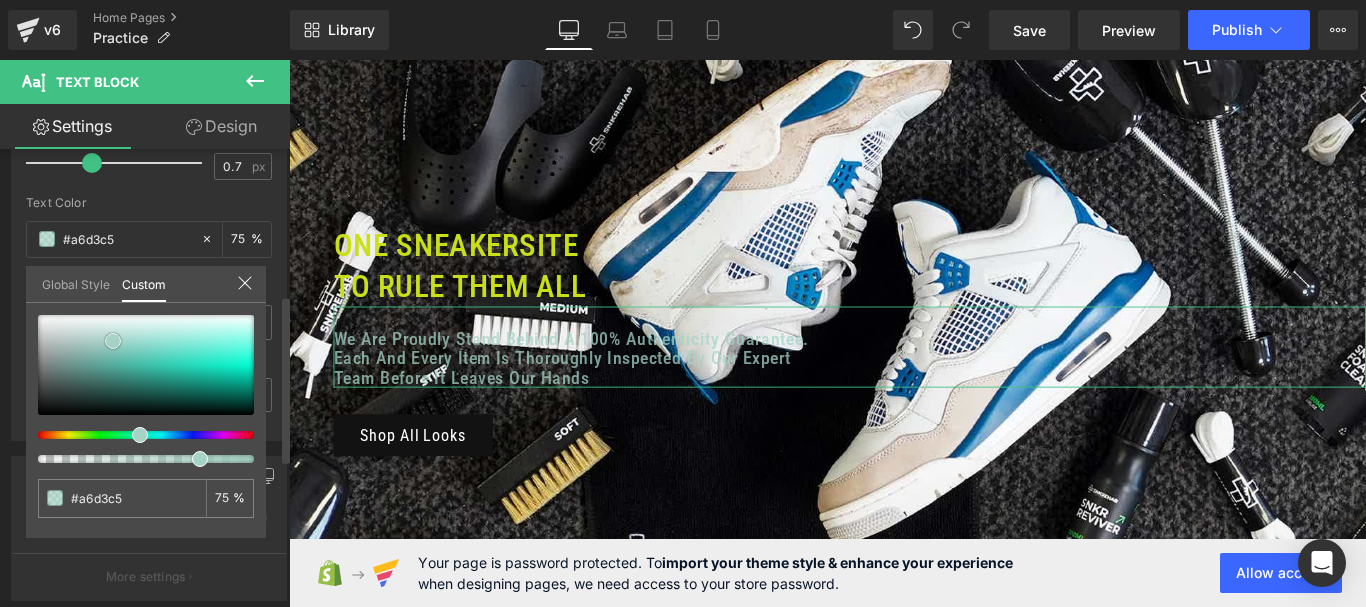 click at bounding box center (146, 365) 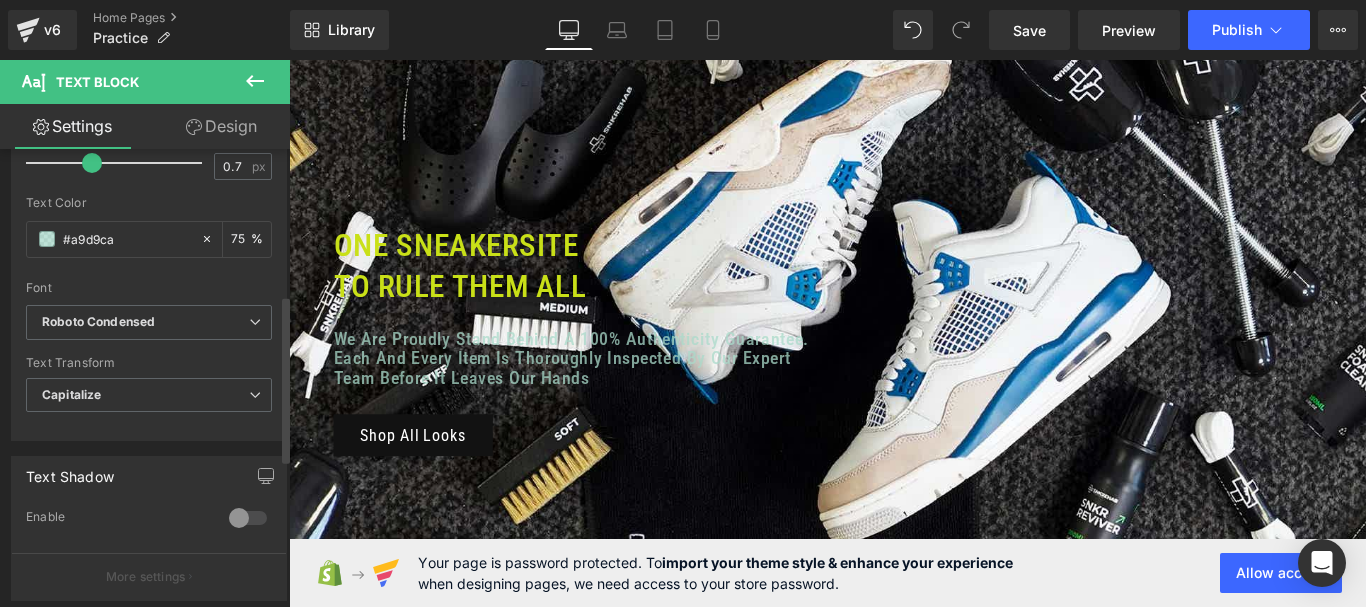 click on "Skip to content
Welcome to our store
Shop
Buy SEG42 Travel Pack
News
Contact
Shop
Buy SEG42 Travel Pack
News
Contact
Search" at bounding box center (894, 567) 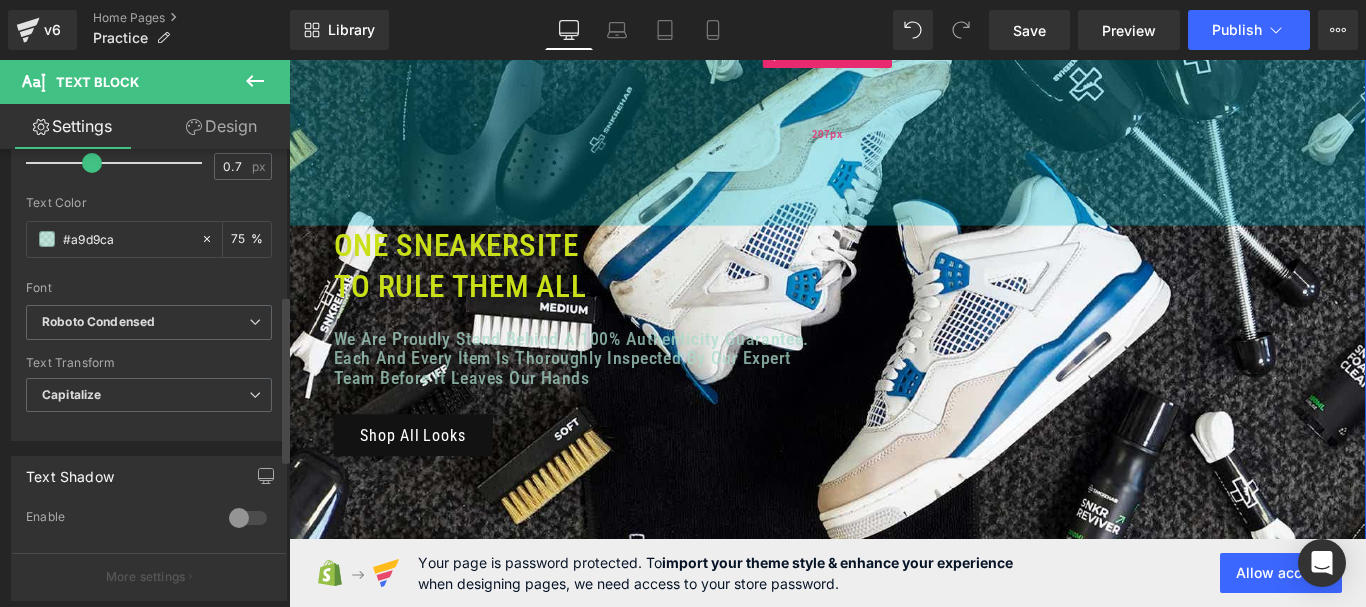 click on "207px" at bounding box center [894, 142] 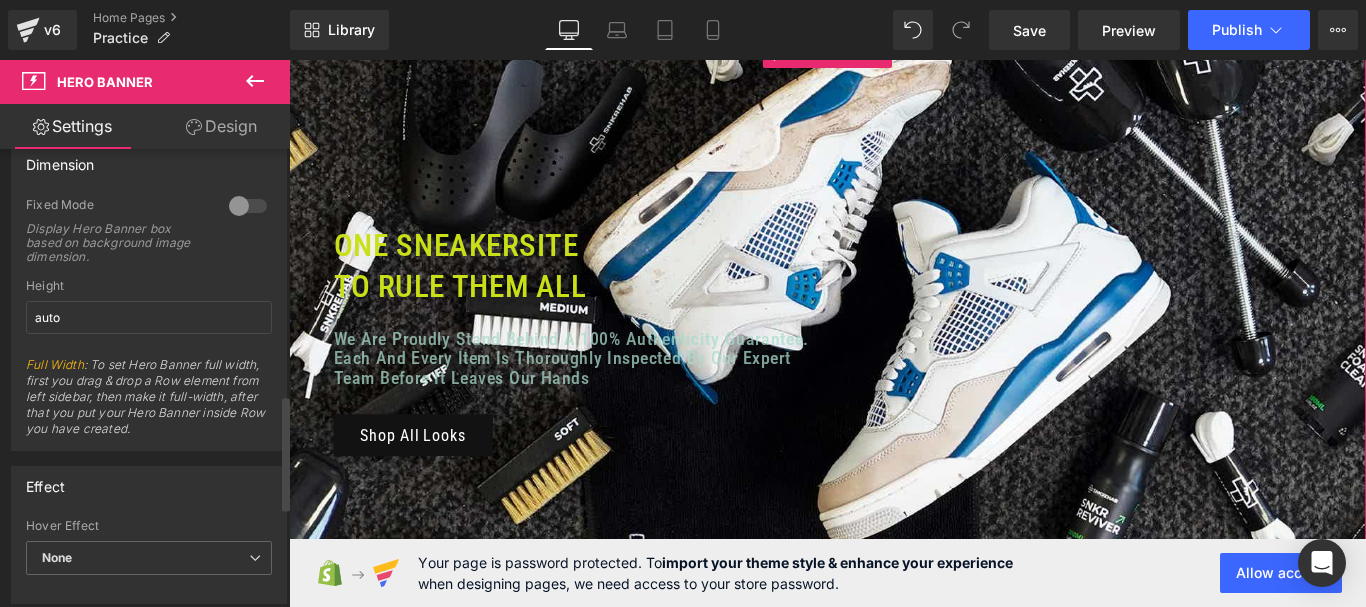 scroll, scrollTop: 1000, scrollLeft: 0, axis: vertical 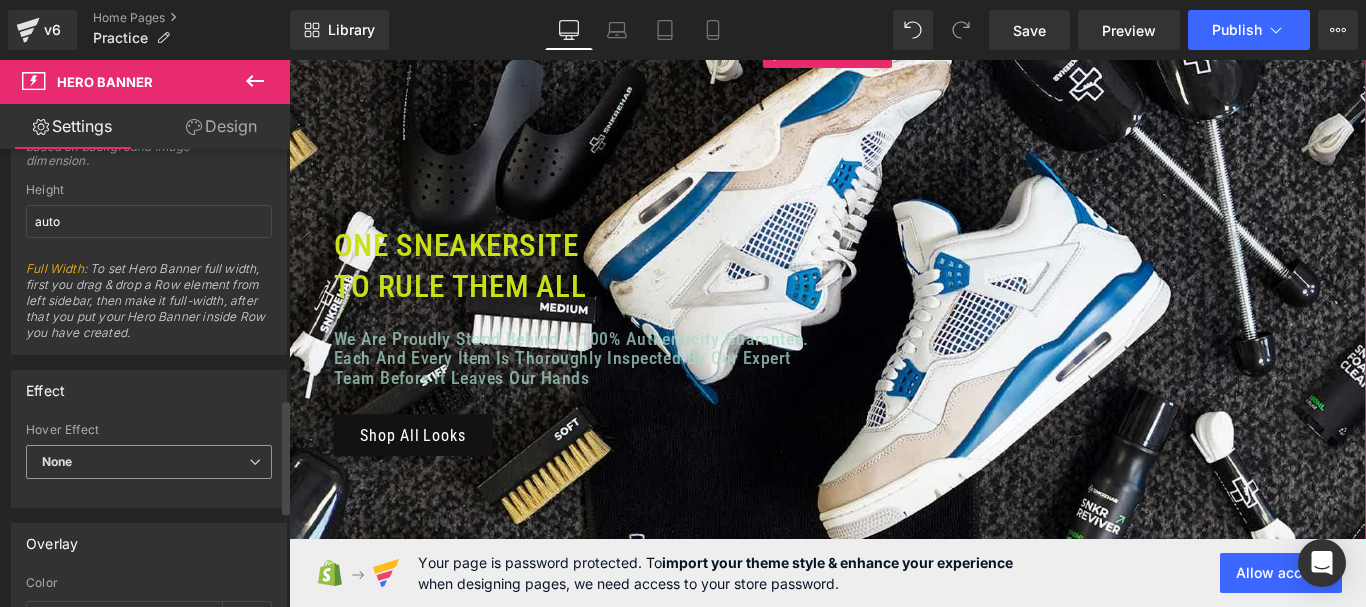 click on "None" at bounding box center [149, 462] 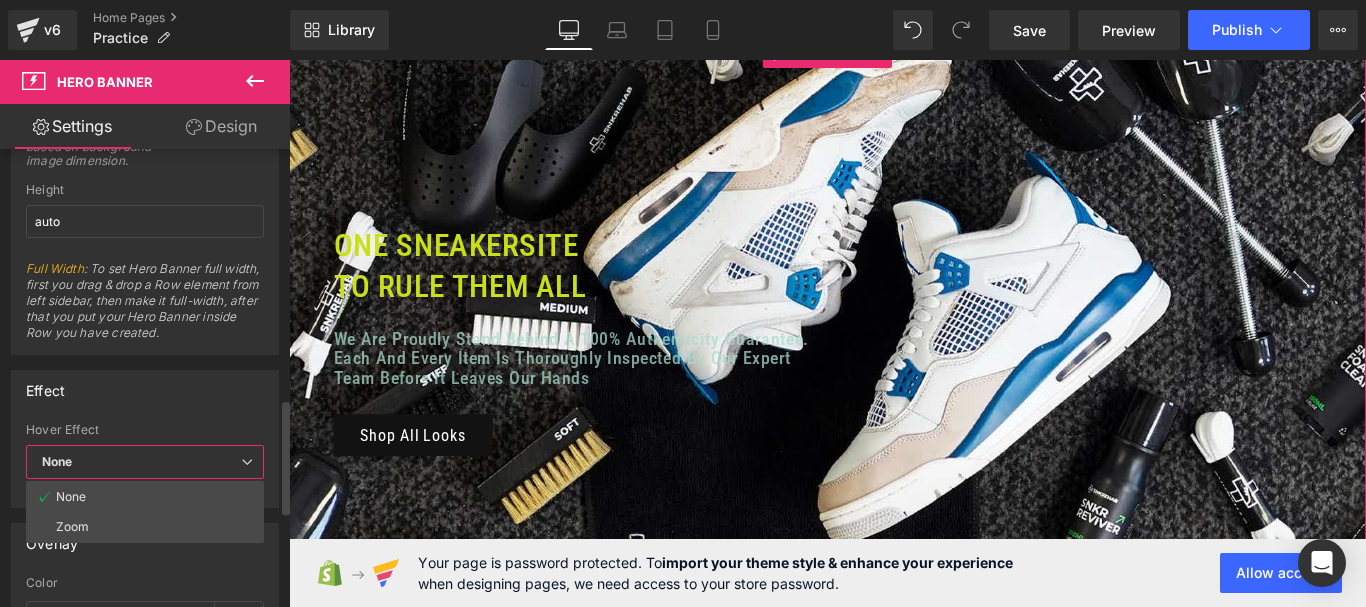 click on "Effect" at bounding box center [145, 390] 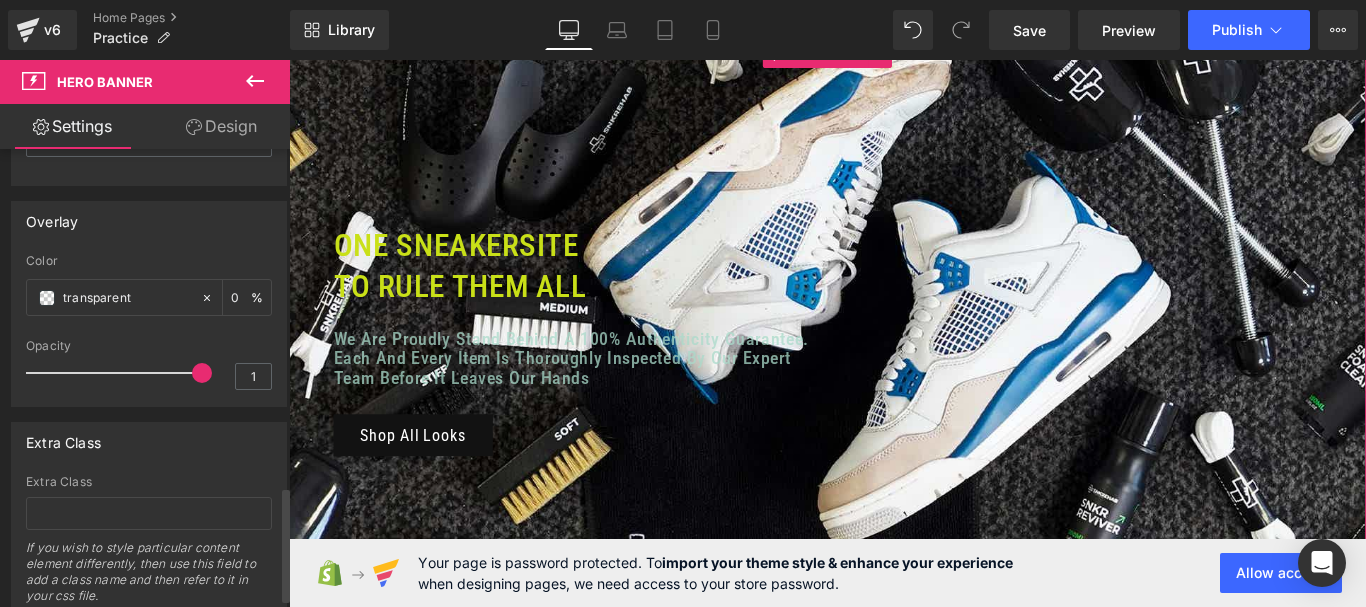 scroll, scrollTop: 1389, scrollLeft: 0, axis: vertical 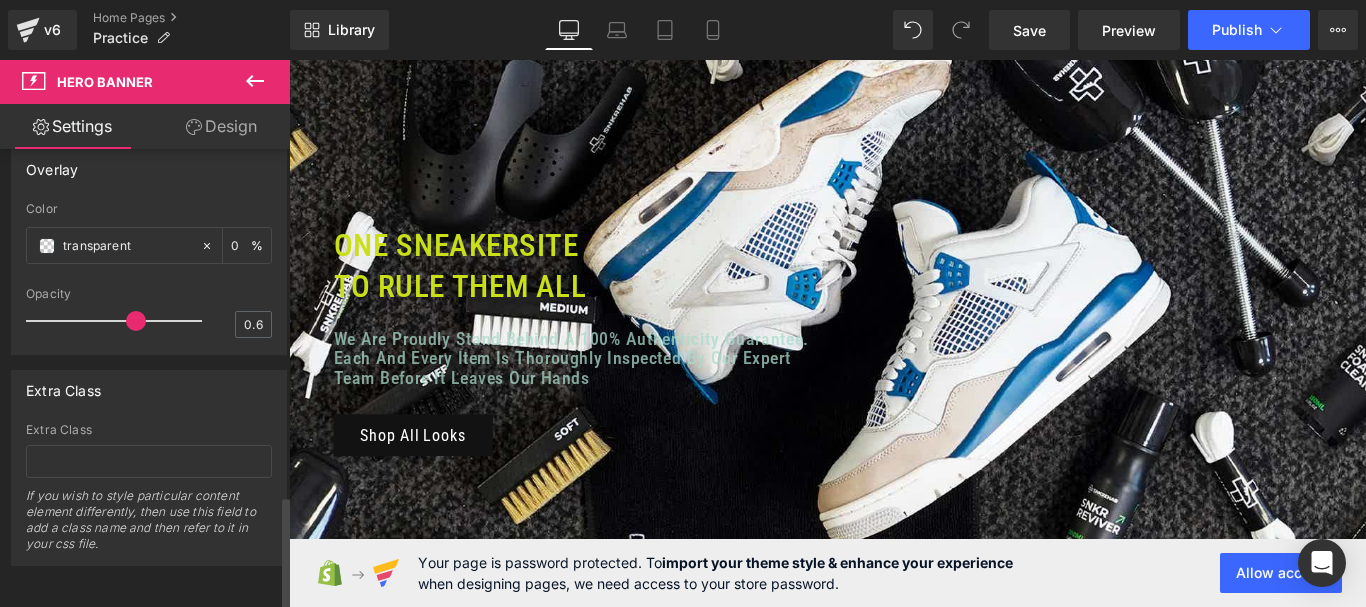 drag, startPoint x: 191, startPoint y: 303, endPoint x: 122, endPoint y: 323, distance: 71.8401 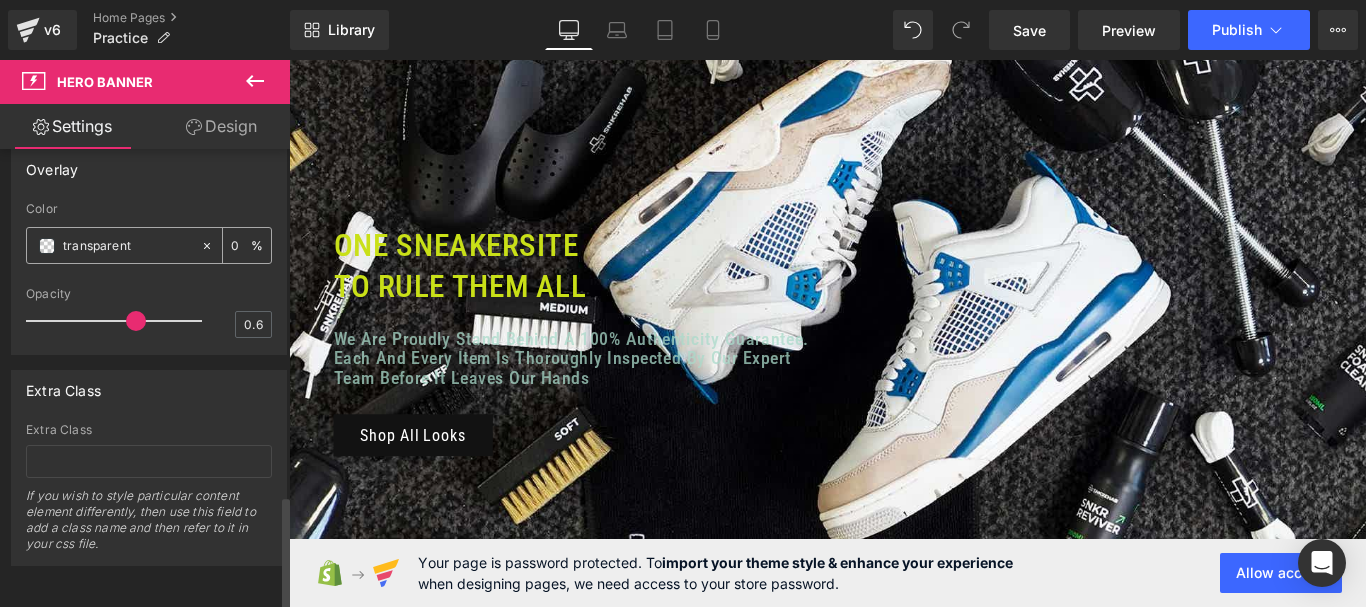 scroll, scrollTop: 1289, scrollLeft: 0, axis: vertical 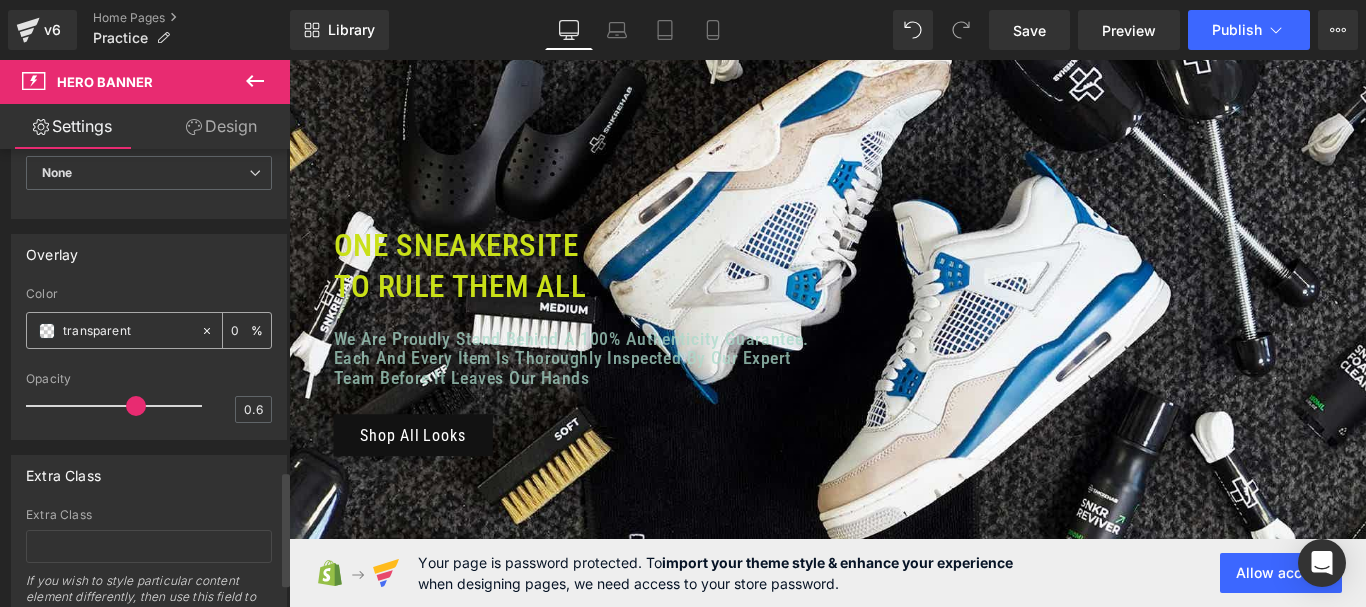 click on "0" at bounding box center (241, 330) 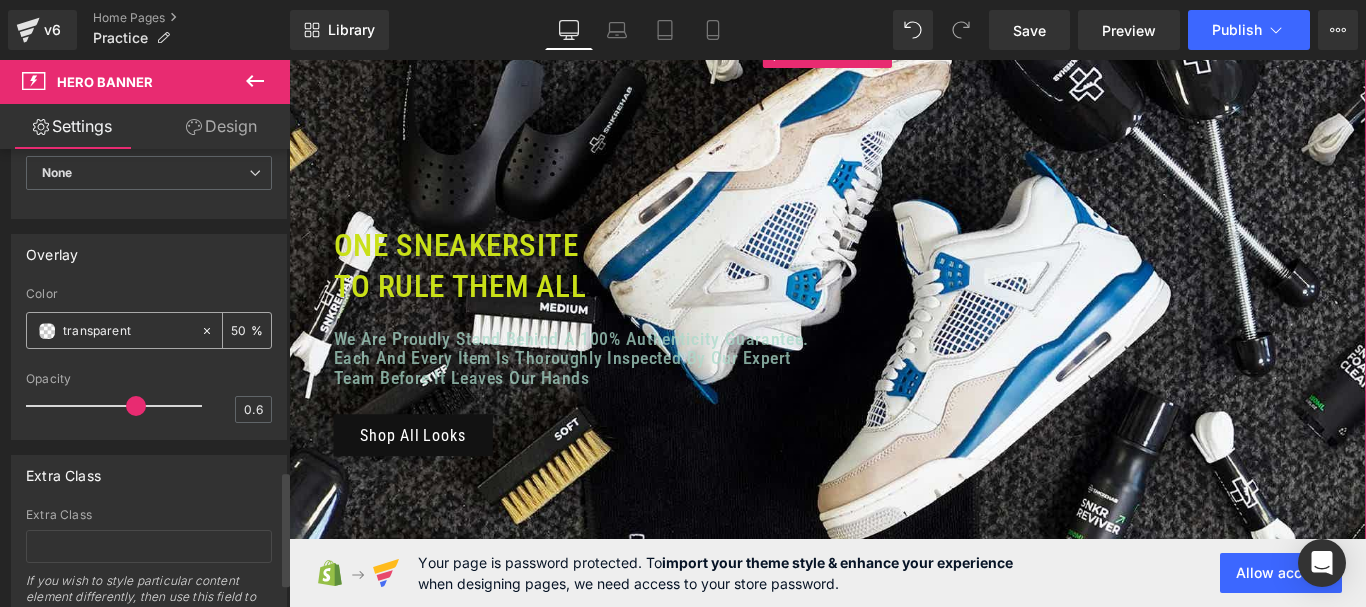 click at bounding box center (47, 331) 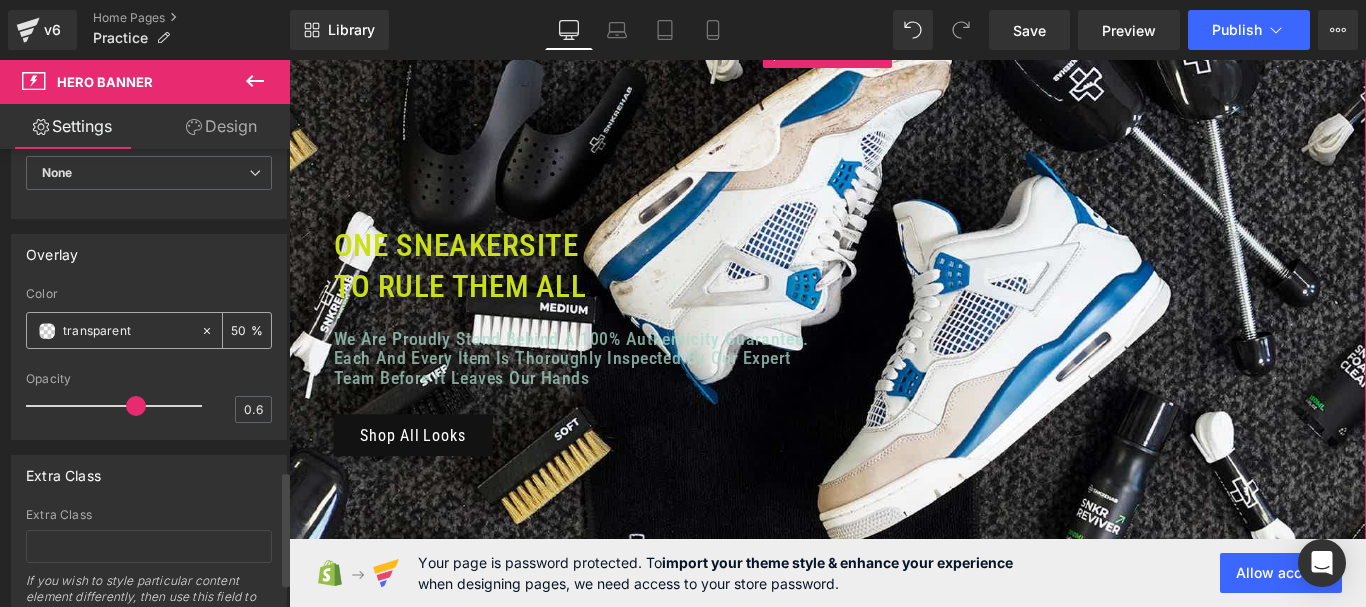 click on "50" at bounding box center (241, 330) 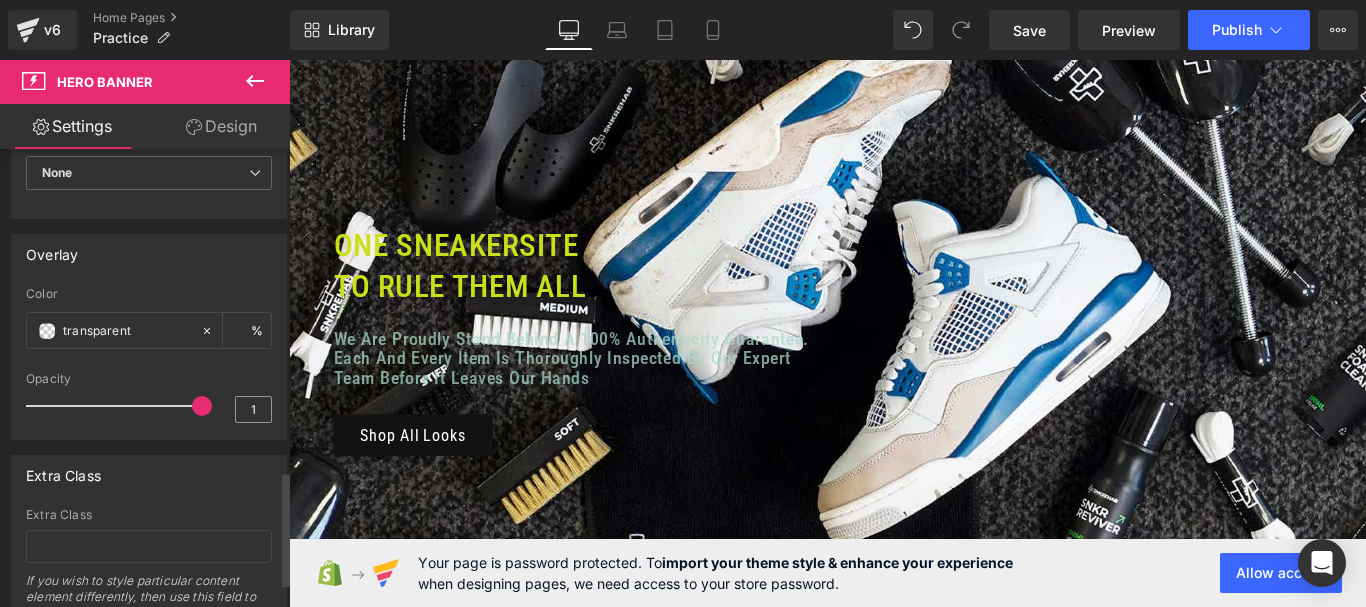 drag, startPoint x: 124, startPoint y: 406, endPoint x: 243, endPoint y: 420, distance: 119.8207 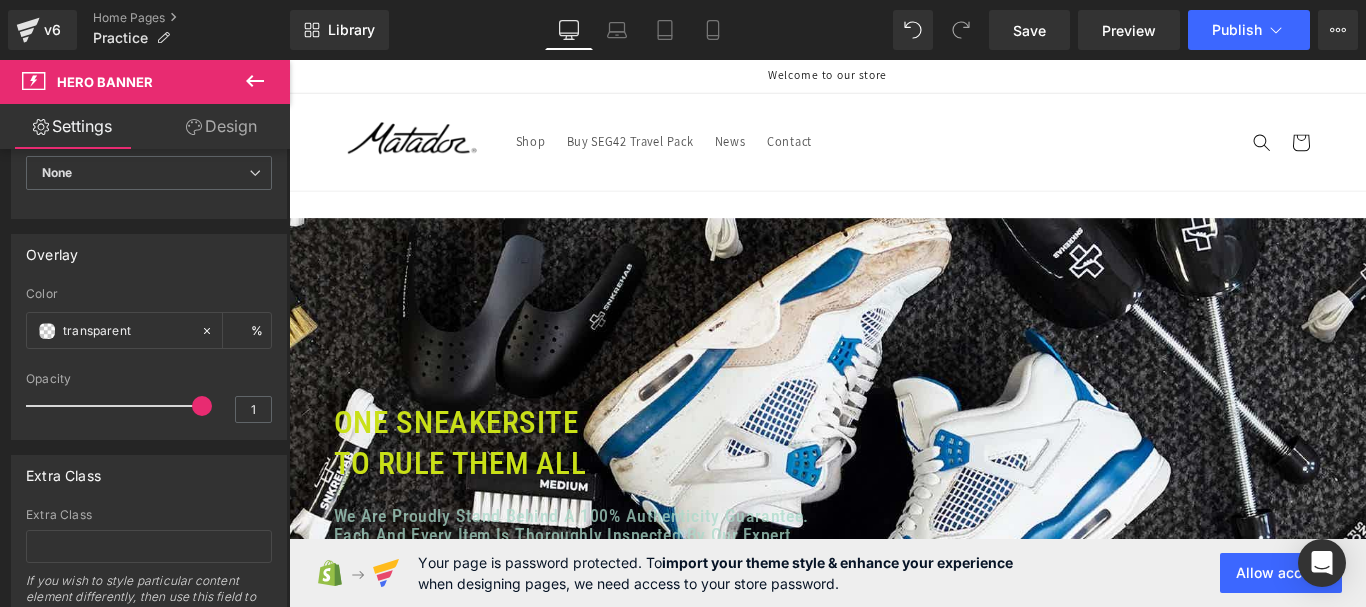 scroll, scrollTop: 0, scrollLeft: 0, axis: both 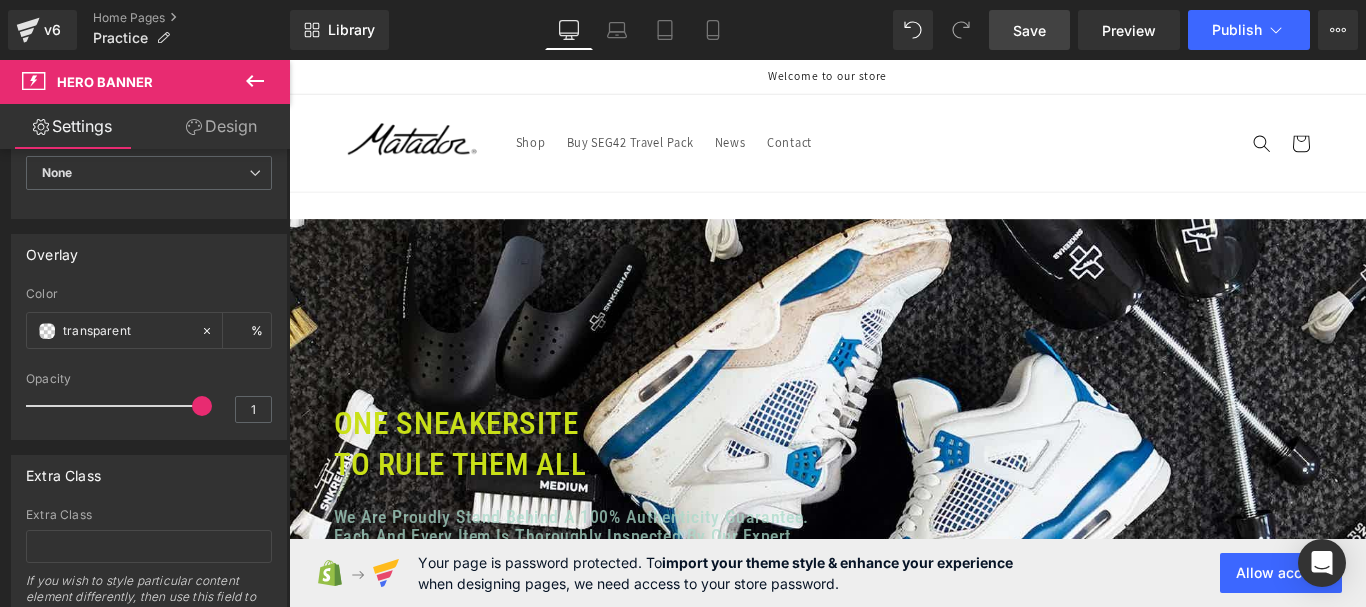 click on "Save" at bounding box center [1029, 30] 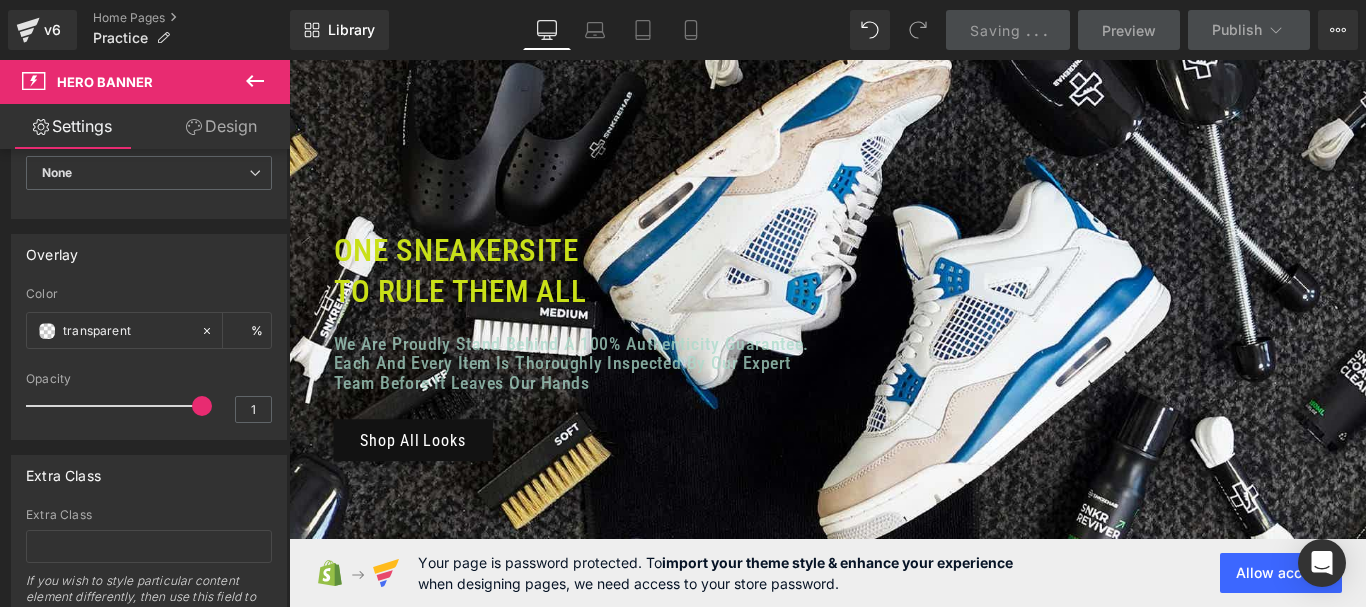scroll, scrollTop: 200, scrollLeft: 0, axis: vertical 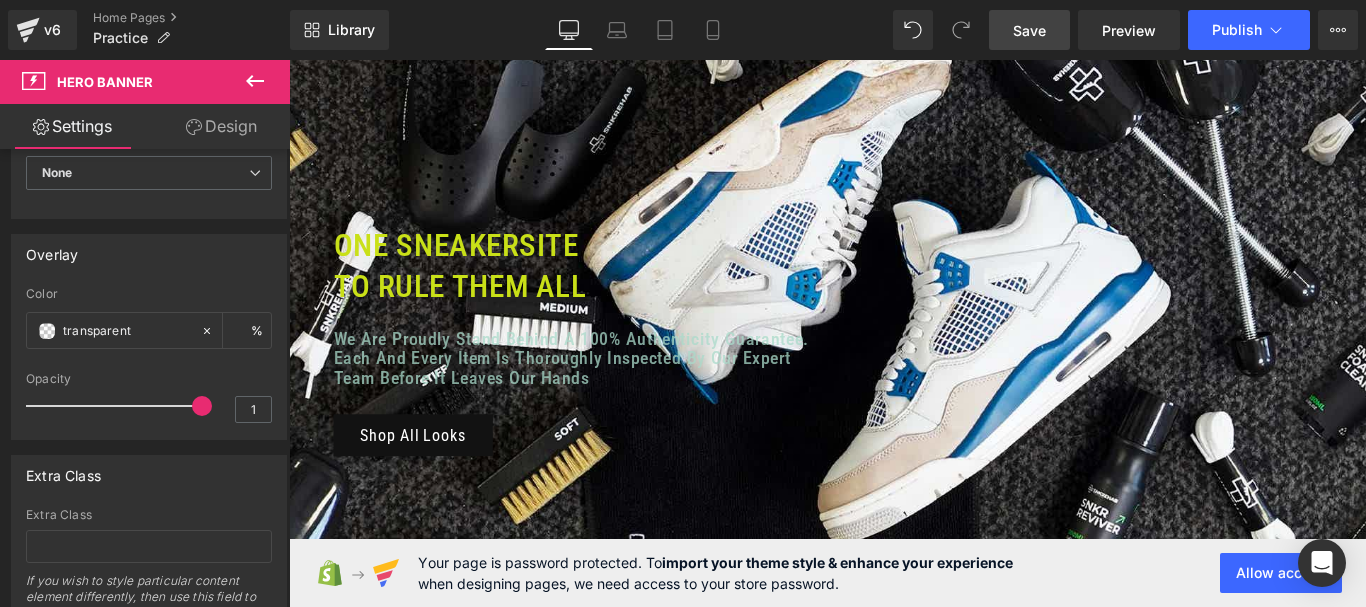 click on "Skip to content
Welcome to our store
Shop
Buy SEG42 Travel Pack
News
Contact
Shop
Buy SEG42 Travel Pack
News
Contact
Search" at bounding box center (894, 567) 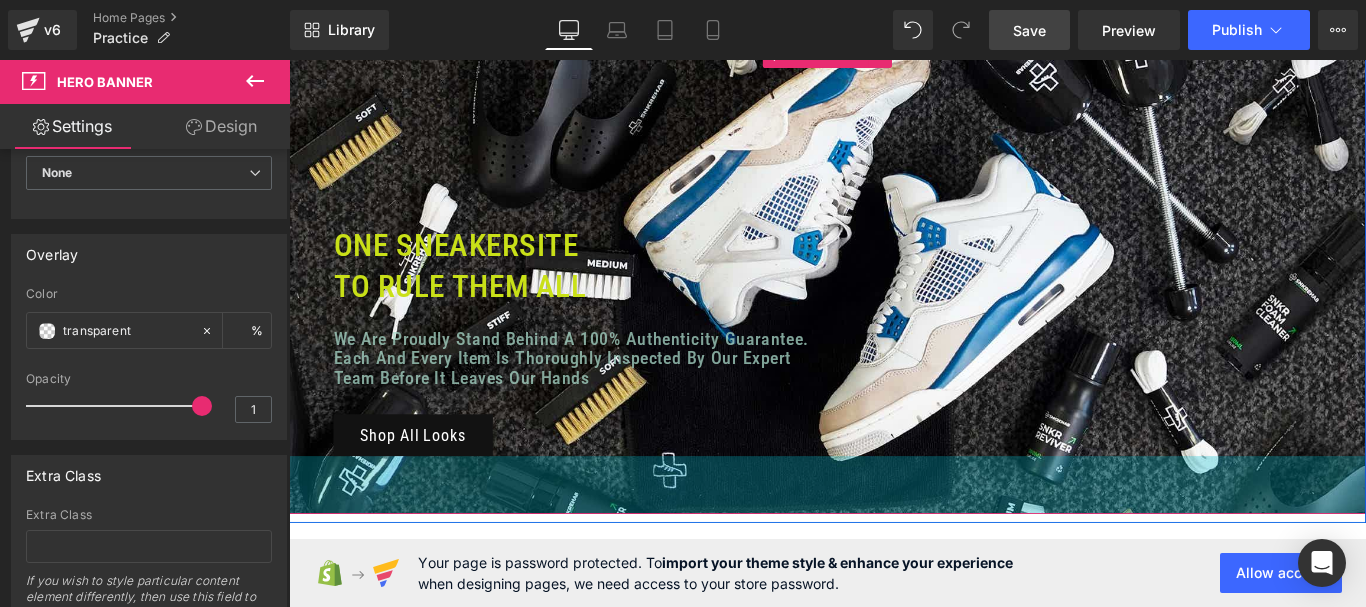 drag, startPoint x: 814, startPoint y: 570, endPoint x: 786, endPoint y: 465, distance: 108.66922 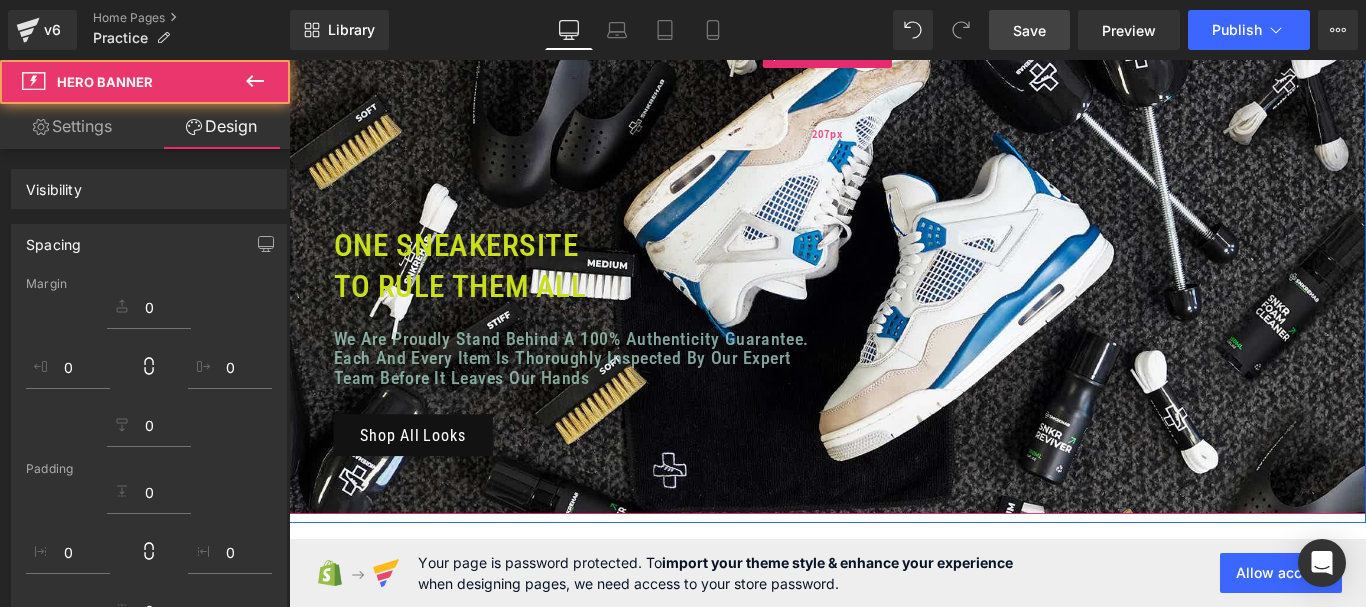 scroll, scrollTop: 100, scrollLeft: 0, axis: vertical 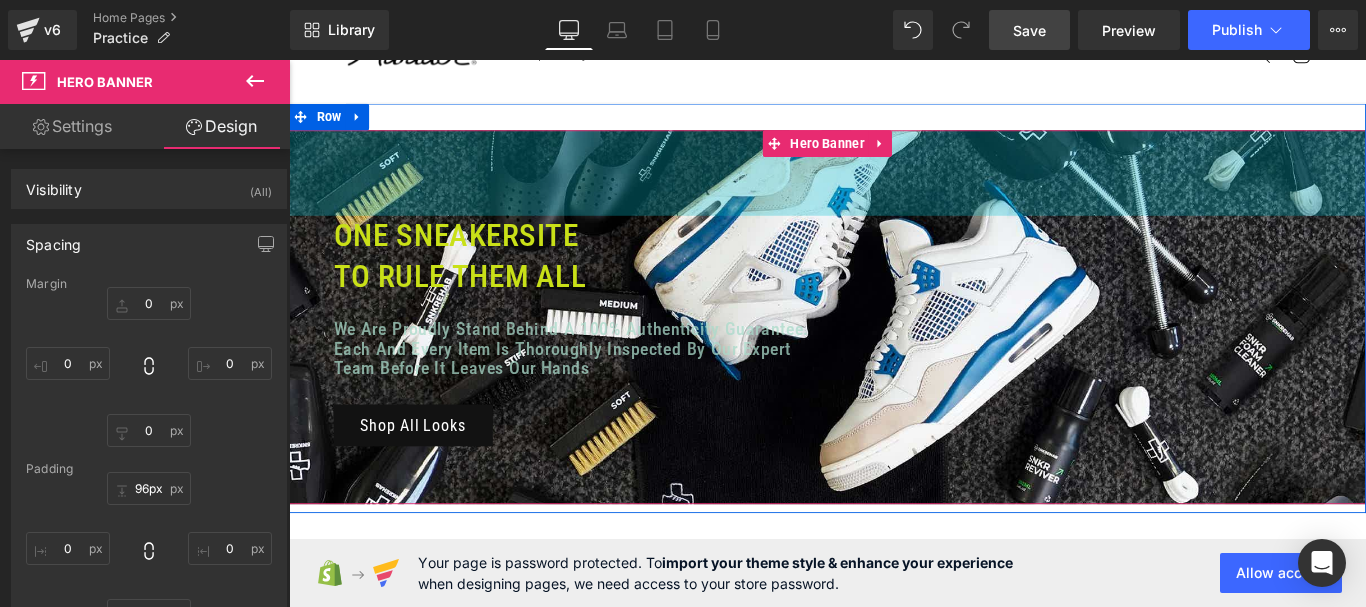drag, startPoint x: 708, startPoint y: 171, endPoint x: 993, endPoint y: 118, distance: 289.88617 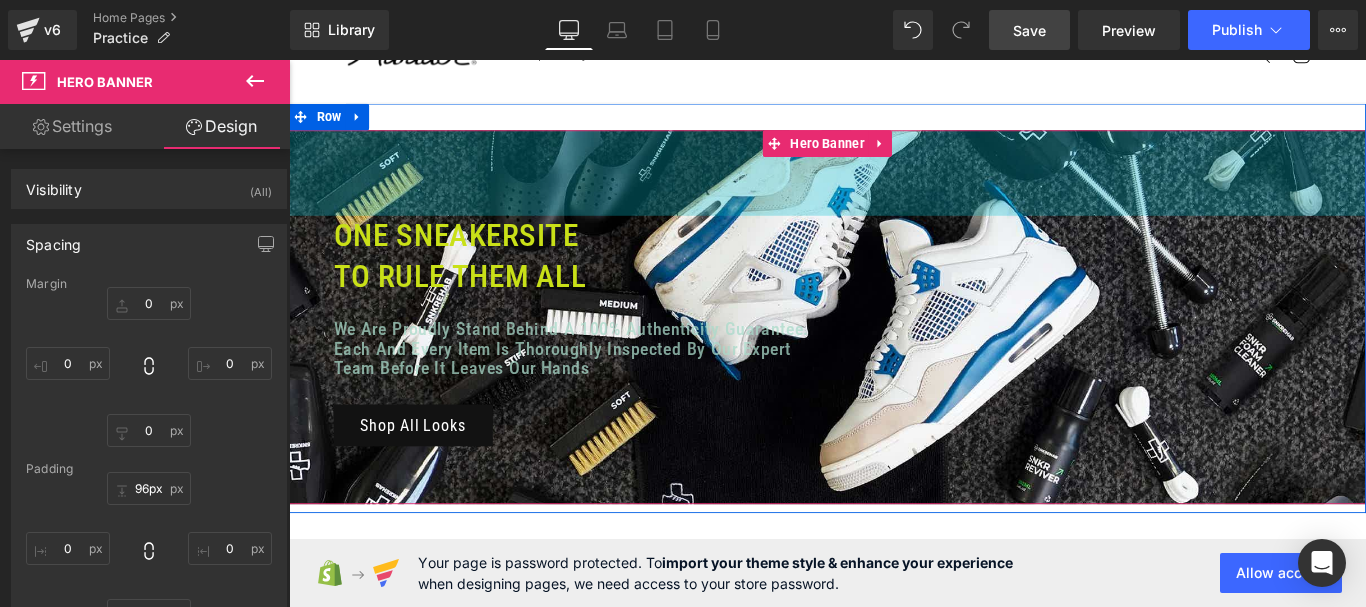 click on "Skip to content
Welcome to our store
Shop
Buy SEG42 Travel Pack
News
Contact
Shop
Buy SEG42 Travel Pack
News
Contact
Search" at bounding box center [894, 267] 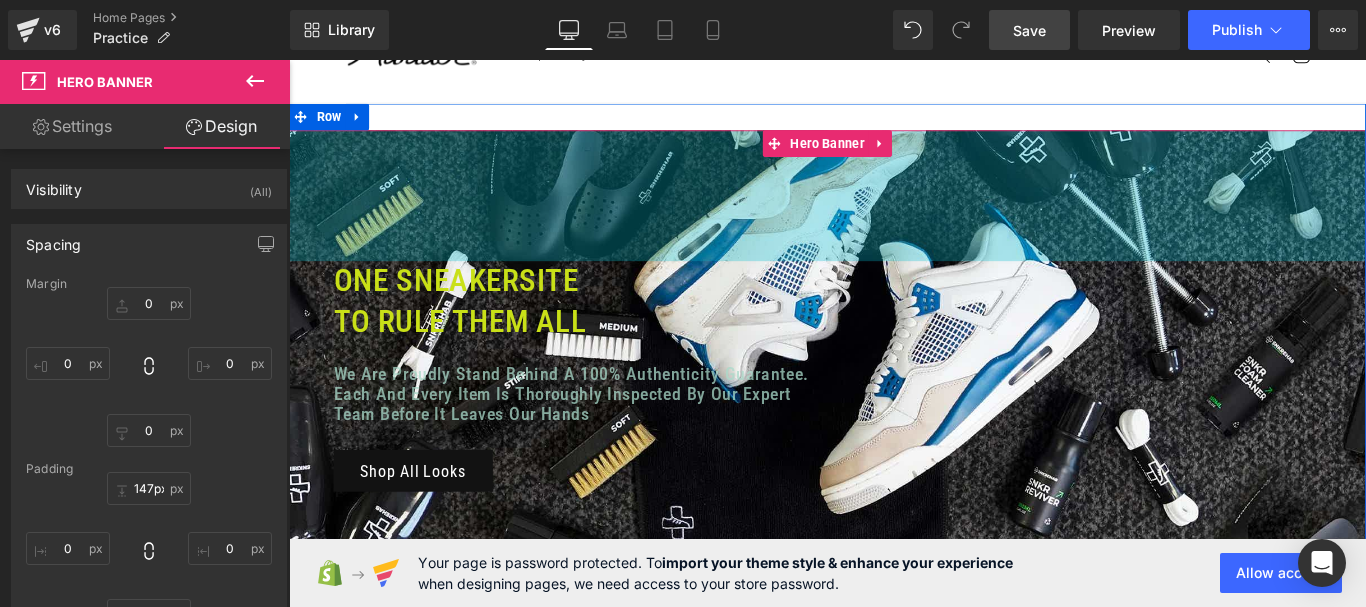 click at bounding box center [894, 124] 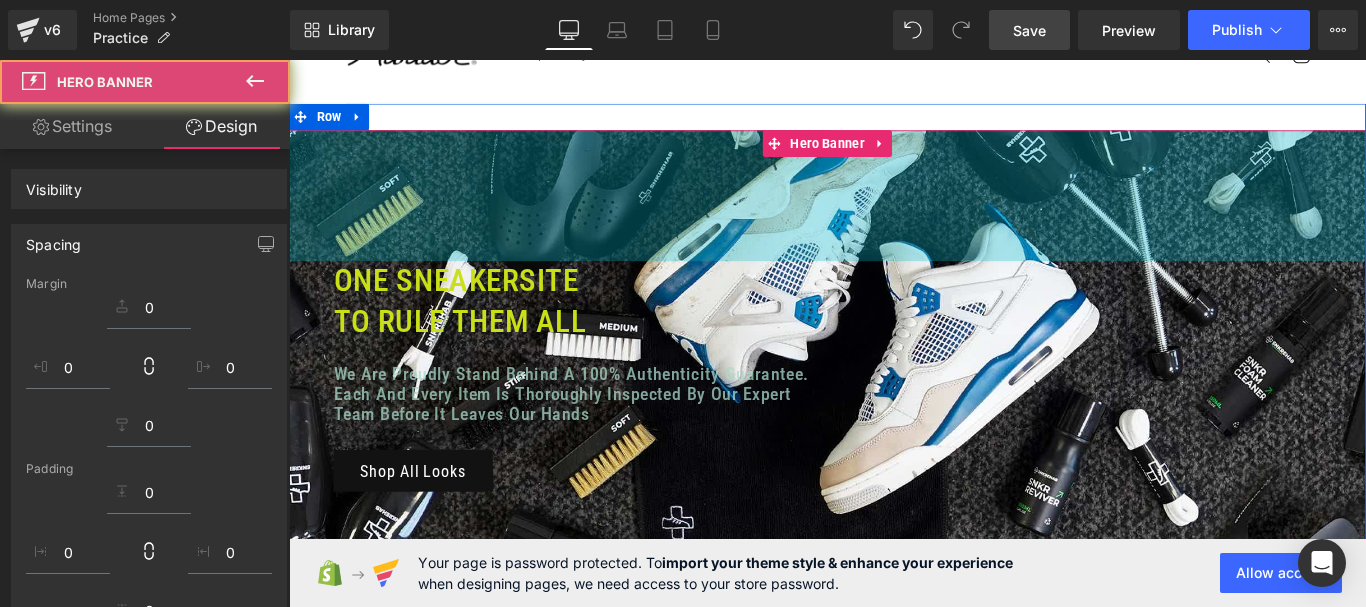click on "One Sneakersite To Rule Them All
Heading
We are proudly stand behind a 100% authenticity guarantee.  Each and Every item is thoroughly inspected by our expert  team before it leaves our hands
Text Block
Shop All Looks
Button" at bounding box center (894, 415) 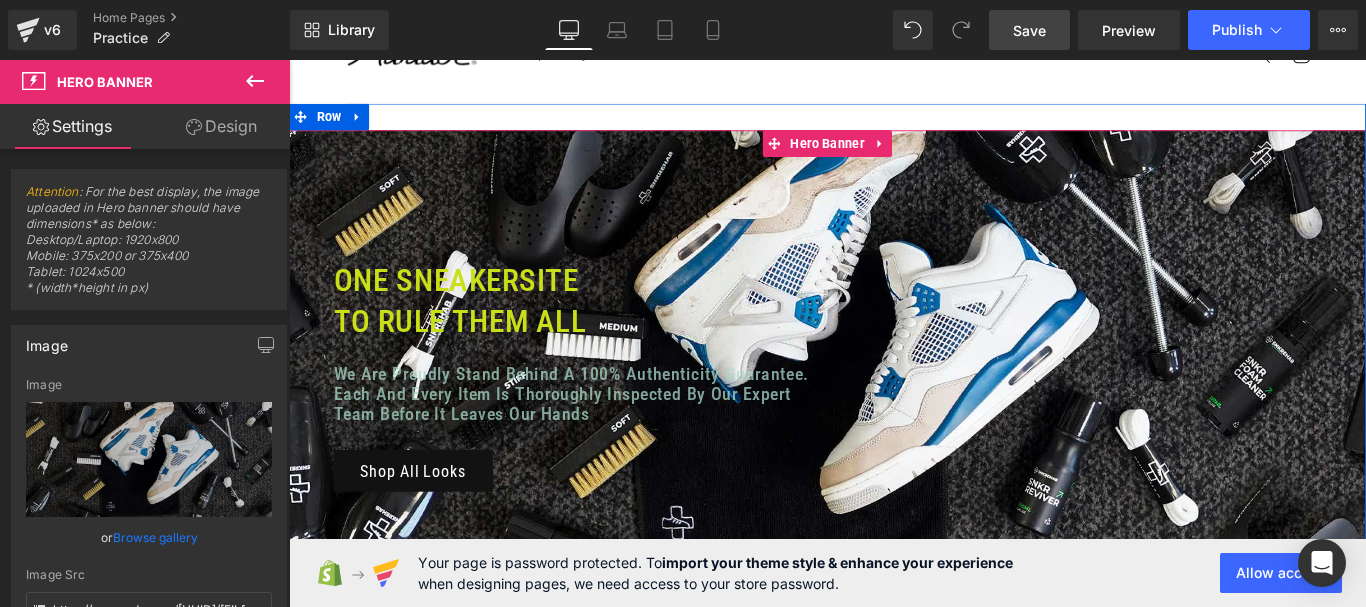 scroll, scrollTop: 200, scrollLeft: 0, axis: vertical 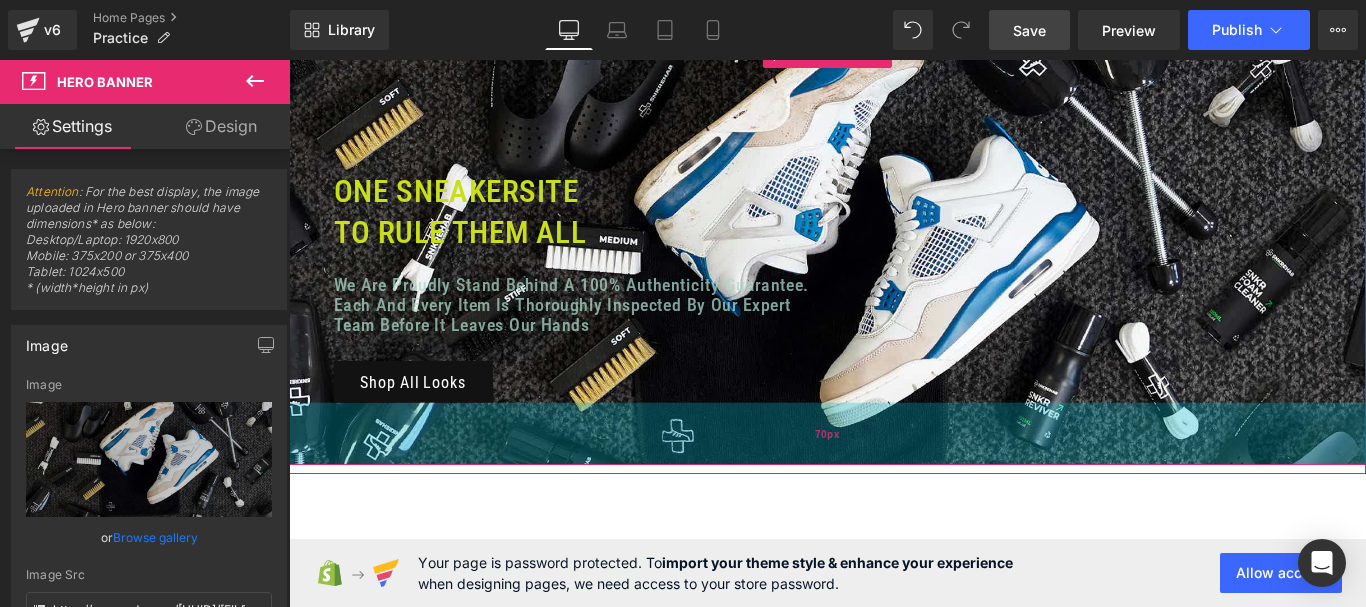 click on "70px" at bounding box center [894, 480] 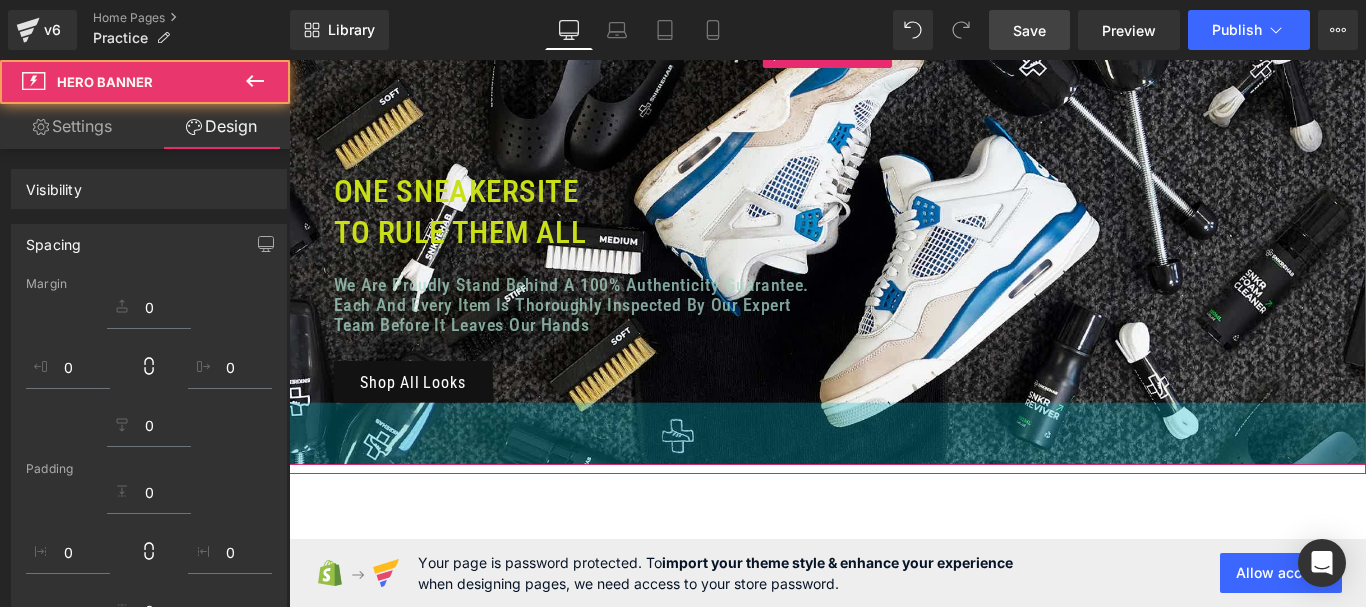 click on "One Sneakersite To Rule Them All
Heading
We are proudly stand behind a 100% authenticity guarantee.  Each and Every item is thoroughly inspected by our expert  team before it leaves our hands
Text Block
Shop All Looks
Button
Hero Banner   147px   70px     Row
Select your layout" at bounding box center [894, 399] 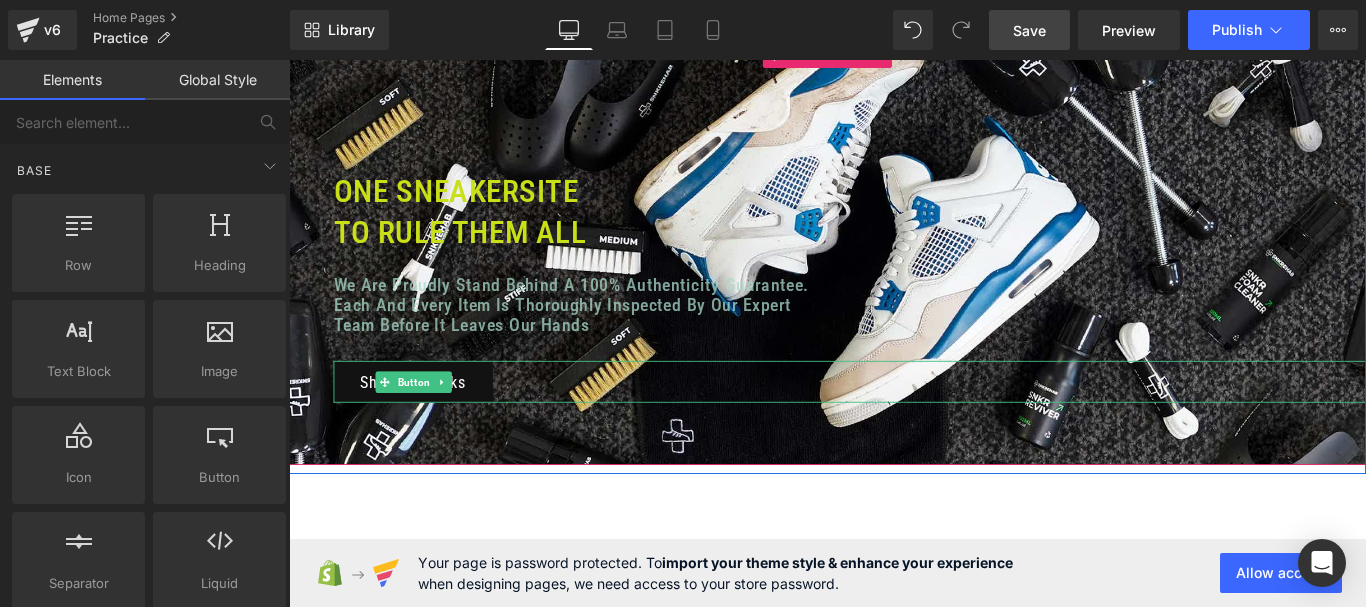 scroll, scrollTop: 100, scrollLeft: 0, axis: vertical 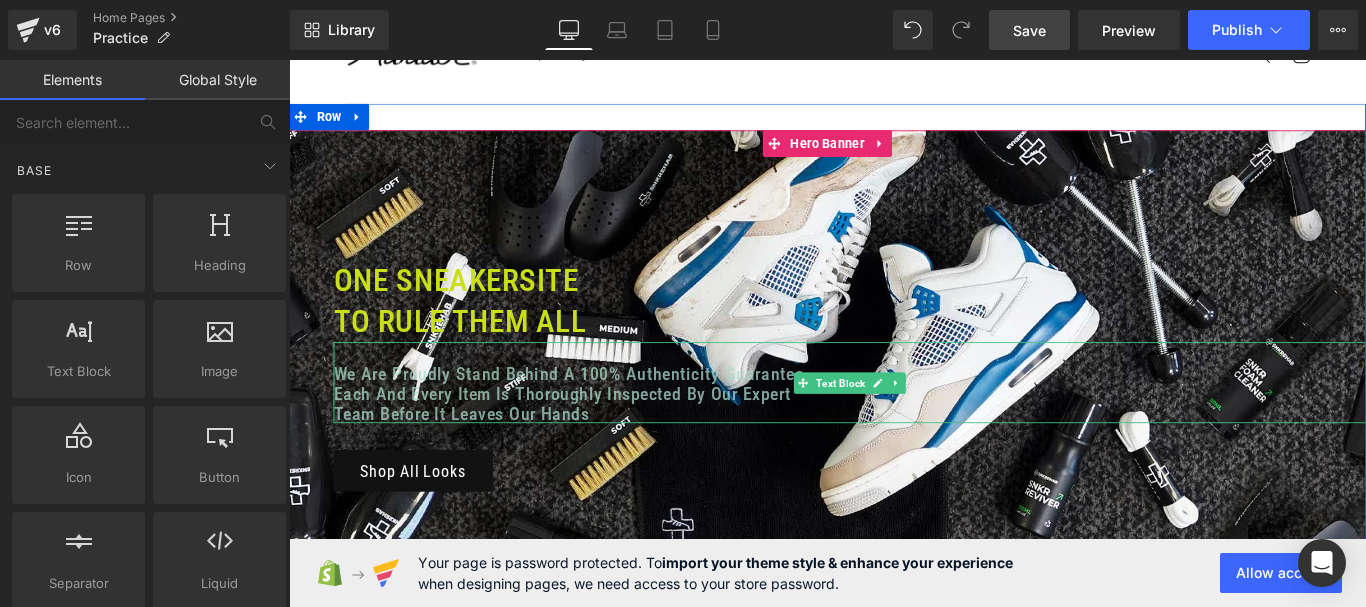 click on "Each and Every item is thoroughly inspected by our expert" at bounding box center [919, 435] 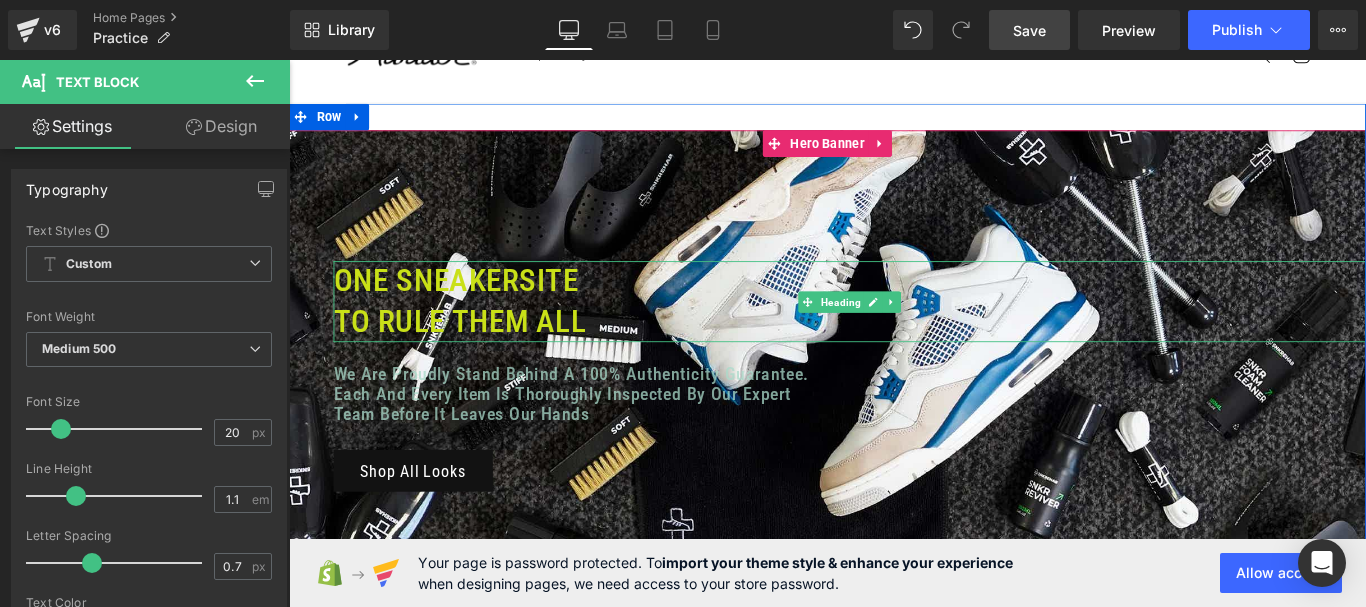 click on "To Rule Them All" at bounding box center [919, 355] 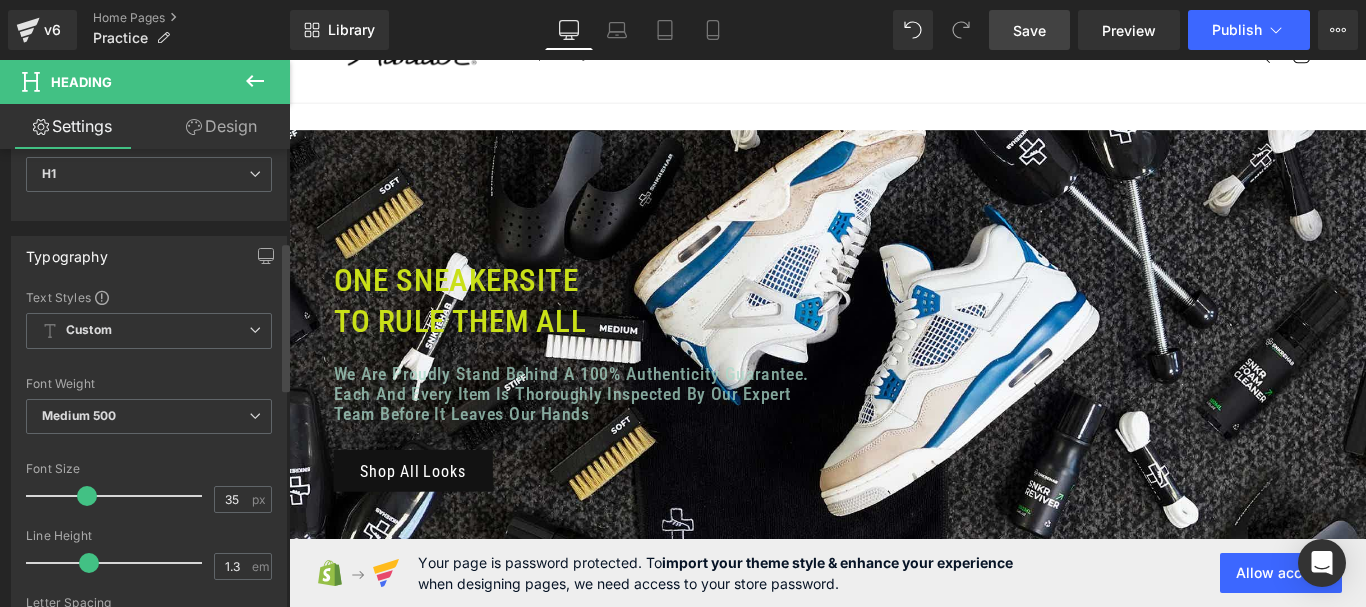 scroll, scrollTop: 300, scrollLeft: 0, axis: vertical 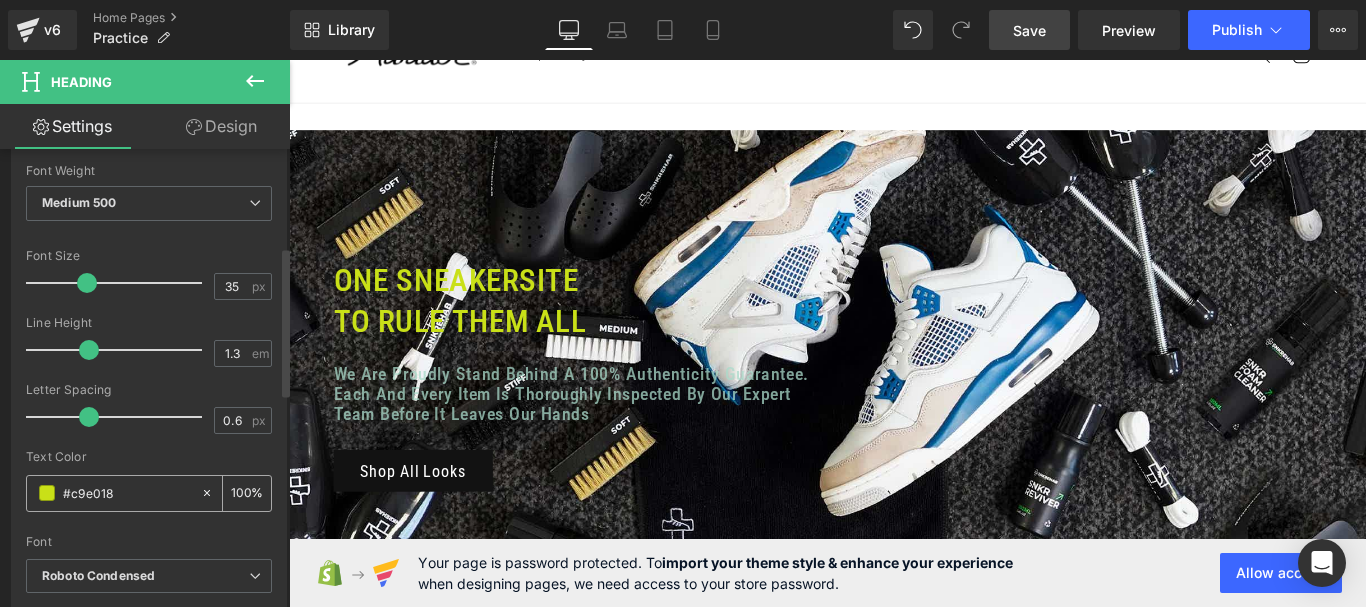 click at bounding box center [47, 493] 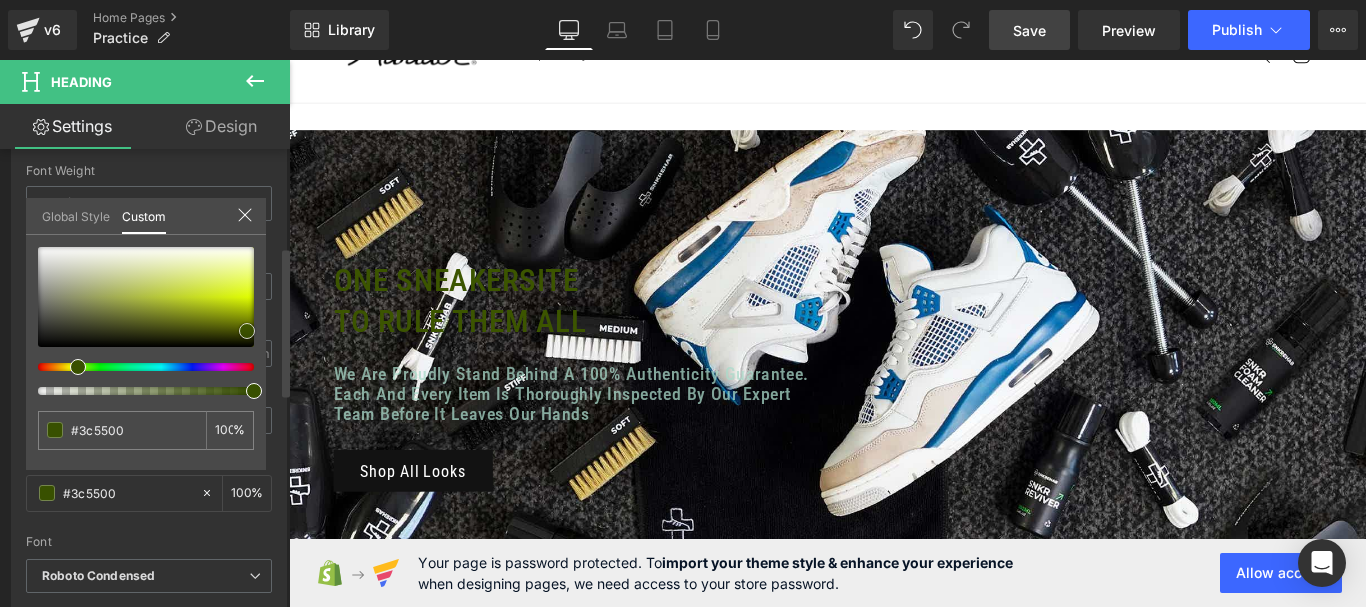drag, startPoint x: 170, startPoint y: 257, endPoint x: 247, endPoint y: 334, distance: 108.89445 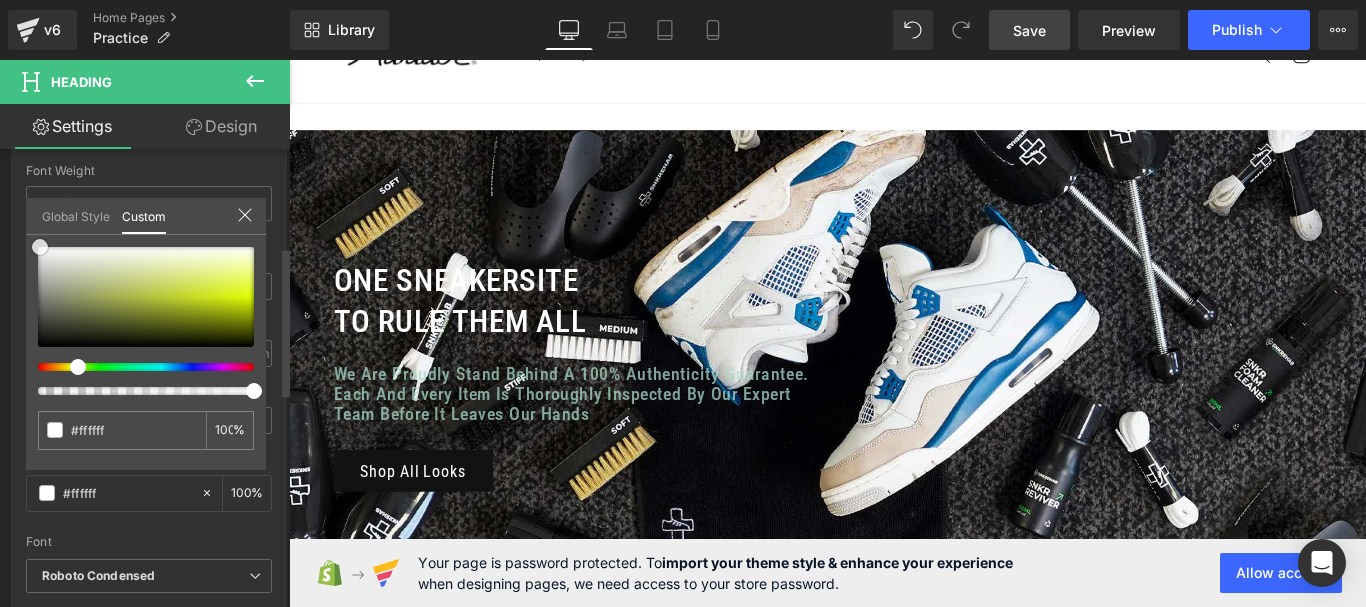 drag, startPoint x: 45, startPoint y: 336, endPoint x: 37, endPoint y: 193, distance: 143.2236 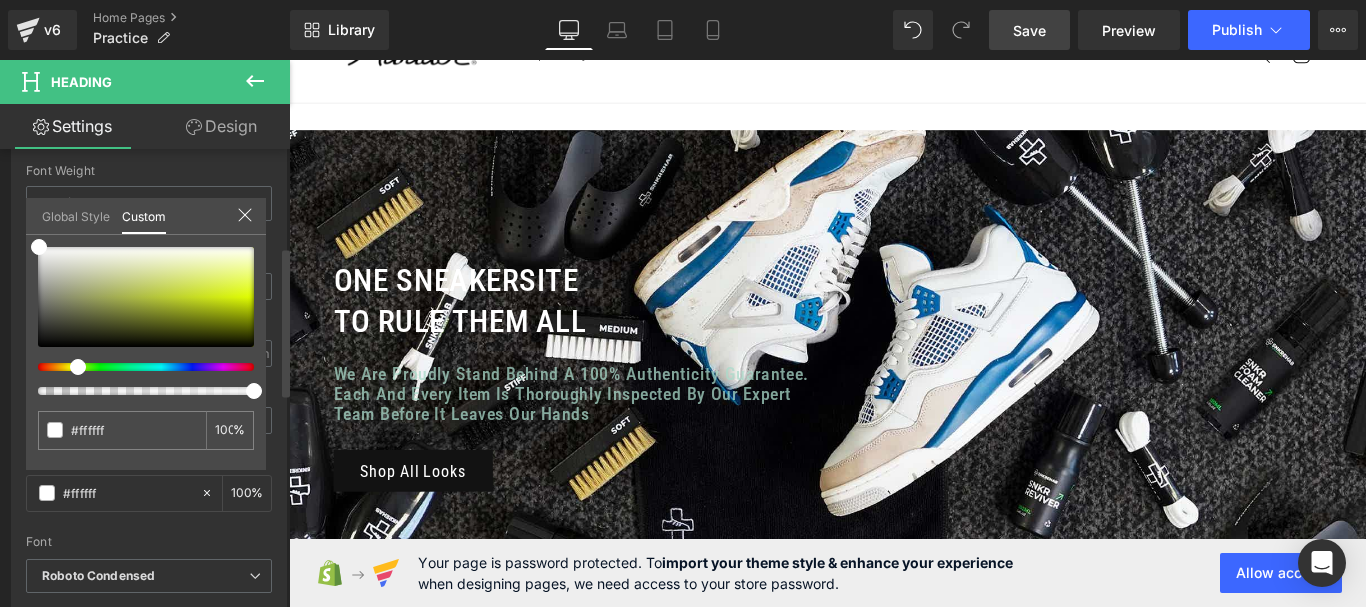 click at bounding box center [146, 321] 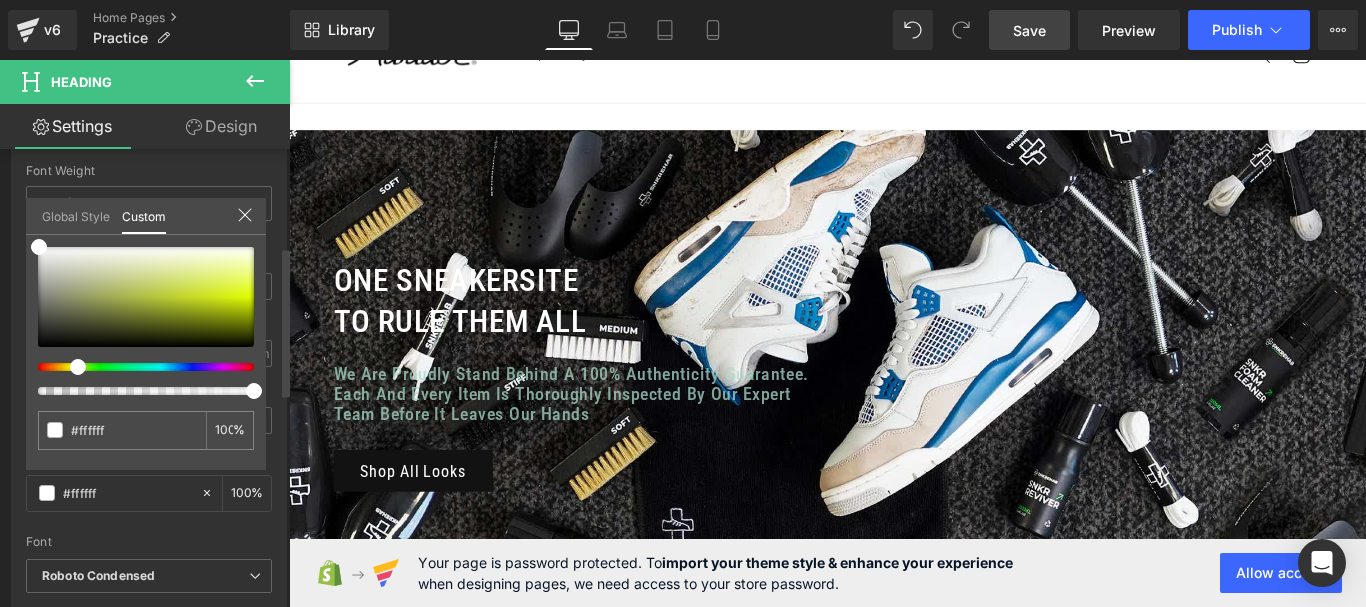 click at bounding box center (138, 367) 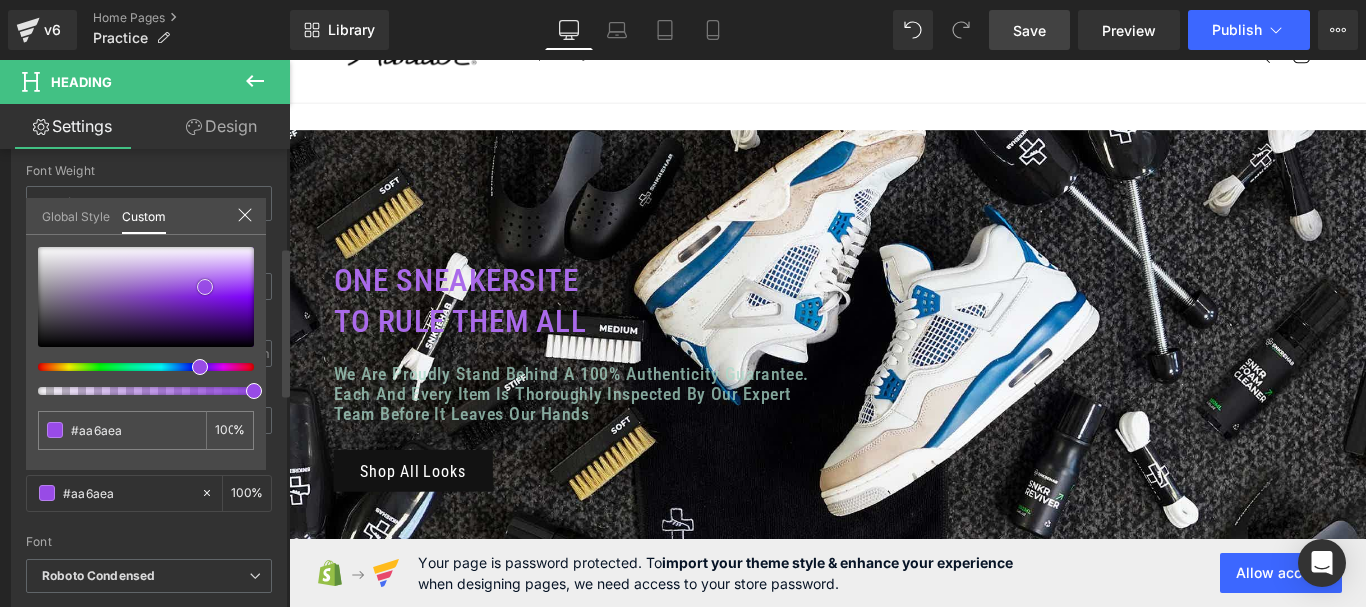 drag, startPoint x: 203, startPoint y: 325, endPoint x: 205, endPoint y: 287, distance: 38.052597 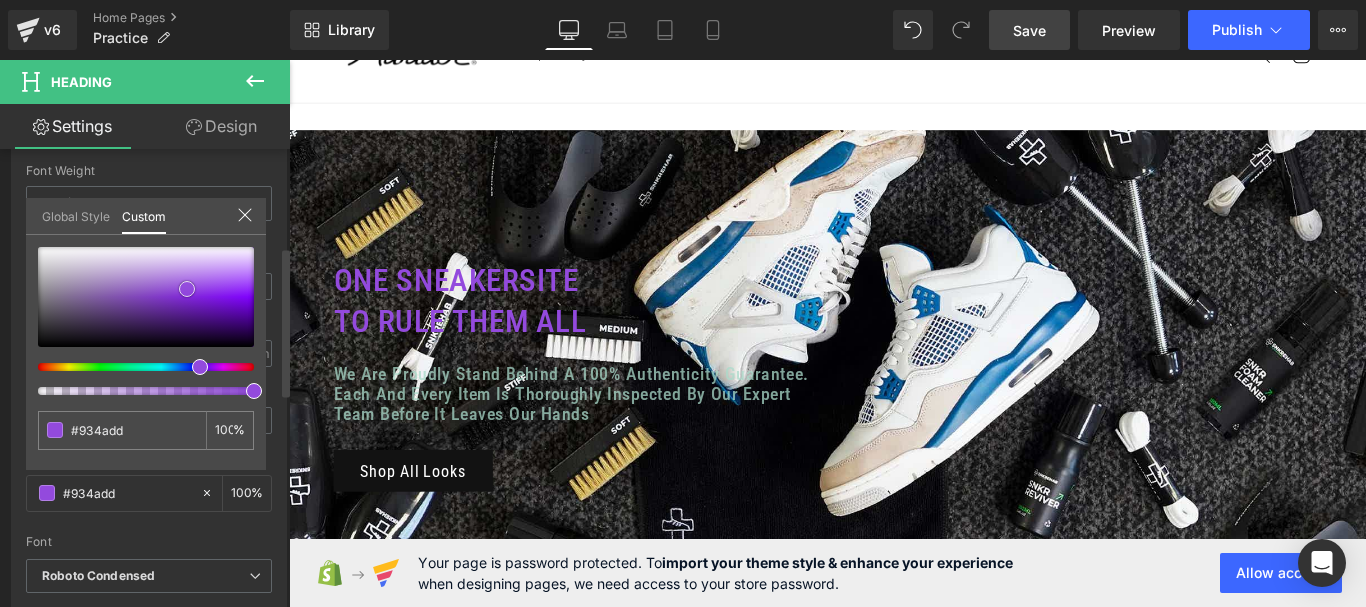 drag, startPoint x: 187, startPoint y: 289, endPoint x: 178, endPoint y: 339, distance: 50.803543 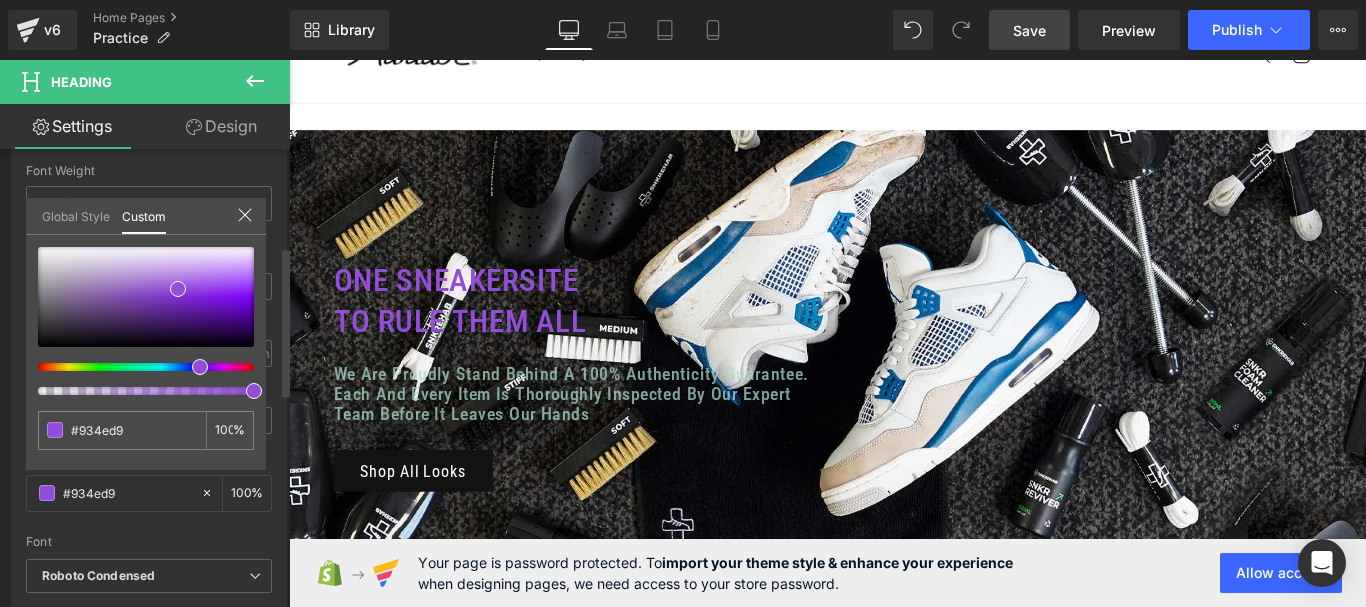 click at bounding box center [138, 367] 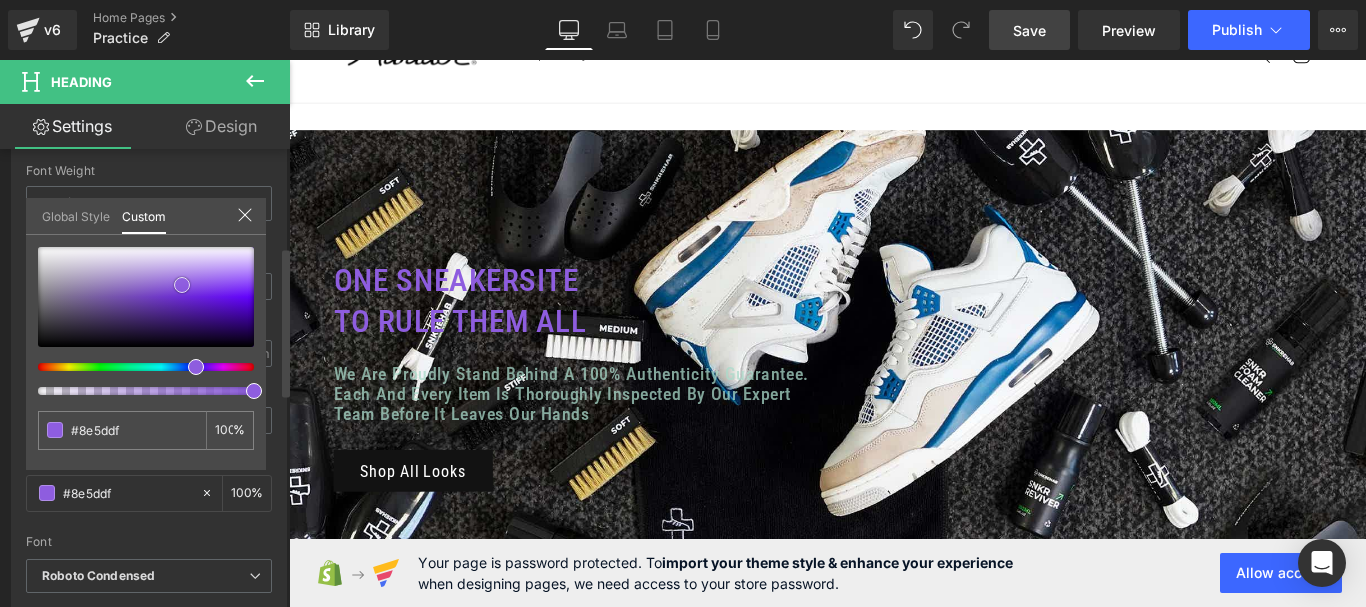 drag, startPoint x: 195, startPoint y: 300, endPoint x: 182, endPoint y: 285, distance: 19.849434 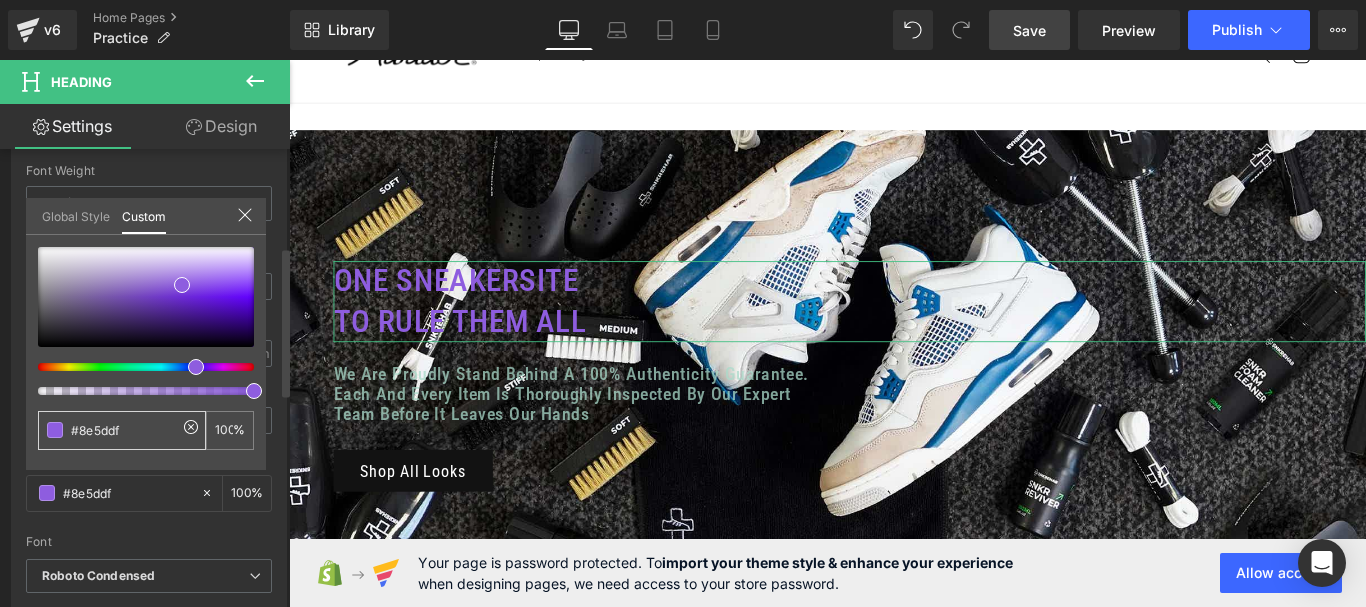 click on "#8e5ddf" at bounding box center (124, 430) 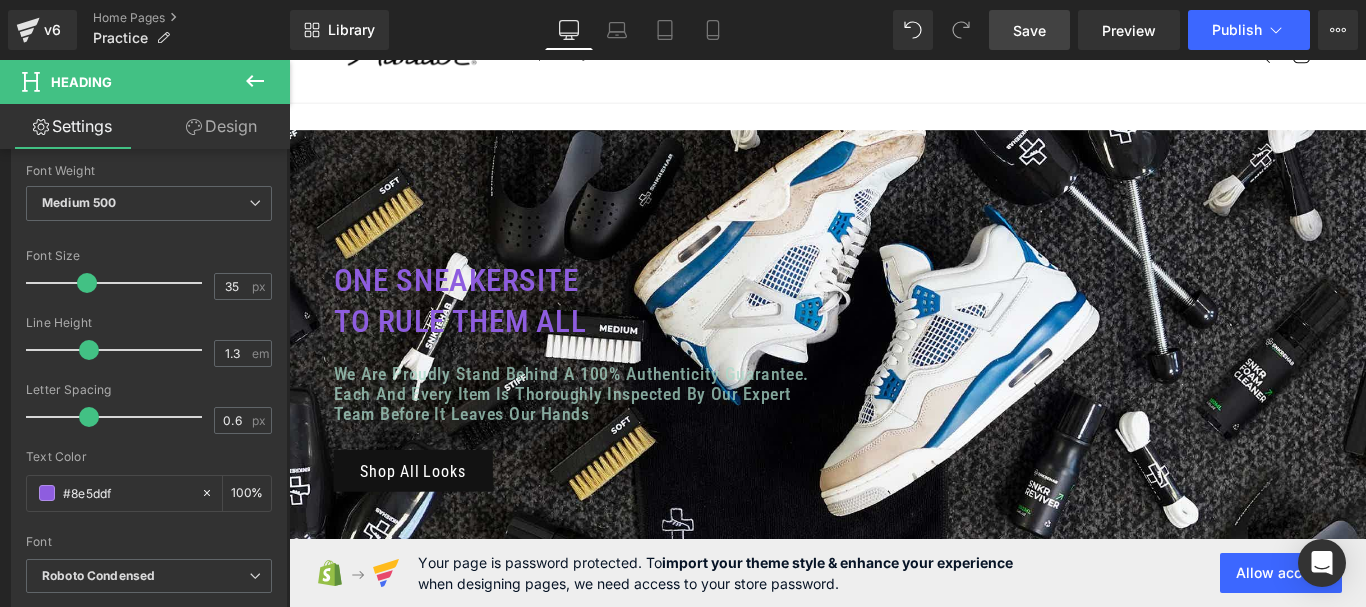 click on "Skip to content
Welcome to our store
Shop
Buy SEG42 Travel Pack
News
Contact
Shop
Buy SEG42 Travel Pack
News
Contact
Search" at bounding box center (894, 587) 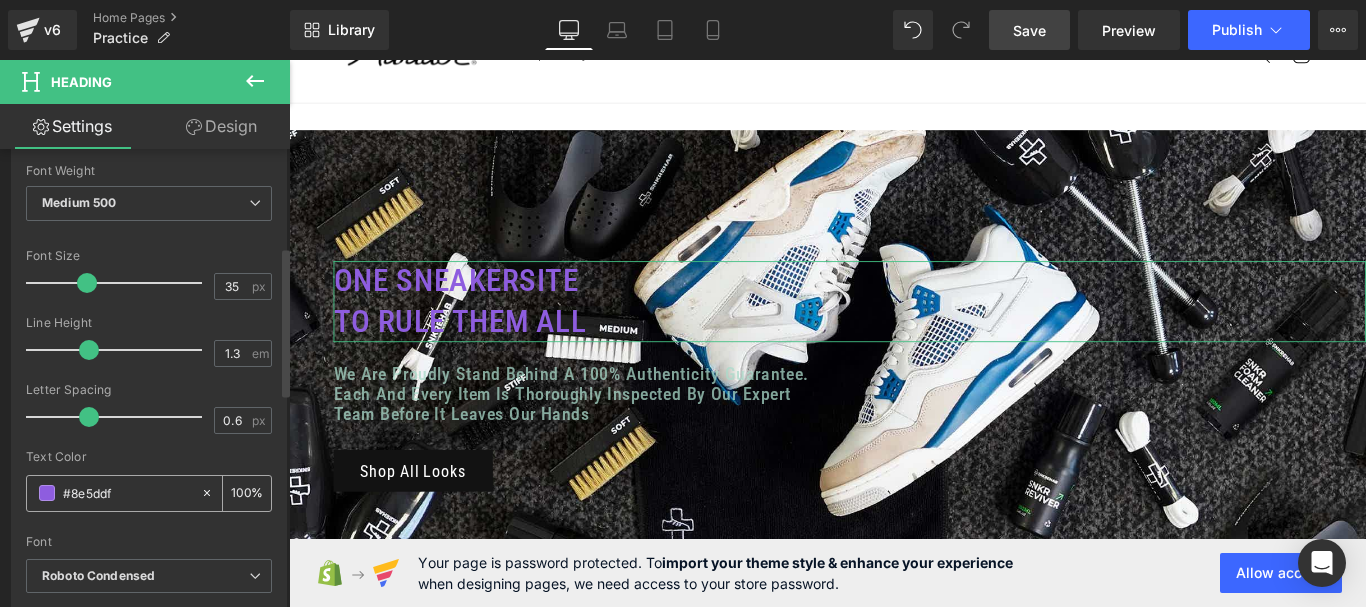 click at bounding box center [47, 493] 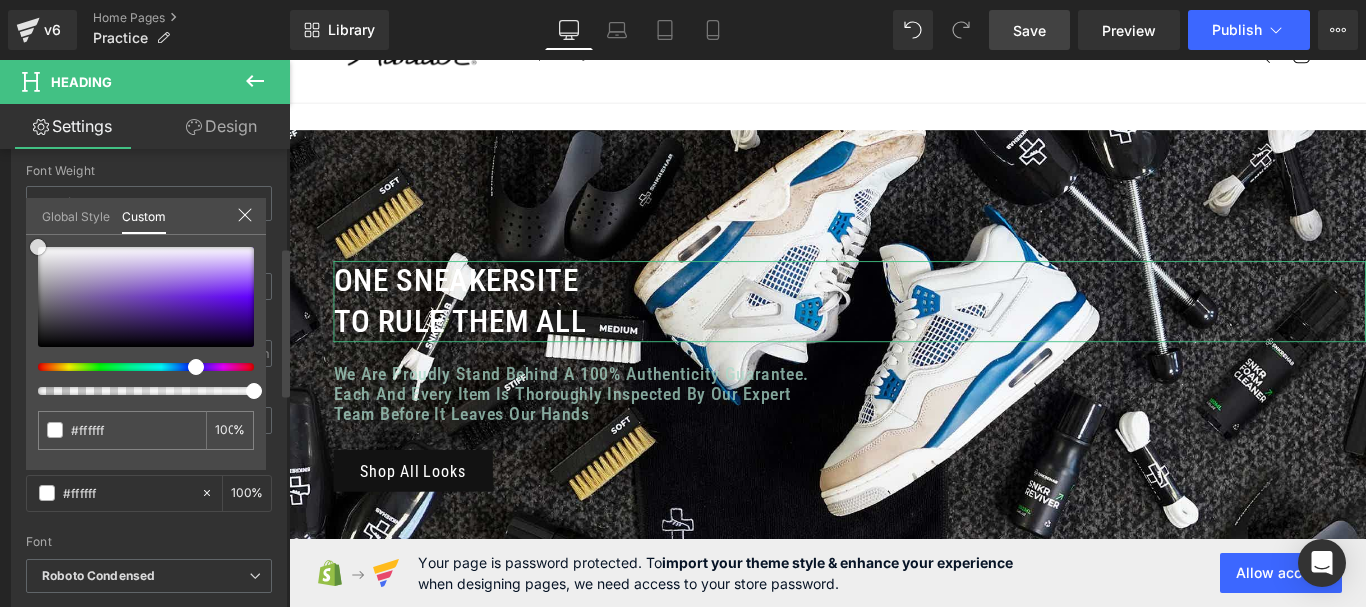 drag, startPoint x: 22, startPoint y: 232, endPoint x: 17, endPoint y: 223, distance: 10.29563 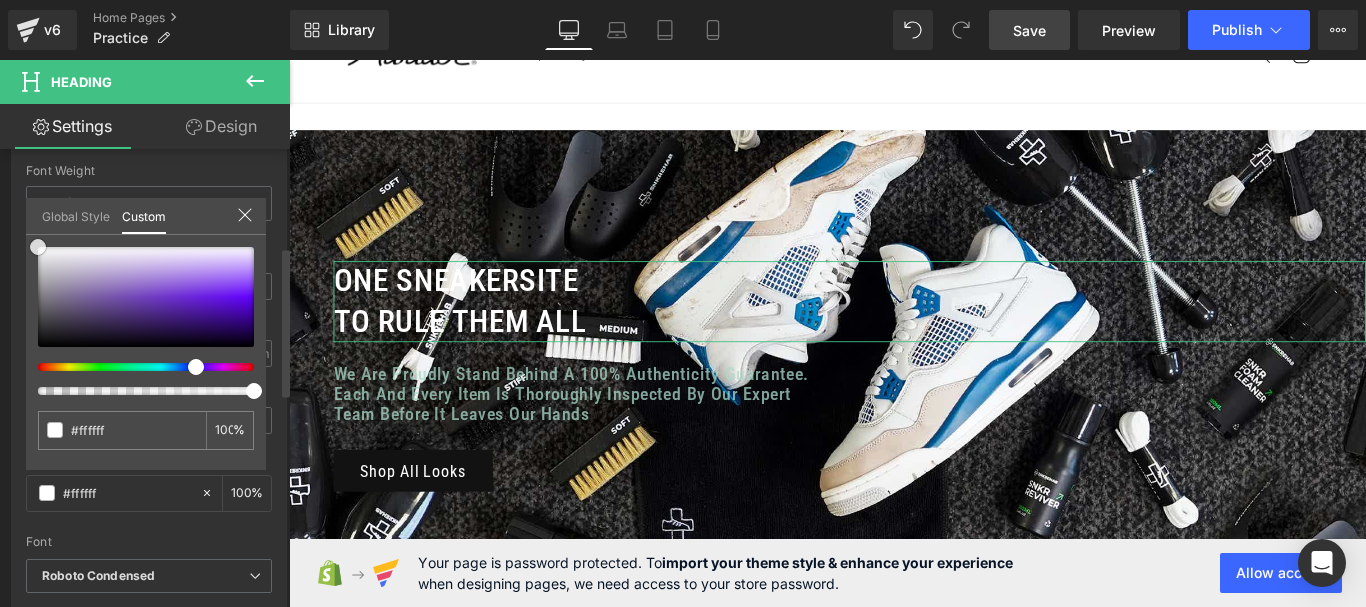 click on "Typography Text Styles Custom
Custom
Setup Global Style
Custom
Setup Global Style
Thin 100 Semi Thin 200 Light 300 Regular 400 Medium 500 Semi Bold 600 Super Bold 800 Boldest 900 Bold 700 Lighter Bolder Font Weight
Medium 500
Thin 100 Semi Thin 200 Light 300 Regular 400 Medium 500 Semi Bold 600 Super Bold 800 Boldest 900 Bold 700 Lighter Bolder 35px Font Size 35 px 1.3em Line Height 1.3 em 0.6px Letter Spacing 0.6 px rgba(255, 255, 255, 1) Text Color #ffffff 100 % Roboto Condensed
Font
Default
ABeeZee
Aboreto
Roboto" at bounding box center (149, 351) 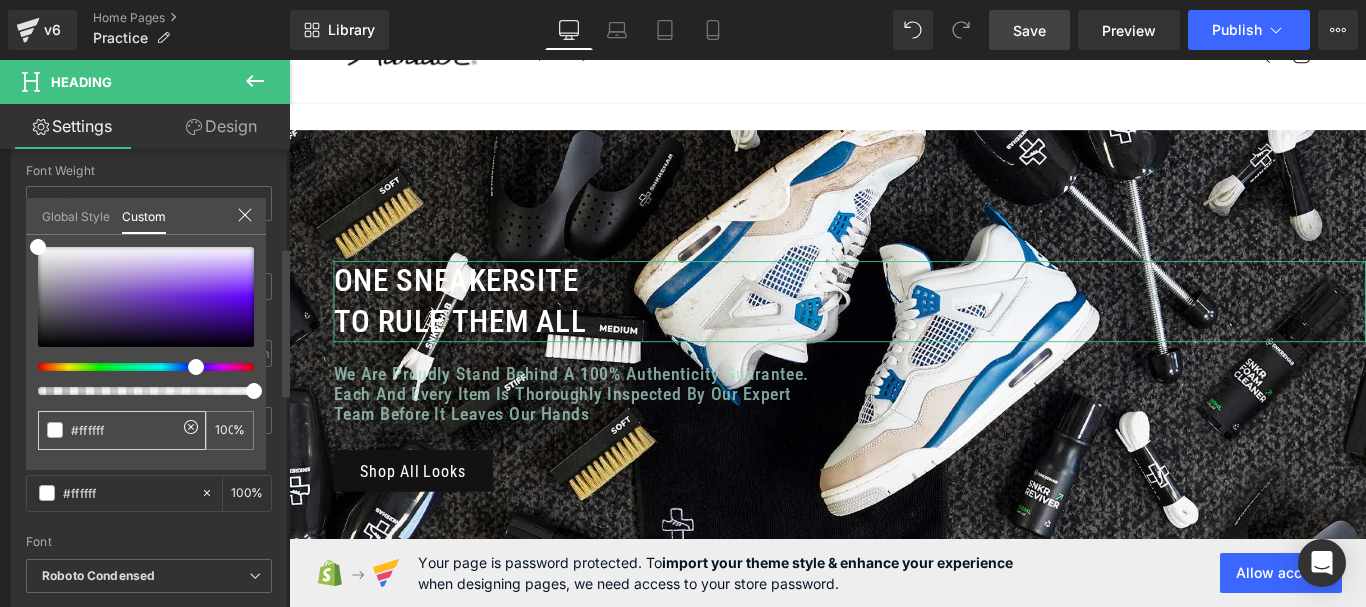 click on "#ffffff" at bounding box center (124, 430) 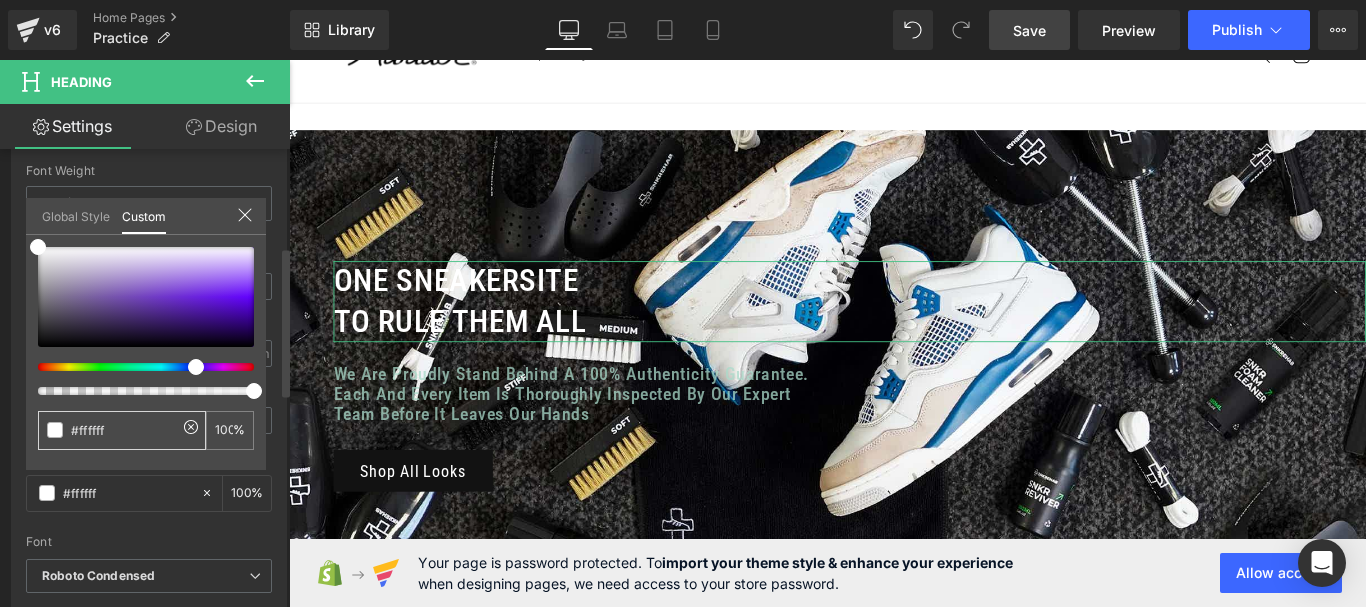 paste on "[ID]" 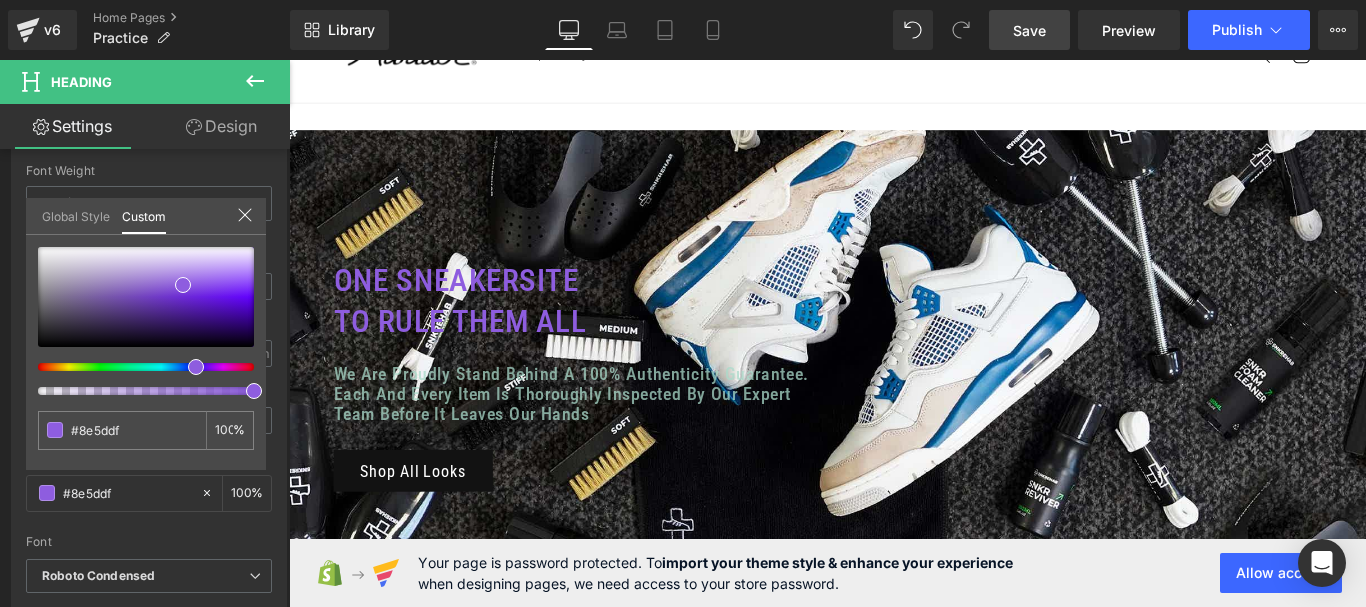 click at bounding box center (894, 367) 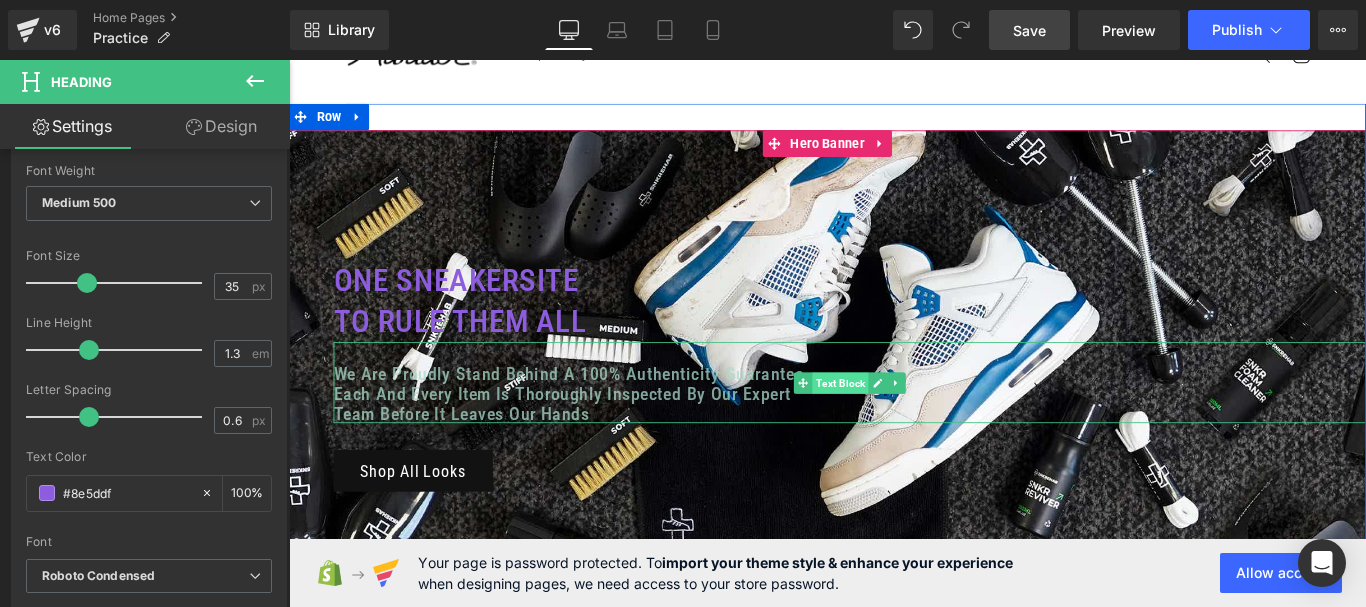 click on "Text Block" at bounding box center (908, 423) 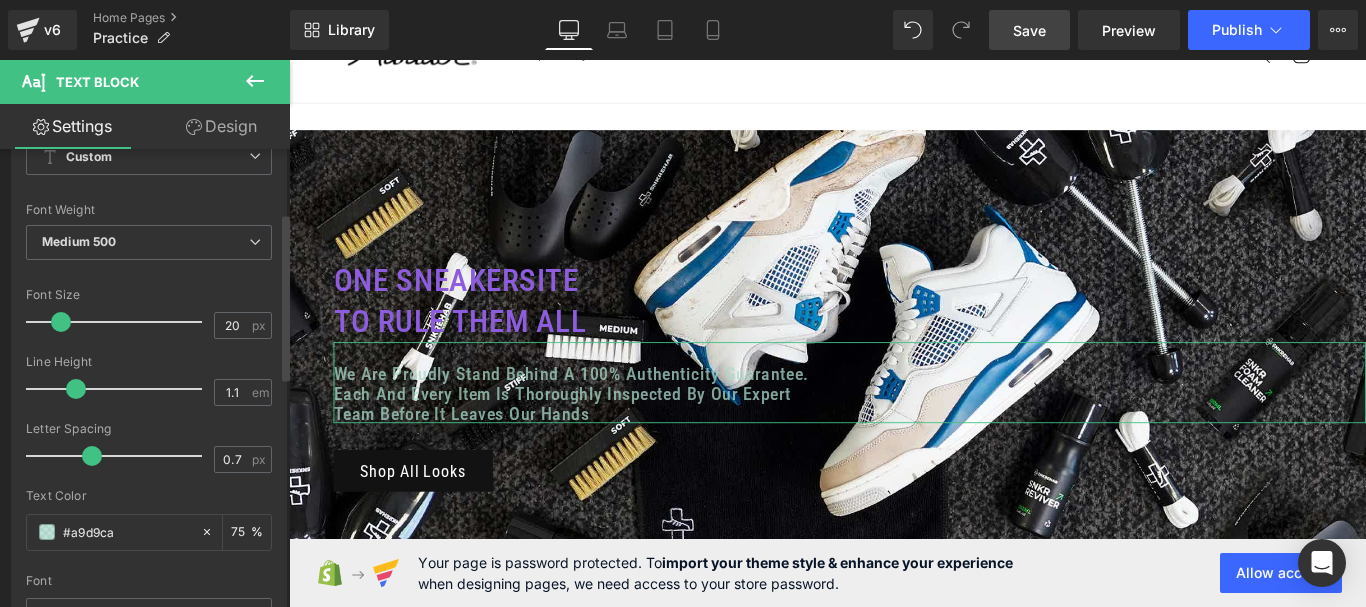 scroll, scrollTop: 100, scrollLeft: 0, axis: vertical 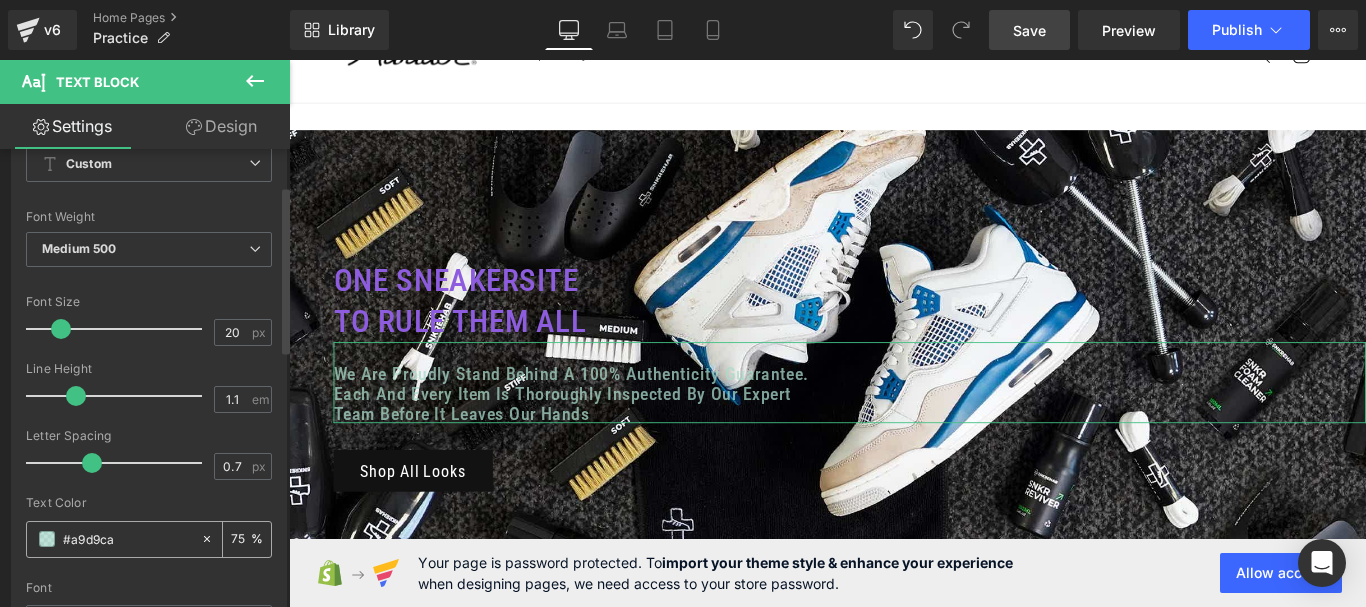 click at bounding box center (47, 539) 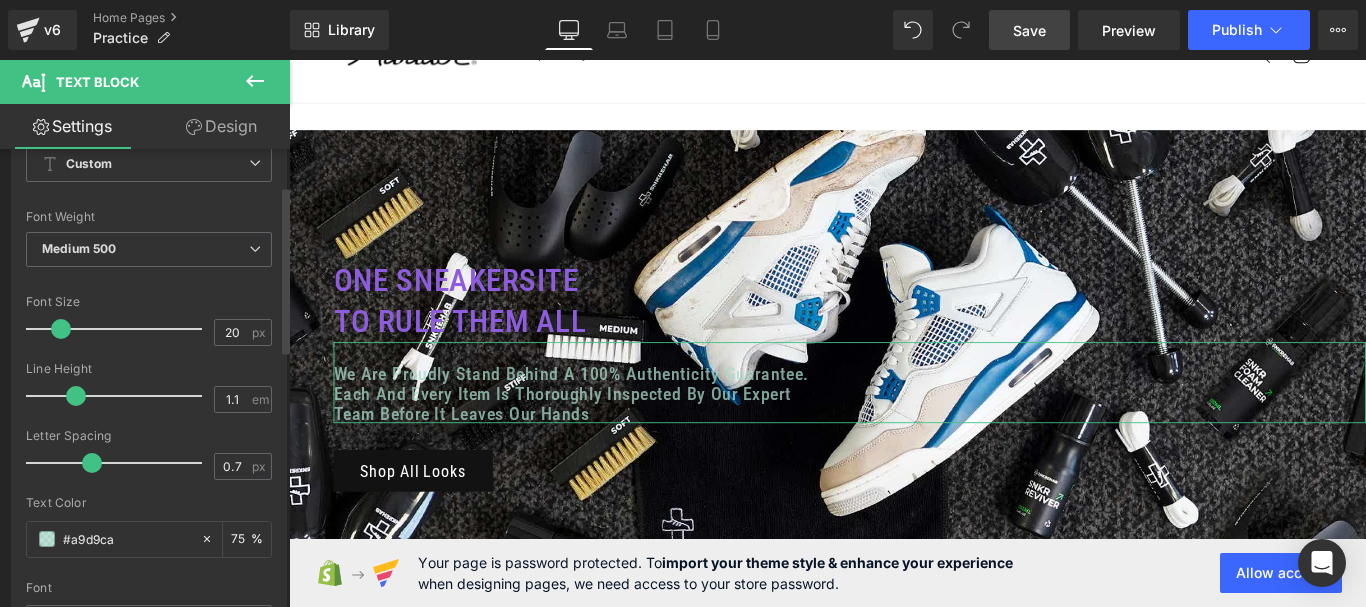 click on "#a9d9ca" at bounding box center (127, 539) 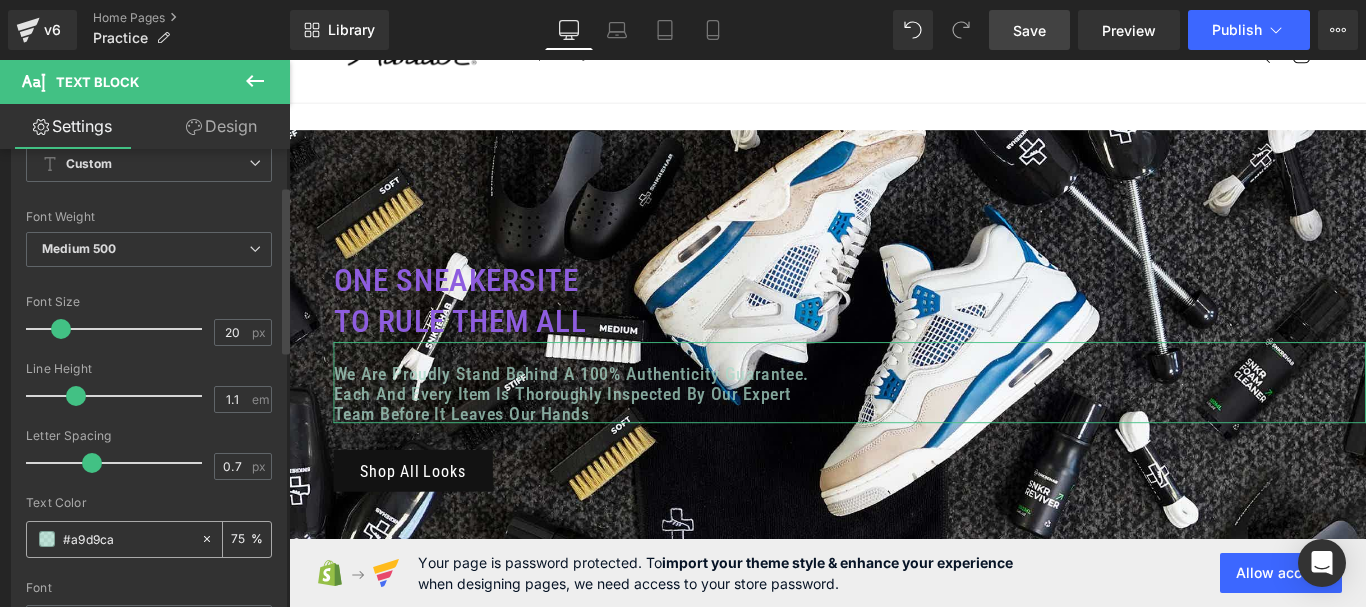 click at bounding box center [47, 539] 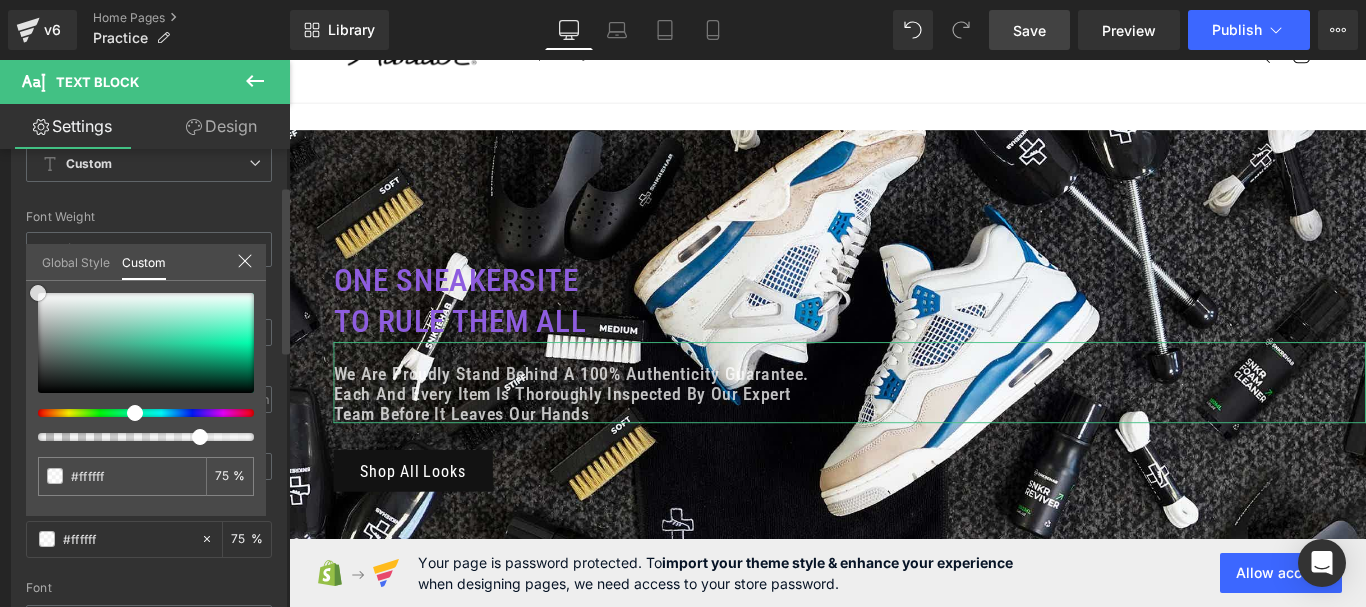 drag, startPoint x: 66, startPoint y: 299, endPoint x: 0, endPoint y: 229, distance: 96.20811 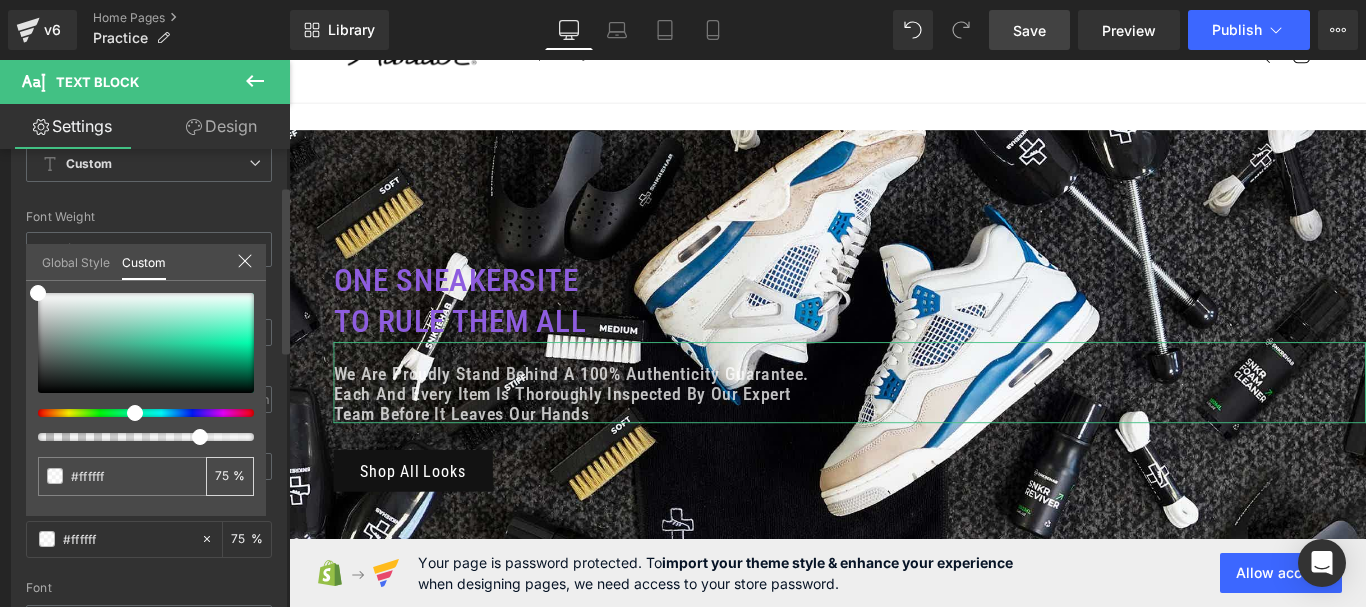 click on "75" at bounding box center (224, 476) 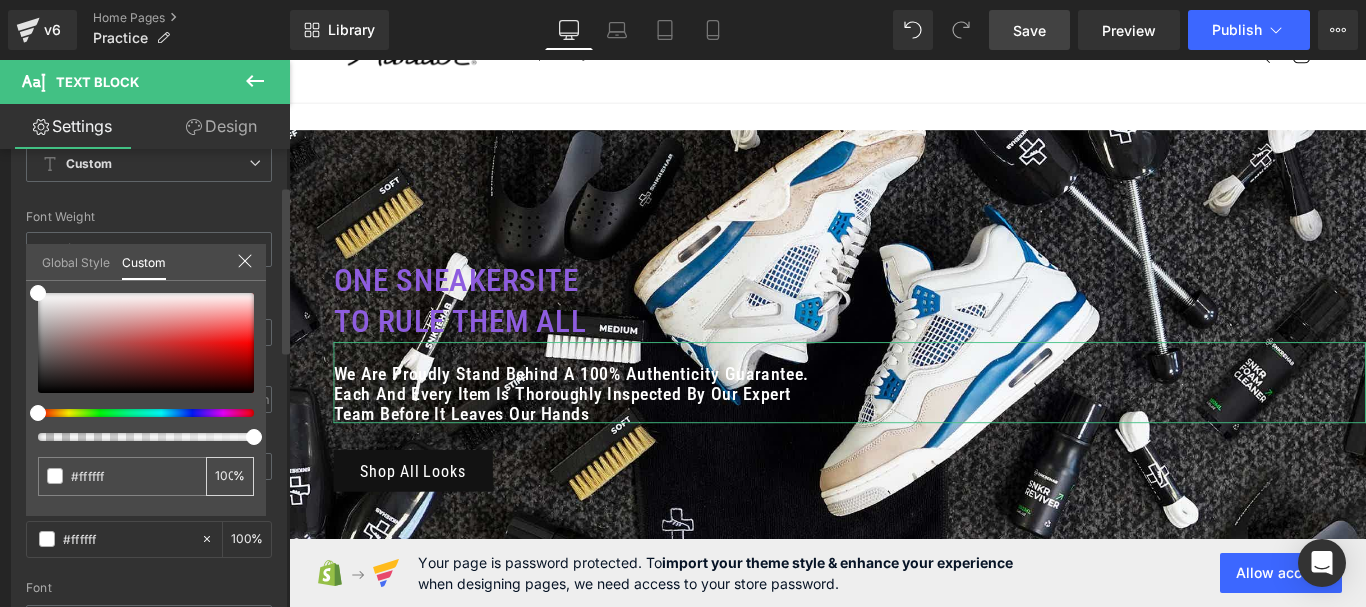 scroll, scrollTop: 0, scrollLeft: 1, axis: horizontal 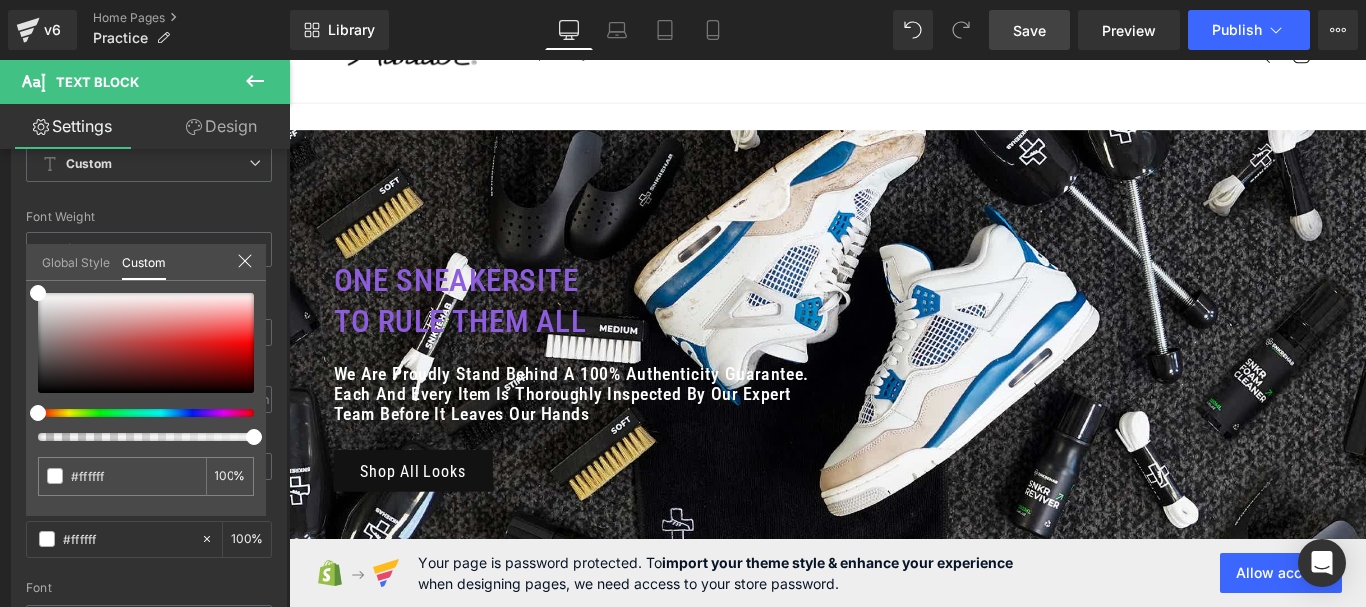 click on "Save" at bounding box center [1029, 30] 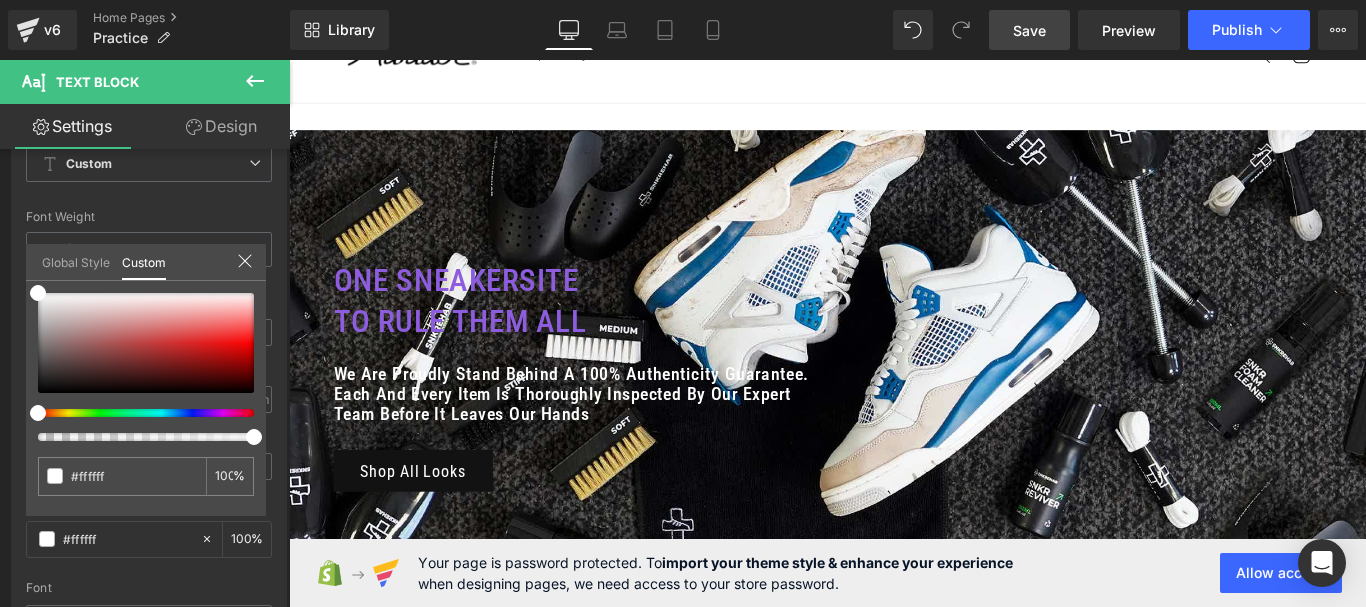 click at bounding box center [894, 367] 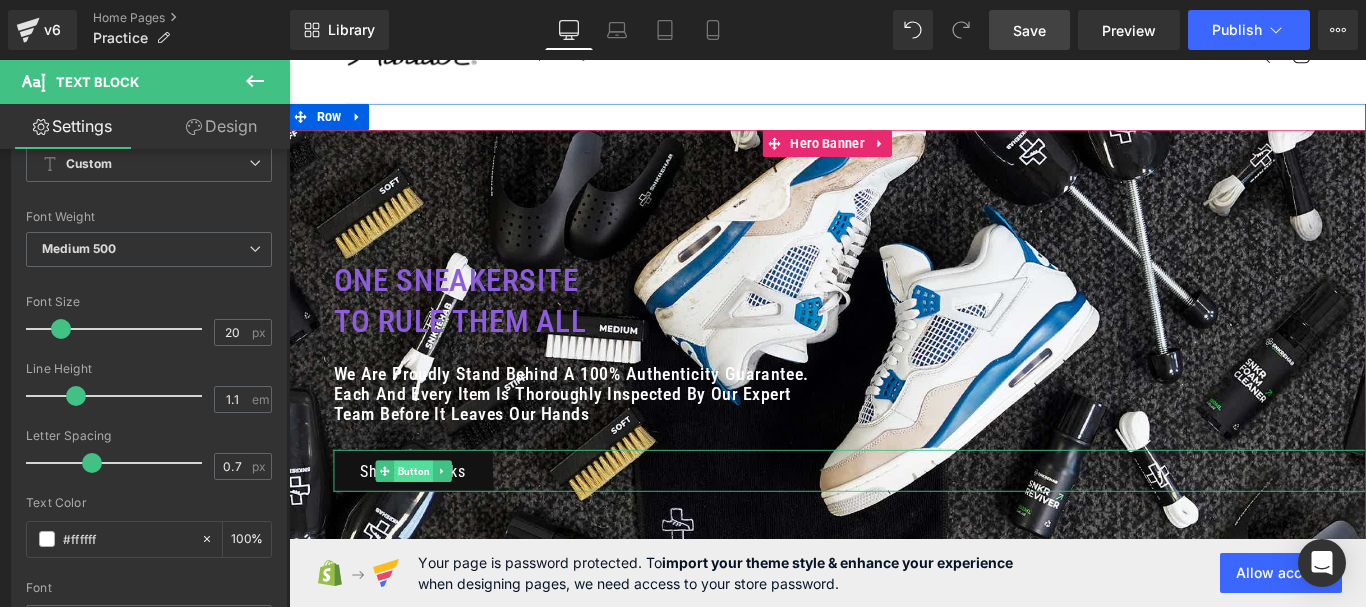 click on "Button" at bounding box center (429, 522) 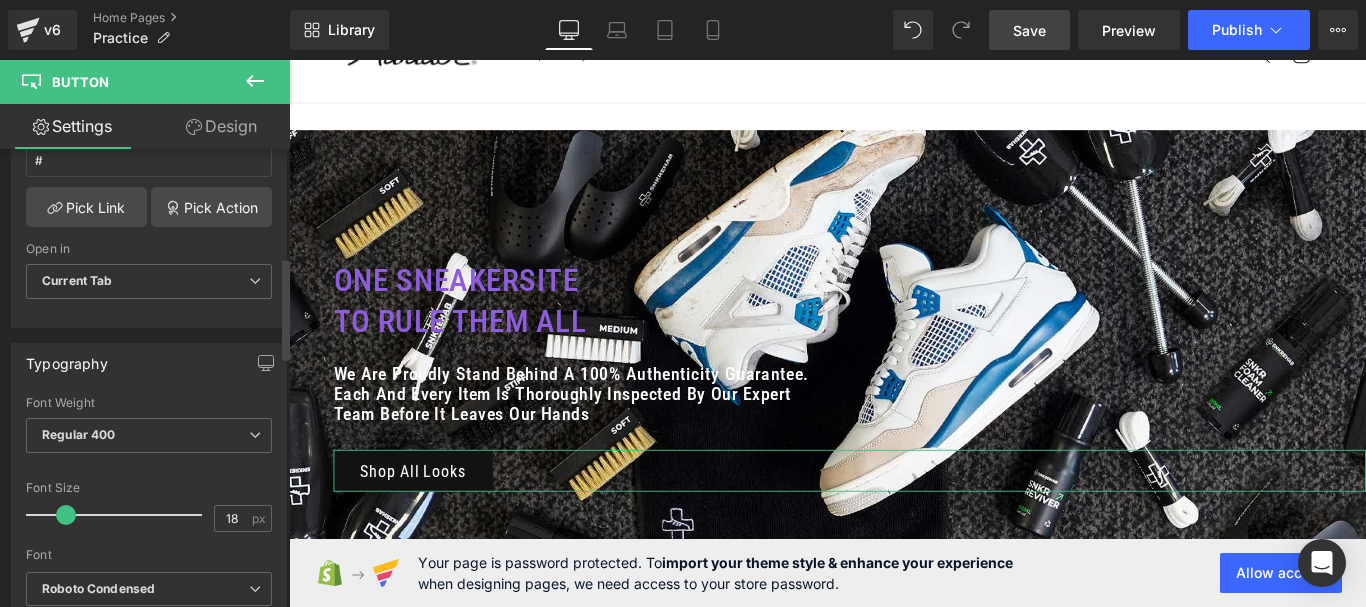 scroll, scrollTop: 500, scrollLeft: 0, axis: vertical 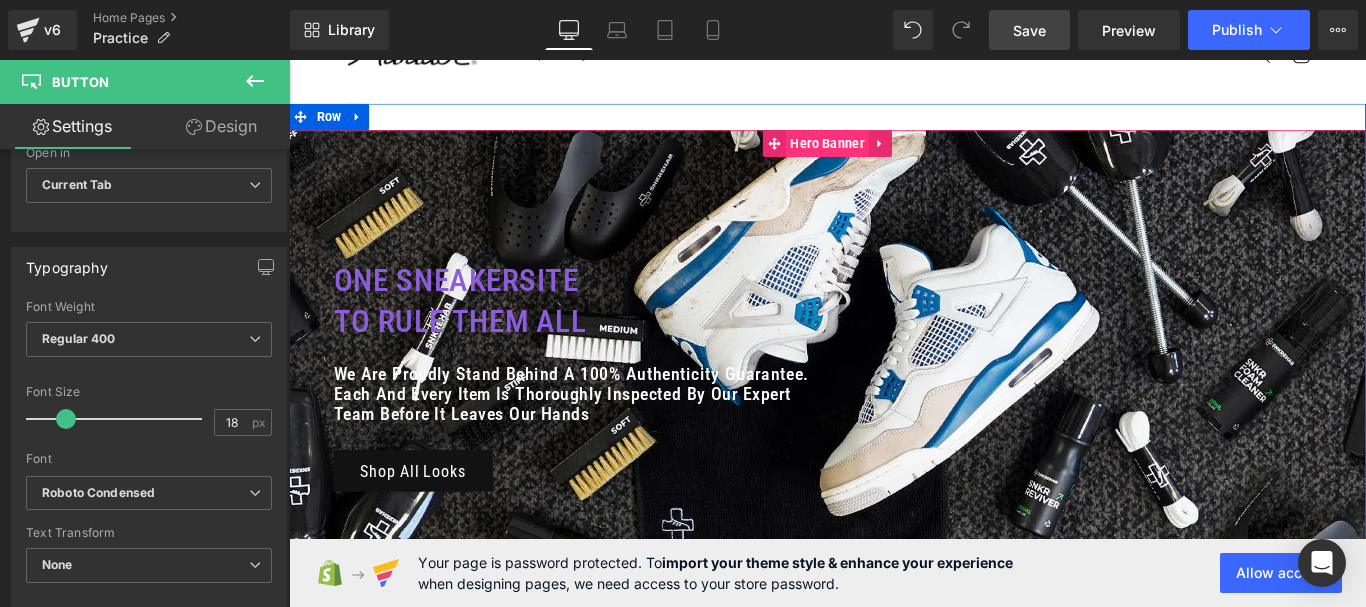 click on "Hero Banner" at bounding box center (893, 154) 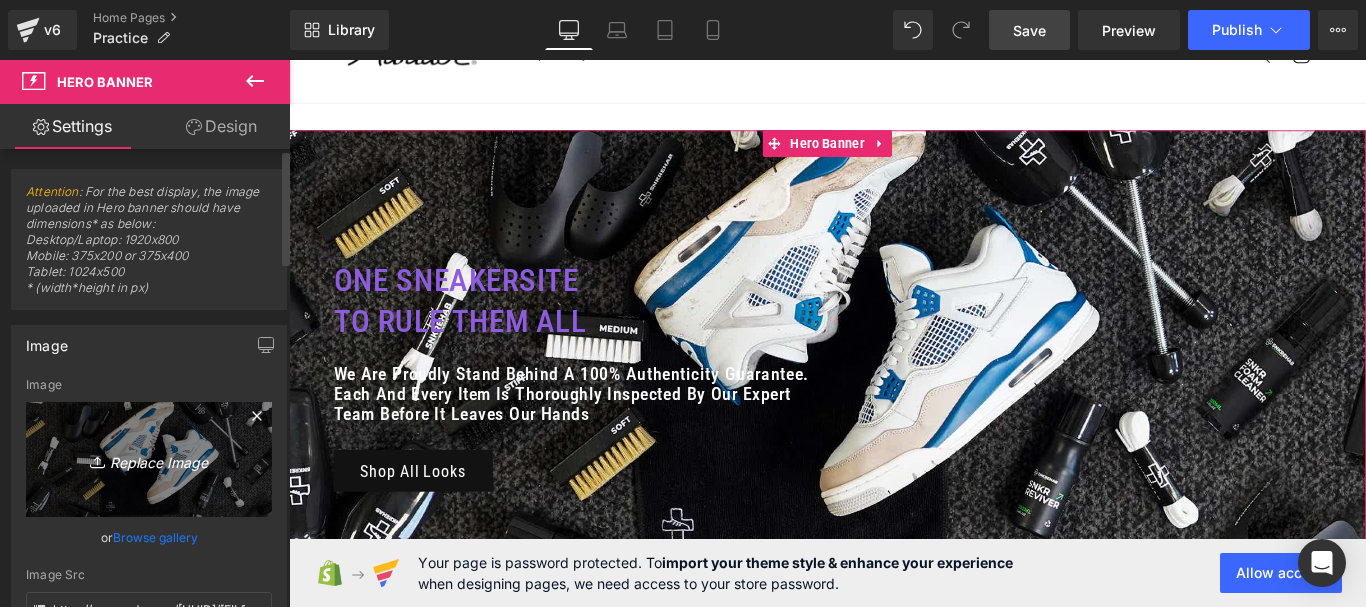 click on "Replace Image" at bounding box center [149, 459] 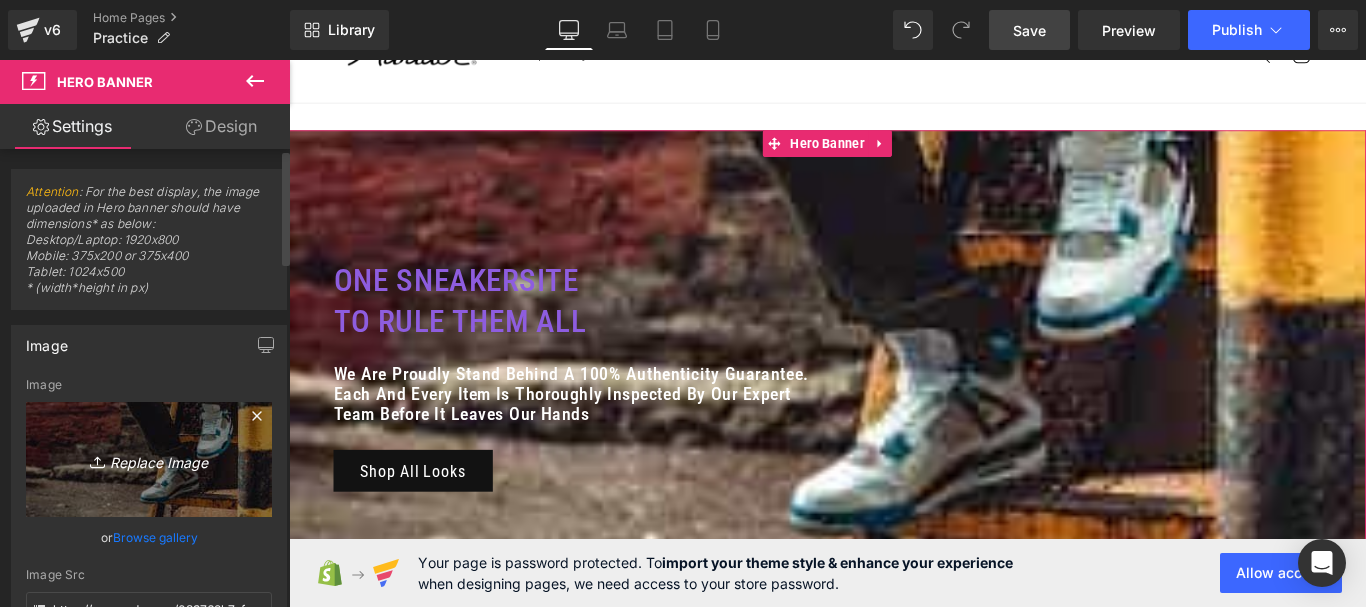 click on "Replace Image" at bounding box center (149, 459) 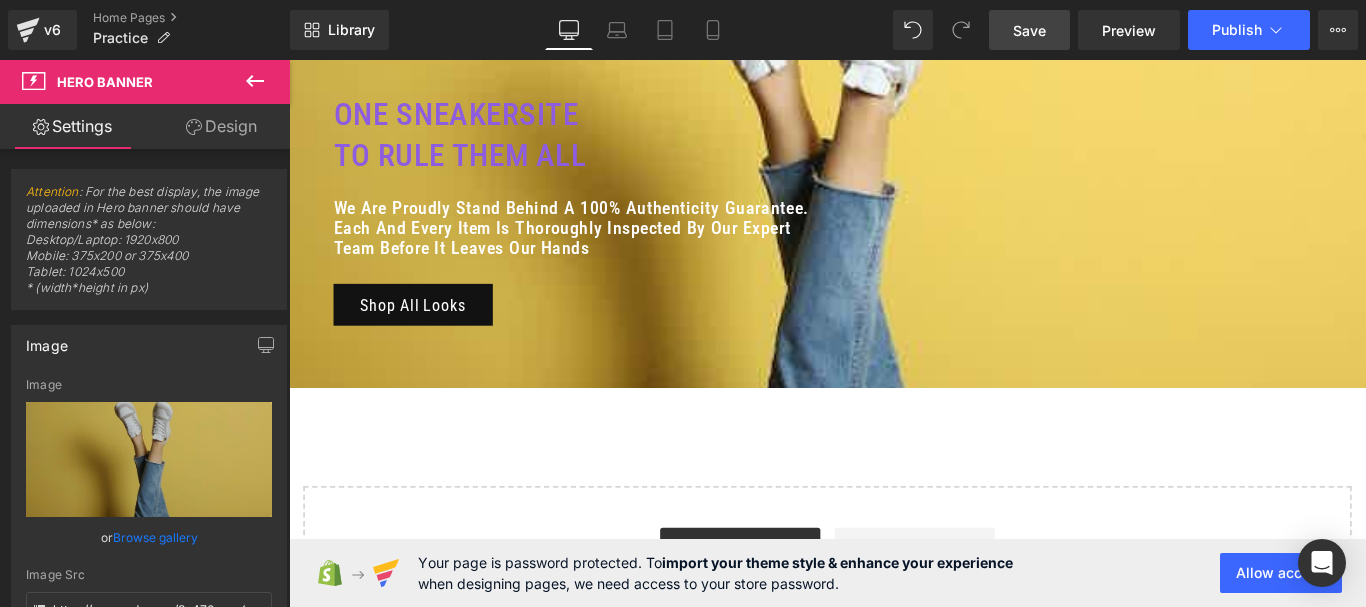 scroll, scrollTop: 100, scrollLeft: 0, axis: vertical 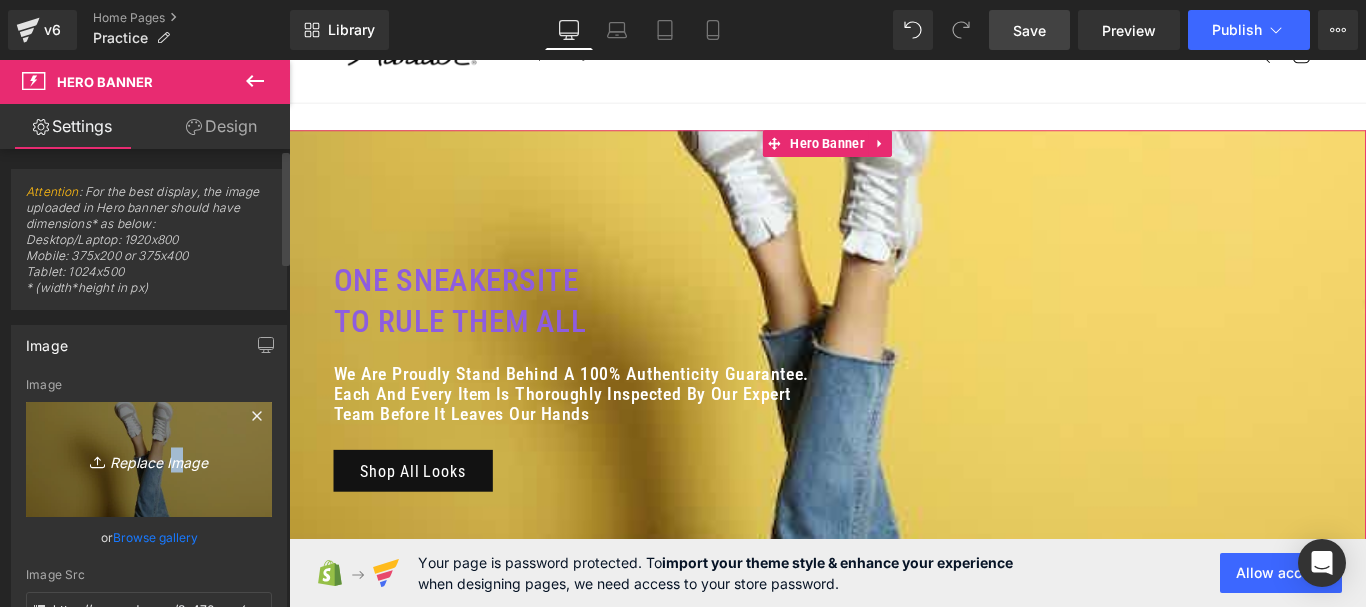 click on "Replace Image" at bounding box center (149, 459) 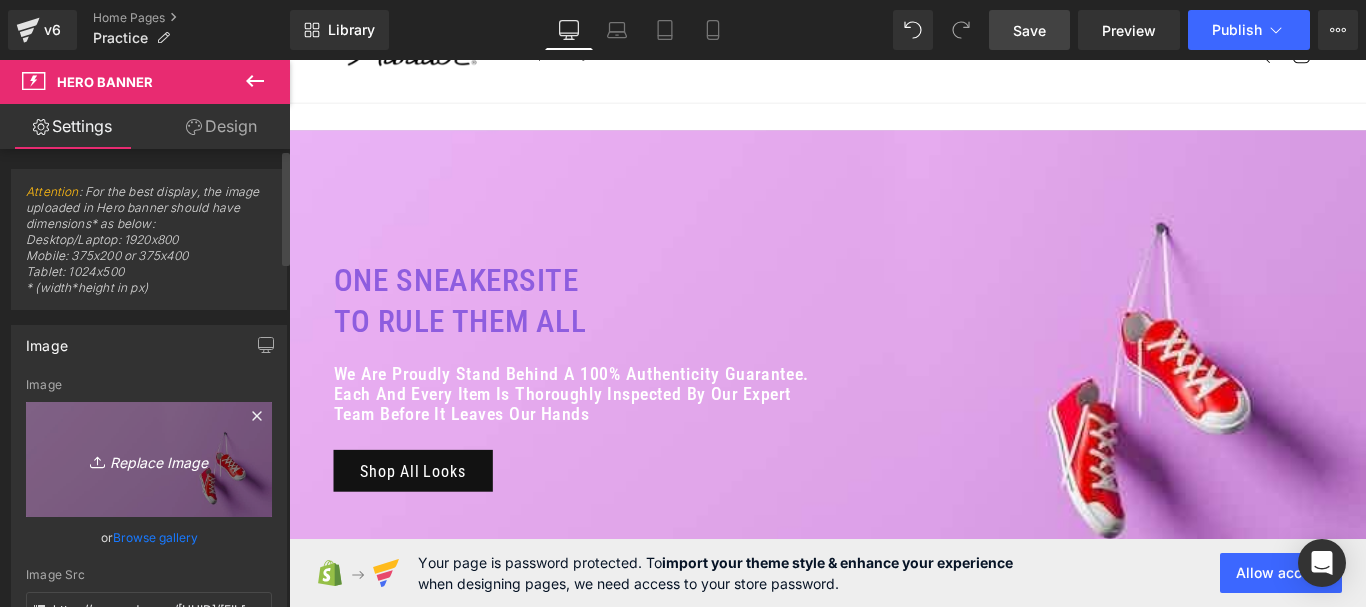 click on "Replace Image" at bounding box center (149, 459) 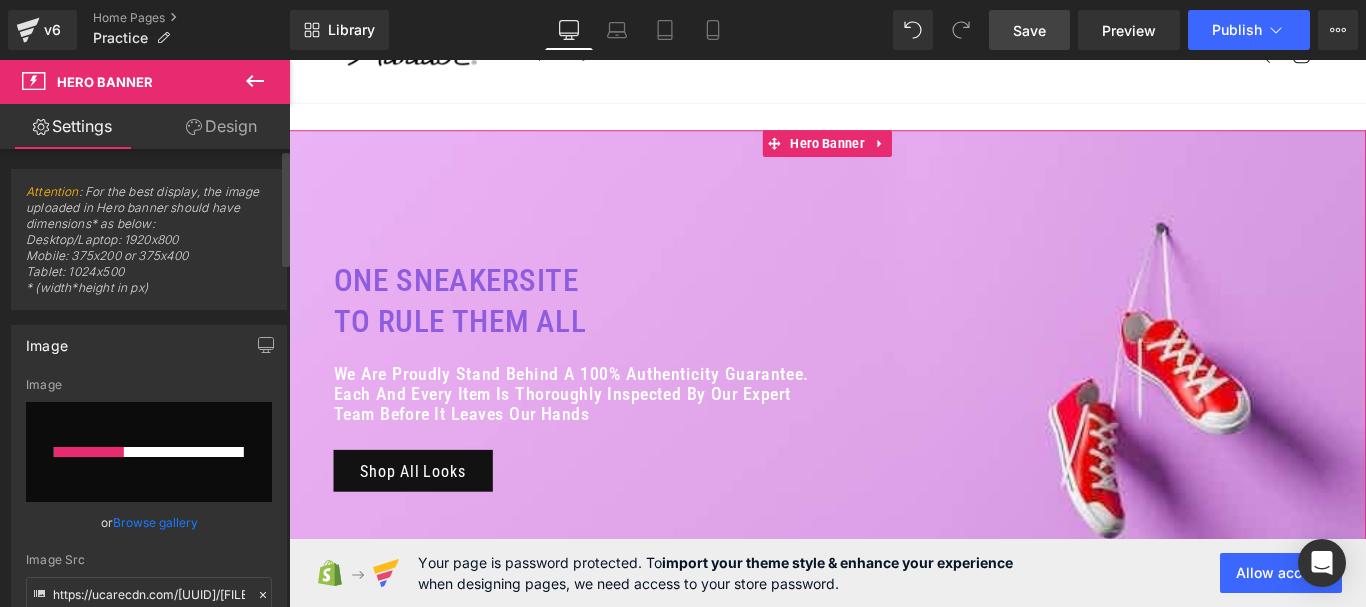click at bounding box center (149, 452) 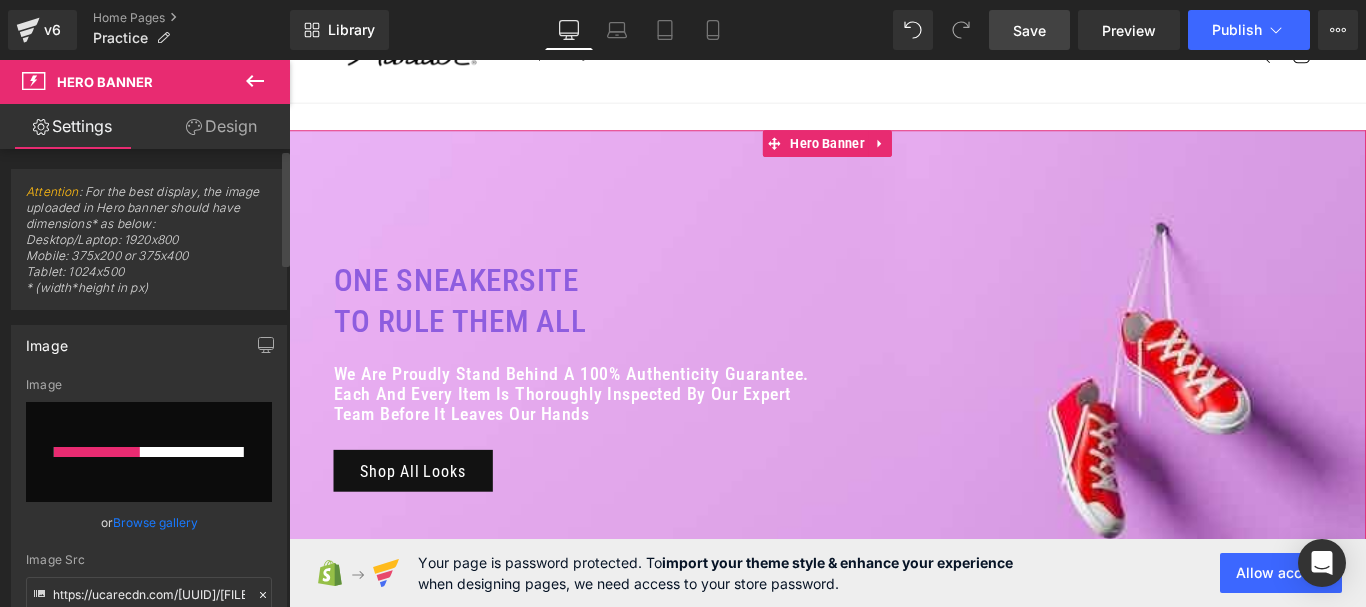 click at bounding box center [149, 452] 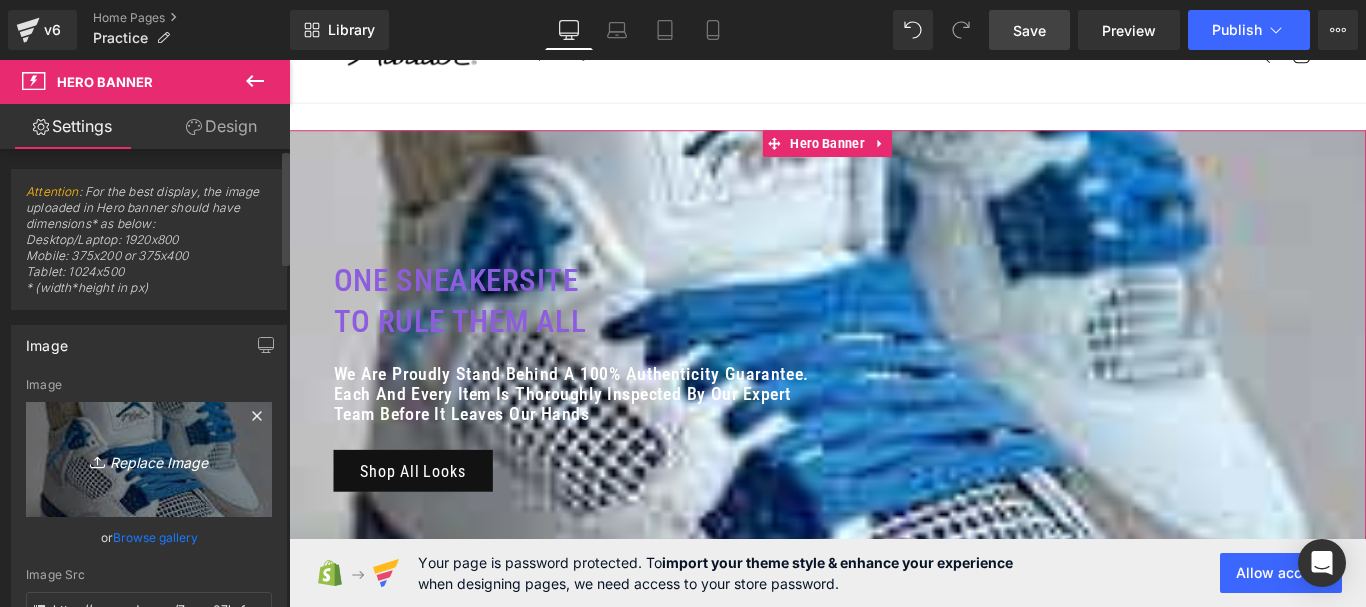 click on "Replace Image" at bounding box center (149, 459) 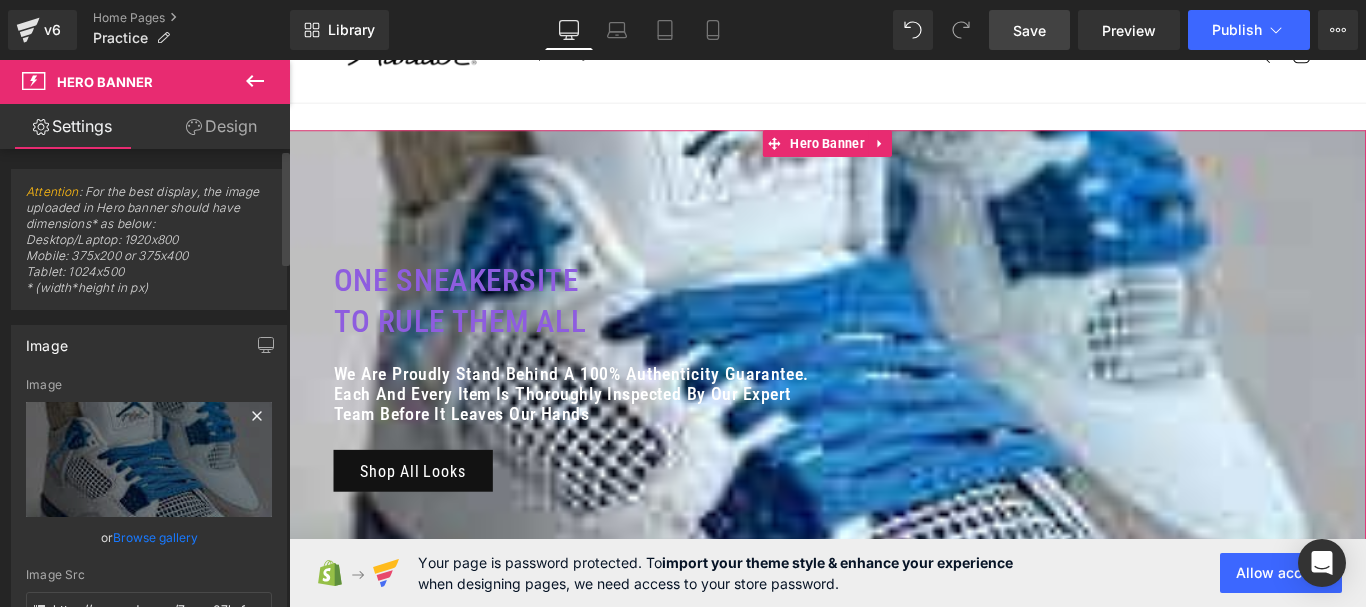 click 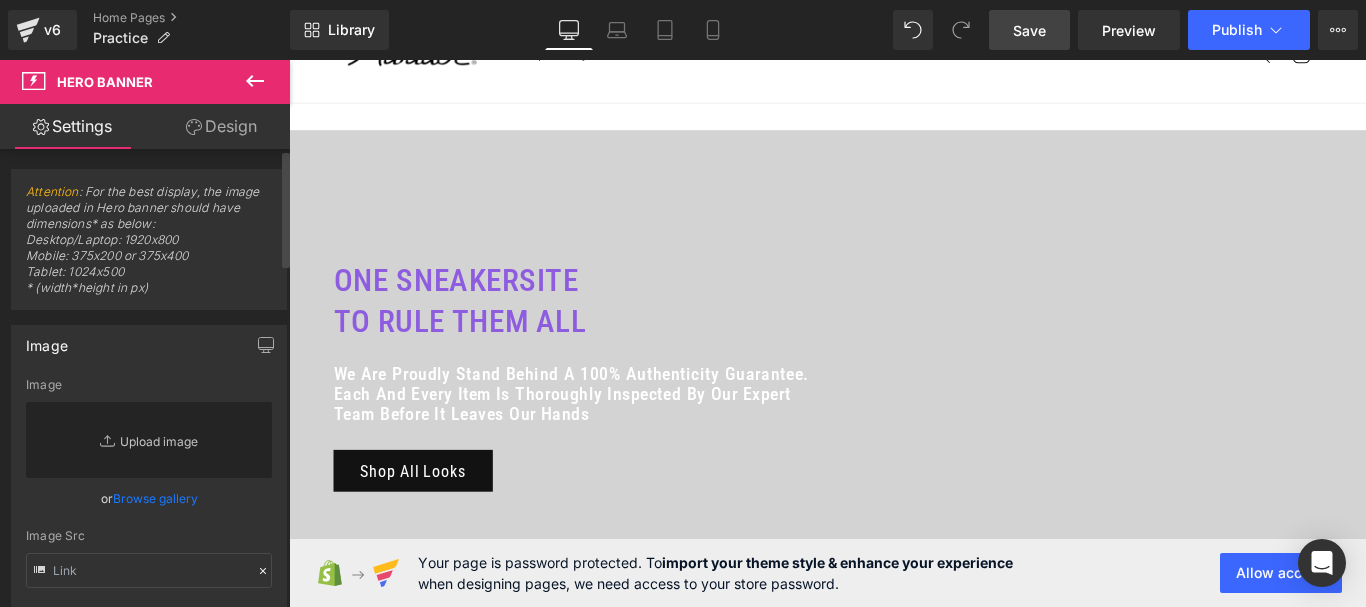 click on "Replace Image" at bounding box center [149, 440] 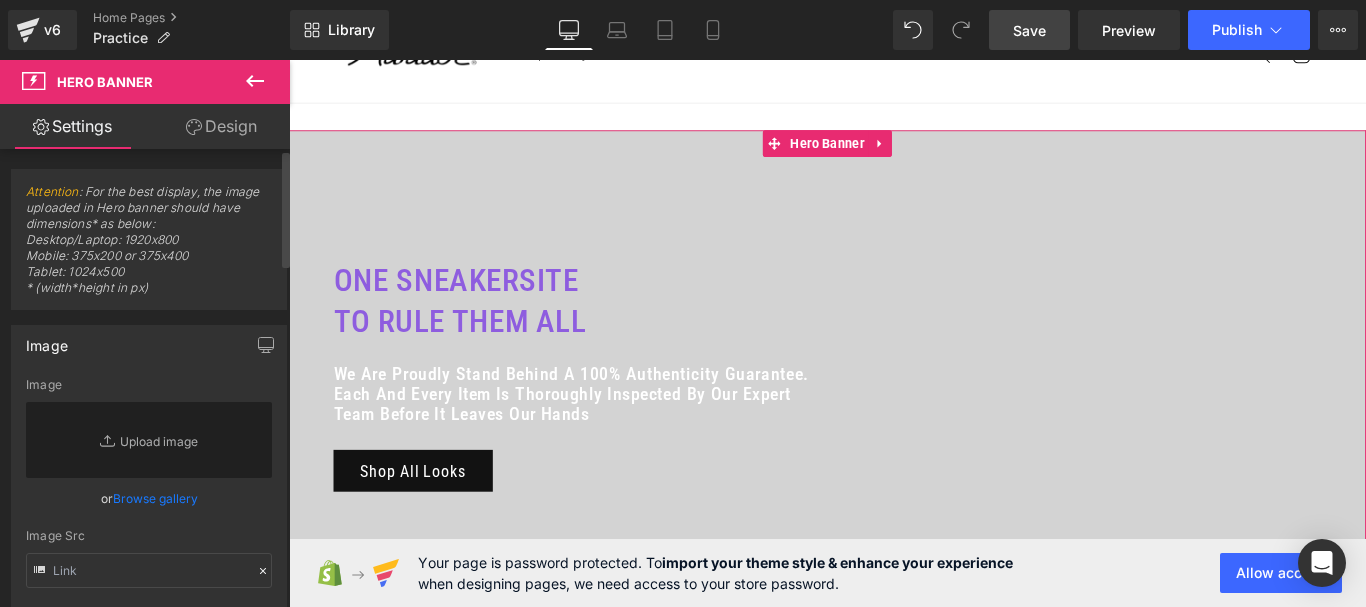 click on "Browse gallery" at bounding box center (155, 498) 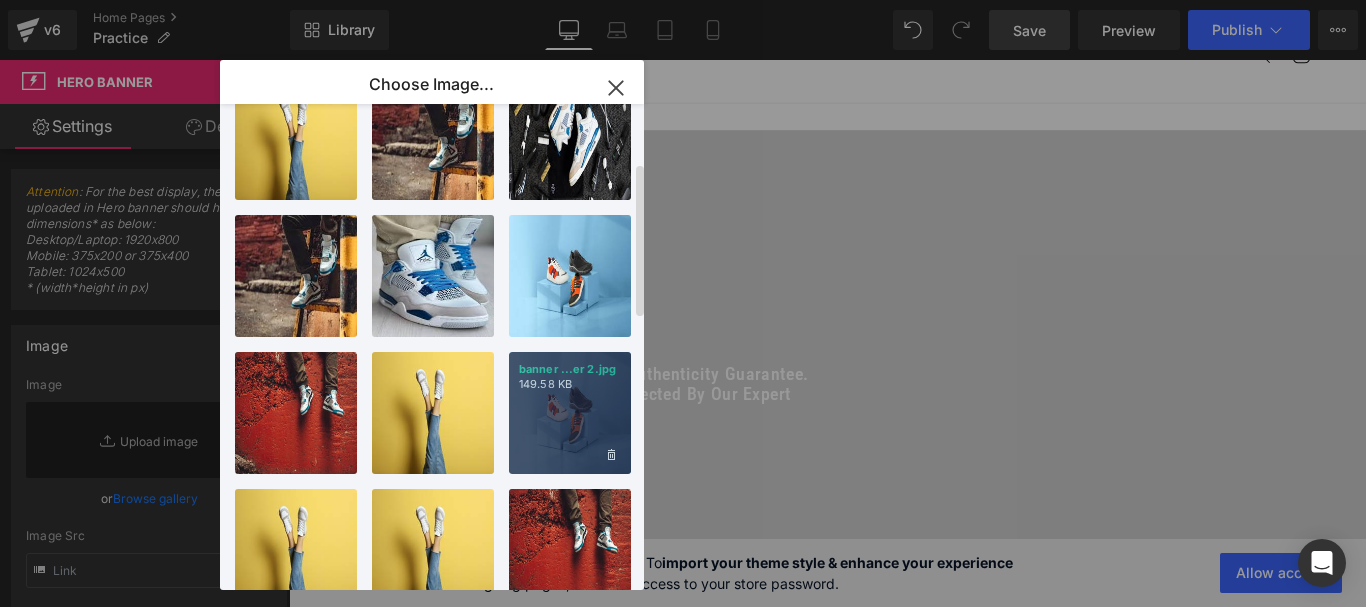 scroll, scrollTop: 151, scrollLeft: 0, axis: vertical 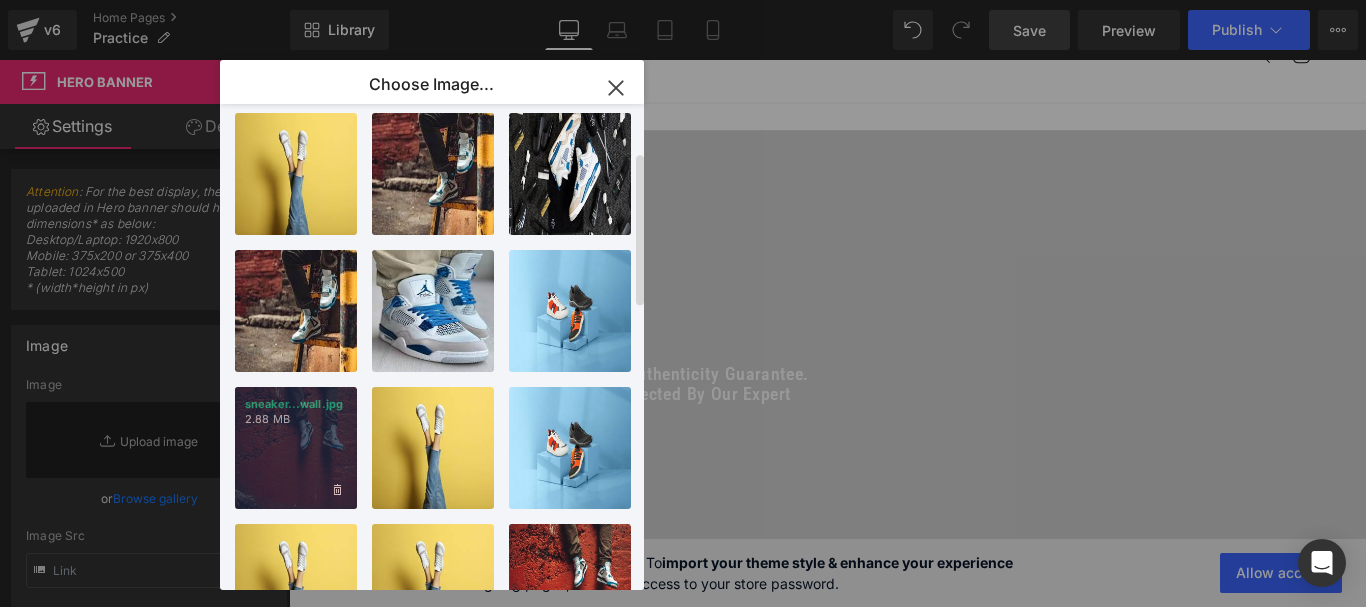 click on "sneaker...wall.jpg 2.88 MB" at bounding box center [296, 448] 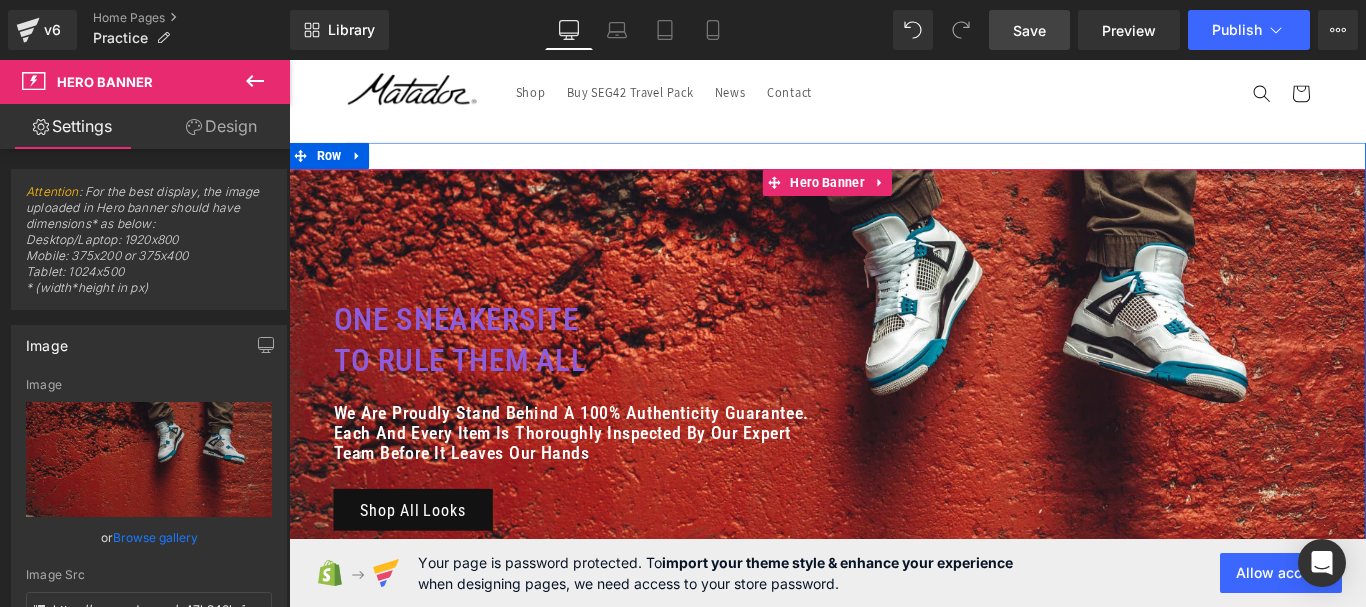 scroll, scrollTop: 100, scrollLeft: 0, axis: vertical 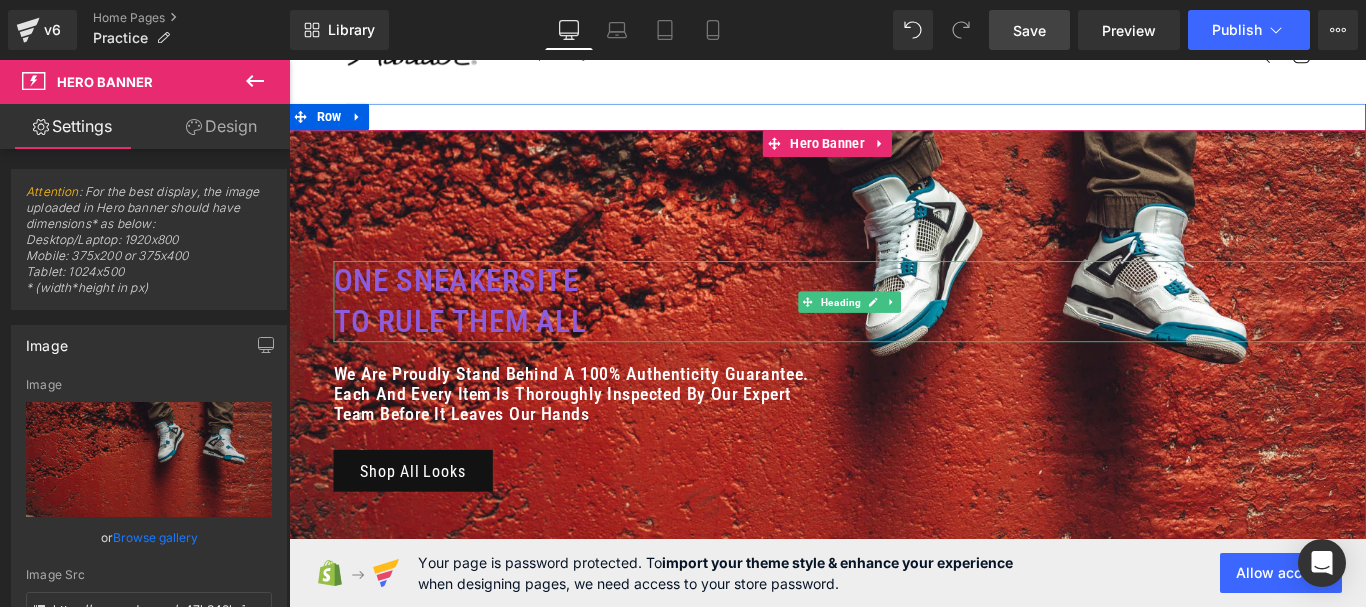 click on "To Rule Them All" at bounding box center [919, 355] 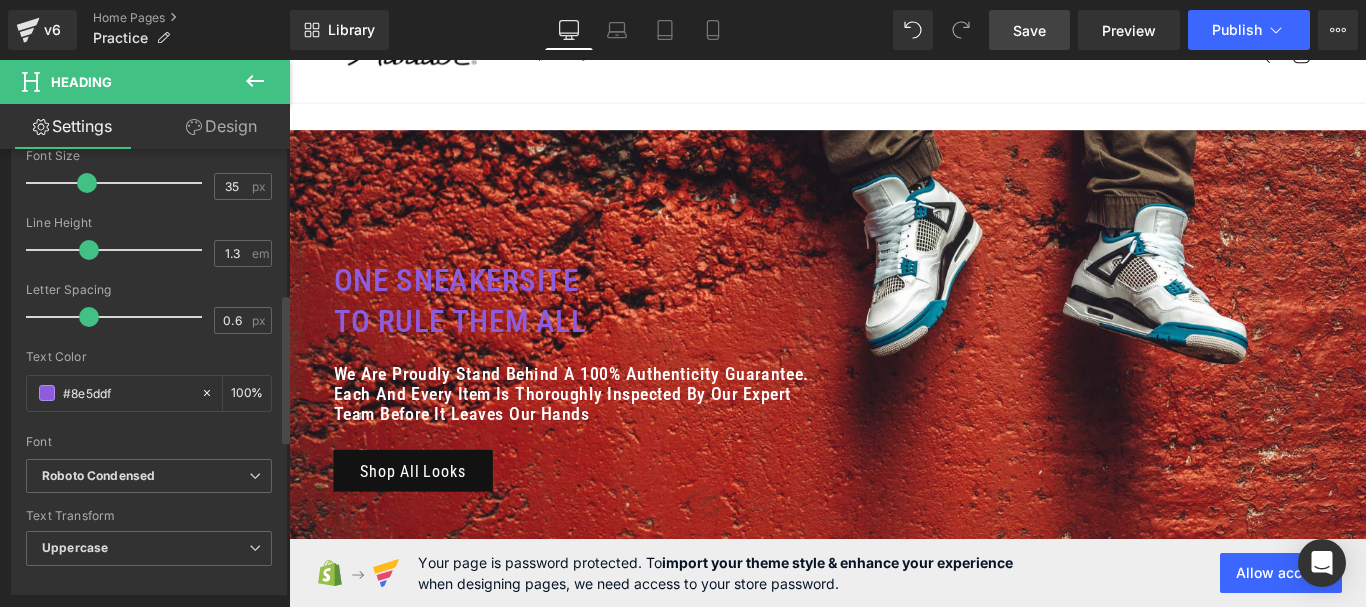 scroll, scrollTop: 600, scrollLeft: 0, axis: vertical 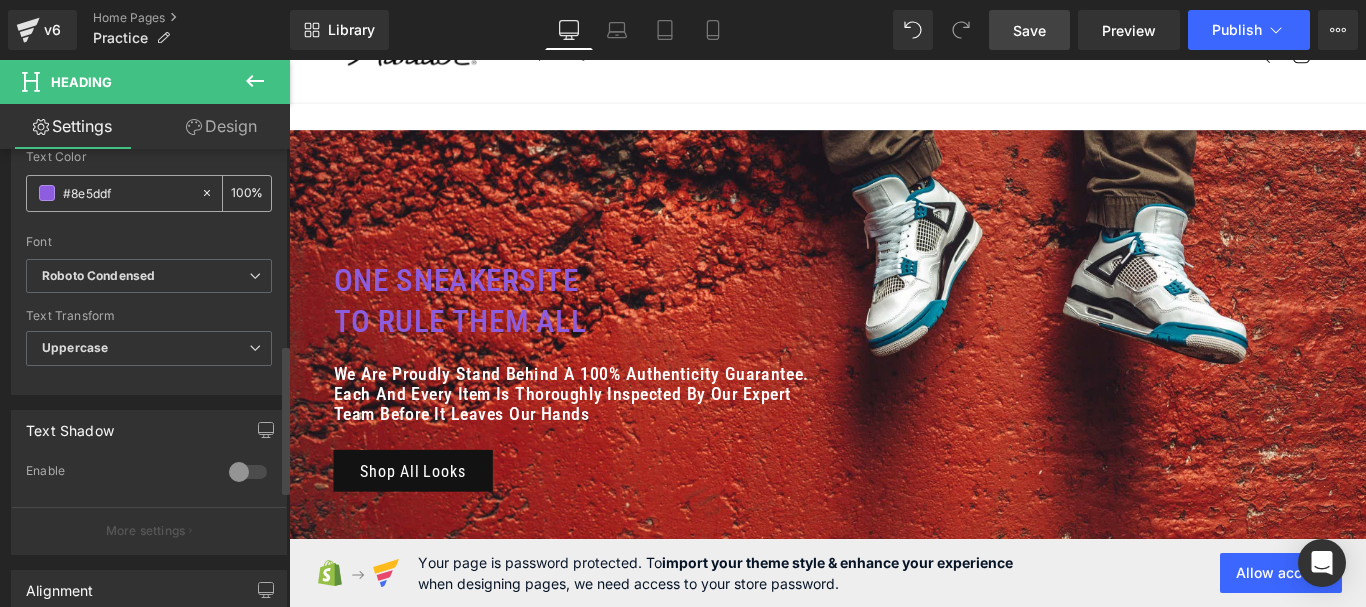 click at bounding box center [47, 193] 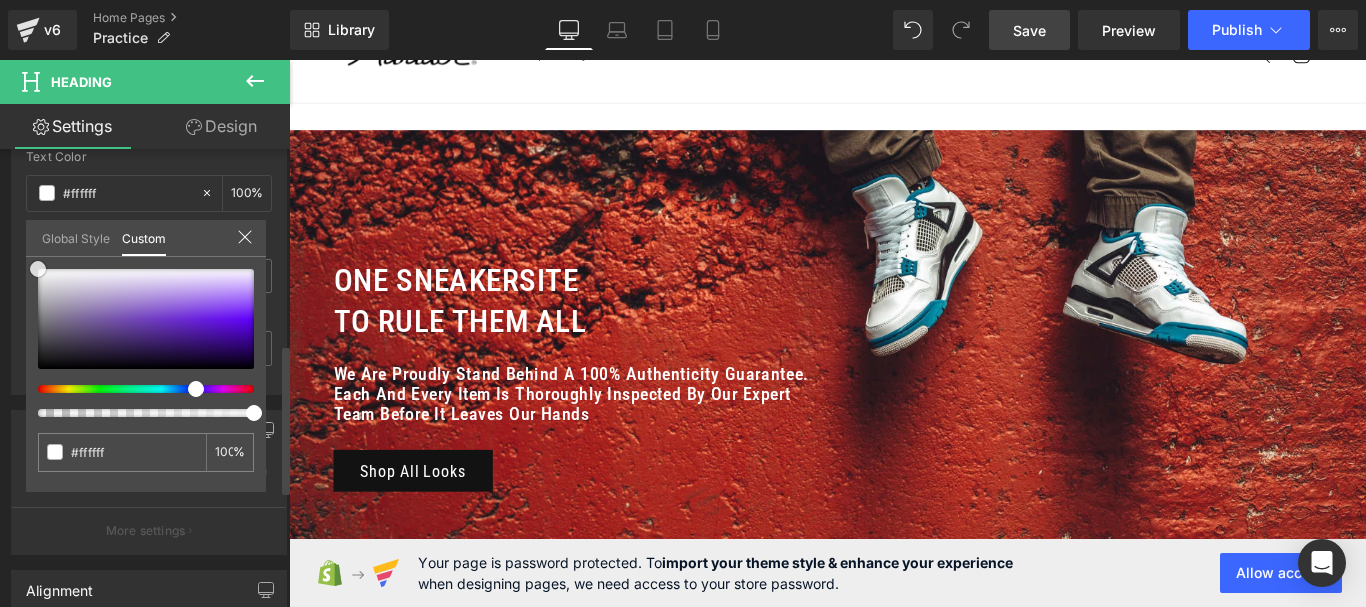 drag, startPoint x: 118, startPoint y: 307, endPoint x: 22, endPoint y: 246, distance: 113.74094 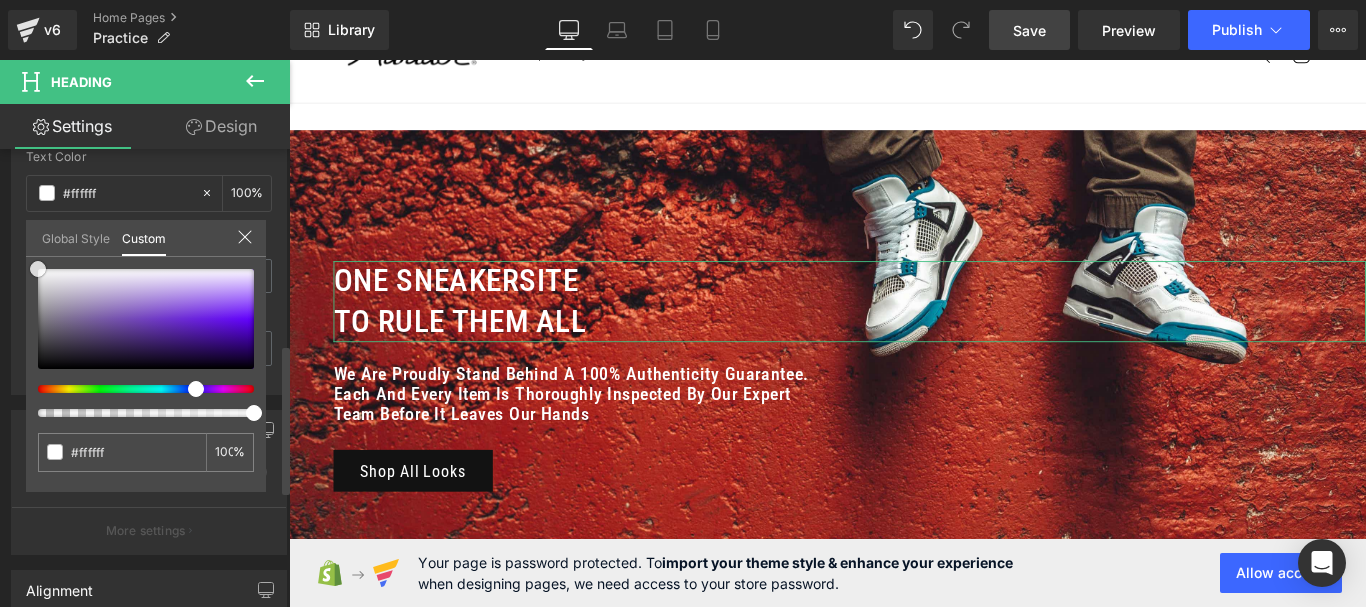 drag, startPoint x: 164, startPoint y: 328, endPoint x: 10, endPoint y: 250, distance: 172.62677 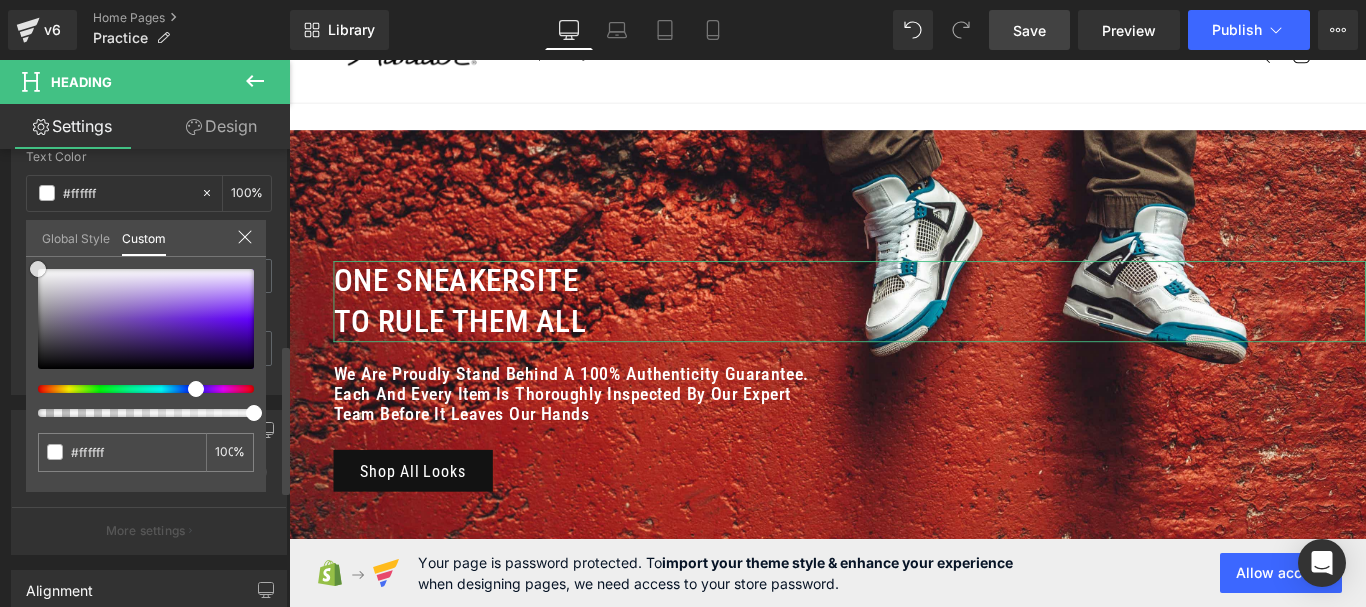 click on "Typography Text Styles Custom
Custom
Setup Global Style
Custom
Setup Global Style
Thin 100 Semi Thin 200 Light 300 Regular 400 Medium 500 Semi Bold 600 Super Bold 800 Boldest 900 Bold 700 Lighter Bolder Font Weight
Medium 500
Thin 100 Semi Thin 200 Light 300 Regular 400 Medium 500 Semi Bold 600 Super Bold 800 Boldest 900 Bold 700 Lighter Bolder 35px Font Size 35 px 1.3em Line Height 1.3 em 0.6px Letter Spacing 0.6 px rgba(255, 255, 255, 1) Text Color #ffffff 100 % Roboto Condensed
Font
Default
ABeeZee
Aboreto
Roboto" at bounding box center [149, 51] 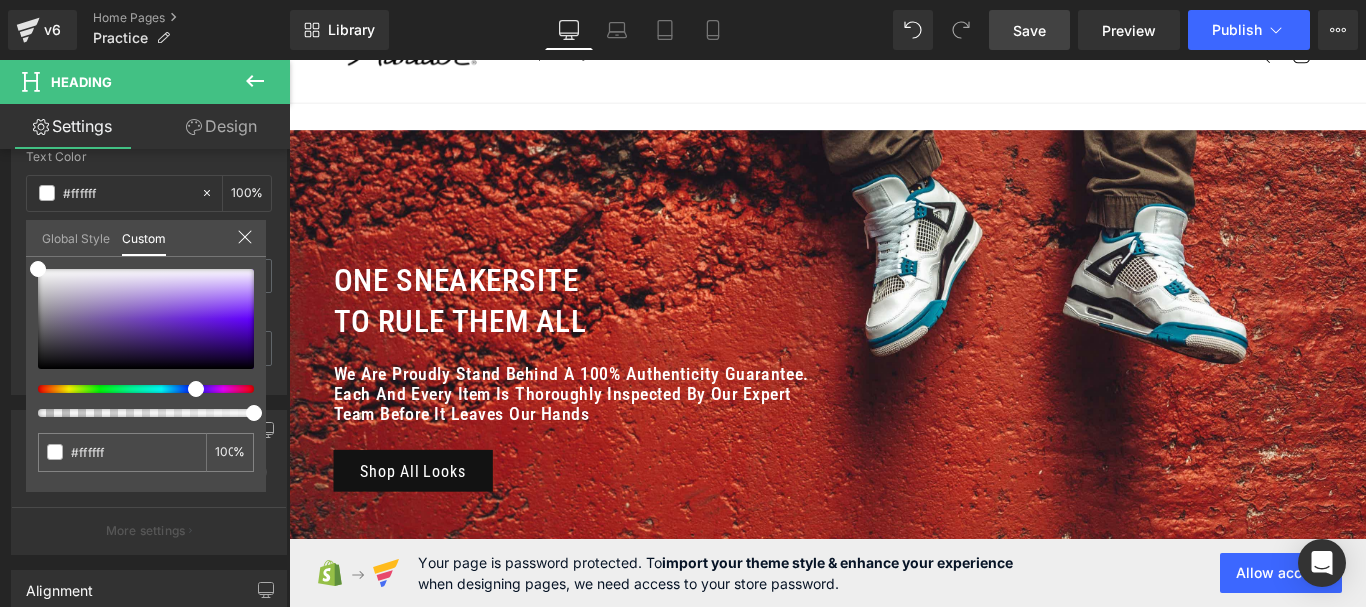 click on "Skip to content
Welcome to our store
Shop
Buy SEG42 Travel Pack
News
Contact
Shop
Buy SEG42 Travel Pack
News
Contact
Search" at bounding box center (894, 587) 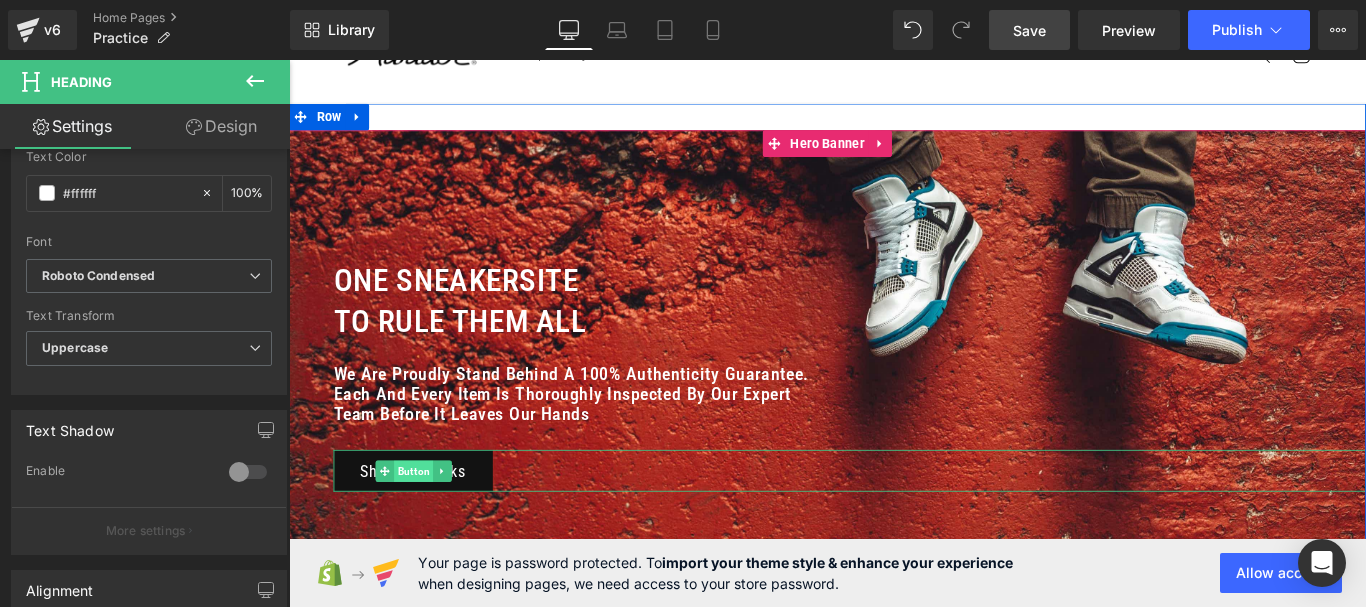 click on "Button" at bounding box center (429, 522) 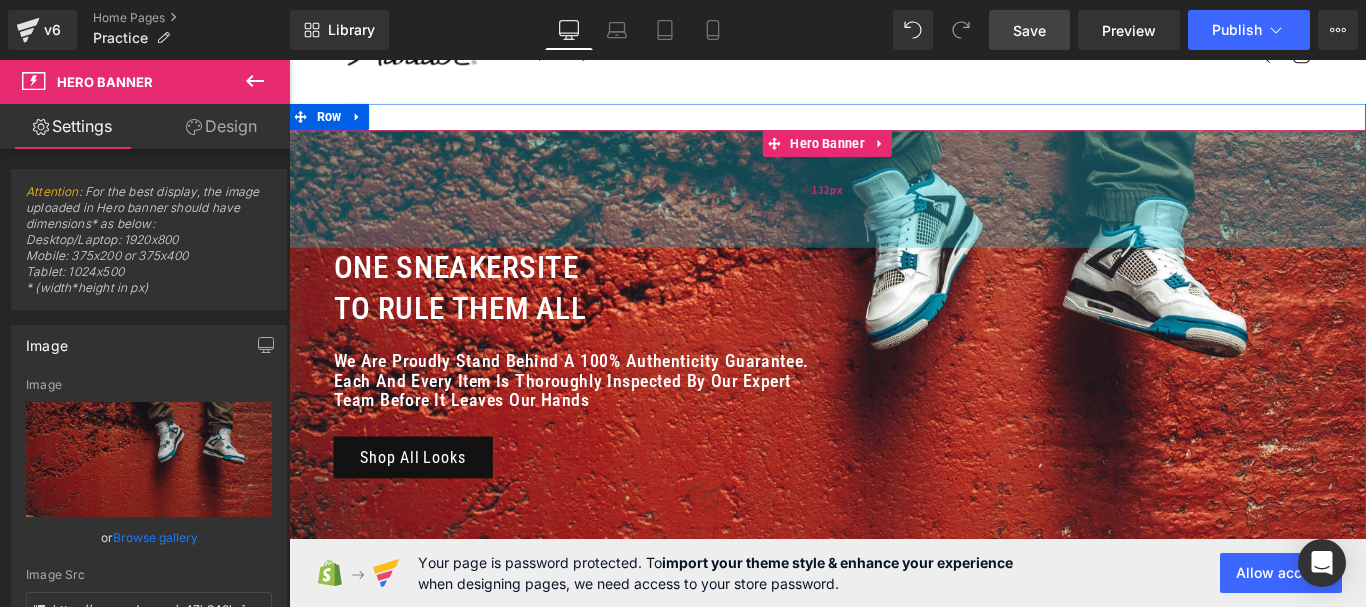 drag, startPoint x: 764, startPoint y: 200, endPoint x: 764, endPoint y: 185, distance: 15 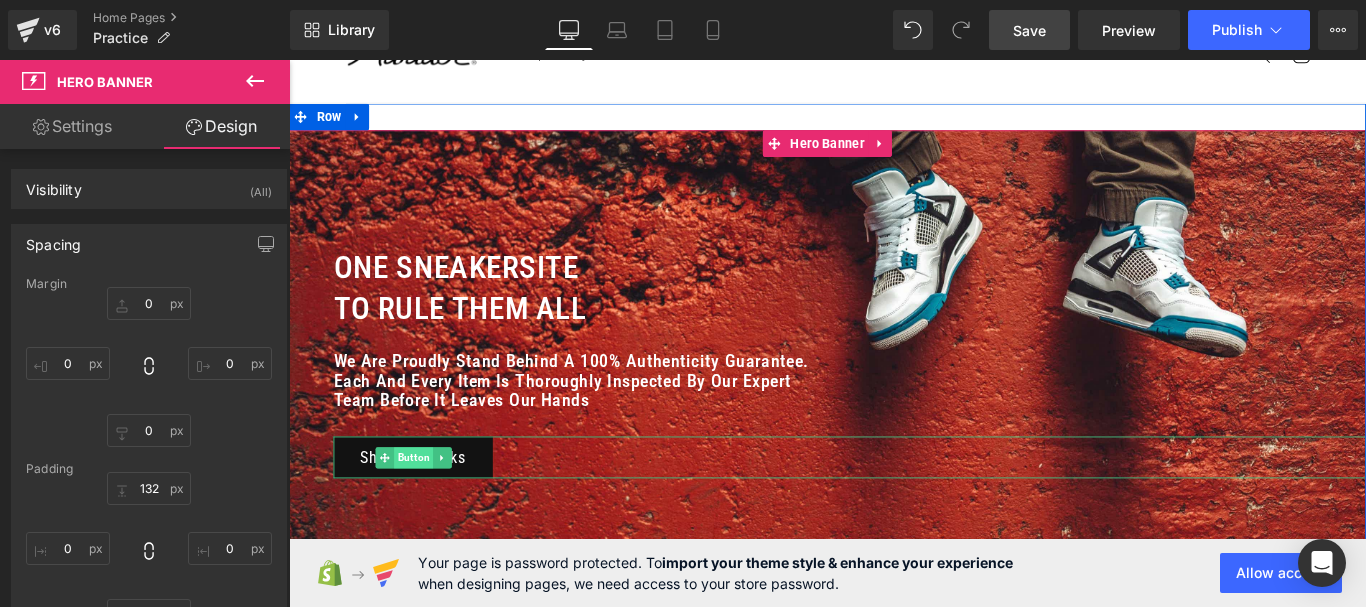 click on "Button" at bounding box center (429, 507) 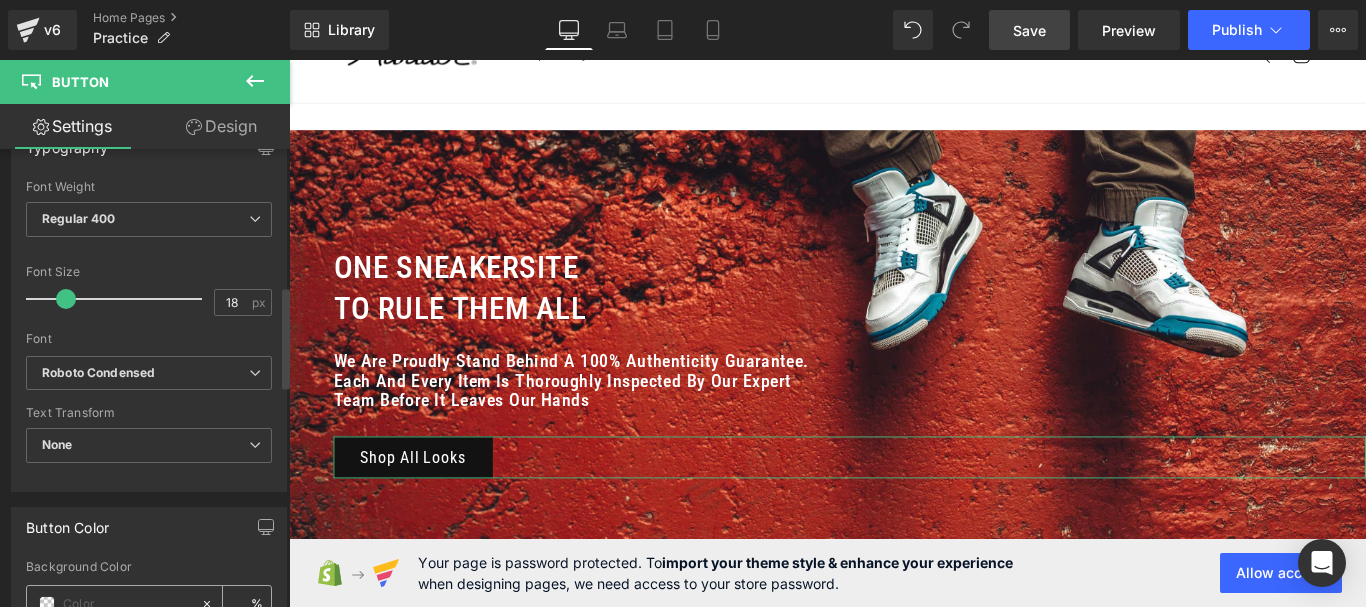 scroll, scrollTop: 800, scrollLeft: 0, axis: vertical 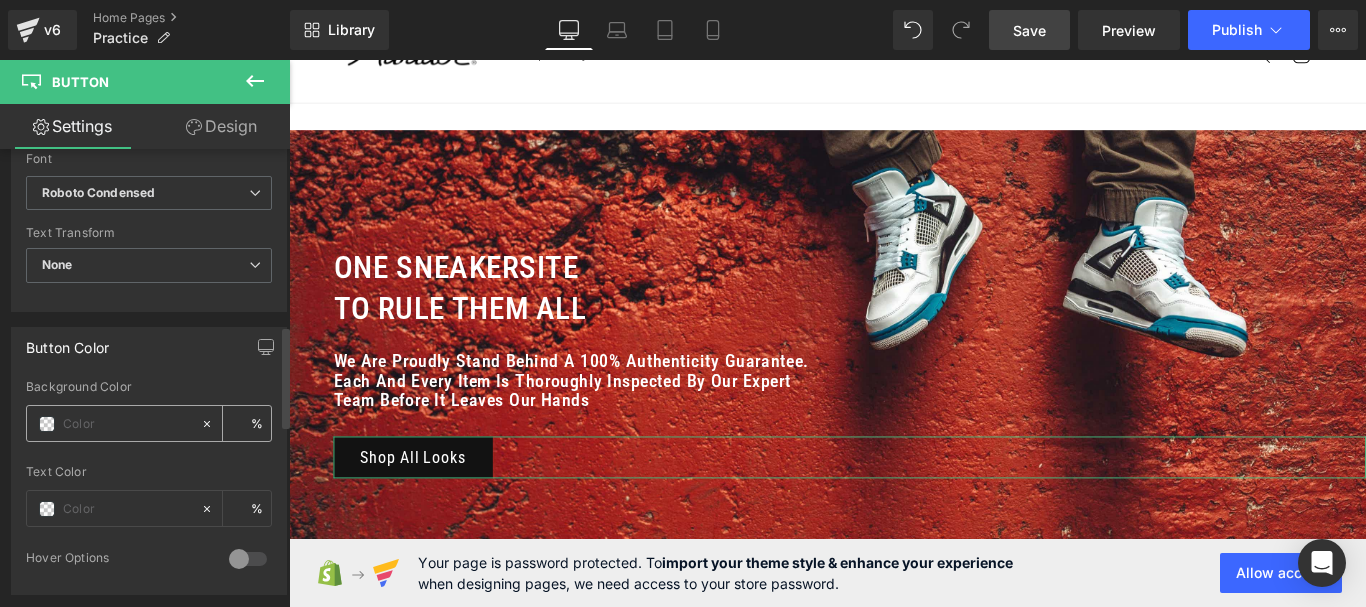 click at bounding box center (127, 424) 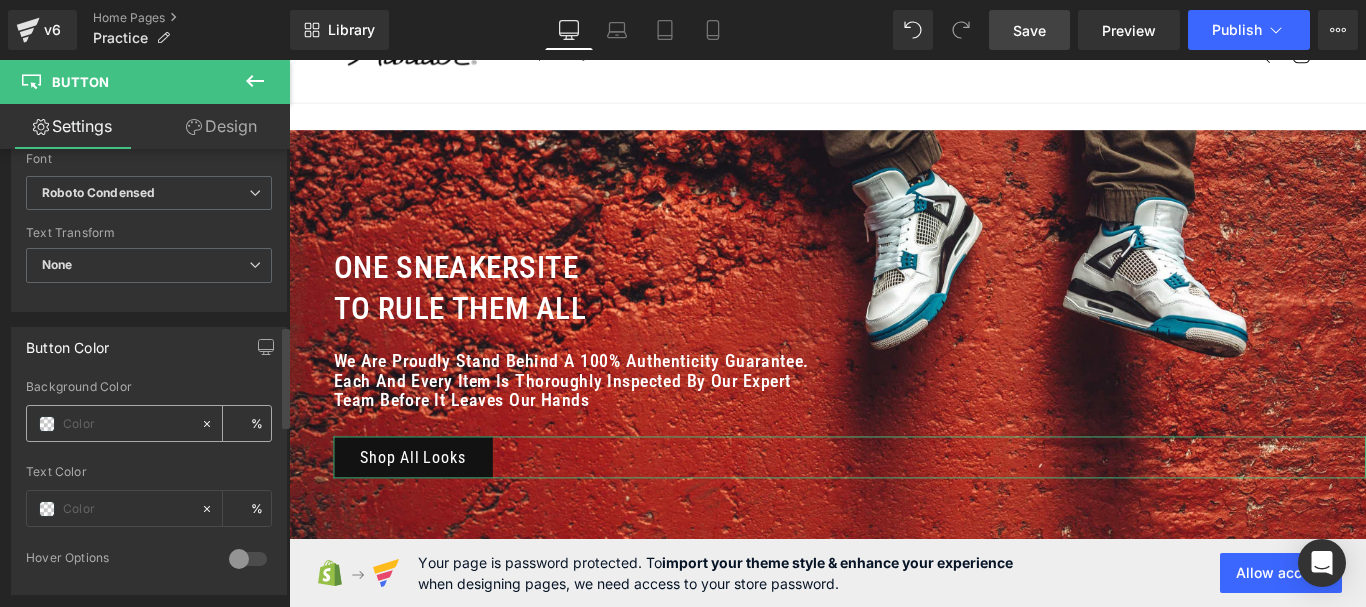 paste on "8e5ddf" 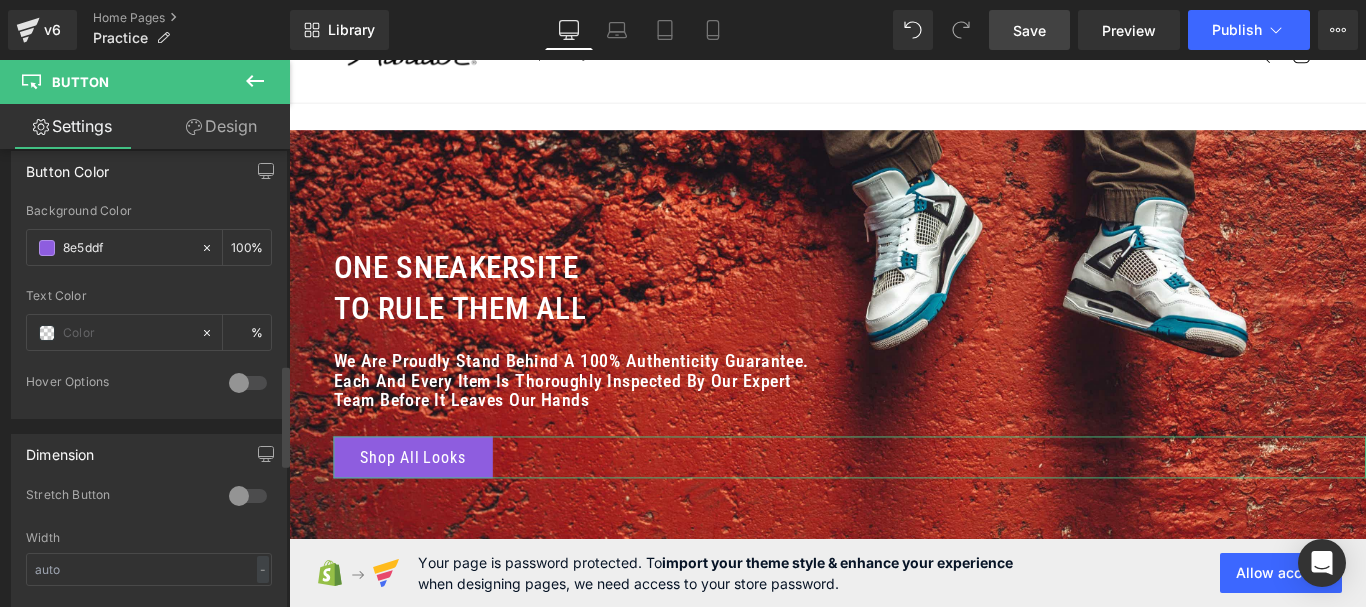 scroll, scrollTop: 1000, scrollLeft: 0, axis: vertical 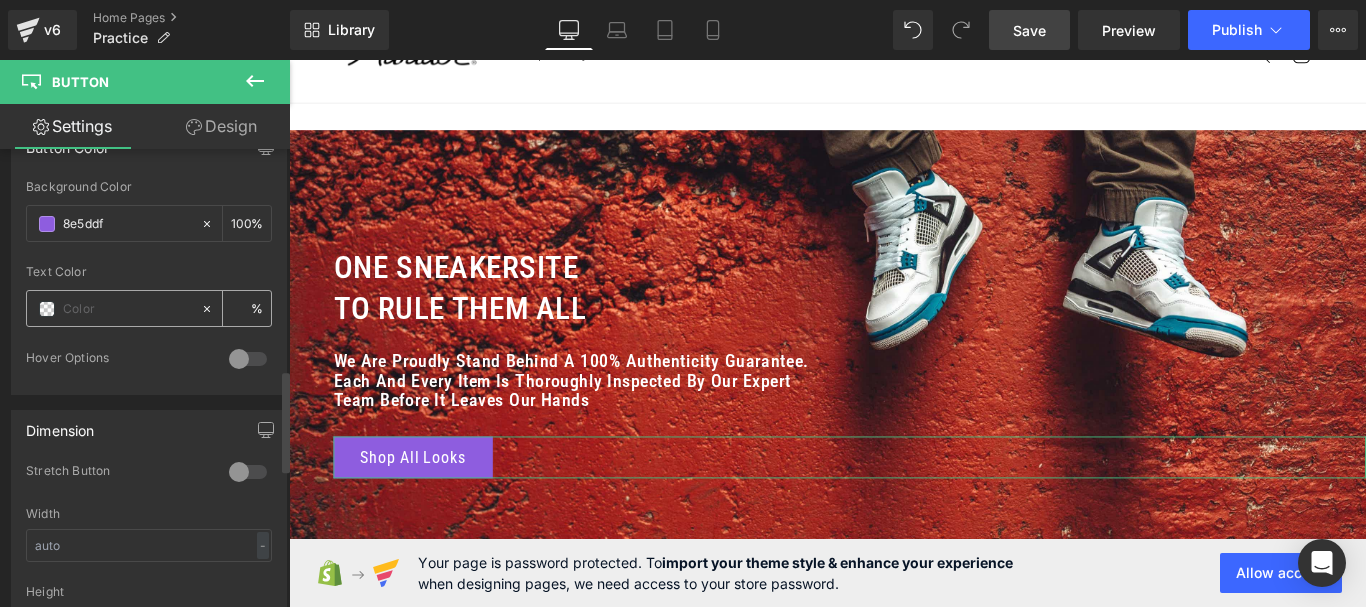 click at bounding box center (47, 309) 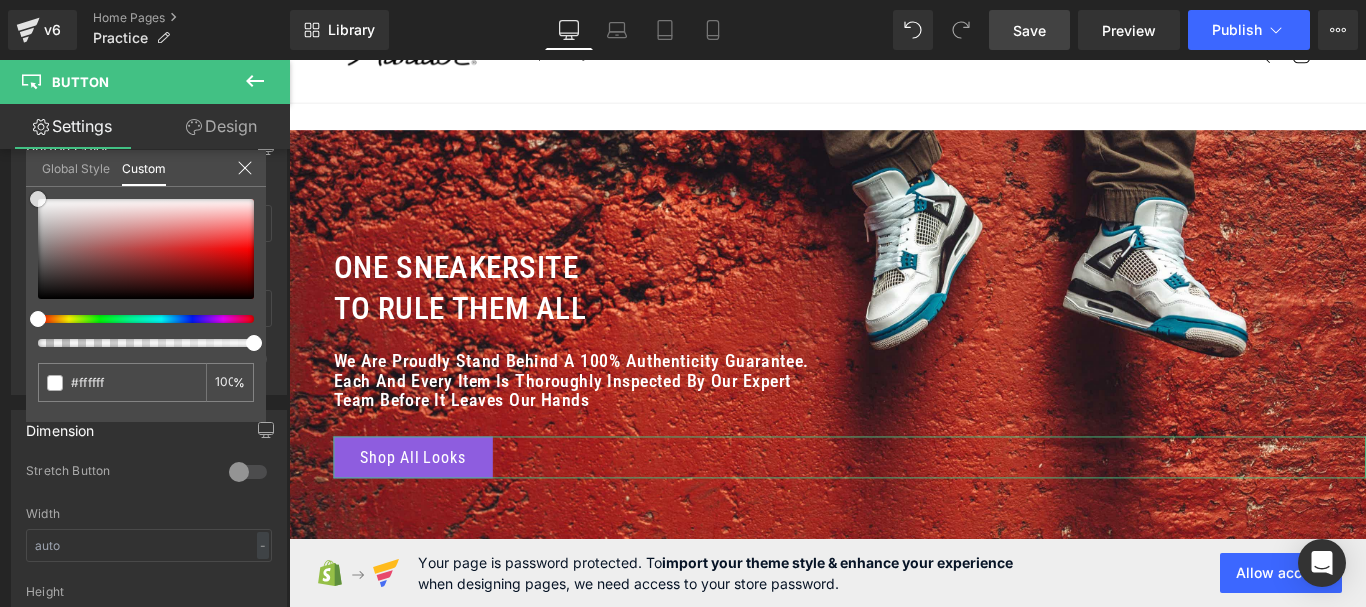 scroll, scrollTop: 860, scrollLeft: 0, axis: vertical 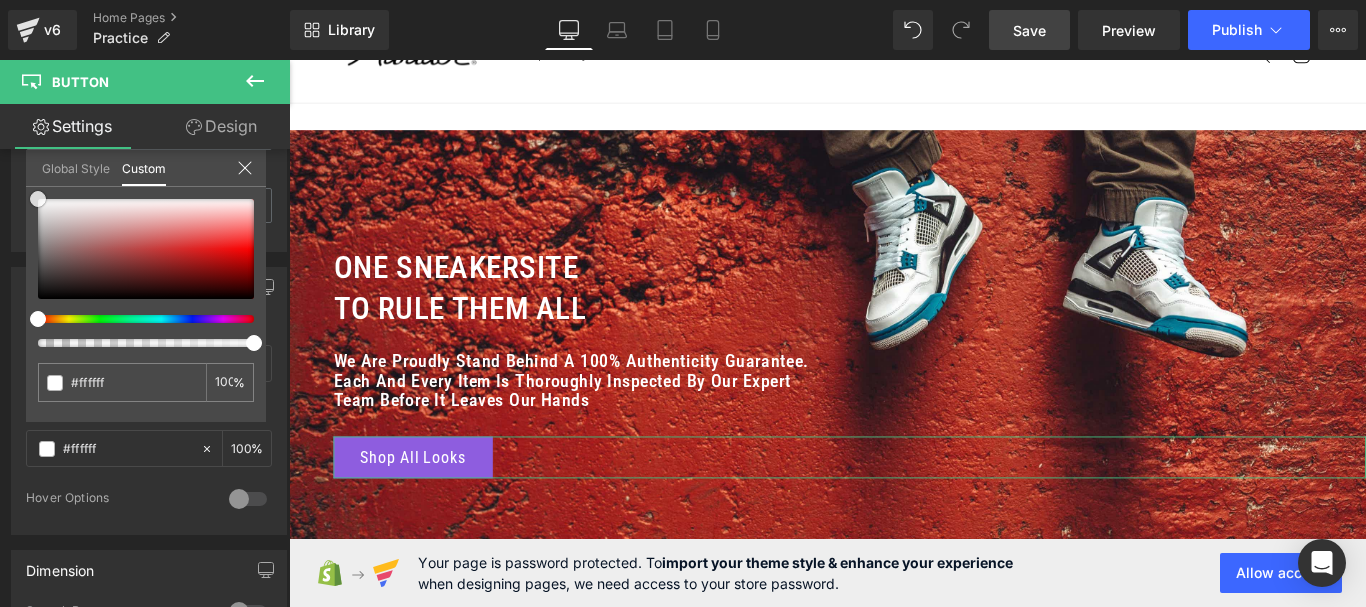 drag, startPoint x: 35, startPoint y: 180, endPoint x: 17, endPoint y: 137, distance: 46.615448 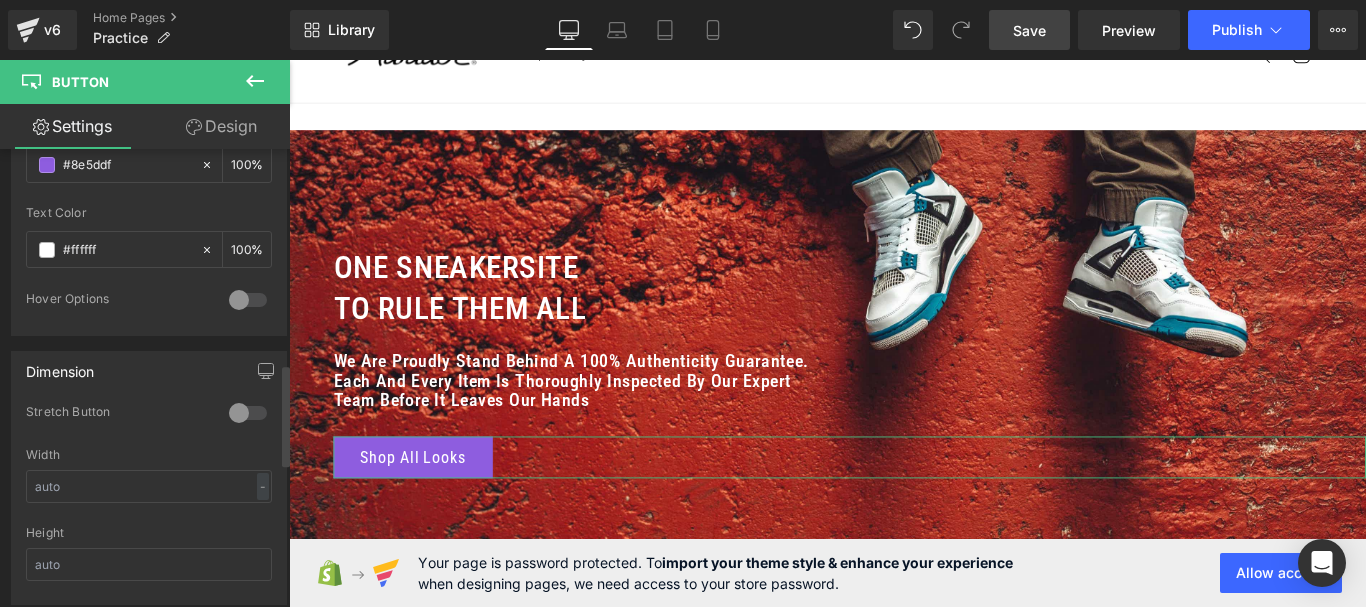 scroll, scrollTop: 1060, scrollLeft: 0, axis: vertical 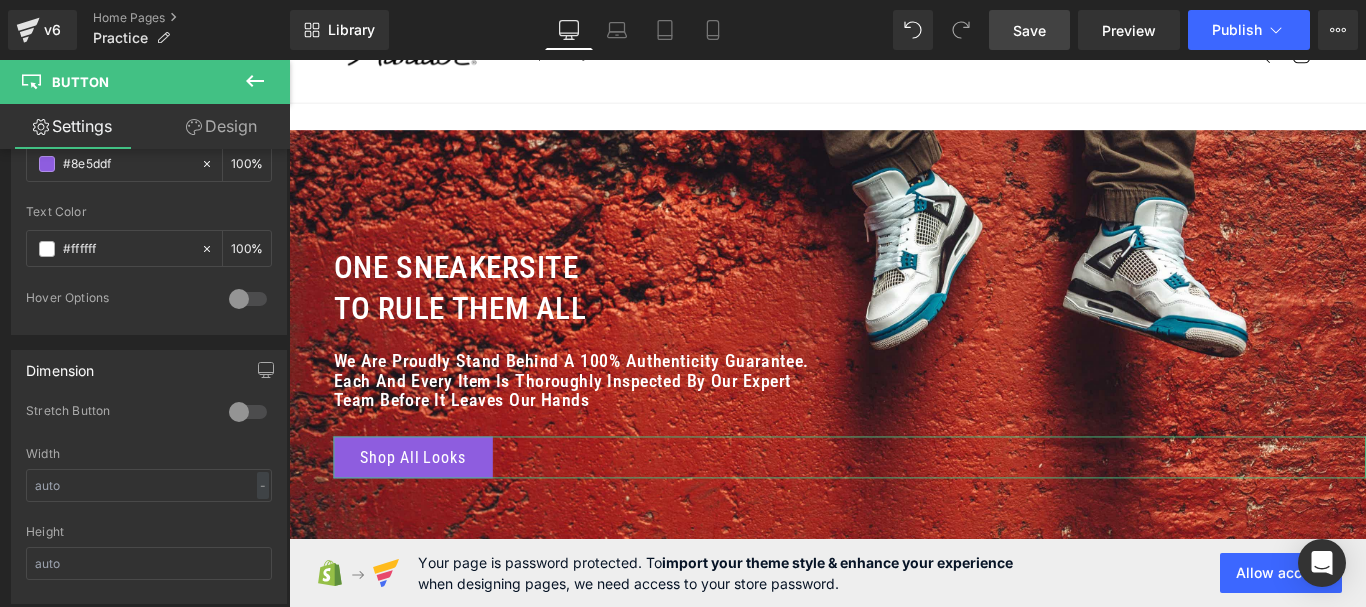 click at bounding box center [248, 299] 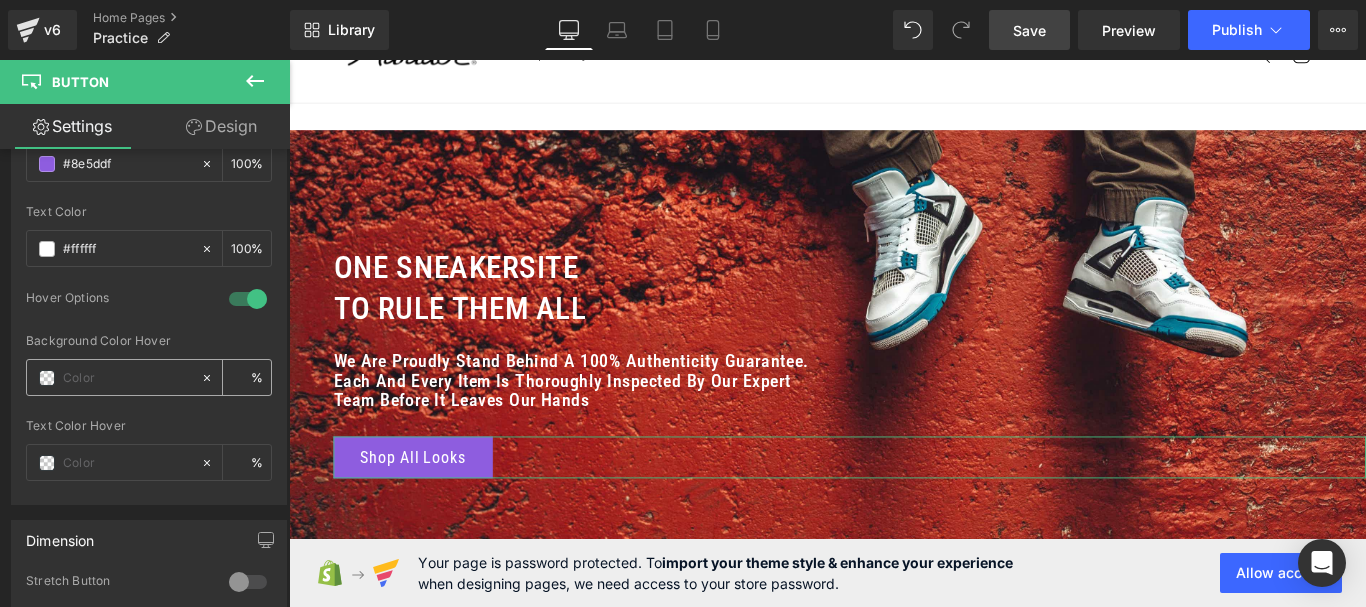 click at bounding box center (127, 378) 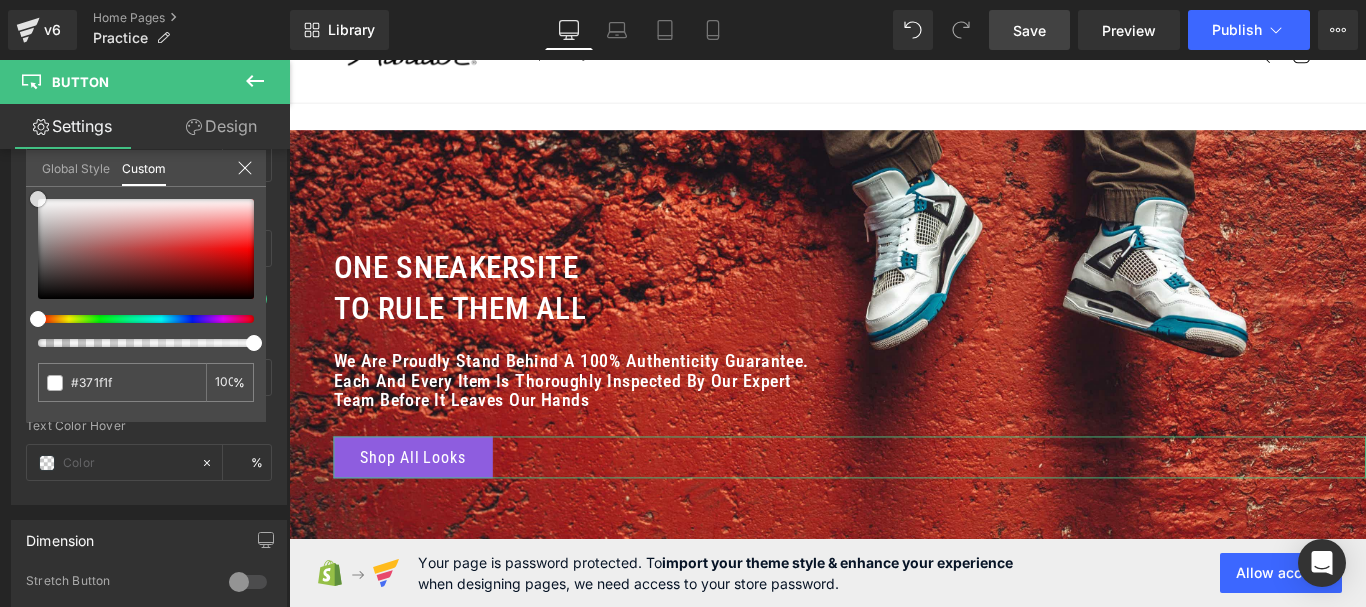 scroll, scrollTop: 1020, scrollLeft: 0, axis: vertical 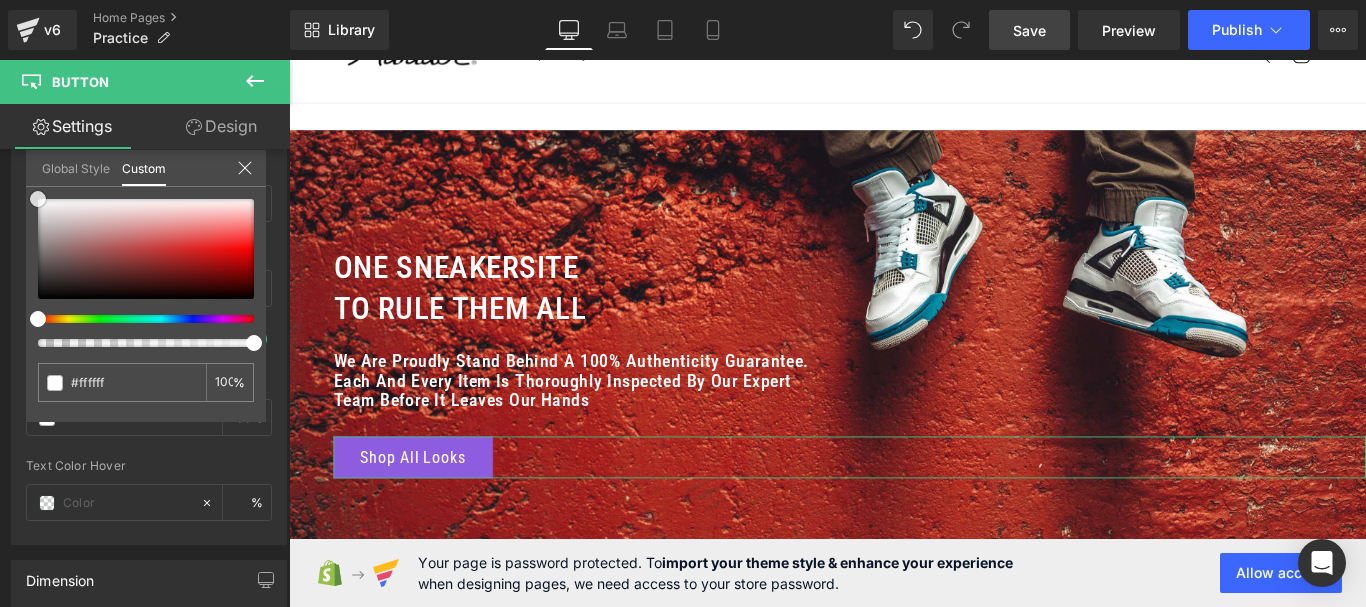 drag, startPoint x: 89, startPoint y: 235, endPoint x: 0, endPoint y: 153, distance: 121.016525 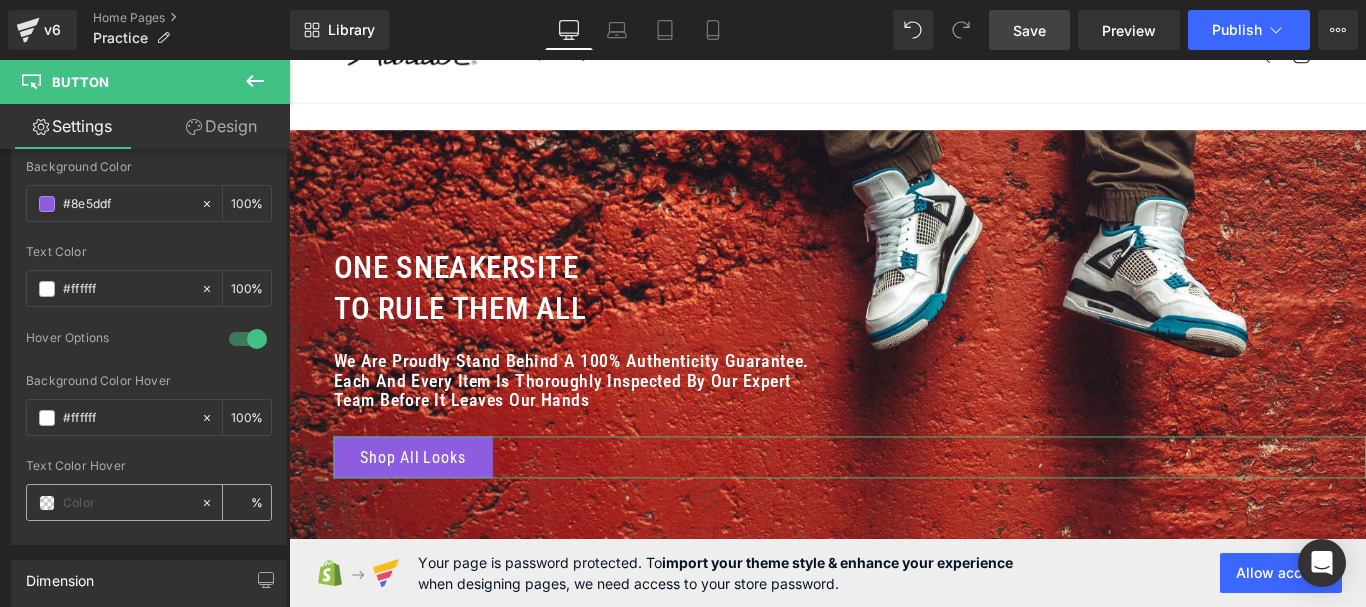 paste on "8e5ddf" 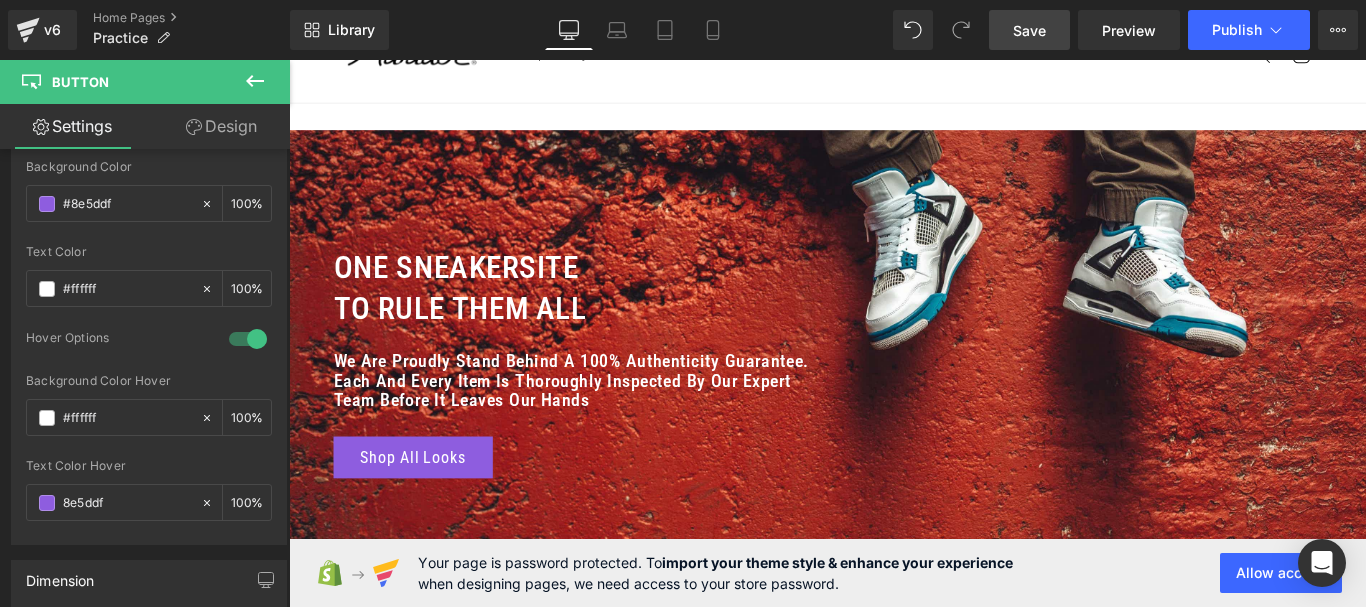 click on "Skip to content
Welcome to our store
Shop
Buy SEG42 Travel Pack
News
Contact
Shop
Buy SEG42 Travel Pack
News
Contact
Search" at bounding box center (894, 579) 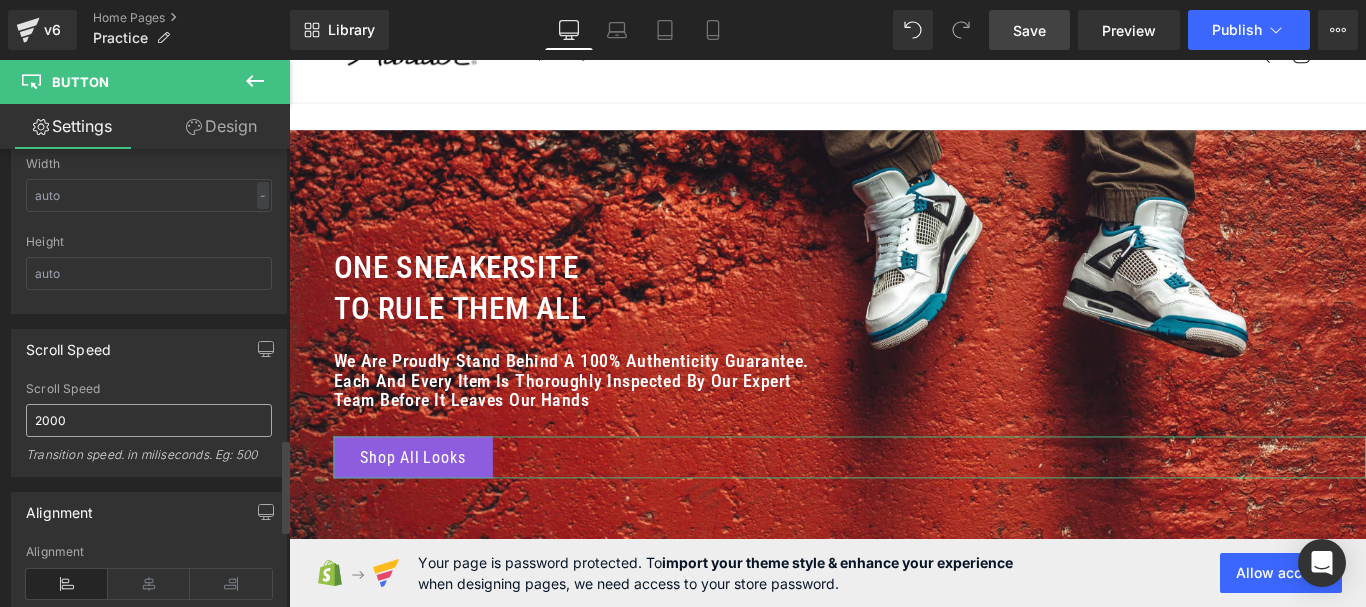 scroll, scrollTop: 1420, scrollLeft: 0, axis: vertical 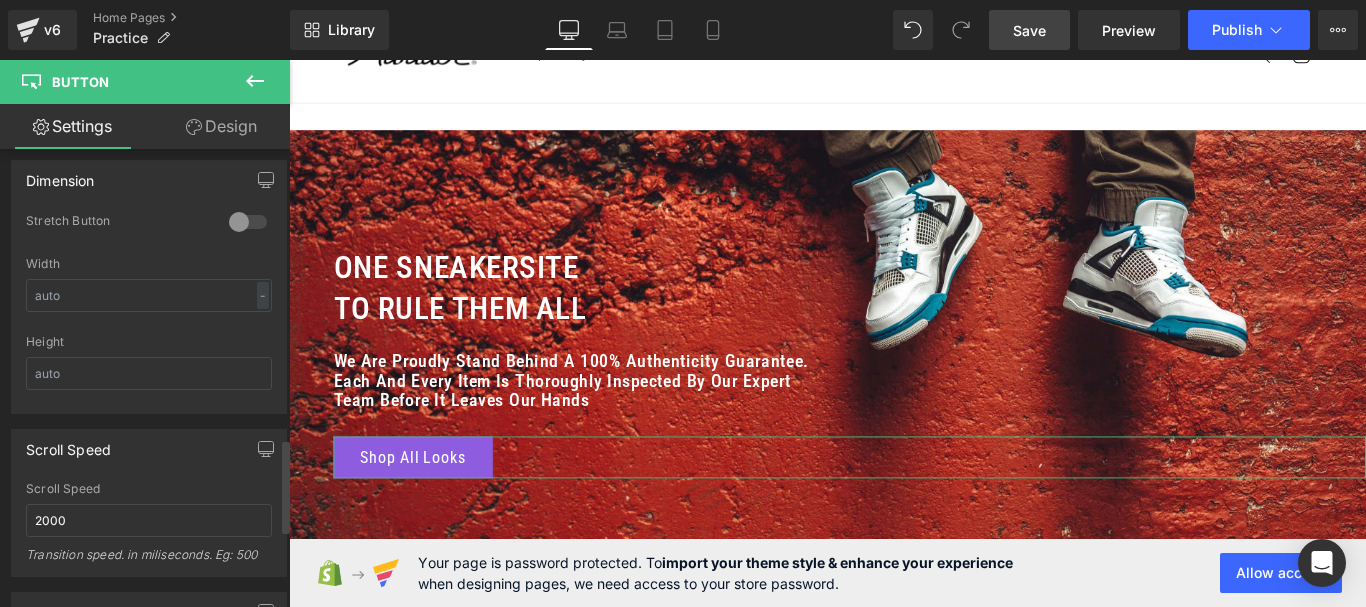 click at bounding box center [248, 222] 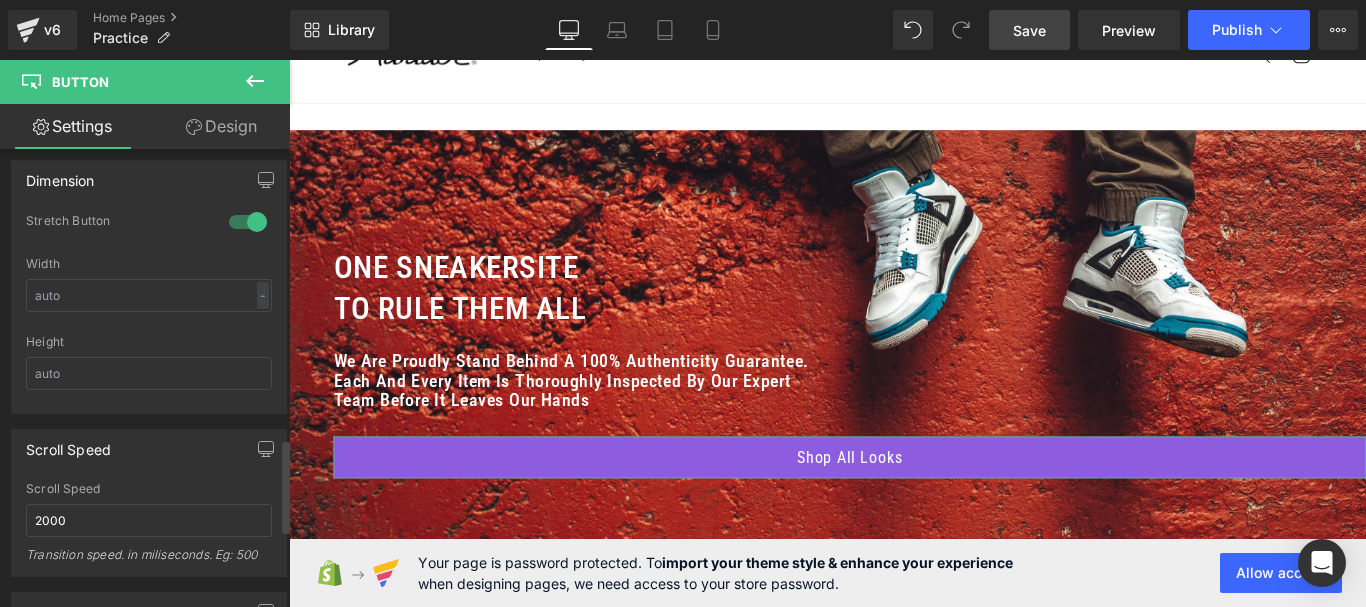 click at bounding box center [248, 222] 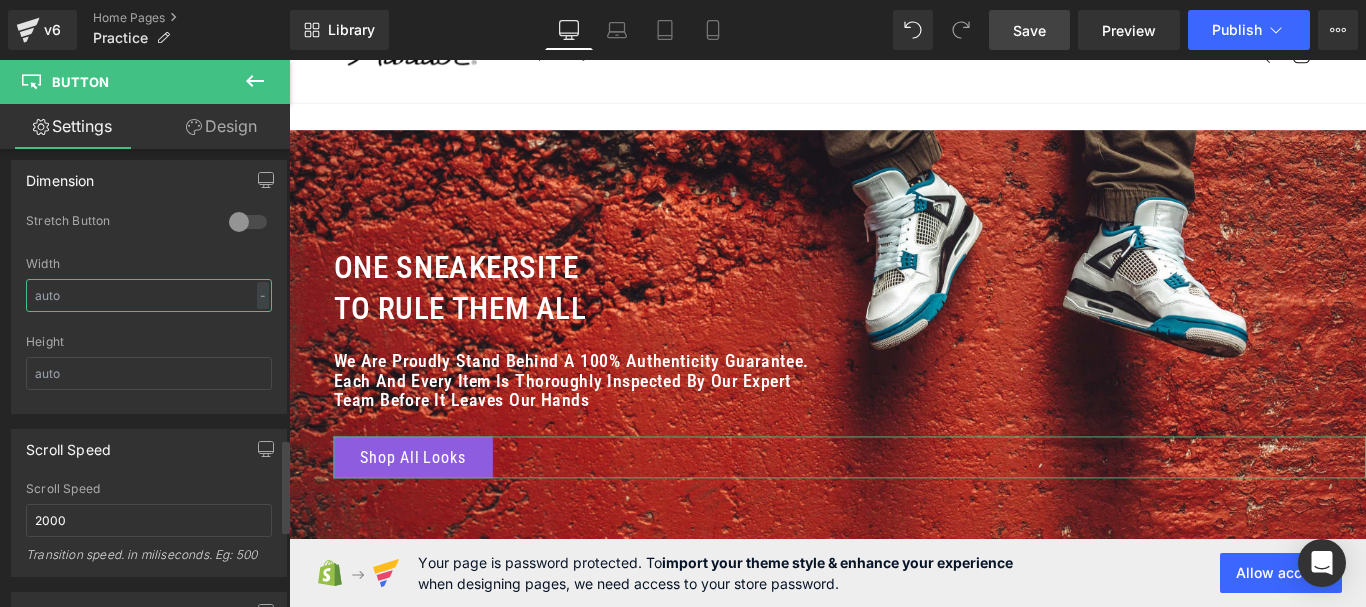 click at bounding box center [149, 295] 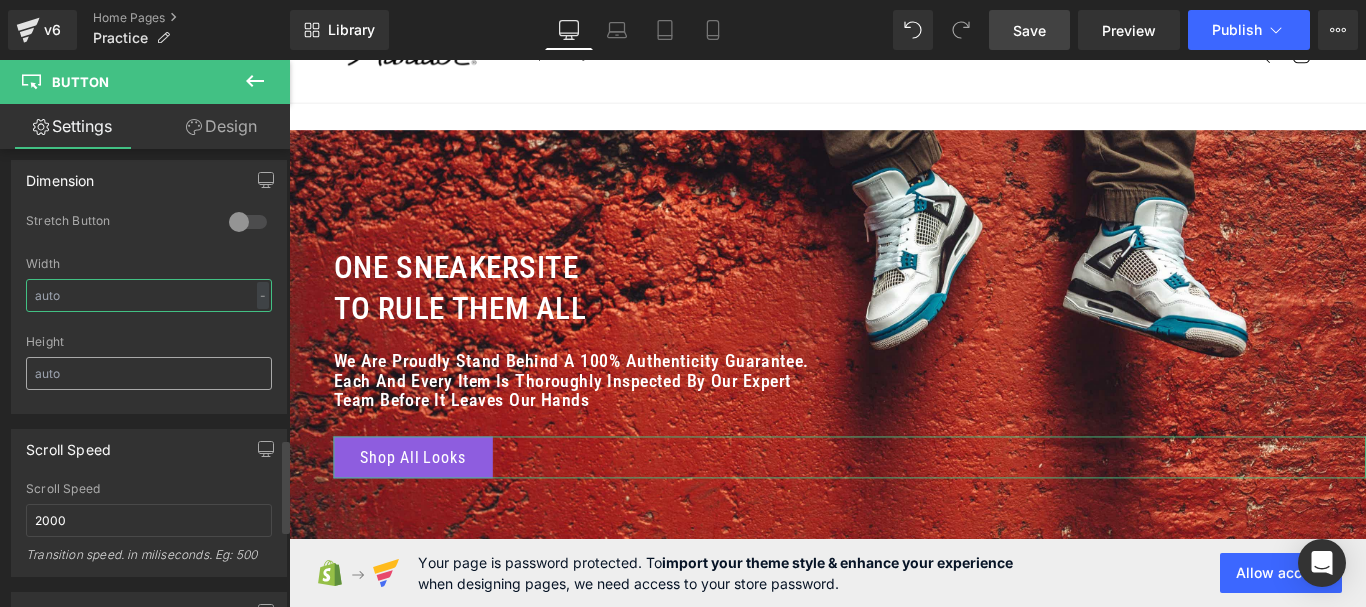 scroll, scrollTop: 1803, scrollLeft: 0, axis: vertical 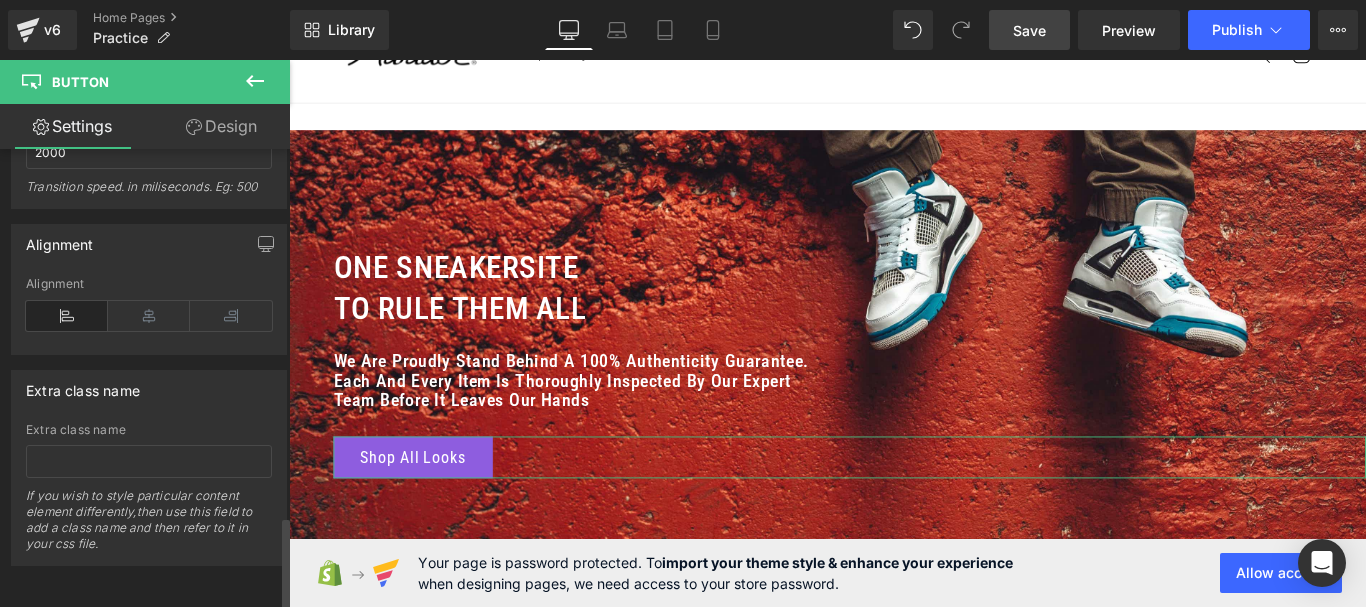 click at bounding box center [67, 316] 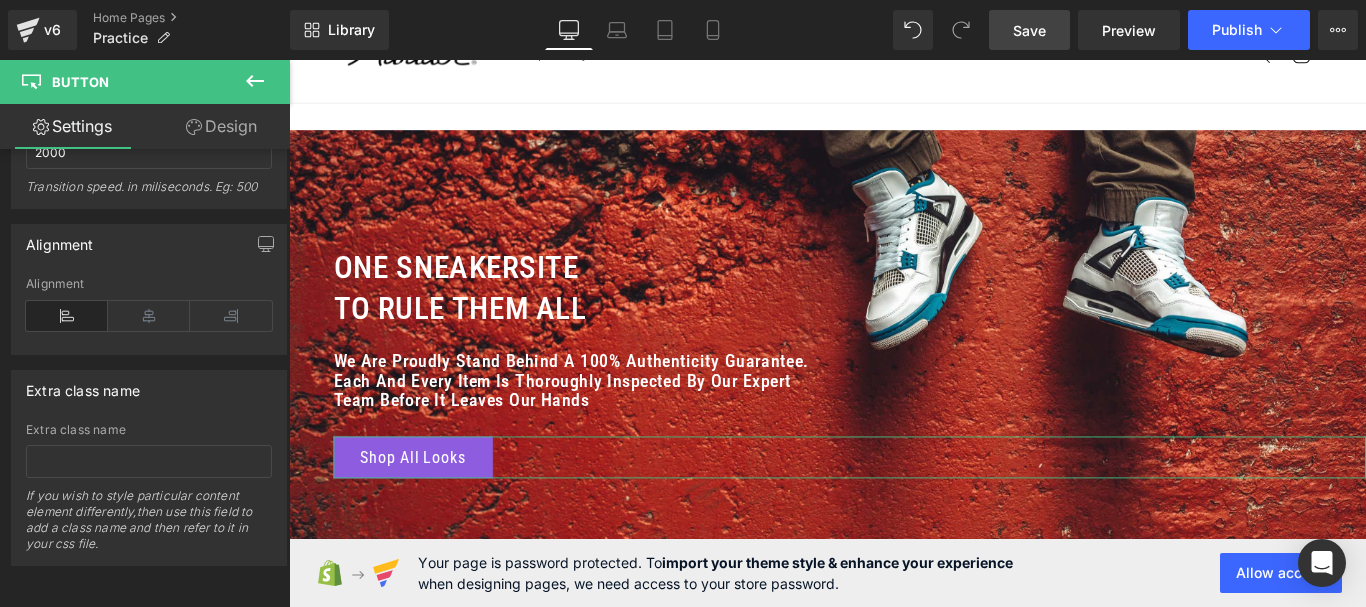 click on "Design" at bounding box center [221, 126] 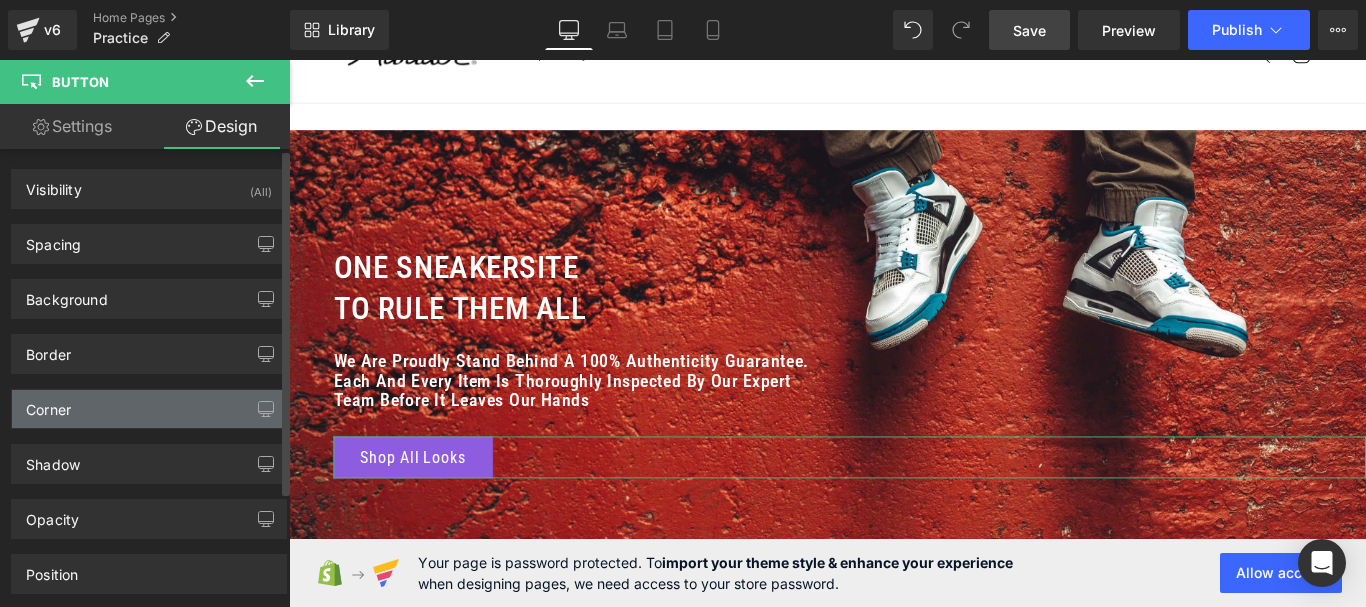 click on "Corner" at bounding box center (48, 404) 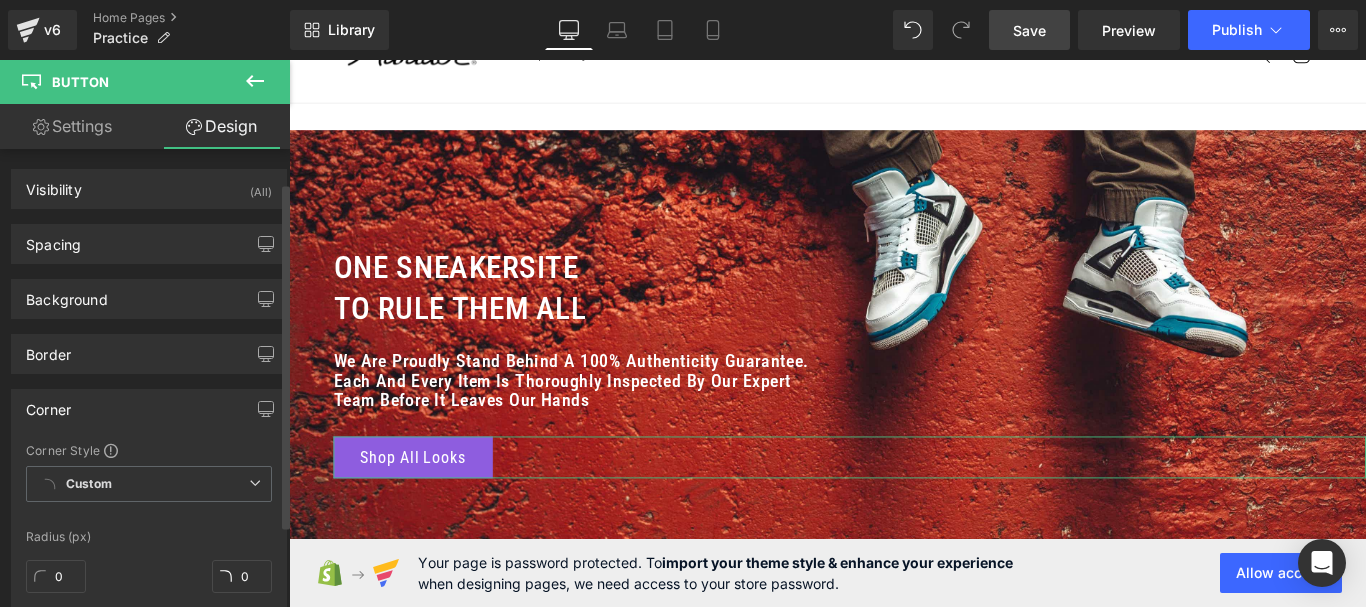 scroll, scrollTop: 200, scrollLeft: 0, axis: vertical 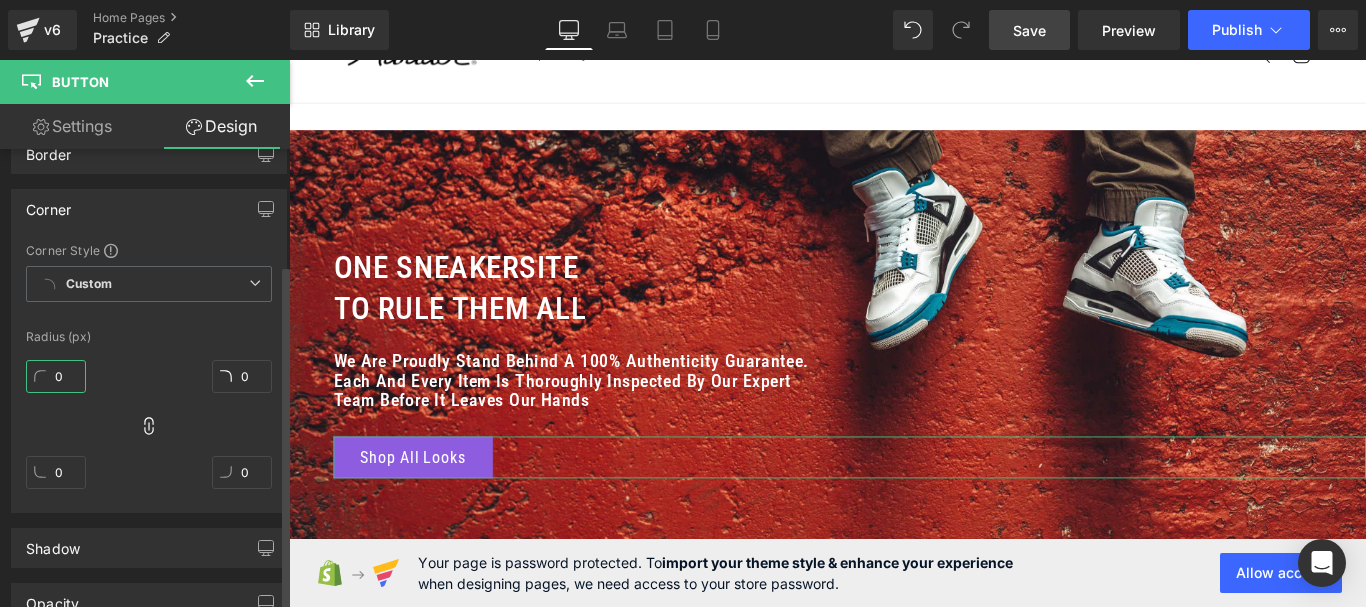 click on "0" at bounding box center (56, 376) 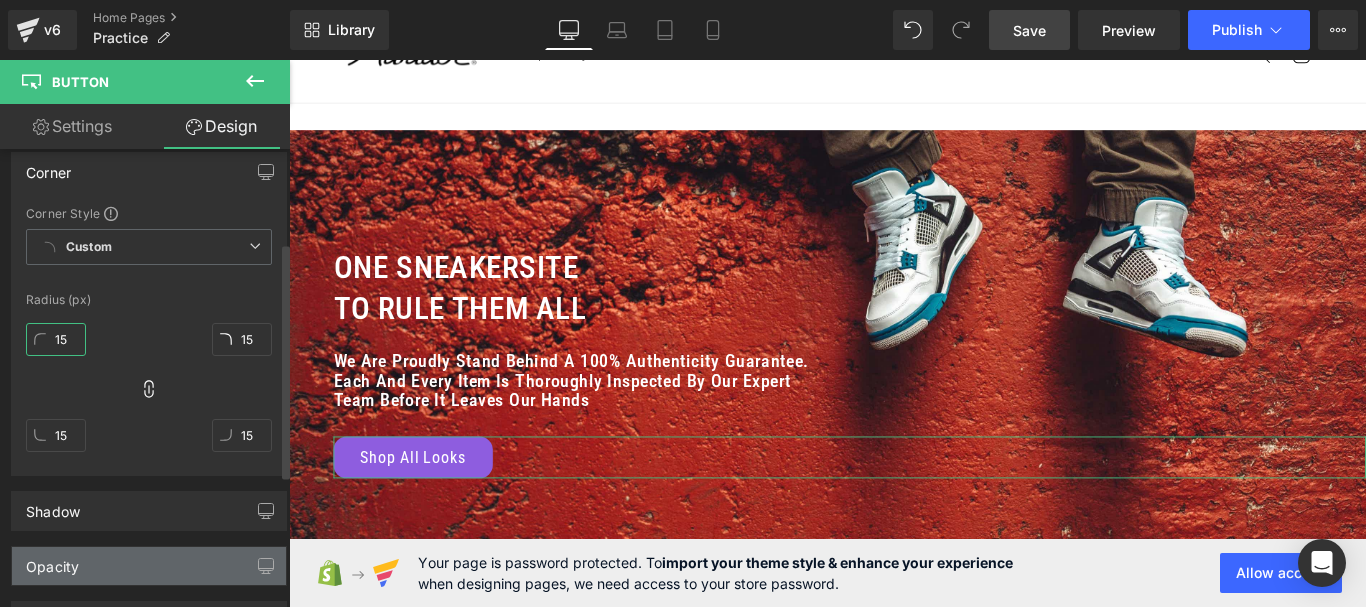 scroll, scrollTop: 37, scrollLeft: 0, axis: vertical 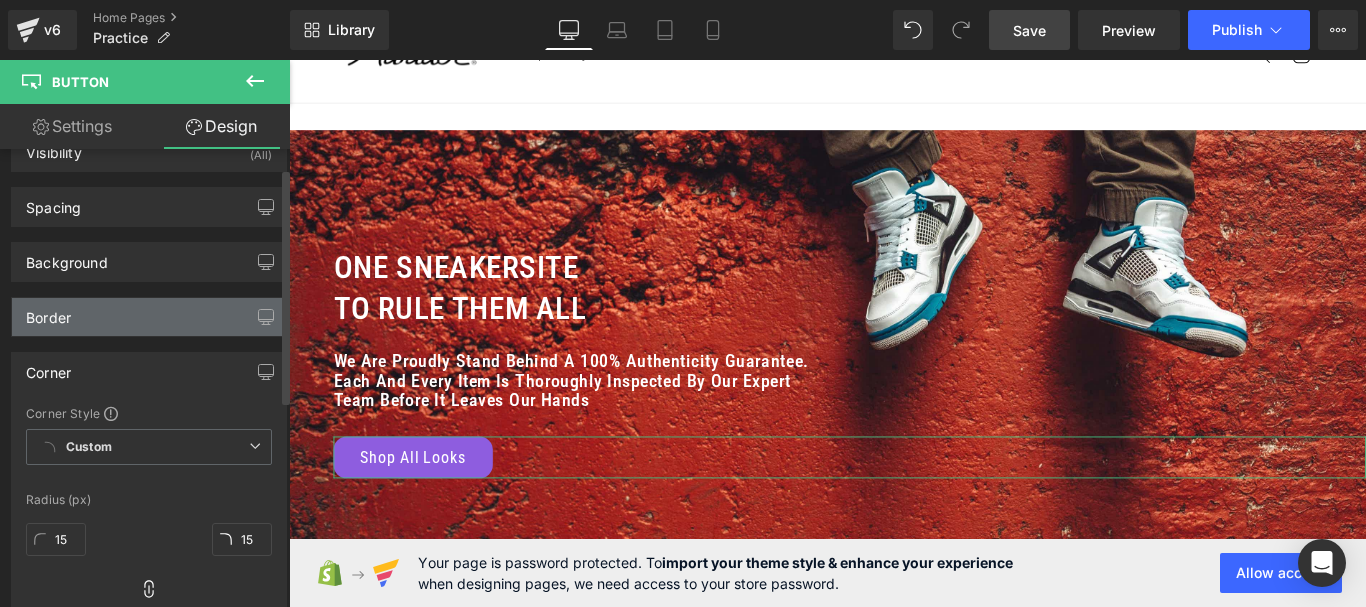 click on "Border" at bounding box center (149, 317) 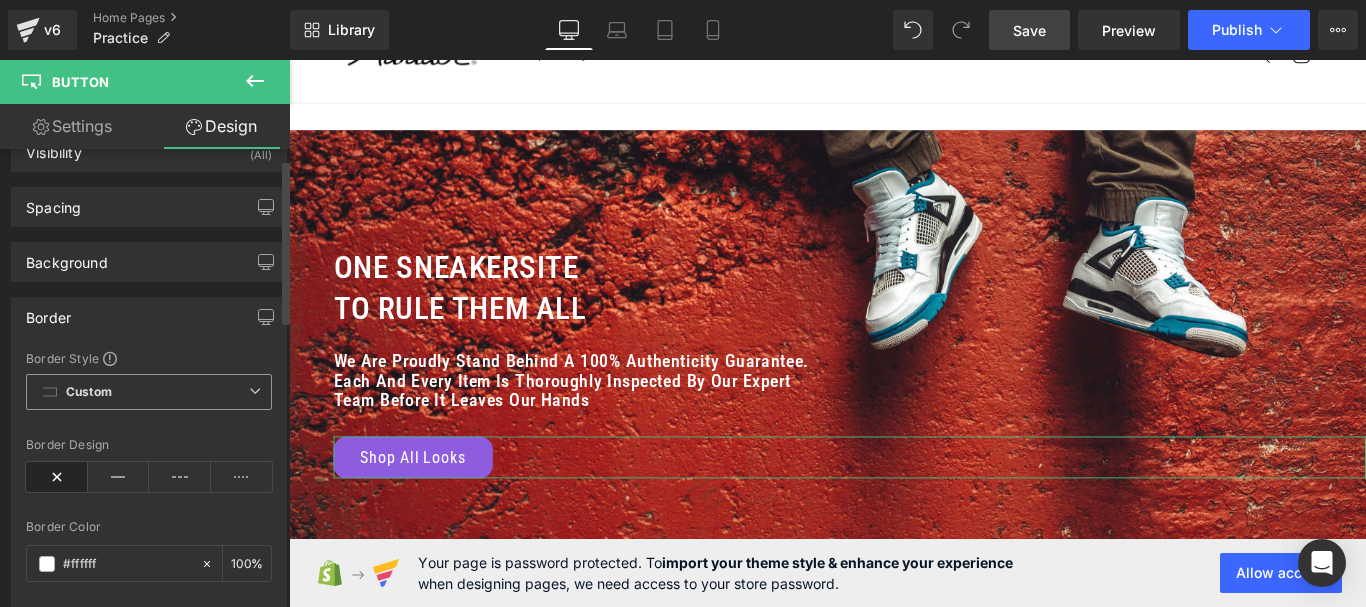 scroll, scrollTop: 0, scrollLeft: 0, axis: both 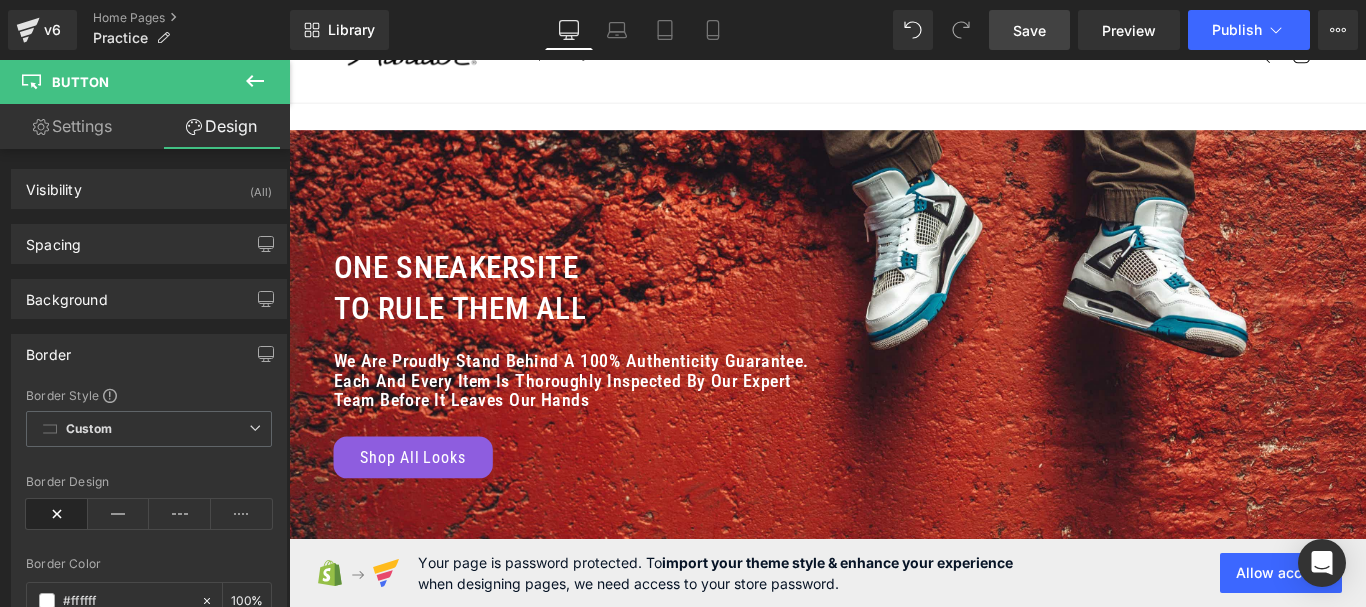 click on "Save" at bounding box center [1029, 30] 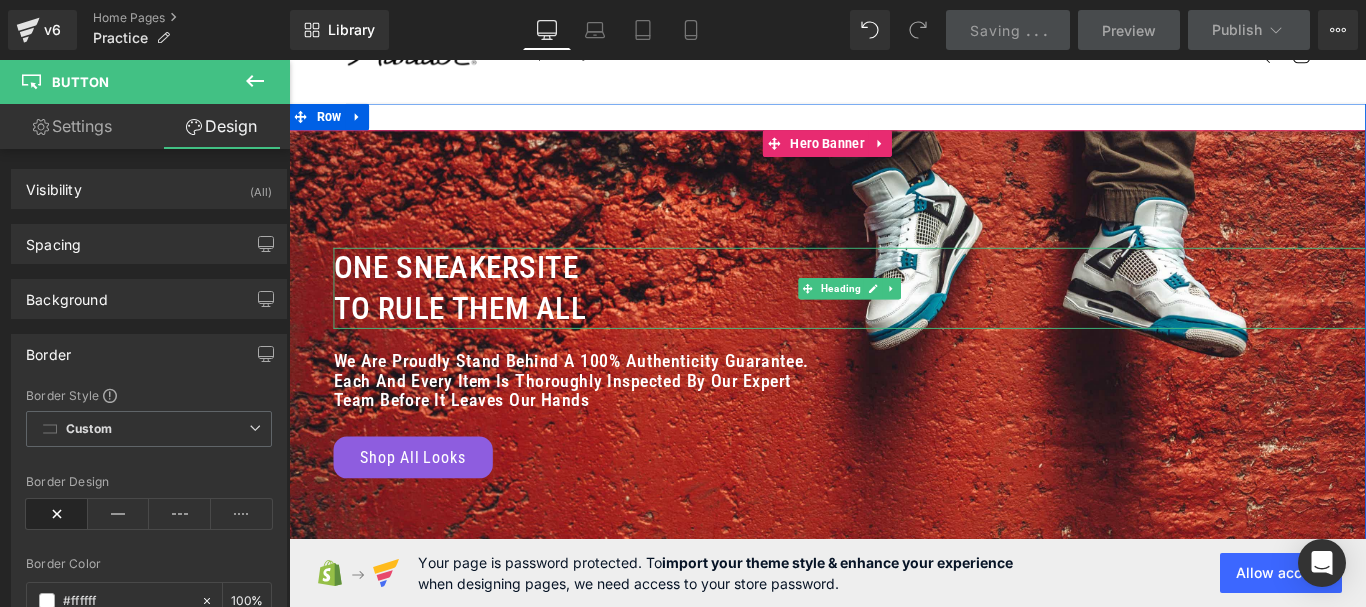 click on "To Rule Them All" at bounding box center [919, 340] 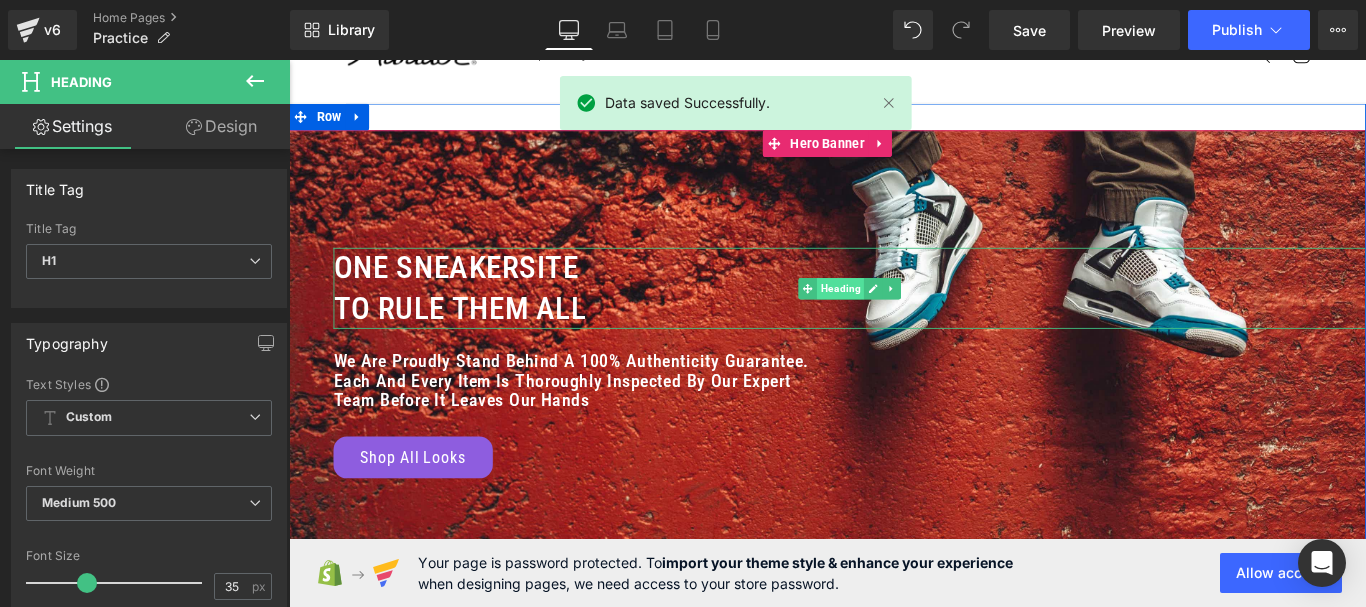 click on "Heading" at bounding box center (908, 317) 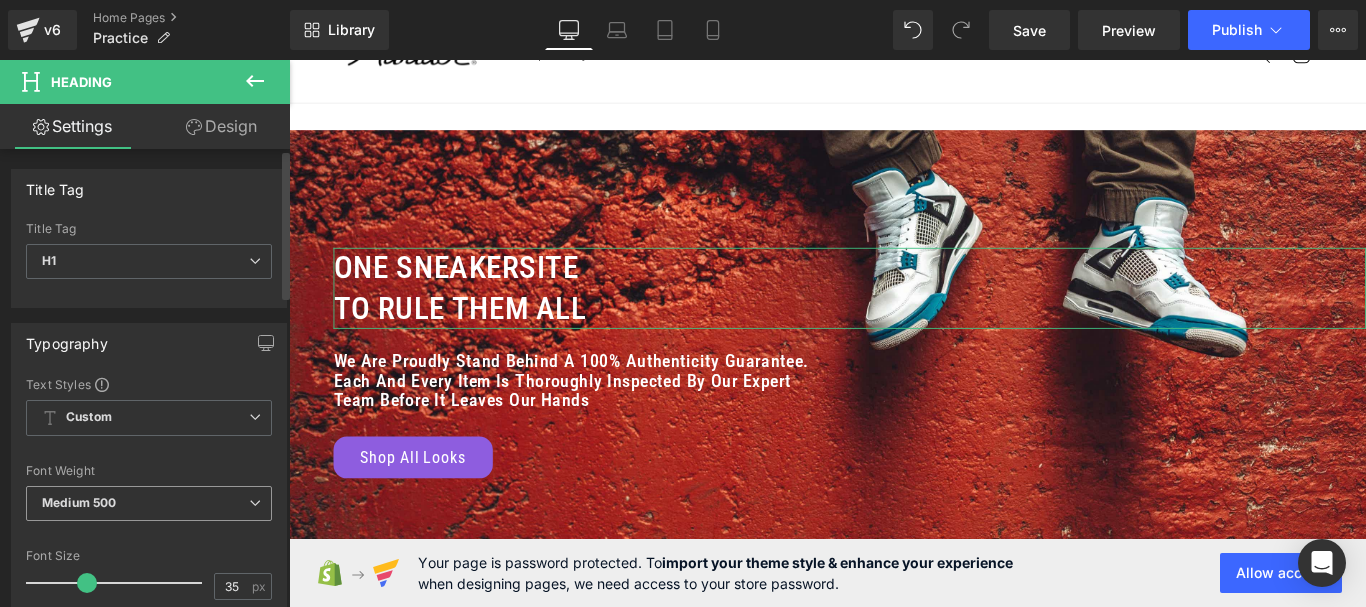 click on "Medium 500" at bounding box center (149, 503) 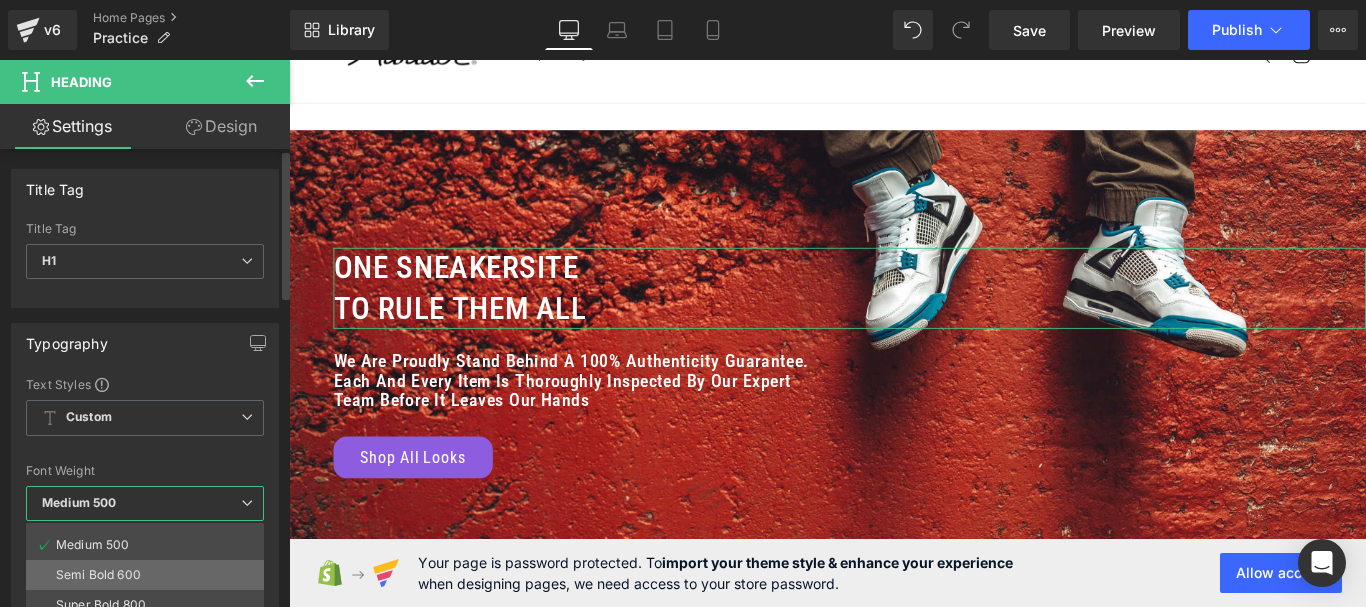 scroll, scrollTop: 166, scrollLeft: 0, axis: vertical 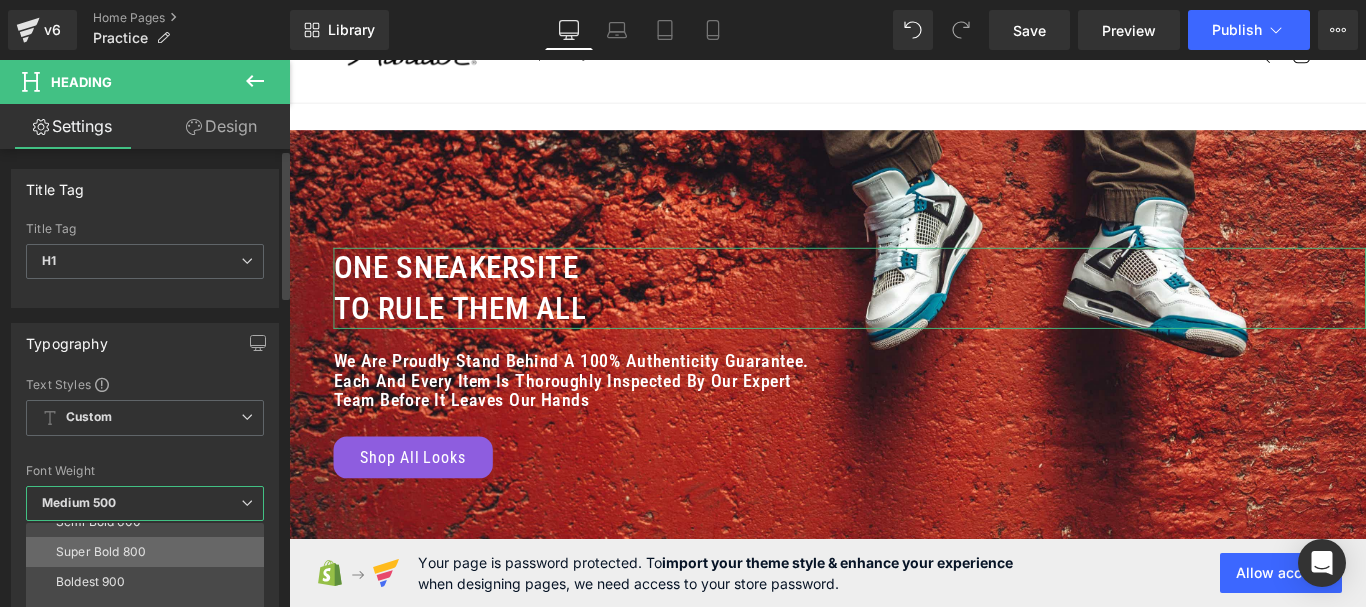 click on "Super Bold 800" at bounding box center (101, 552) 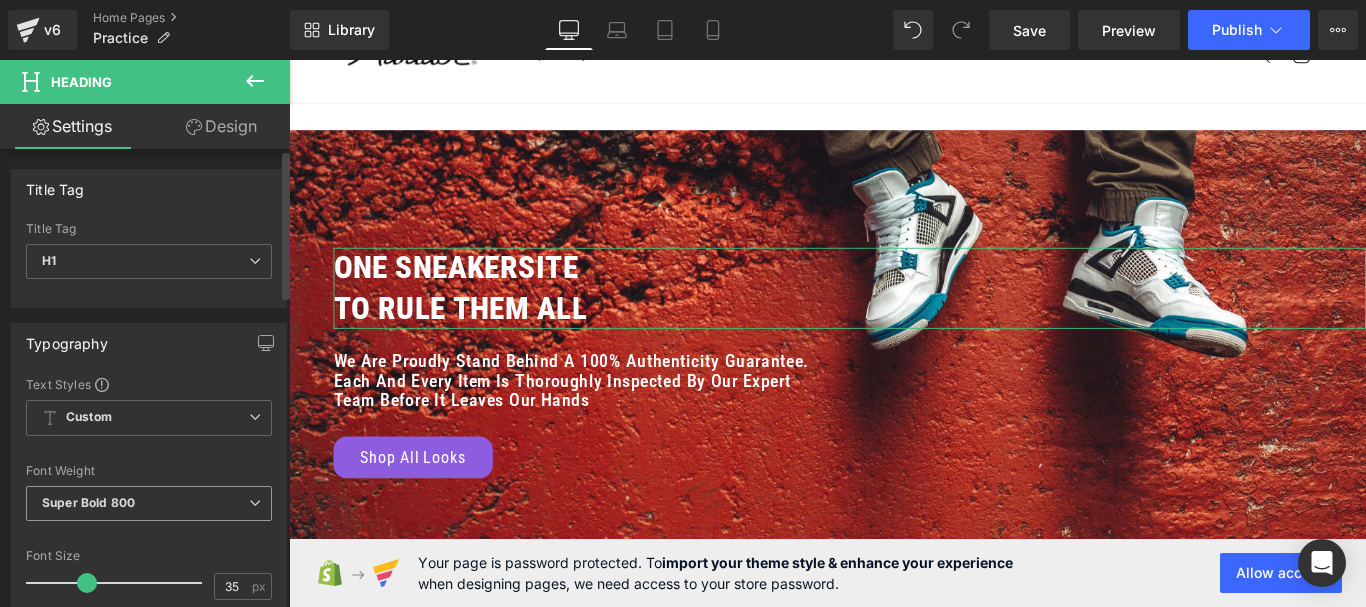 click on "Super Bold 800" at bounding box center [149, 503] 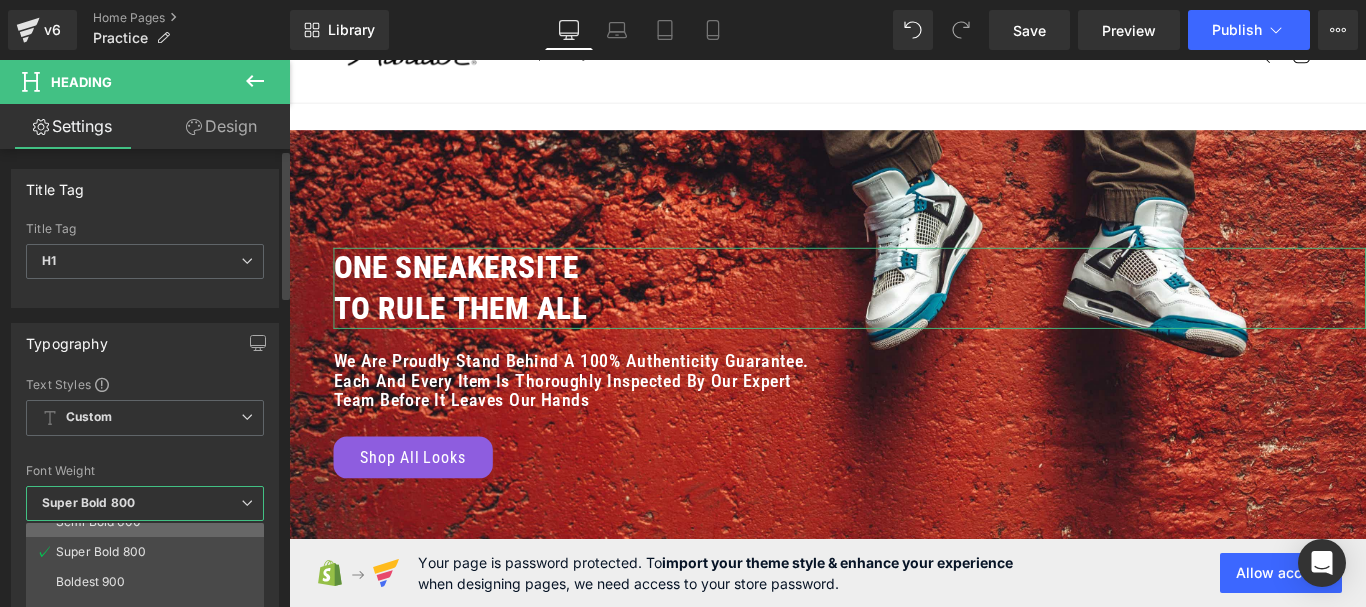 click on "Semi Bold 600" at bounding box center [149, 522] 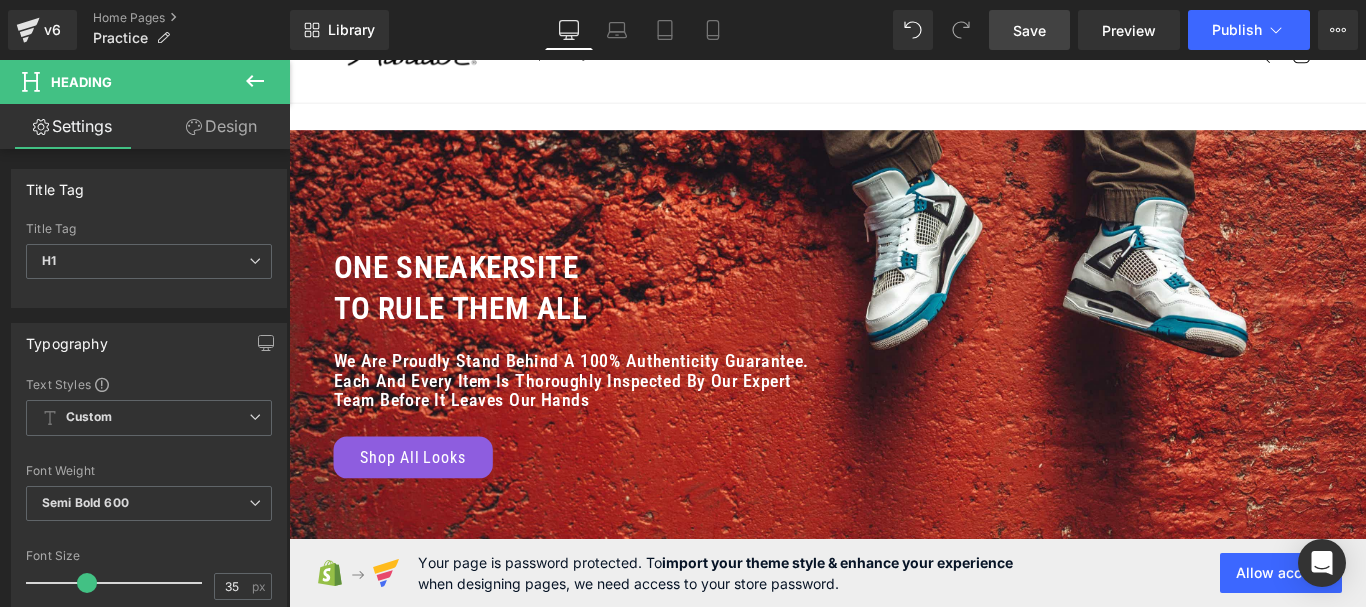 click on "Save" at bounding box center [1029, 30] 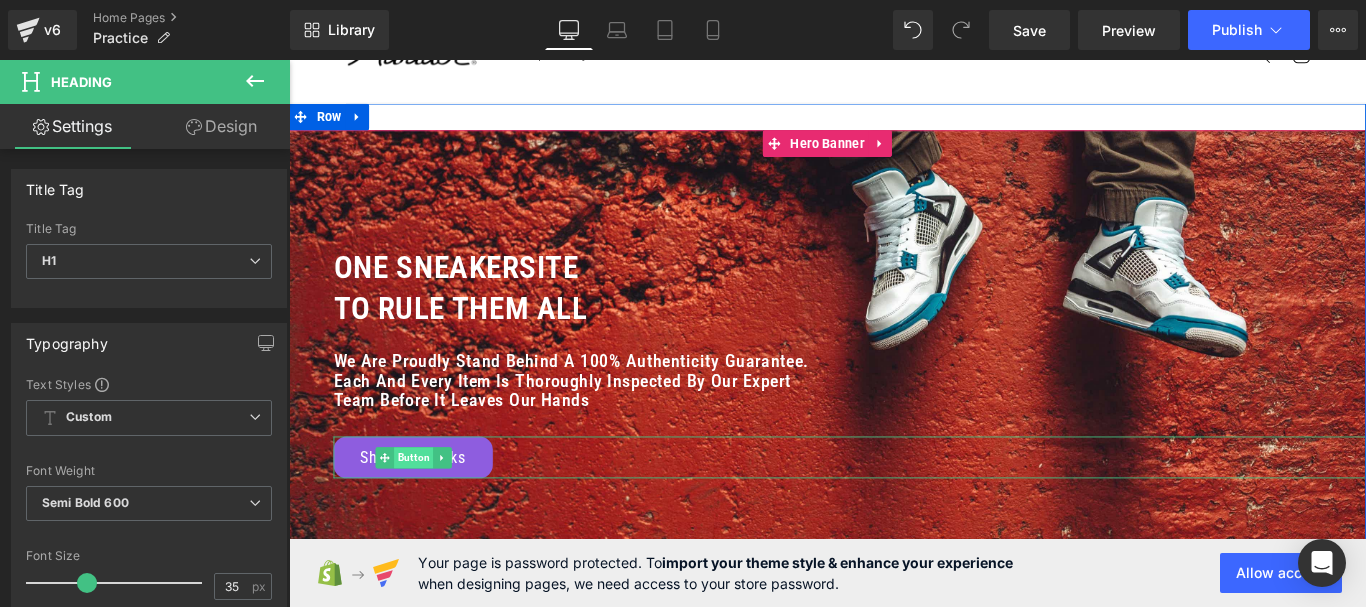 click on "Button" at bounding box center [429, 507] 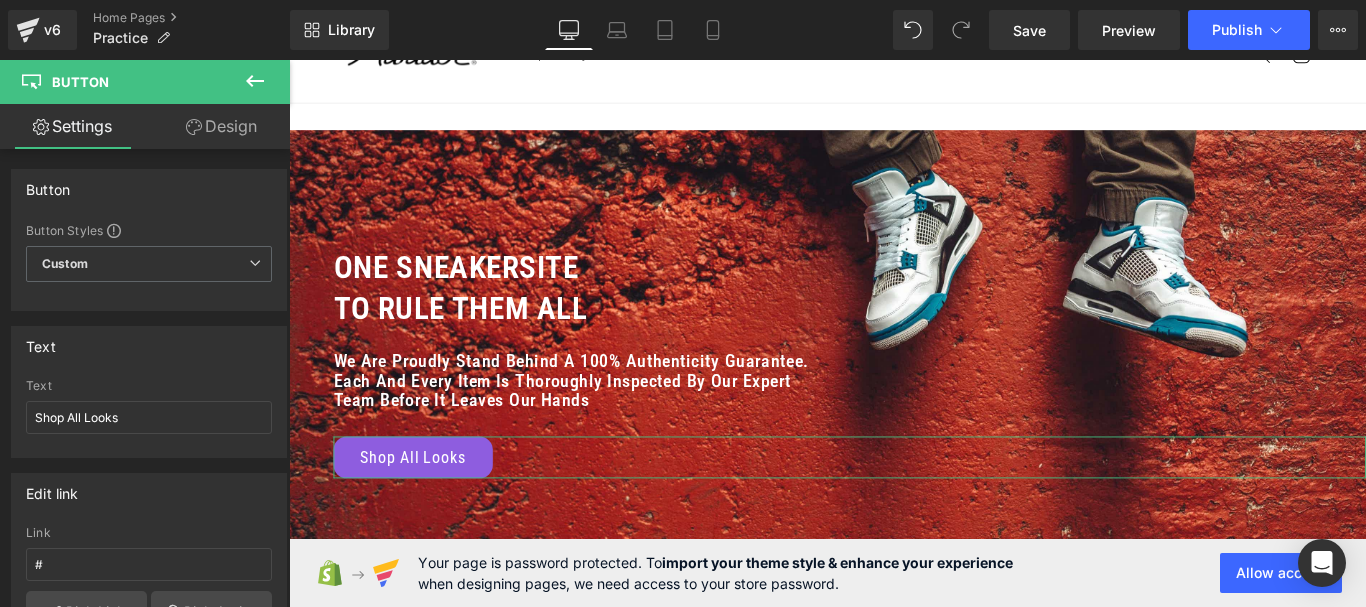 click on "Design" at bounding box center [221, 126] 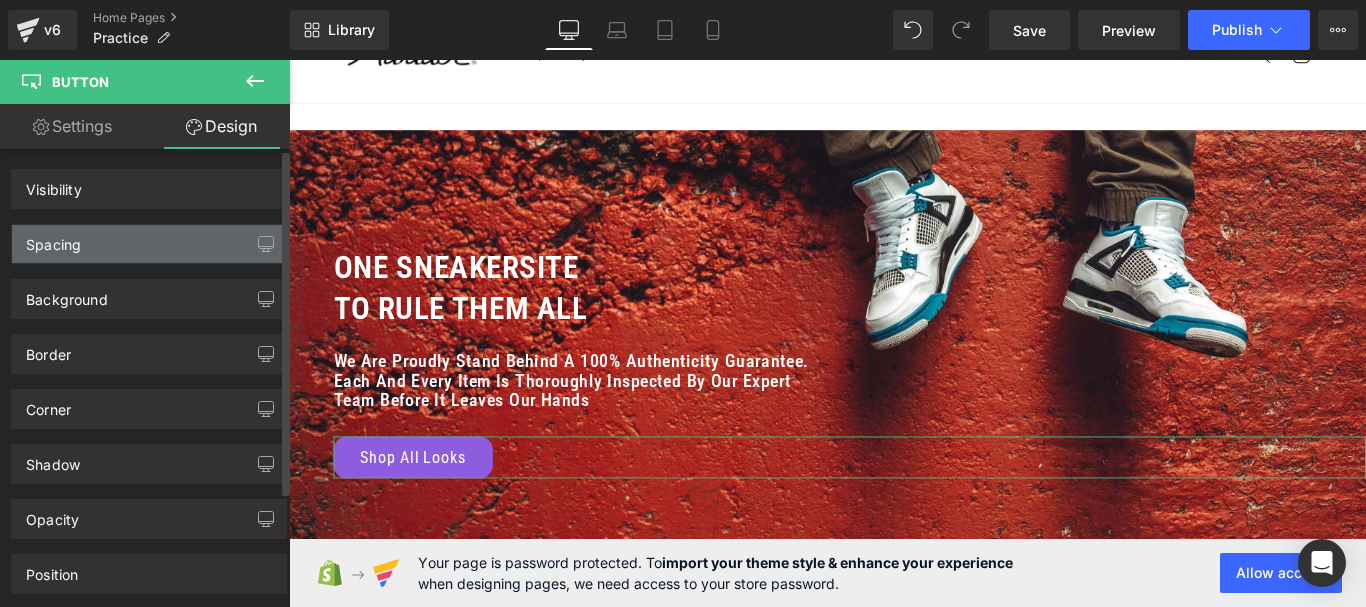click on "Spacing" at bounding box center (149, 244) 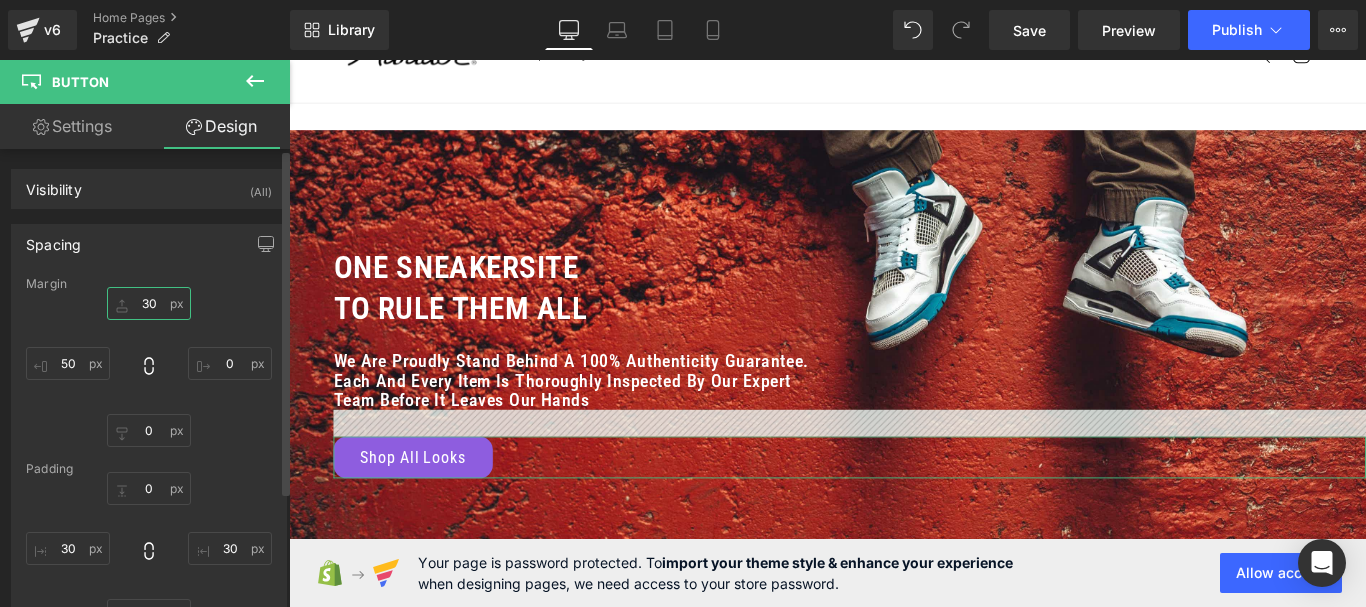 click on "30" at bounding box center (149, 303) 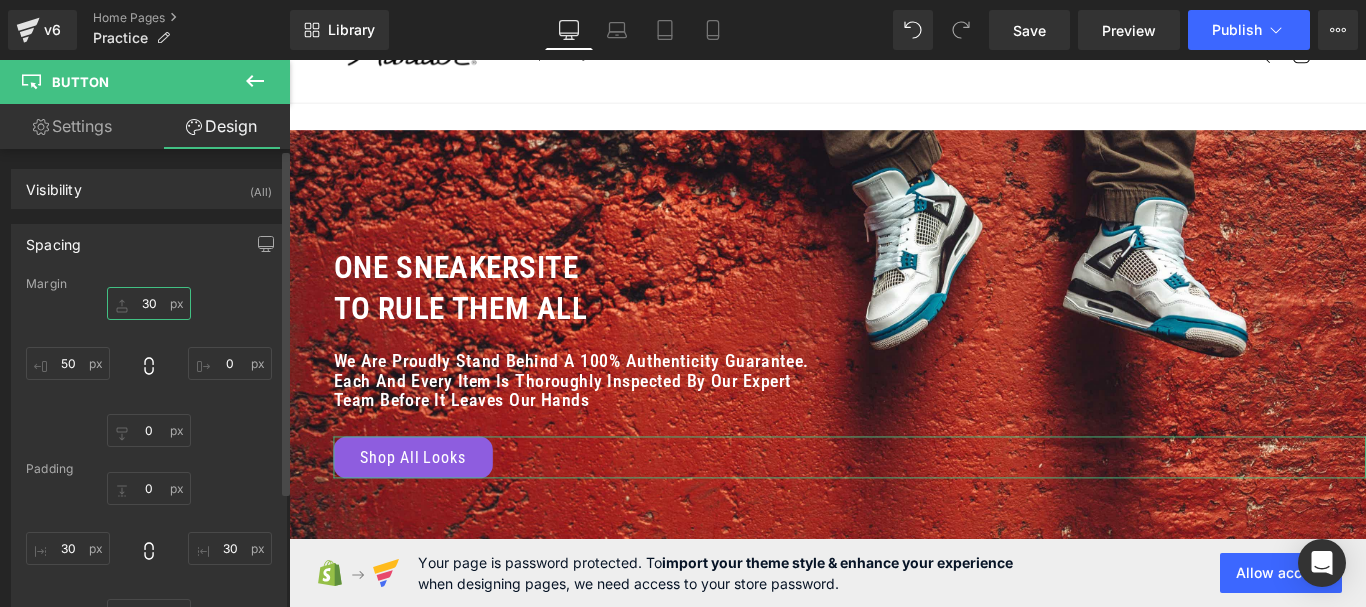 click on "30" at bounding box center (149, 303) 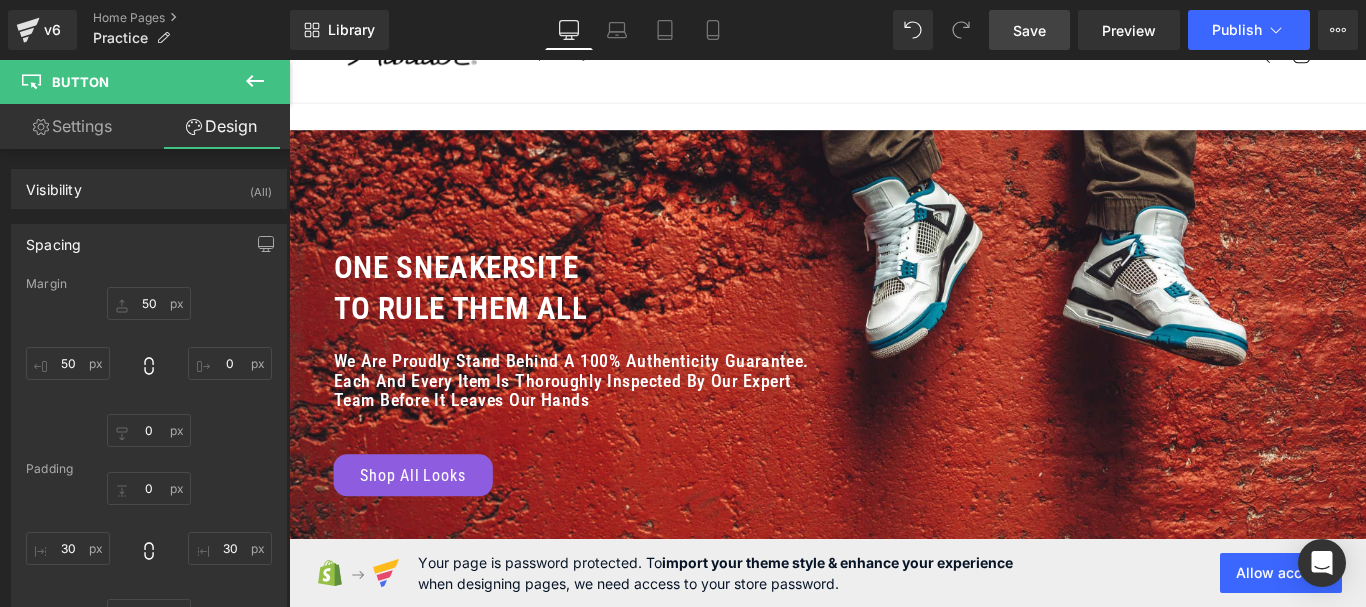 click on "Save" at bounding box center [1029, 30] 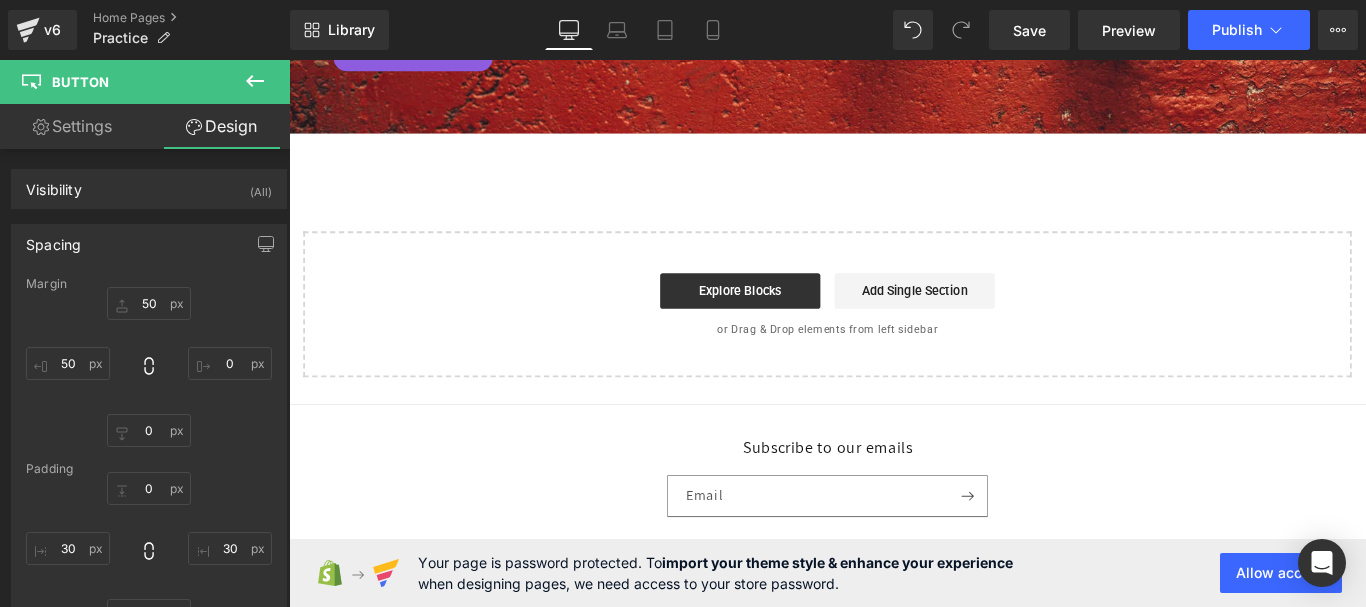 scroll, scrollTop: 600, scrollLeft: 0, axis: vertical 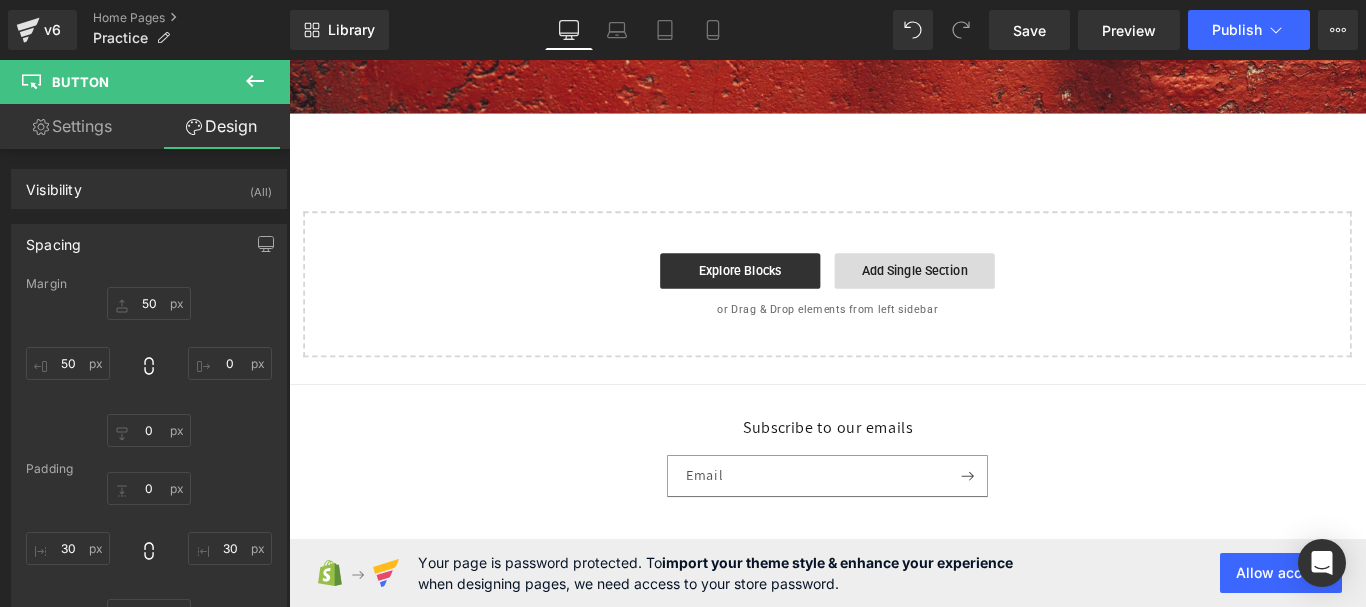 click on "Add Single Section" at bounding box center (992, 297) 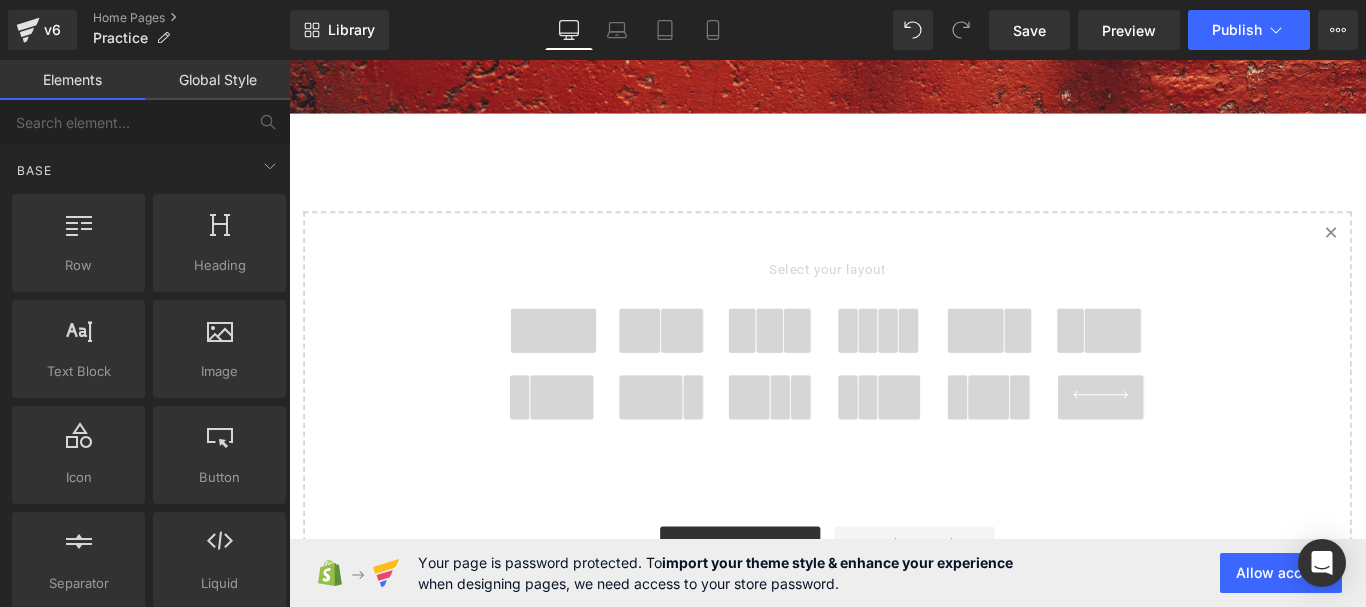 click at bounding box center (586, 364) 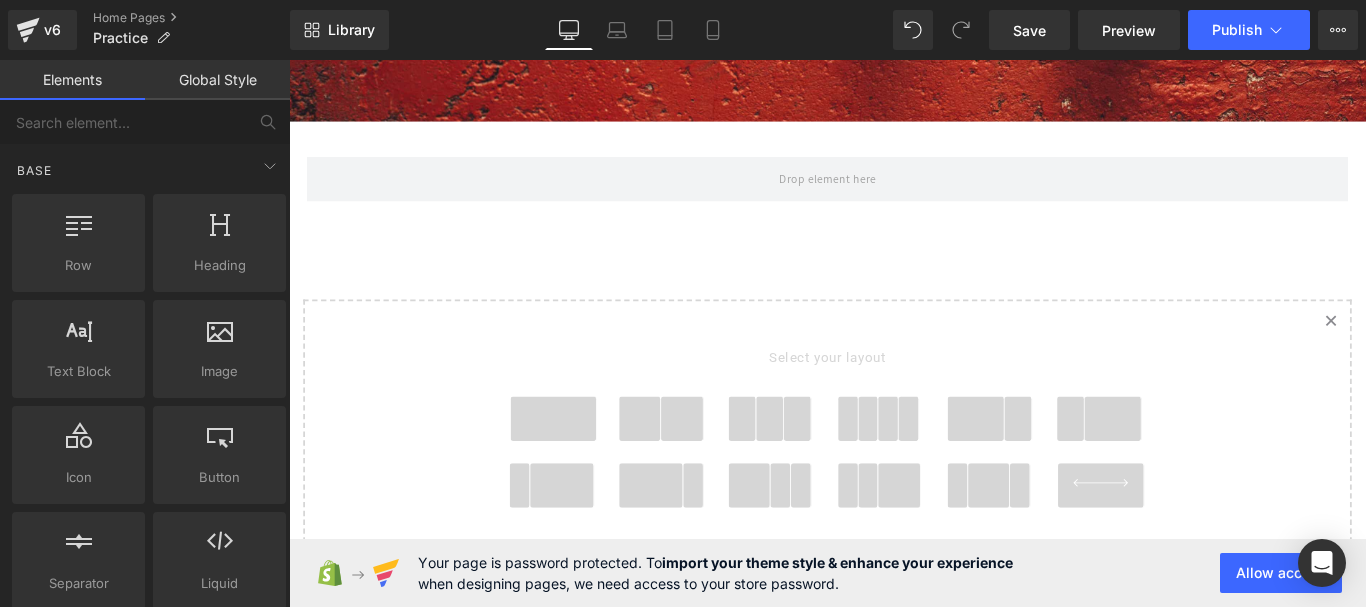scroll, scrollTop: 590, scrollLeft: 0, axis: vertical 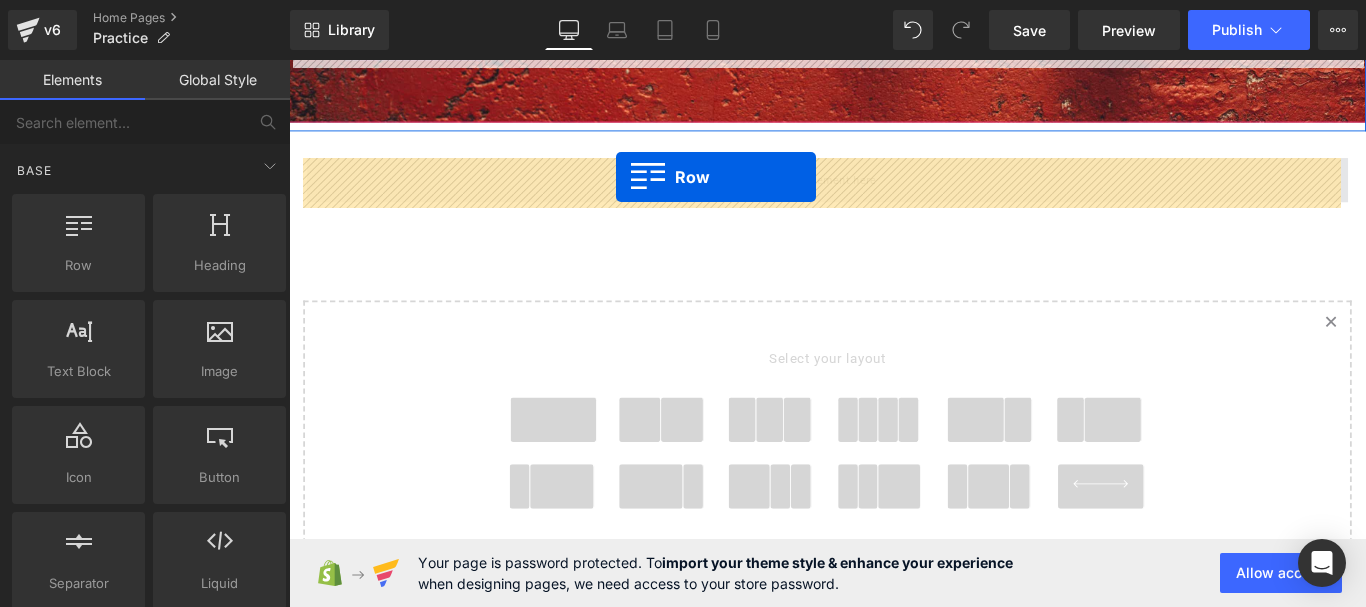 drag, startPoint x: 564, startPoint y: 281, endPoint x: 656, endPoint y: 191, distance: 128.7012 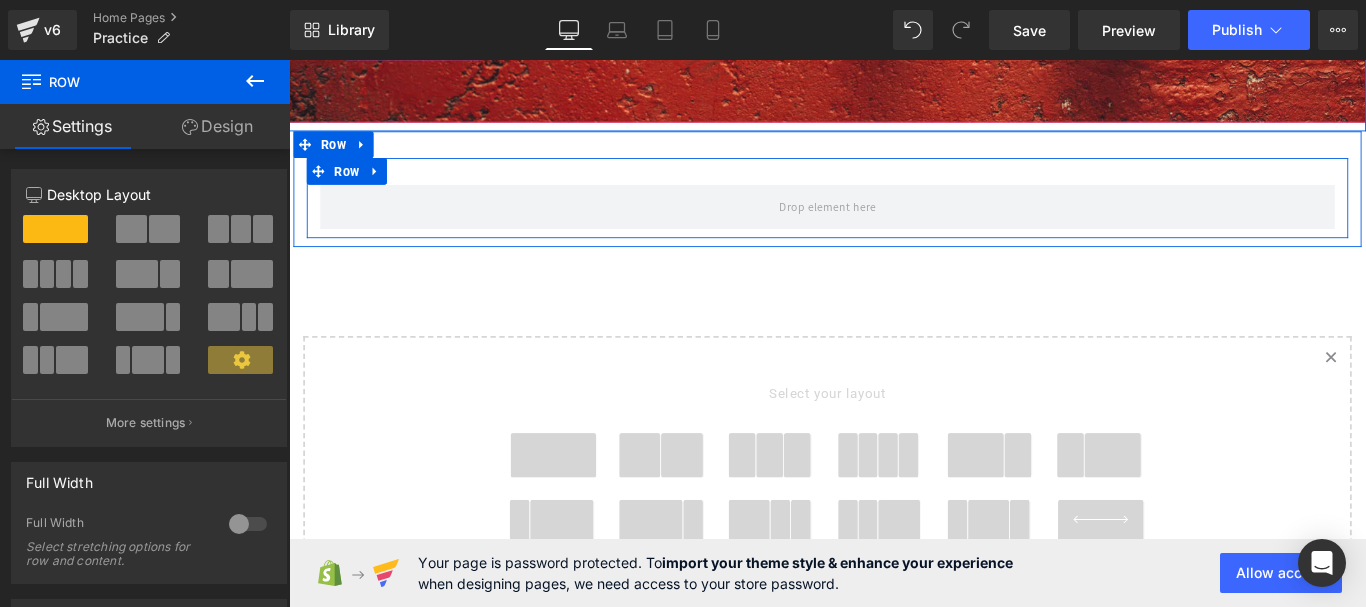 click at bounding box center (164, 229) 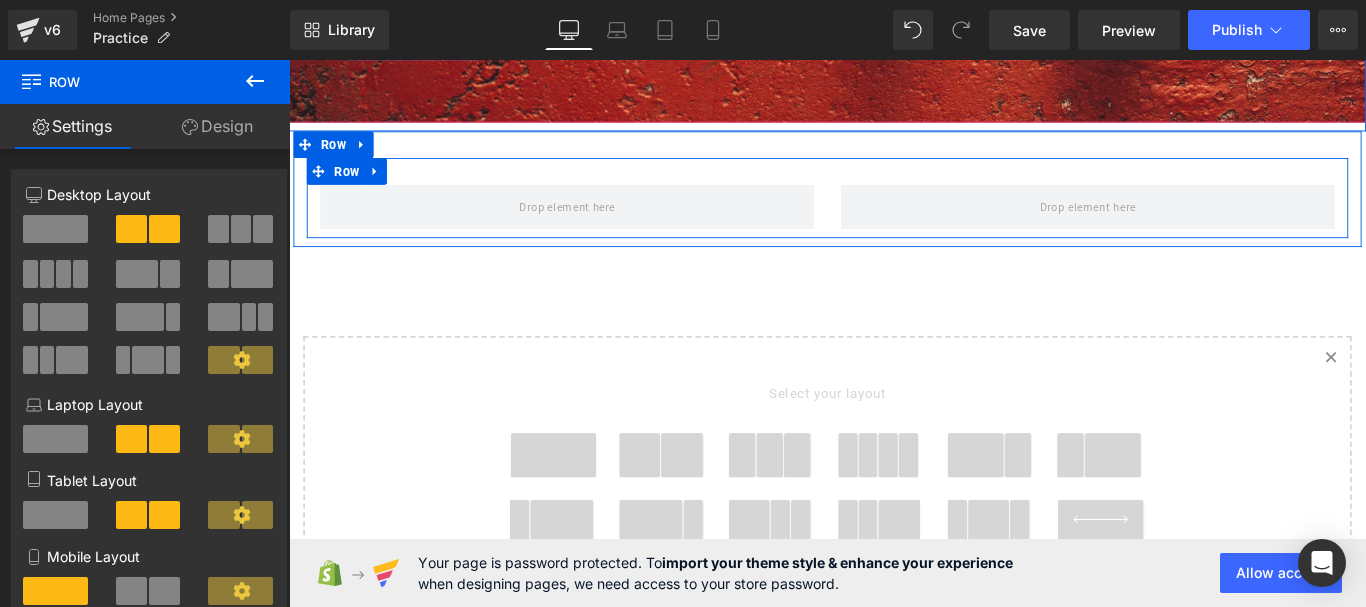 click on "Design" at bounding box center [217, 126] 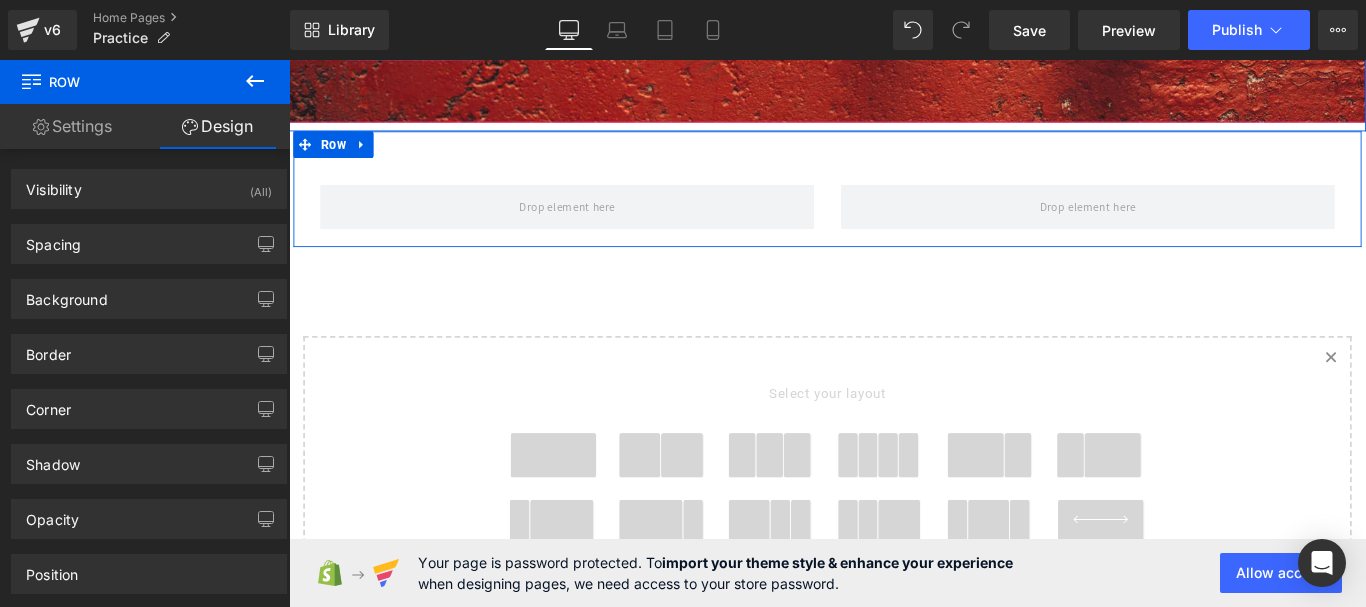 click at bounding box center [255, 82] 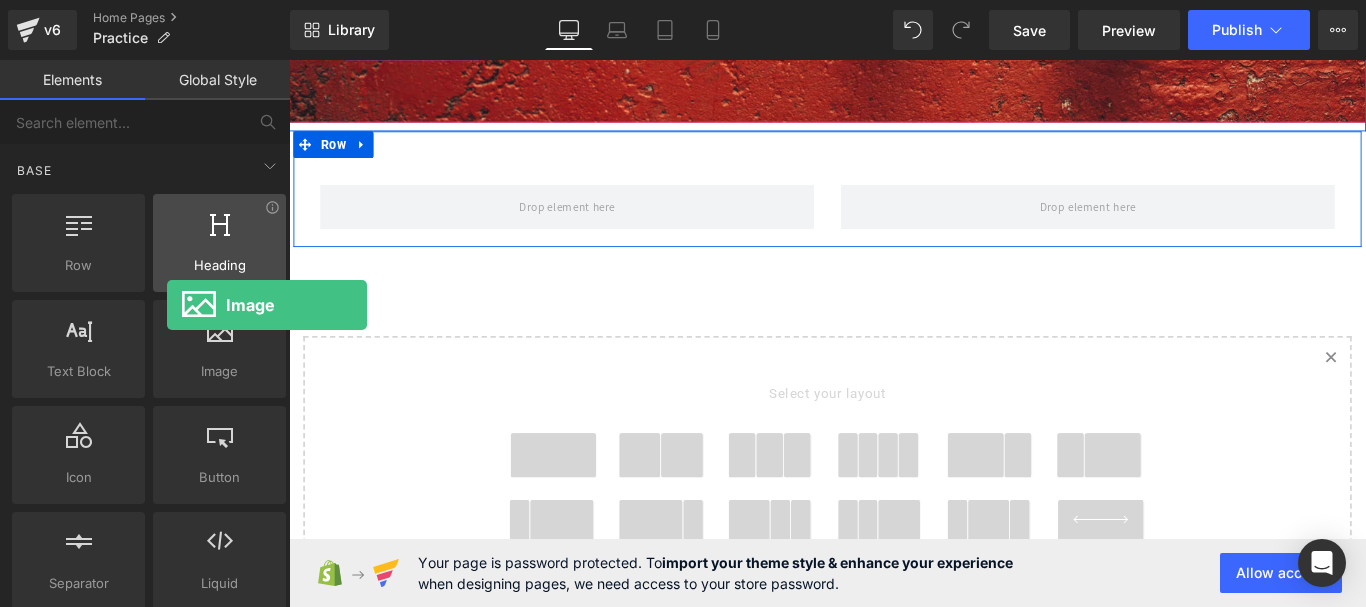 drag, startPoint x: 211, startPoint y: 368, endPoint x: 165, endPoint y: 240, distance: 136.01471 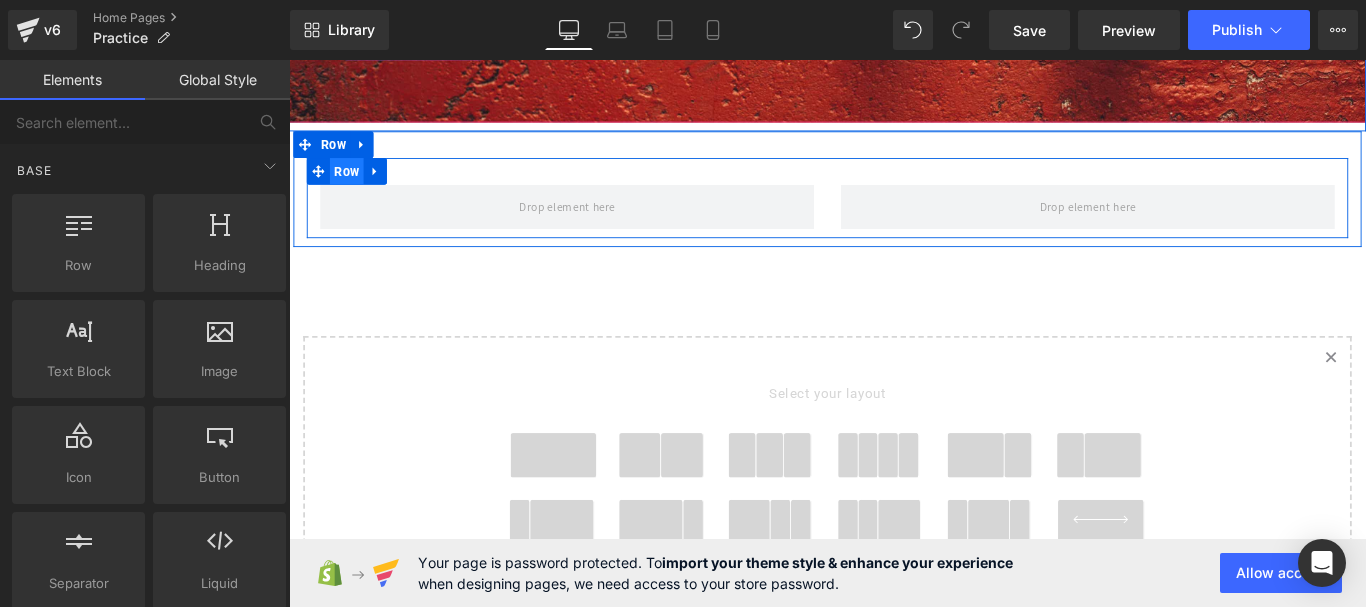 click on "Row" at bounding box center (354, 185) 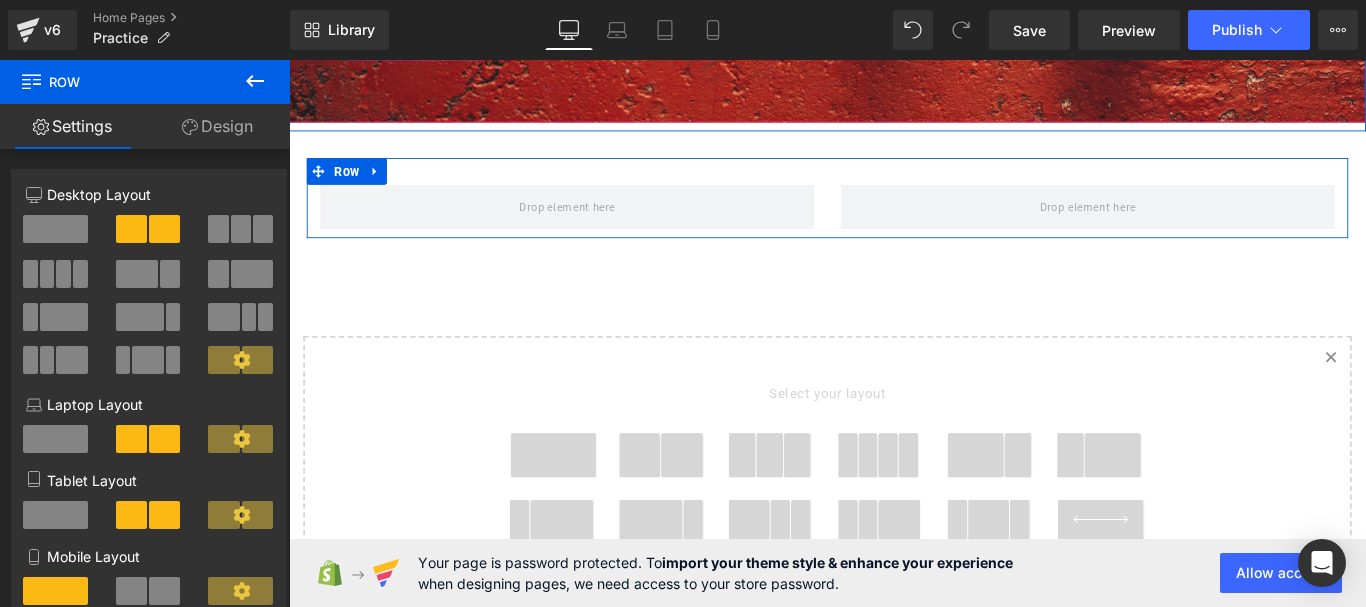 click at bounding box center (241, 229) 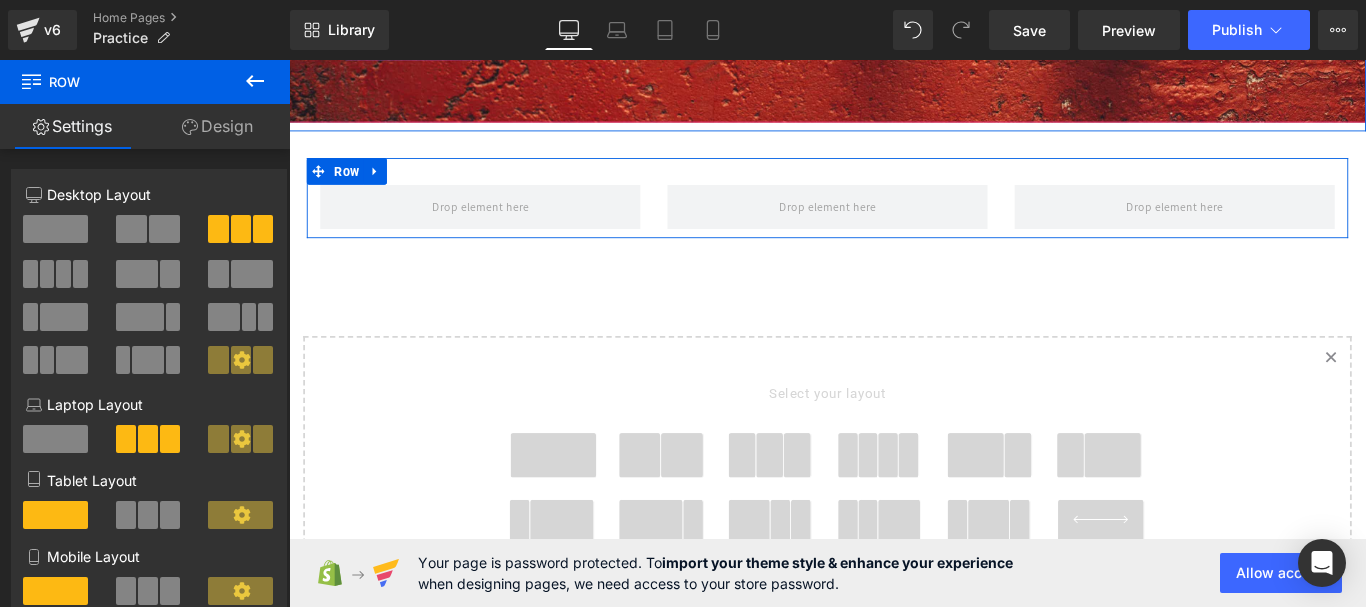 click at bounding box center [164, 229] 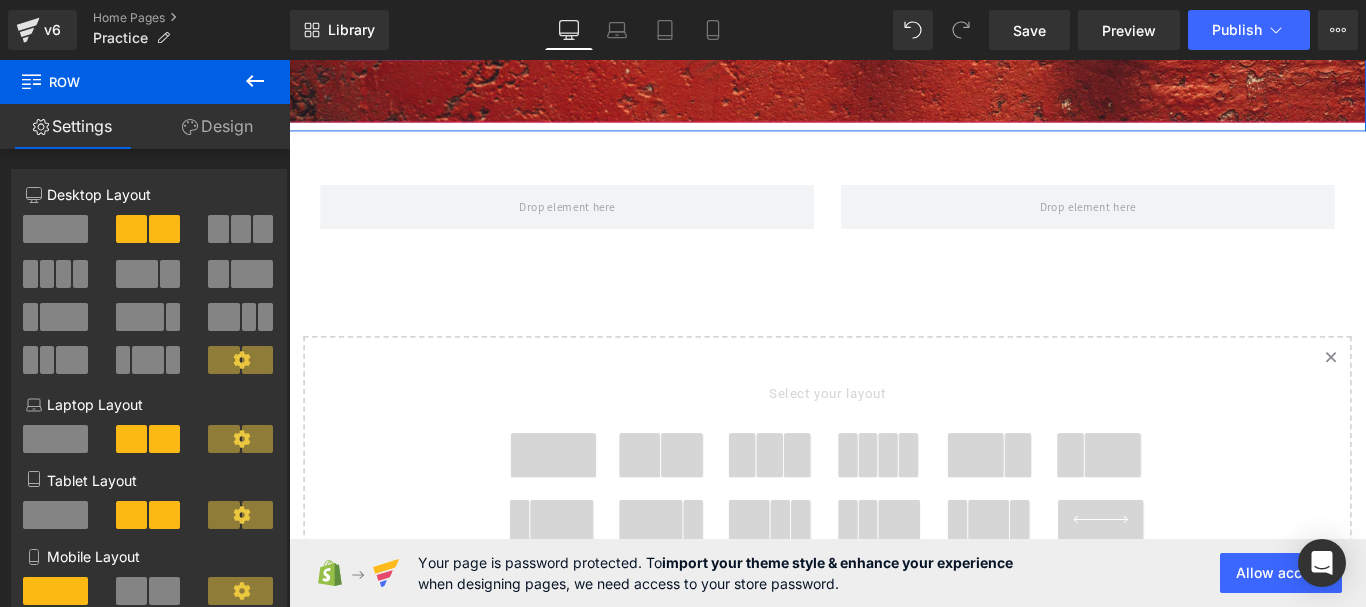 click 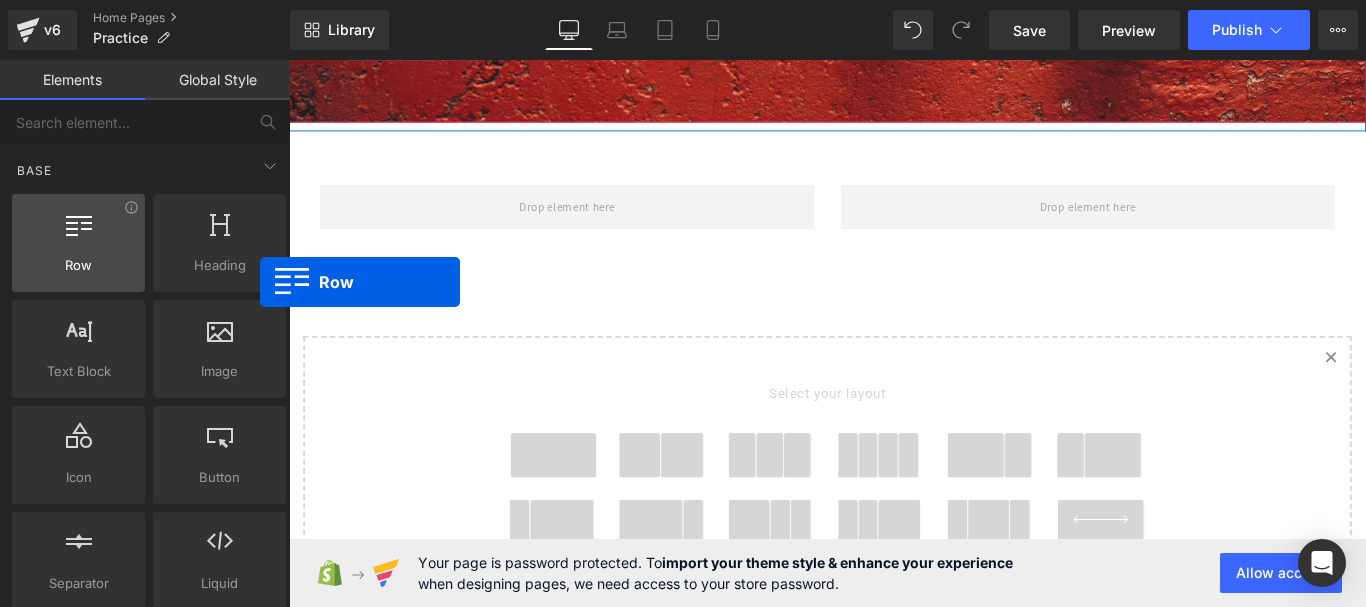 drag, startPoint x: 114, startPoint y: 252, endPoint x: 134, endPoint y: 237, distance: 25 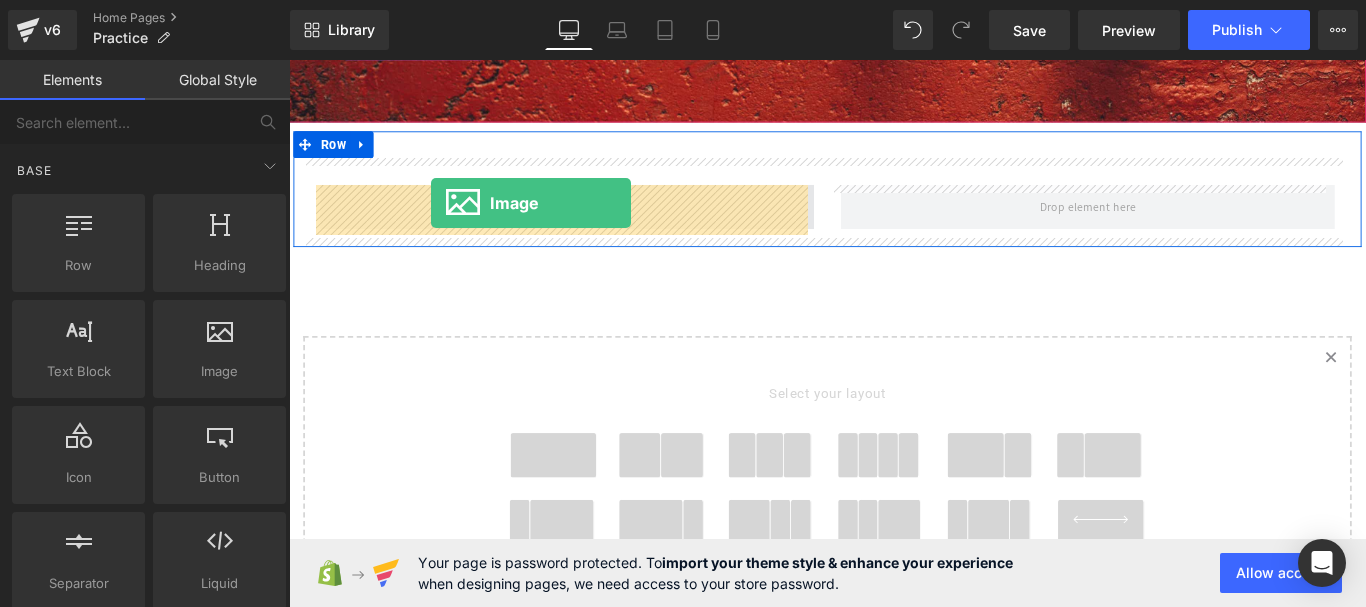drag, startPoint x: 552, startPoint y: 381, endPoint x: 449, endPoint y: 221, distance: 190.28662 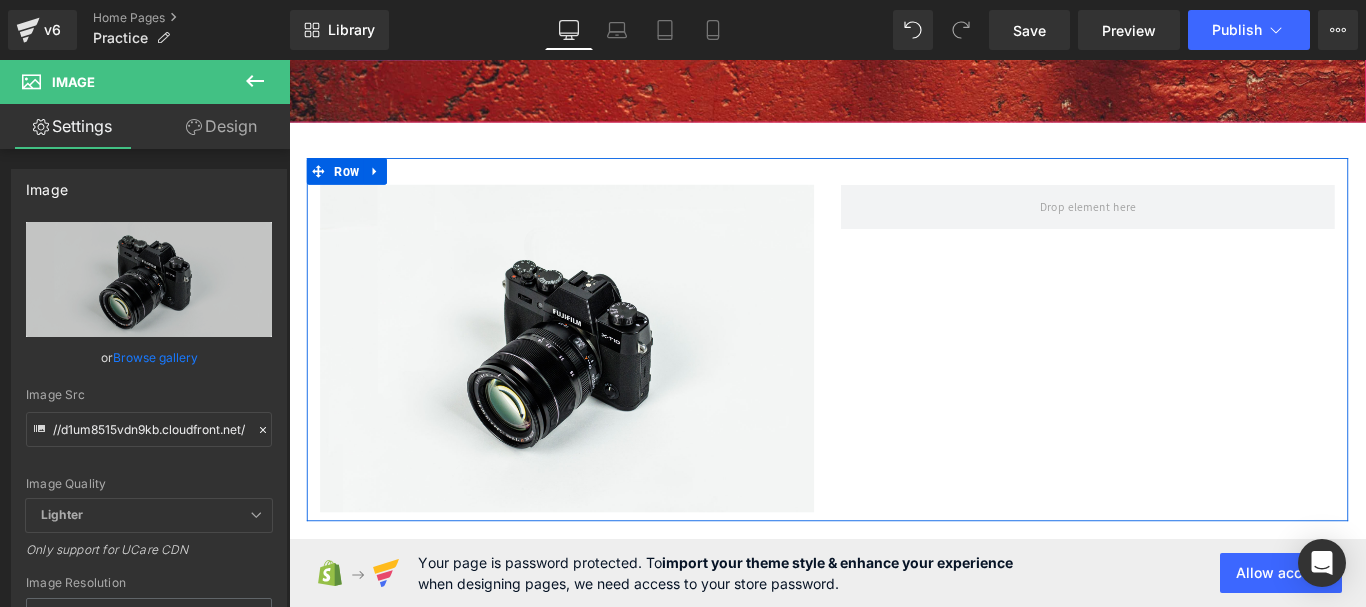 click at bounding box center (255, 82) 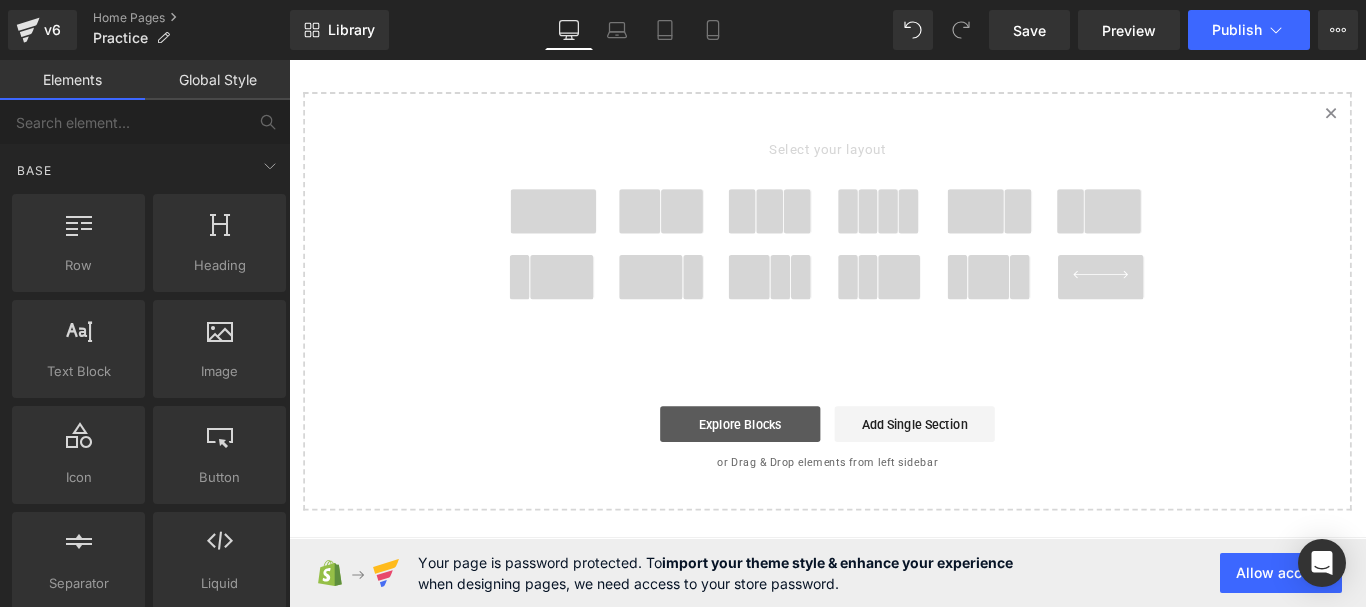 scroll, scrollTop: 1190, scrollLeft: 0, axis: vertical 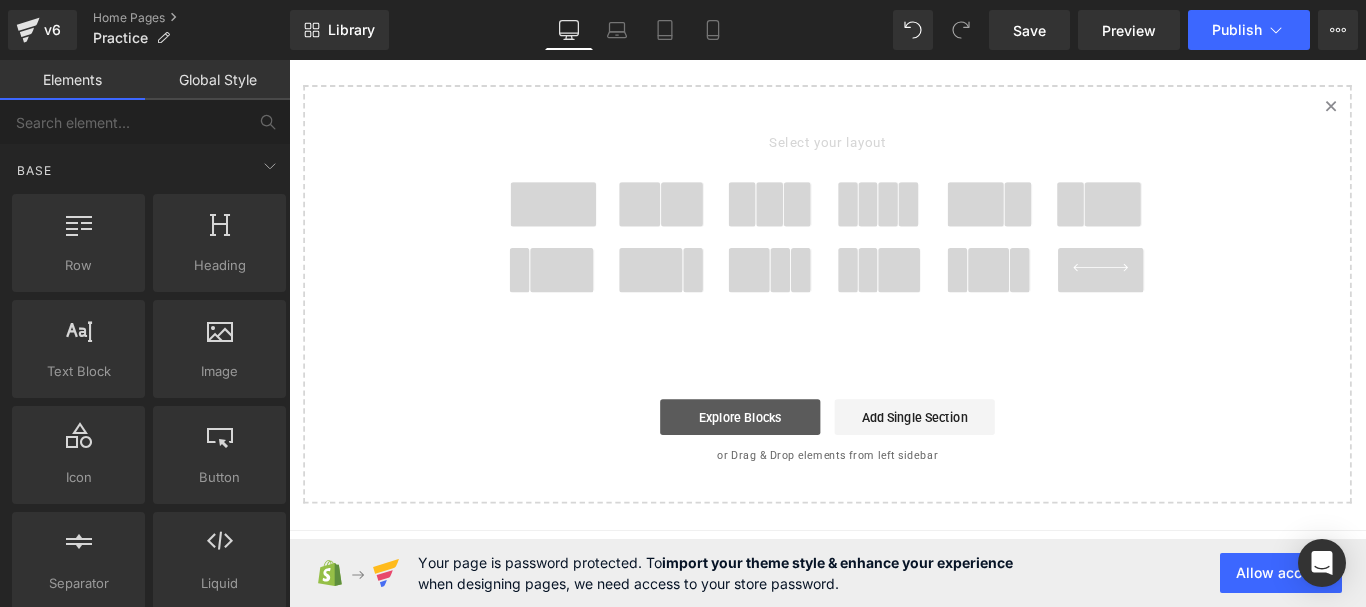 click on "Explore Blocks" at bounding box center (796, 461) 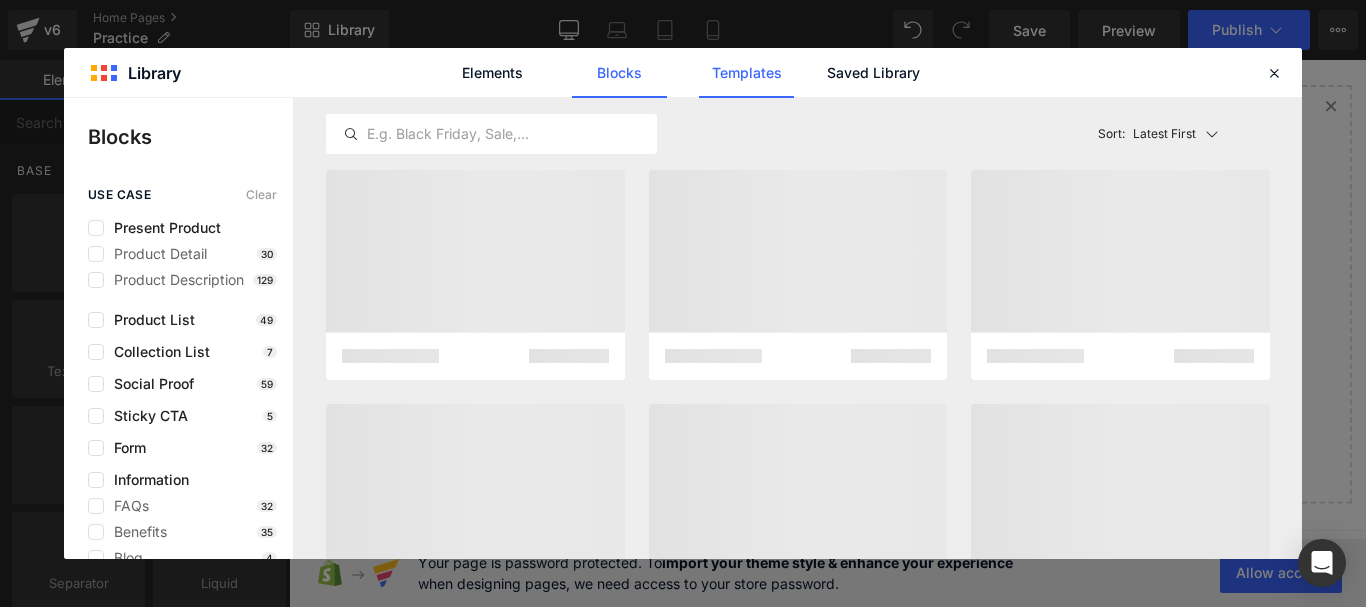 click on "Templates" 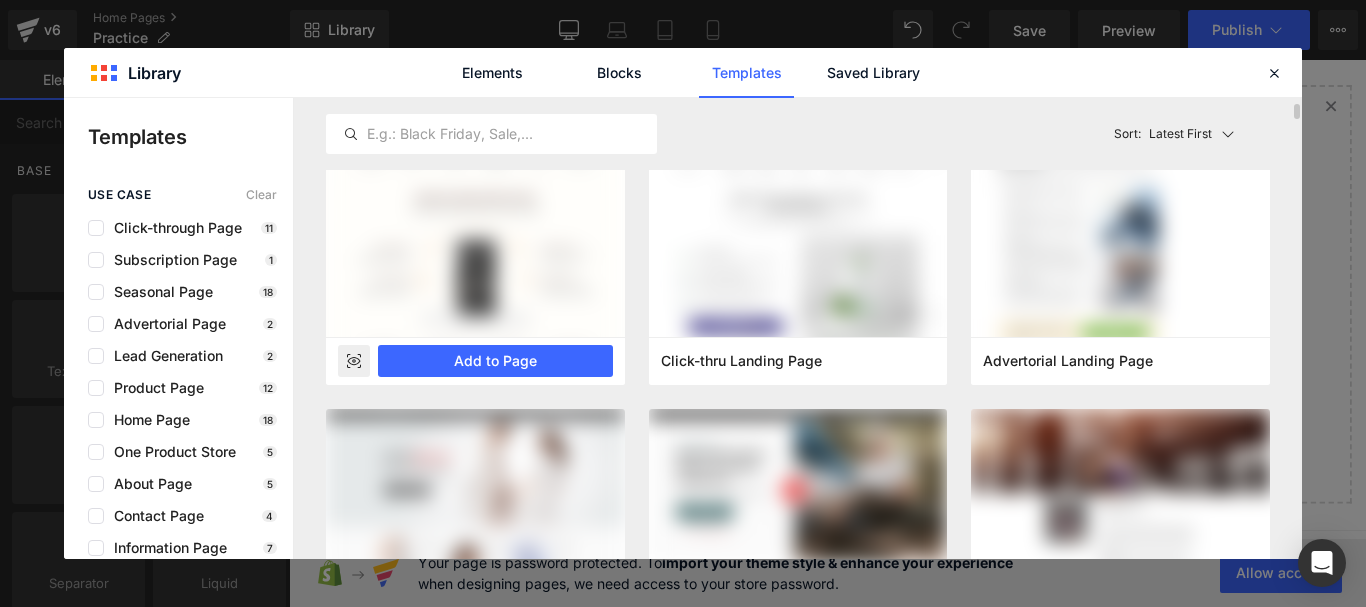 scroll, scrollTop: 0, scrollLeft: 0, axis: both 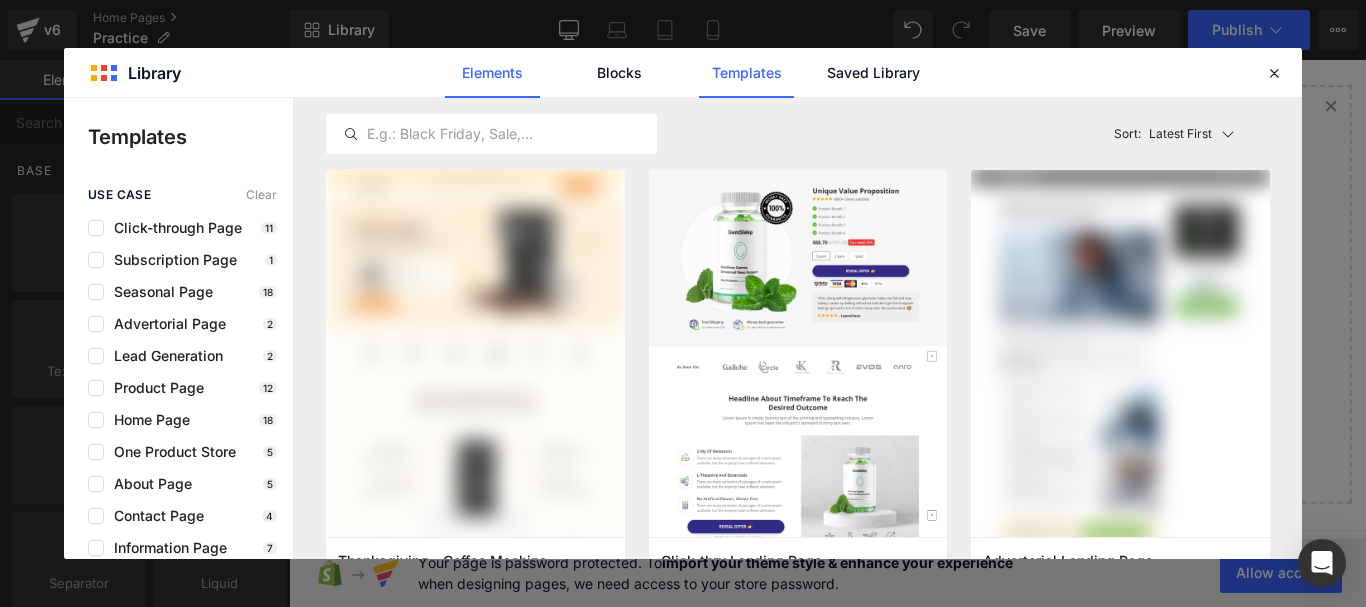 click on "Elements" 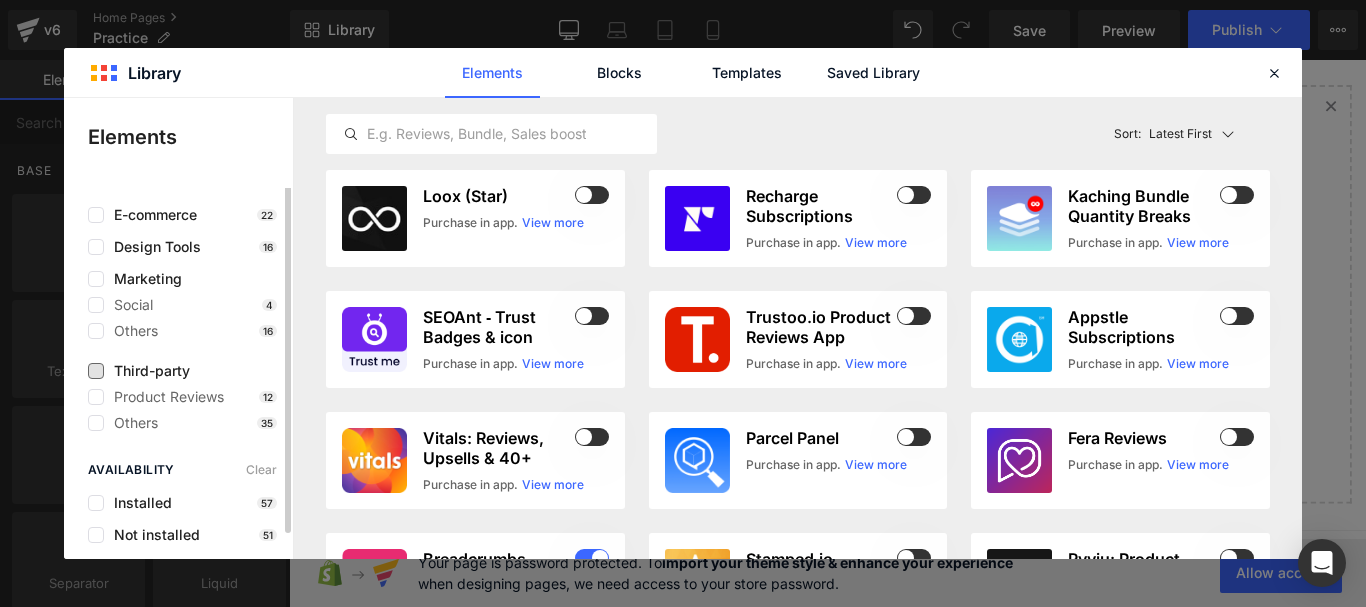 scroll, scrollTop: 0, scrollLeft: 0, axis: both 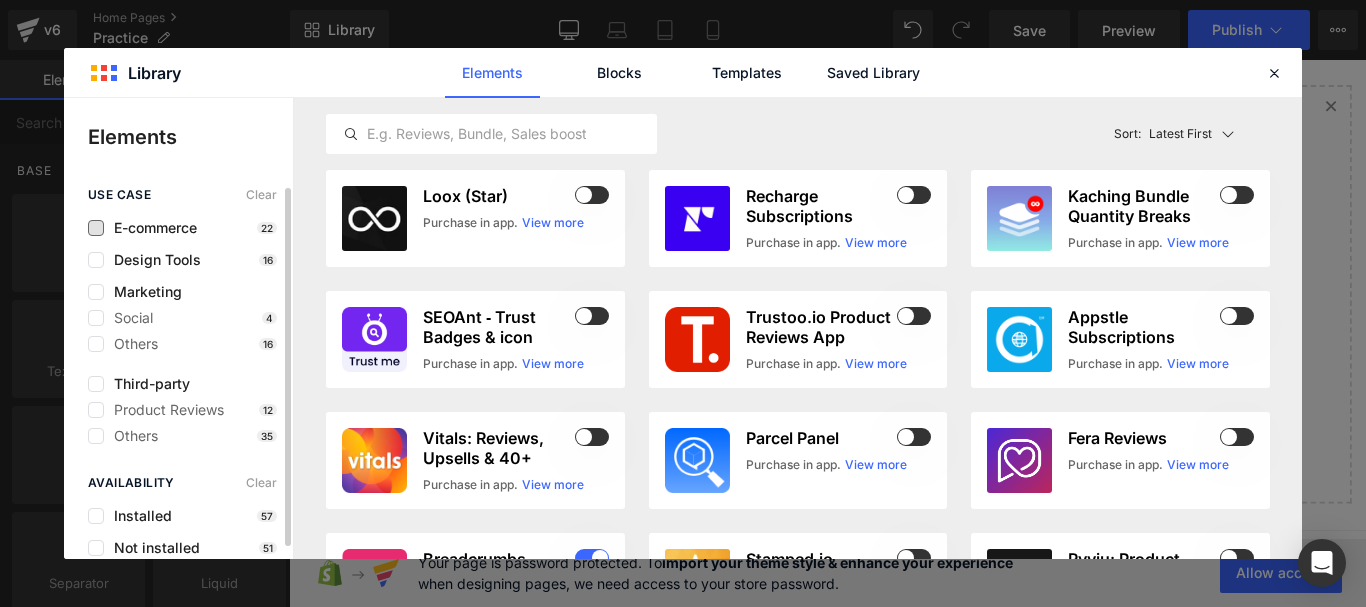 click on "E-commerce" at bounding box center (150, 228) 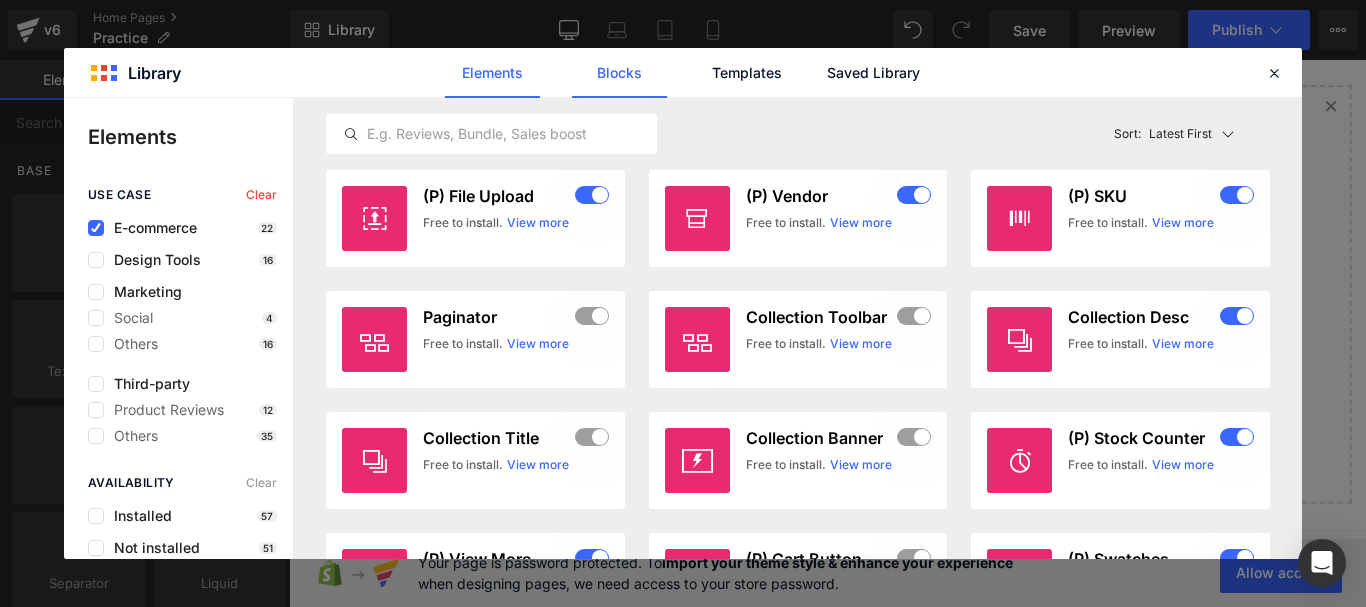 click on "Blocks" 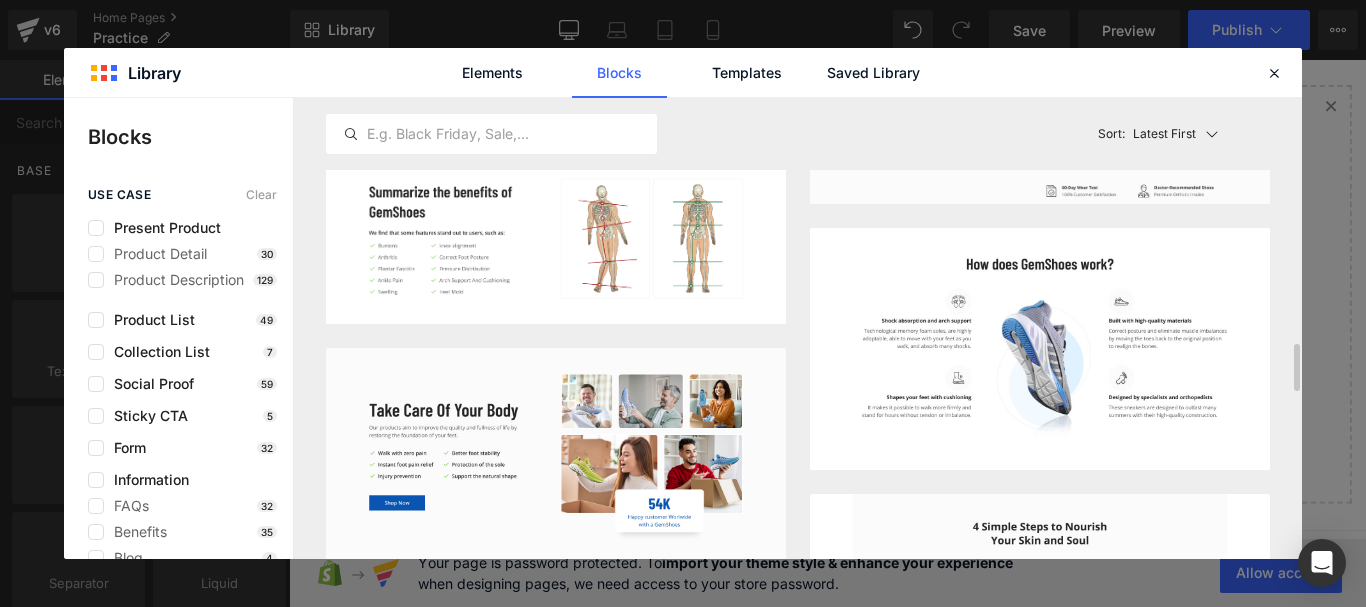 scroll, scrollTop: 2200, scrollLeft: 0, axis: vertical 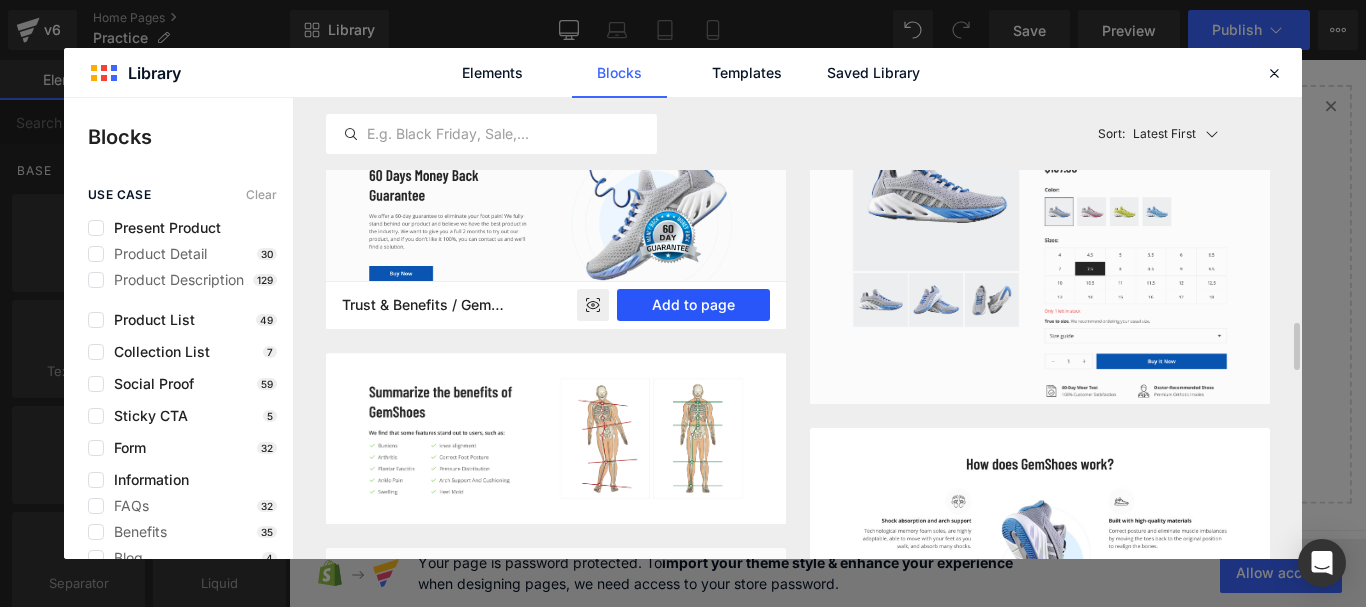 click on "Add to page" at bounding box center (693, 305) 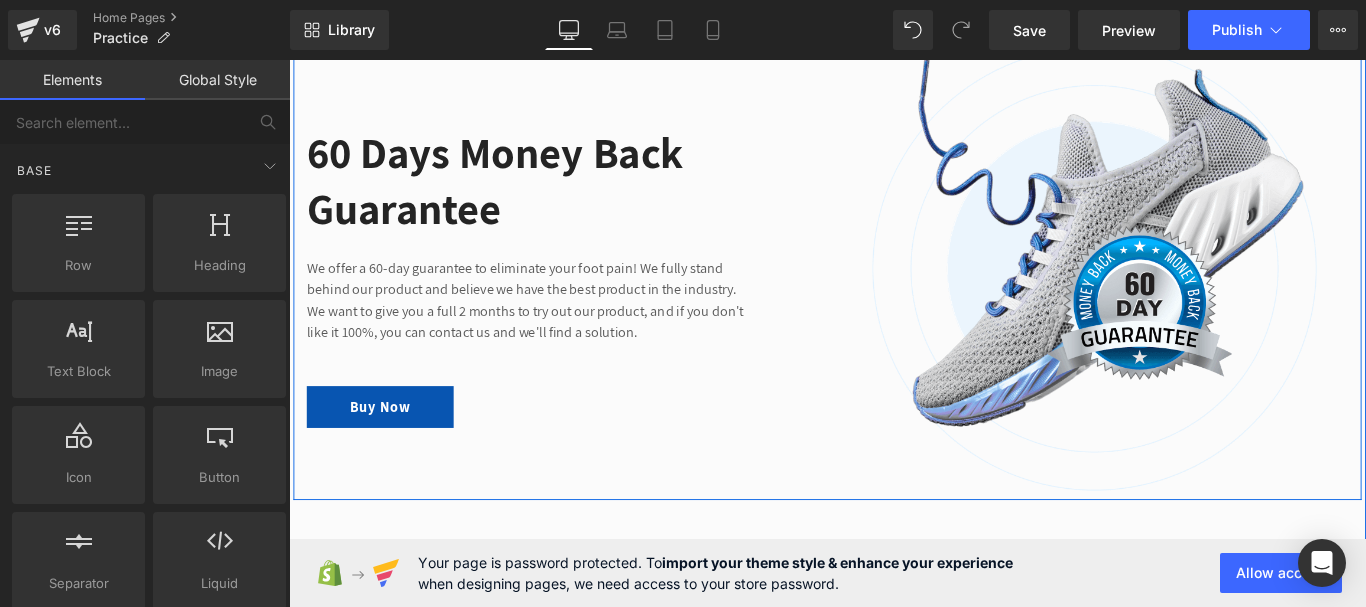 scroll, scrollTop: 916, scrollLeft: 0, axis: vertical 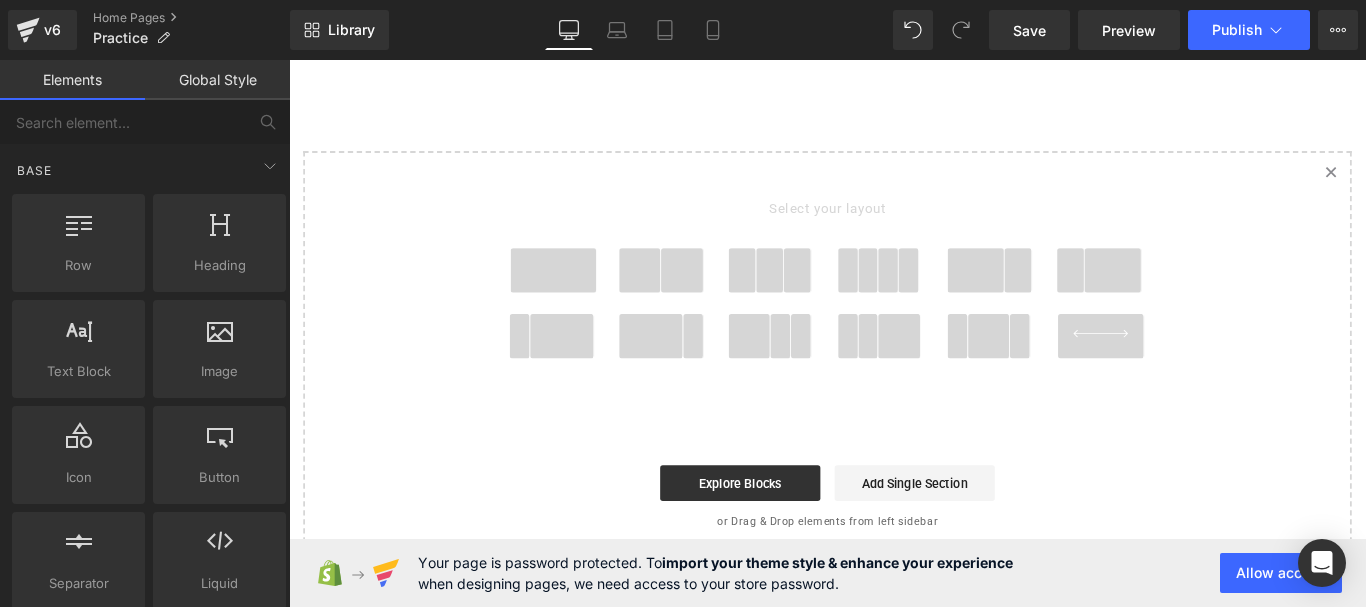 click at bounding box center [586, 296] 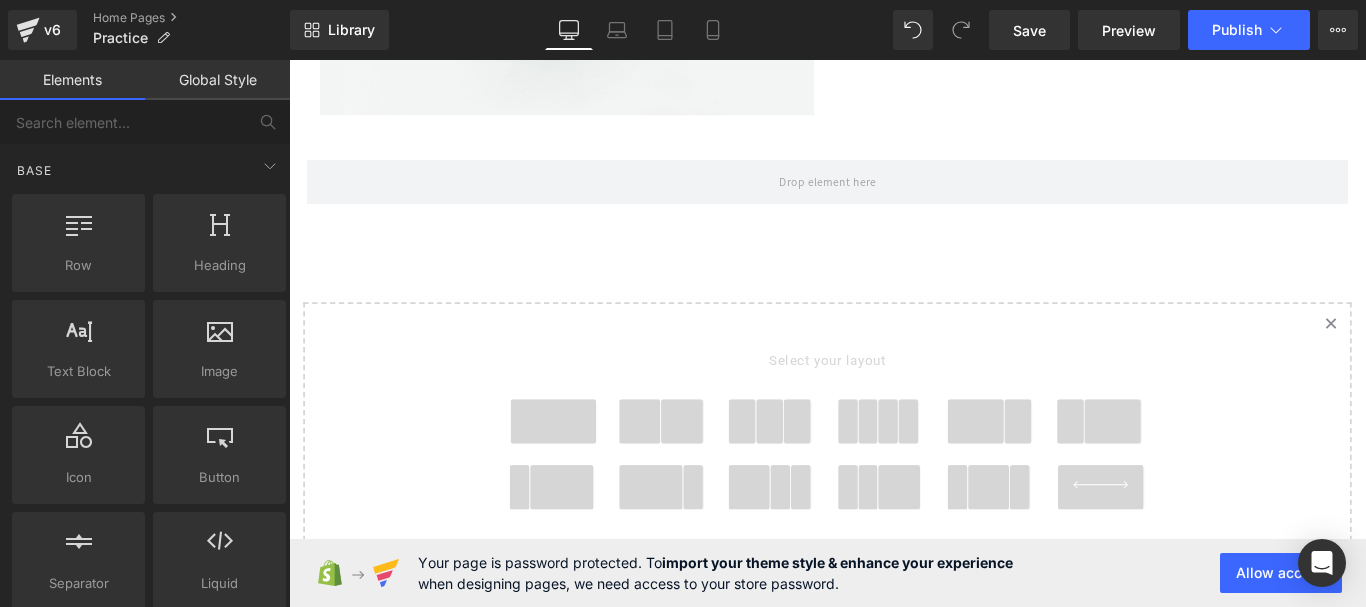 scroll, scrollTop: 1336, scrollLeft: 0, axis: vertical 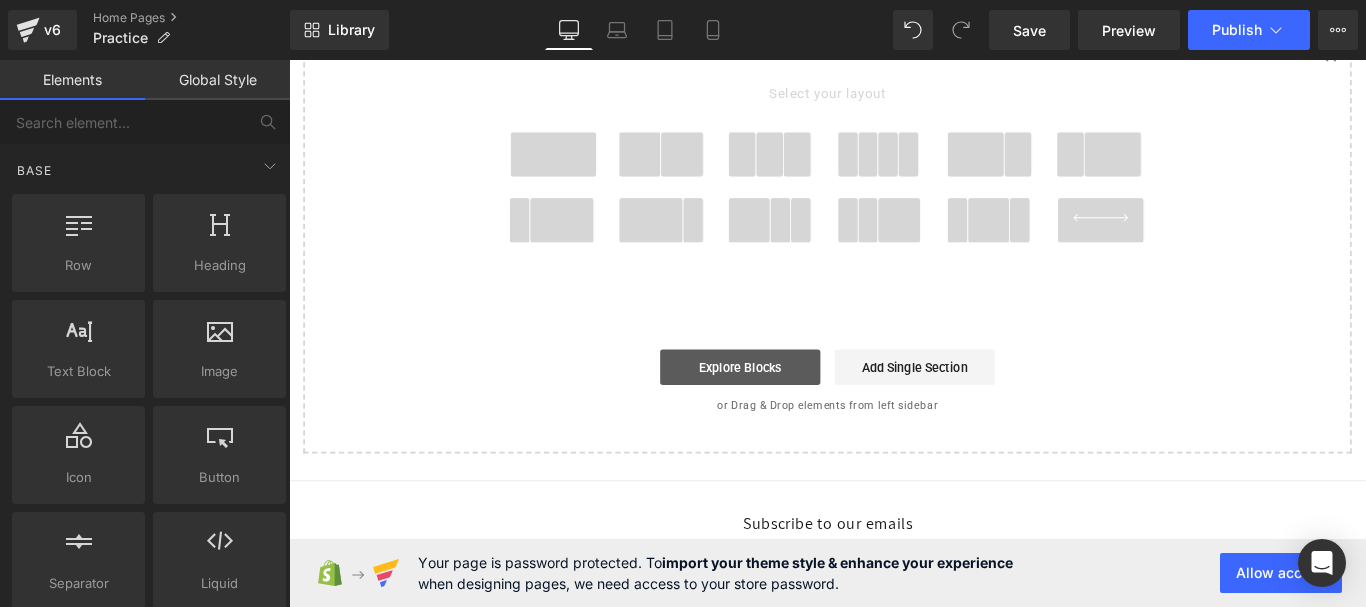 click on "Explore Blocks" at bounding box center (796, 405) 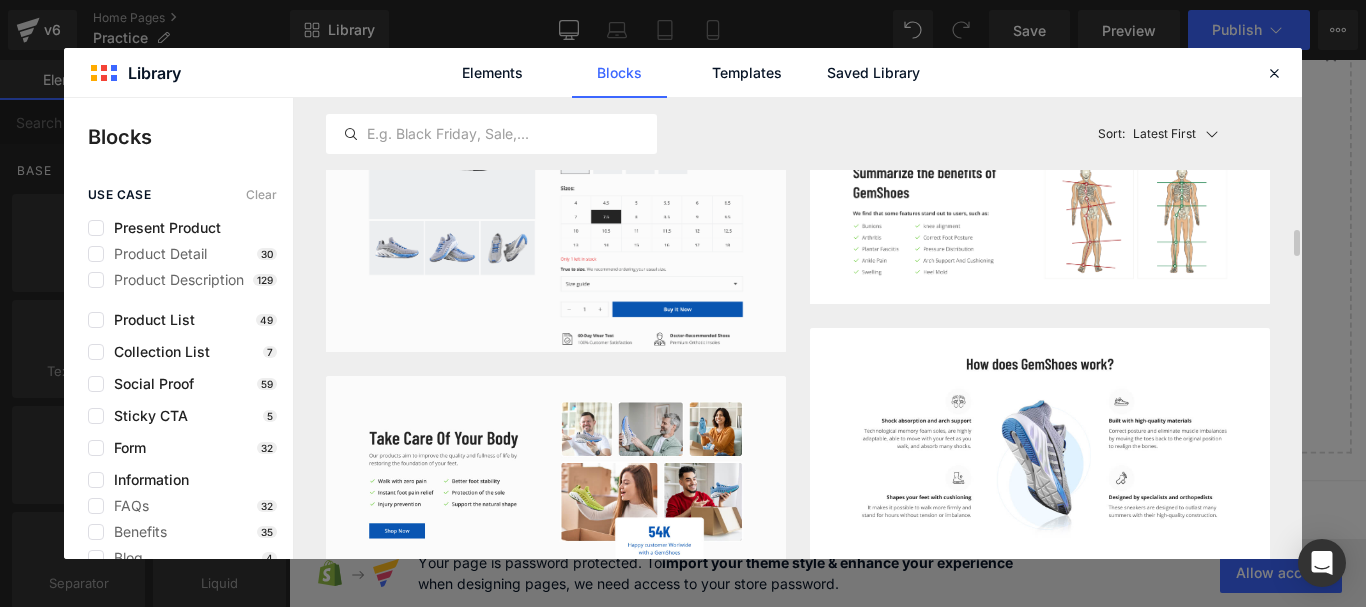 scroll, scrollTop: 2036, scrollLeft: 0, axis: vertical 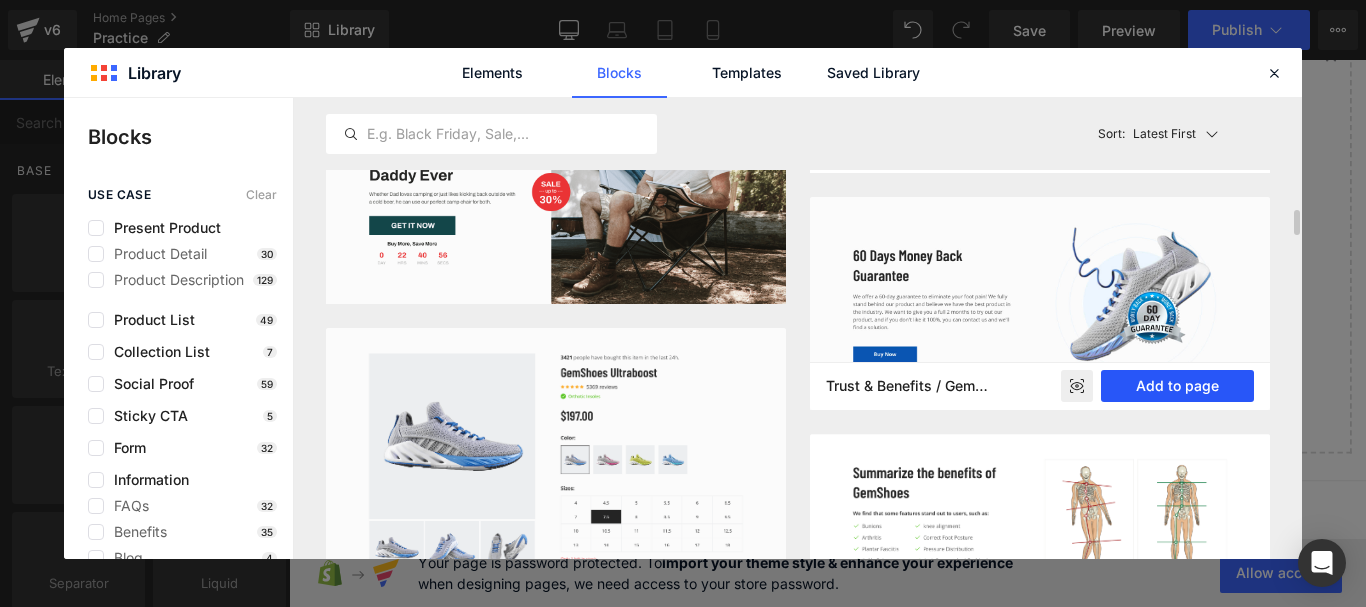 click on "Add to page" at bounding box center (1177, 386) 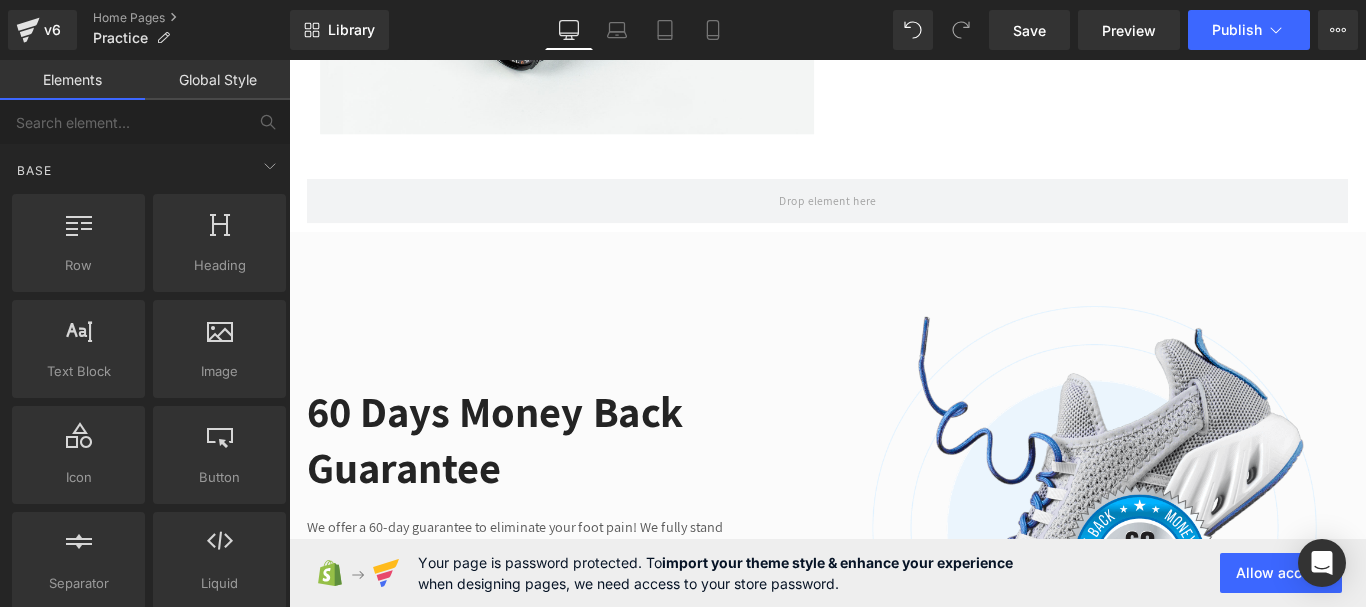 scroll, scrollTop: 906, scrollLeft: 0, axis: vertical 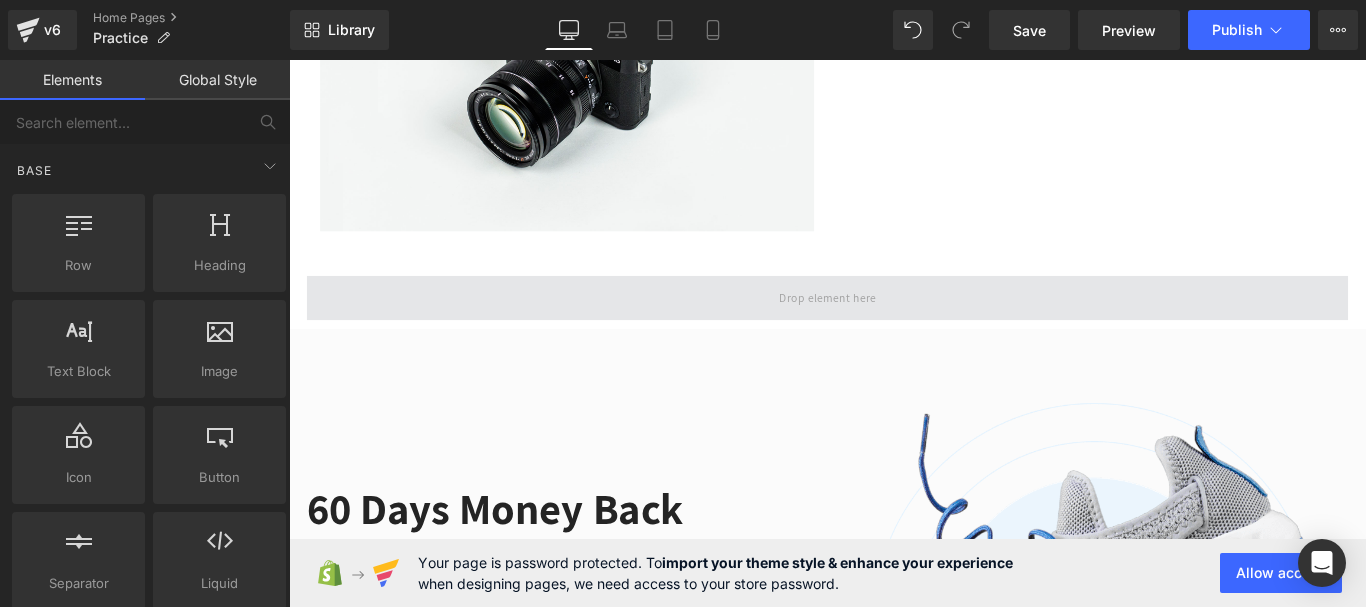 click at bounding box center (894, 327) 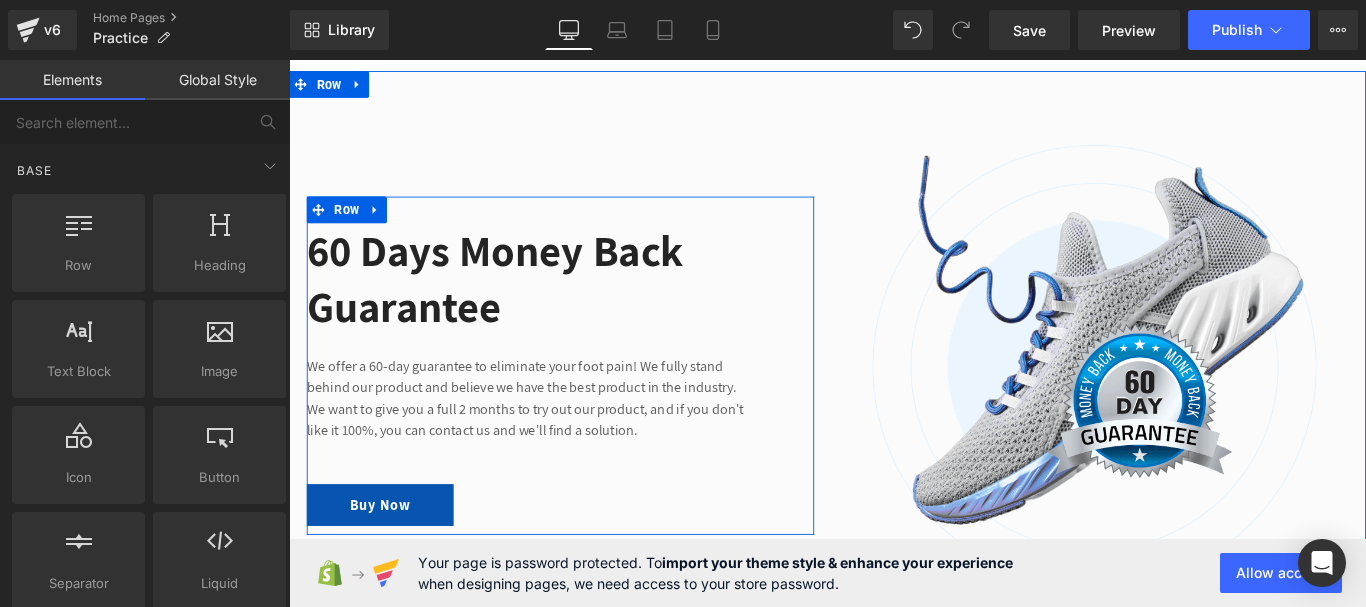 scroll, scrollTop: 1206, scrollLeft: 0, axis: vertical 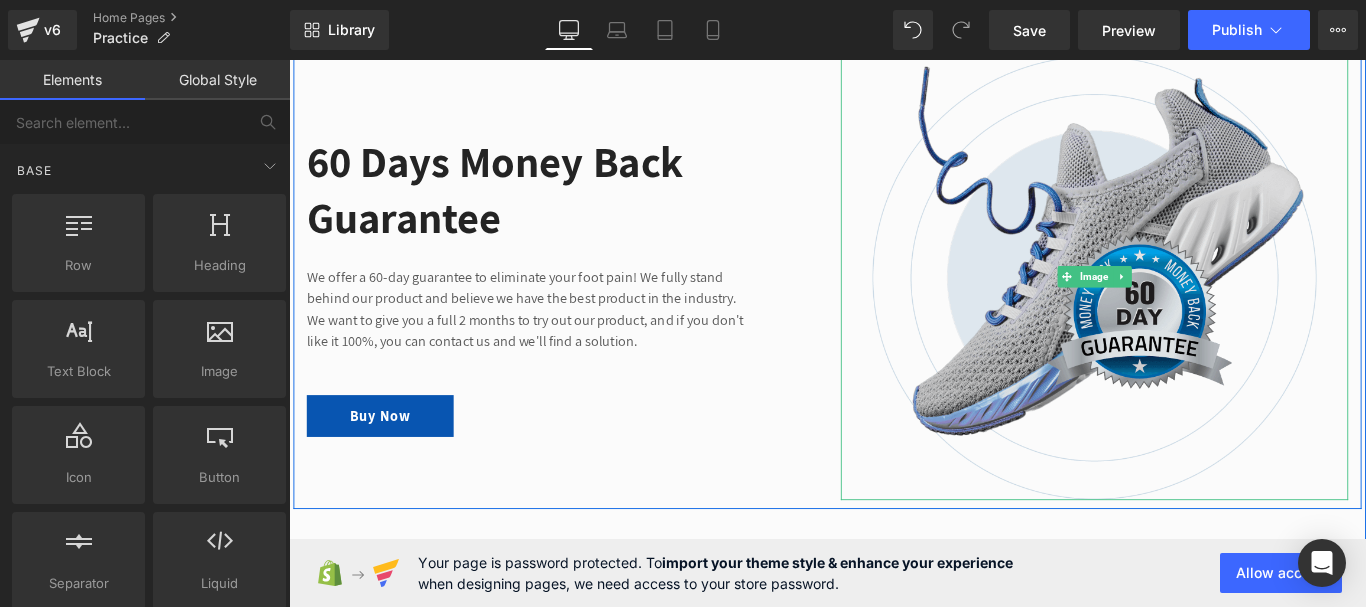 click at bounding box center [1194, 303] 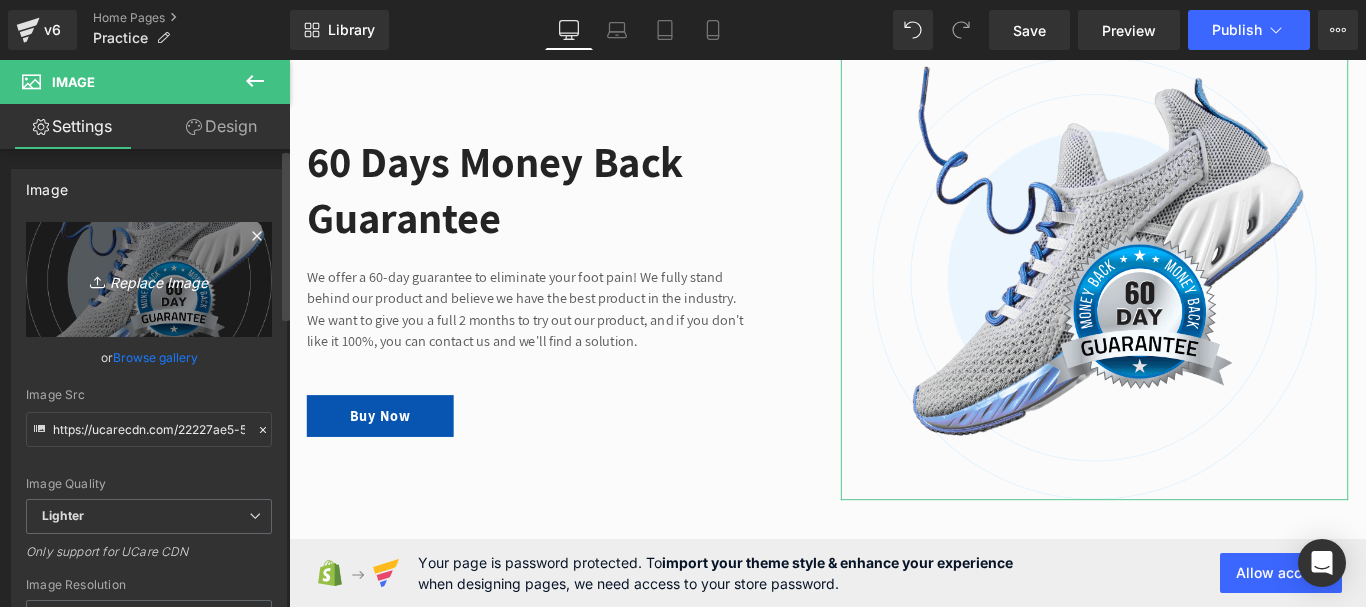click on "Replace Image" at bounding box center [149, 279] 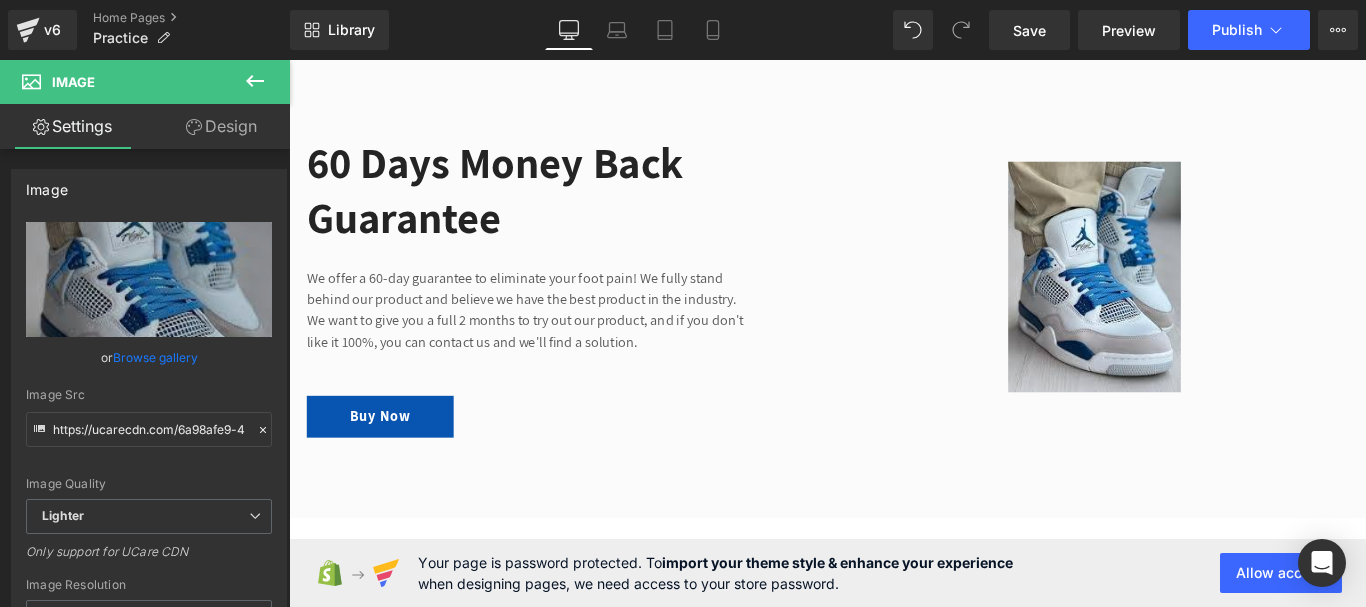 scroll, scrollTop: 1178, scrollLeft: 0, axis: vertical 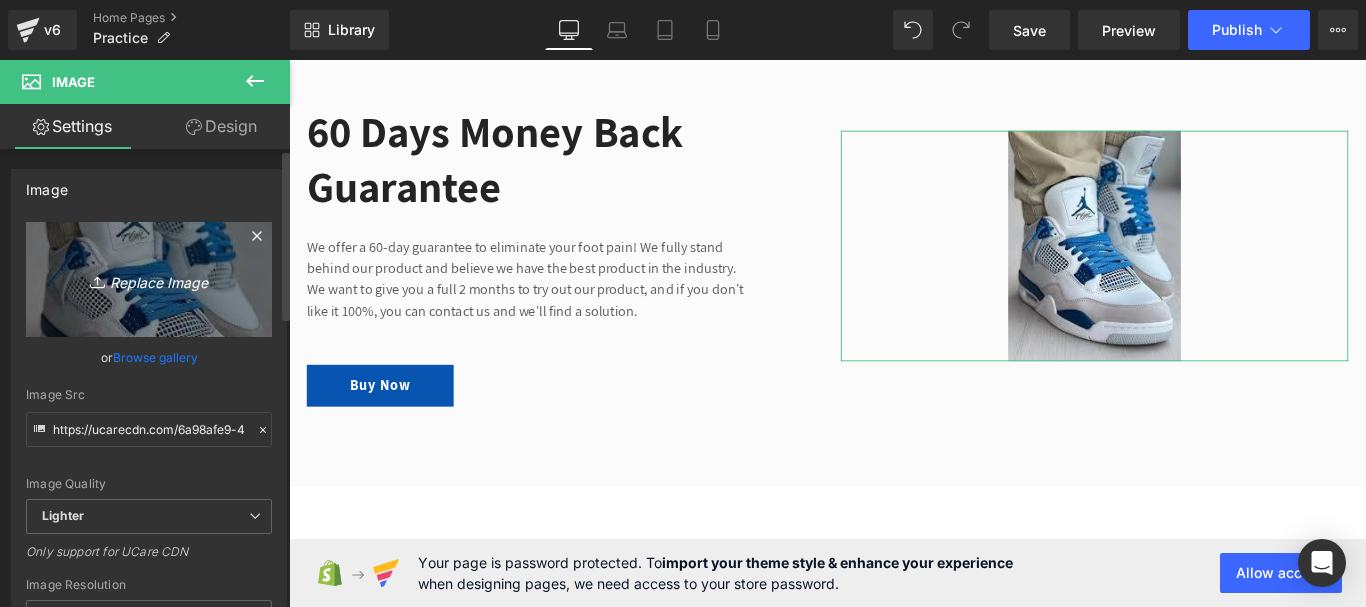 click on "Replace Image" at bounding box center [149, 279] 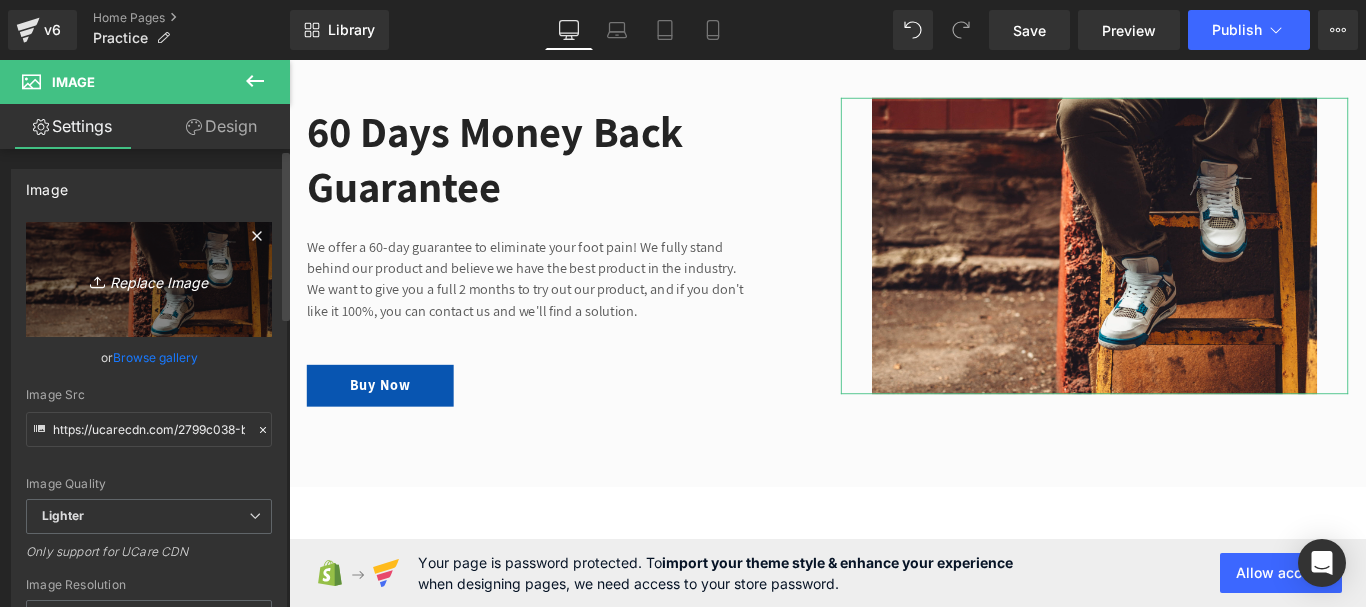 scroll, scrollTop: 1141, scrollLeft: 0, axis: vertical 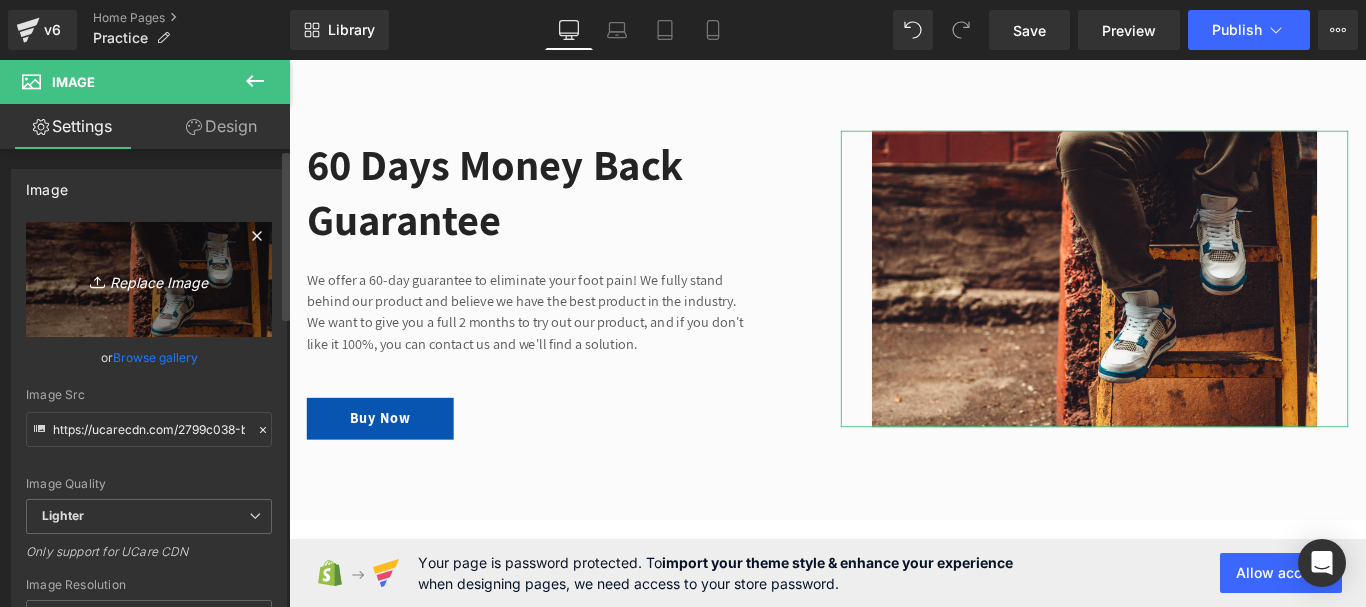 click on "Replace Image" at bounding box center (149, 279) 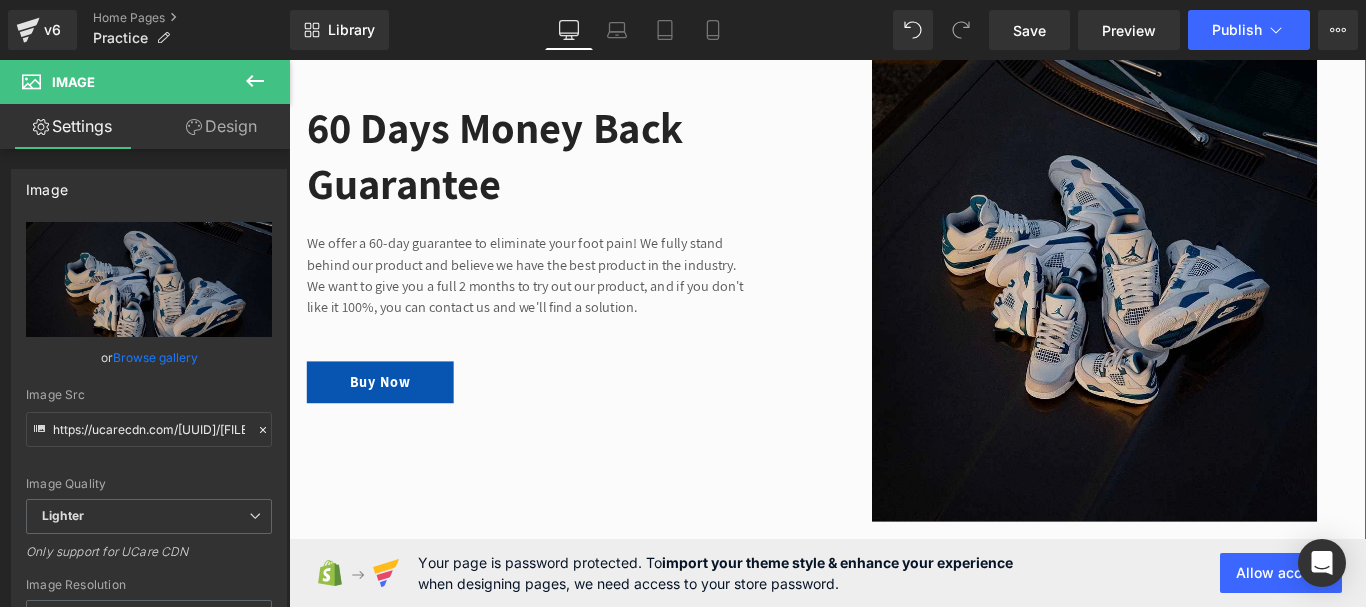 scroll, scrollTop: 1306, scrollLeft: 0, axis: vertical 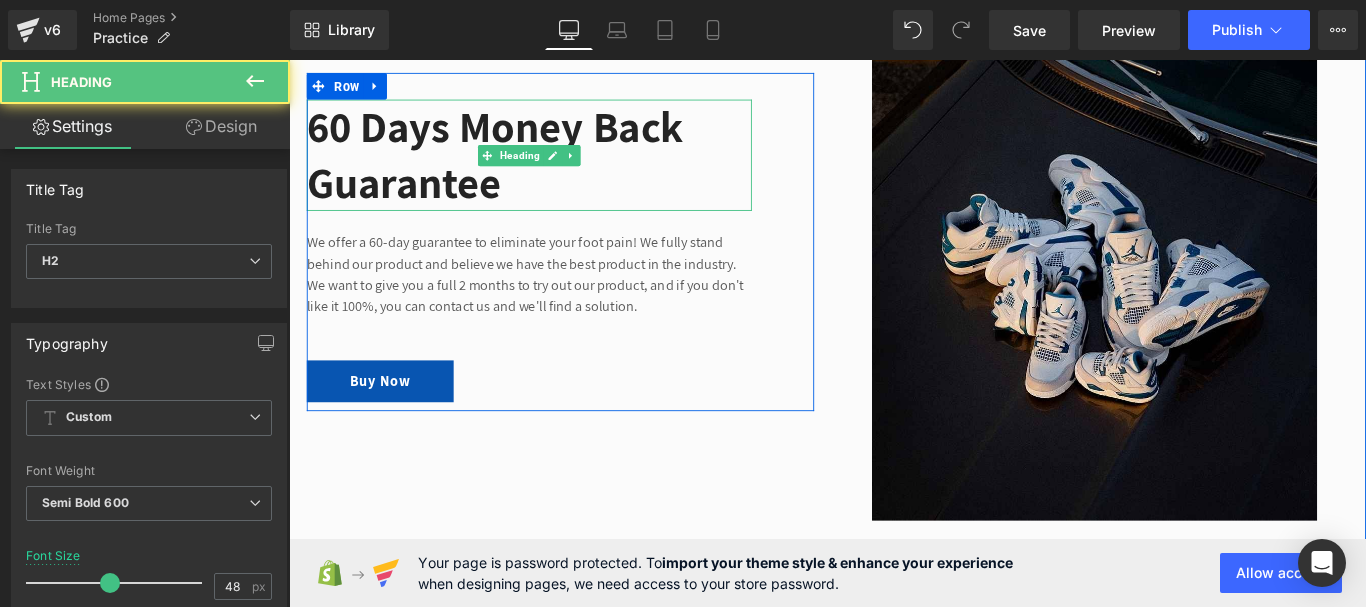 drag, startPoint x: 483, startPoint y: 144, endPoint x: 551, endPoint y: 167, distance: 71.7844 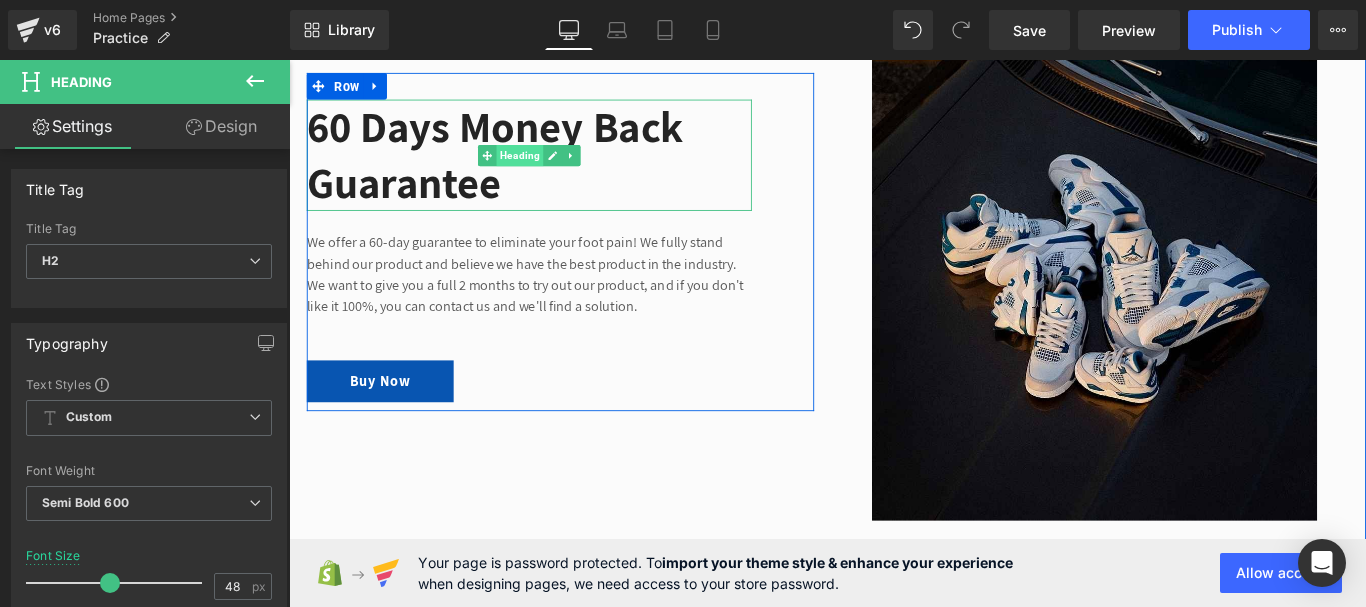 click on "Heading" at bounding box center [548, 167] 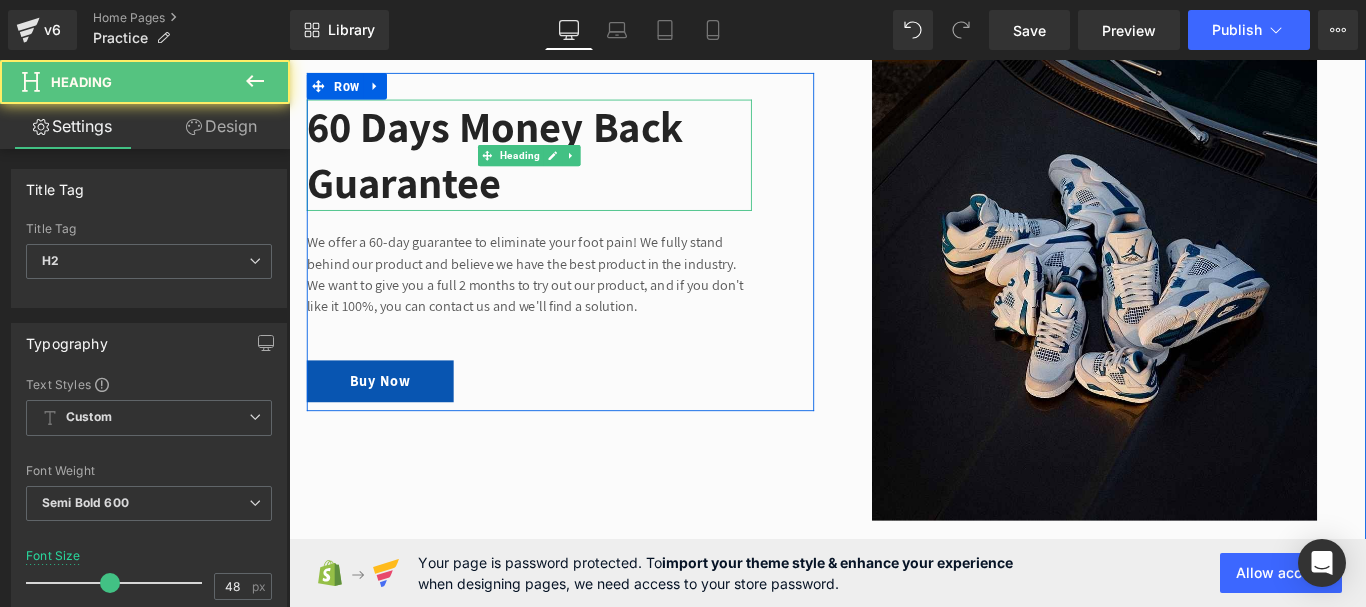 click on "60 Days Money Back Guarantee" at bounding box center [559, 166] 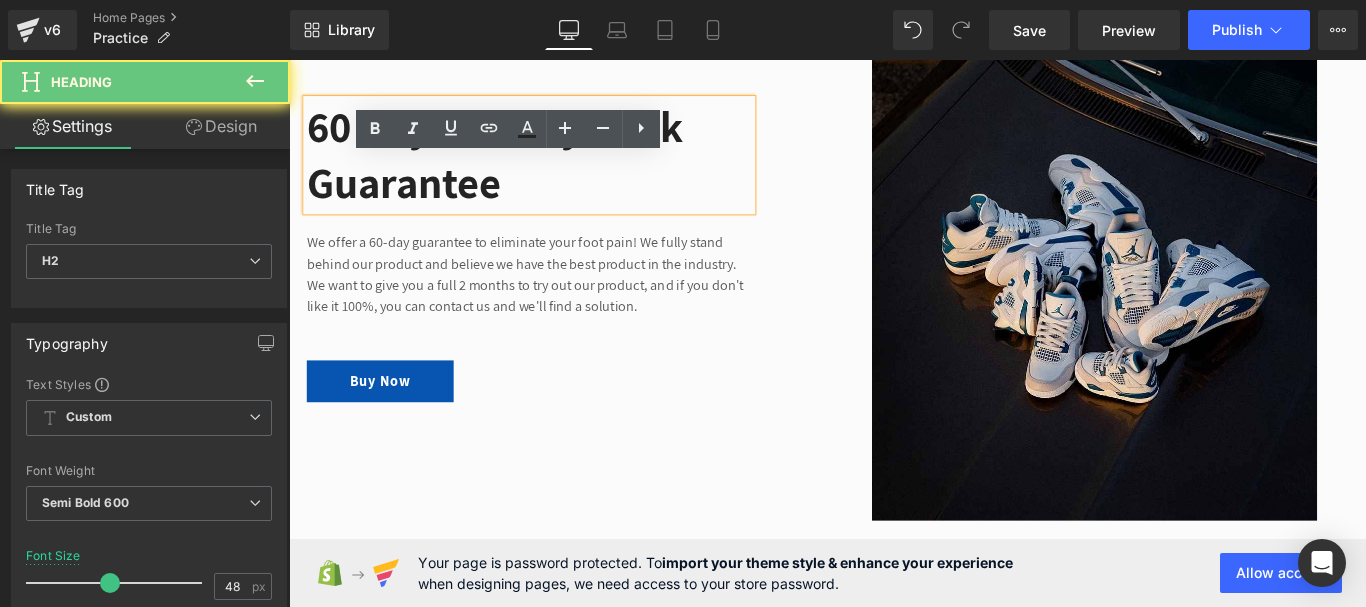 click on "60 Days Money Back Guarantee" at bounding box center [559, 166] 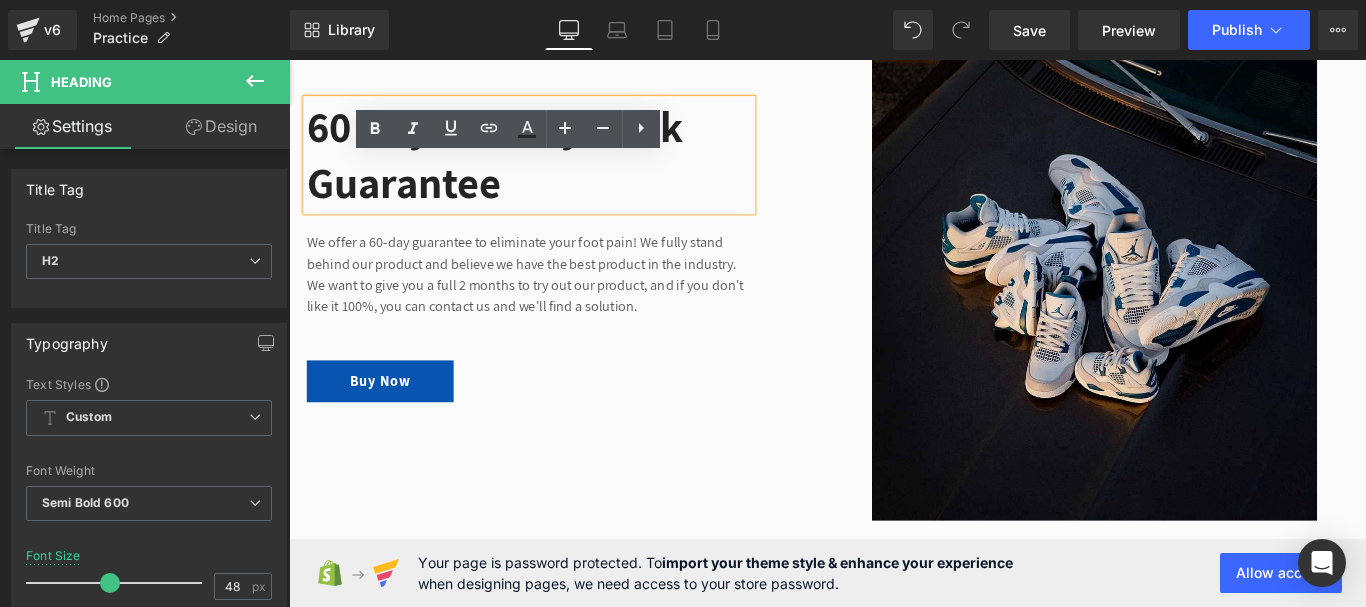 click on "60 Days Money Back Guarantee" at bounding box center [559, 166] 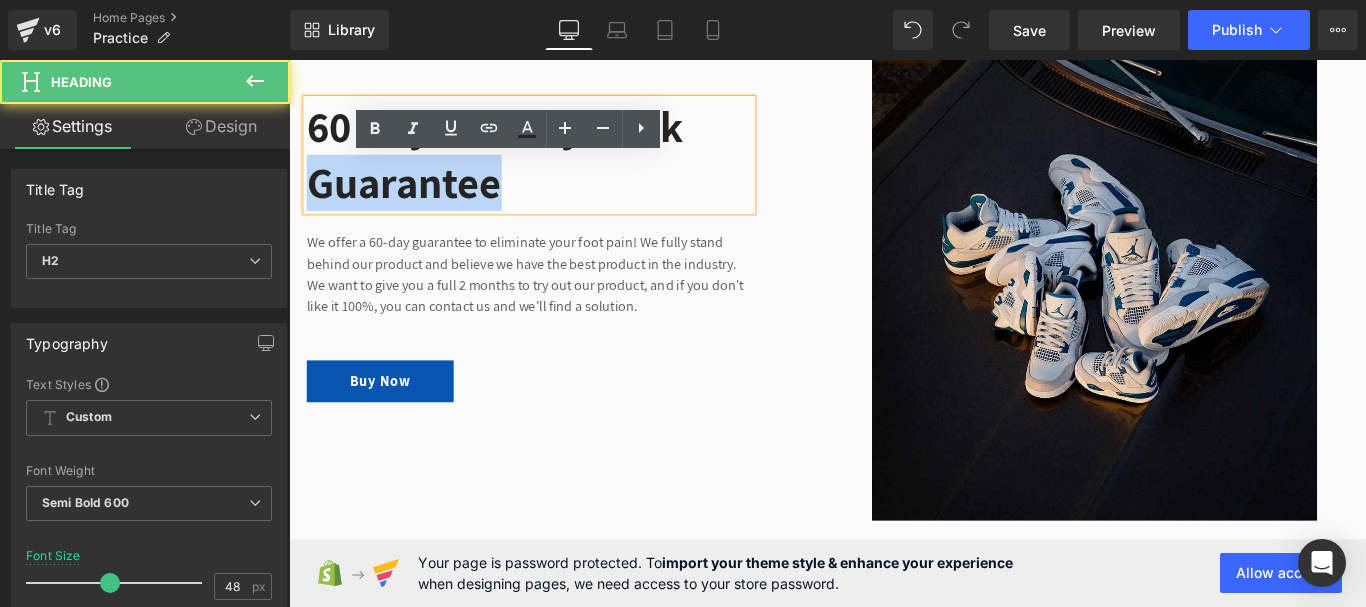 click on "60 Days Money Back Guarantee" at bounding box center [559, 166] 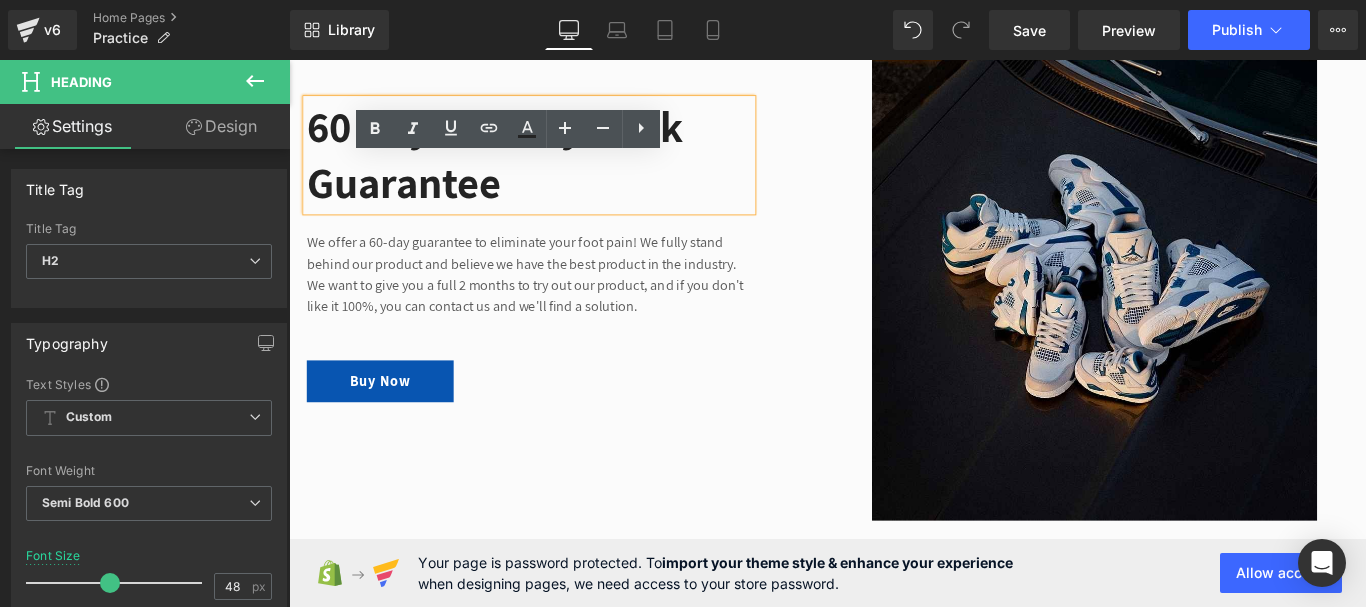 click on "60 Days Money Back Guarantee" at bounding box center (559, 166) 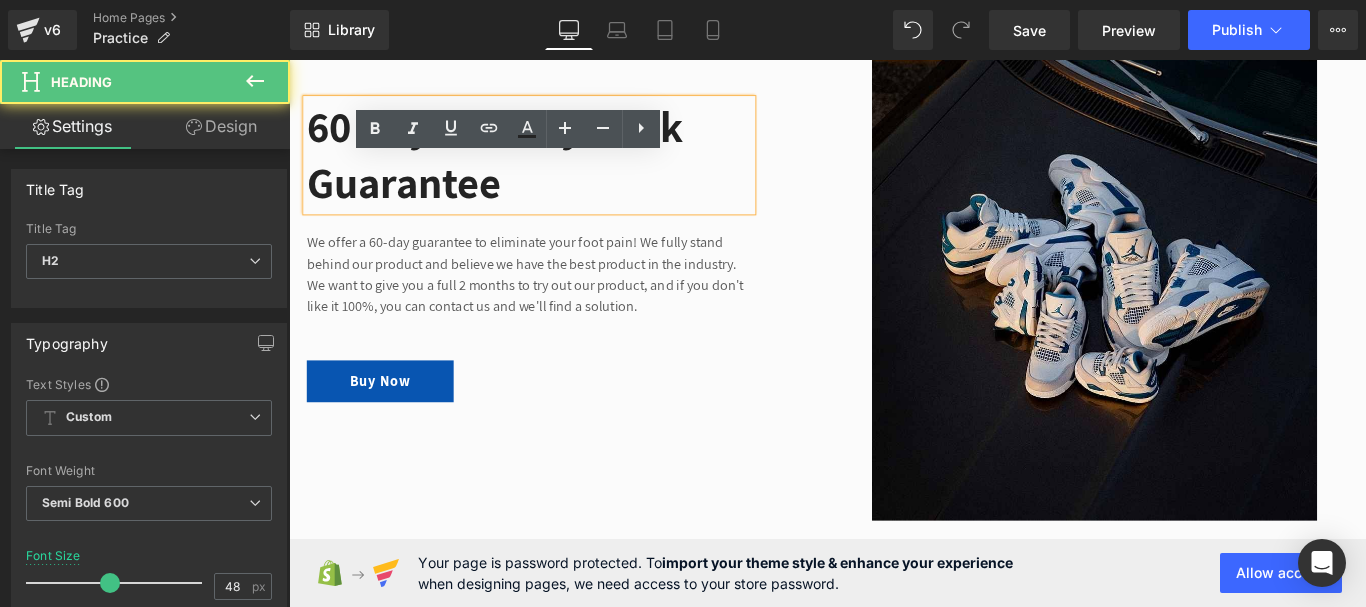 click on "60 Days Money Back Guarantee" at bounding box center (559, 166) 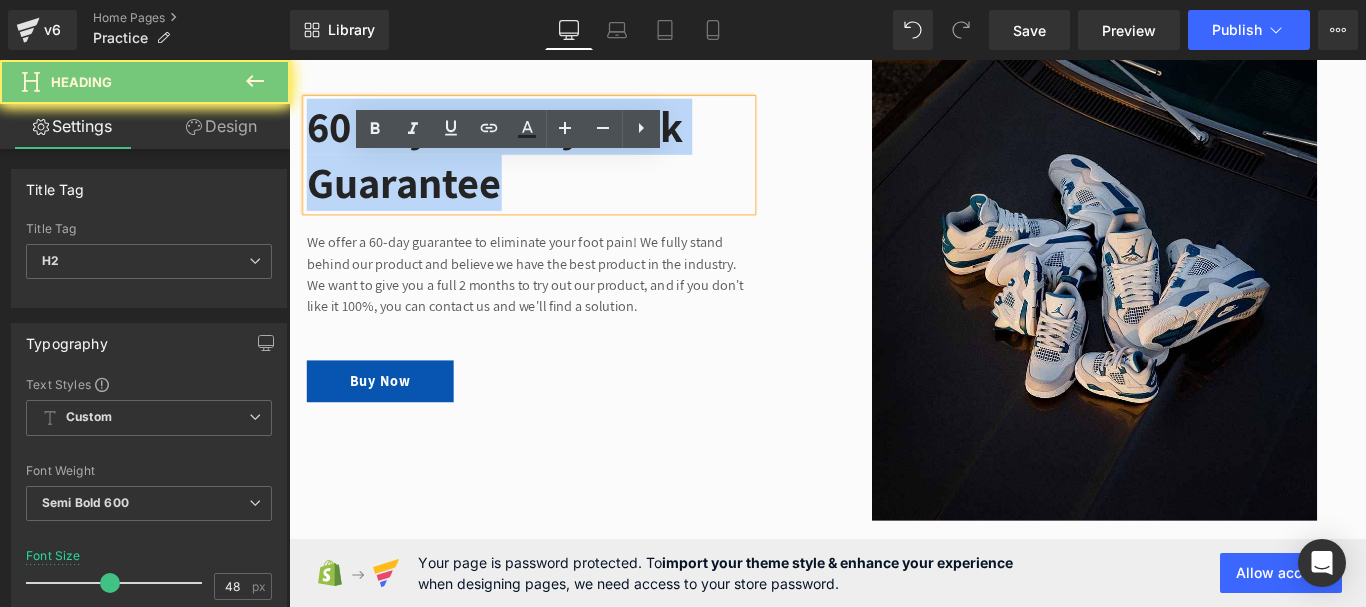 click on "60 Days Money Back Guarantee" at bounding box center [559, 166] 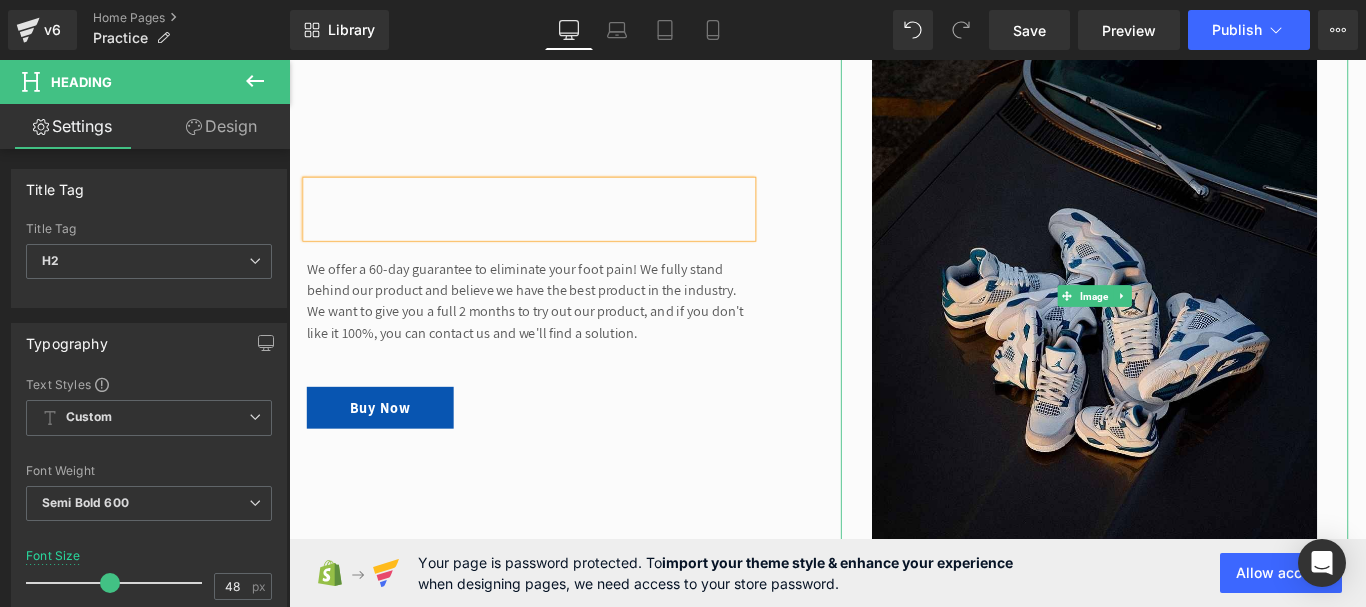 scroll, scrollTop: 1237, scrollLeft: 0, axis: vertical 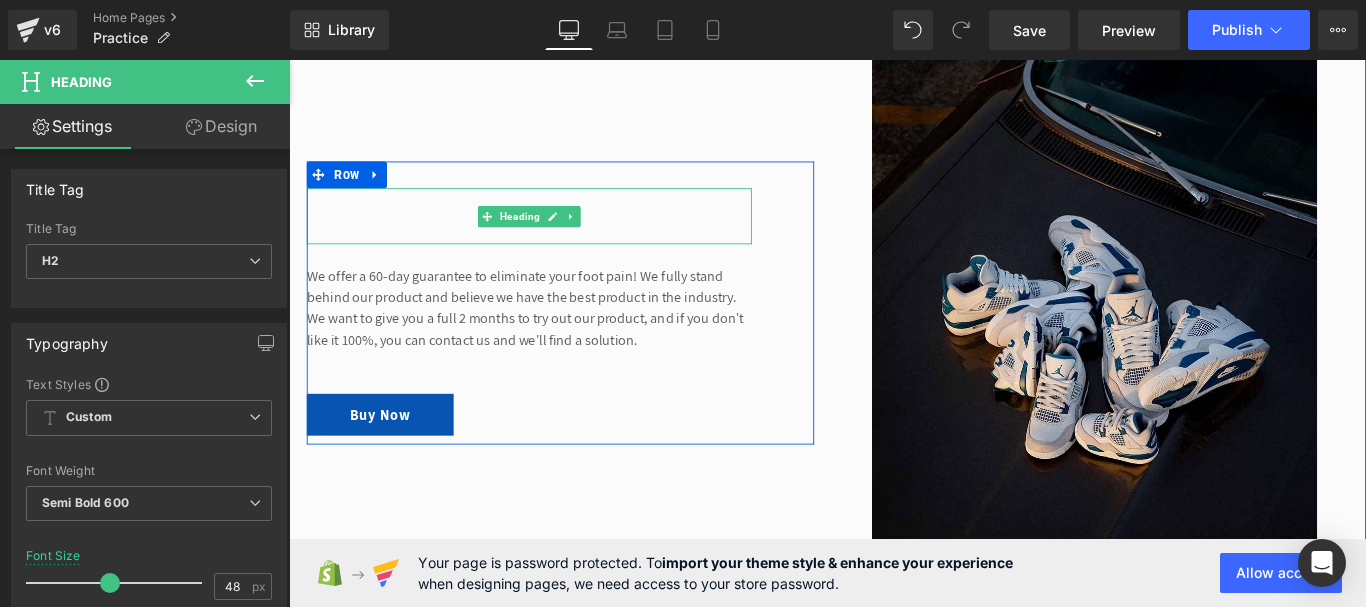 click at bounding box center (559, 235) 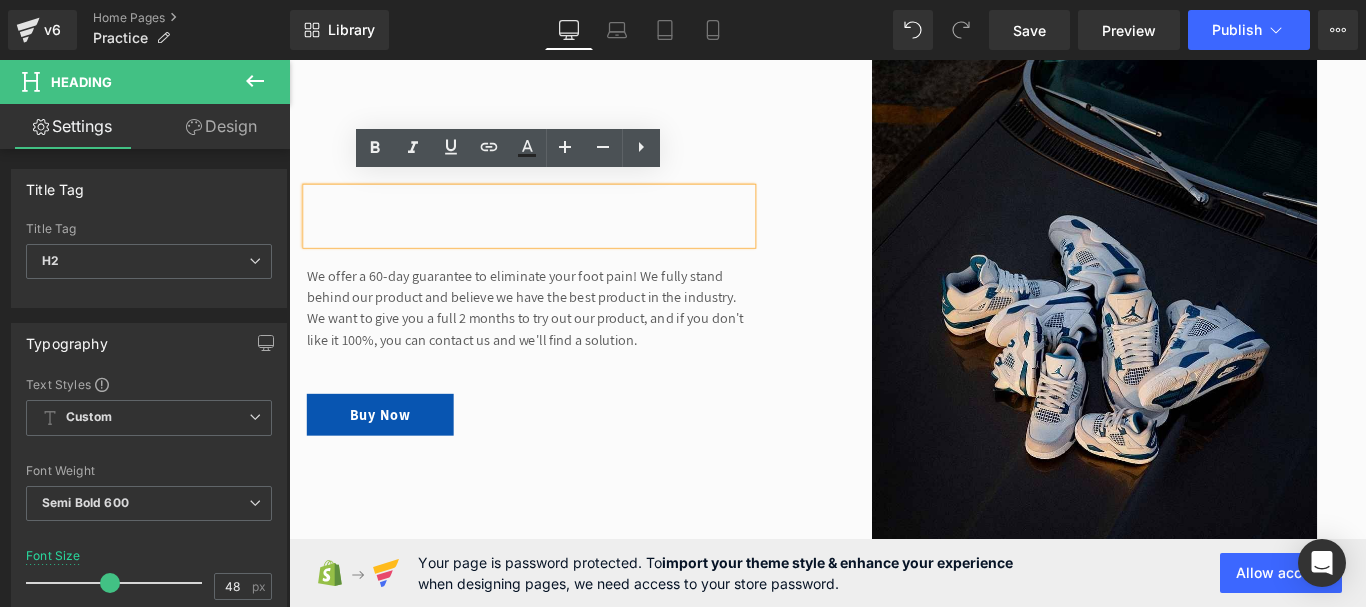 scroll, scrollTop: 1206, scrollLeft: 0, axis: vertical 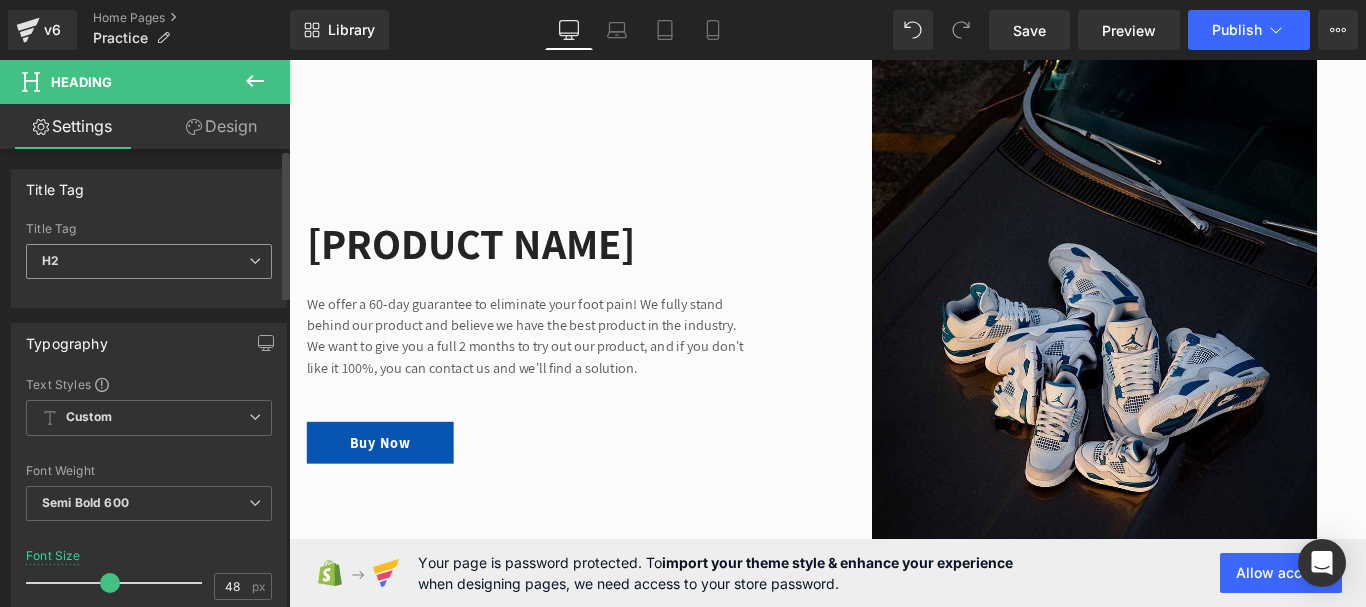 click on "H2" at bounding box center [149, 261] 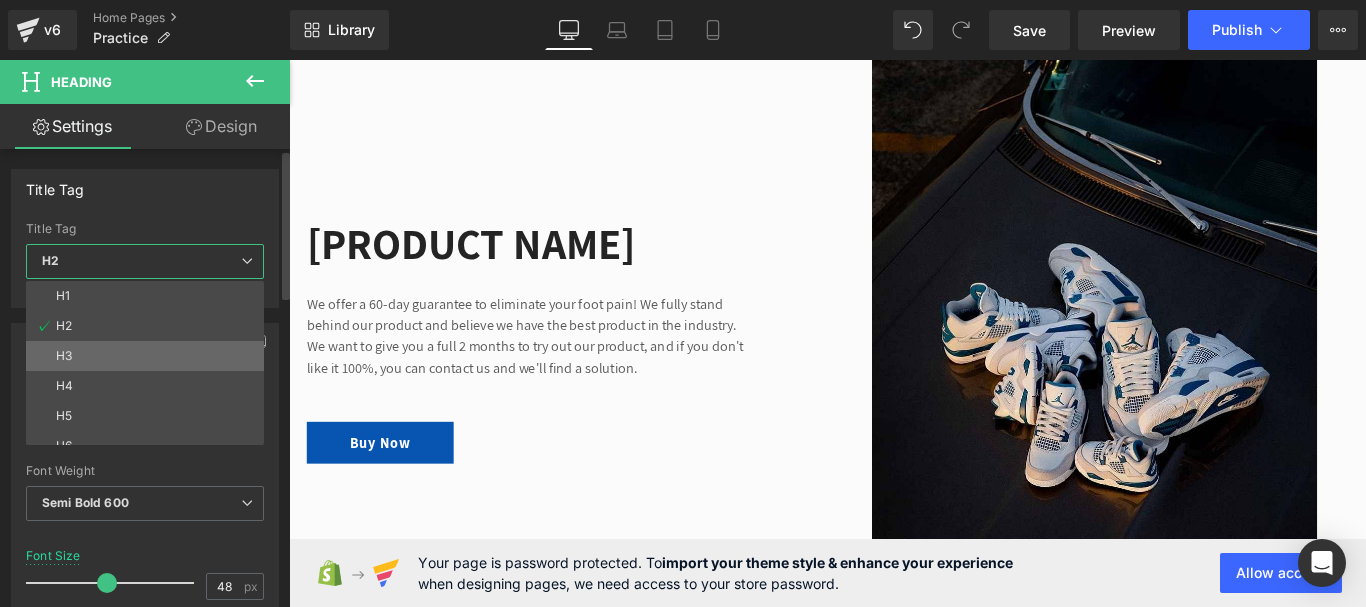 click on "H3" at bounding box center [149, 356] 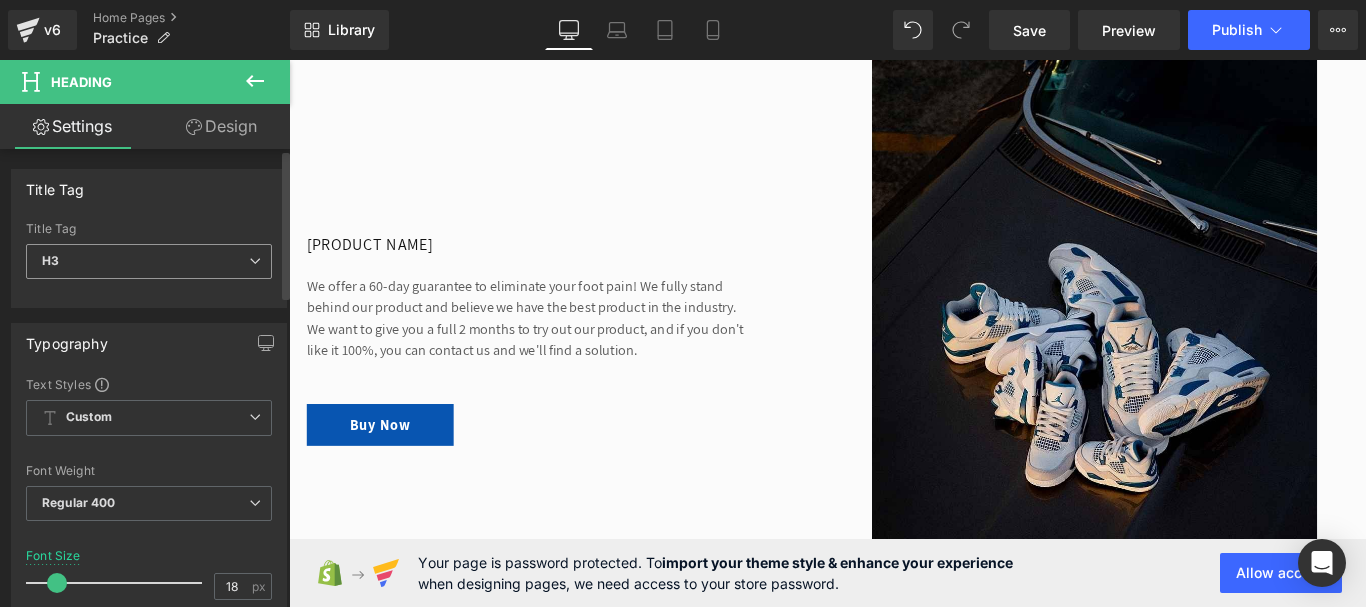 click on "H3" at bounding box center [149, 261] 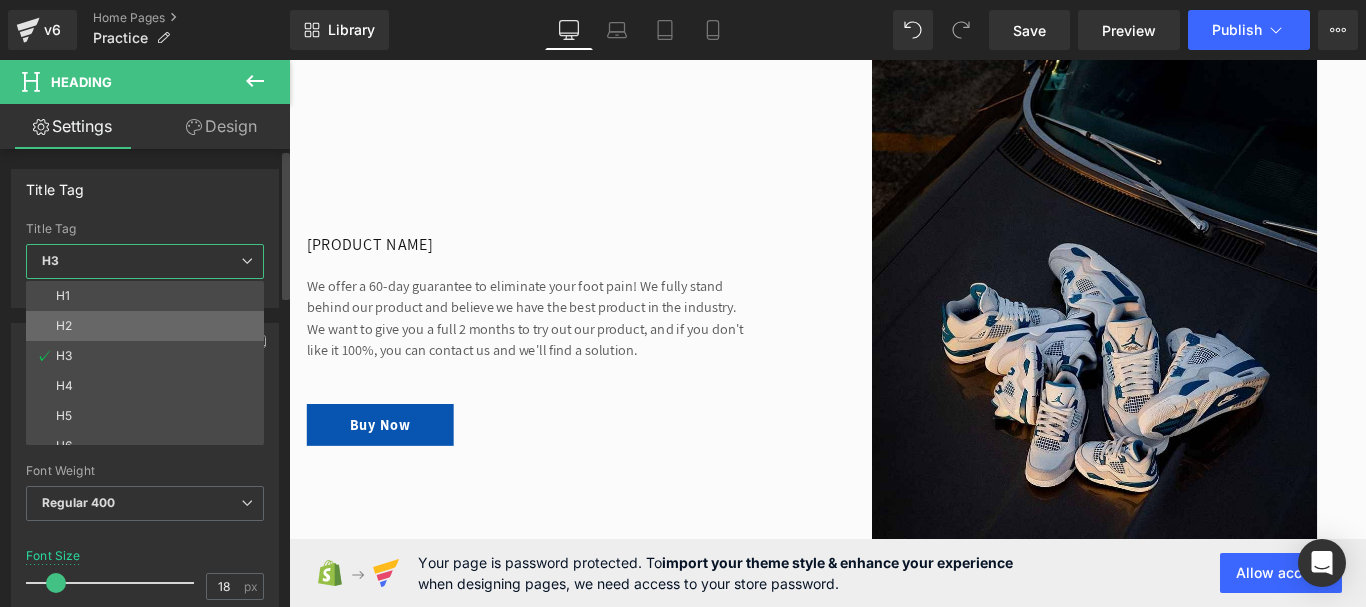 click on "H2" at bounding box center (149, 326) 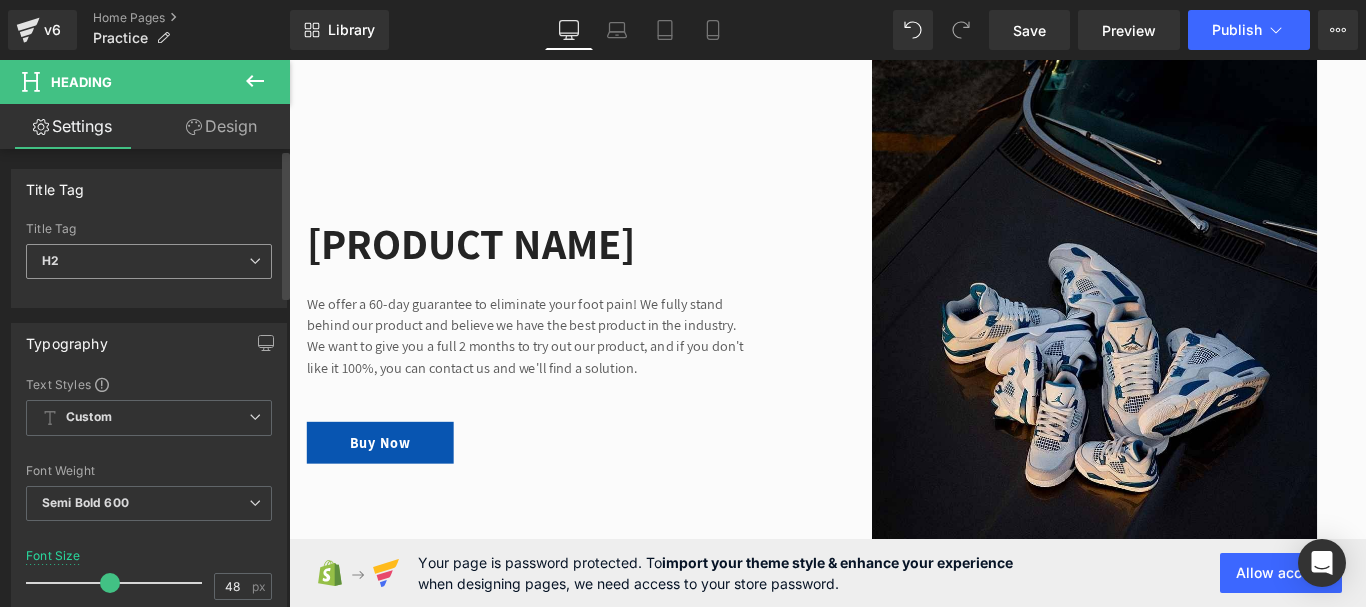 click on "H2" at bounding box center [149, 261] 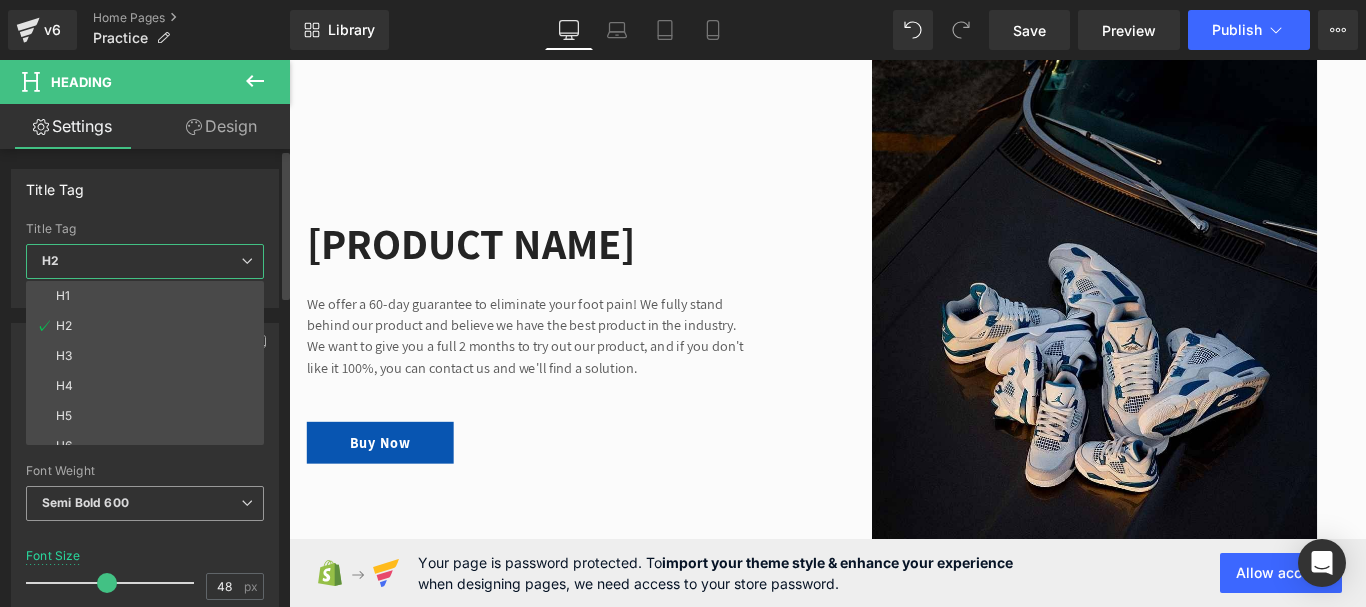 drag, startPoint x: 221, startPoint y: 532, endPoint x: 234, endPoint y: 516, distance: 20.615528 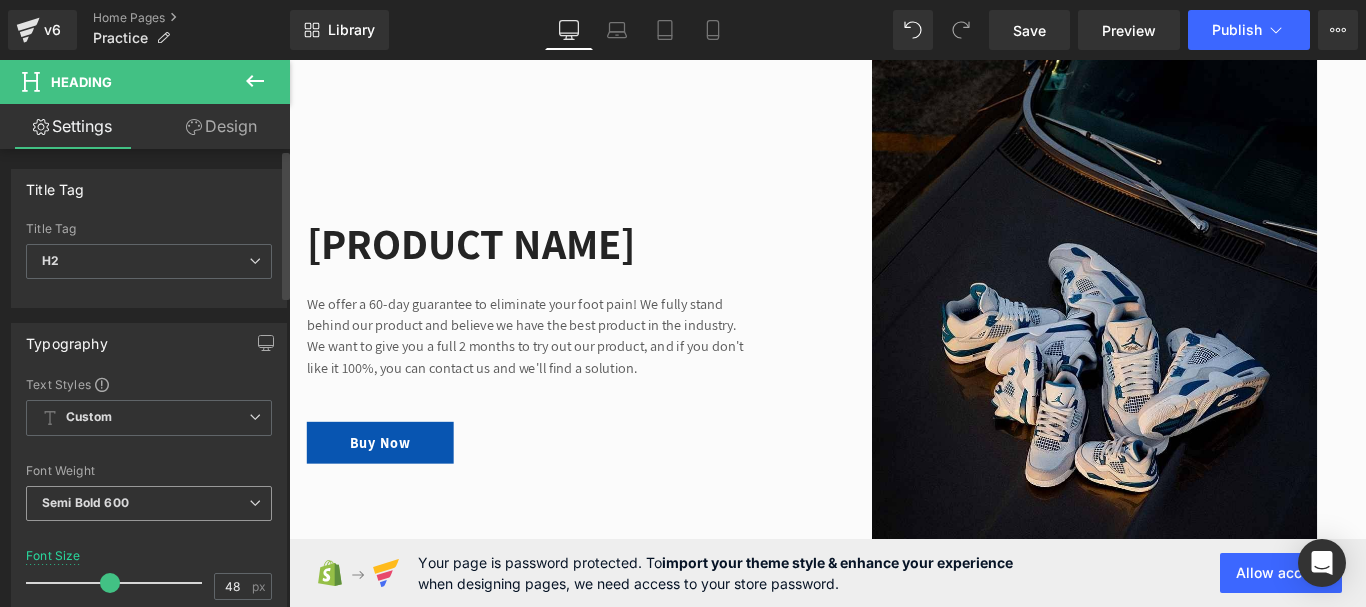 click on "Semi Bold 600" at bounding box center [149, 503] 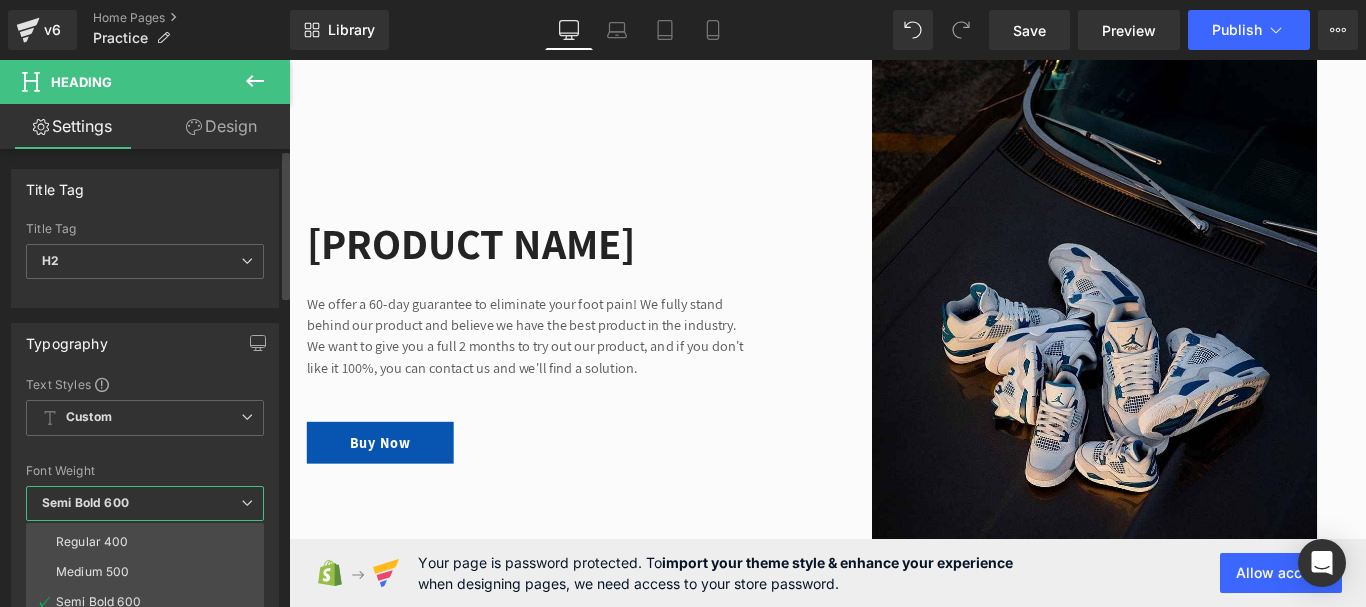 scroll, scrollTop: 66, scrollLeft: 0, axis: vertical 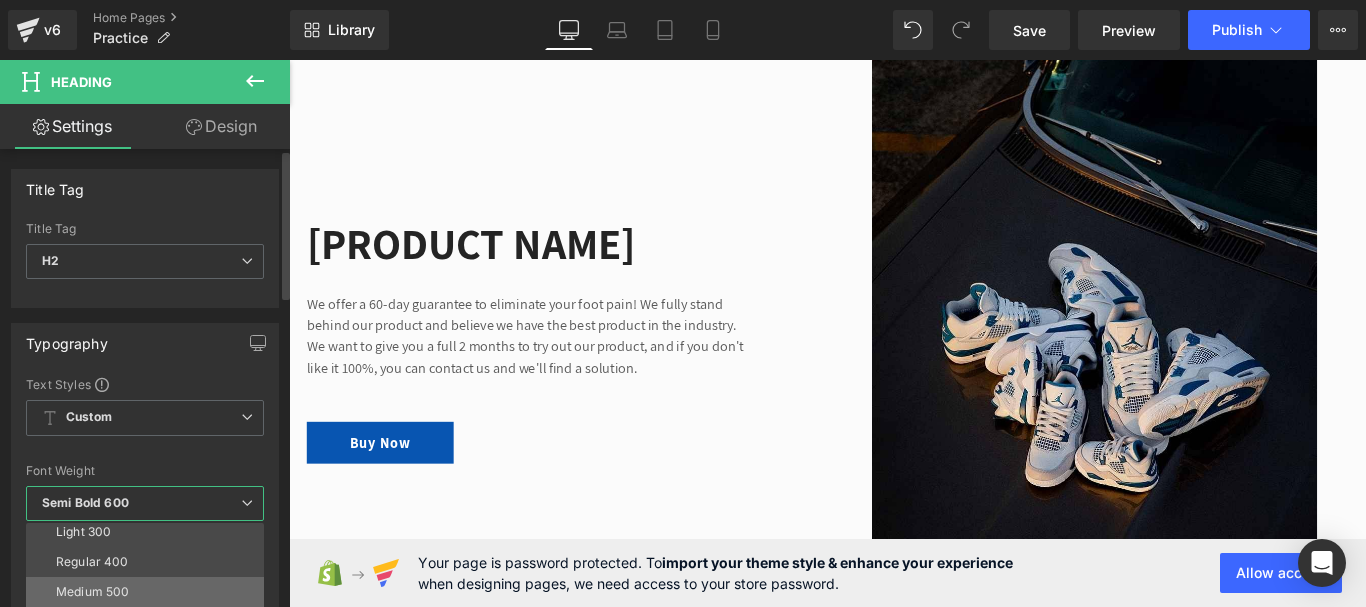 click on "Medium 500" at bounding box center (92, 592) 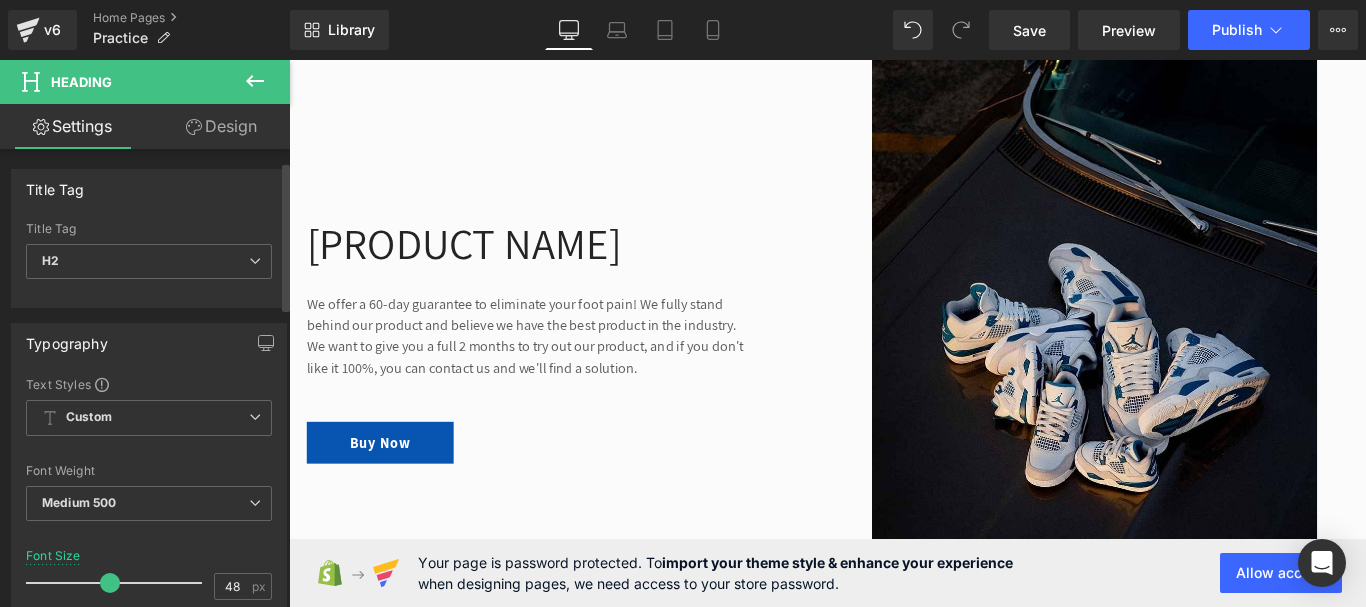 scroll, scrollTop: 200, scrollLeft: 0, axis: vertical 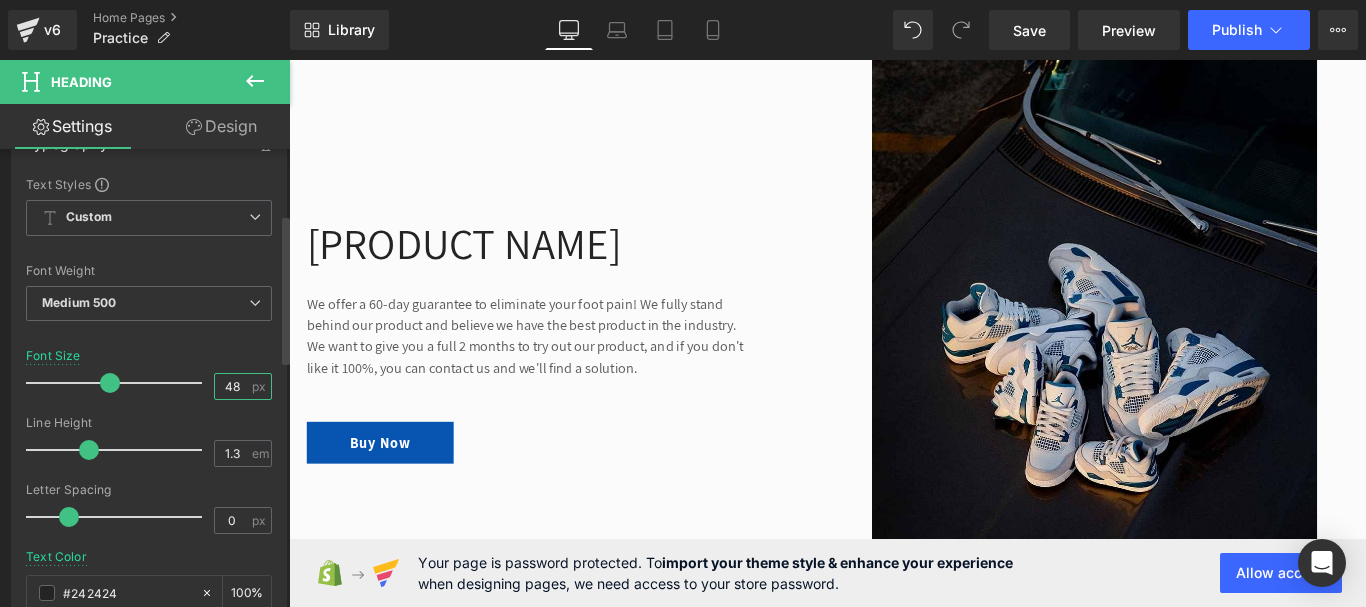 click on "48" at bounding box center [232, 386] 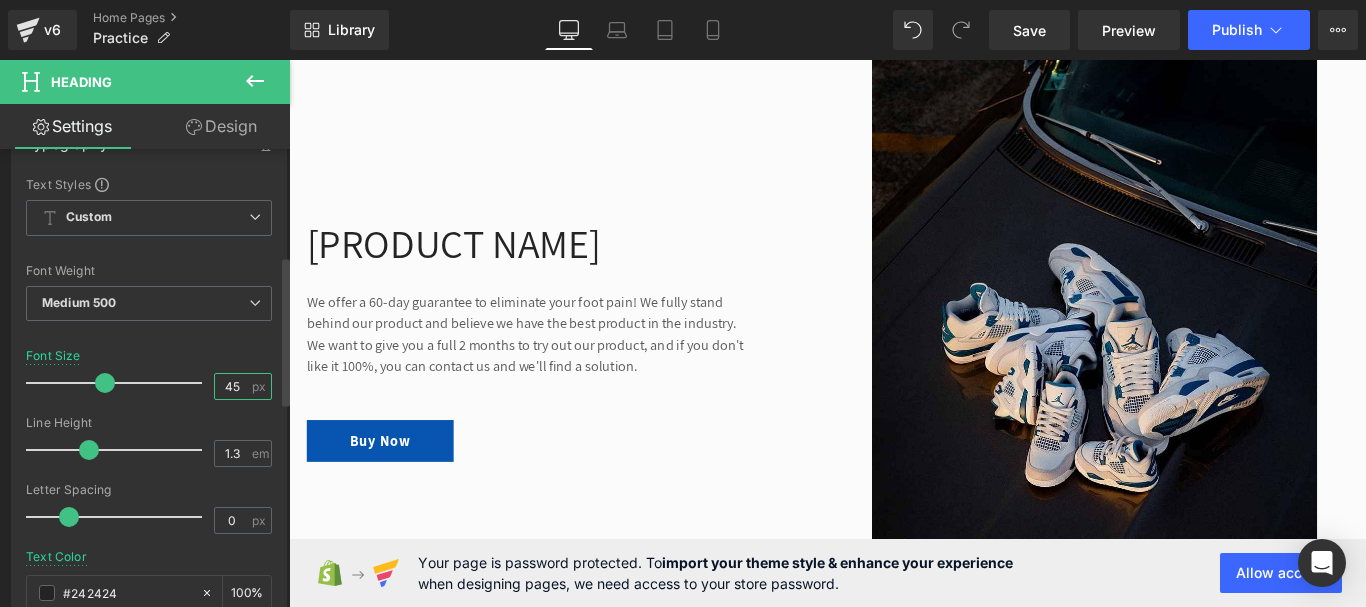 scroll, scrollTop: 400, scrollLeft: 0, axis: vertical 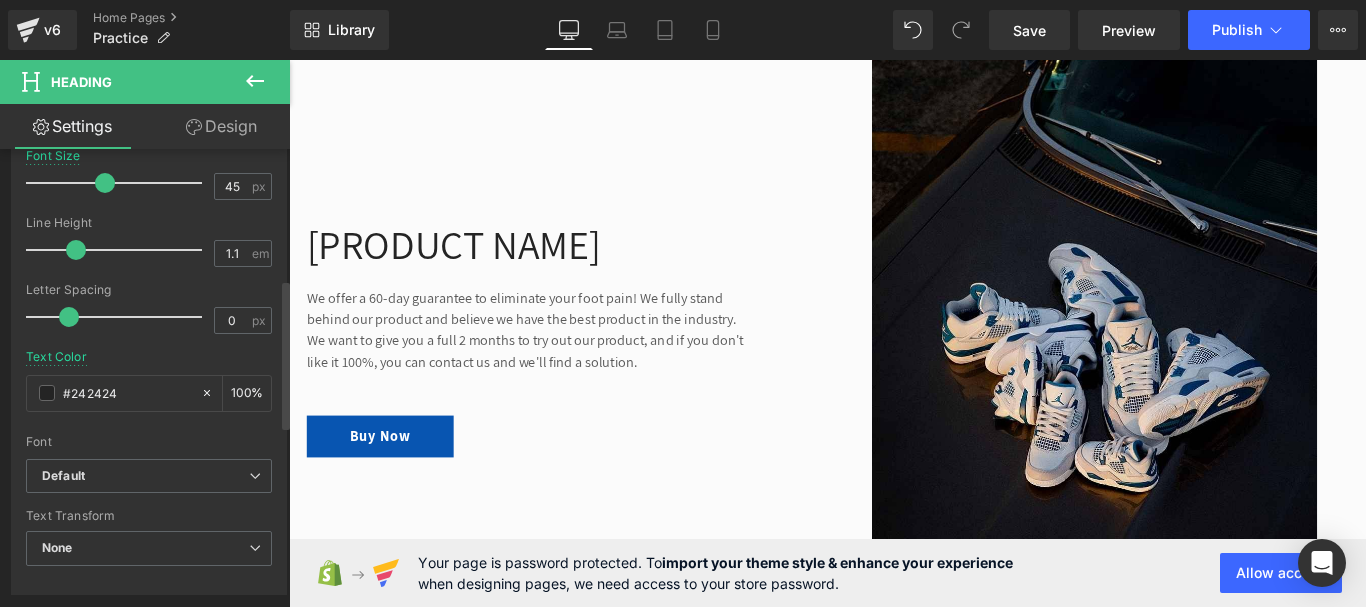 drag, startPoint x: 82, startPoint y: 254, endPoint x: 67, endPoint y: 254, distance: 15 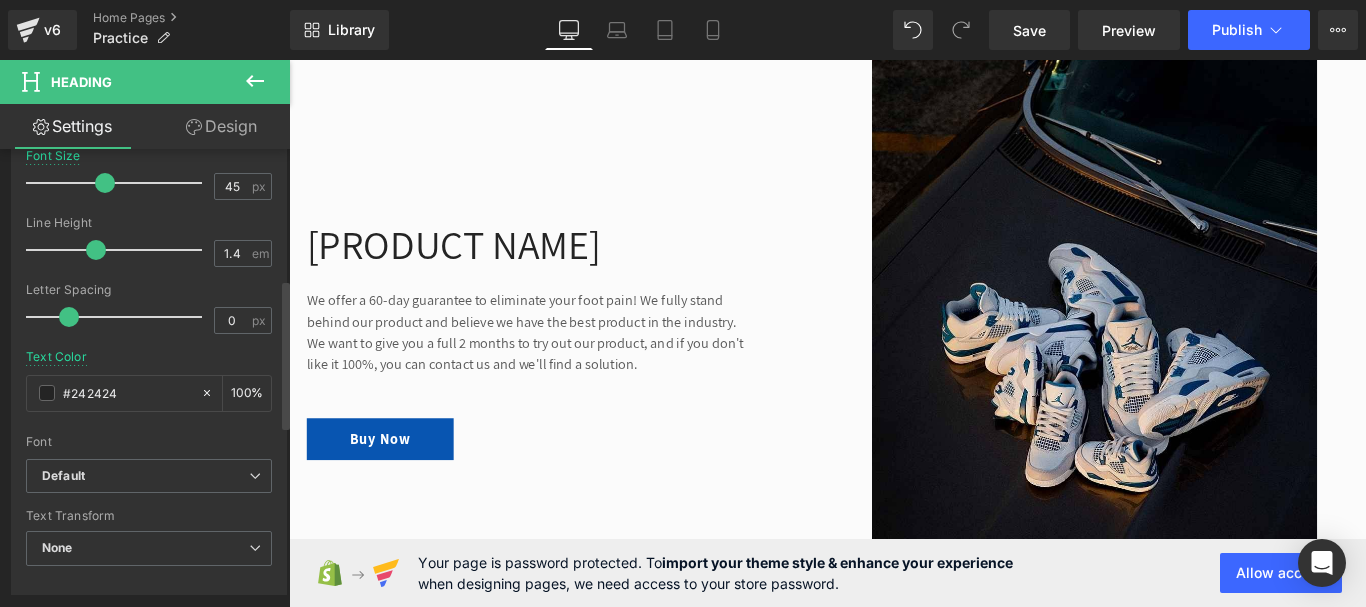 drag, startPoint x: 69, startPoint y: 250, endPoint x: 85, endPoint y: 258, distance: 17.888544 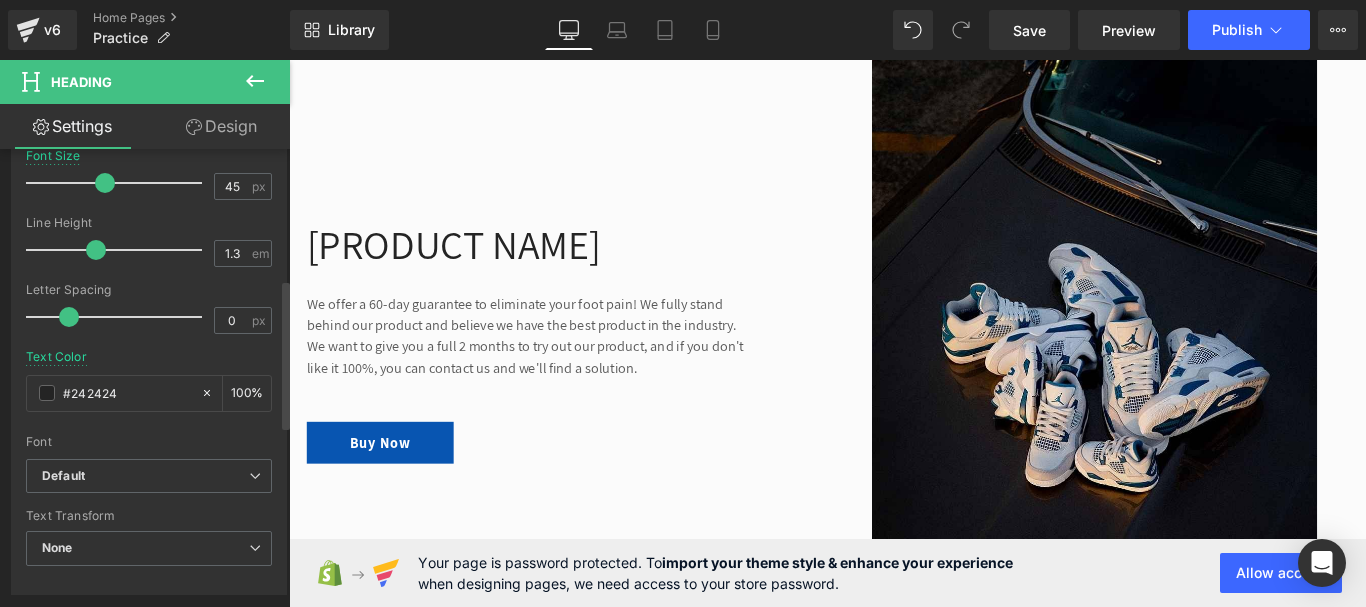 click at bounding box center [96, 250] 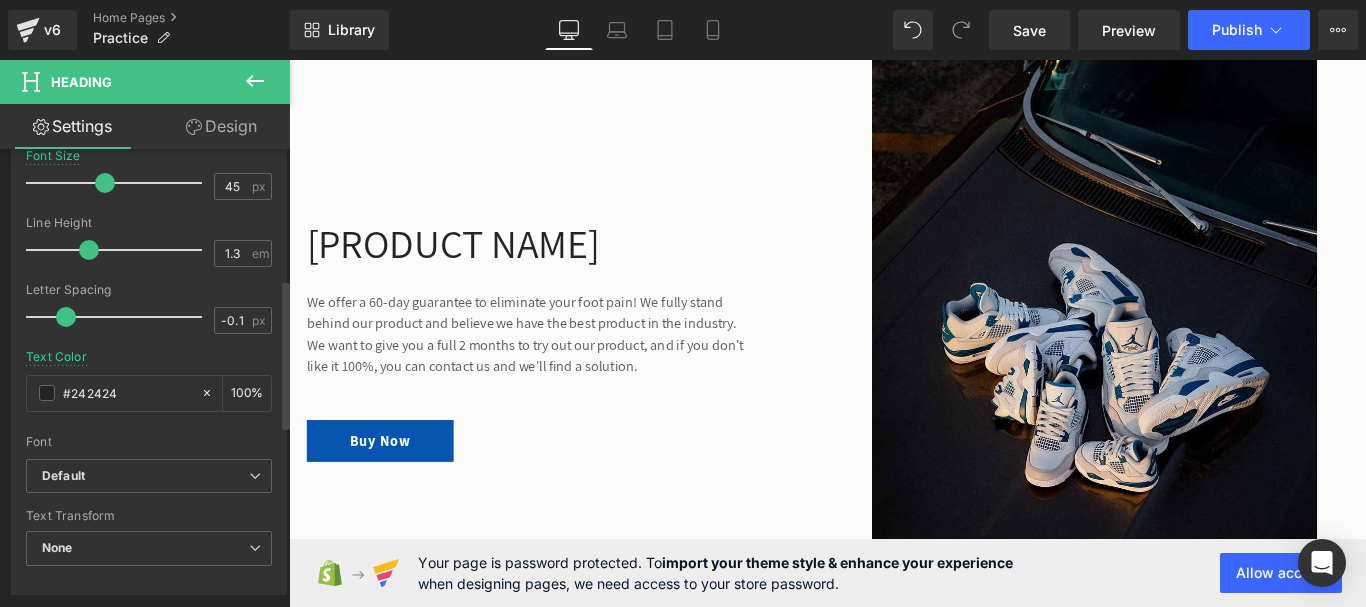click at bounding box center [66, 317] 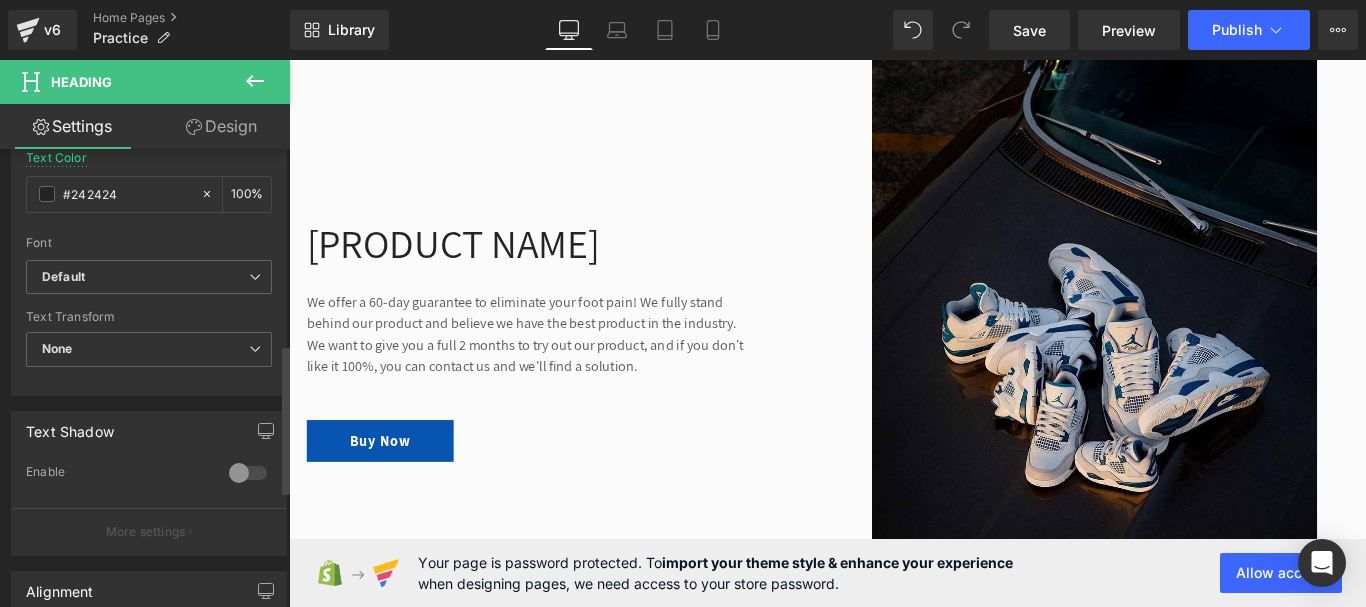 scroll, scrollTop: 600, scrollLeft: 0, axis: vertical 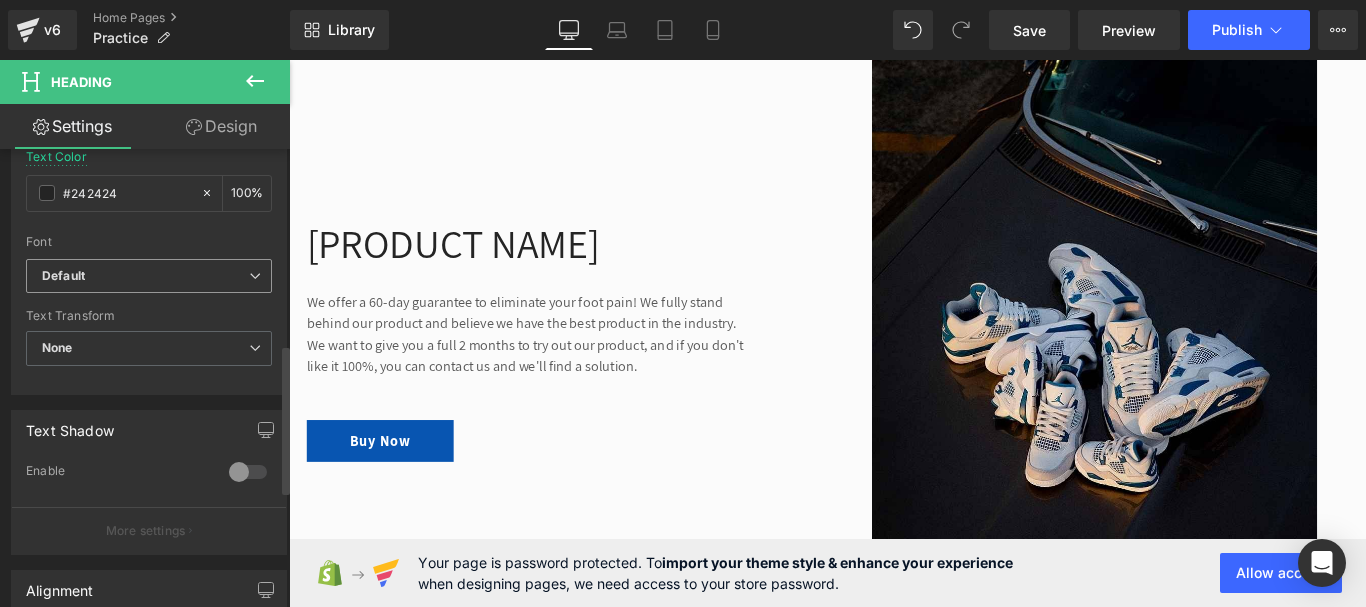 click on "Default" at bounding box center (145, 276) 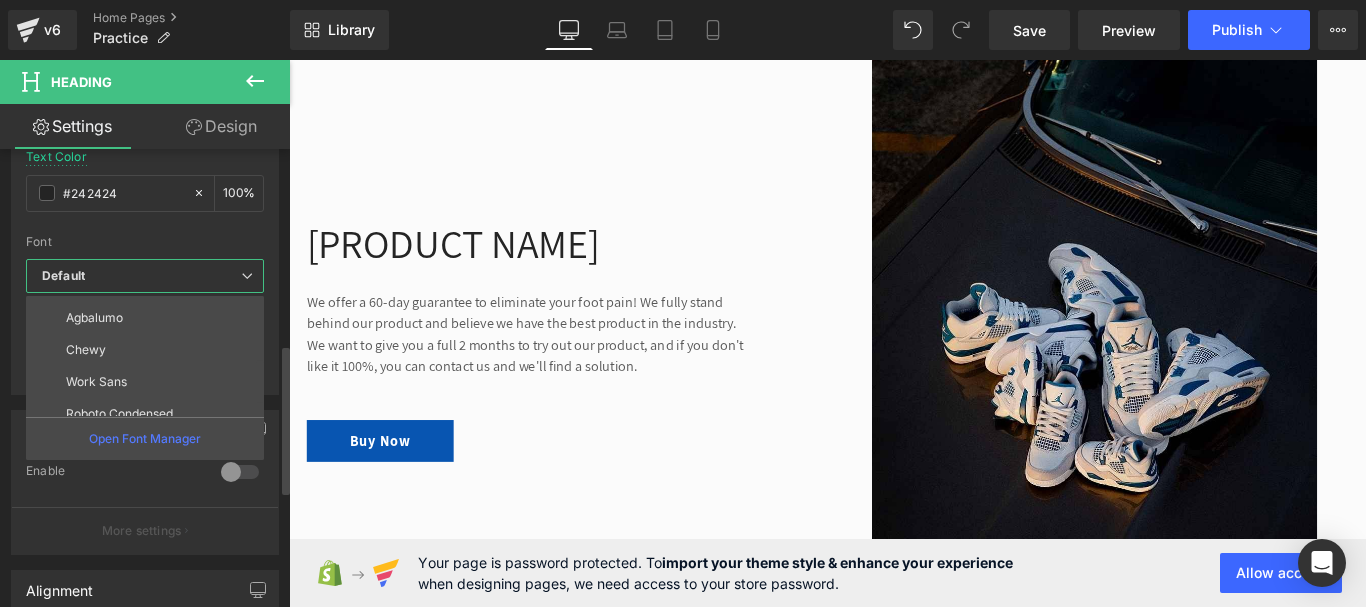 scroll, scrollTop: 328, scrollLeft: 0, axis: vertical 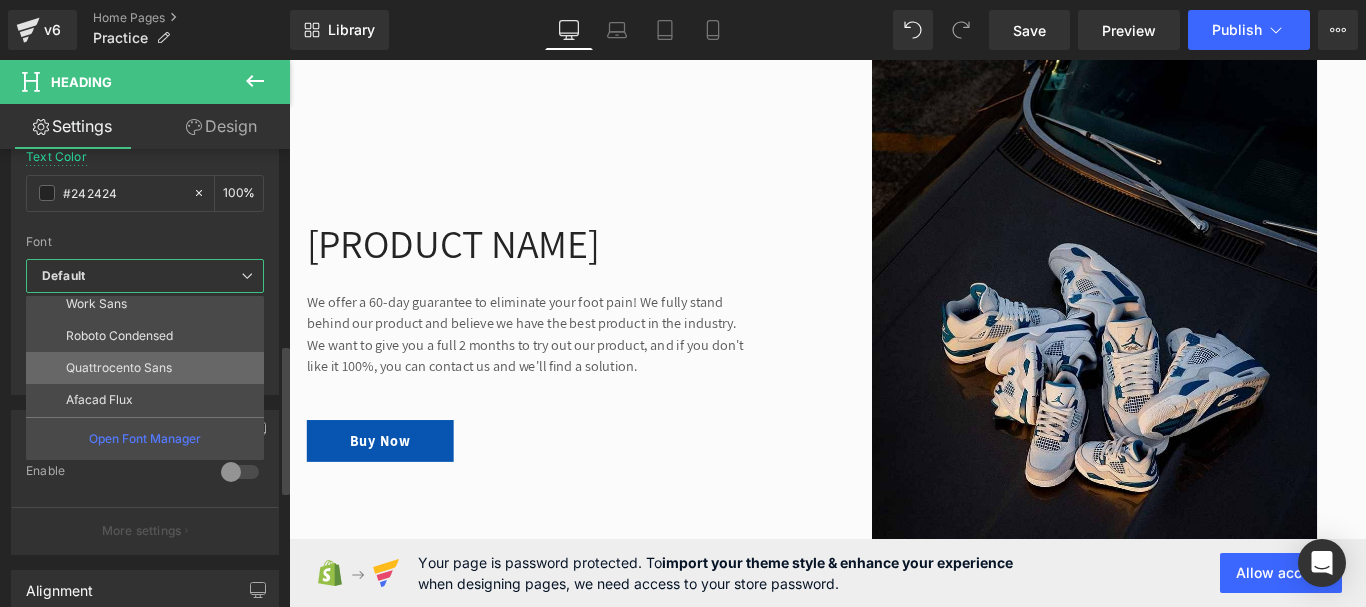 click on "Quattrocento Sans" at bounding box center [119, 368] 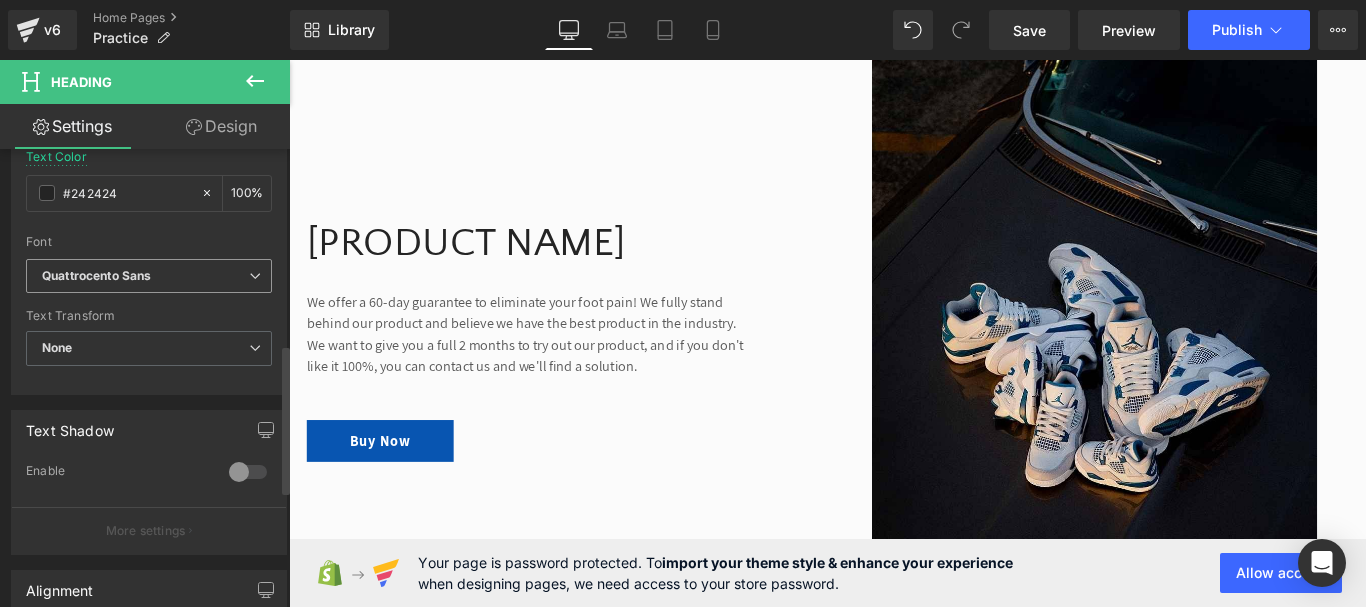 click on "Quattrocento Sans" at bounding box center [145, 276] 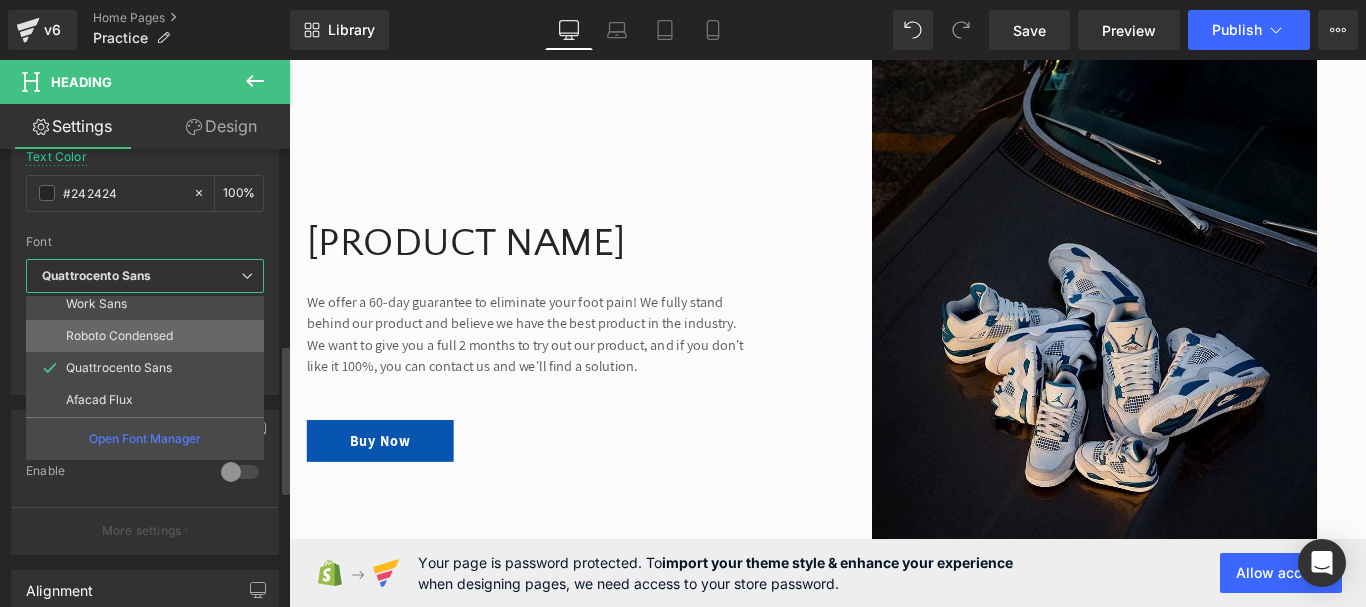 click on "Roboto Condensed" at bounding box center (119, 336) 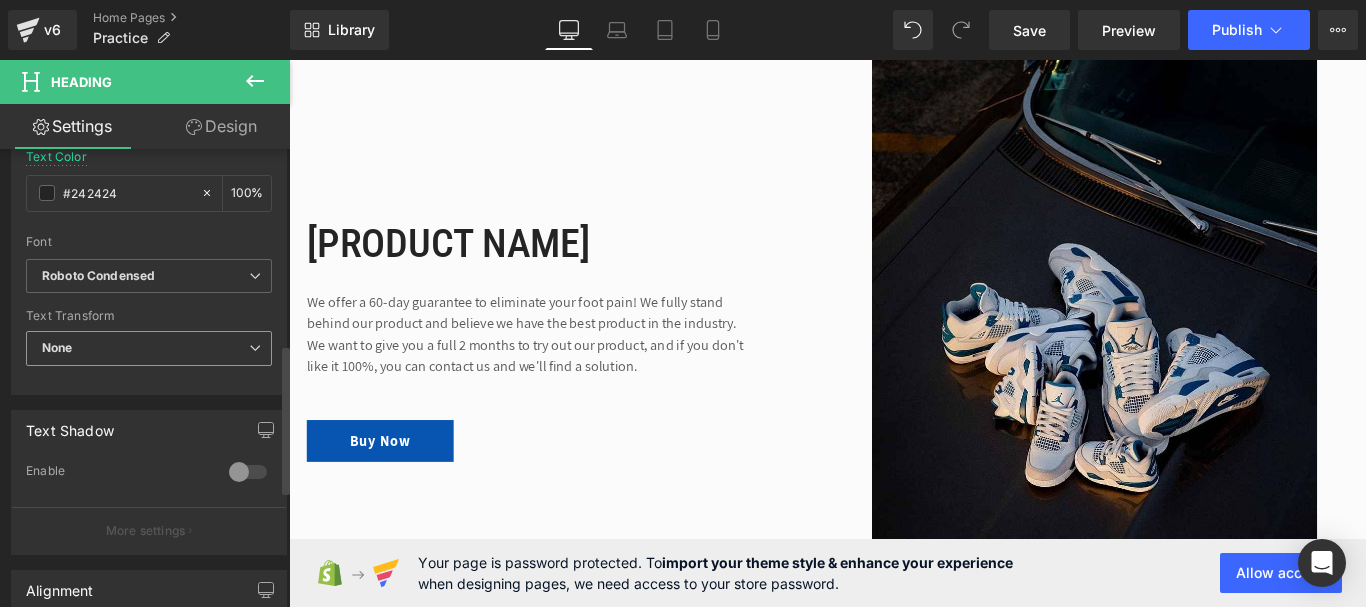 click on "None" at bounding box center (149, 348) 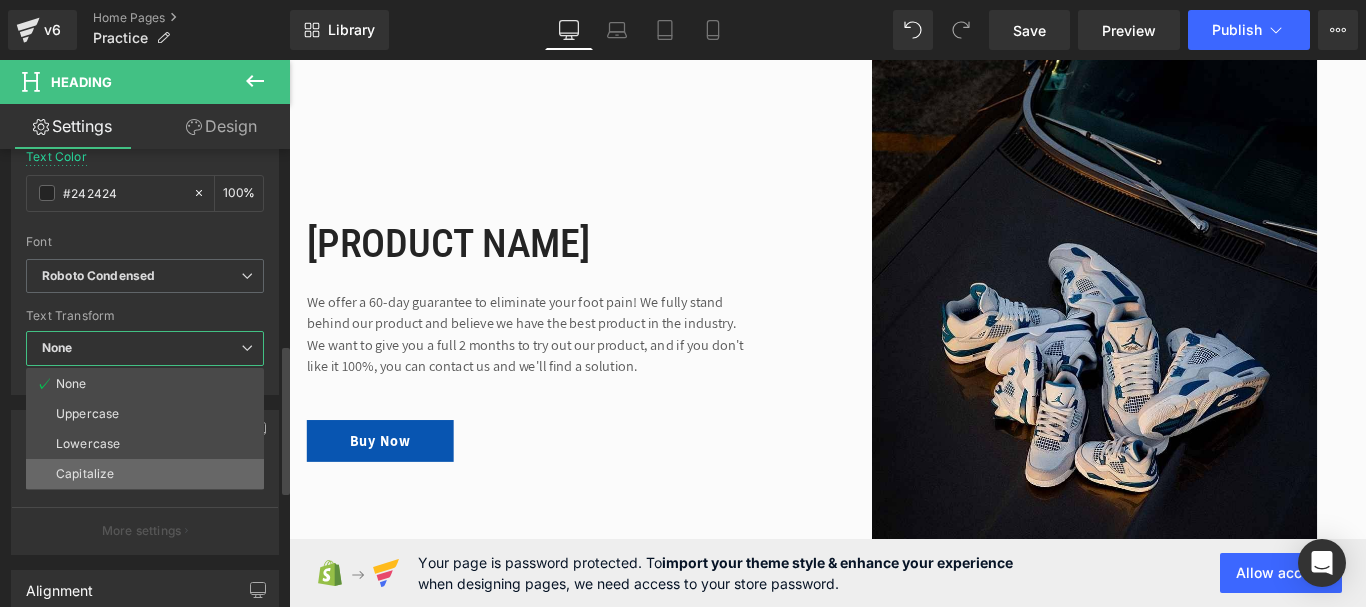 click on "Capitalize" at bounding box center (85, 474) 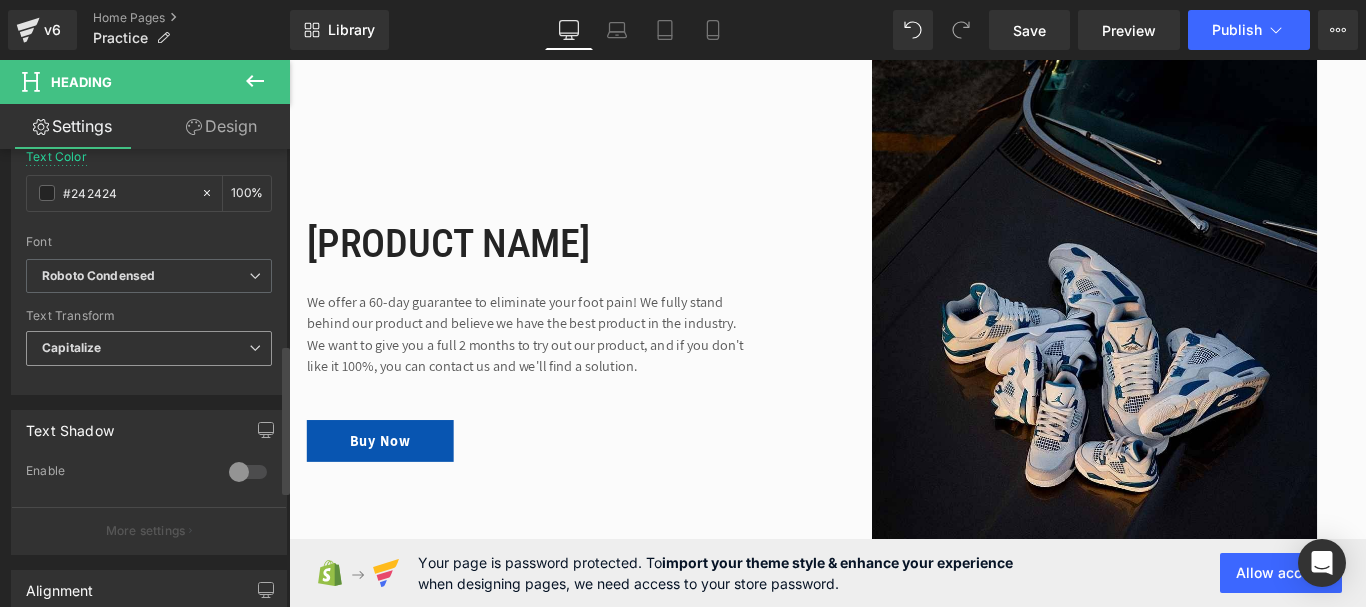 click on "Capitalize" at bounding box center (149, 348) 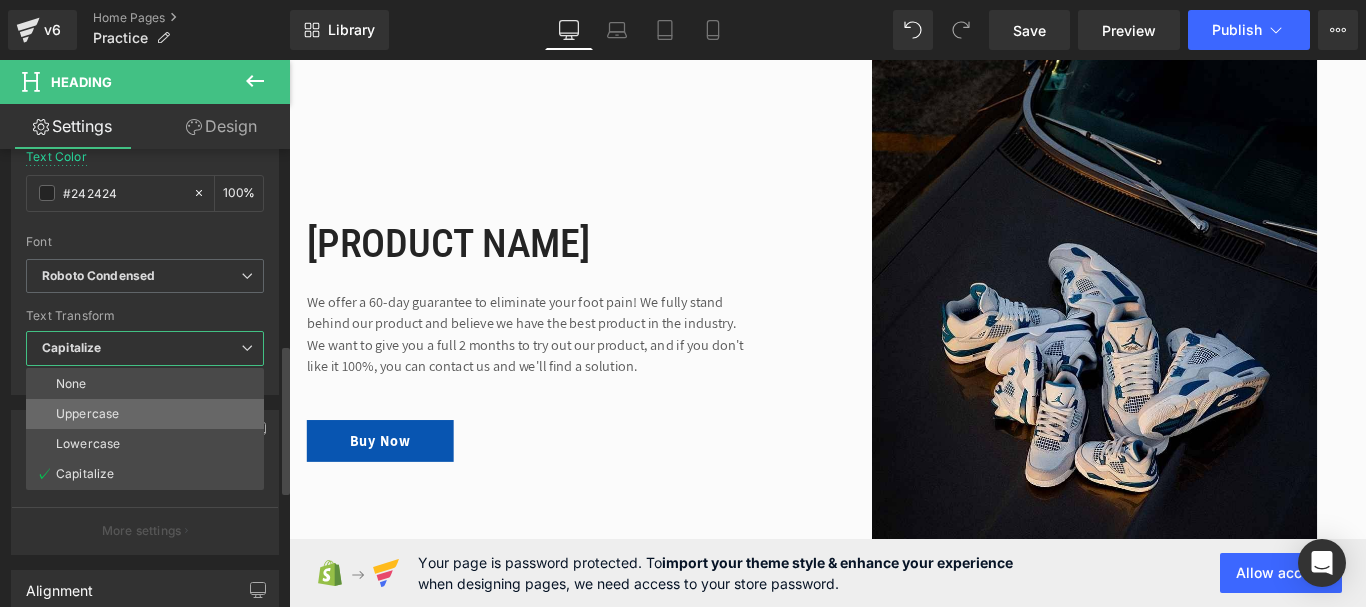 click on "Uppercase" at bounding box center (145, 414) 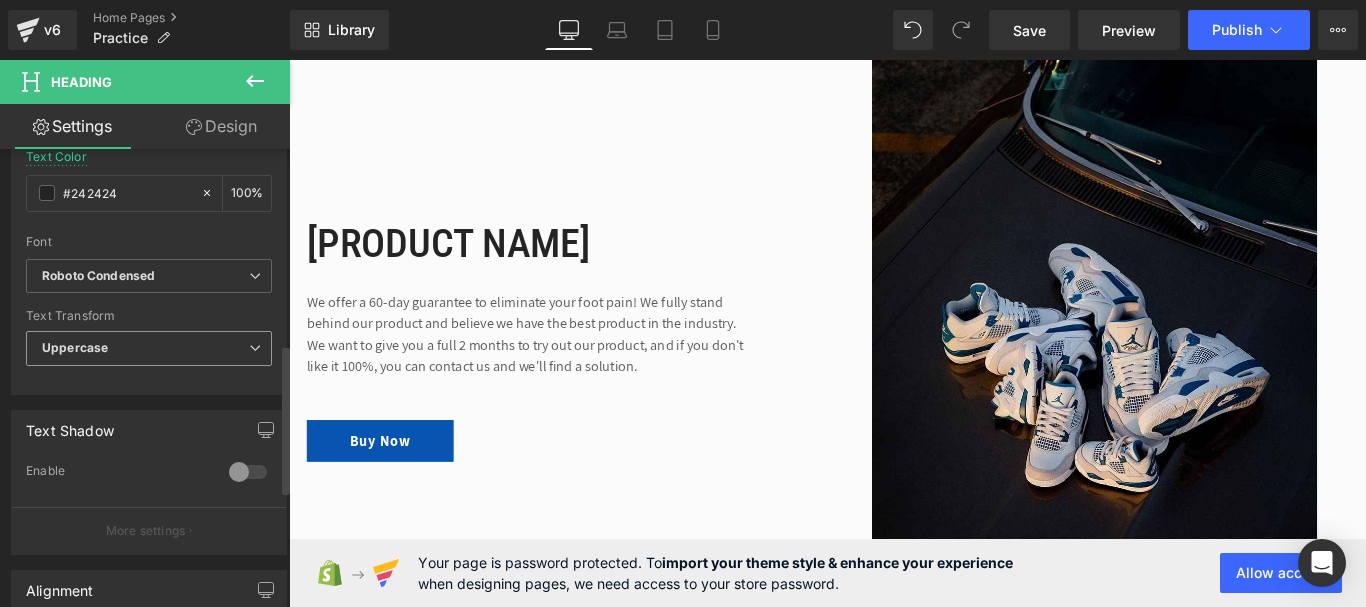 click on "Uppercase" at bounding box center [149, 348] 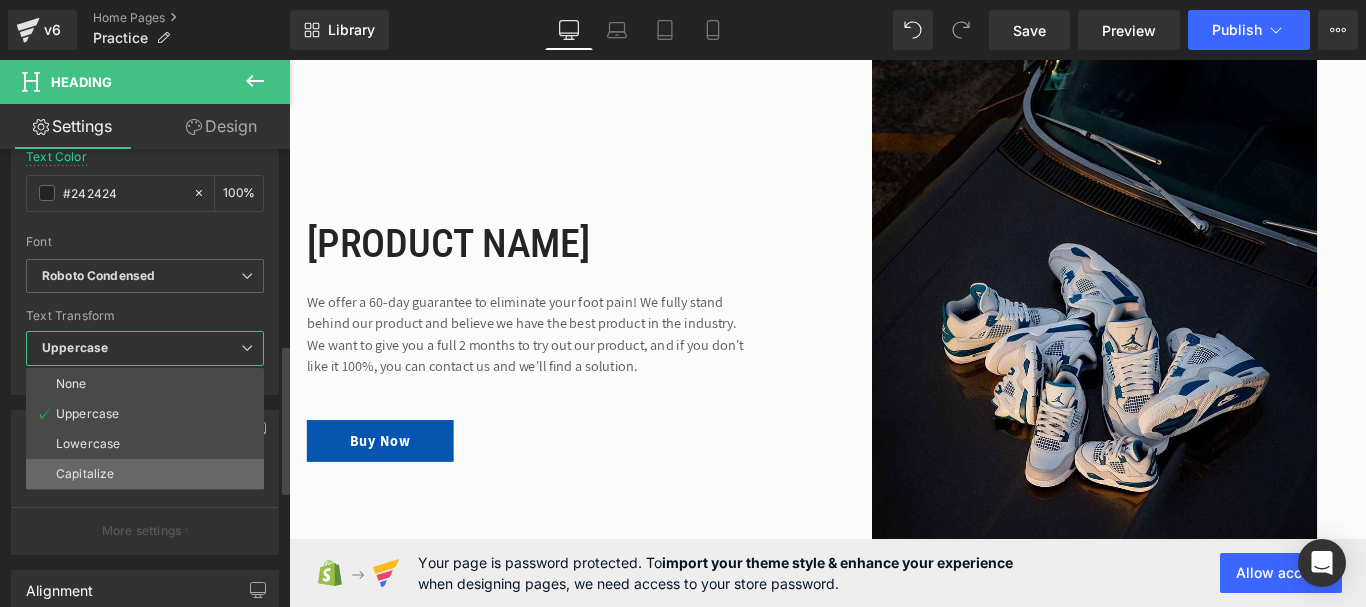 click on "Capitalize" at bounding box center [145, 474] 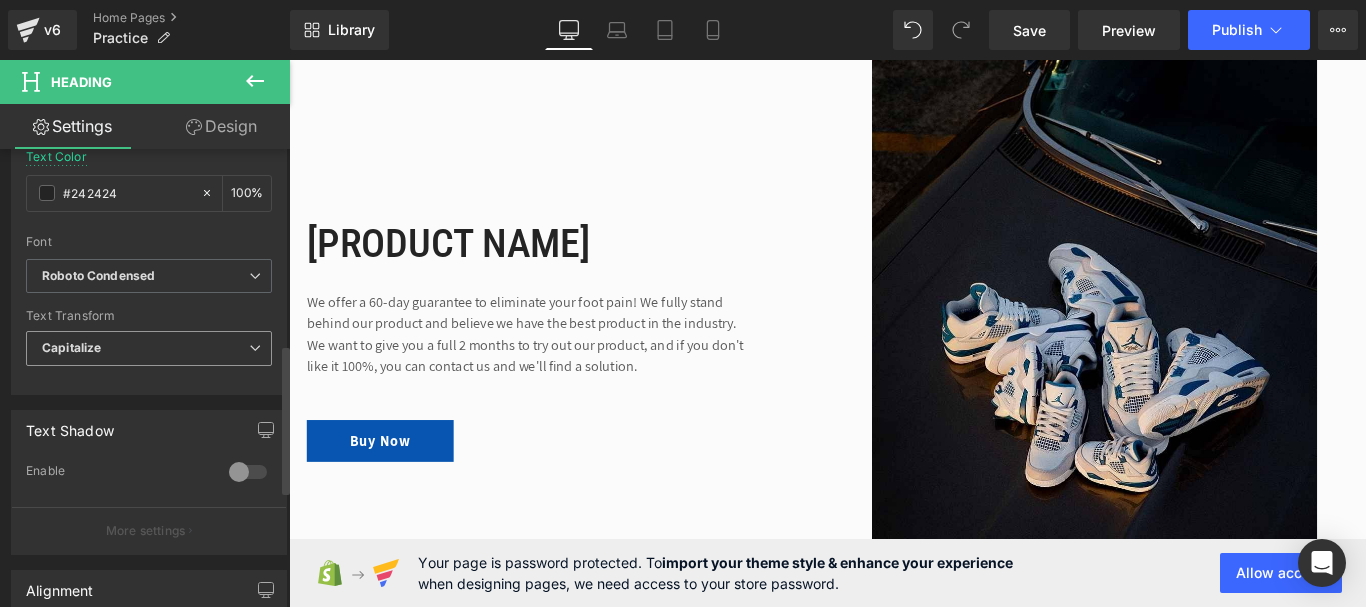 click on "Capitalize" at bounding box center (149, 348) 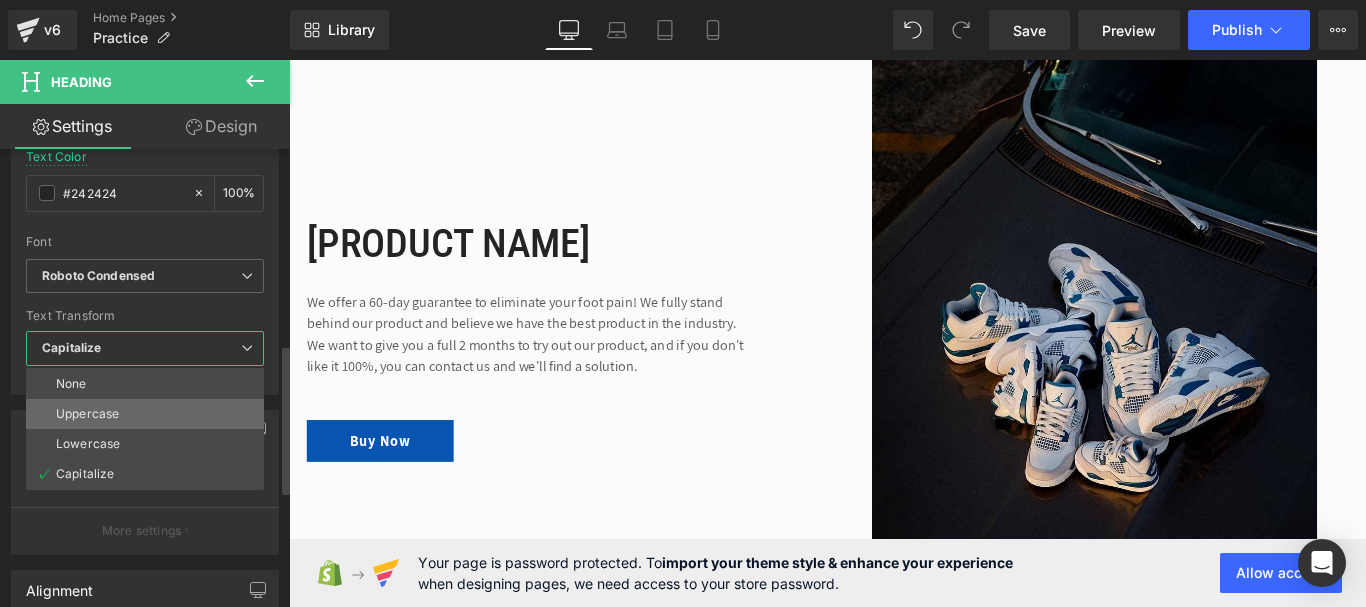 click on "Uppercase" at bounding box center [145, 414] 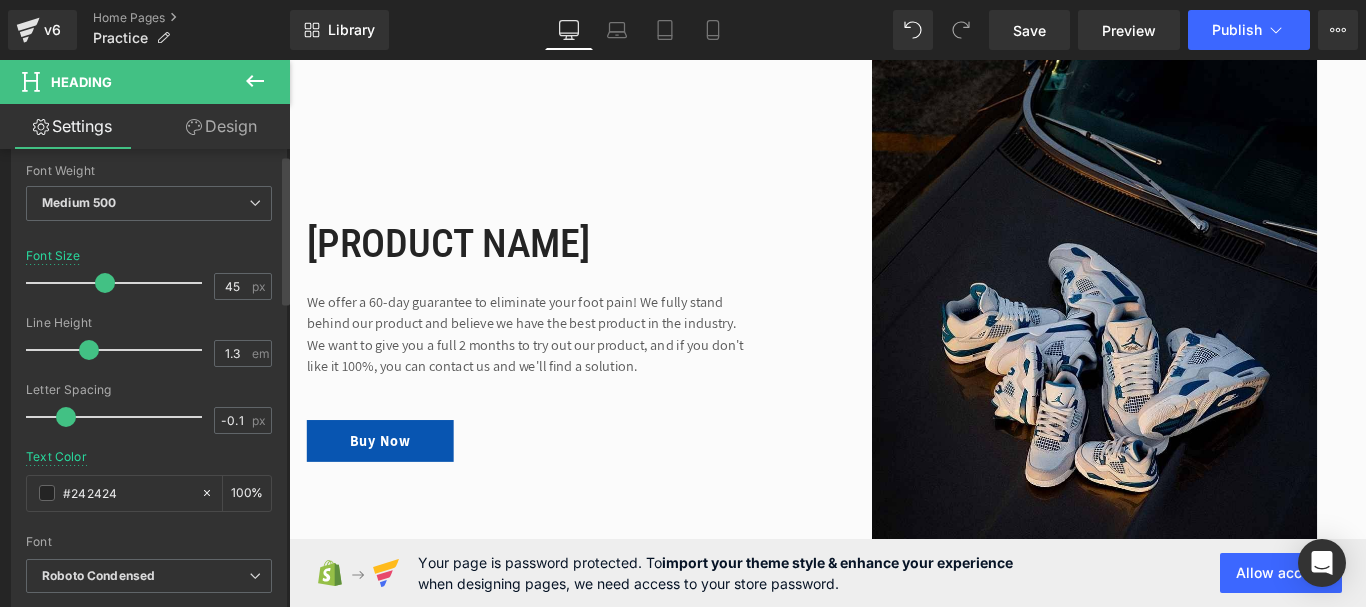 scroll, scrollTop: 0, scrollLeft: 0, axis: both 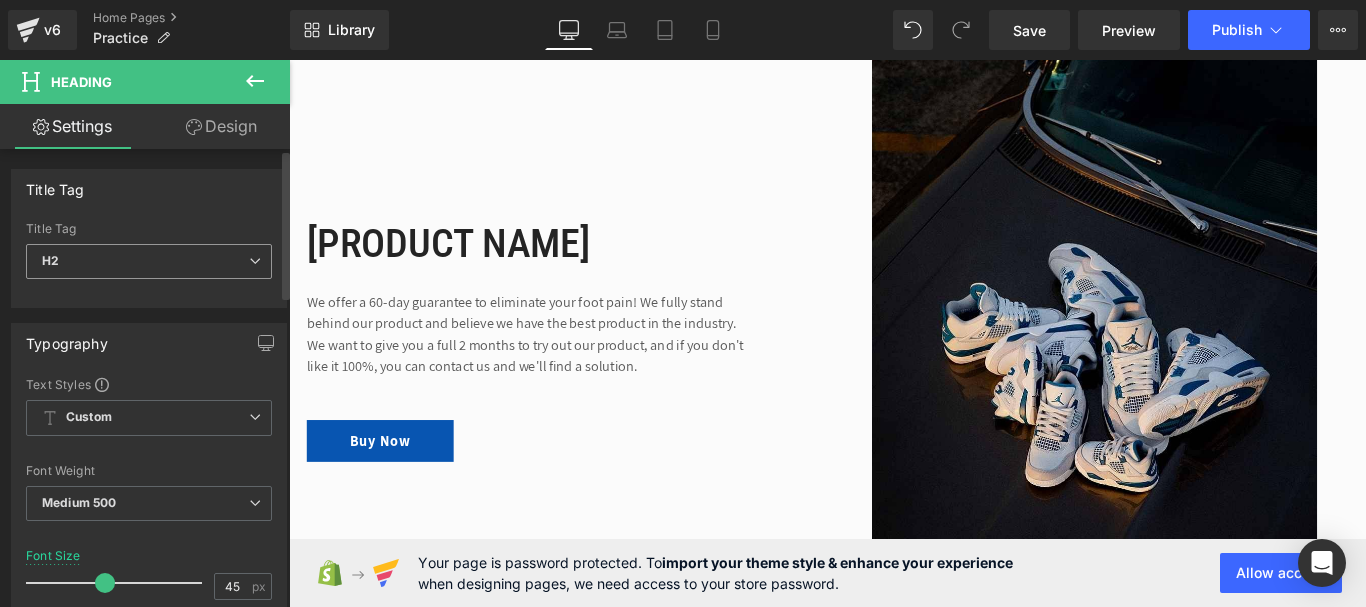 click on "H2" at bounding box center (149, 261) 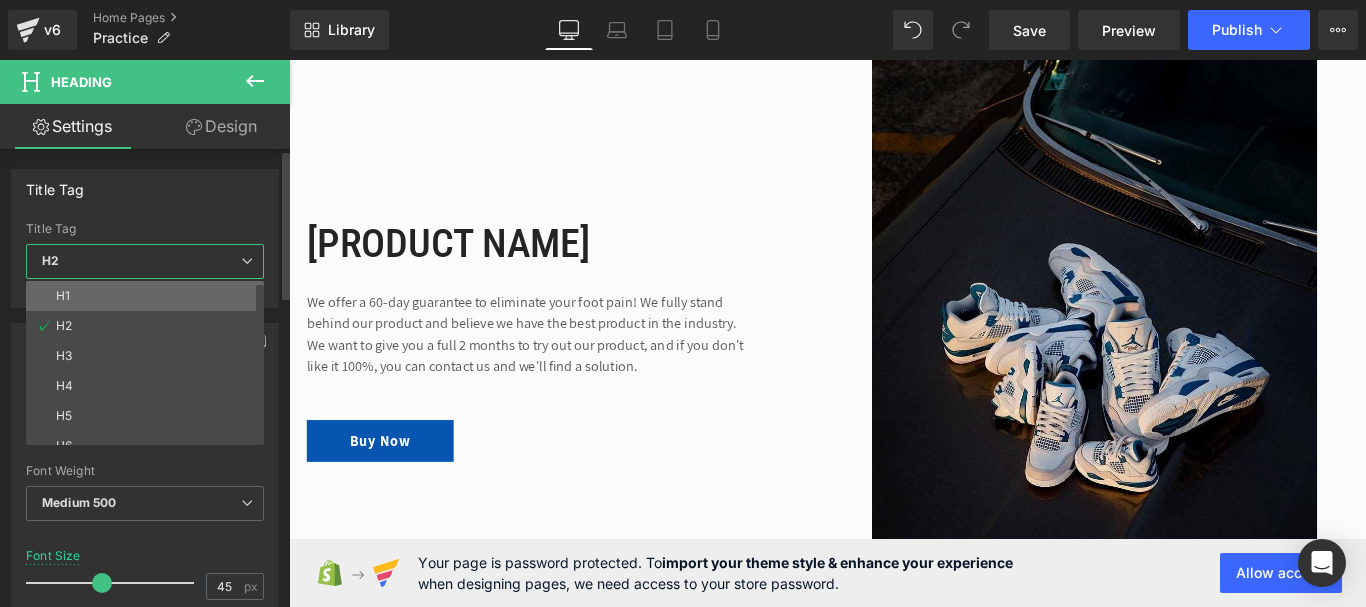 click on "H1" at bounding box center (149, 296) 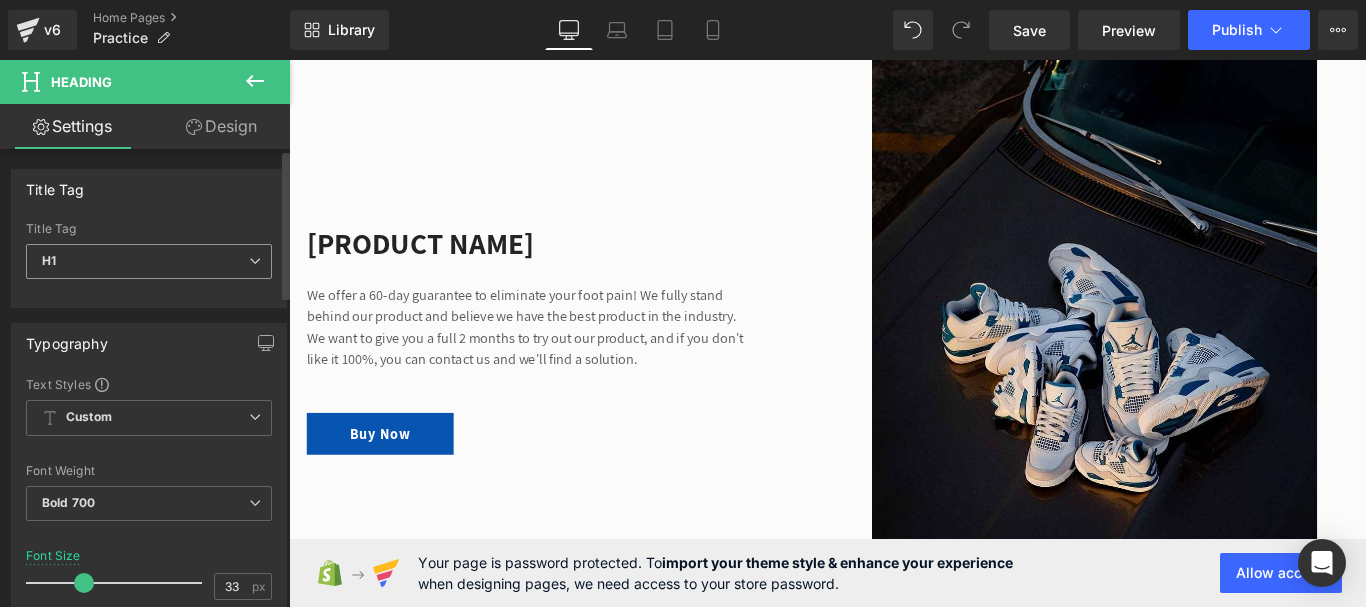 click on "H1" at bounding box center [149, 261] 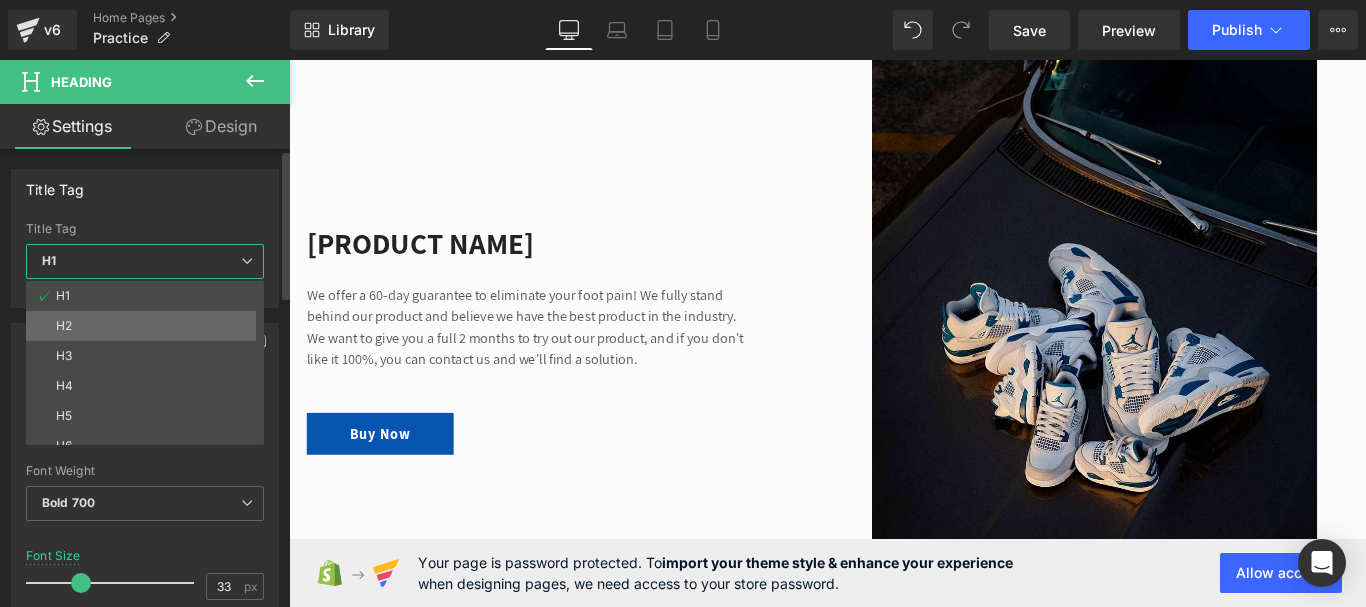 click on "H2" at bounding box center (149, 326) 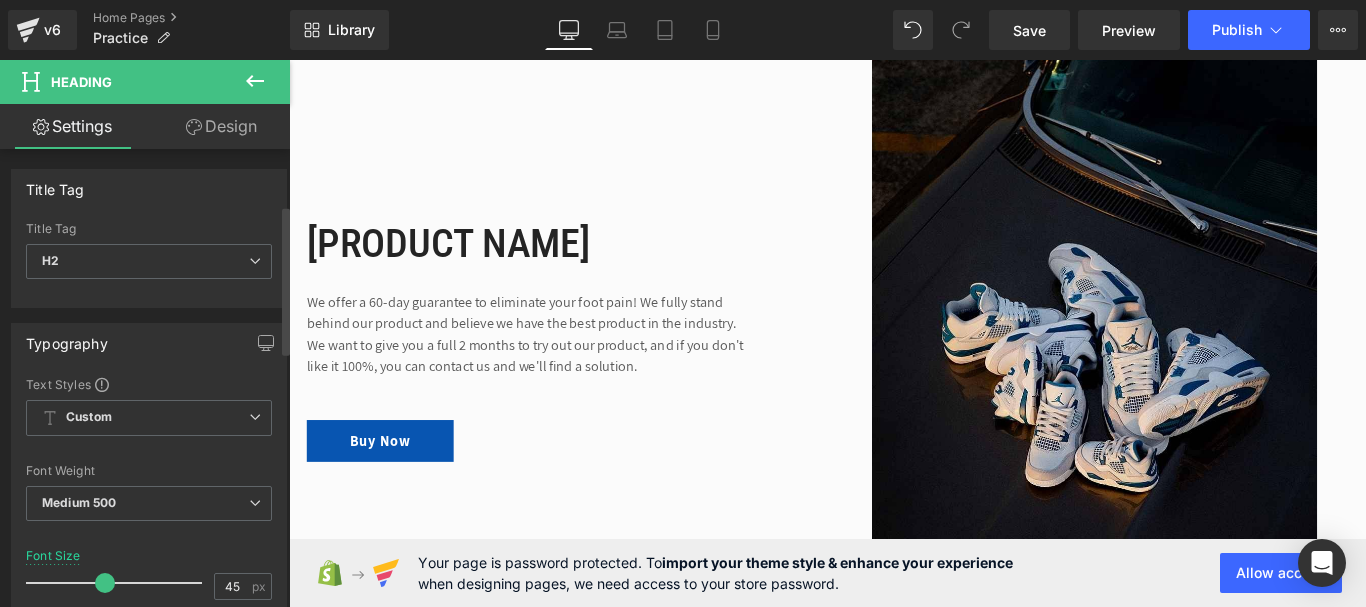 scroll, scrollTop: 300, scrollLeft: 0, axis: vertical 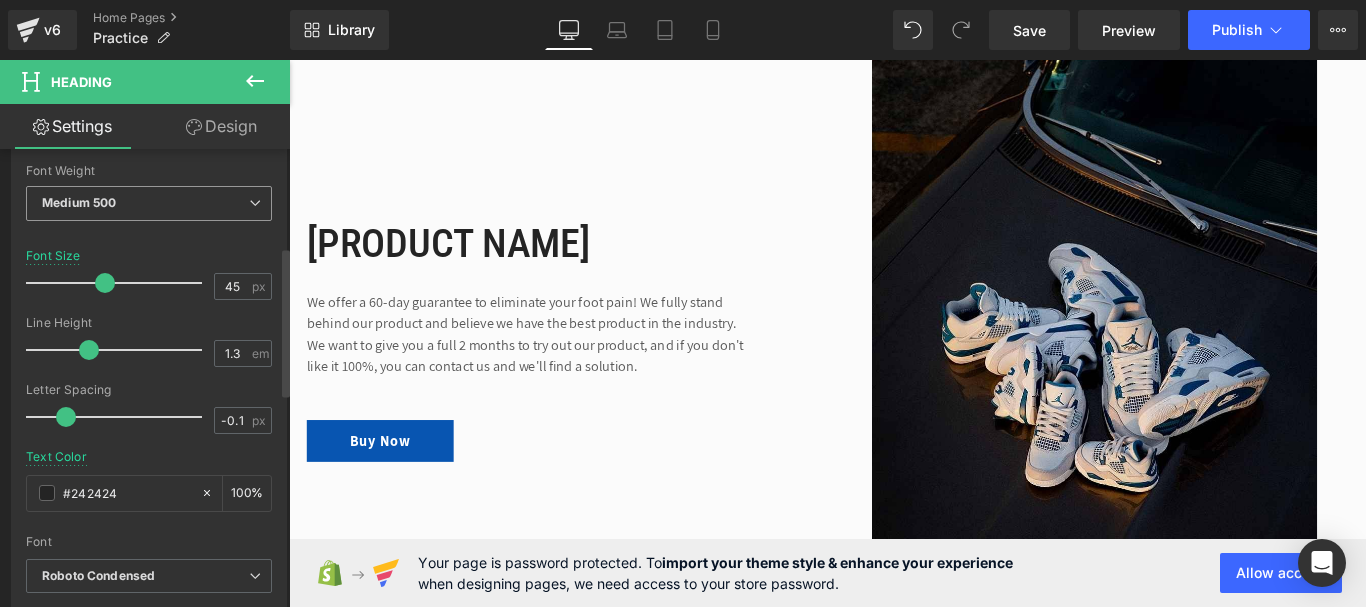 click on "Medium 500" at bounding box center (149, 203) 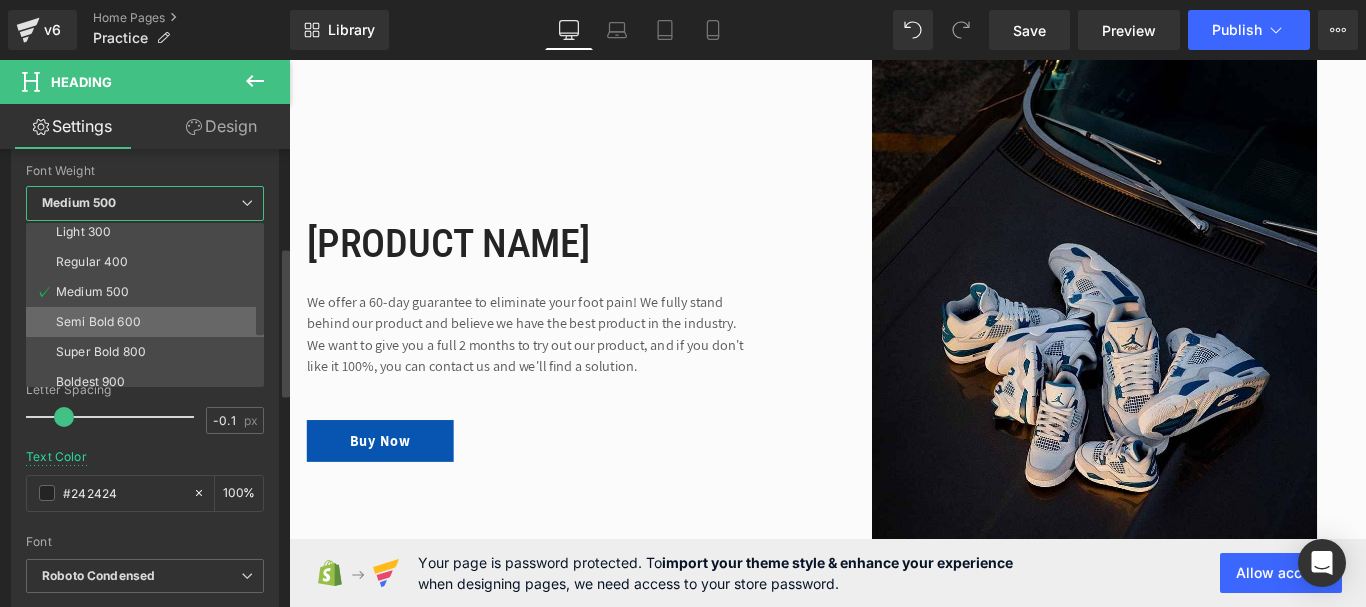 click on "Semi Bold 600" at bounding box center [98, 322] 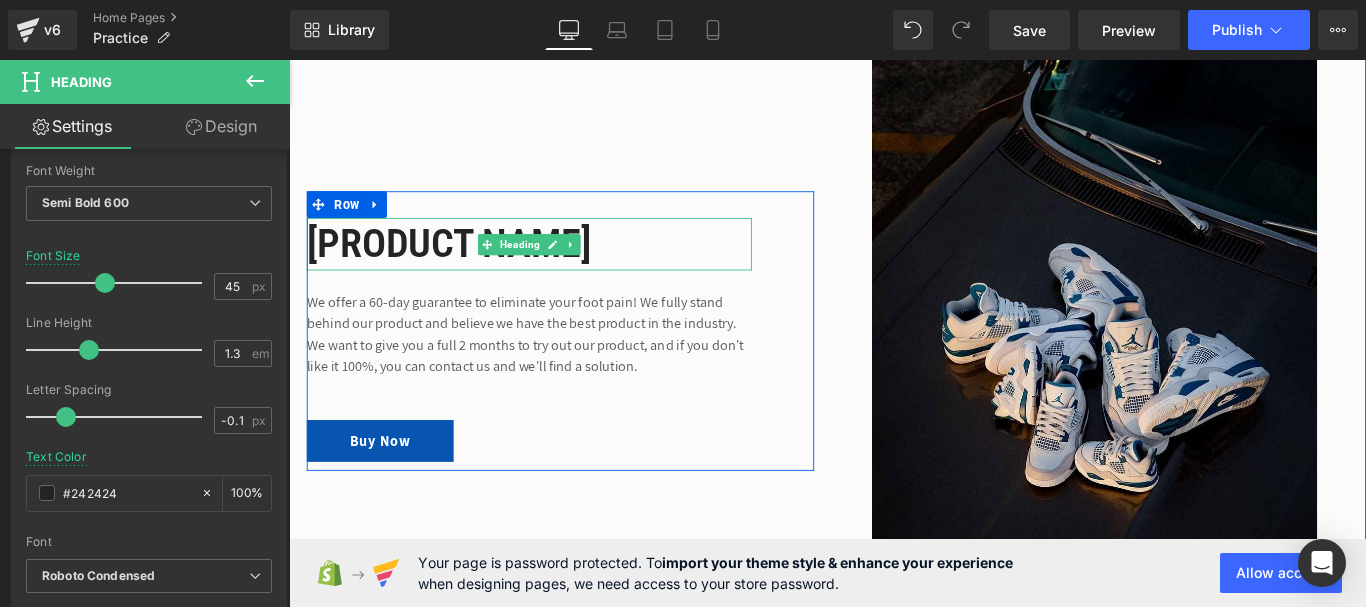click on "[PRODUCT NAME]" at bounding box center (559, 266) 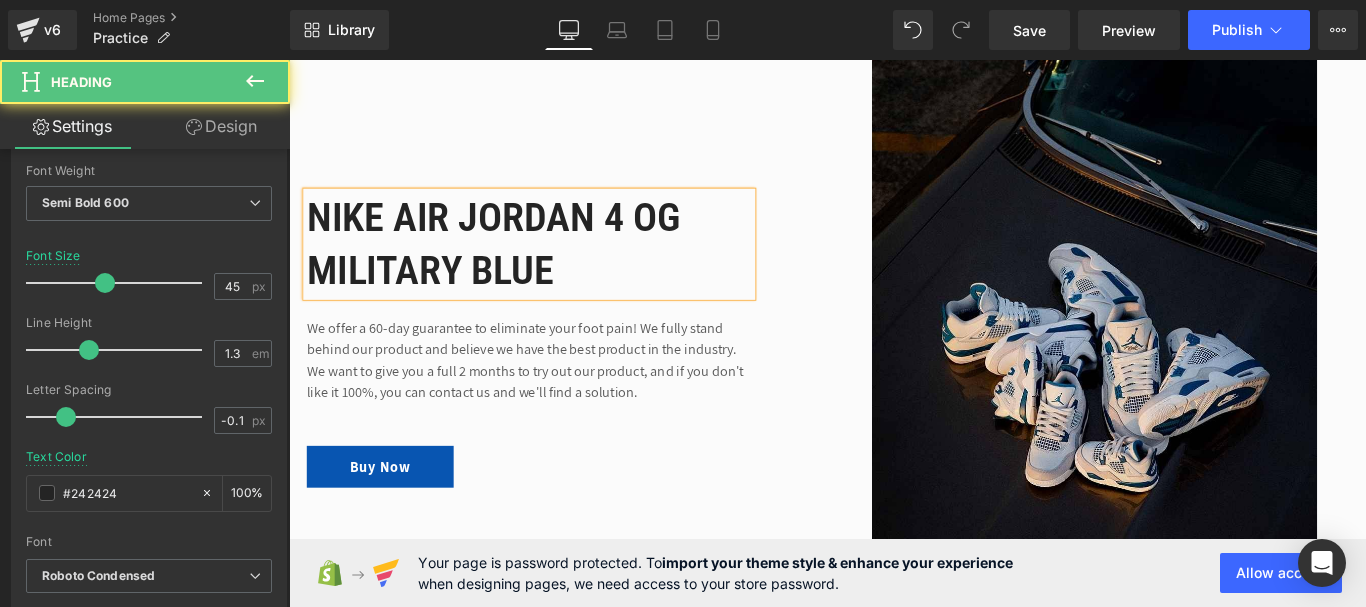 click on "Nike Air Jordan 4 OG Military Blue" at bounding box center [559, 266] 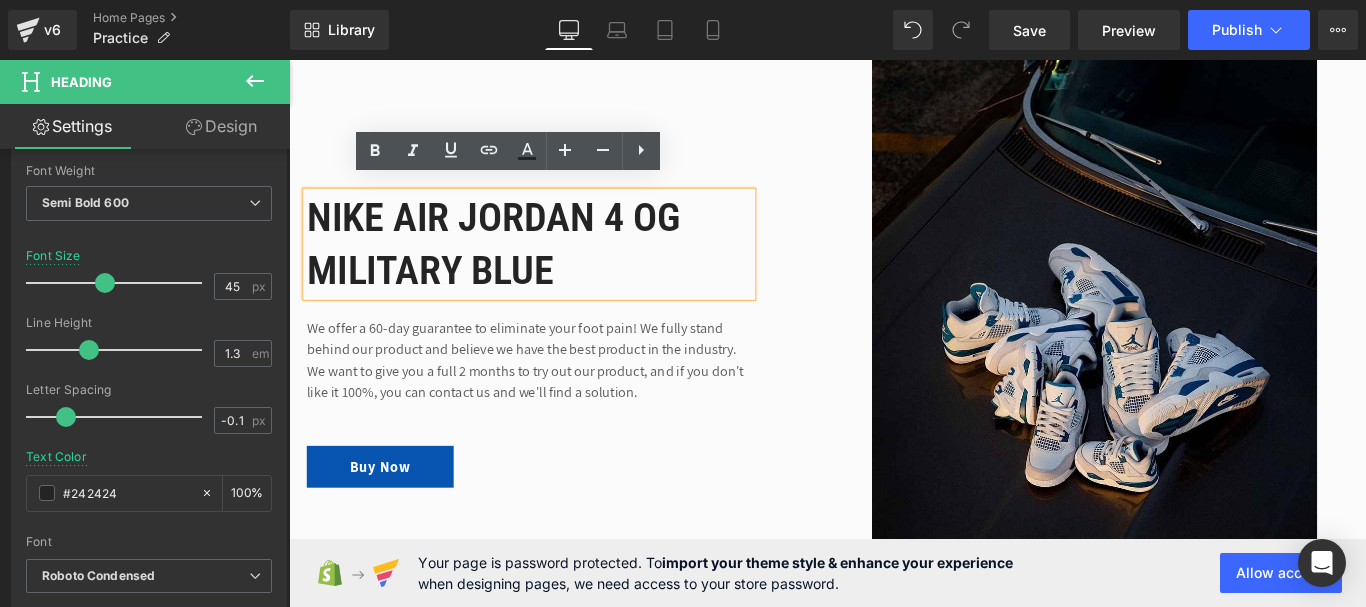 click on "Nike Air Jordan 4 OG Military Blue" at bounding box center (559, 266) 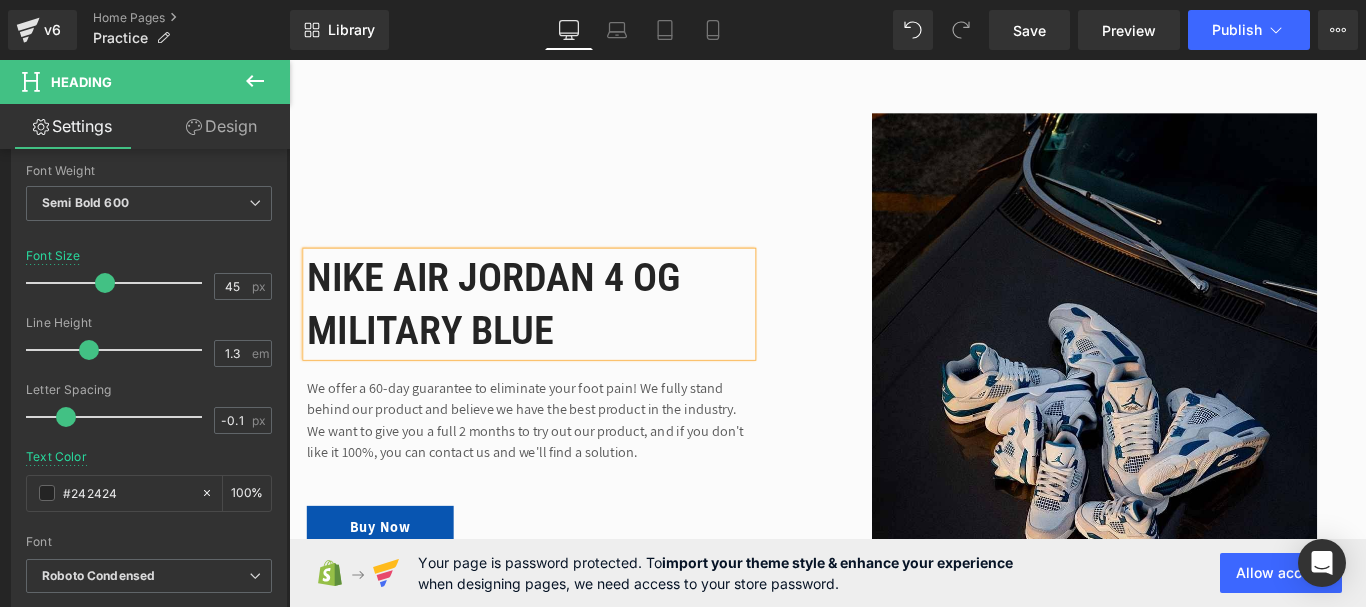 scroll, scrollTop: 1106, scrollLeft: 0, axis: vertical 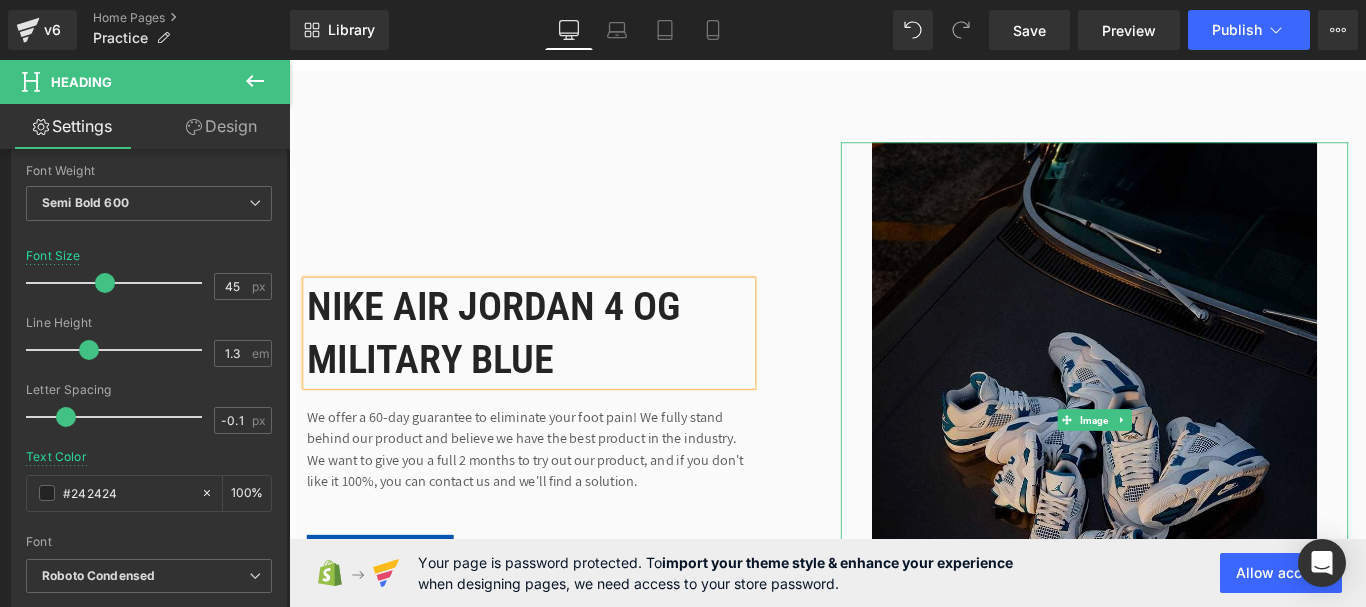 click at bounding box center (1194, 464) 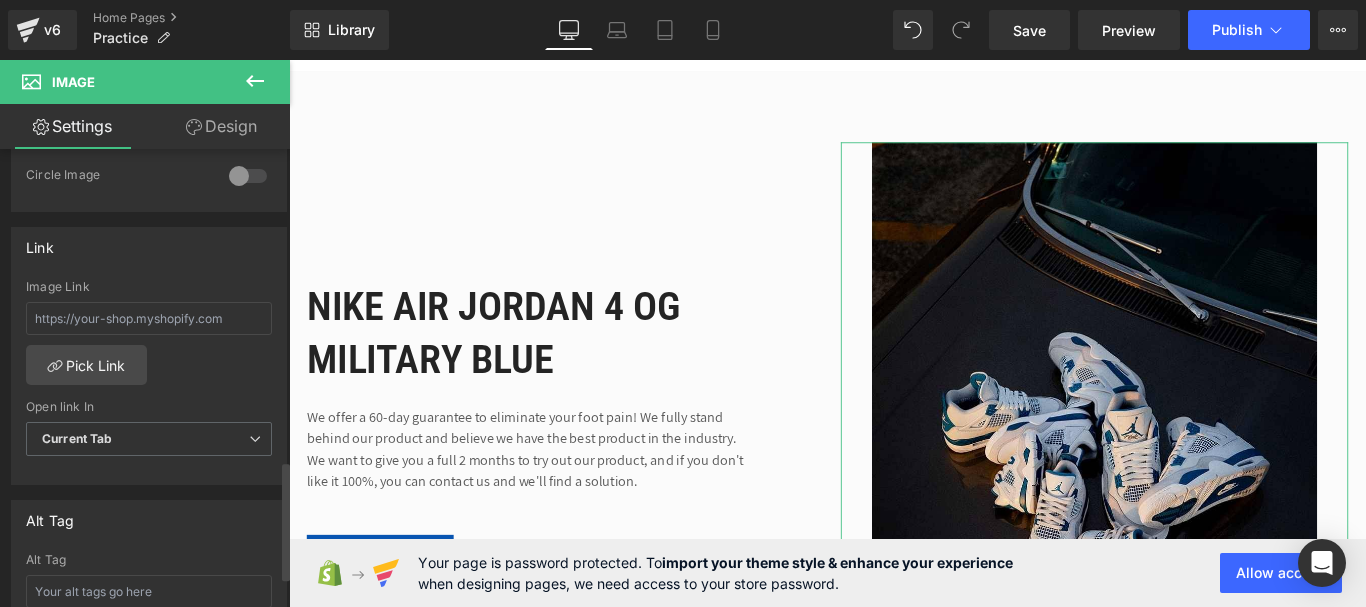 scroll, scrollTop: 1200, scrollLeft: 0, axis: vertical 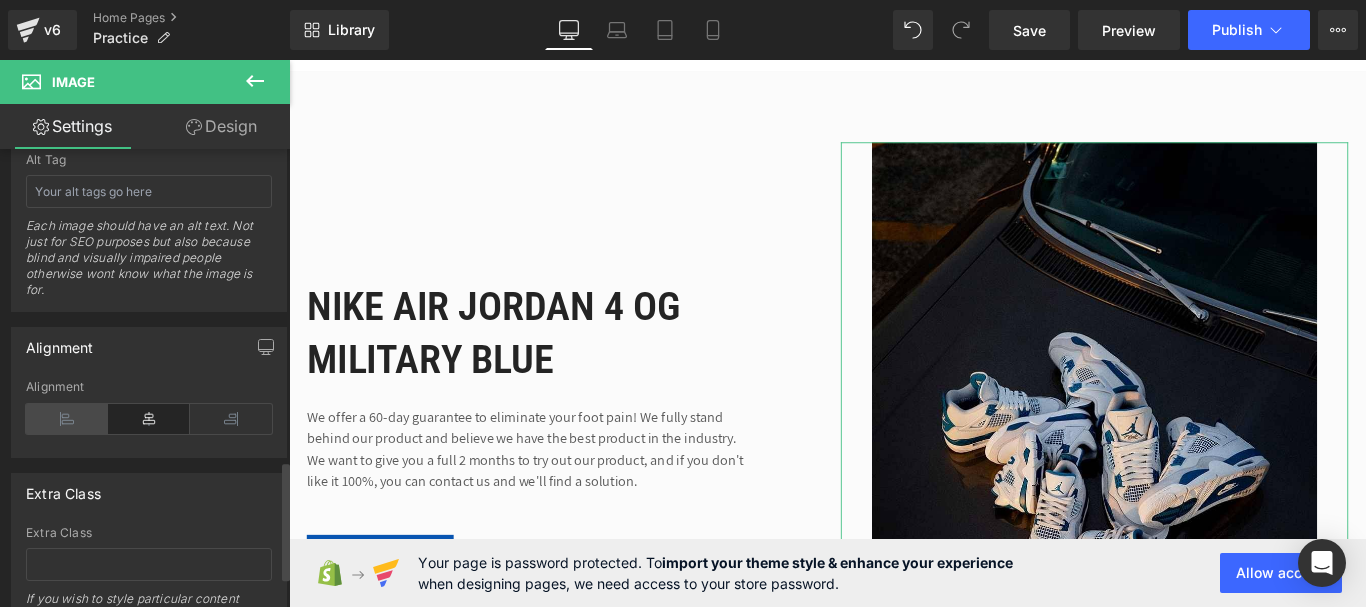 click at bounding box center [67, 419] 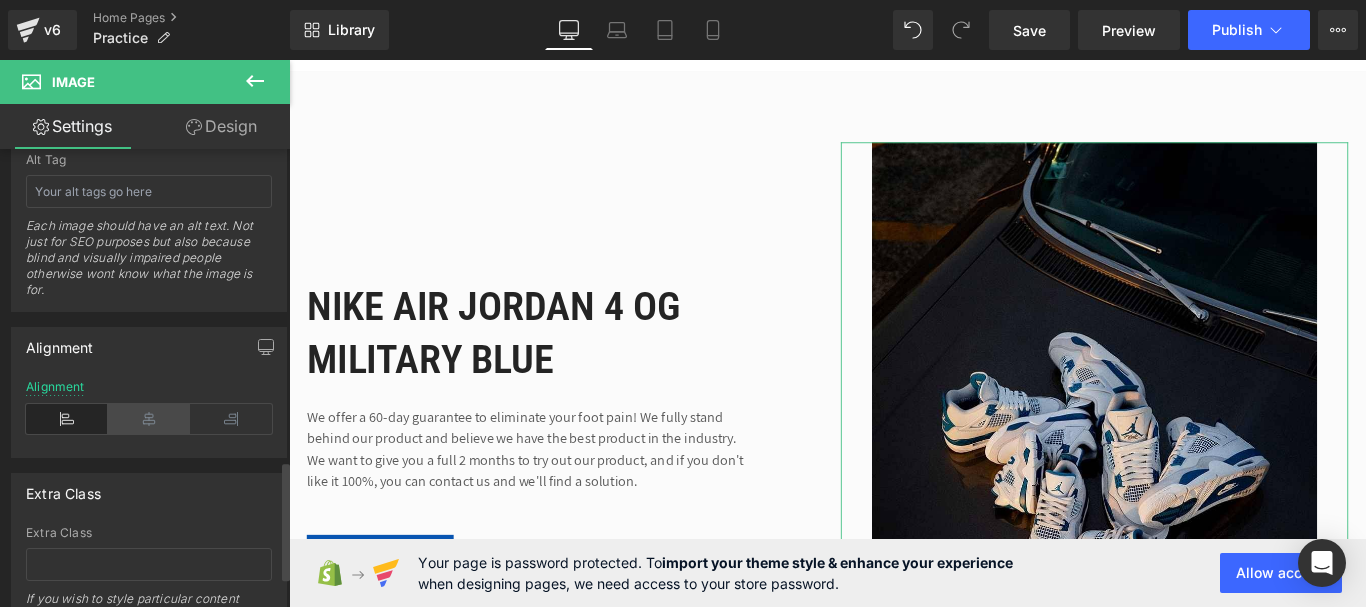 click at bounding box center [149, 419] 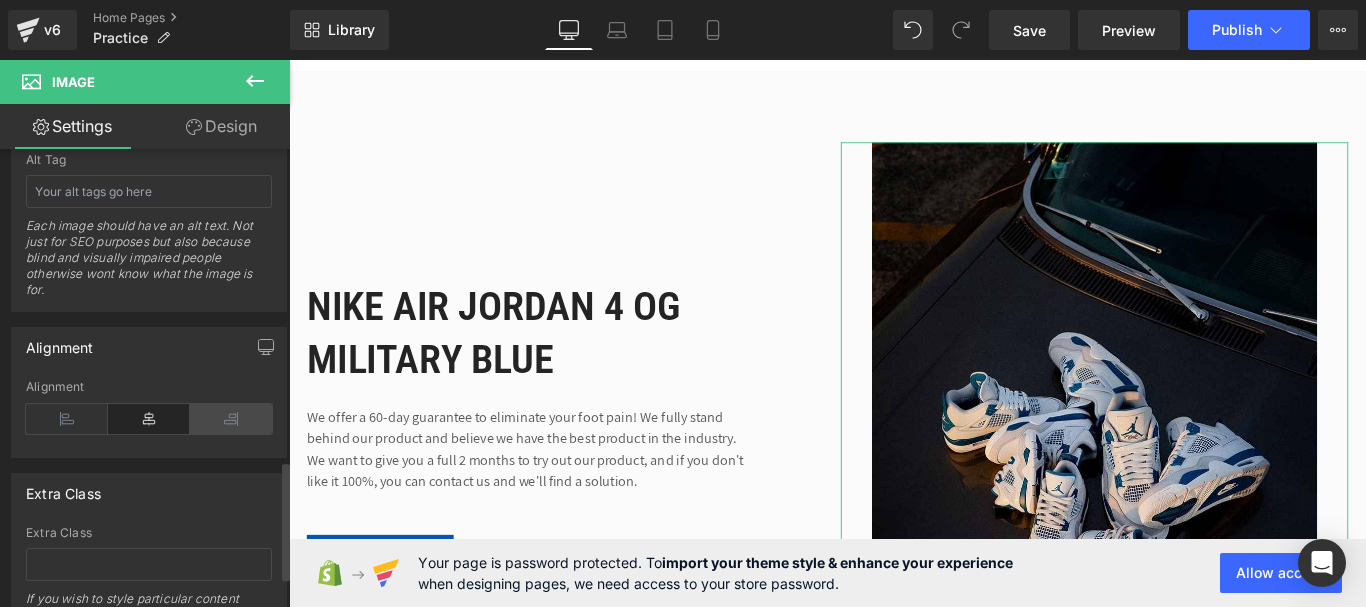 click at bounding box center (231, 419) 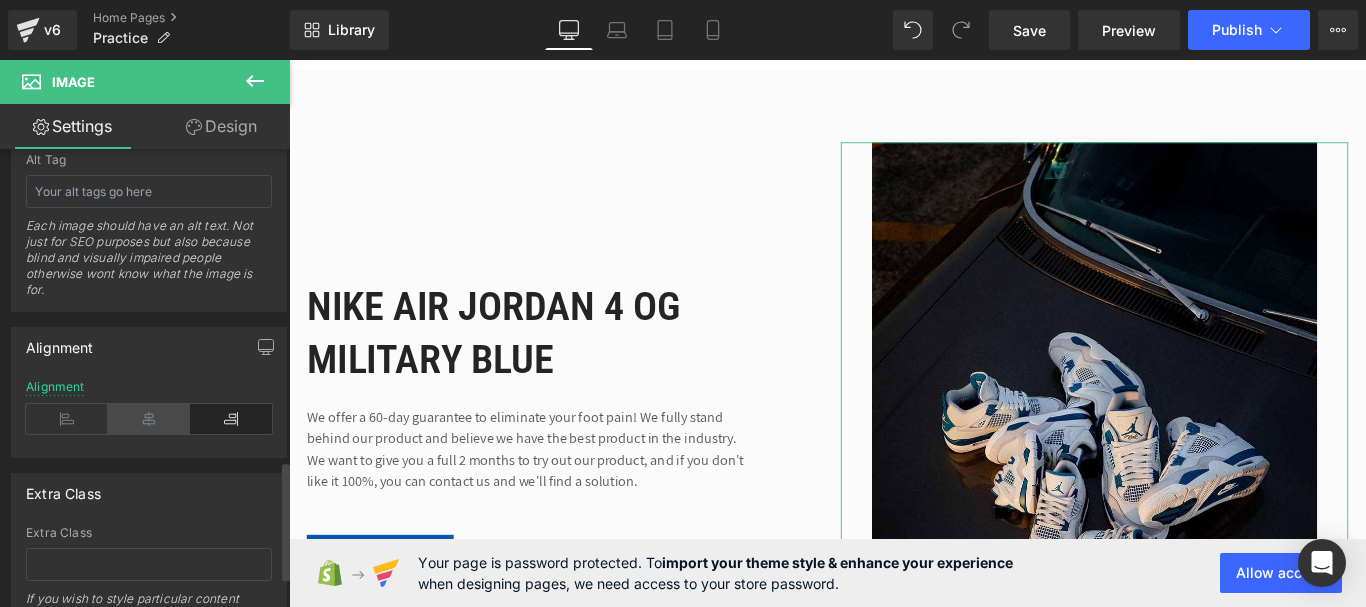 click at bounding box center [149, 419] 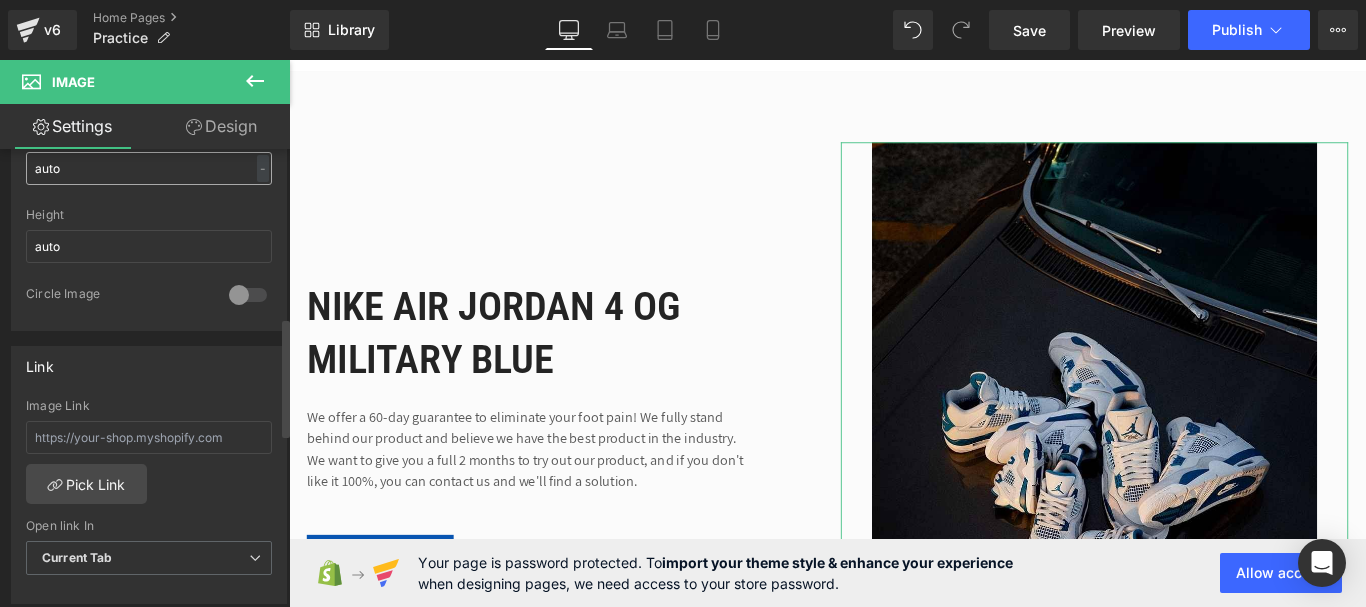 scroll, scrollTop: 618, scrollLeft: 0, axis: vertical 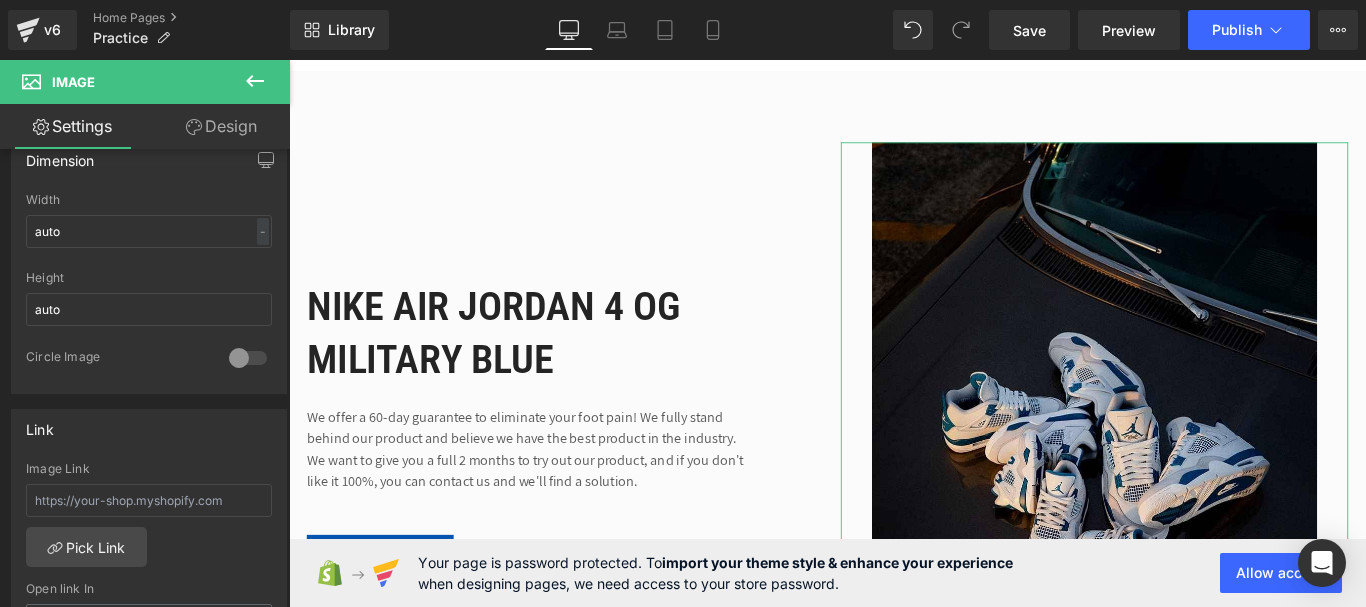 click on "Design" at bounding box center (221, 126) 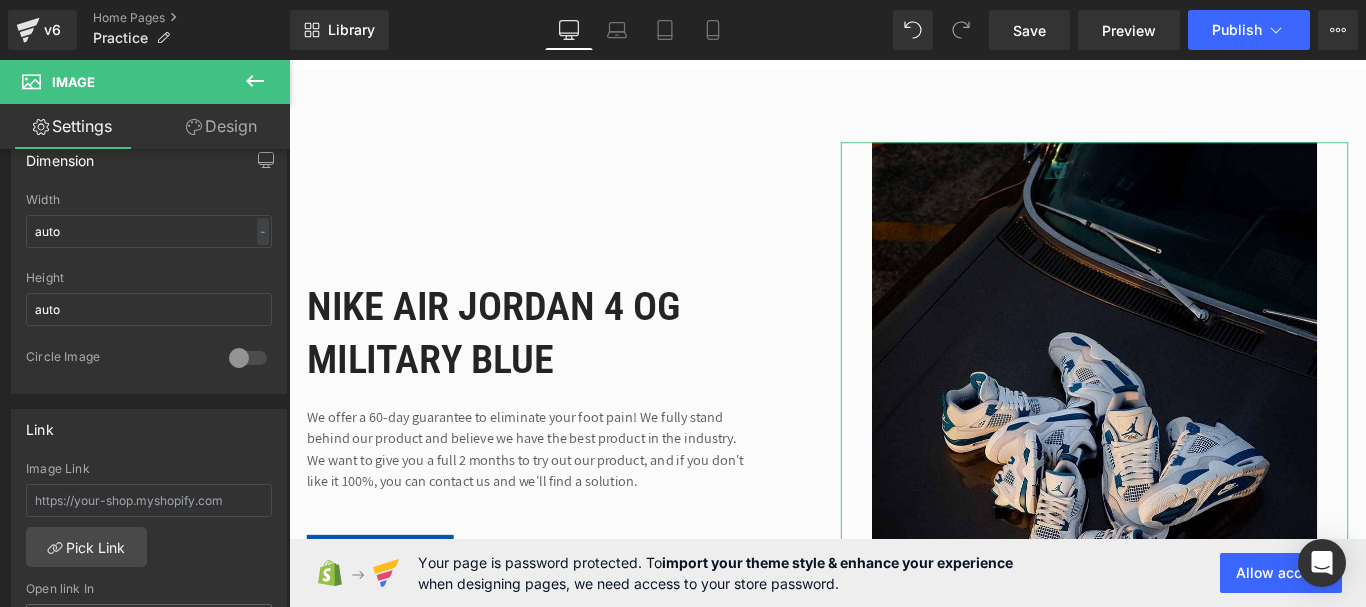 click on "Spacing" at bounding box center [0, 0] 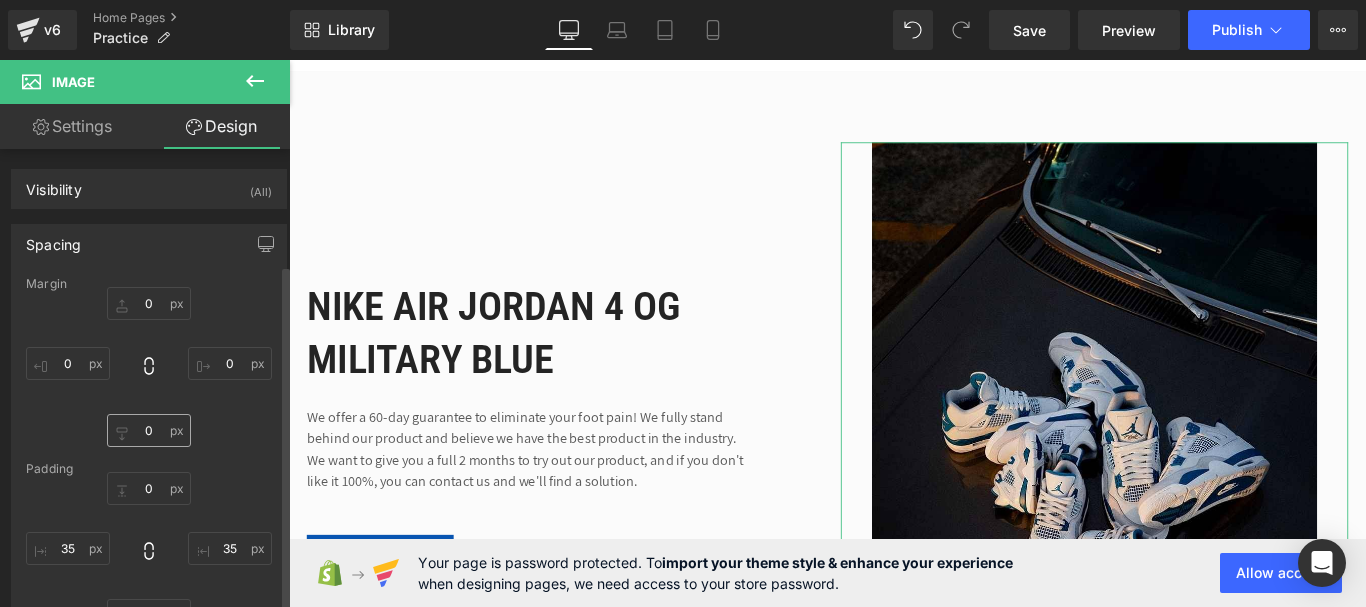 scroll, scrollTop: 200, scrollLeft: 0, axis: vertical 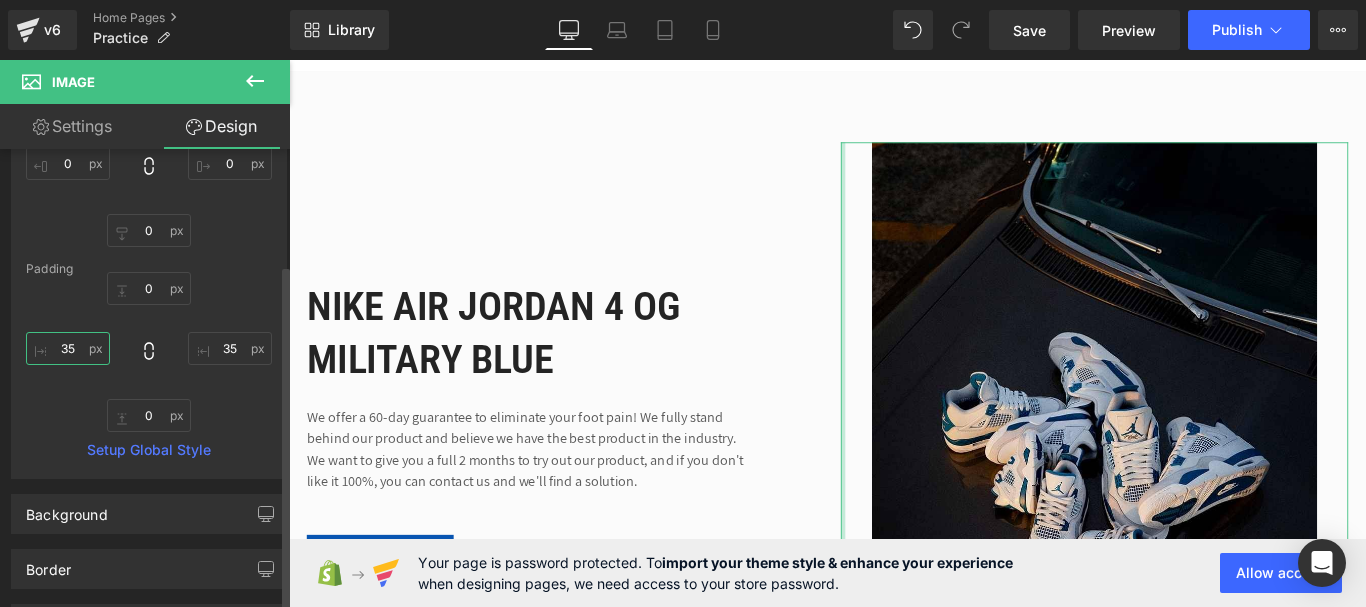 click on "35" at bounding box center [68, 348] 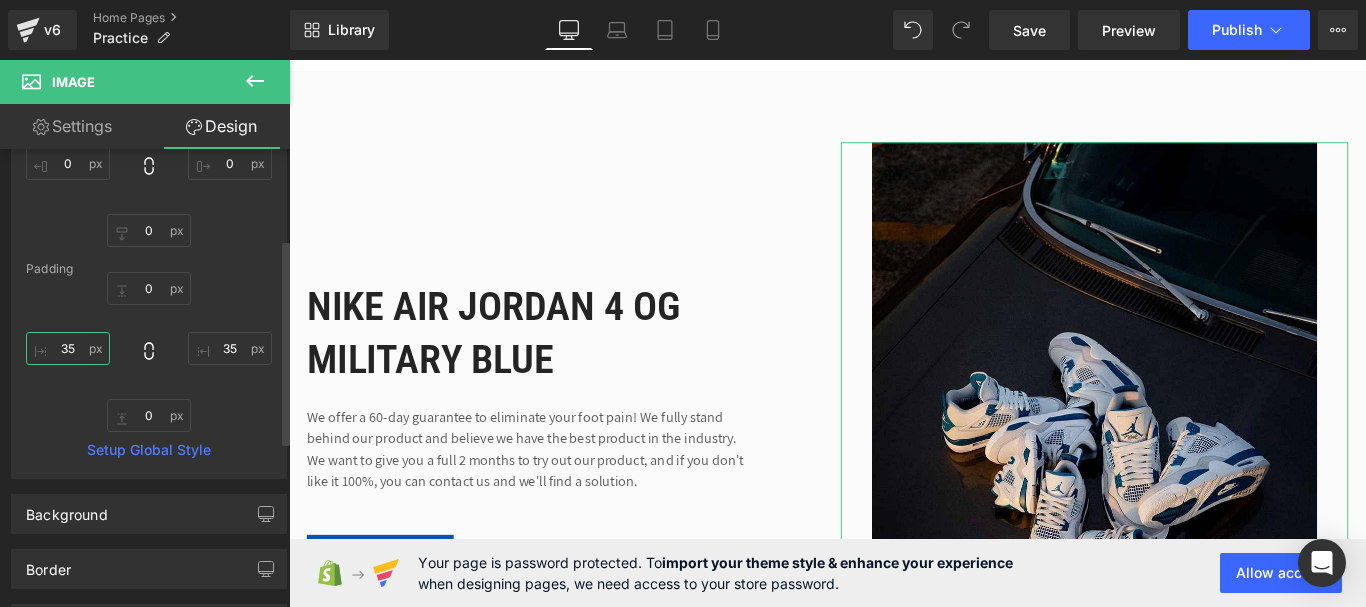 click on "35" at bounding box center (68, 348) 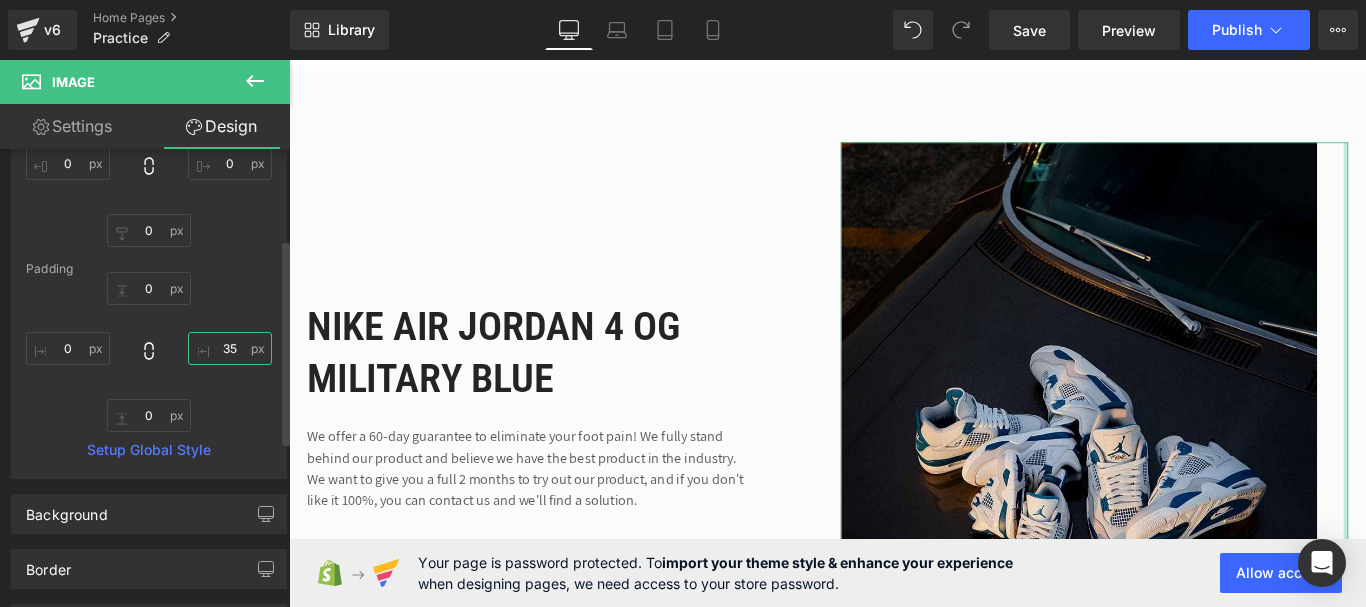 click on "35" at bounding box center [230, 348] 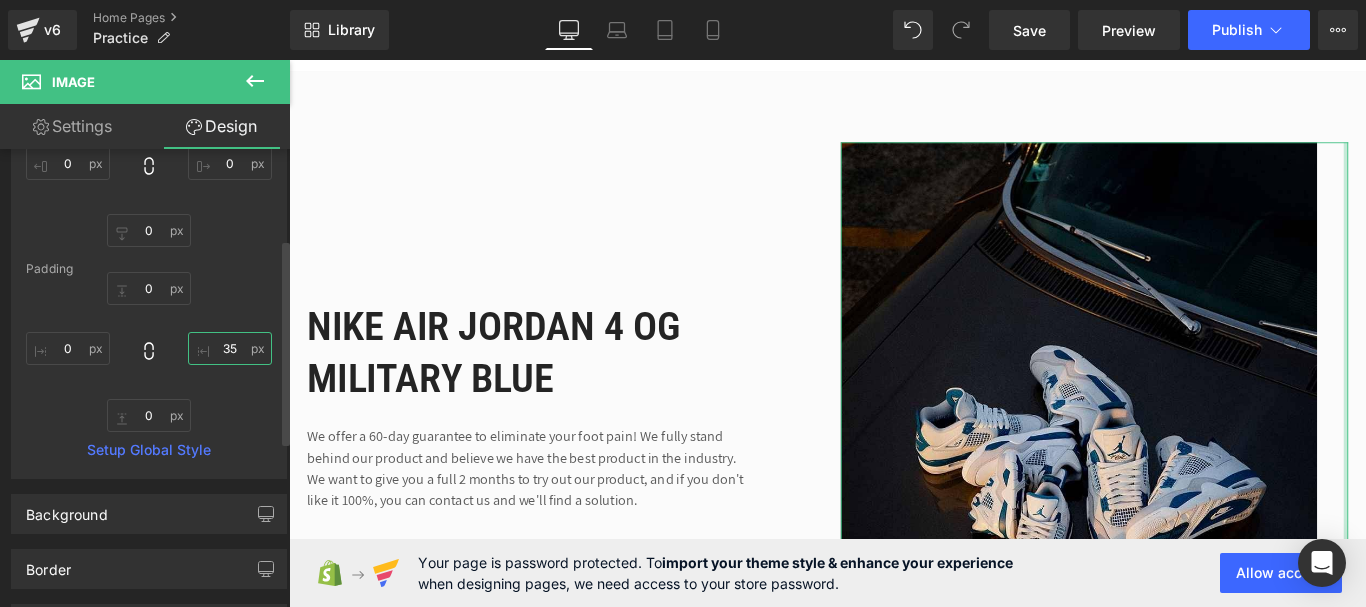 click on "35" at bounding box center (230, 348) 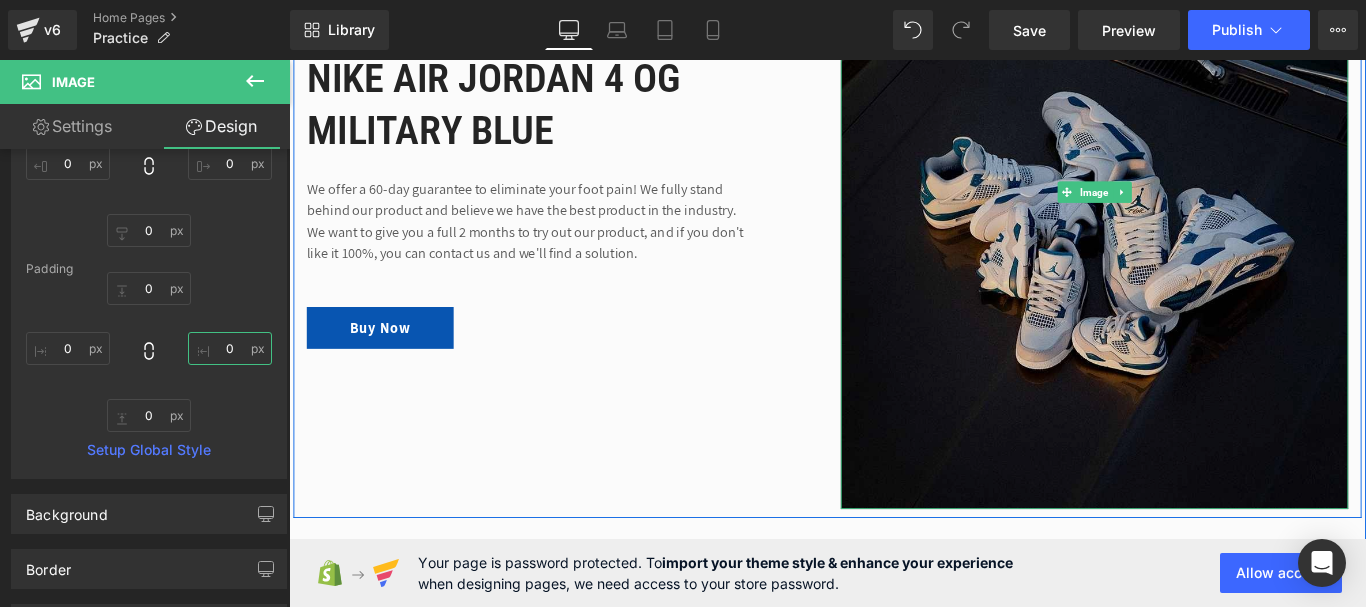 scroll, scrollTop: 1206, scrollLeft: 0, axis: vertical 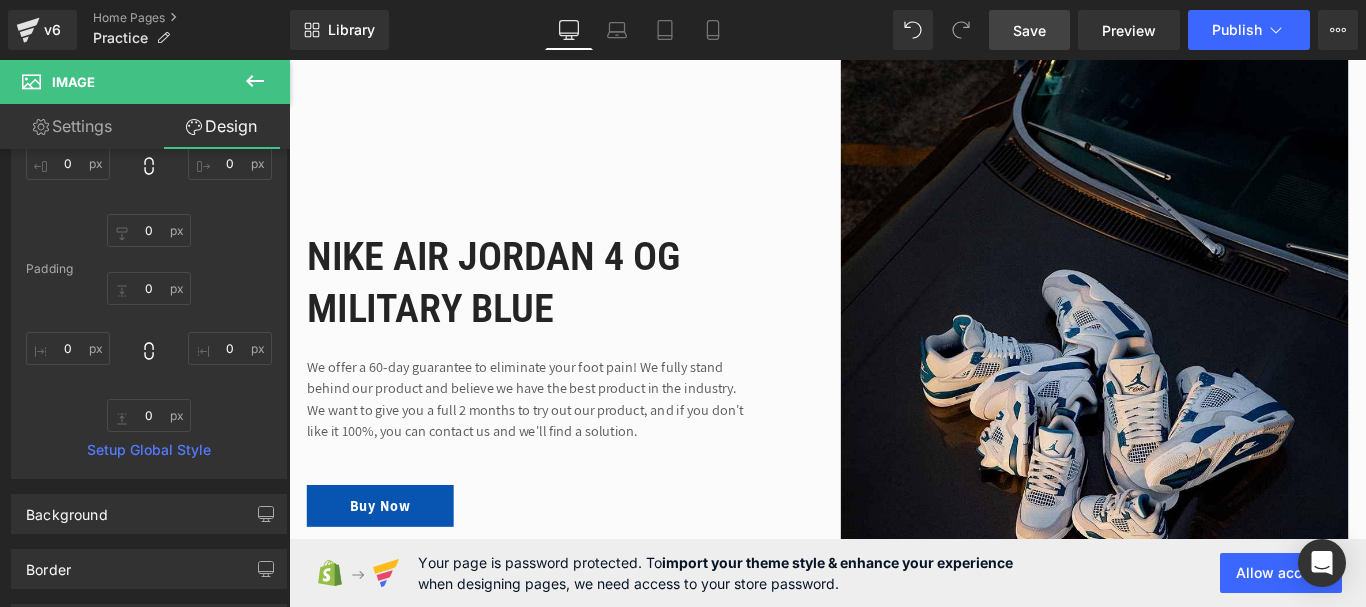 click on "Save" at bounding box center (1029, 30) 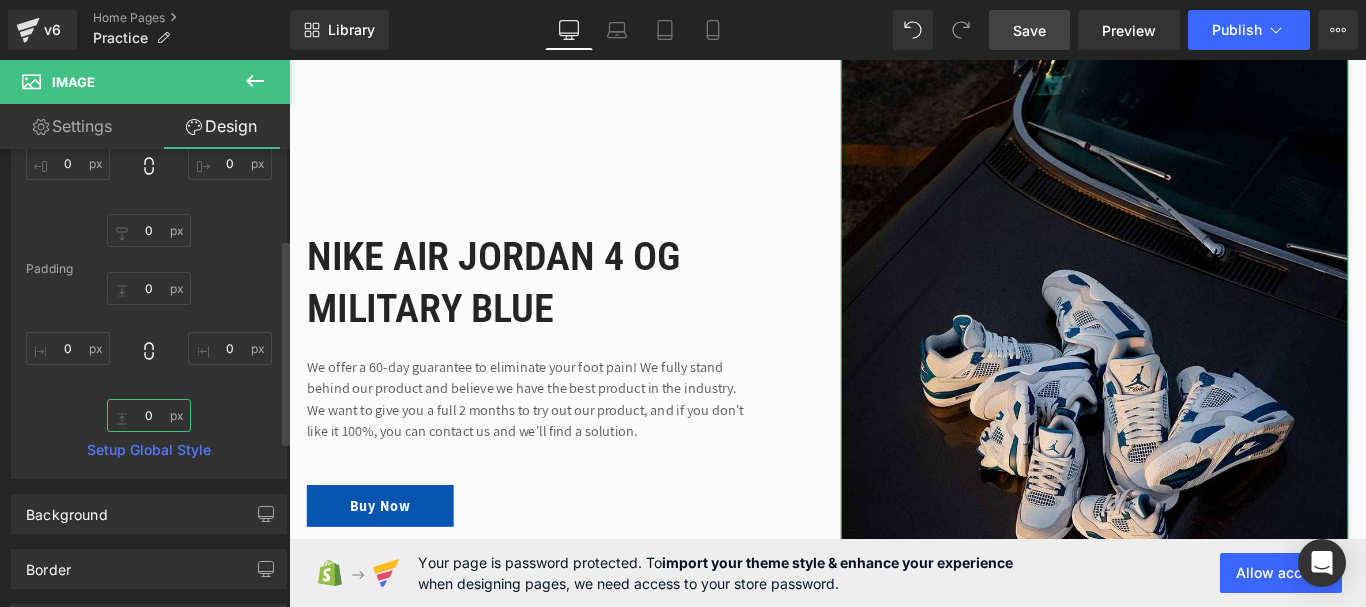 click on "0" at bounding box center [149, 415] 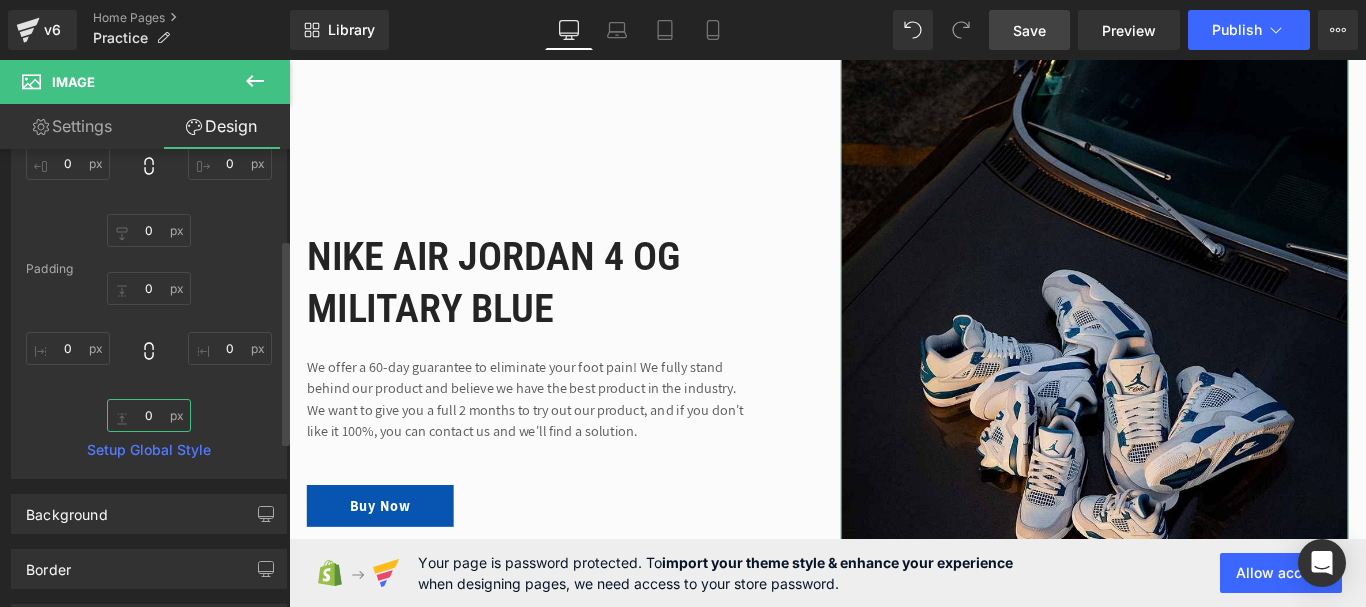 click on "0" at bounding box center [149, 415] 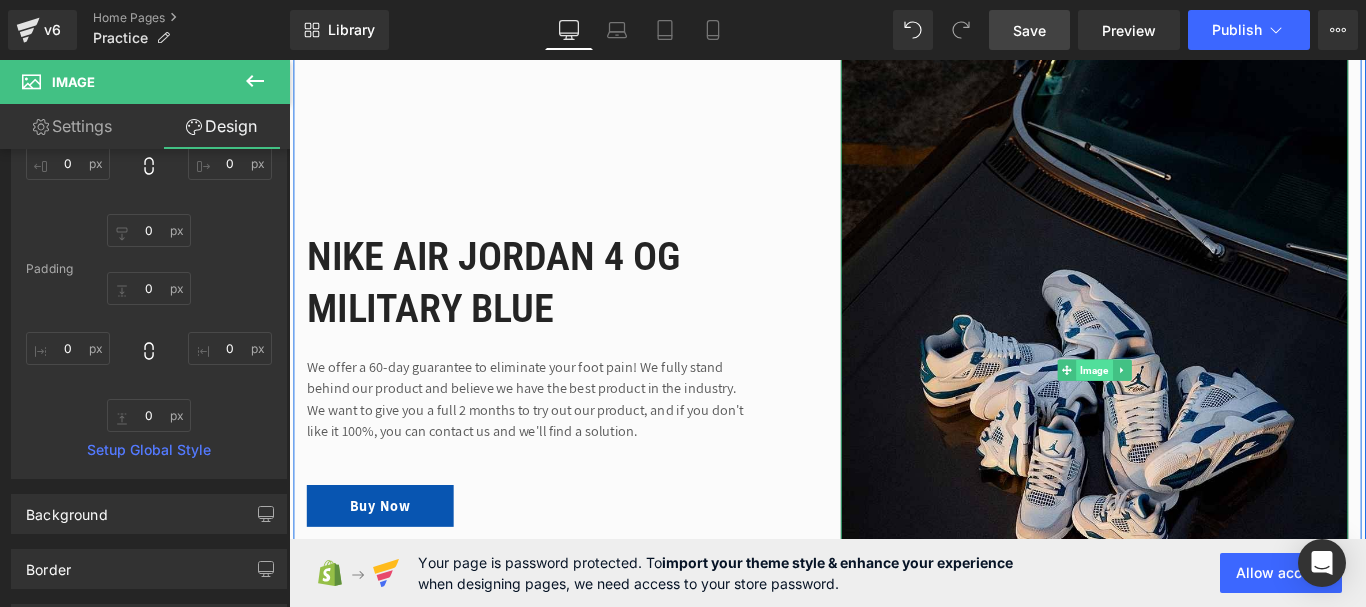 click on "Image" at bounding box center [1193, 408] 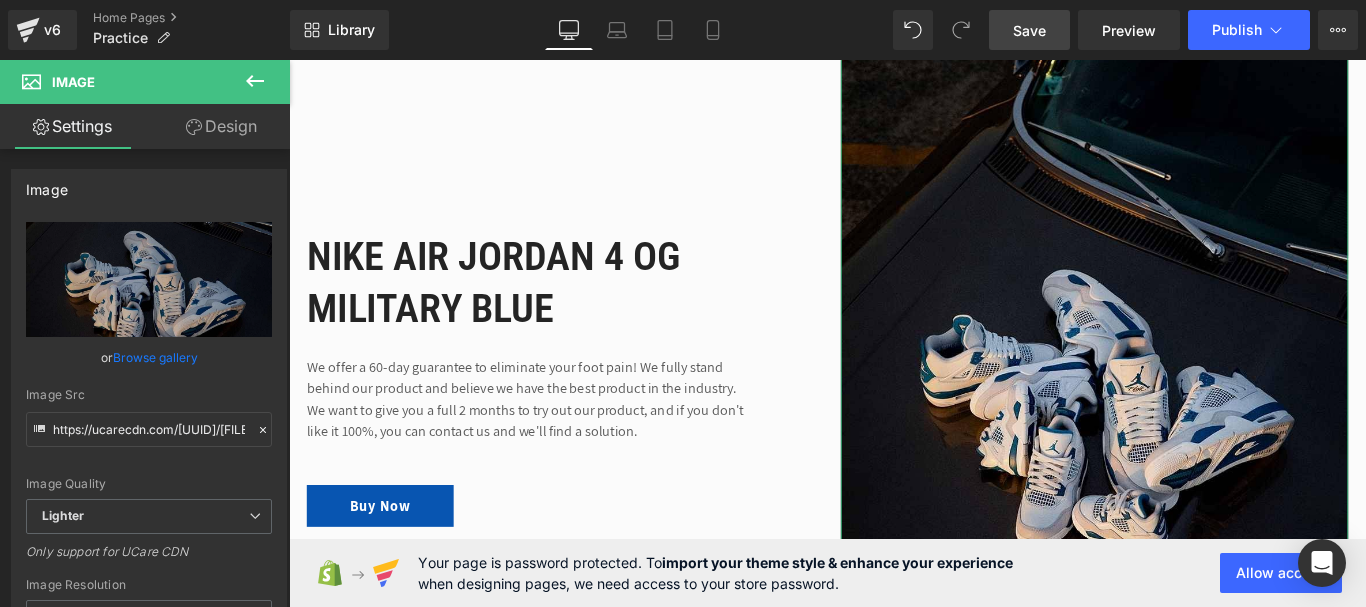click on "Design" at bounding box center (221, 126) 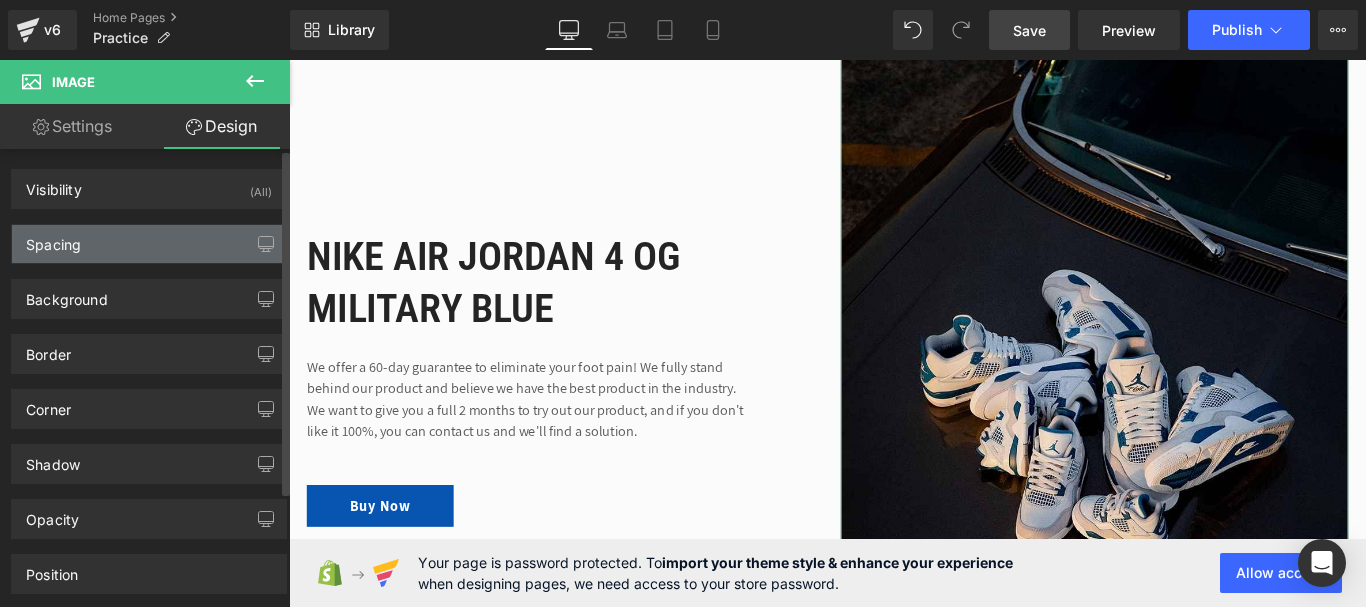click on "Spacing" at bounding box center [149, 244] 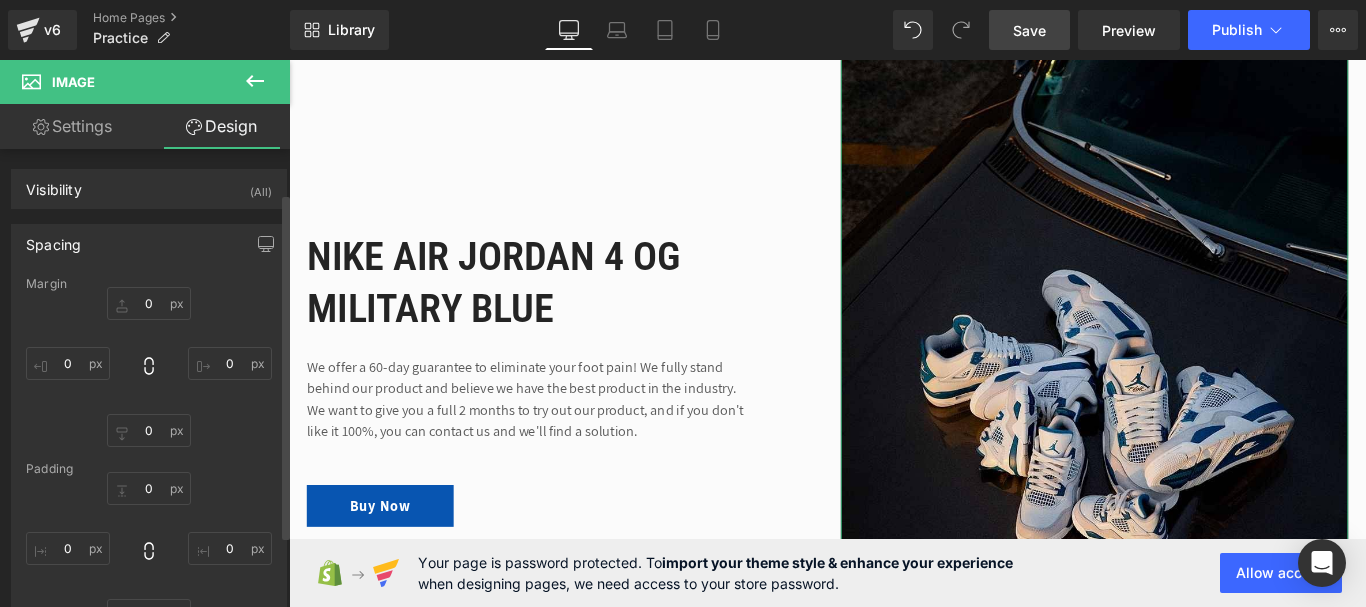 scroll, scrollTop: 200, scrollLeft: 0, axis: vertical 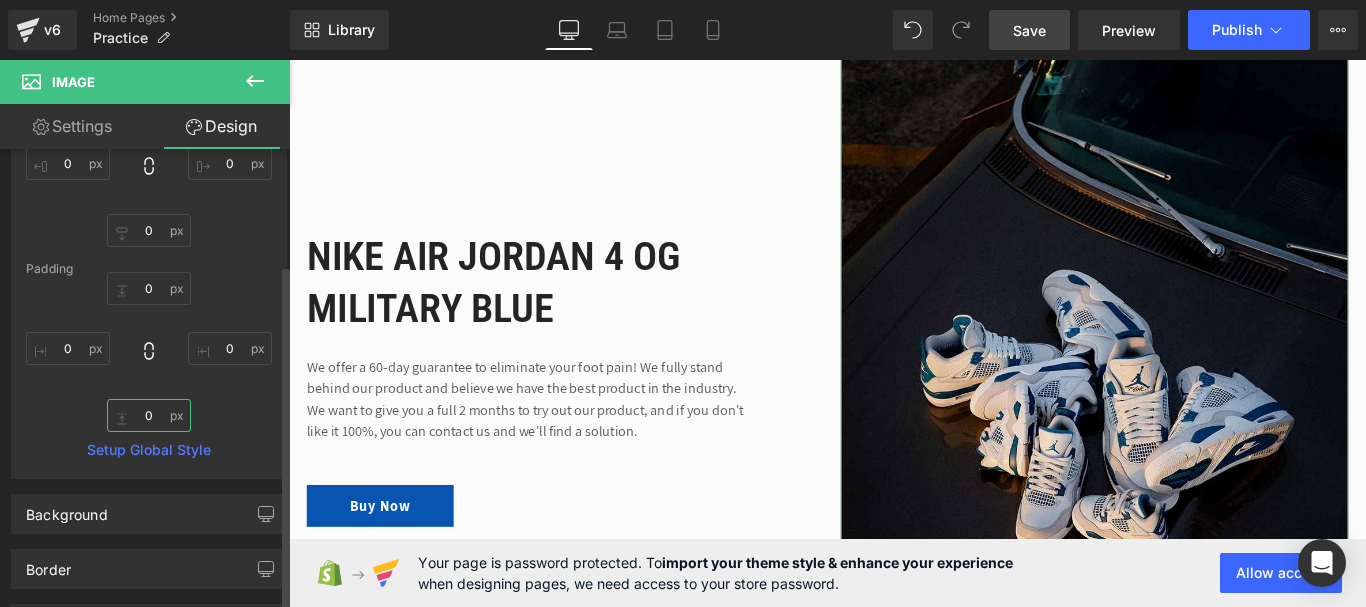 click on "0" at bounding box center [149, 415] 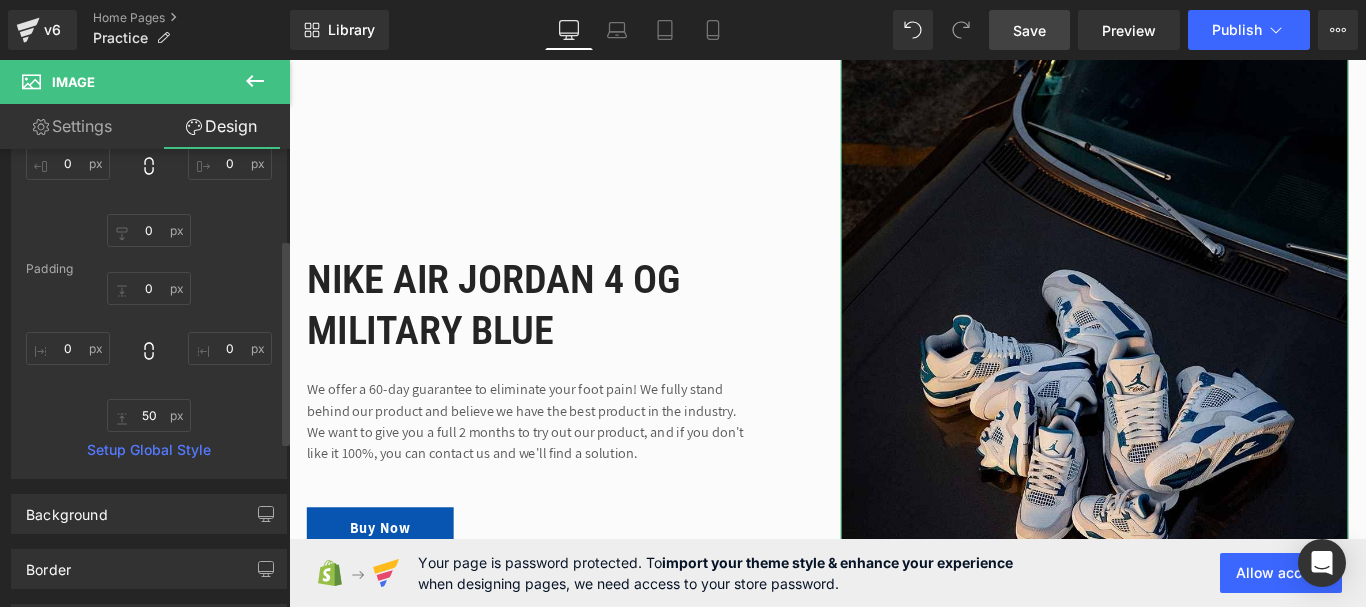 click on "Padding" at bounding box center (149, 269) 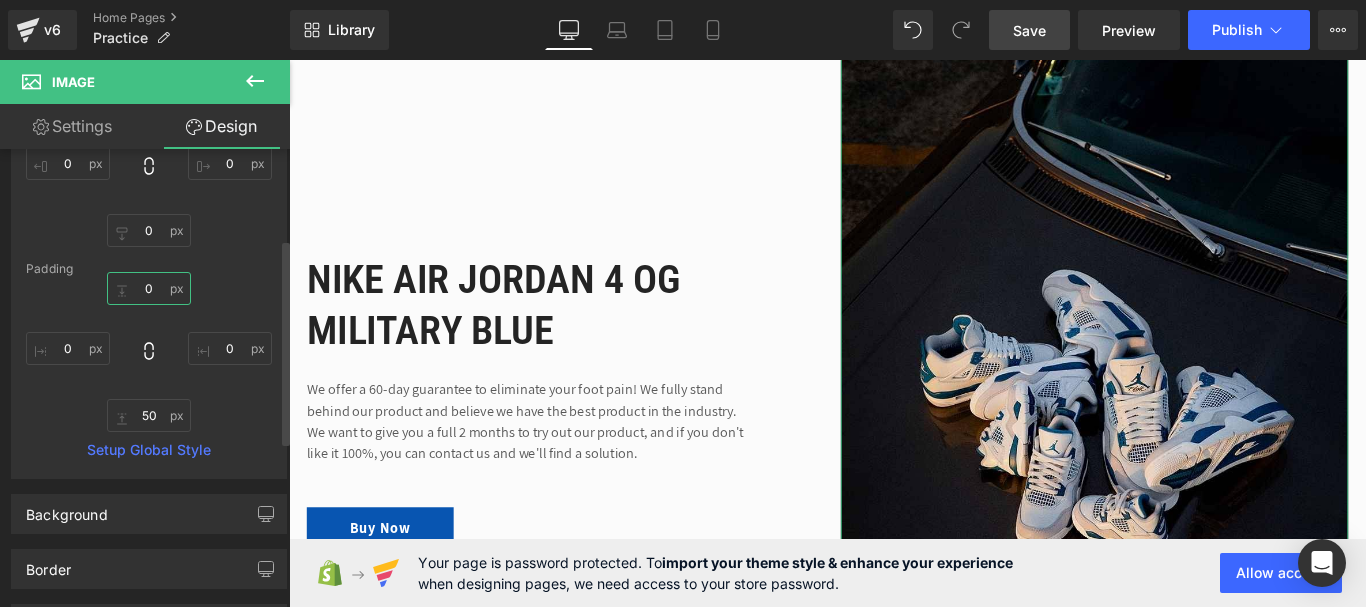 click on "0" at bounding box center [149, 288] 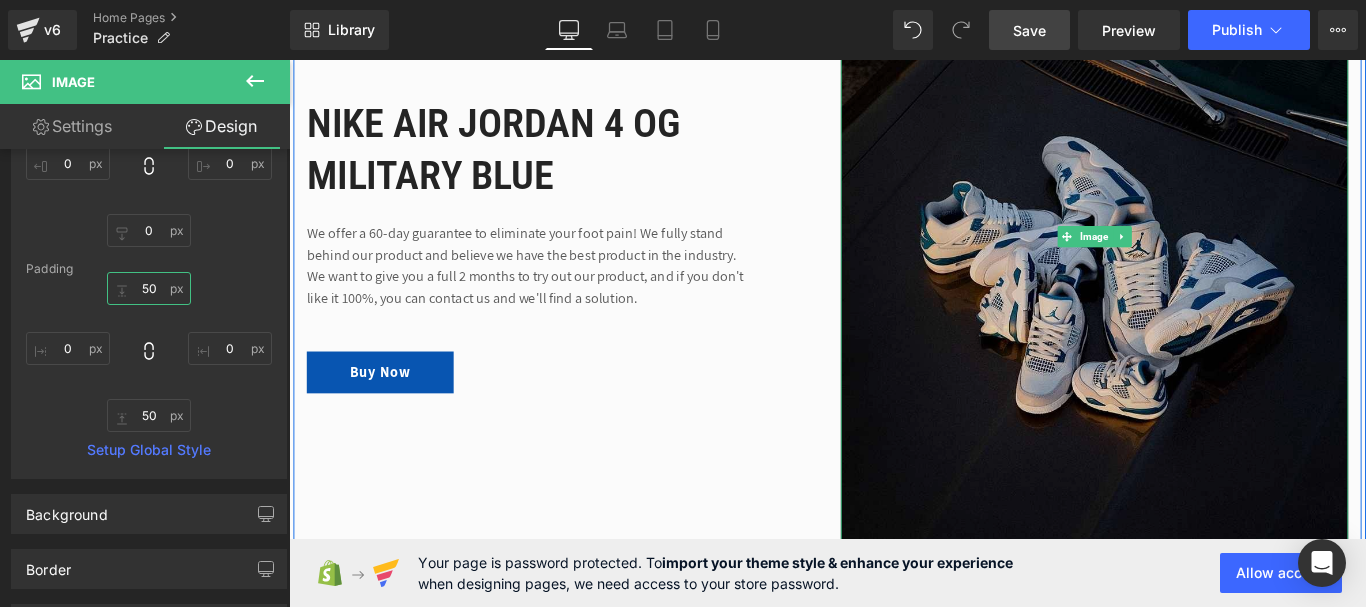 scroll, scrollTop: 1506, scrollLeft: 0, axis: vertical 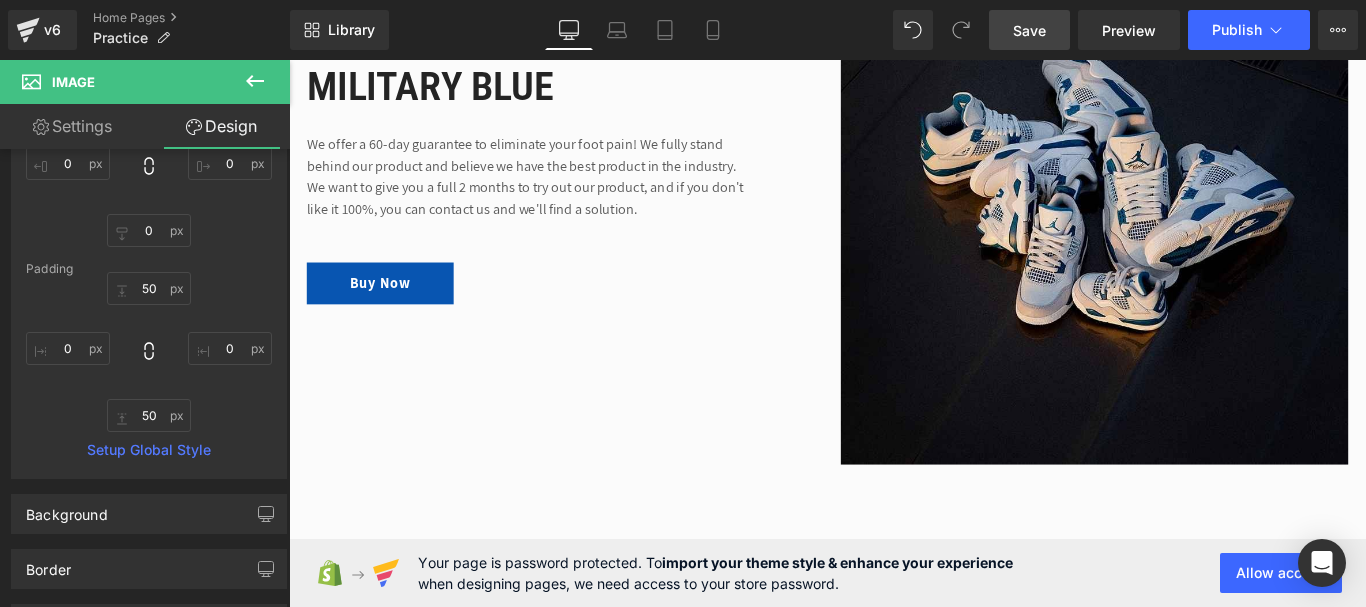 click on "Save" at bounding box center [1029, 30] 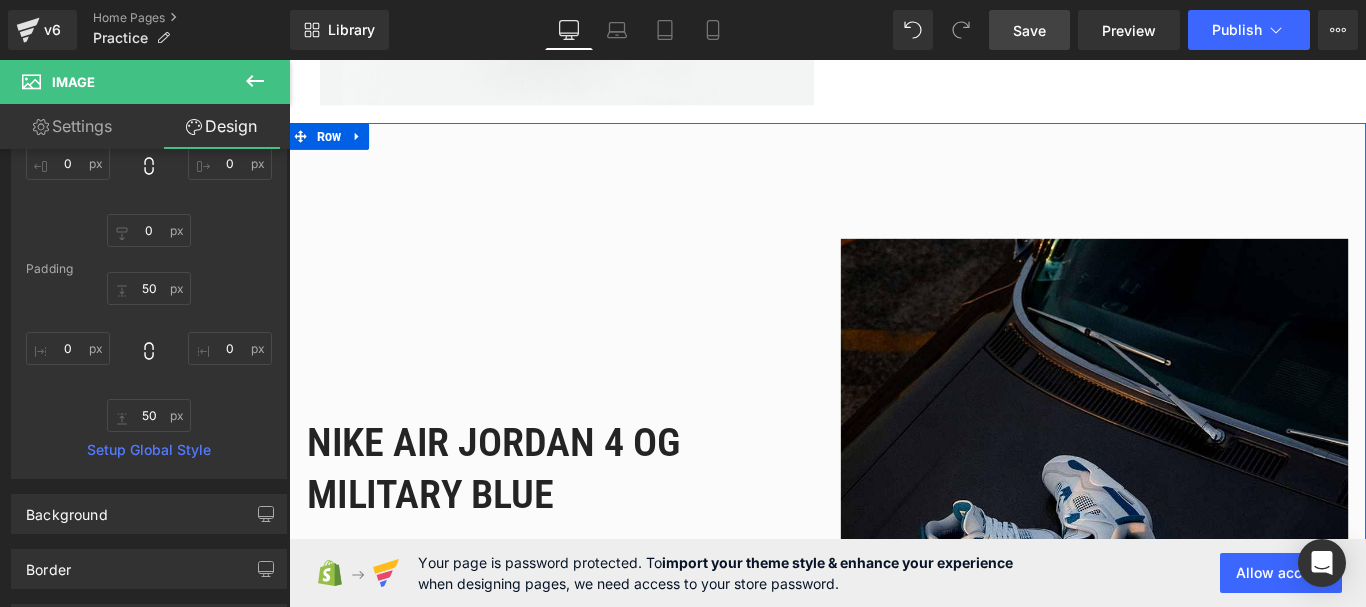 scroll, scrollTop: 1006, scrollLeft: 0, axis: vertical 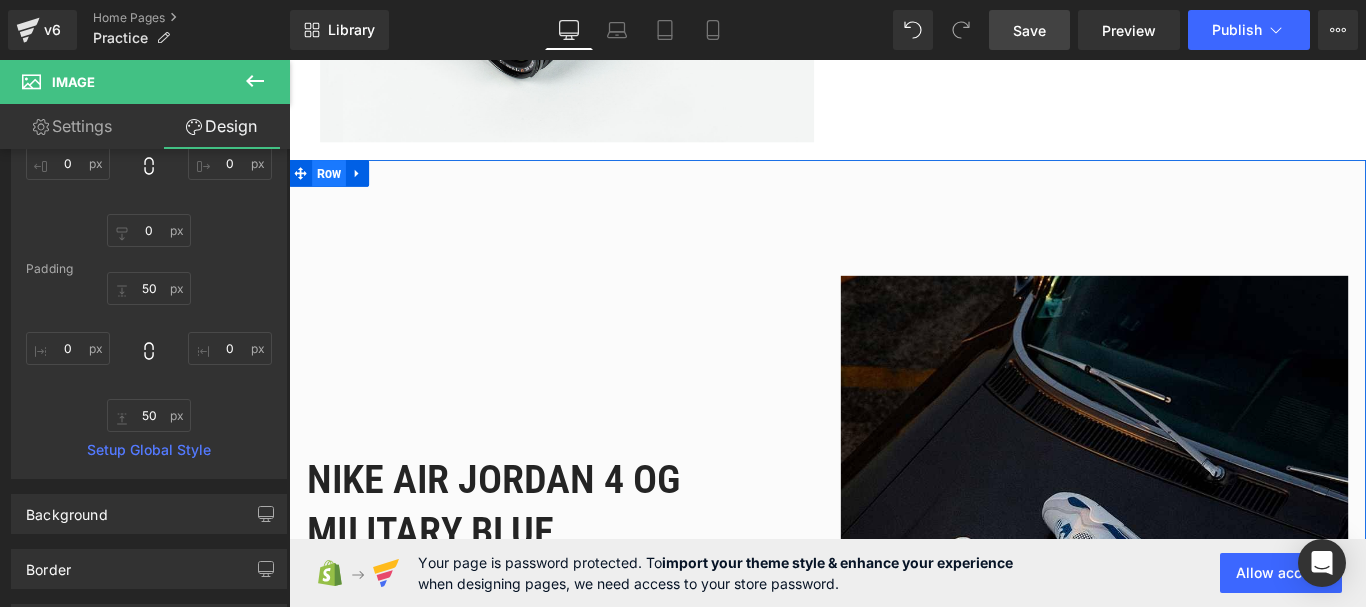 click on "Row" at bounding box center (334, 187) 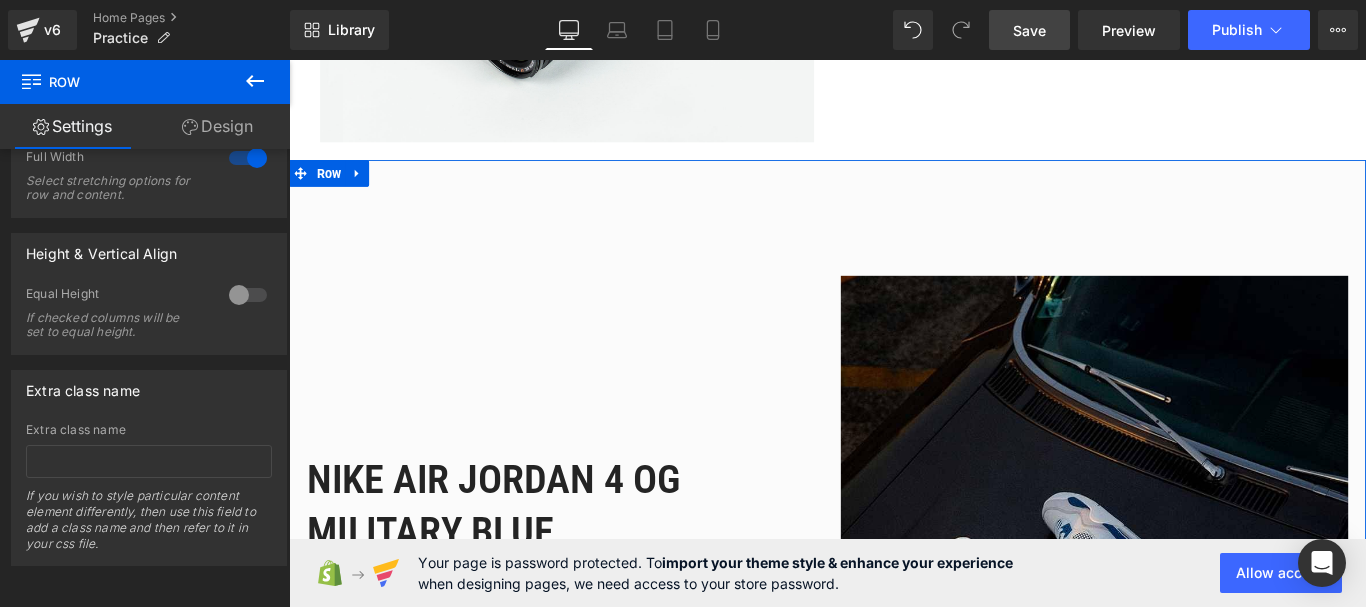 scroll, scrollTop: 0, scrollLeft: 0, axis: both 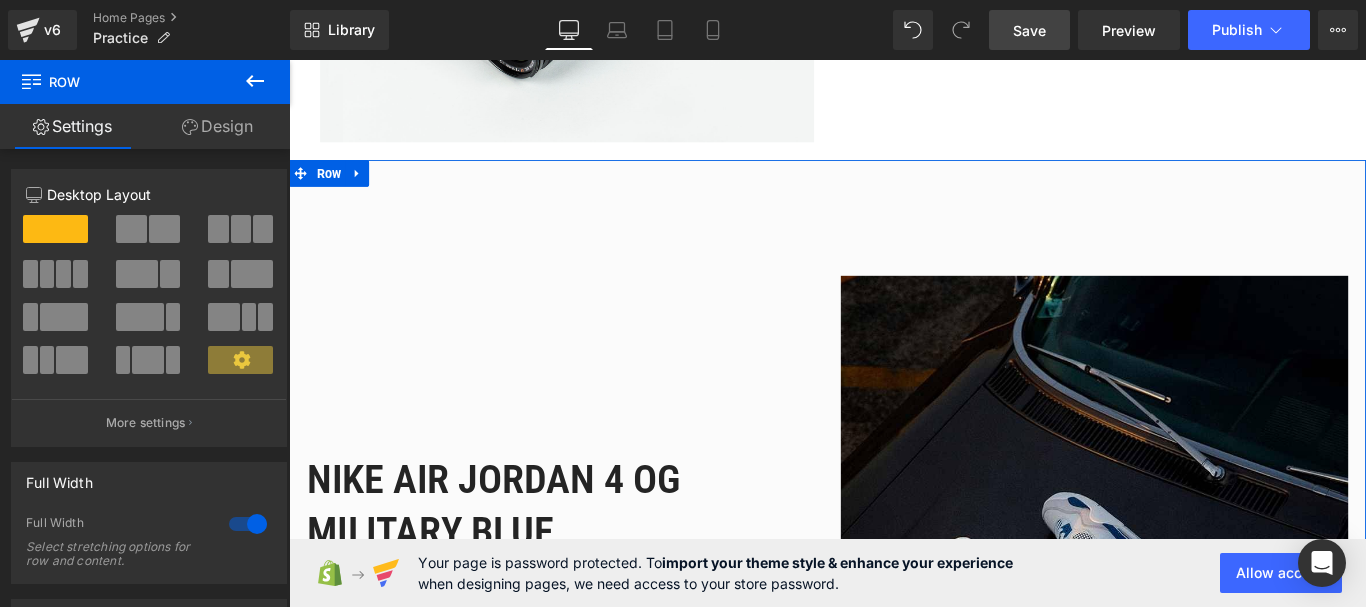 click on "Design" at bounding box center (217, 126) 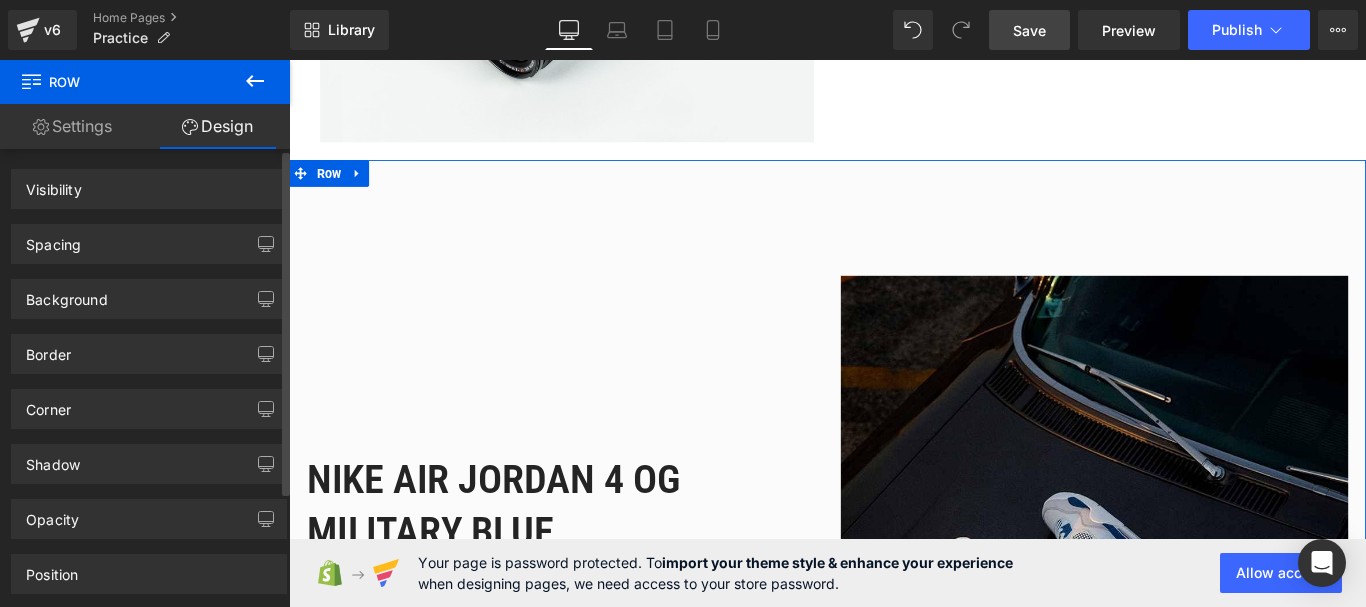 click on "Spacing" at bounding box center [149, 244] 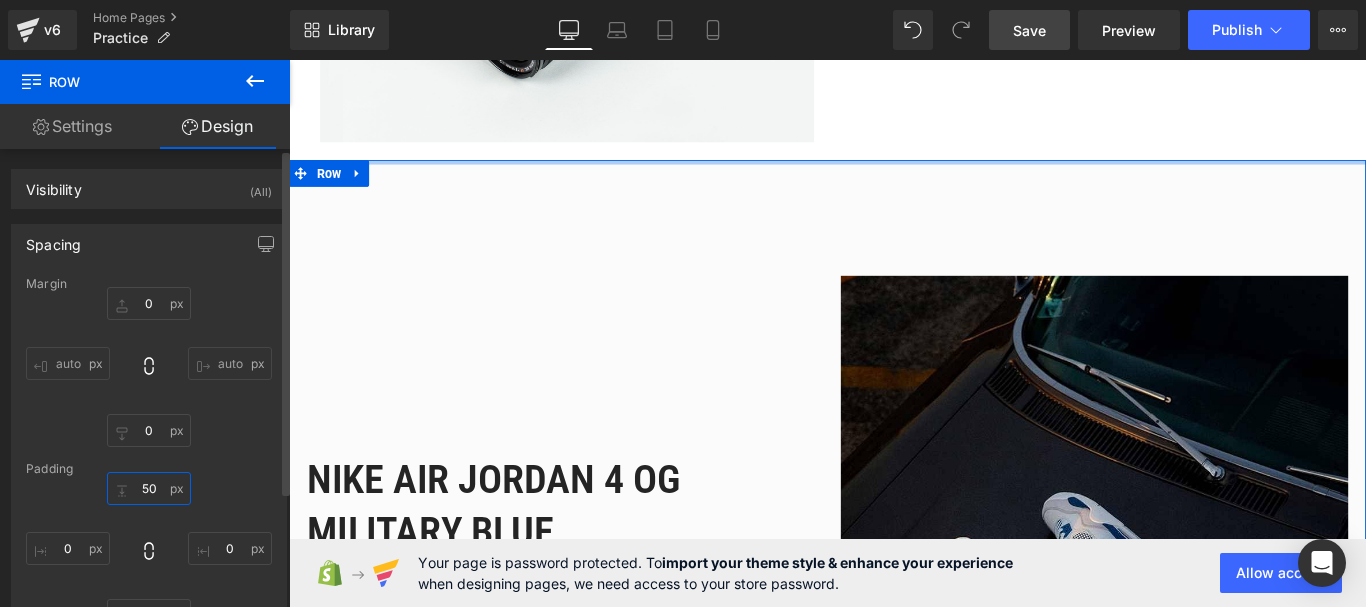 click on "50" at bounding box center (149, 488) 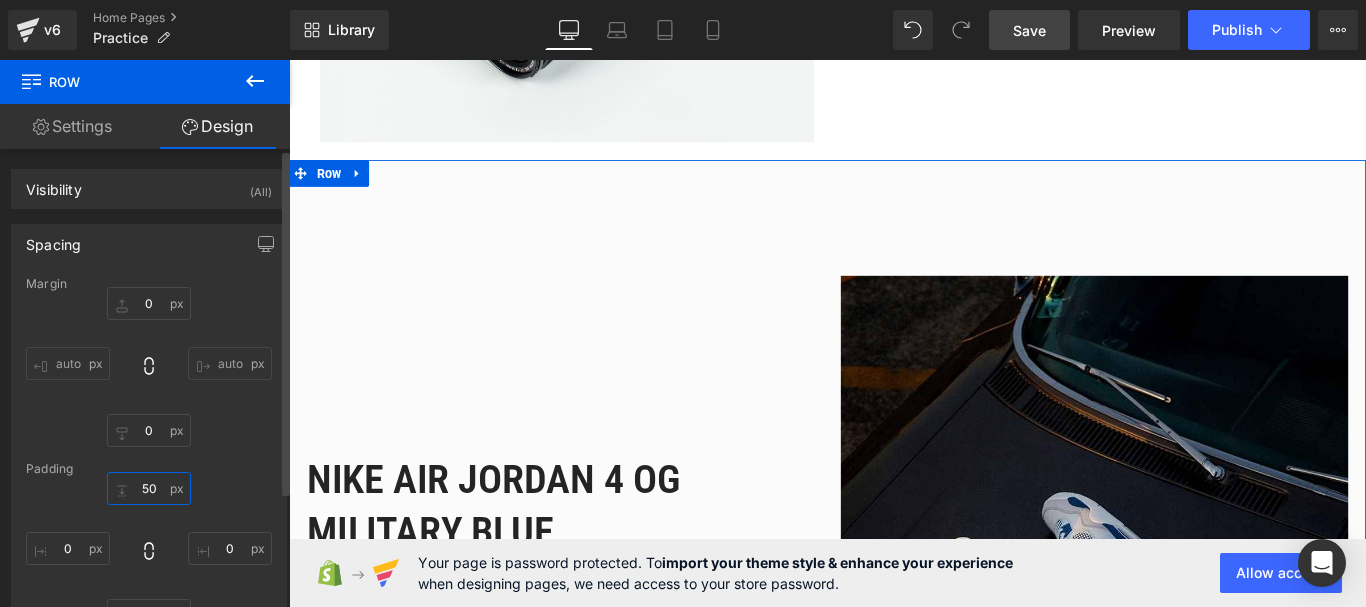 click on "50" at bounding box center [149, 488] 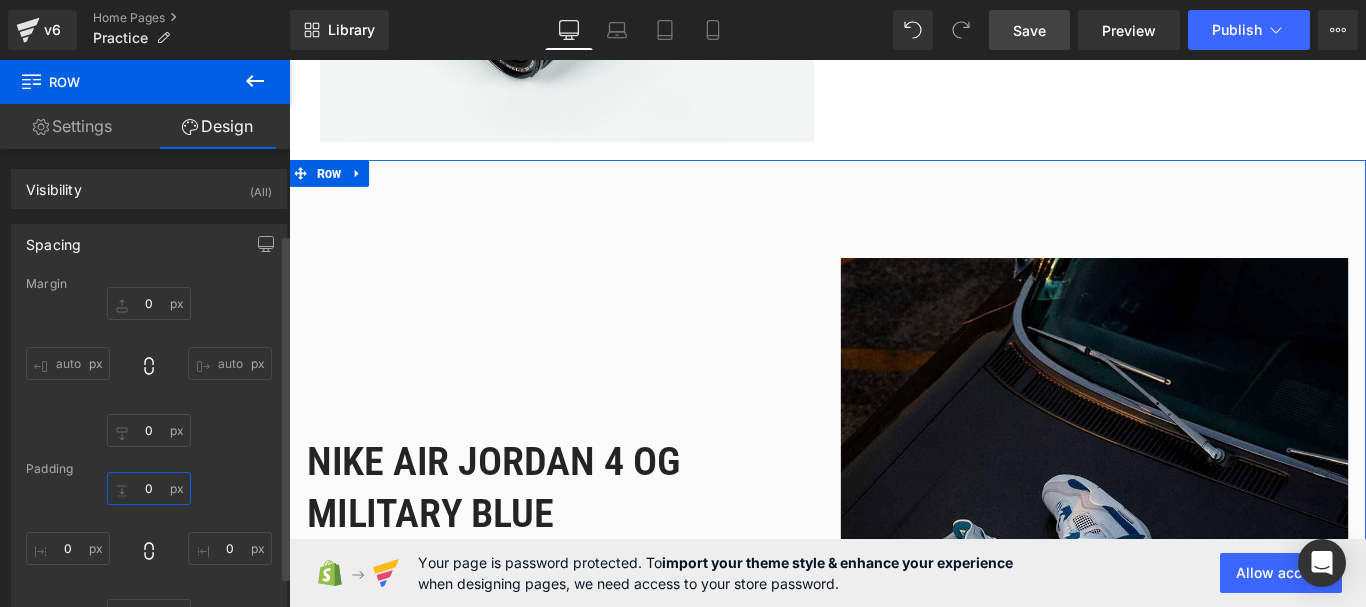 scroll, scrollTop: 200, scrollLeft: 0, axis: vertical 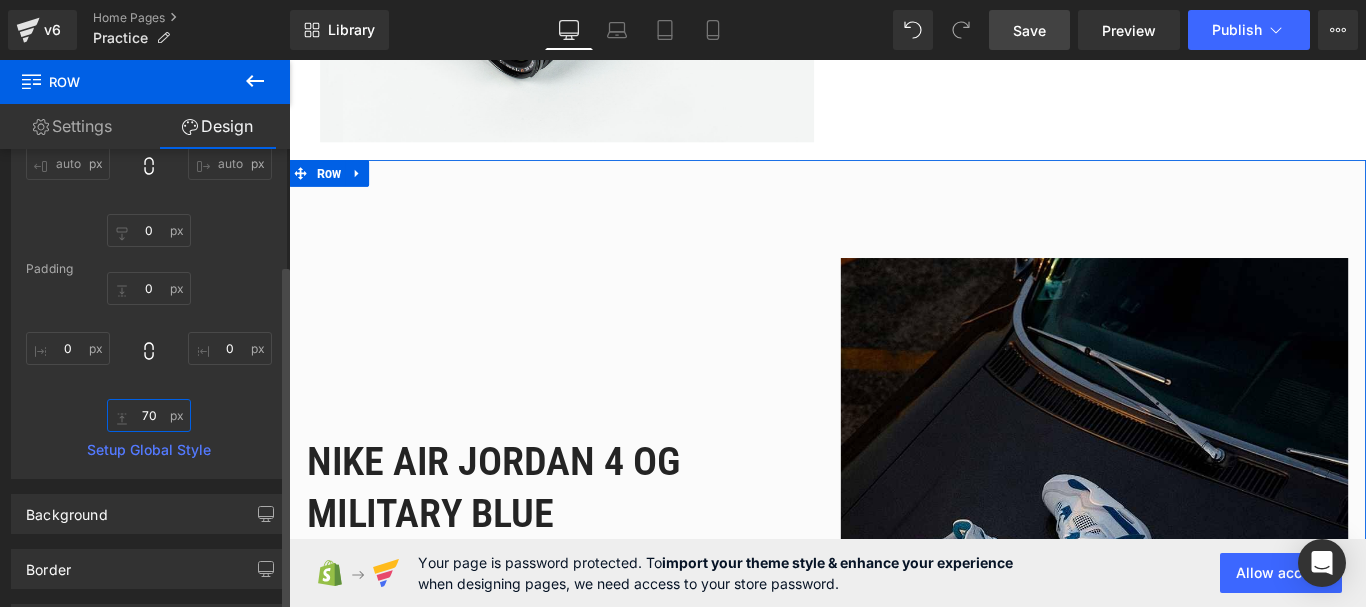 click on "70" at bounding box center [149, 415] 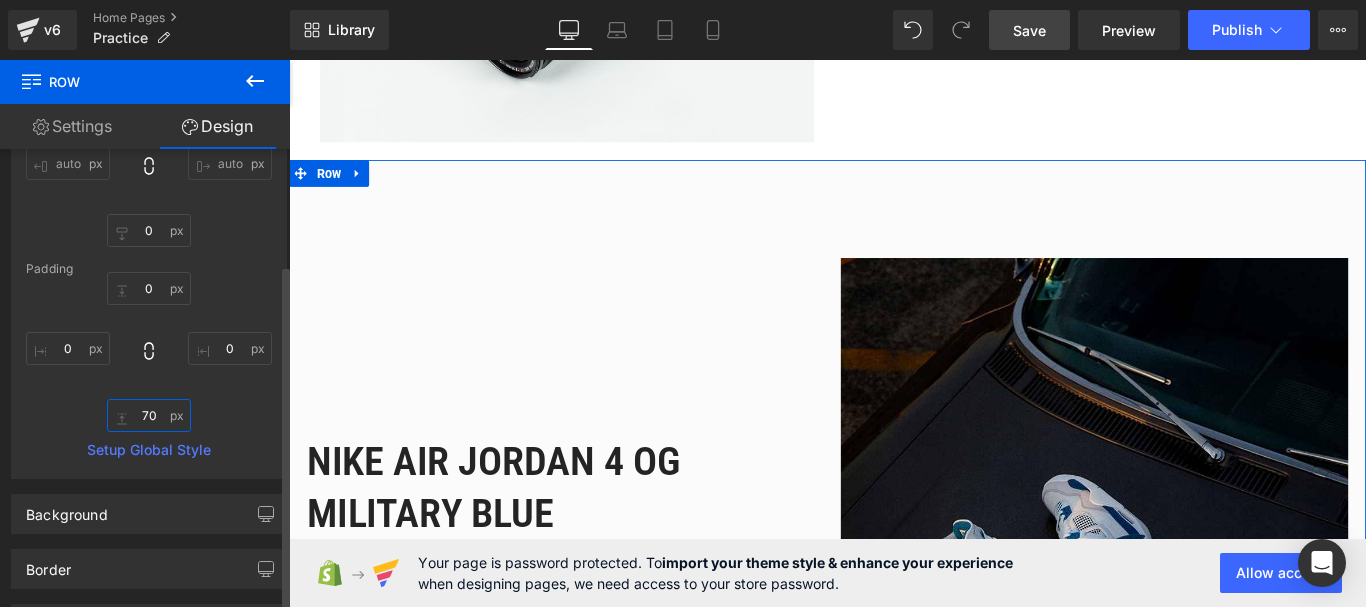 click on "70" at bounding box center (149, 415) 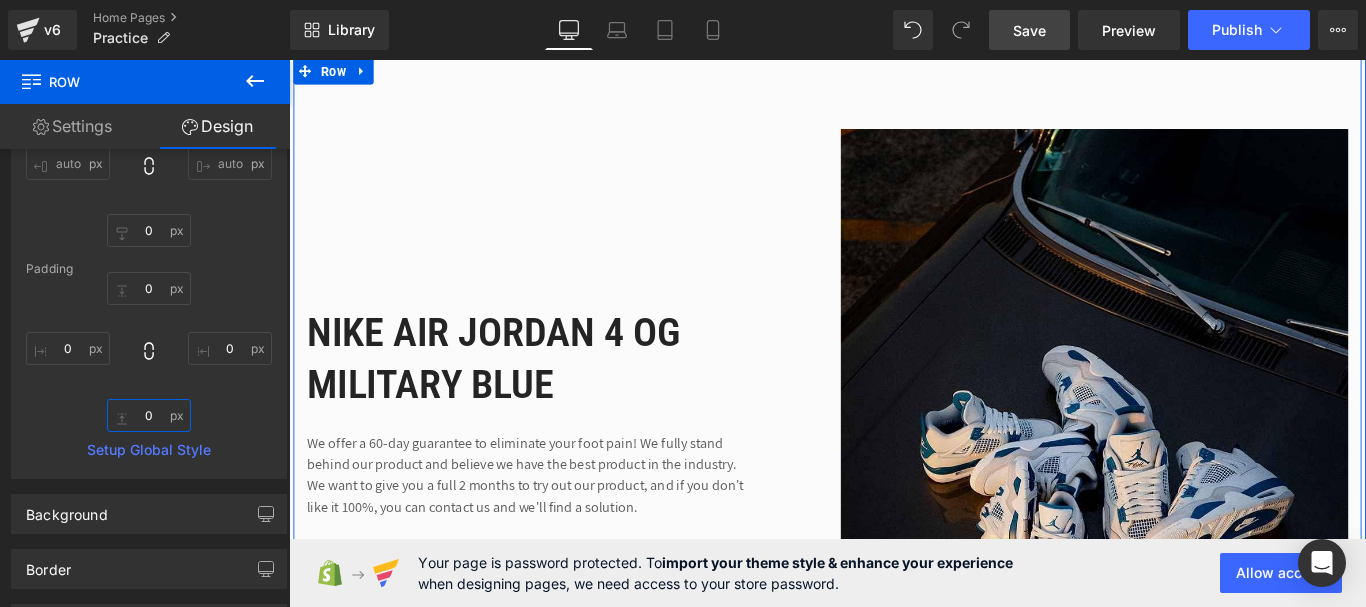 scroll, scrollTop: 1006, scrollLeft: 0, axis: vertical 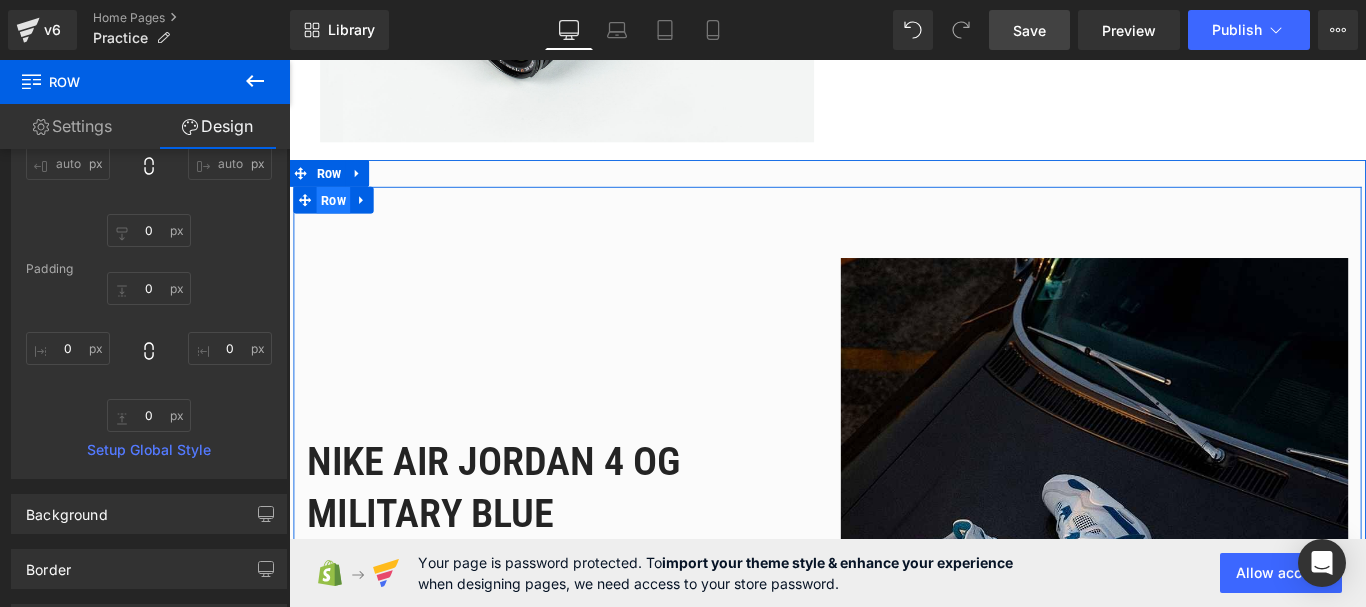 click on "Row" at bounding box center [339, 217] 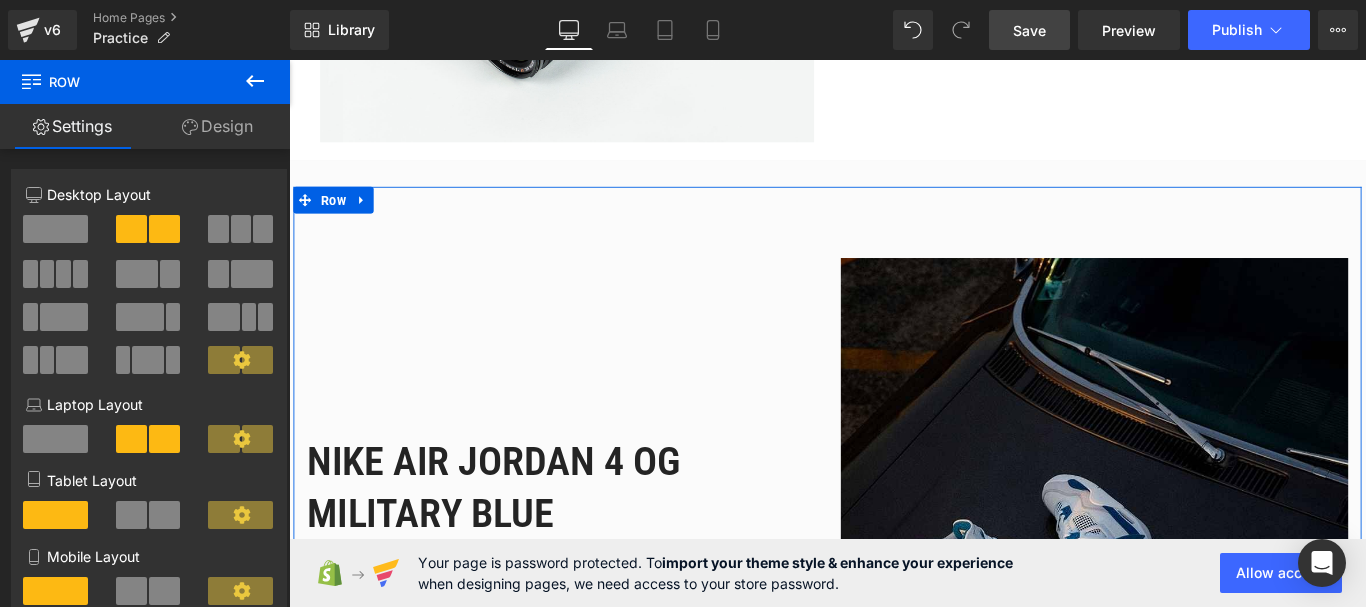click on "Design" at bounding box center [217, 126] 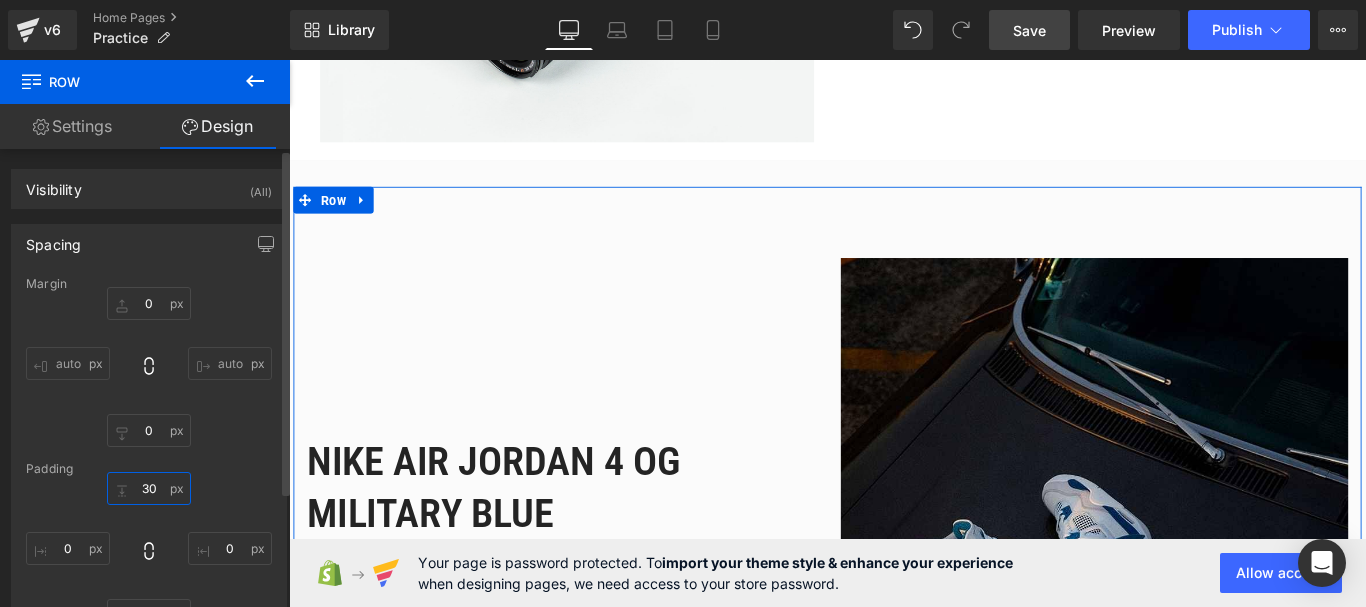 click on "30" at bounding box center [149, 488] 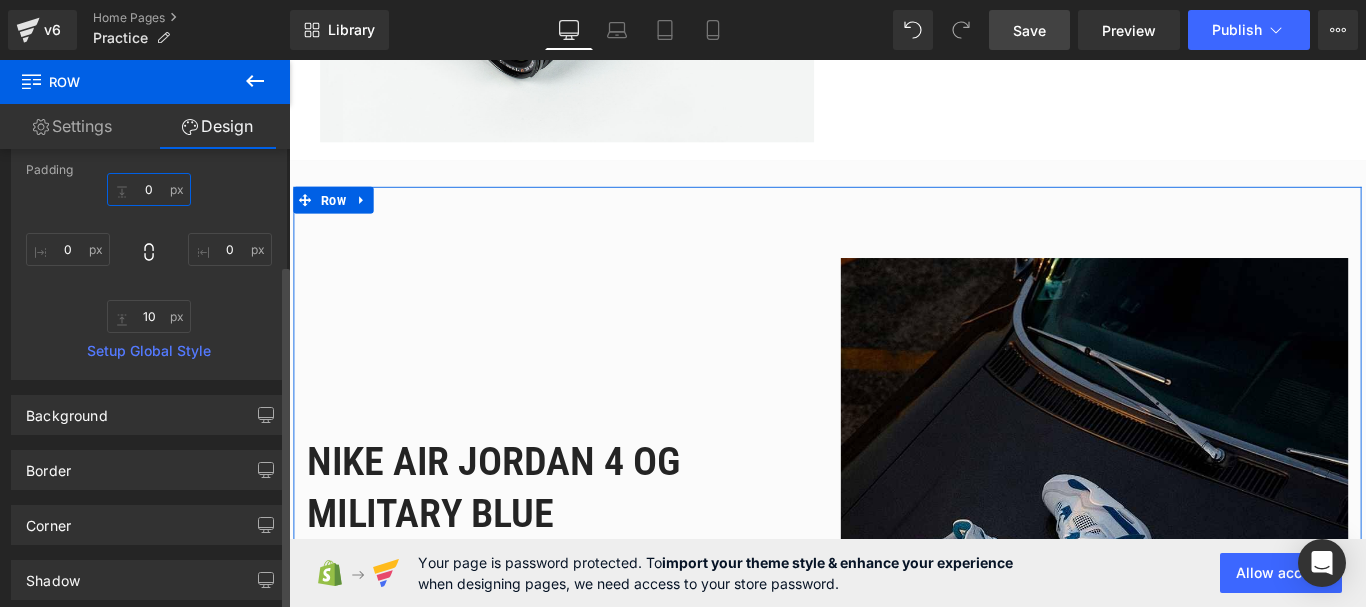 scroll, scrollTop: 300, scrollLeft: 0, axis: vertical 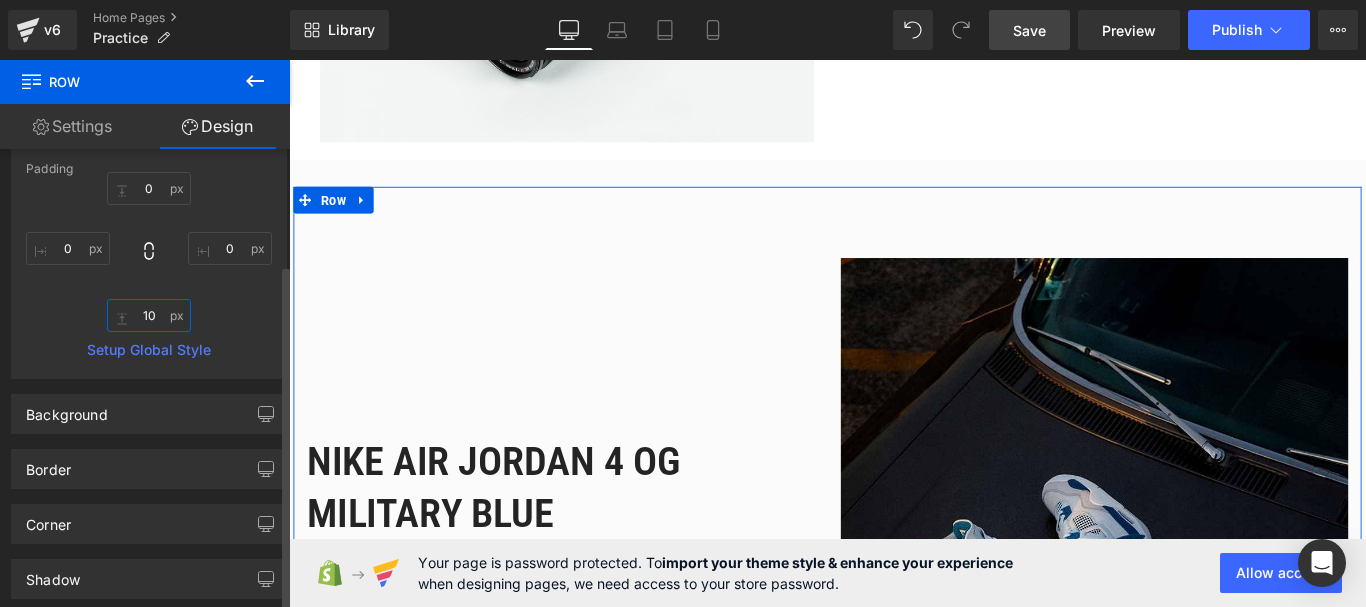 click on "10" at bounding box center (149, 315) 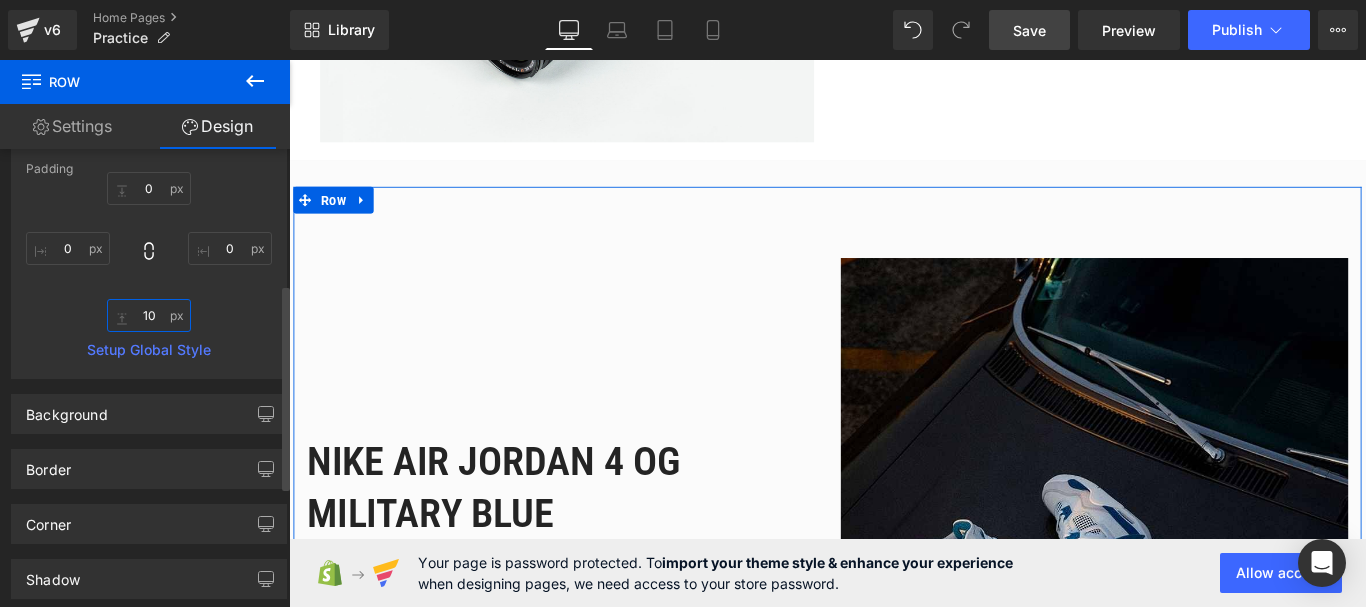 click on "10" at bounding box center (149, 315) 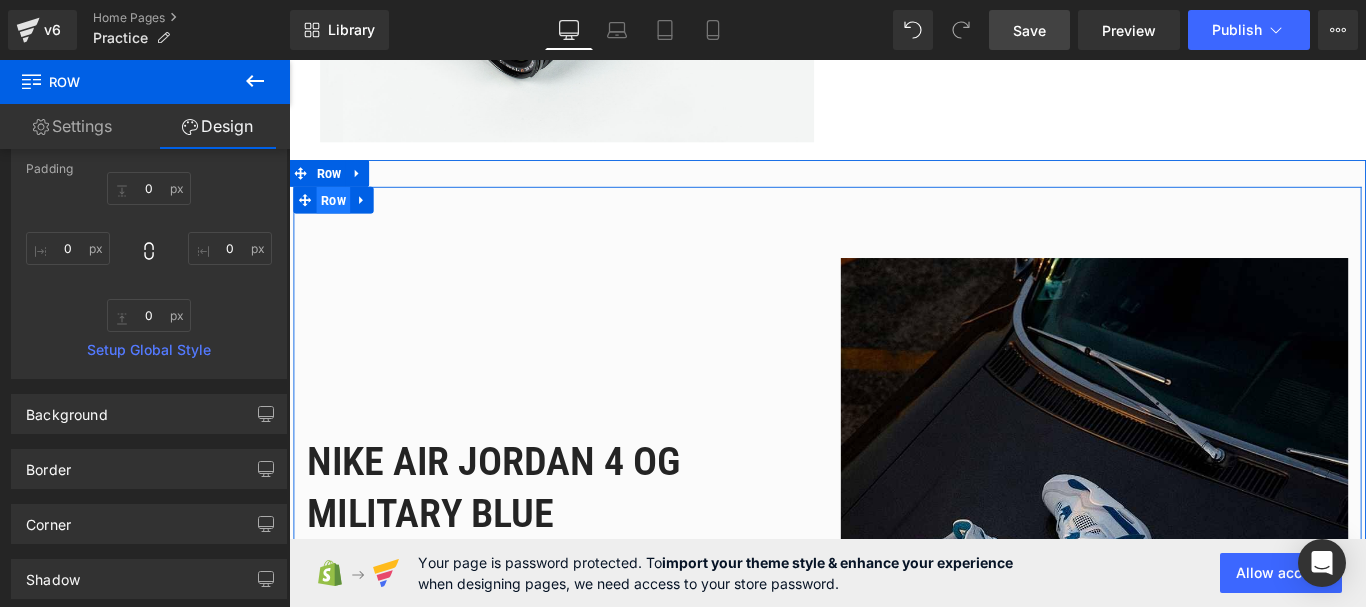 click on "Row" at bounding box center (339, 217) 